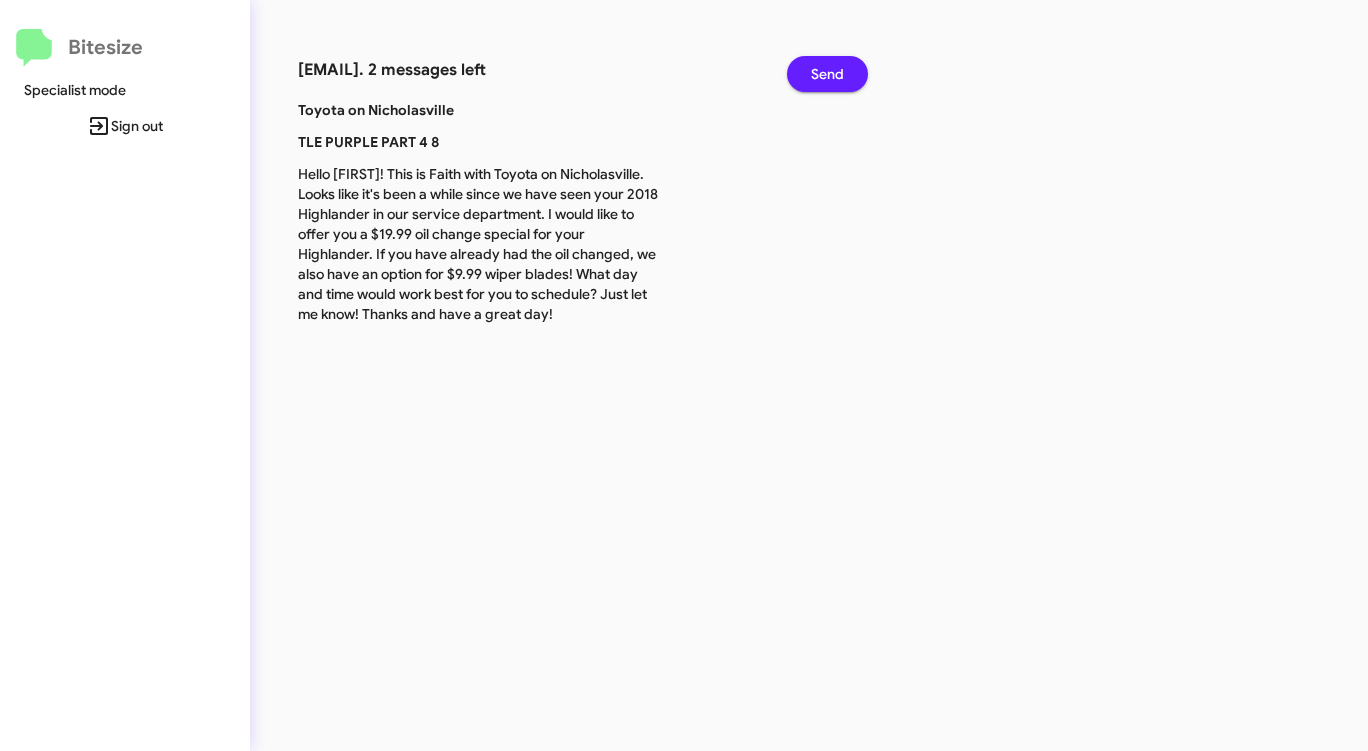scroll, scrollTop: 0, scrollLeft: 0, axis: both 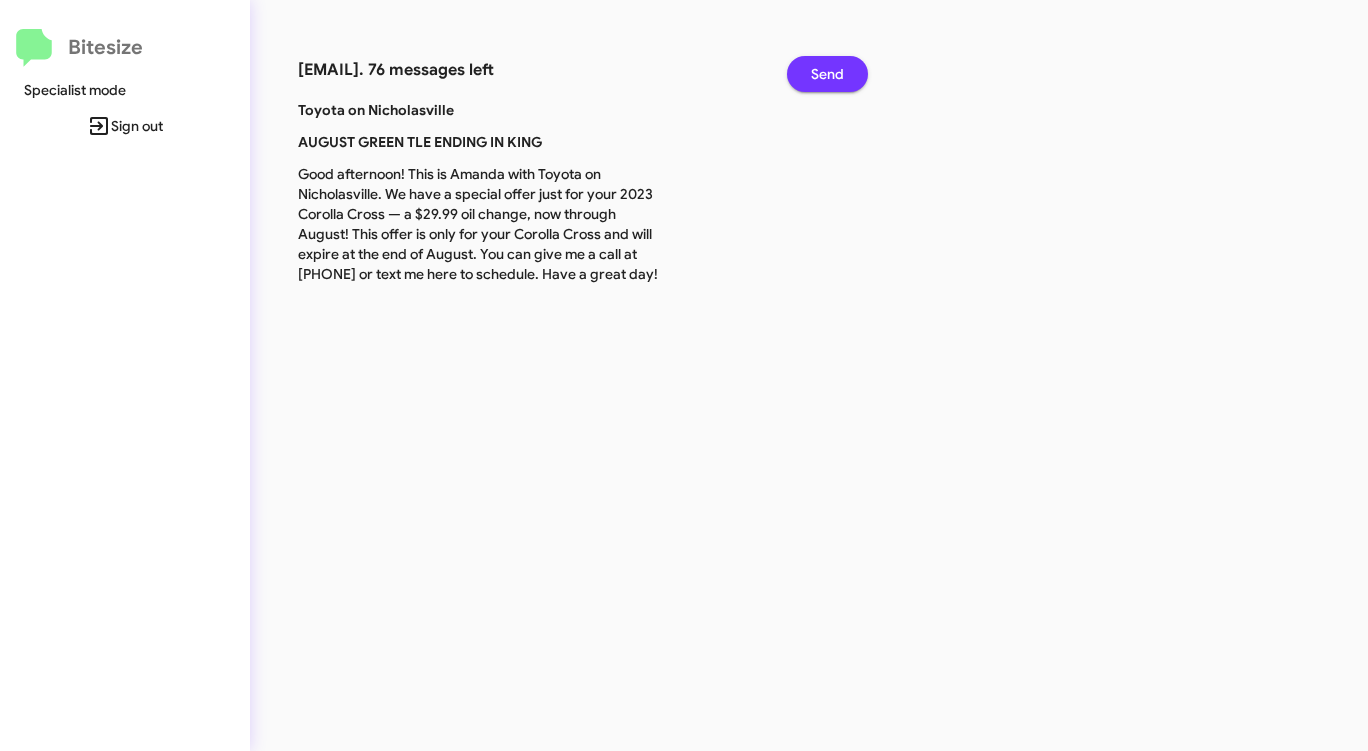 click on "Send" 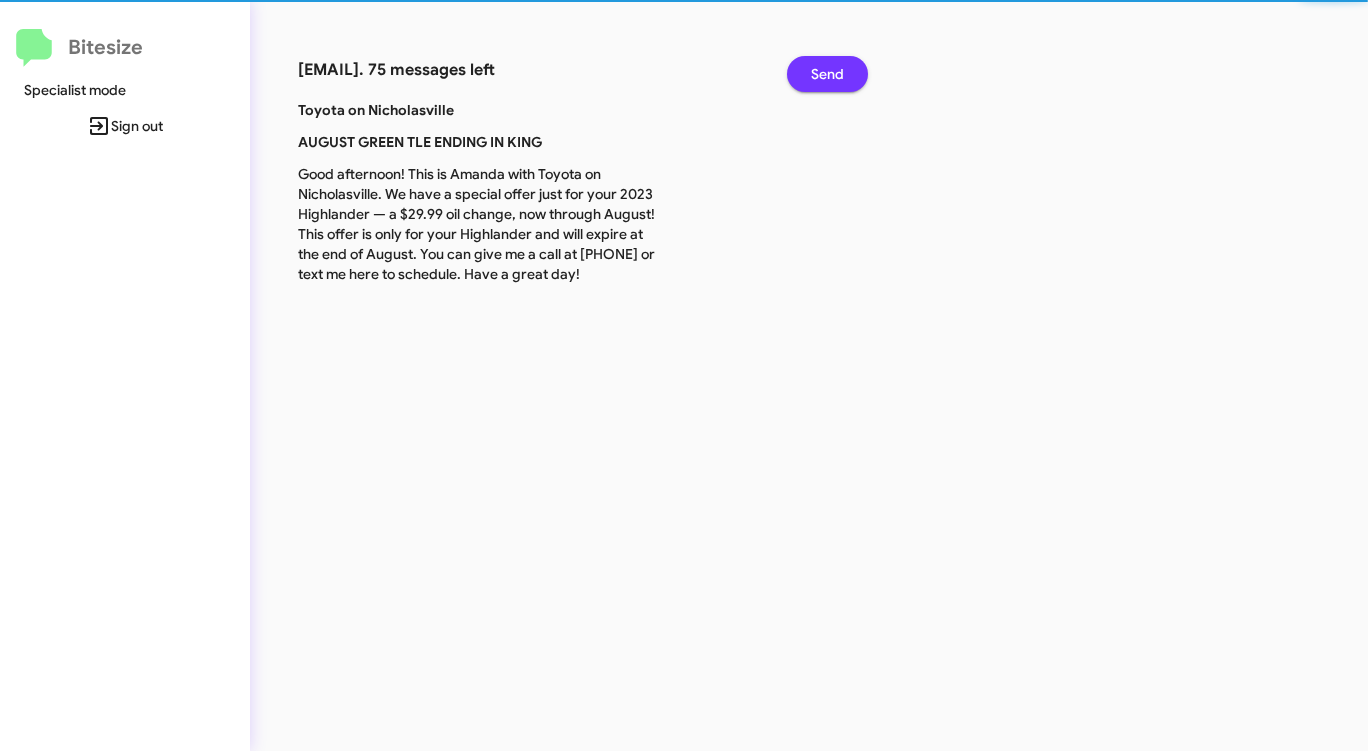 click on "Send" 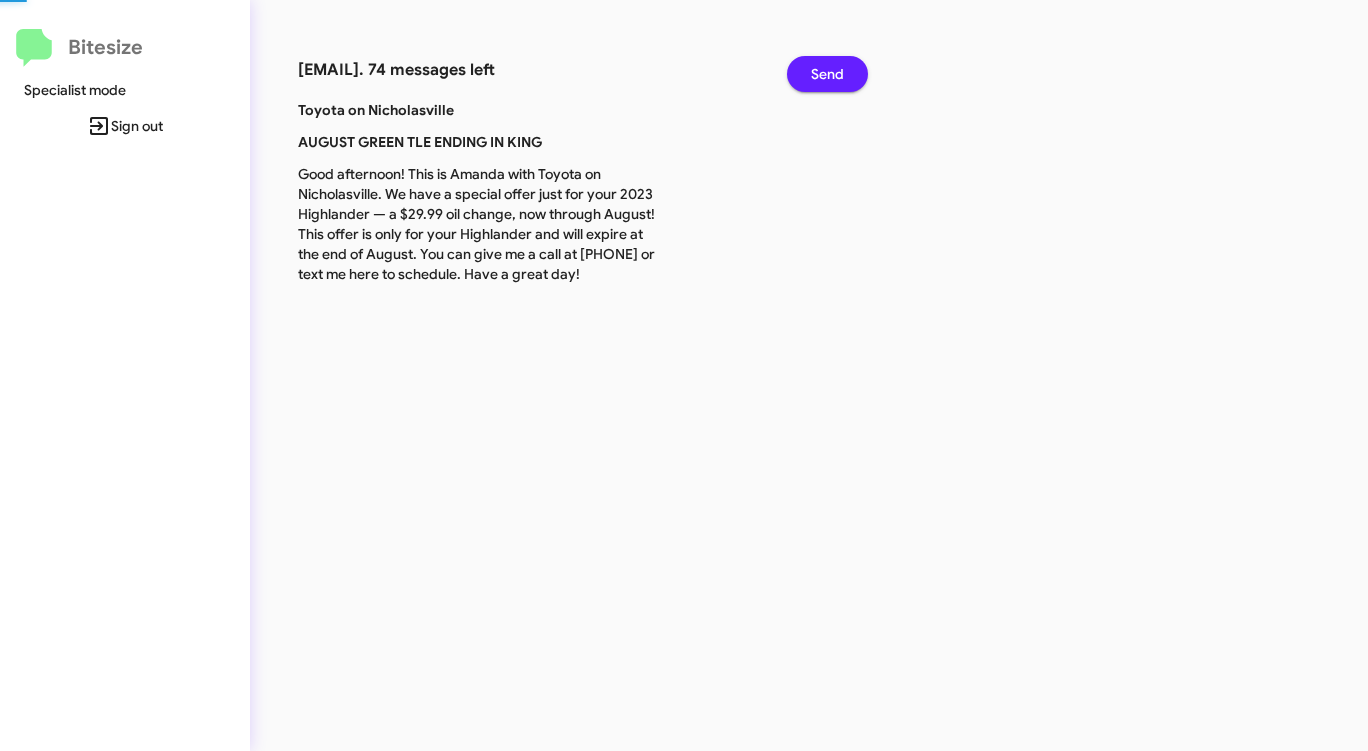 click on "Send" 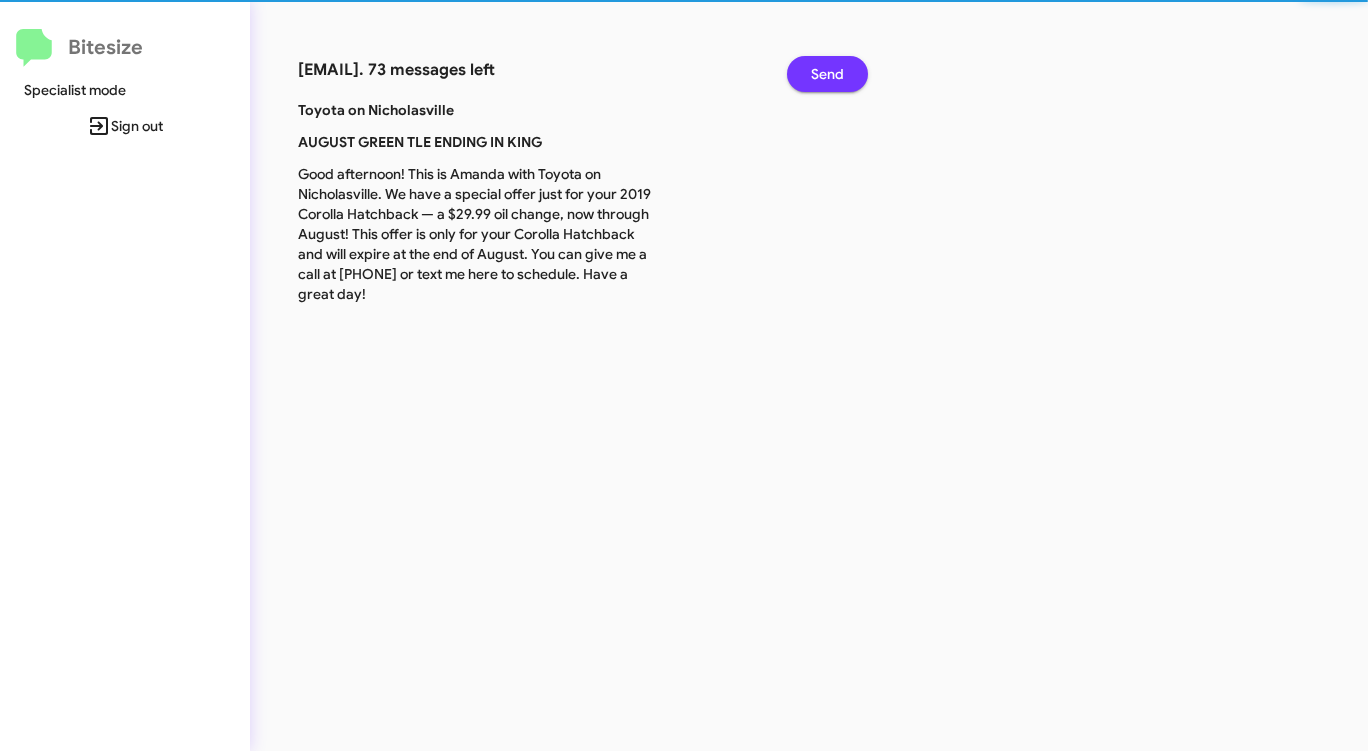 click on "Send" 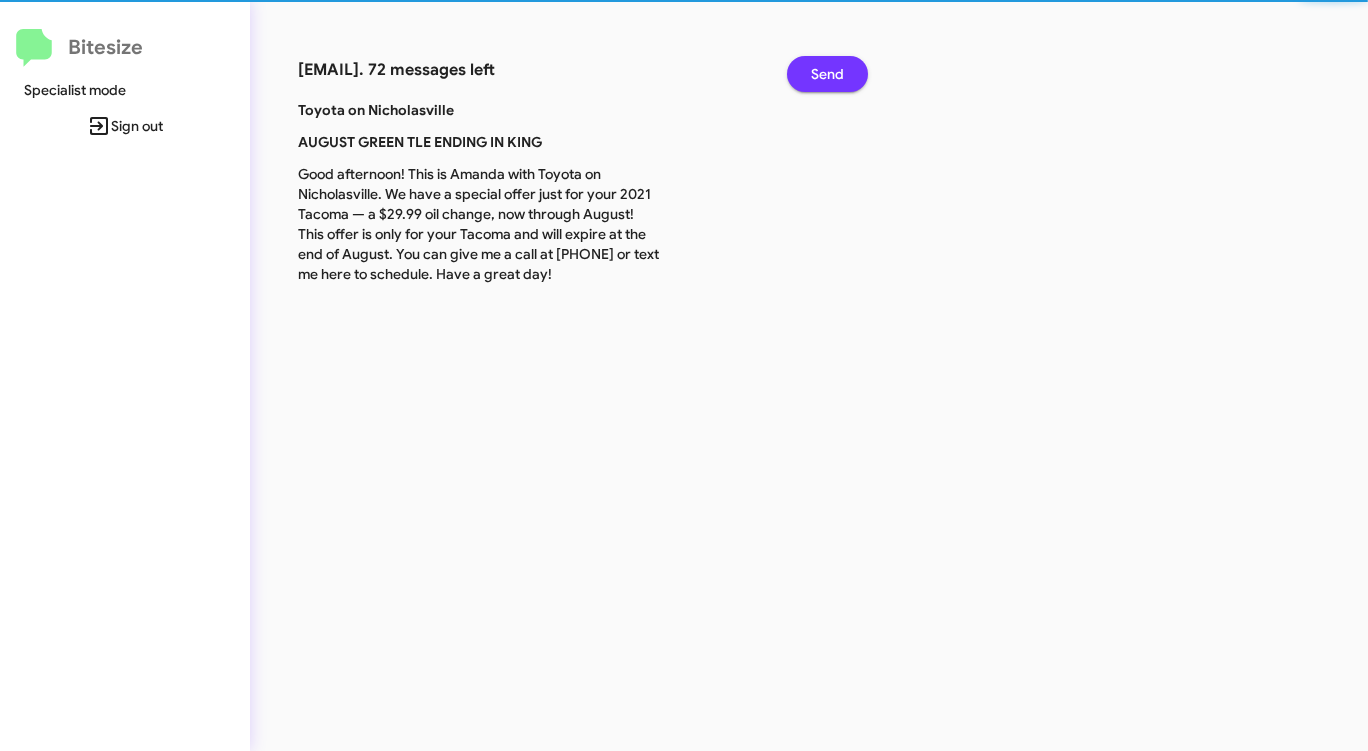 click on "Send" 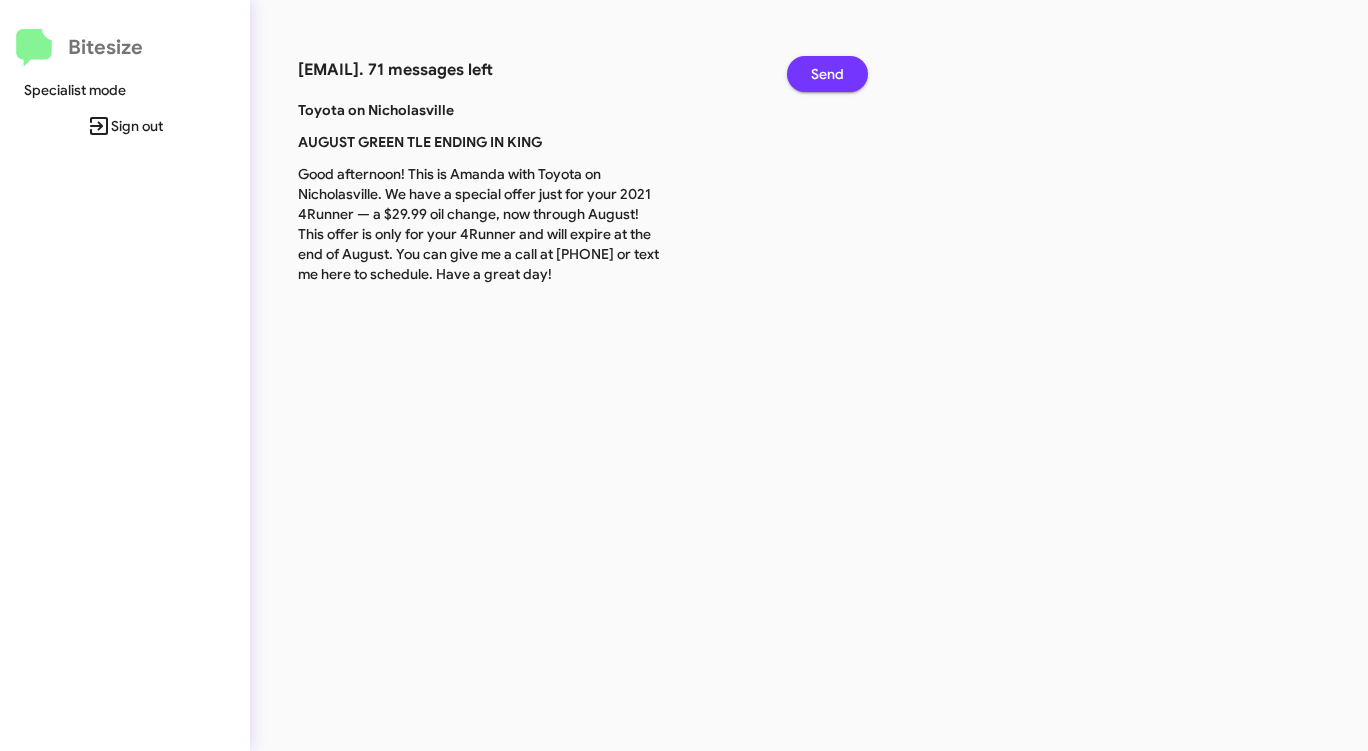 click on "Send" 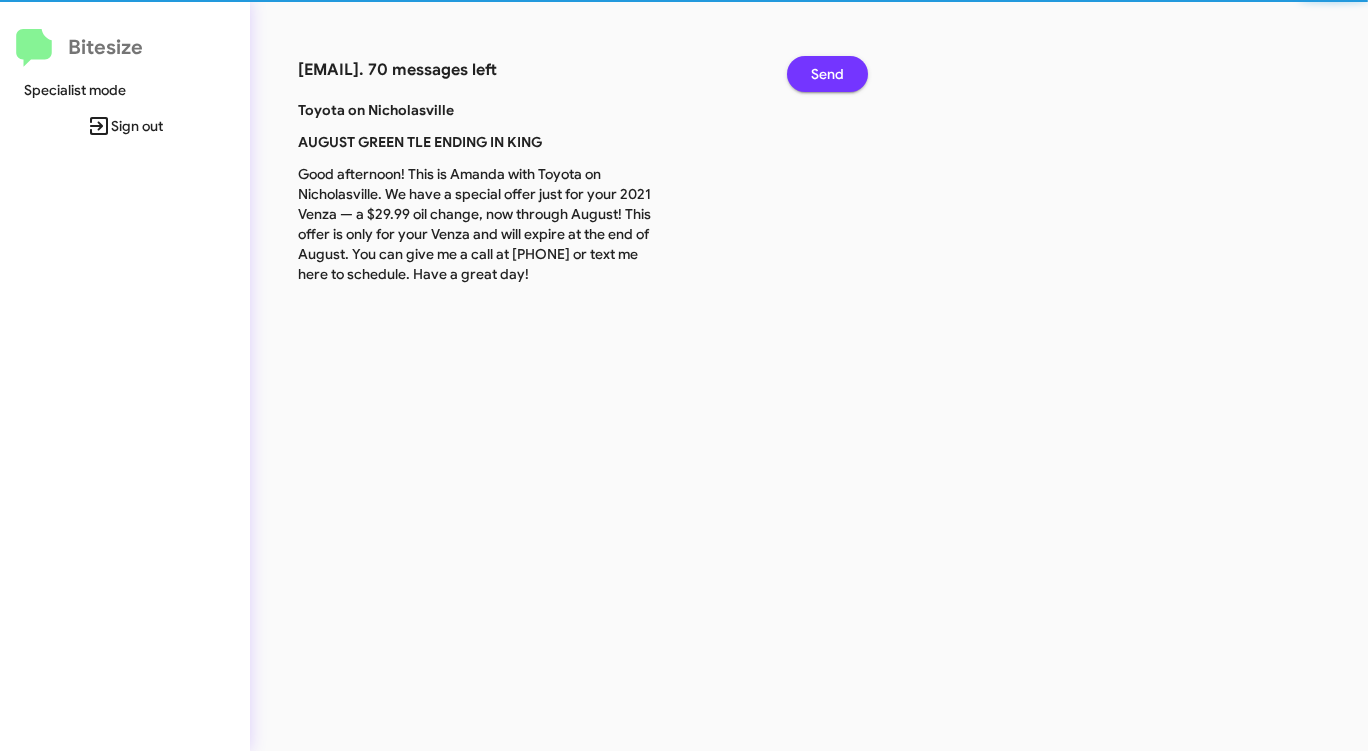 click on "Send" 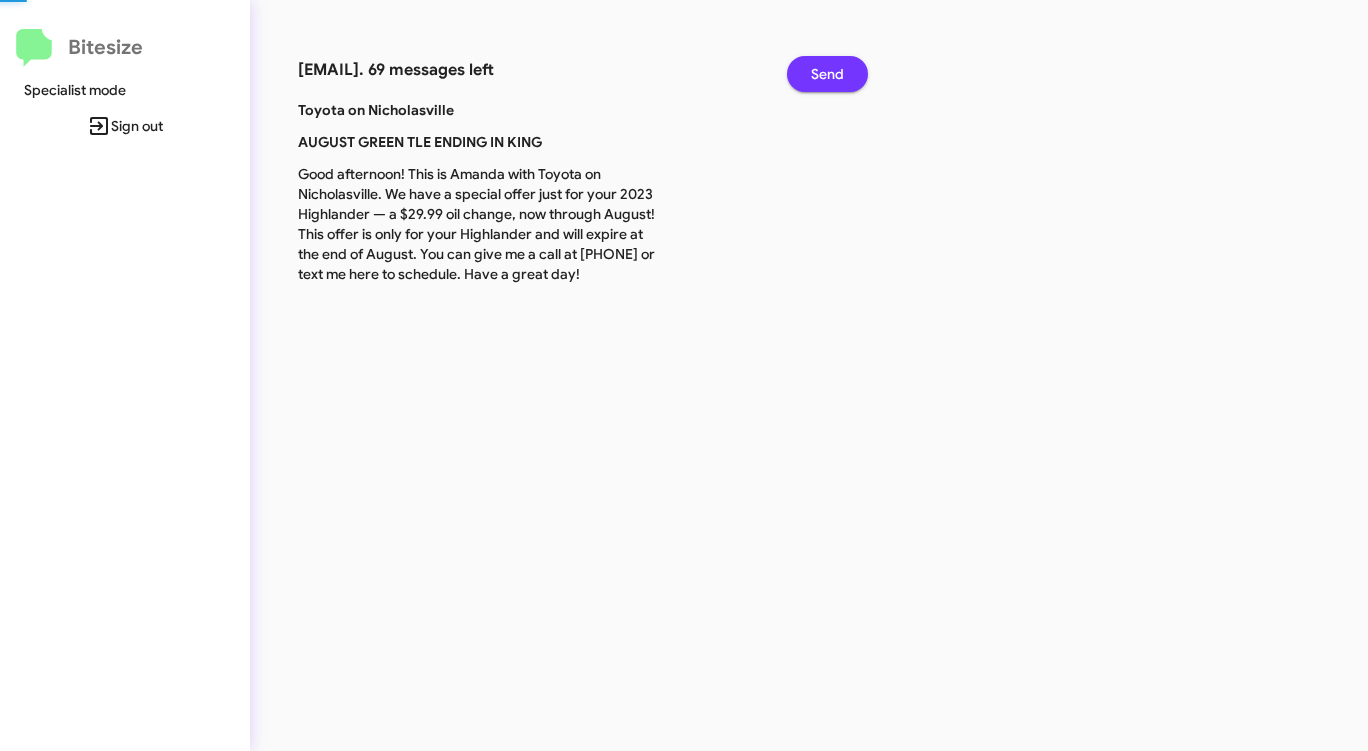 click on "Send" 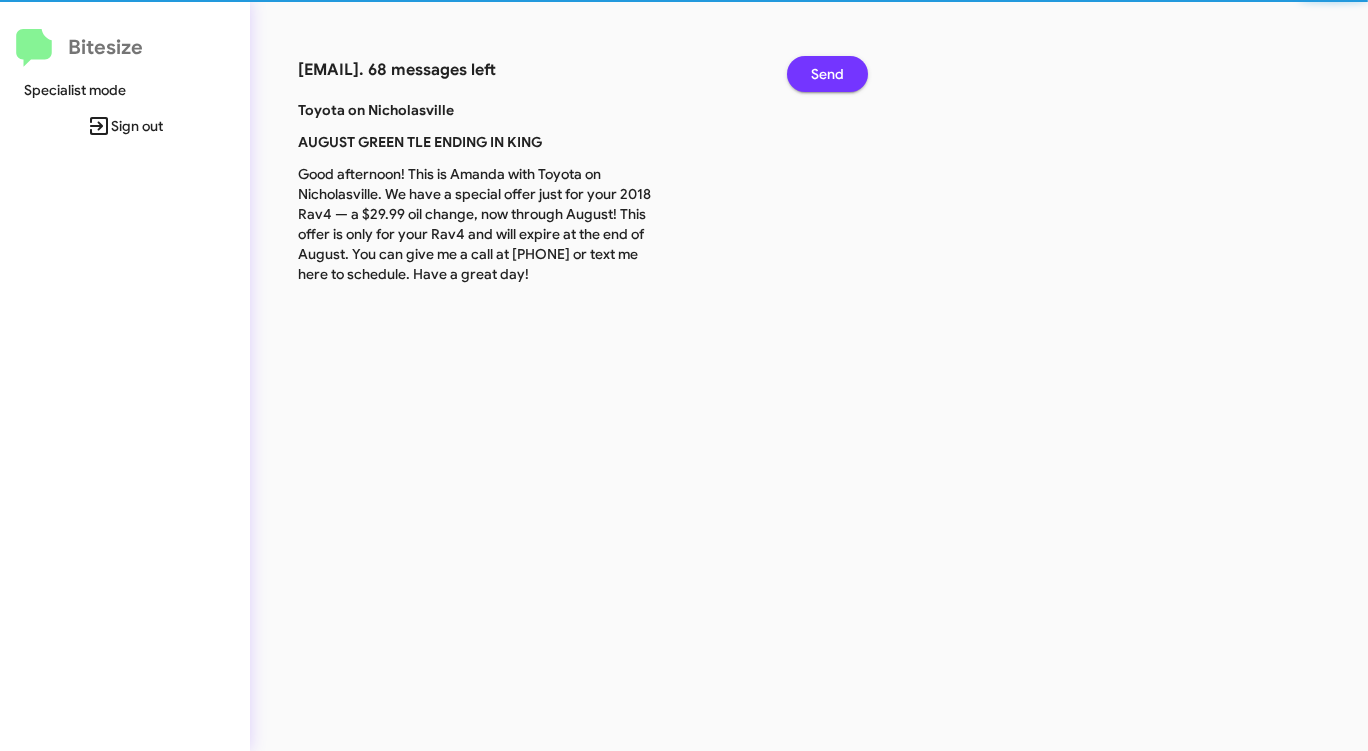 click on "Send" 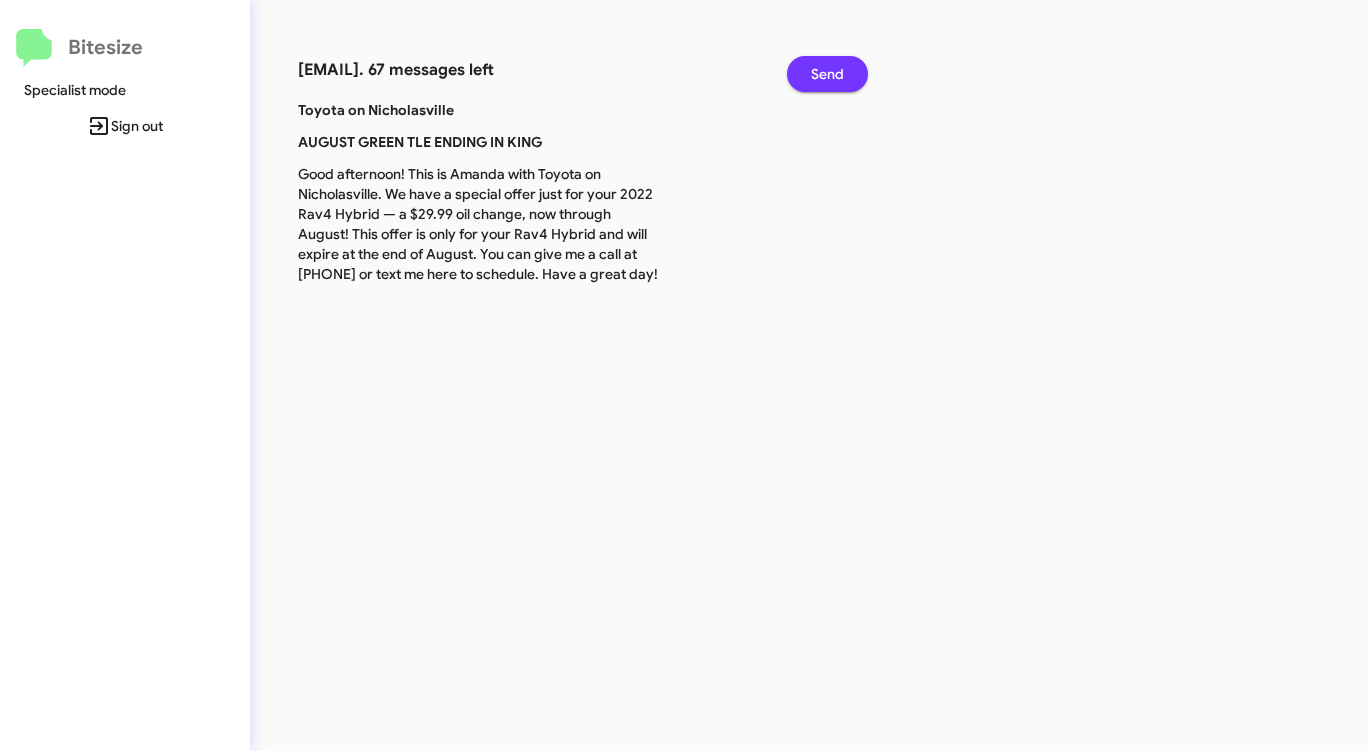click on "Send" 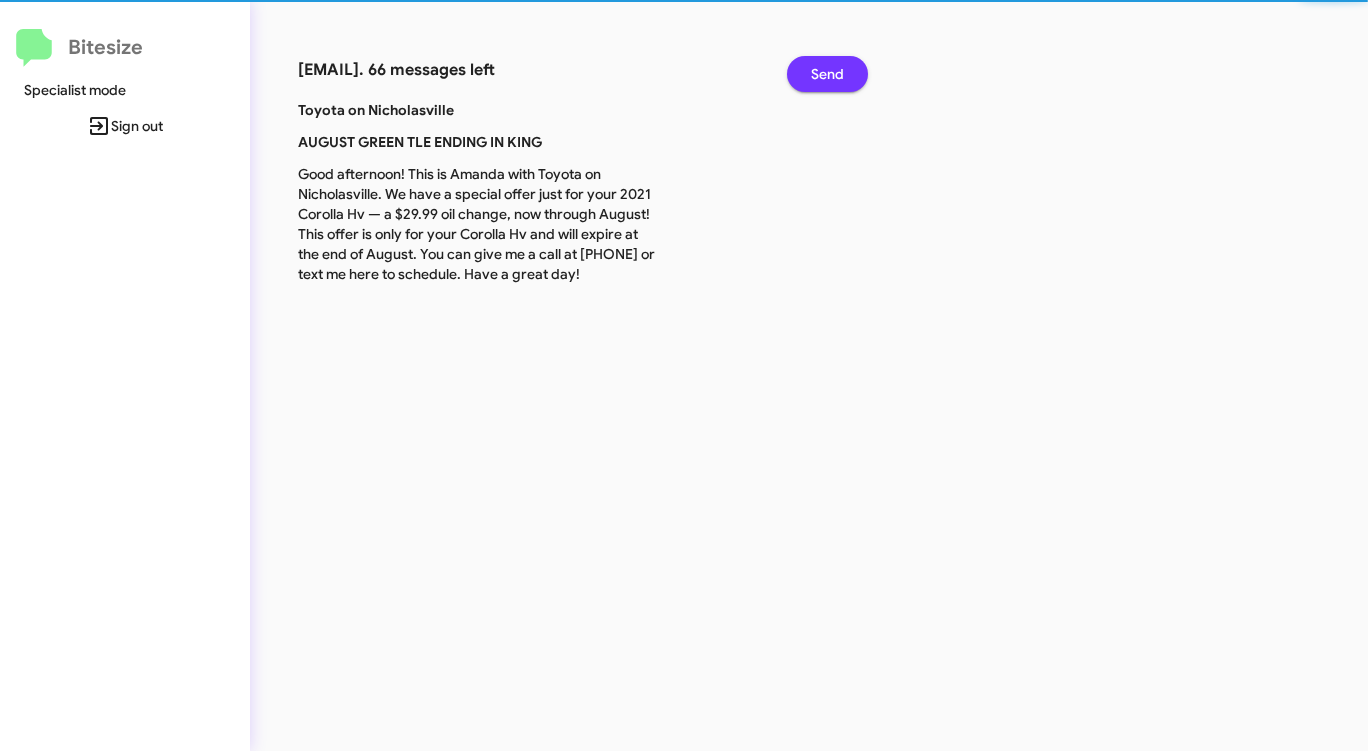 click on "Send" 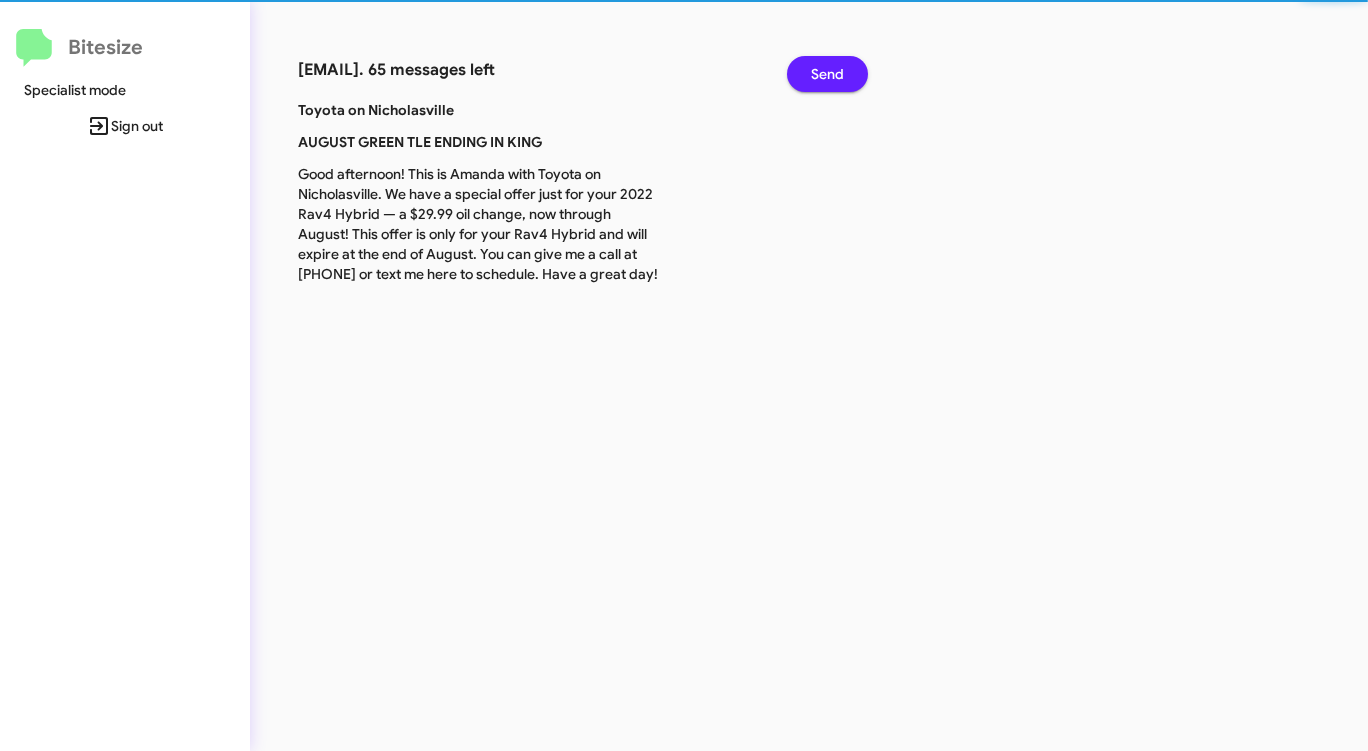 click on "Send" 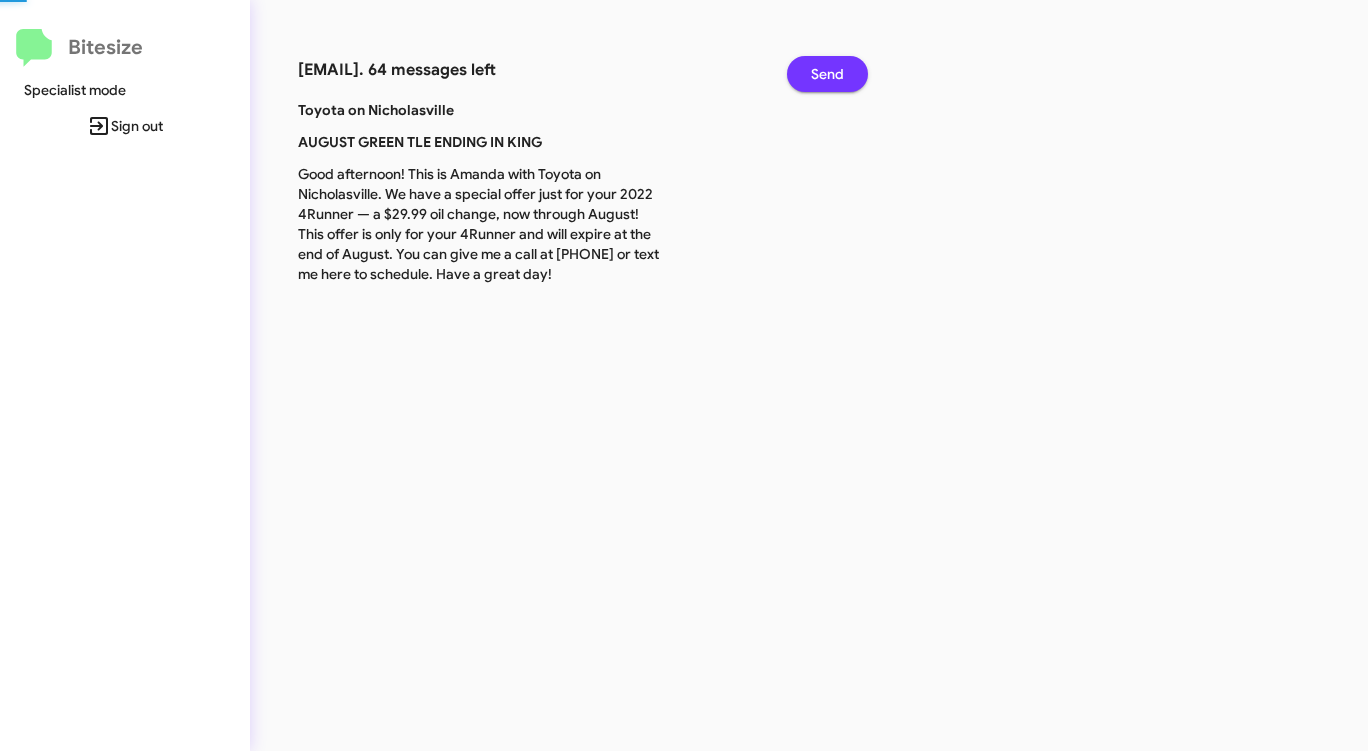 click on "Send" 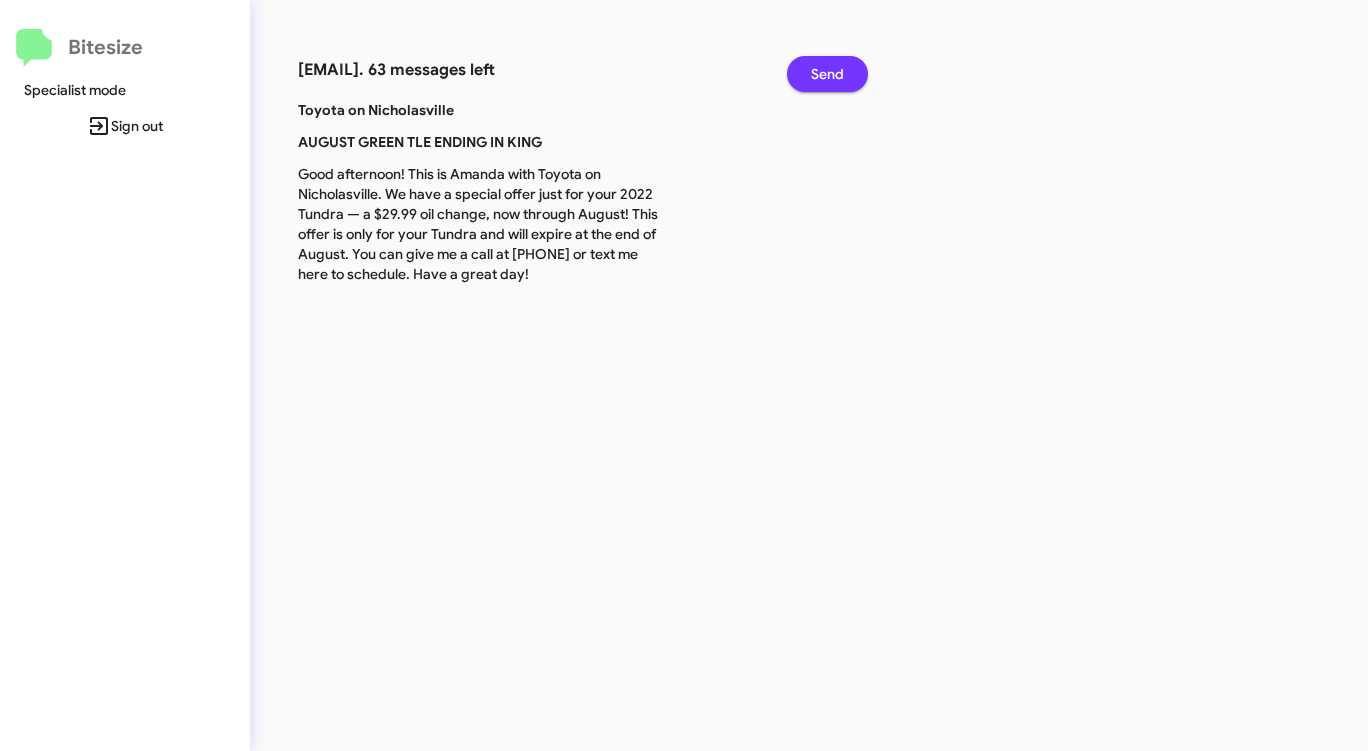 click on "Send" 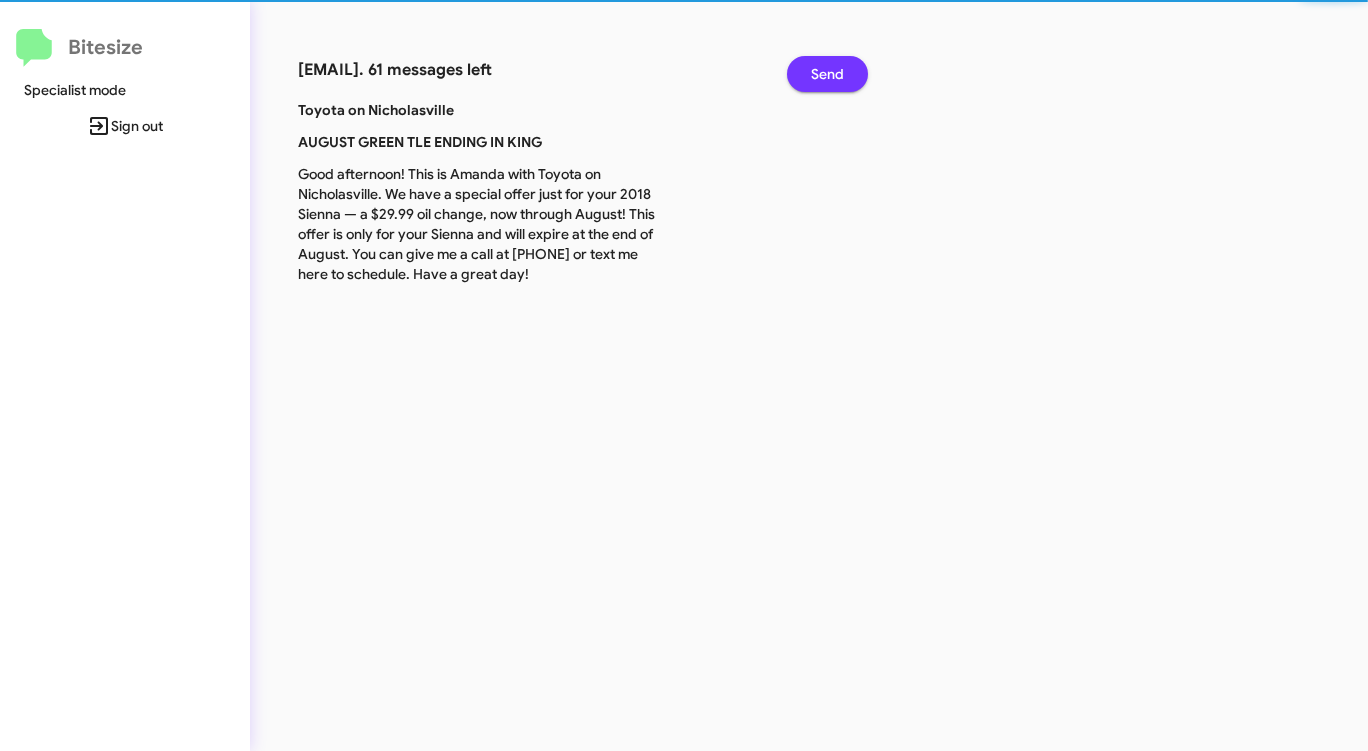 click on "Send" 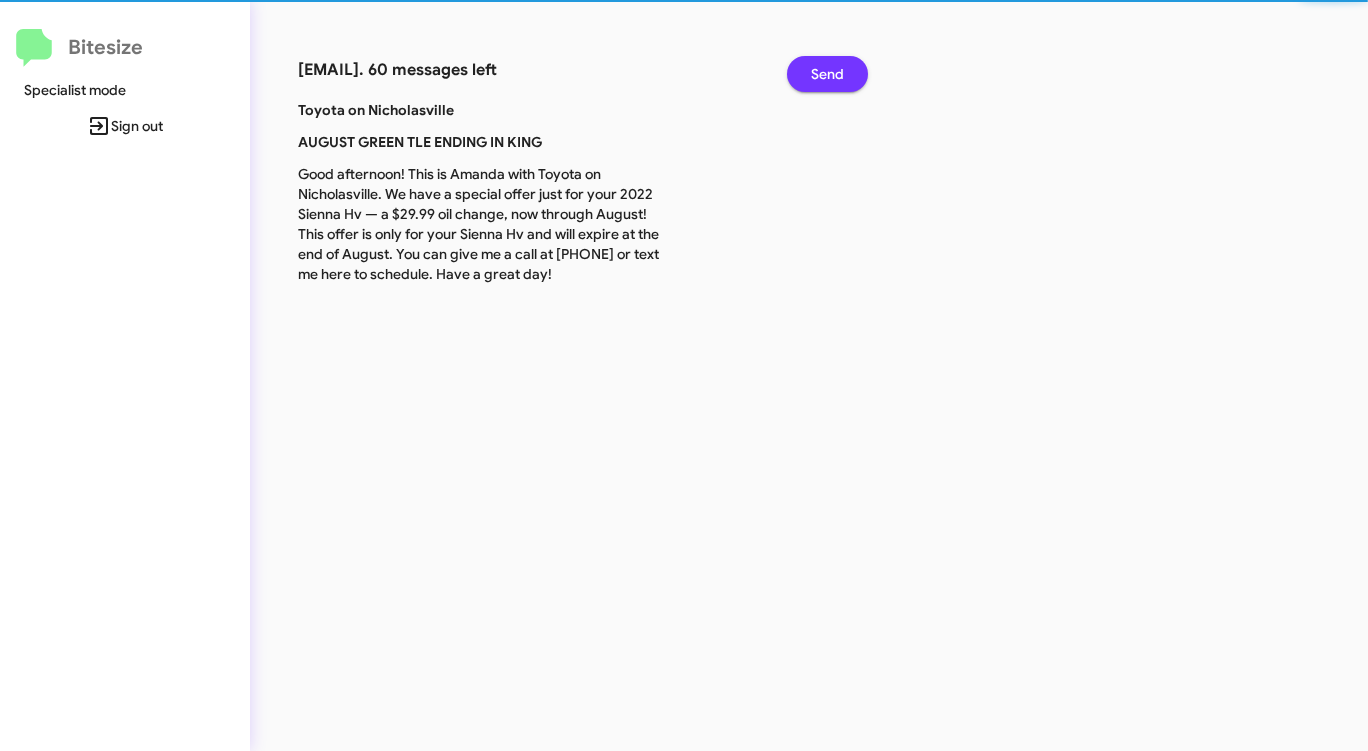 click on "Send" 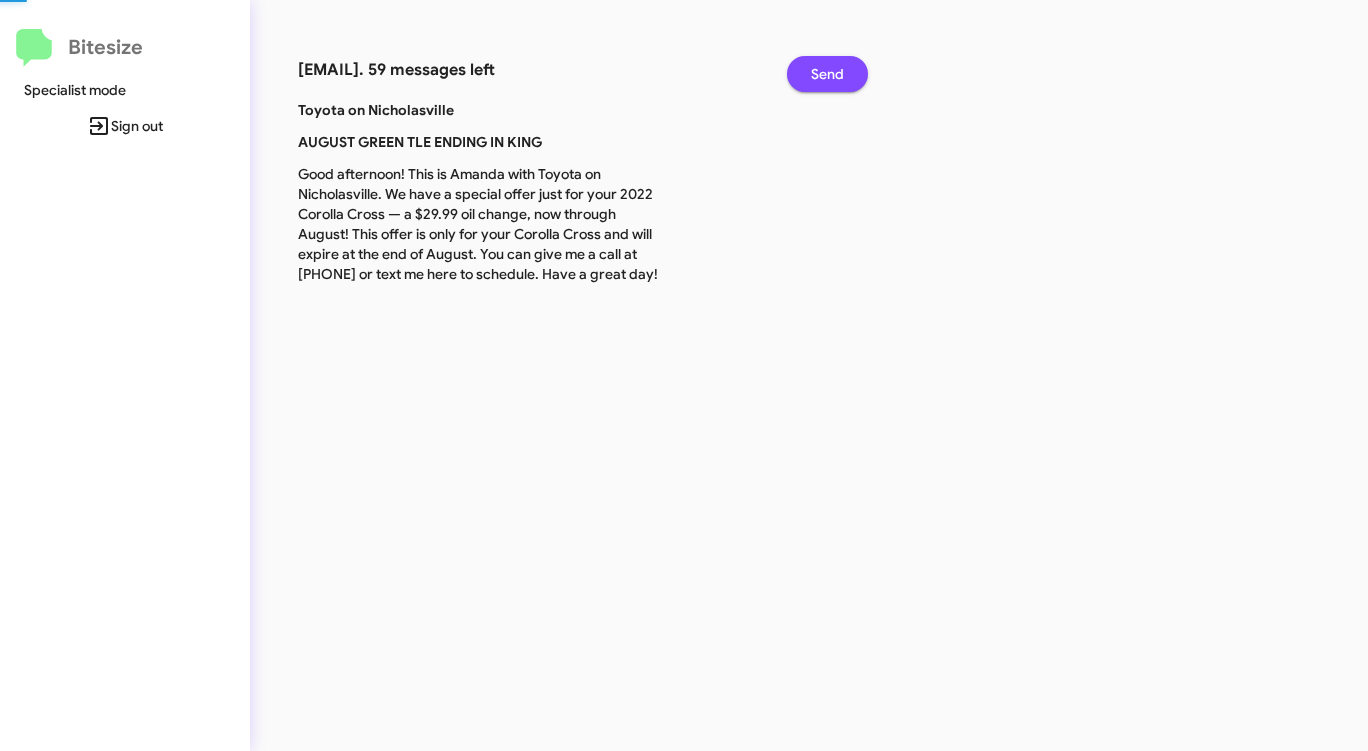 click on "Send" 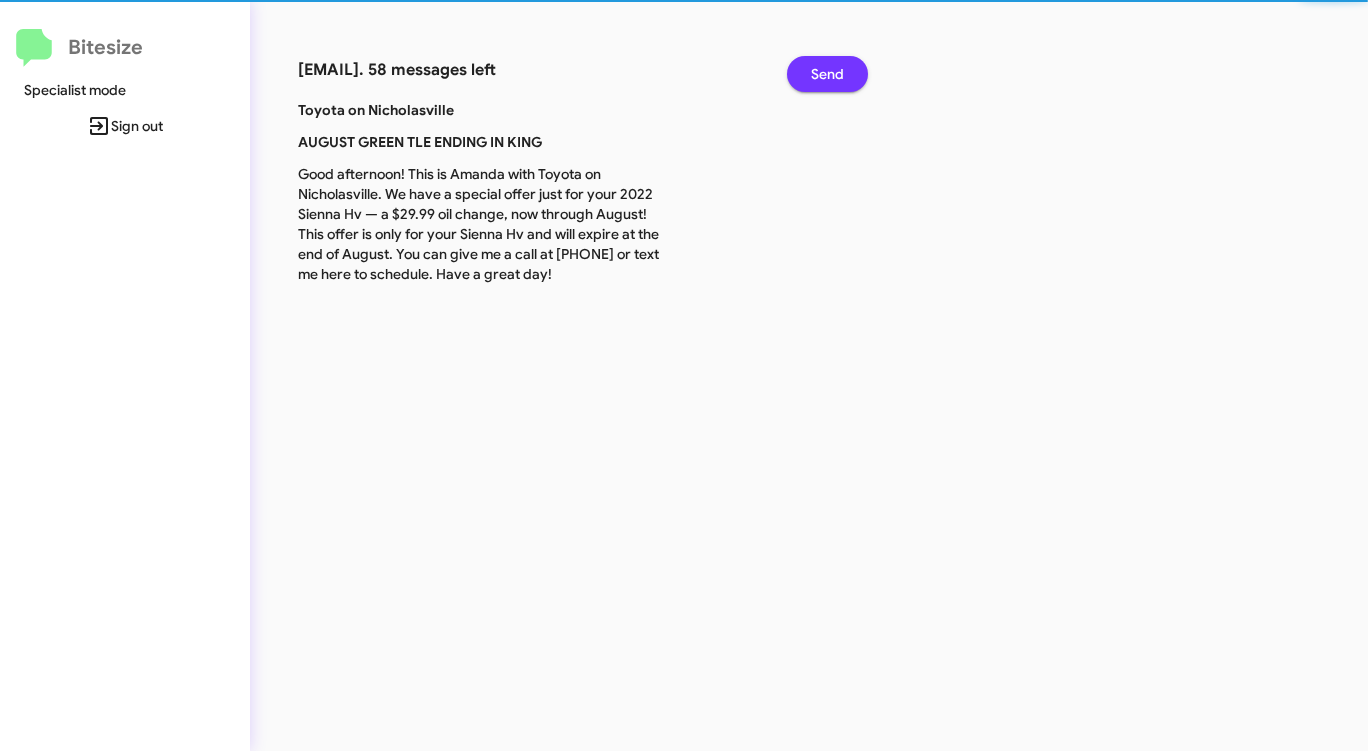 click on "Send" 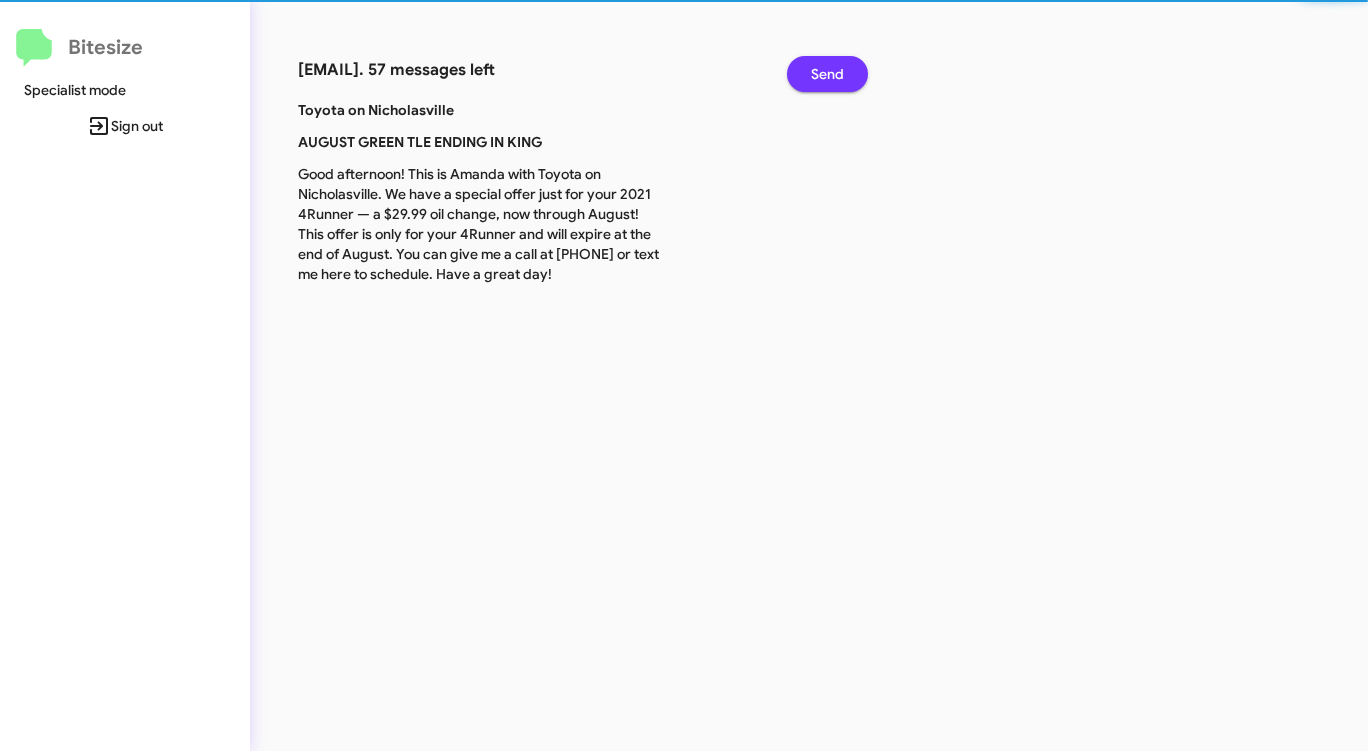 click on "Send" 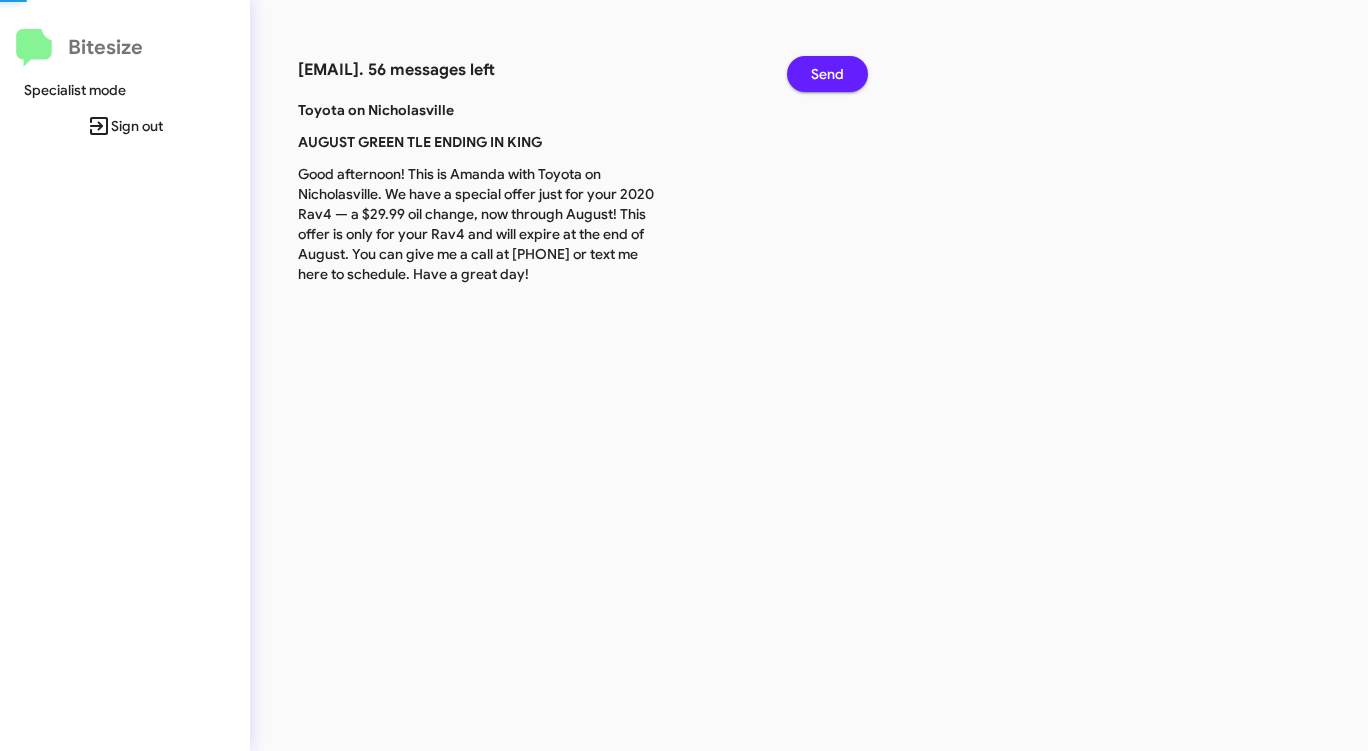click on "Send" 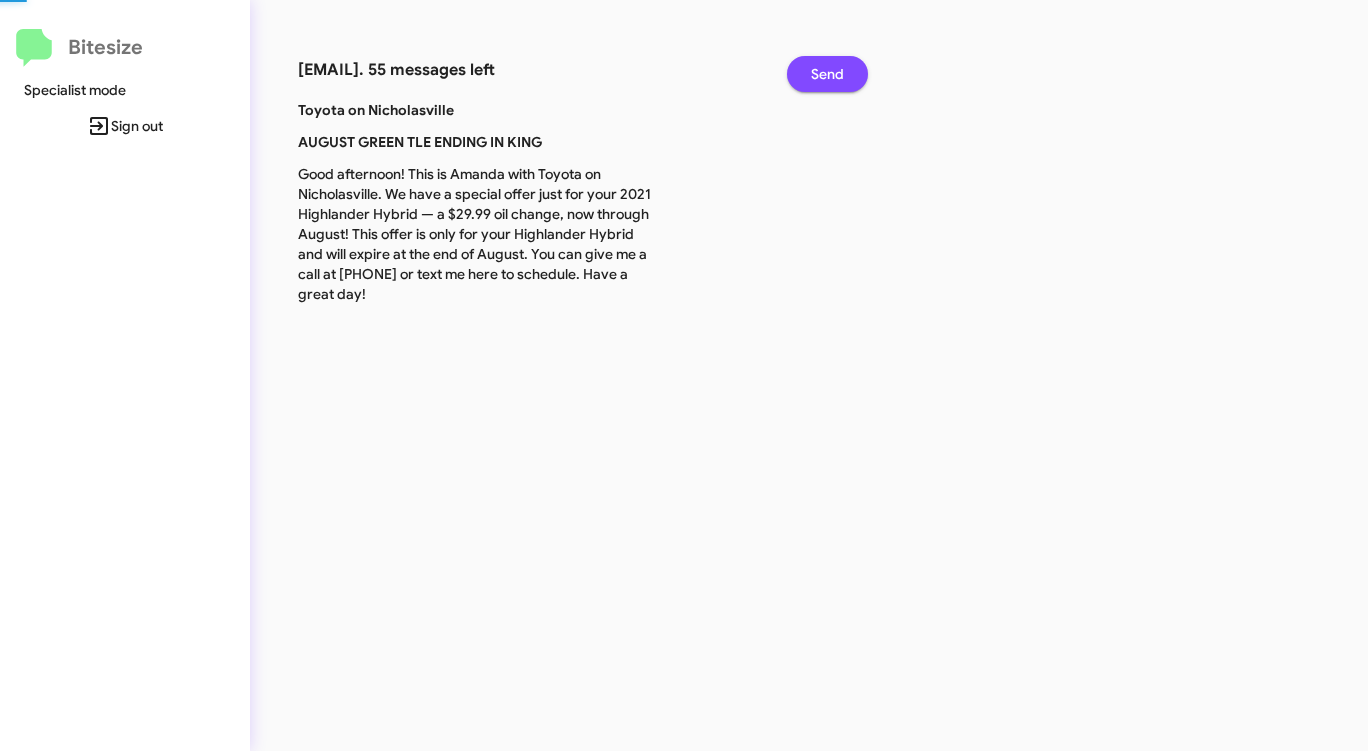 click on "Send" 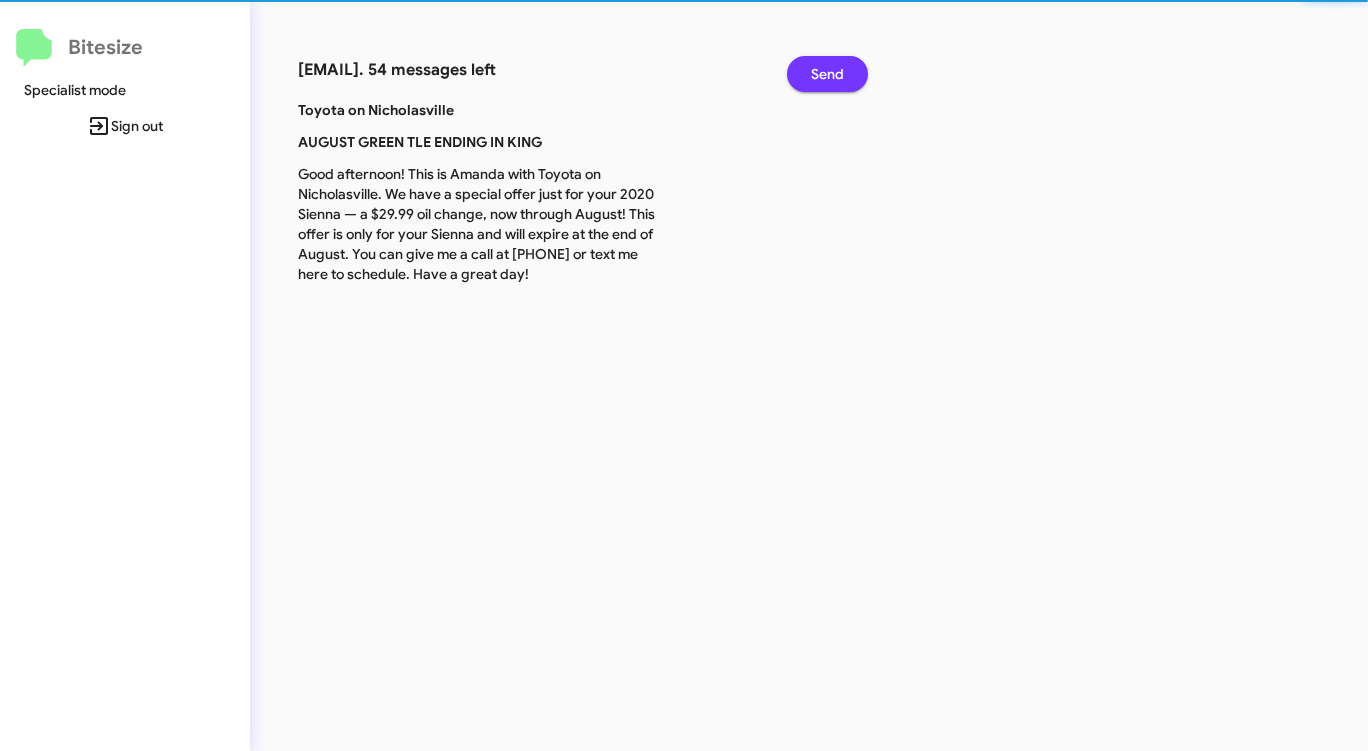 click on "Send" 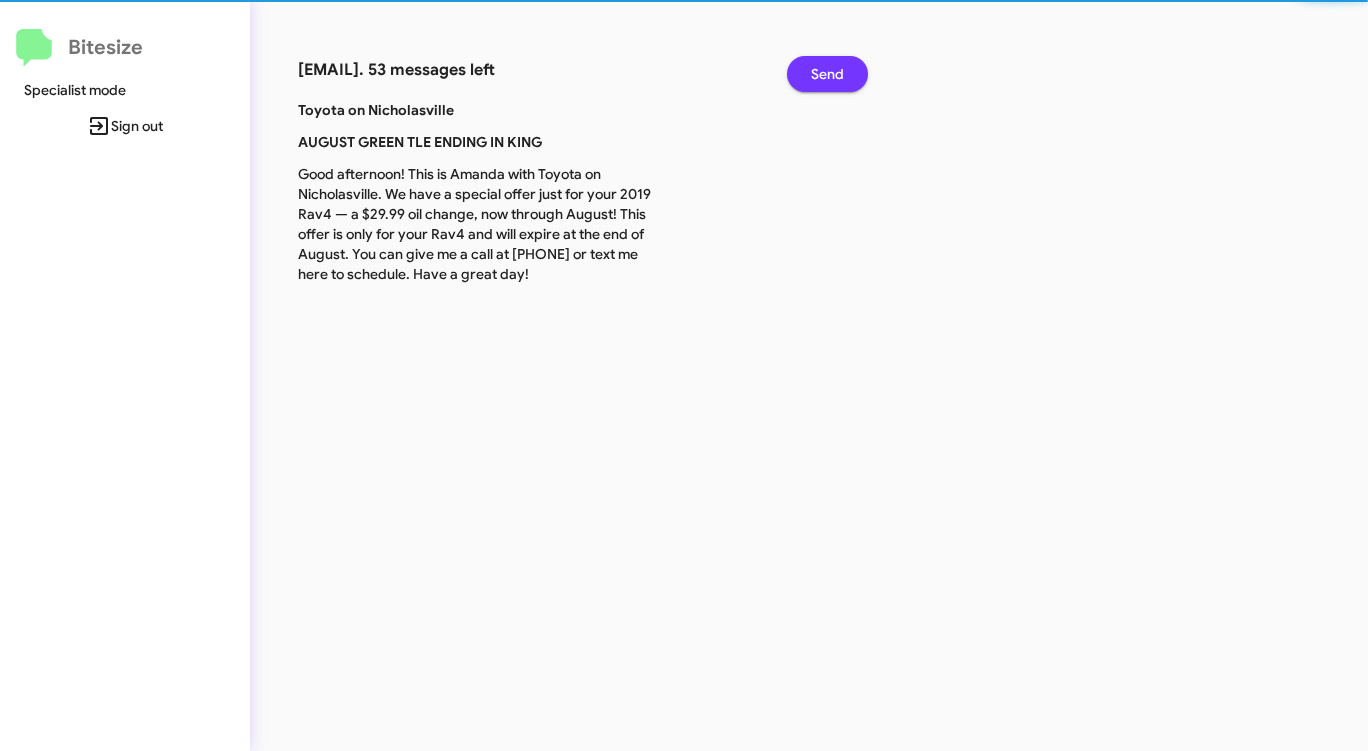 click on "Send" 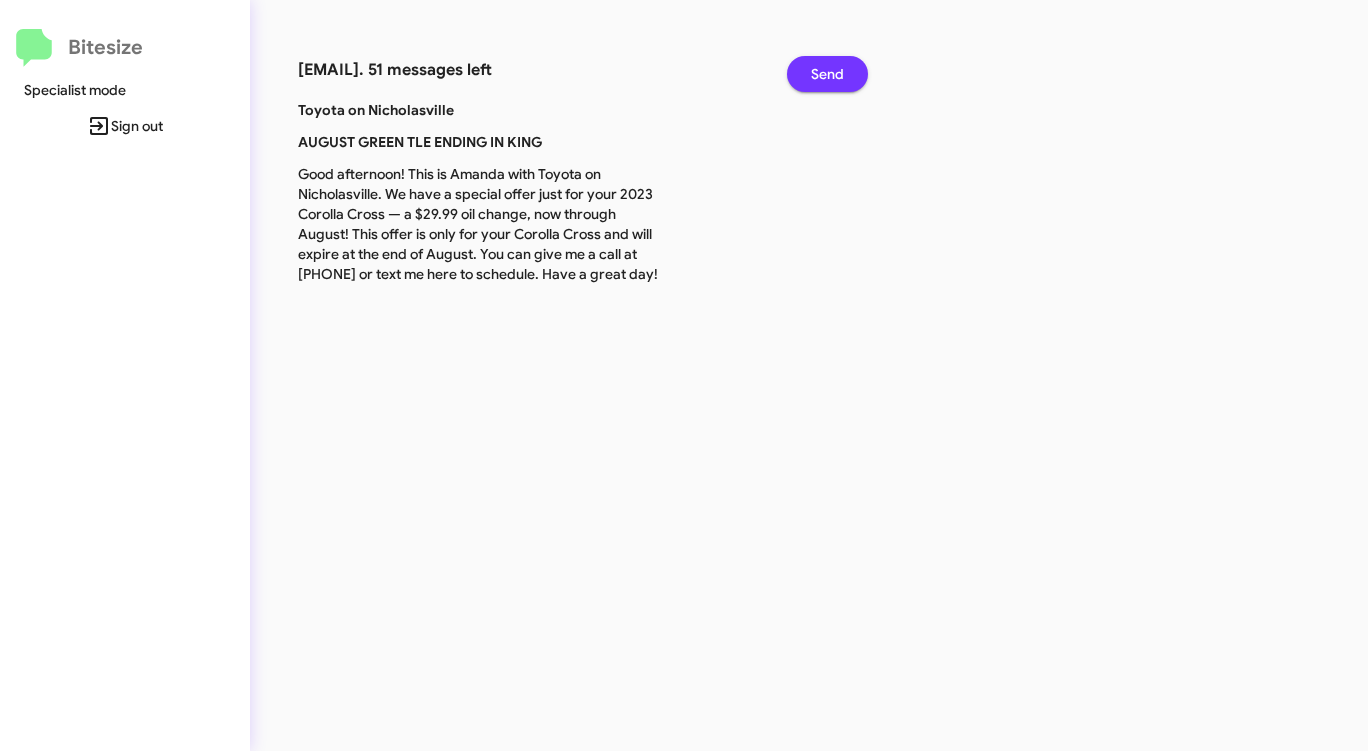 click on "Send" 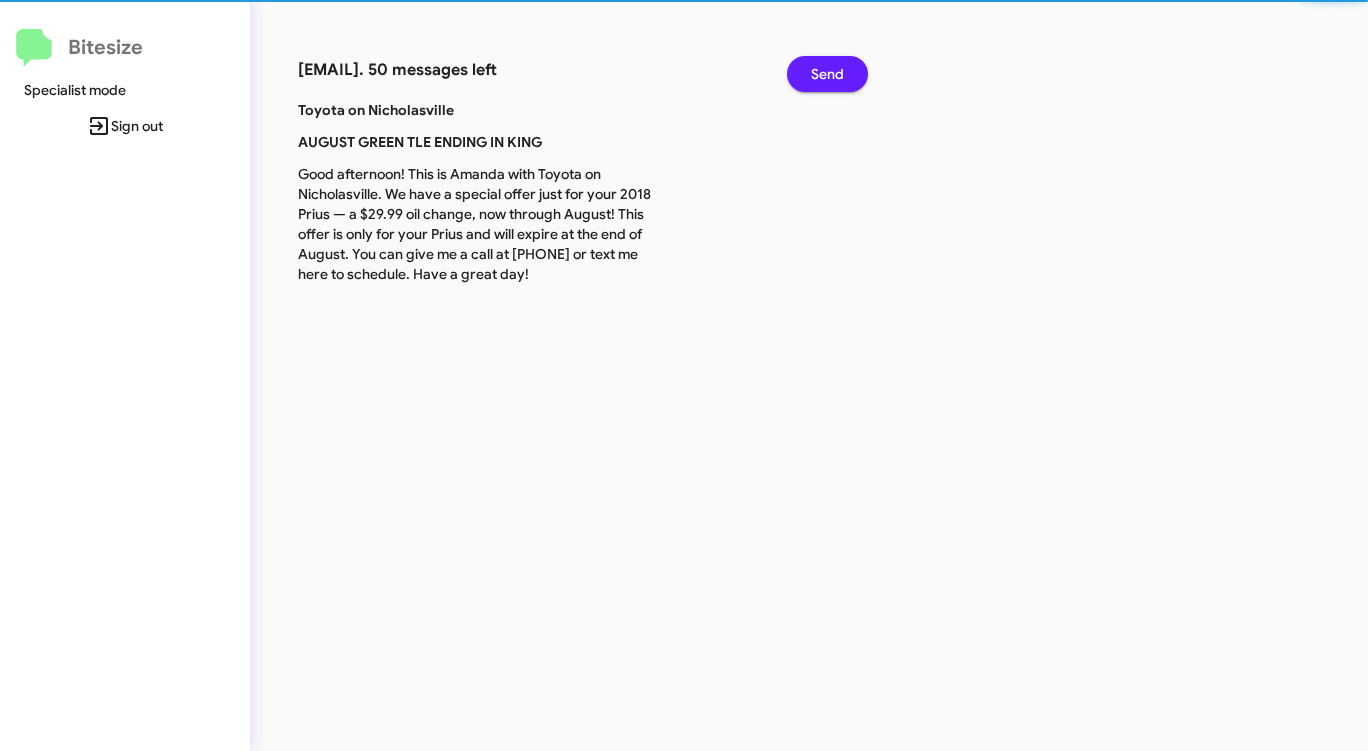 click on "Send" 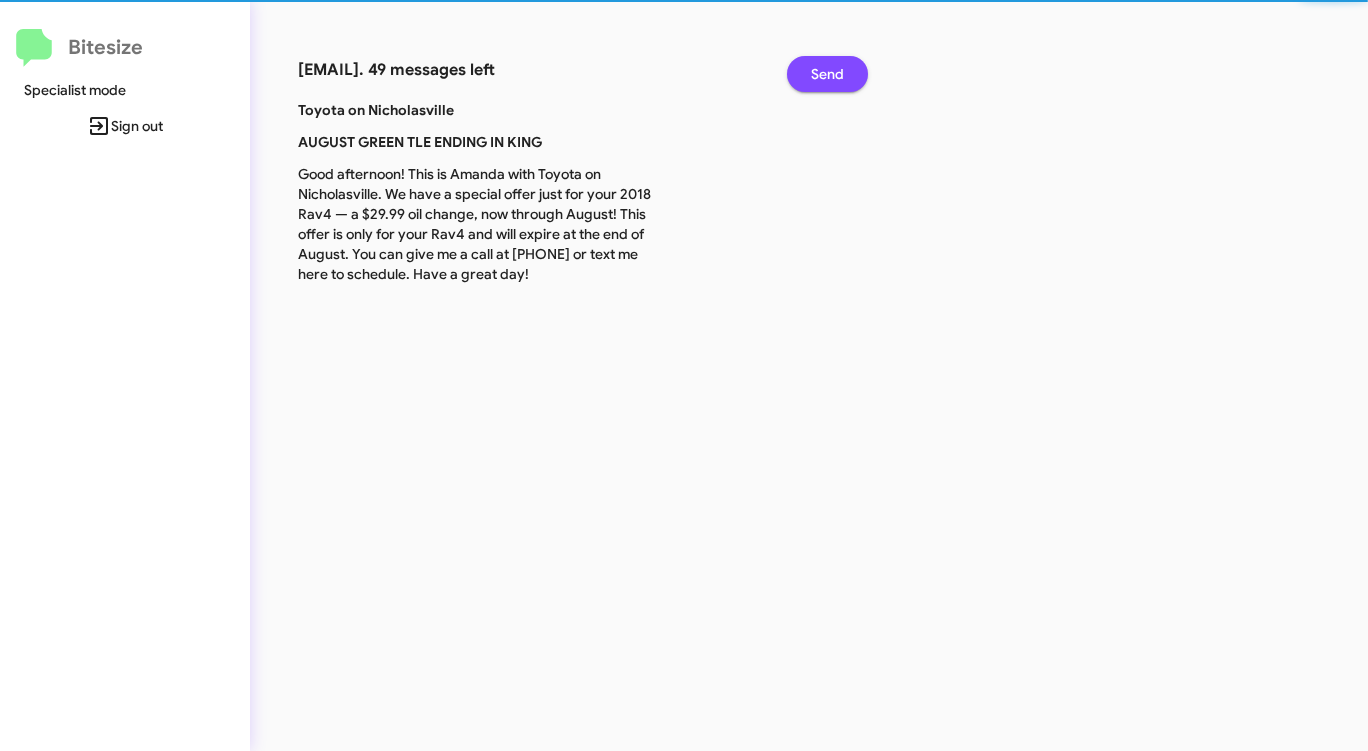 click on "Send" 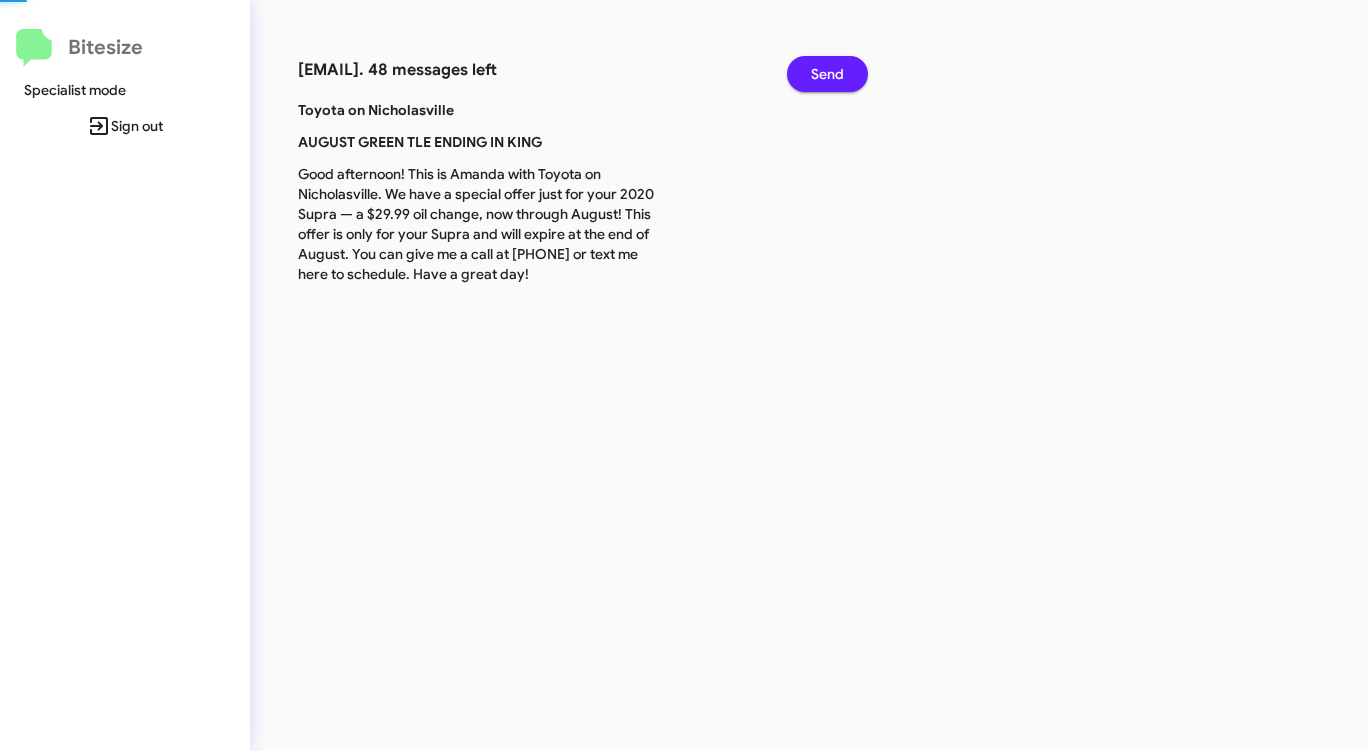 click on "Send" 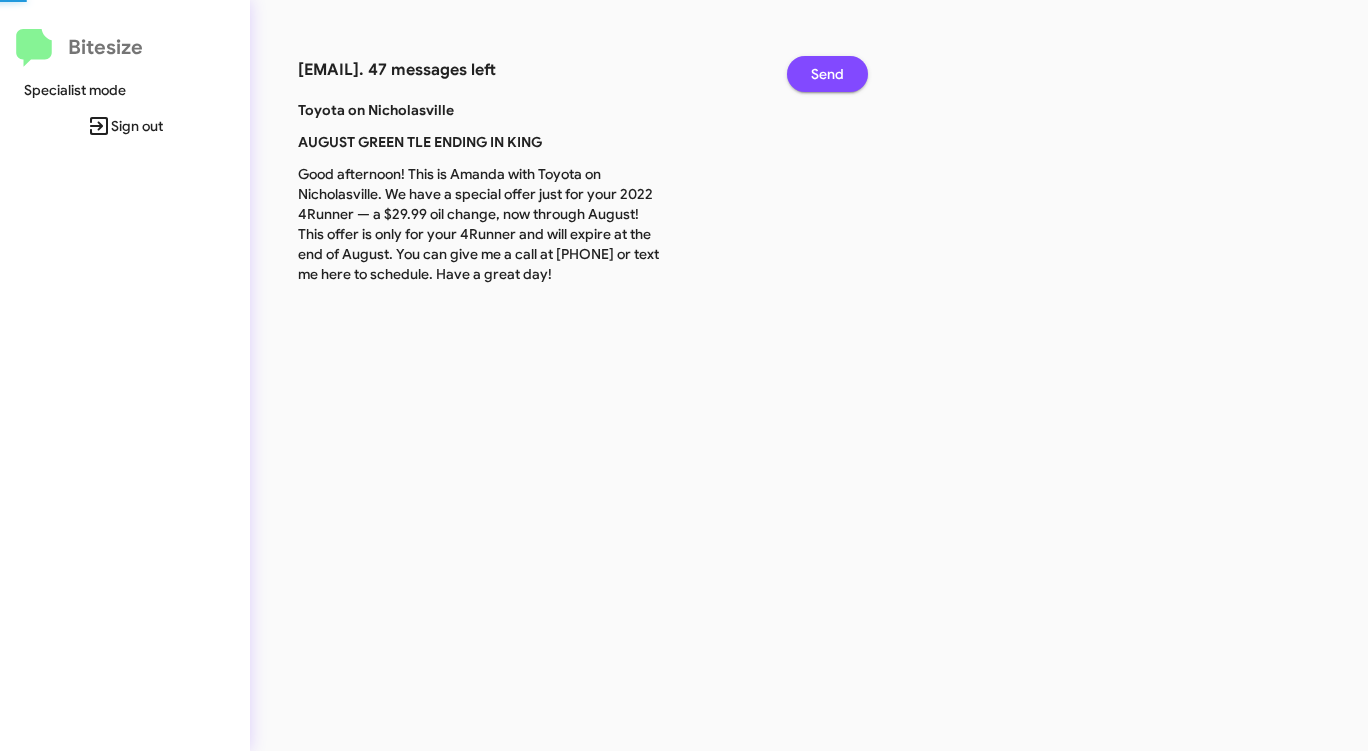 click on "Send" 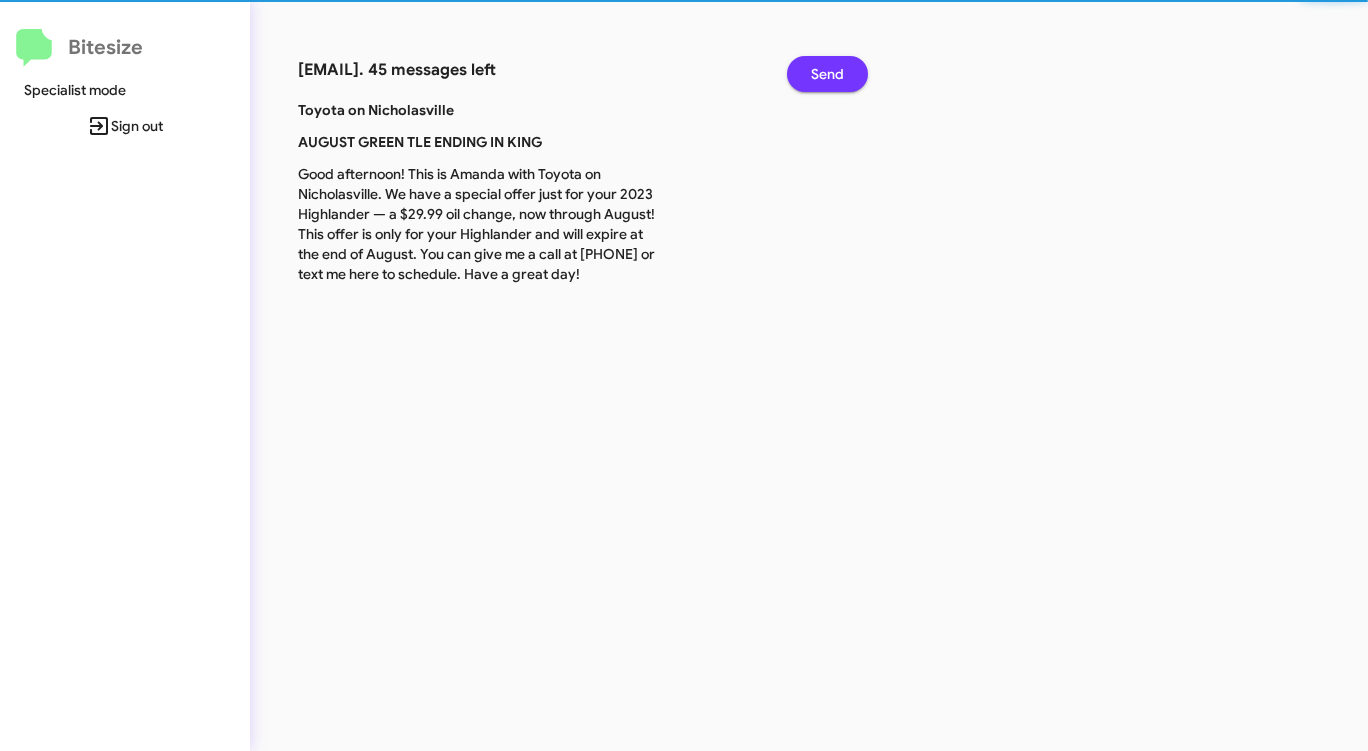 click on "Send" 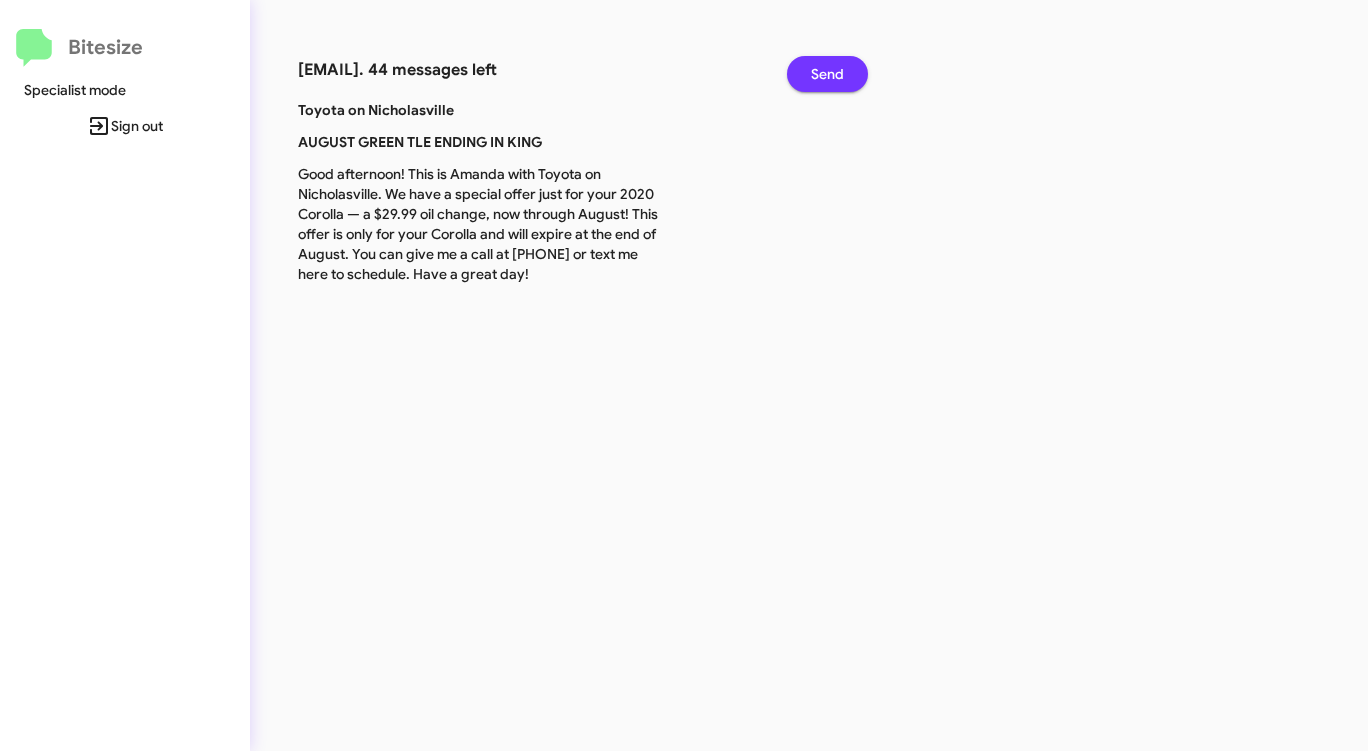 click on "Send" 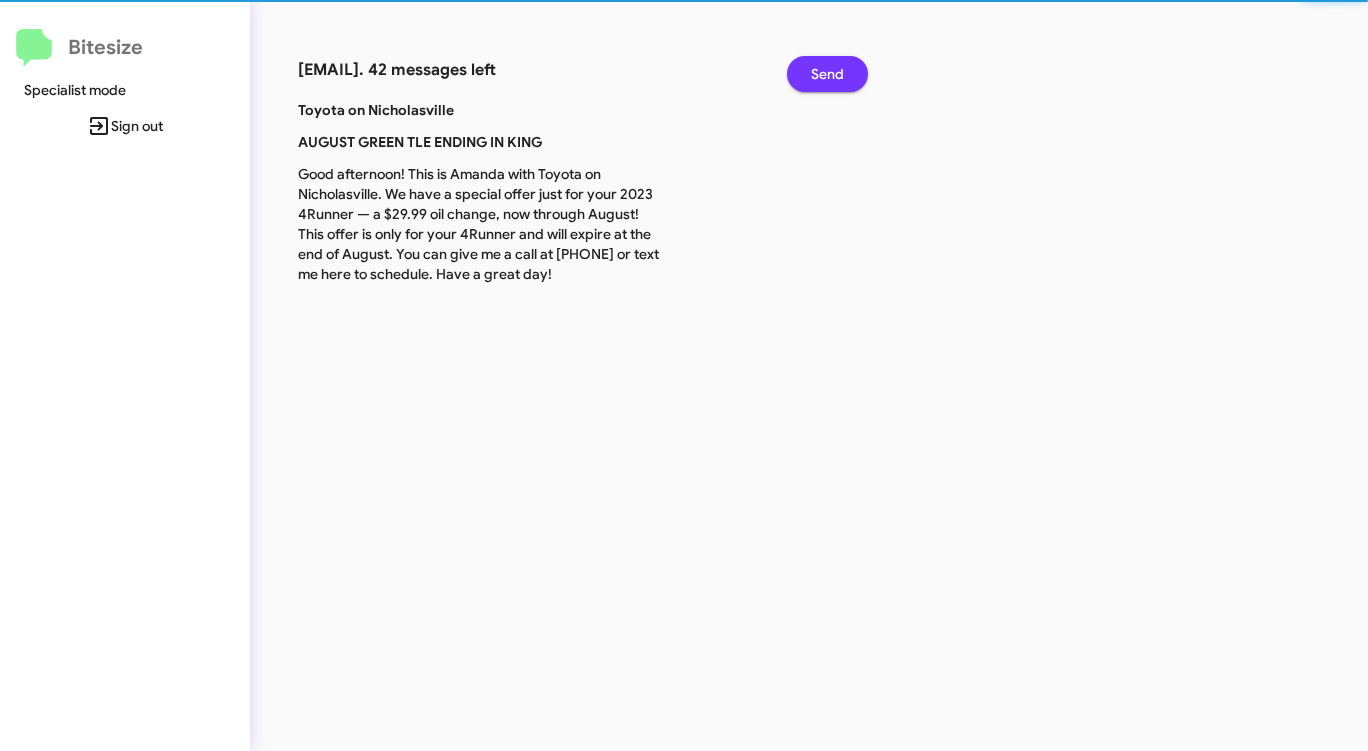 click on "Send" 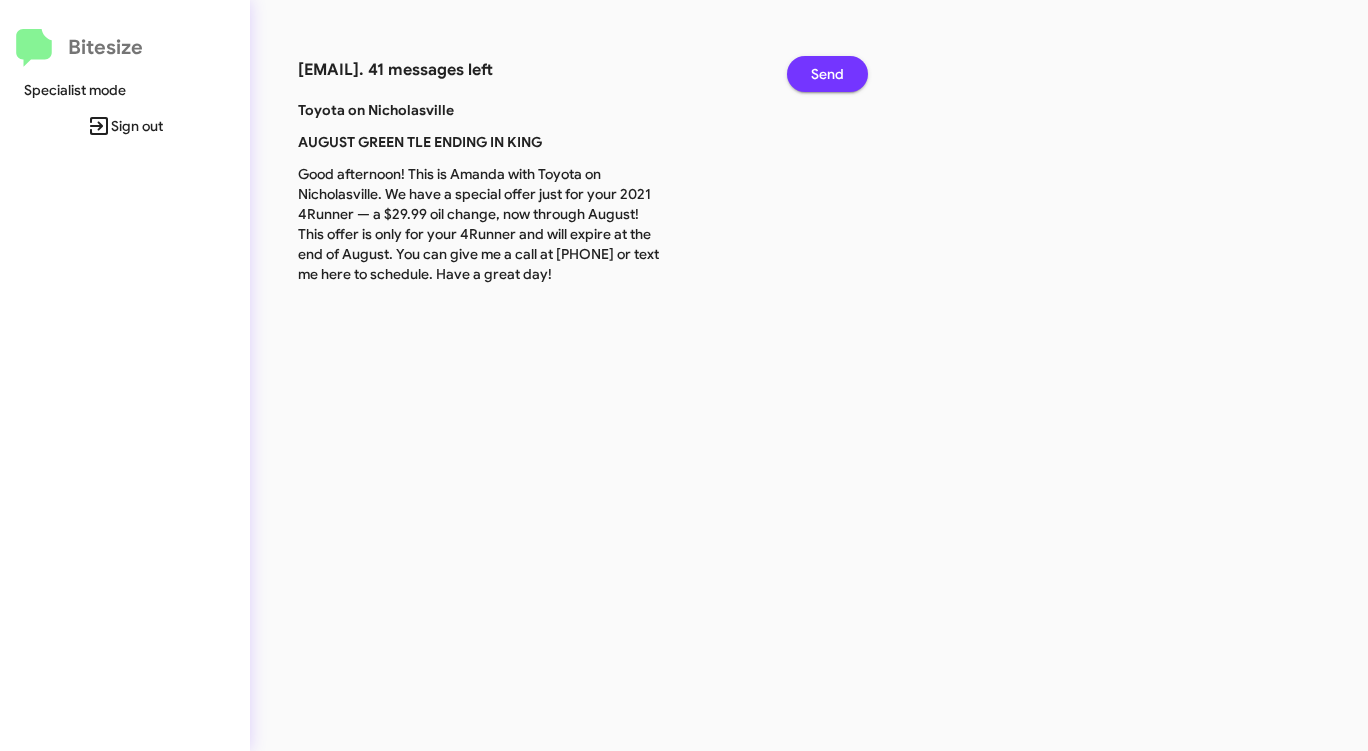 click on "Send" 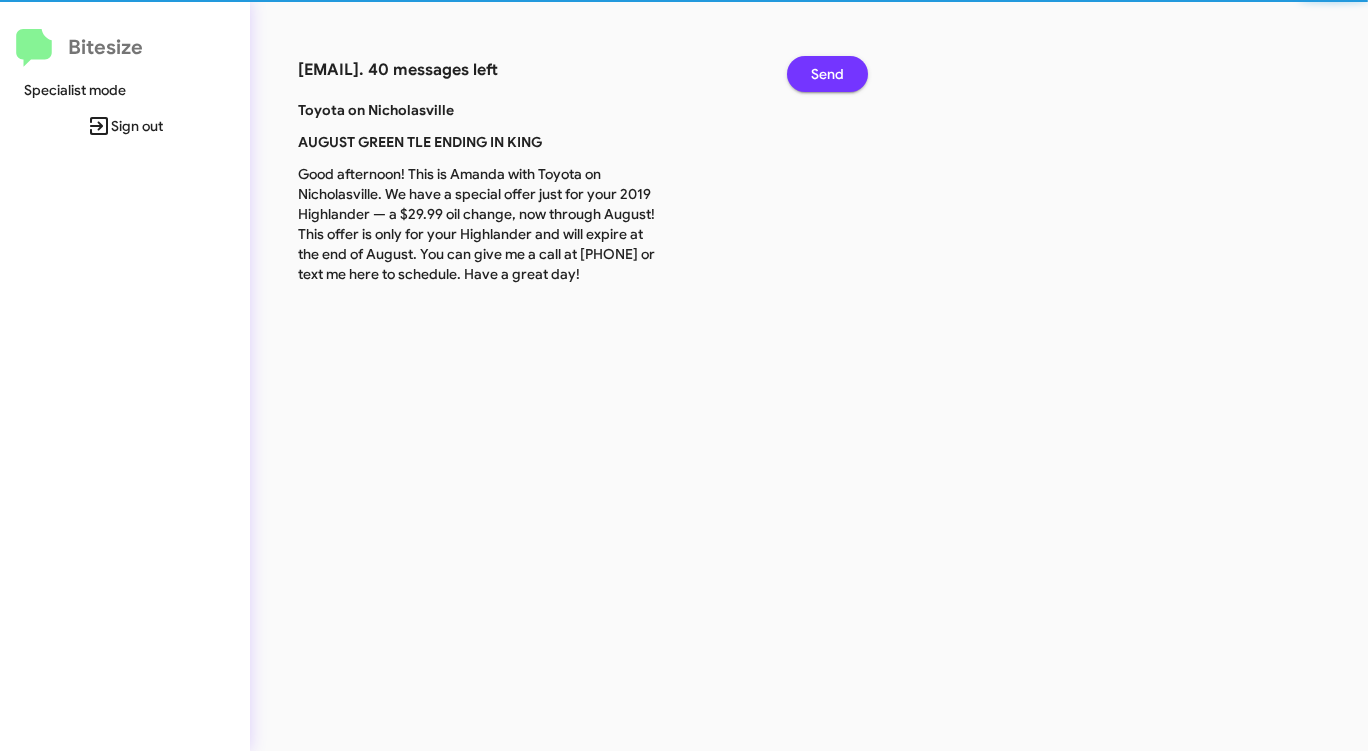 click on "Send" 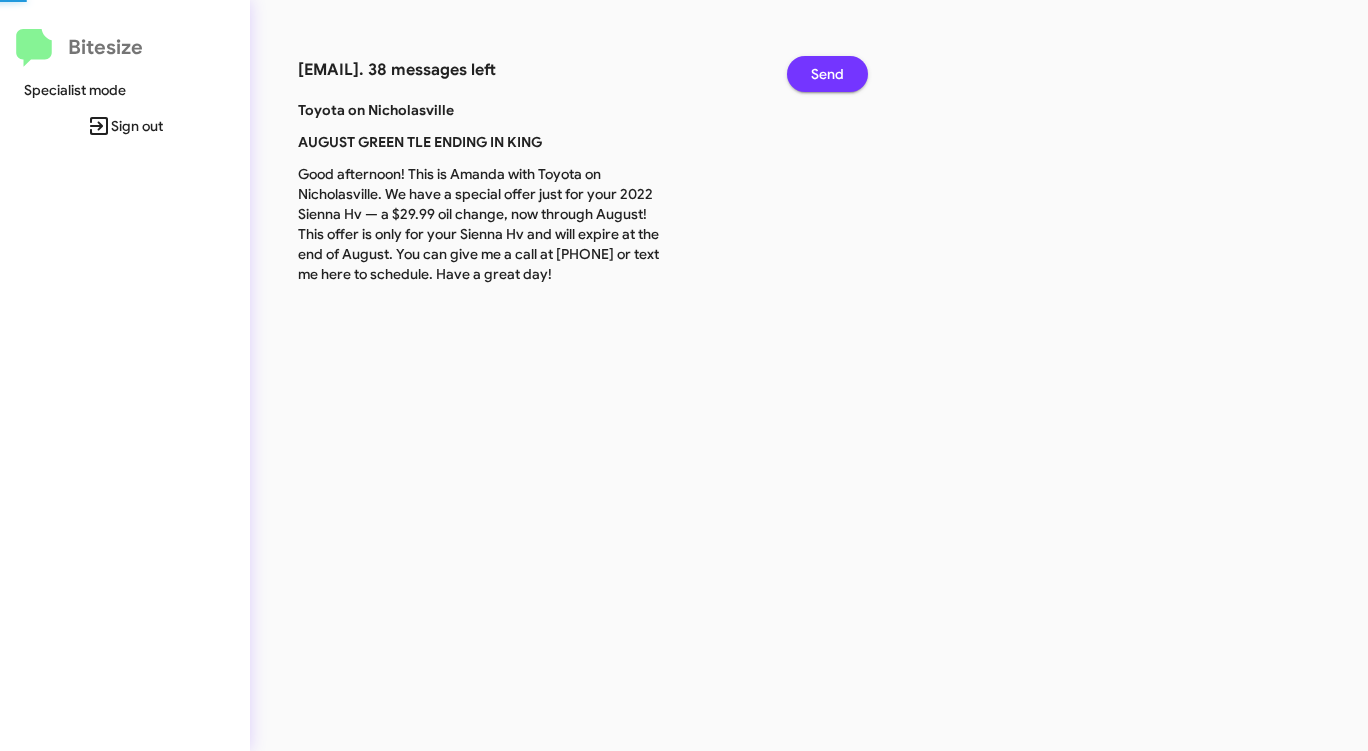 click on "Send" 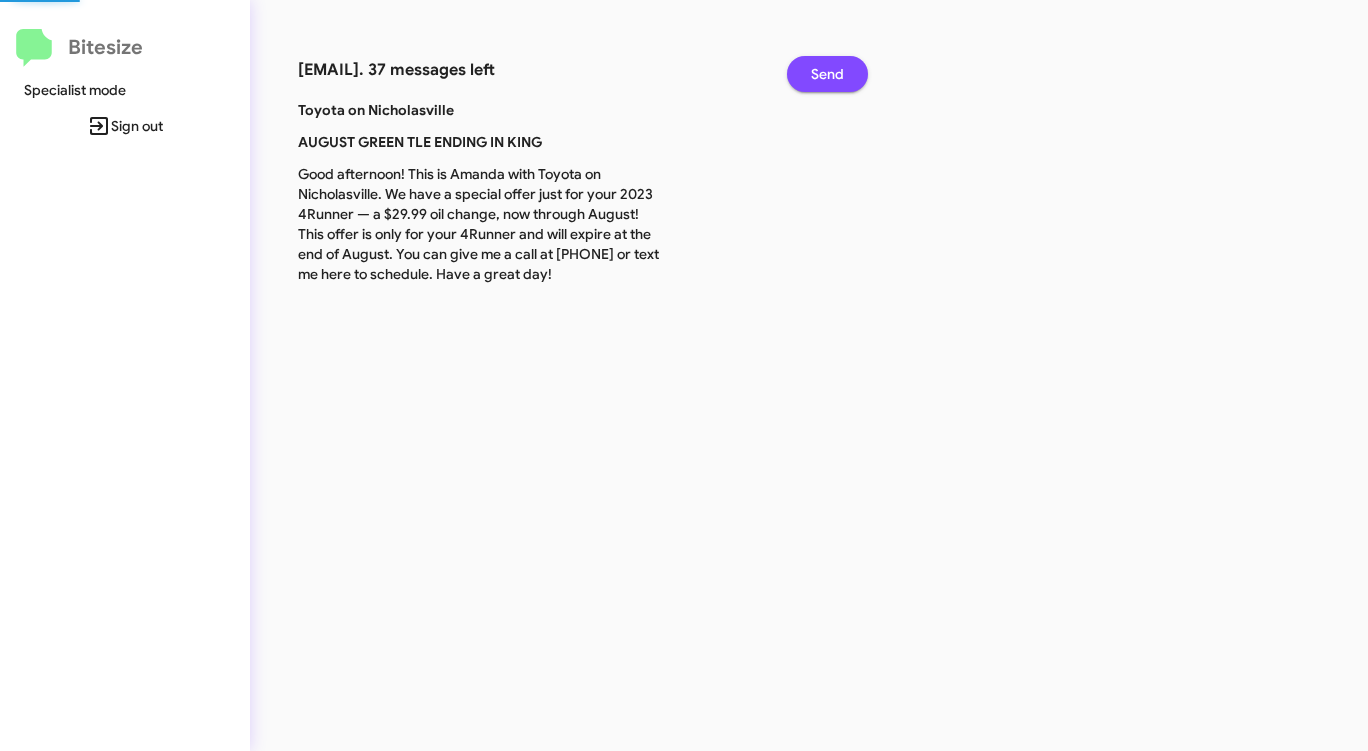 click on "Send" 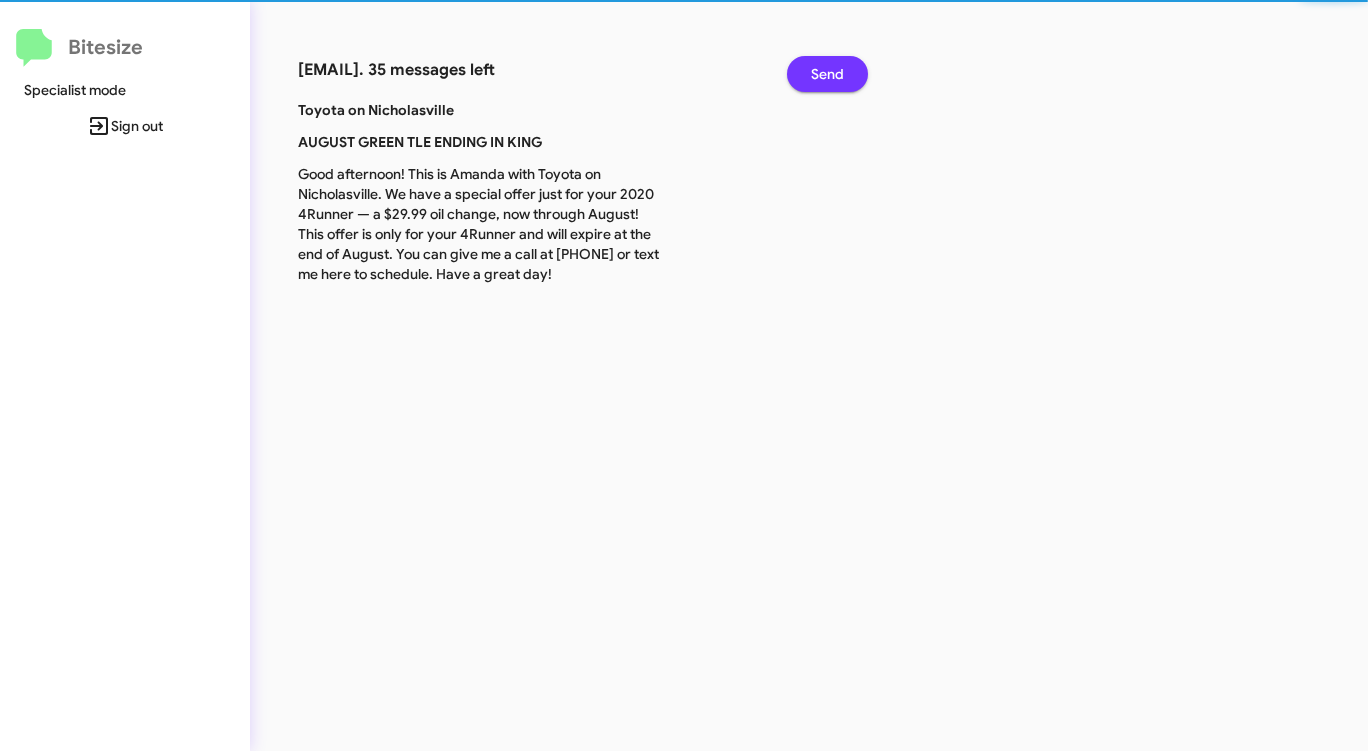 click on "Send" 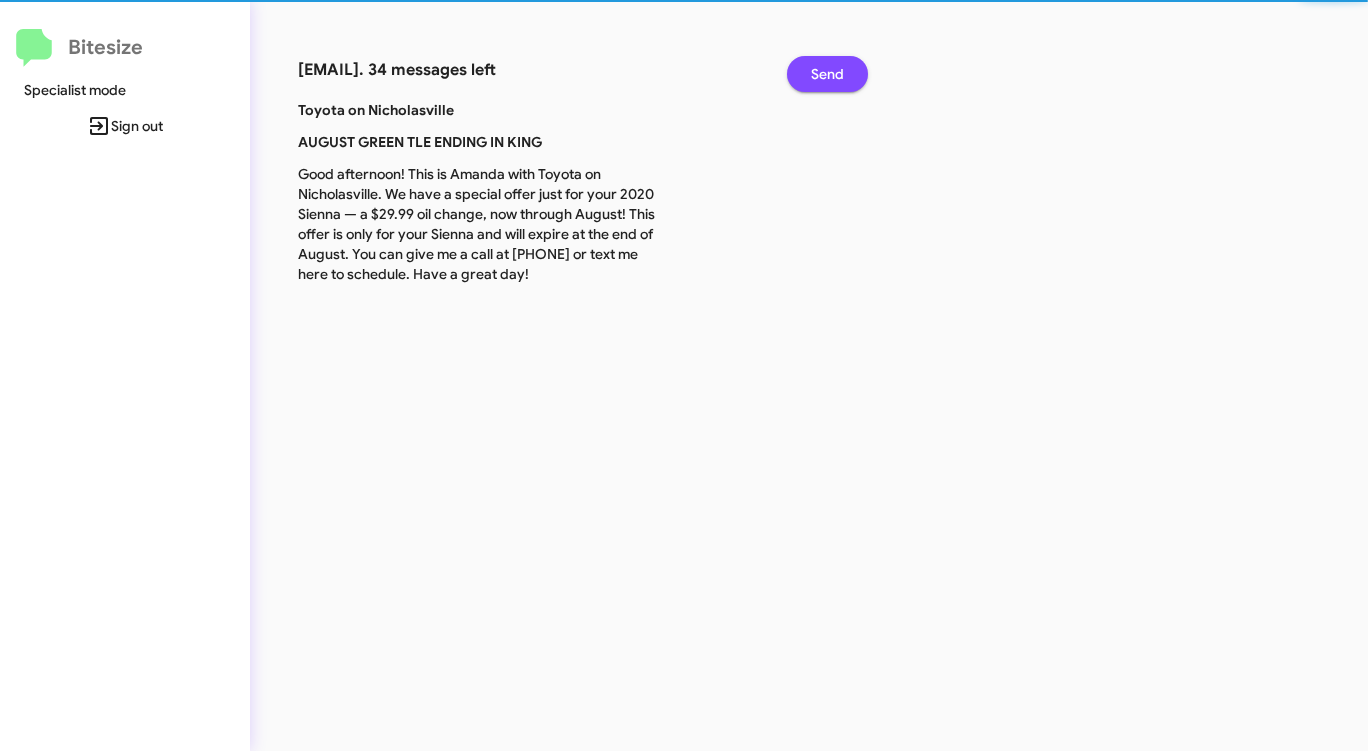 click on "Send" 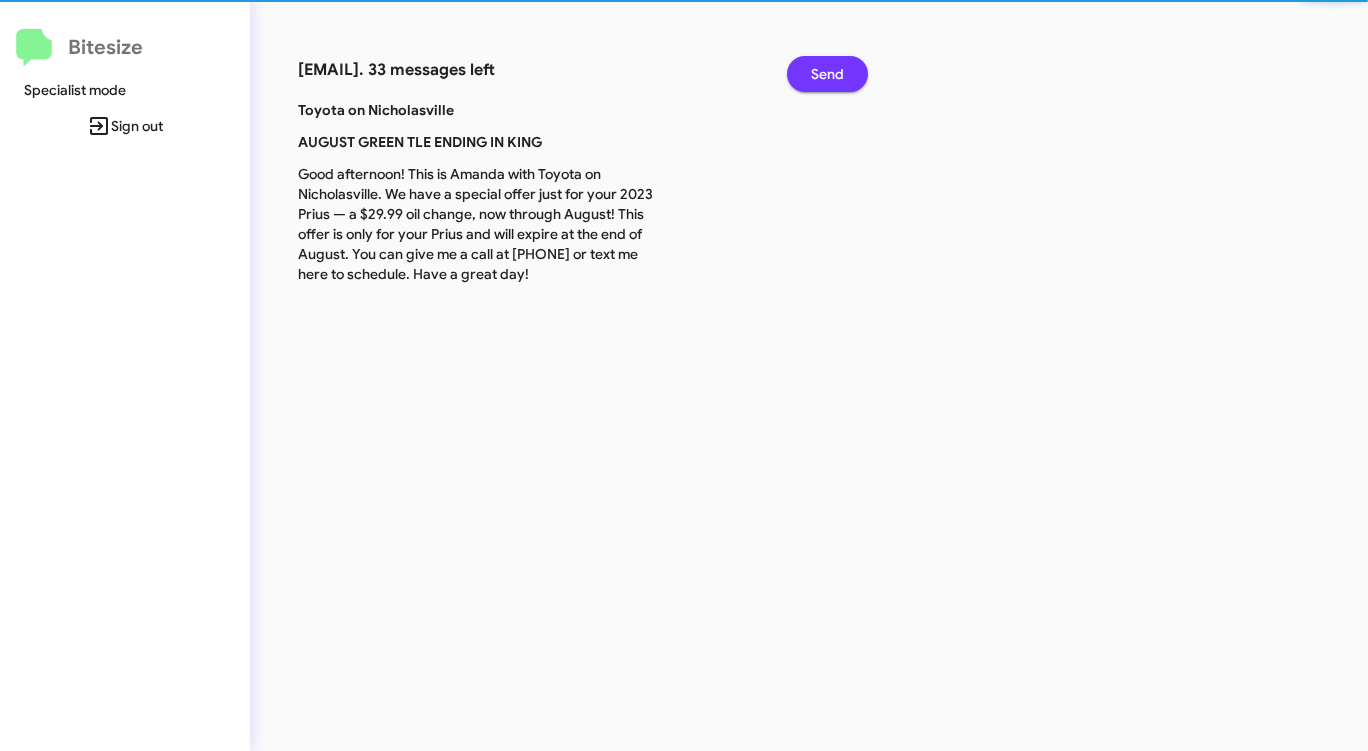click on "Send" 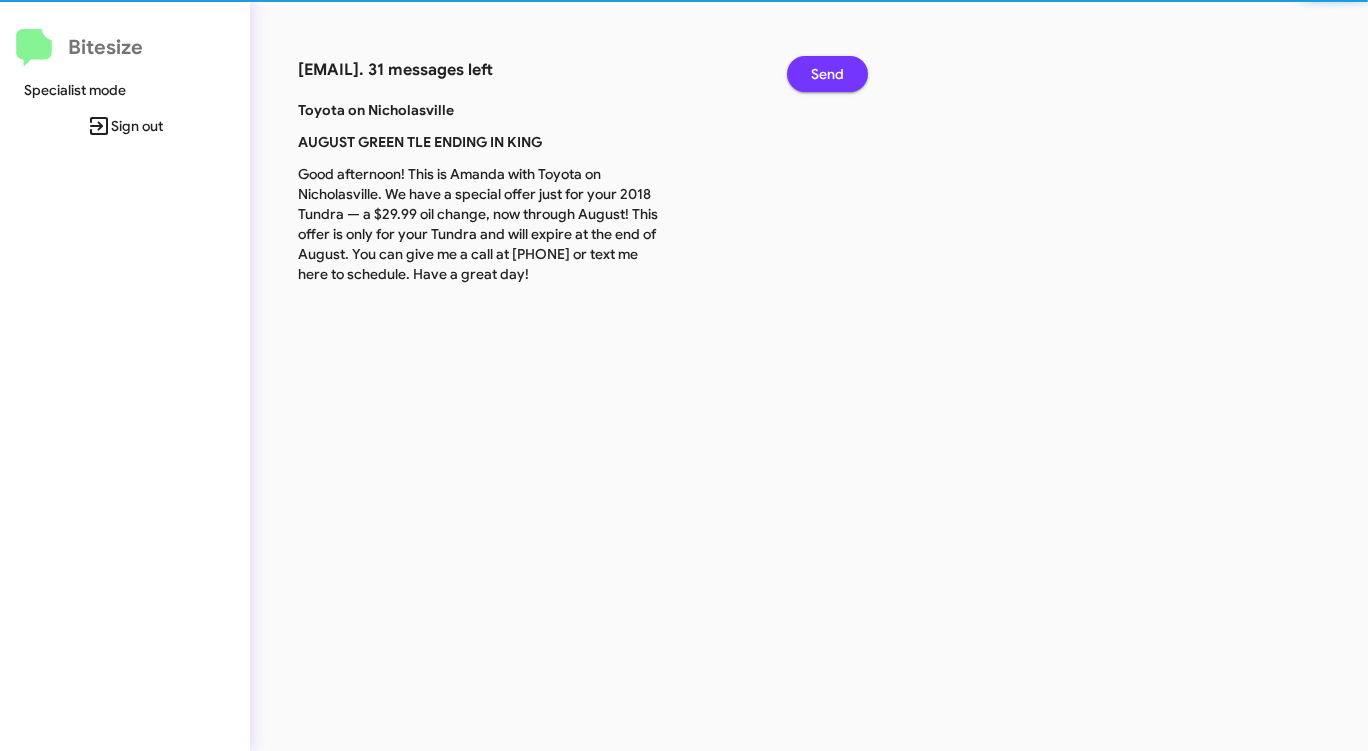 click on "Send" 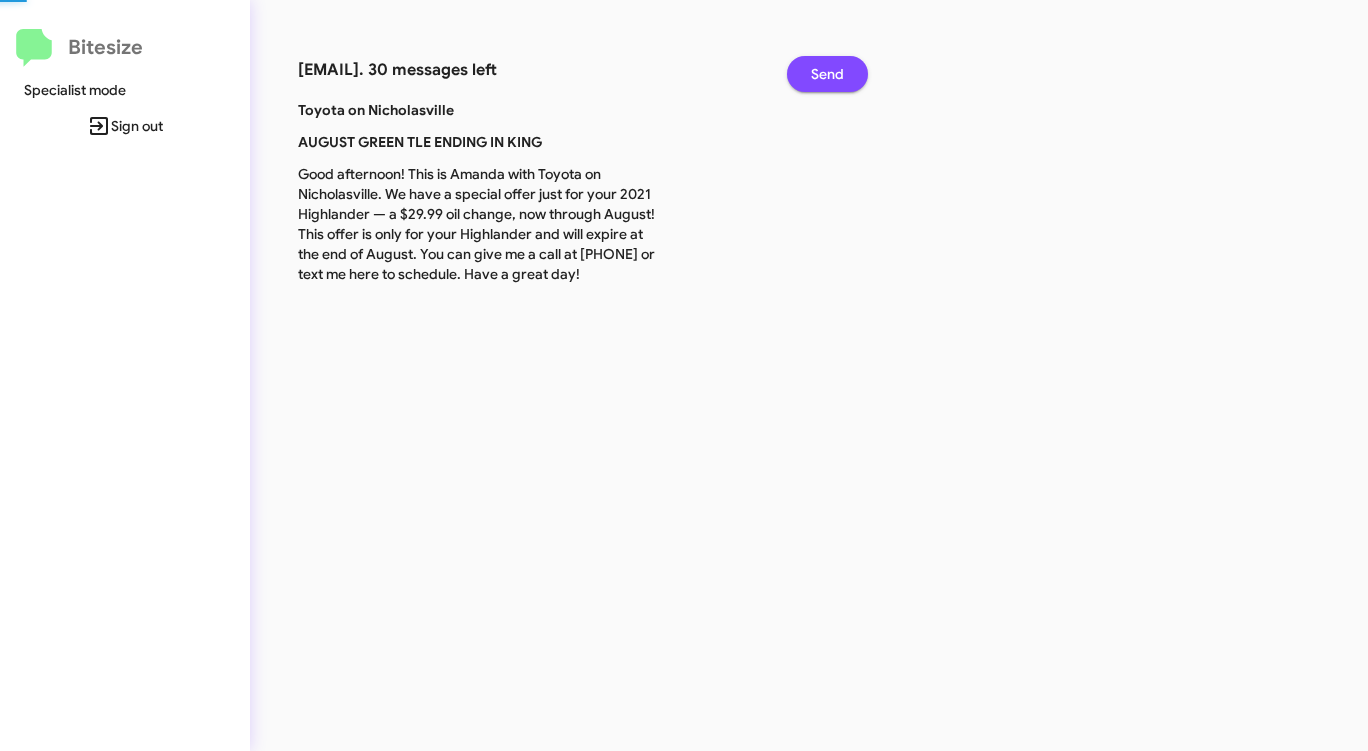 click on "Send" 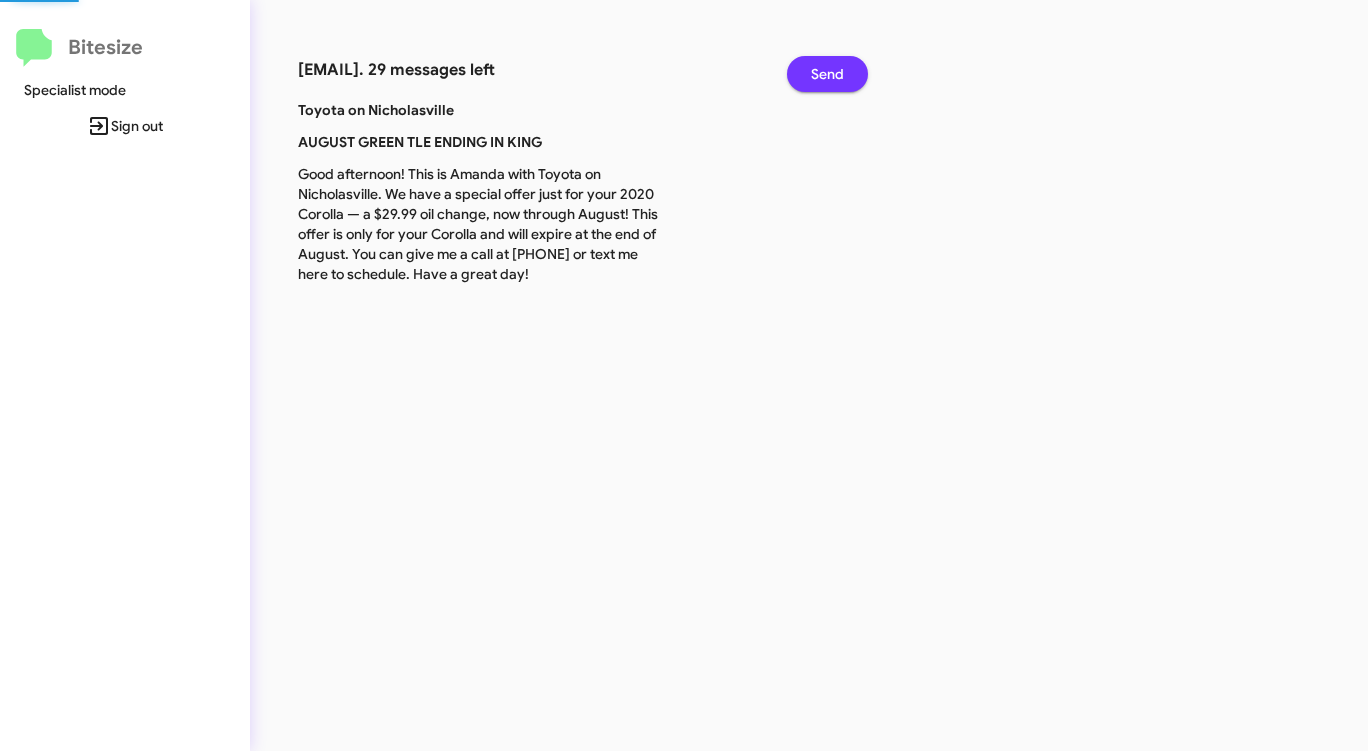 click on "Send" 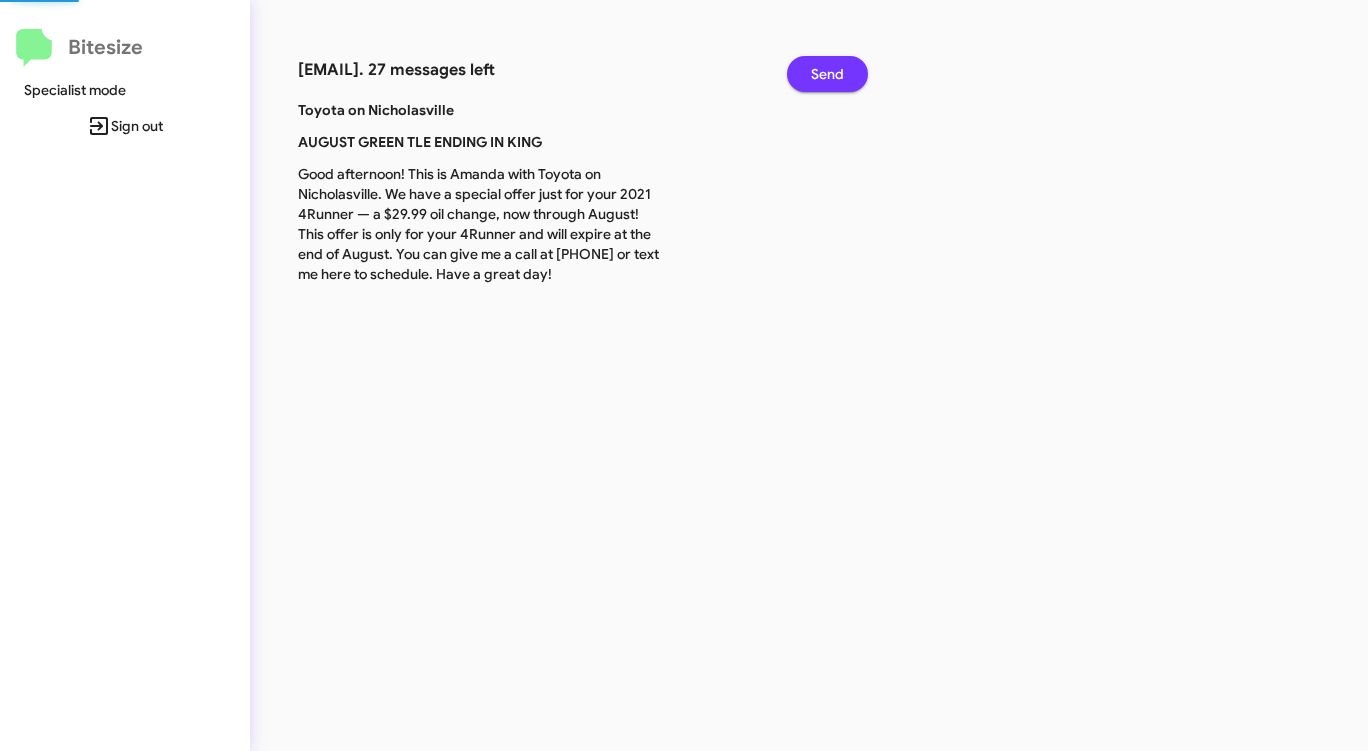 click on "Send" 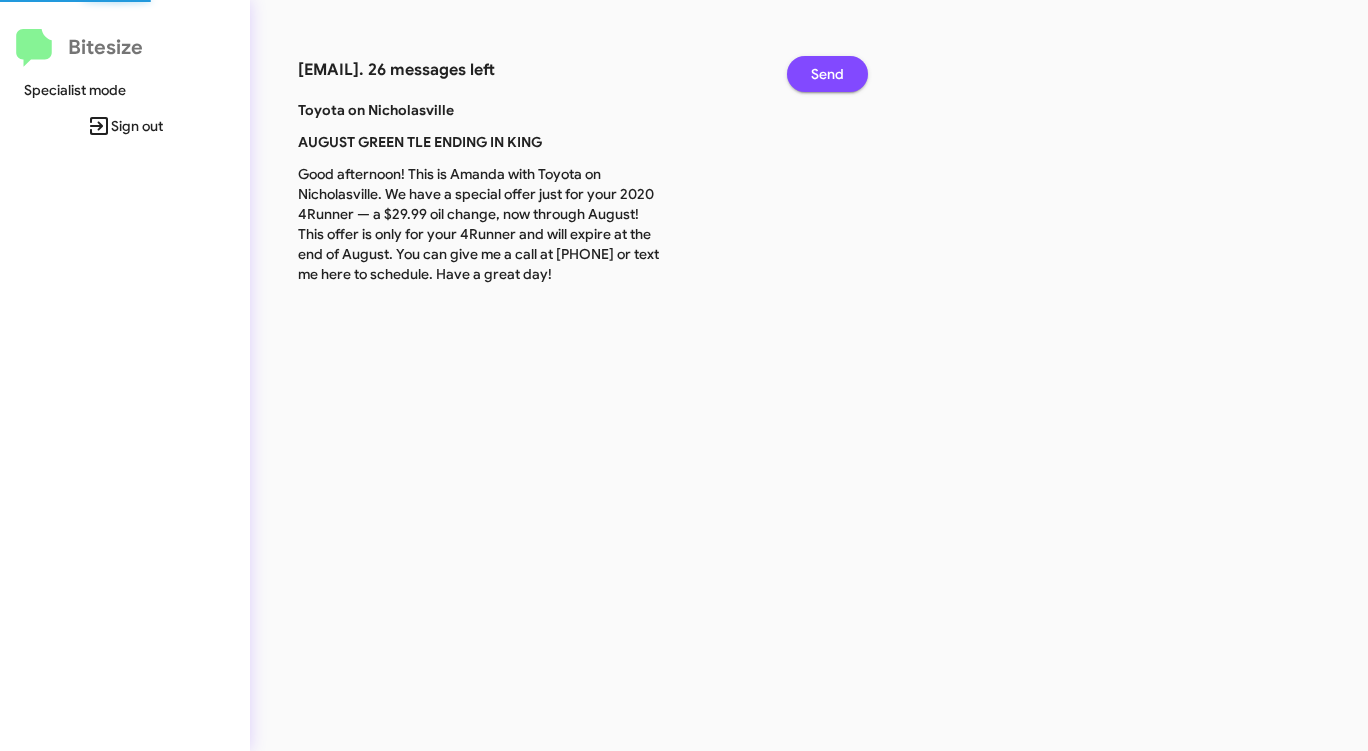 click on "Send" 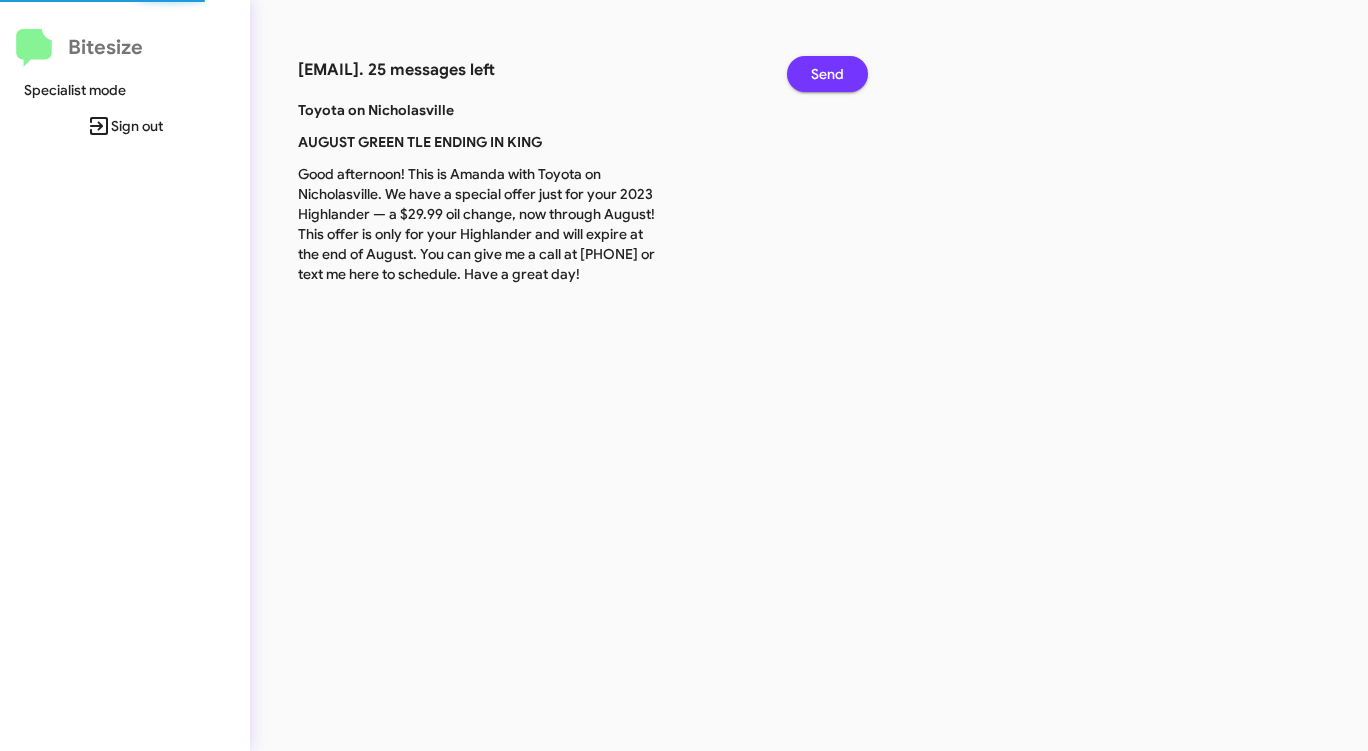 click on "Send" 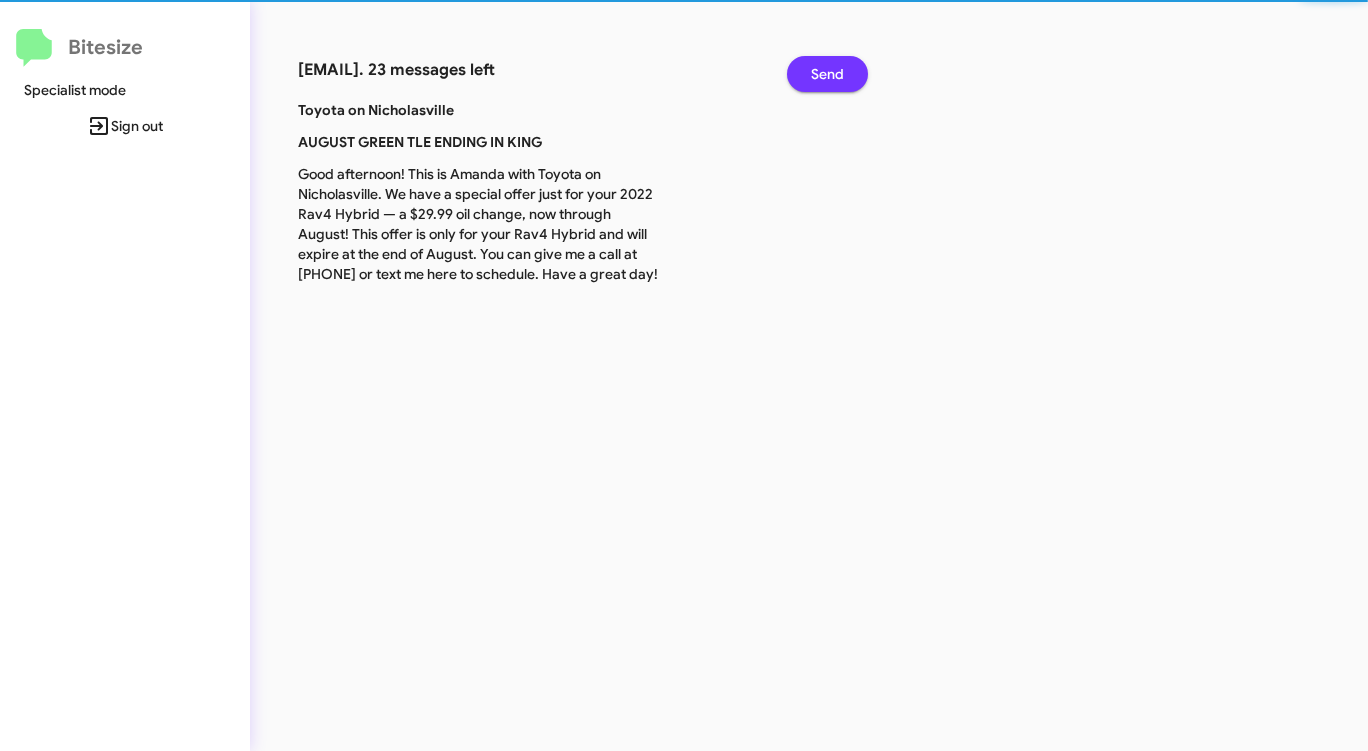 click on "Send" 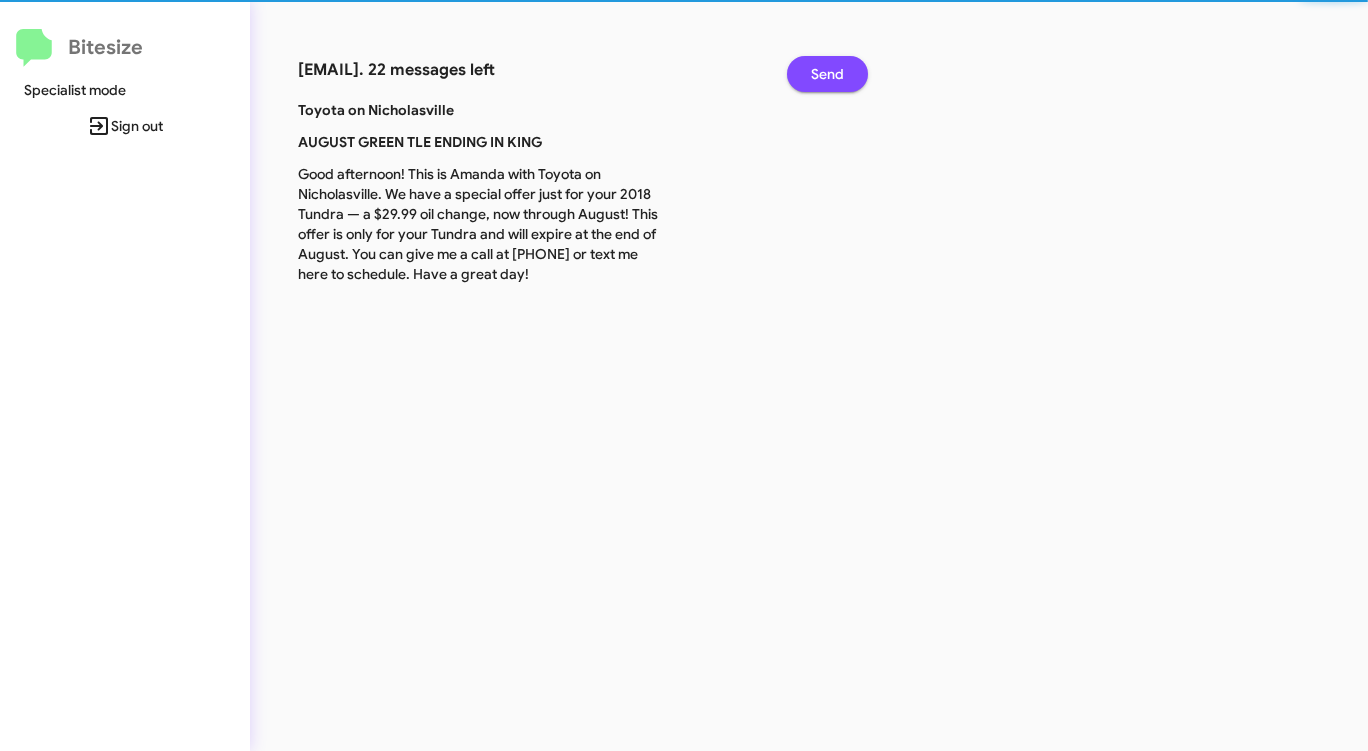 click on "Send" 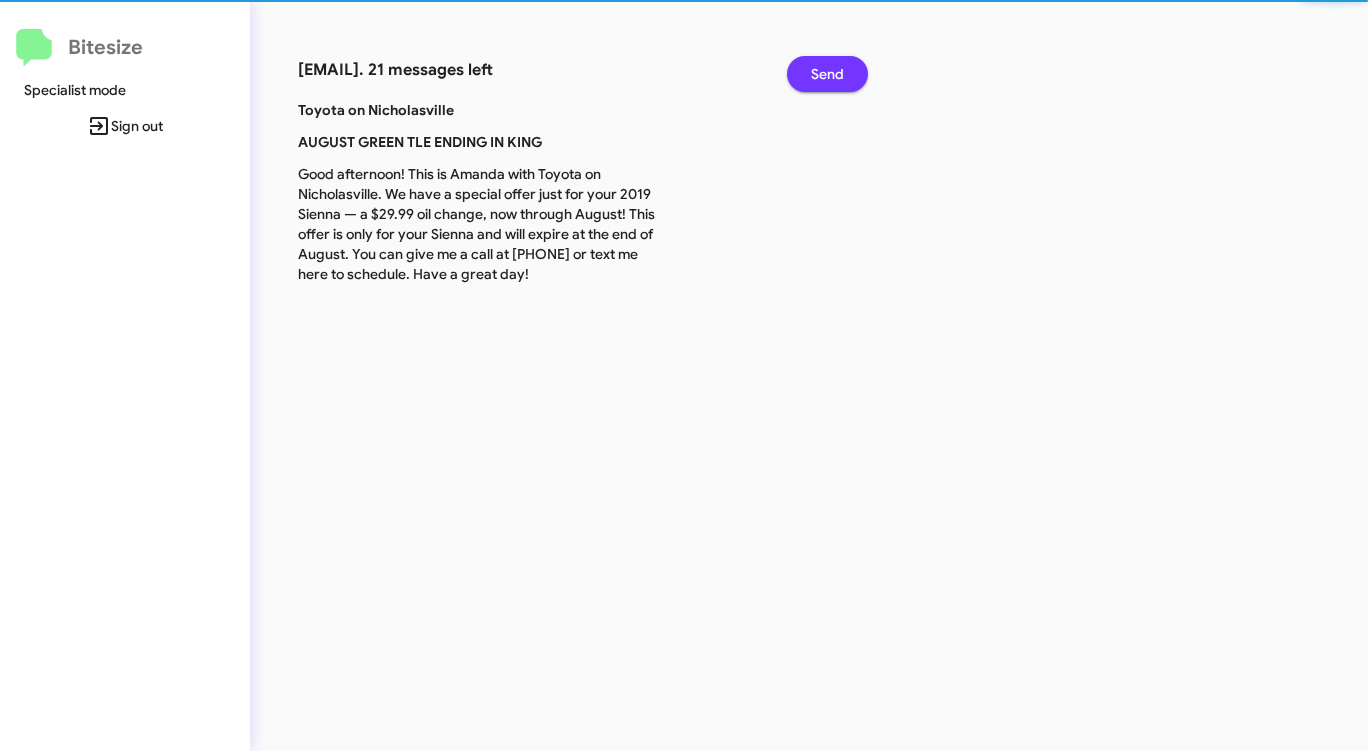 click on "Send" 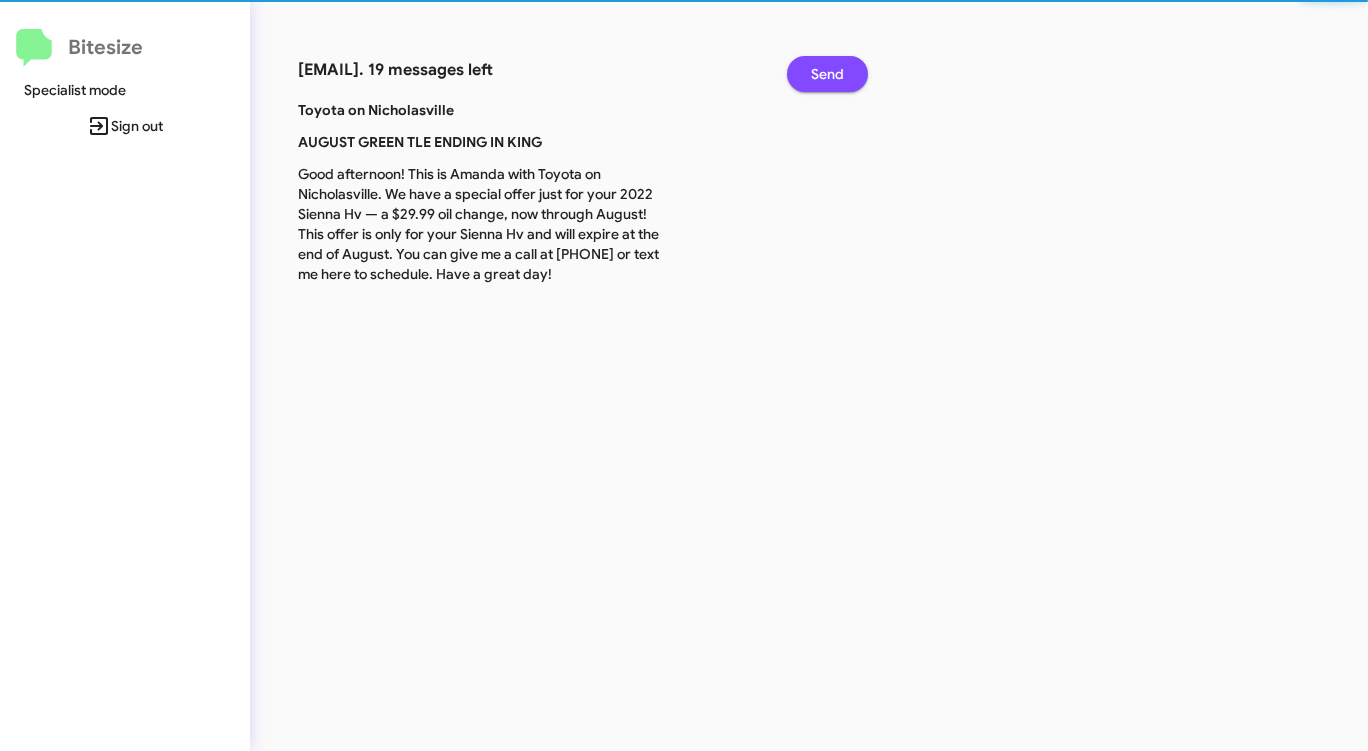 click on "Send" 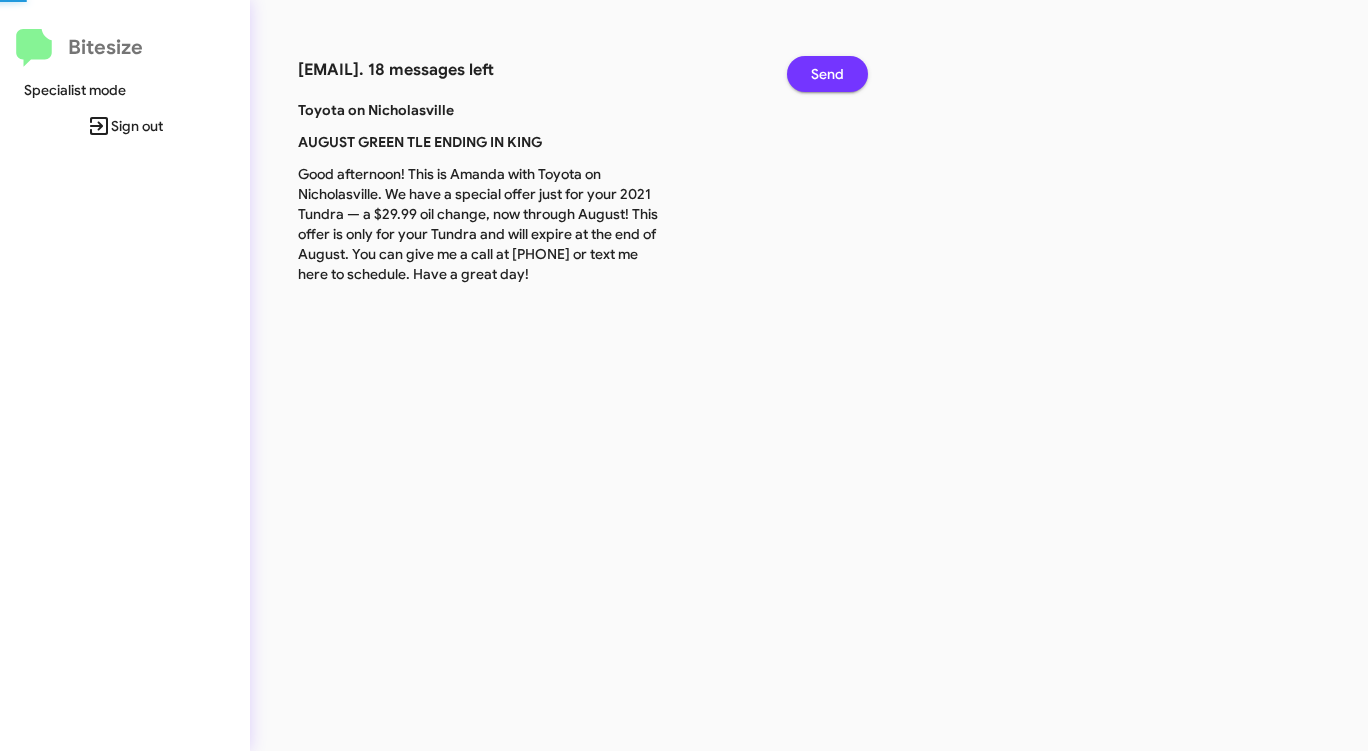 click on "Send" 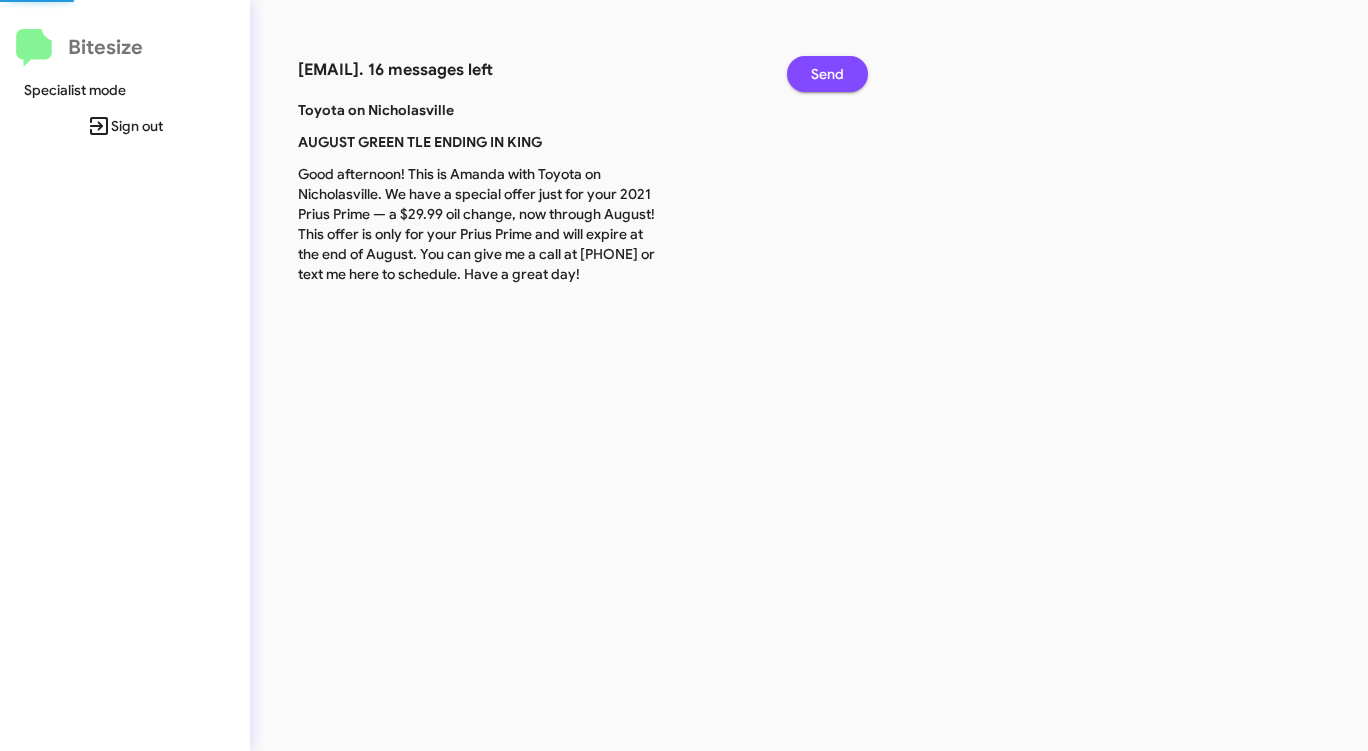 click on "Send" 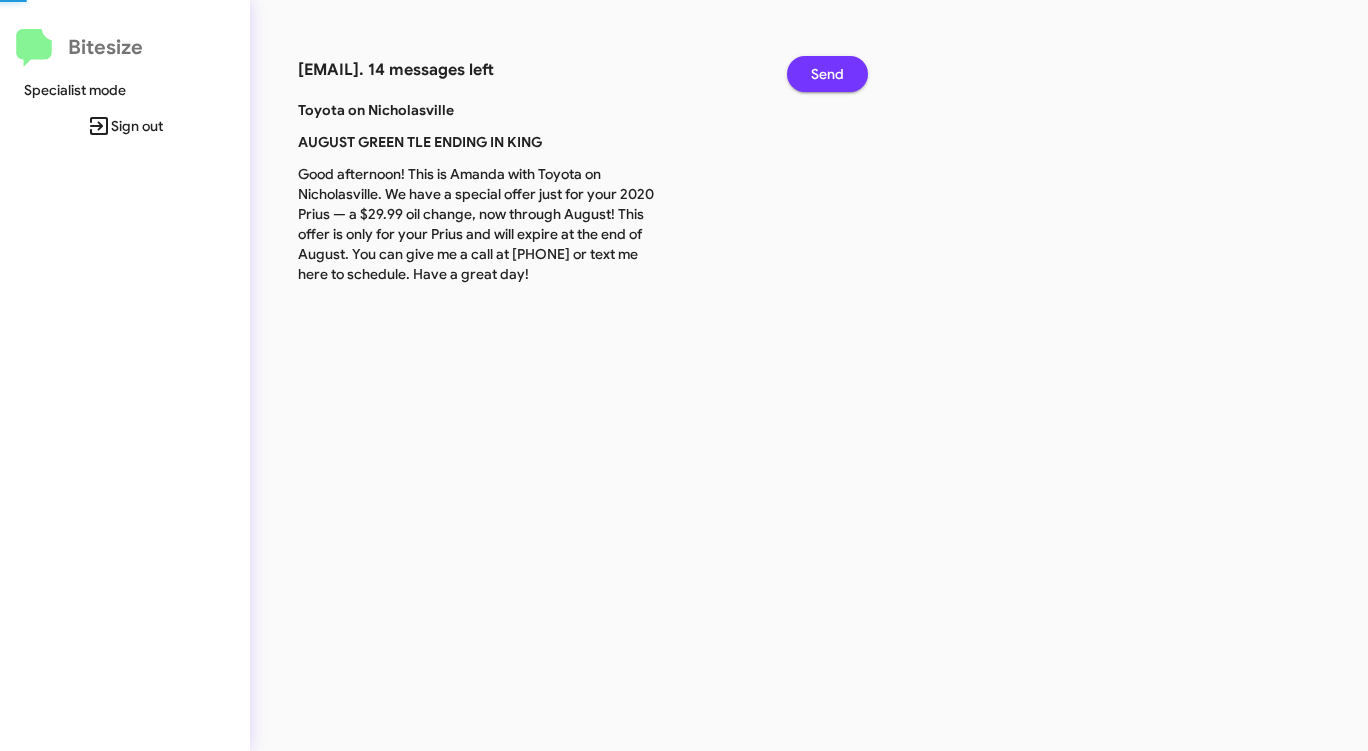click on "Send" 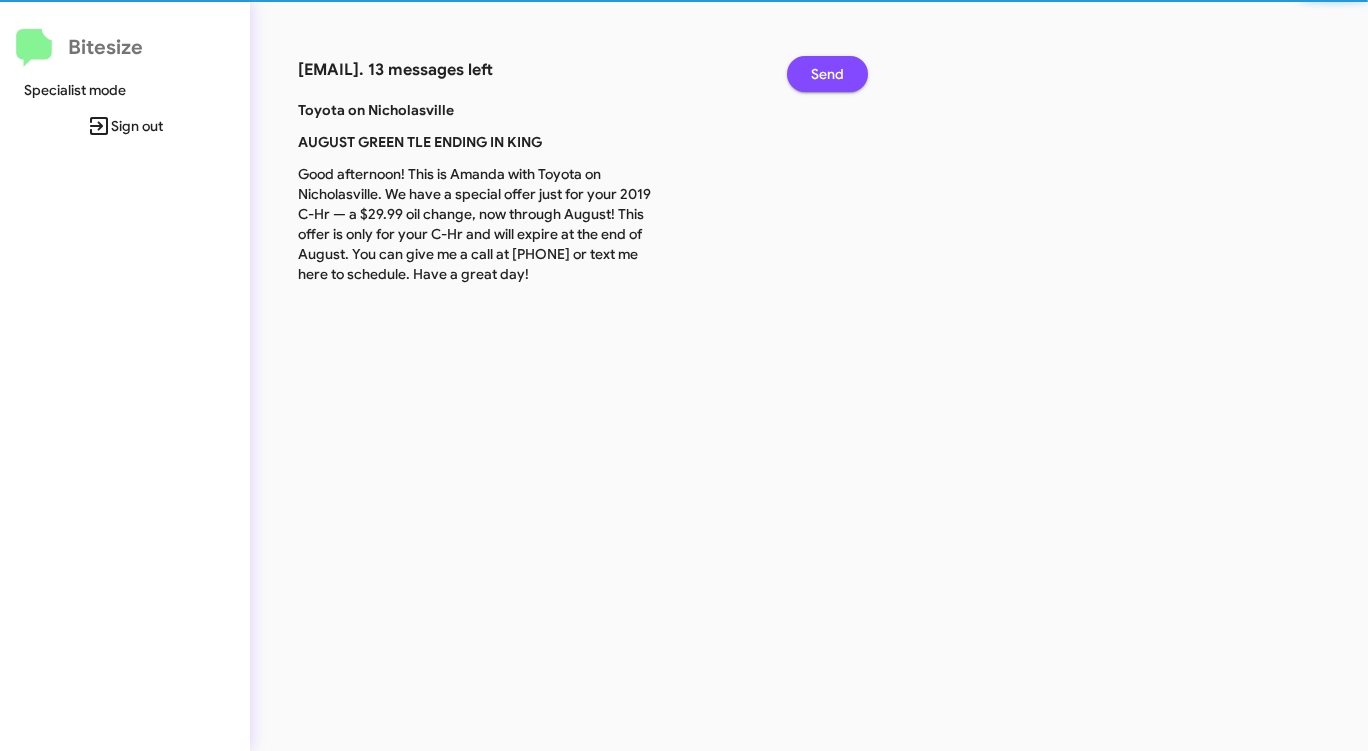 click on "Send" 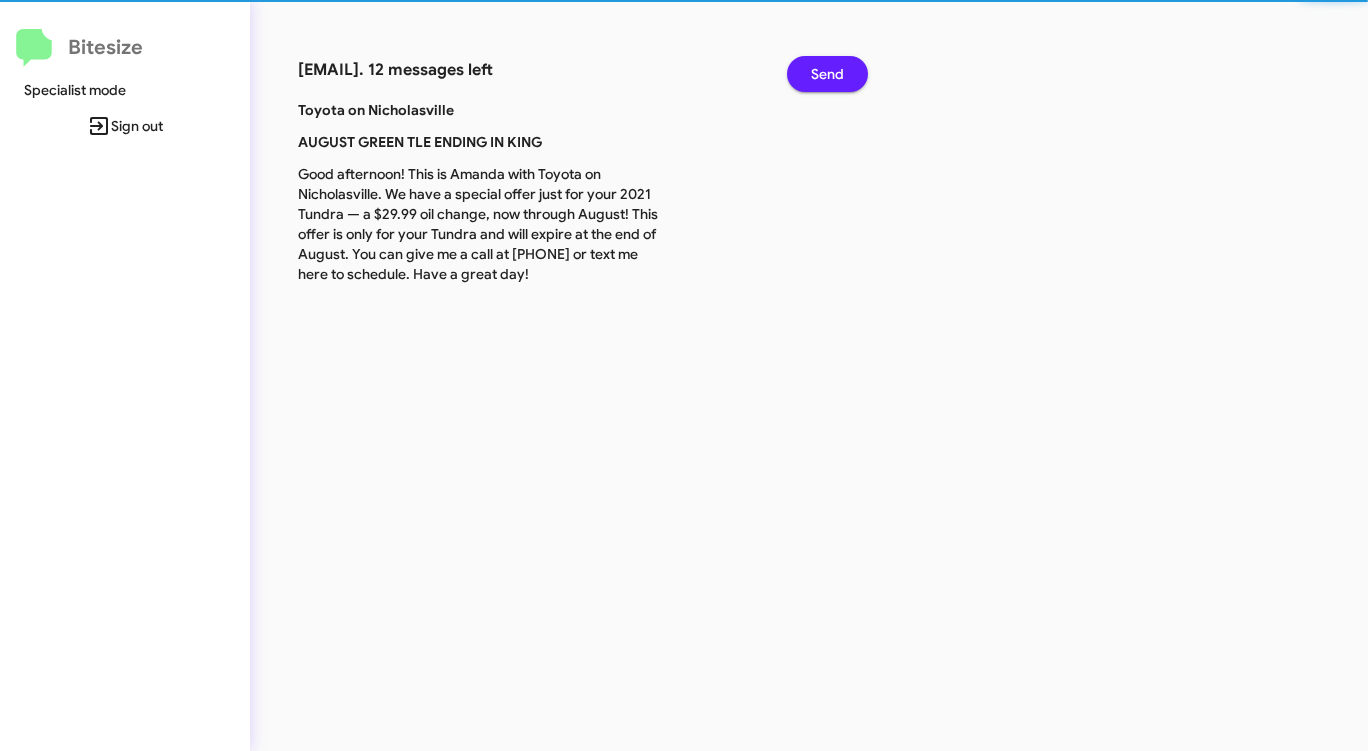 click on "Send" 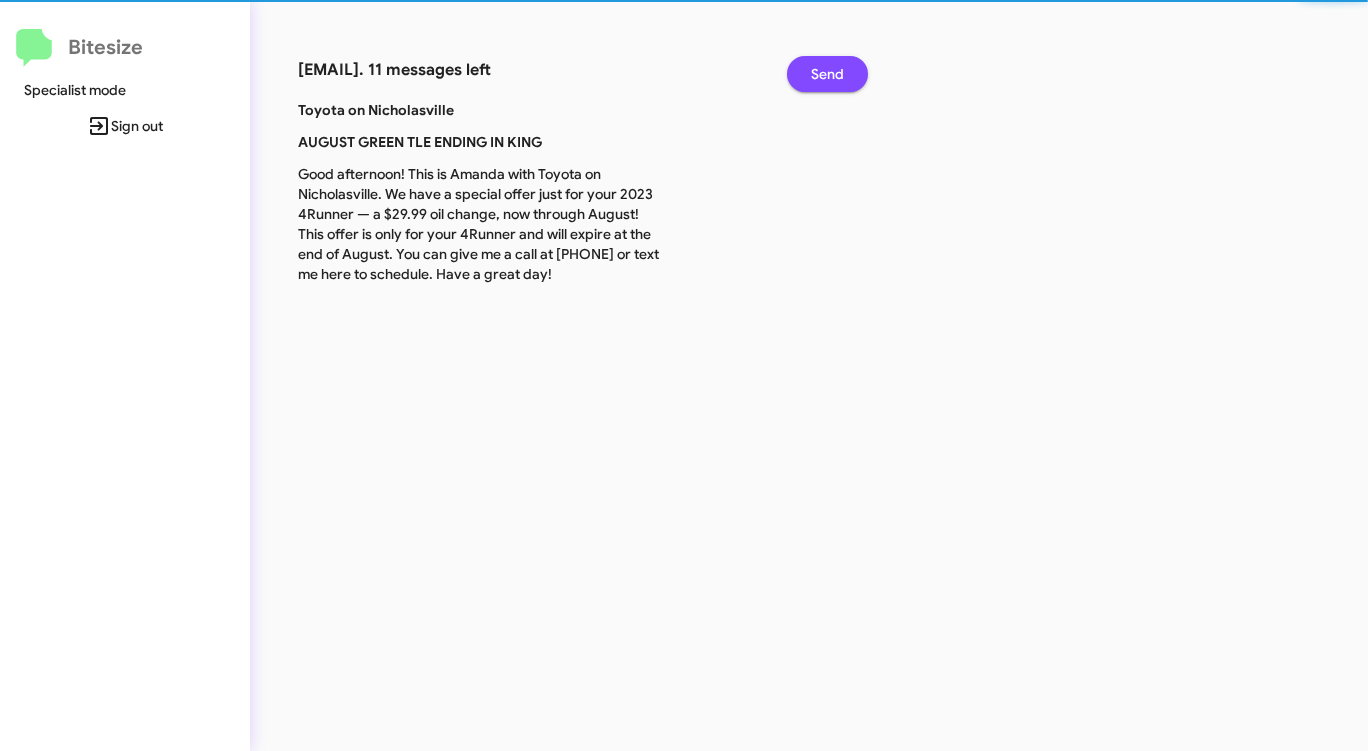 click on "Send" 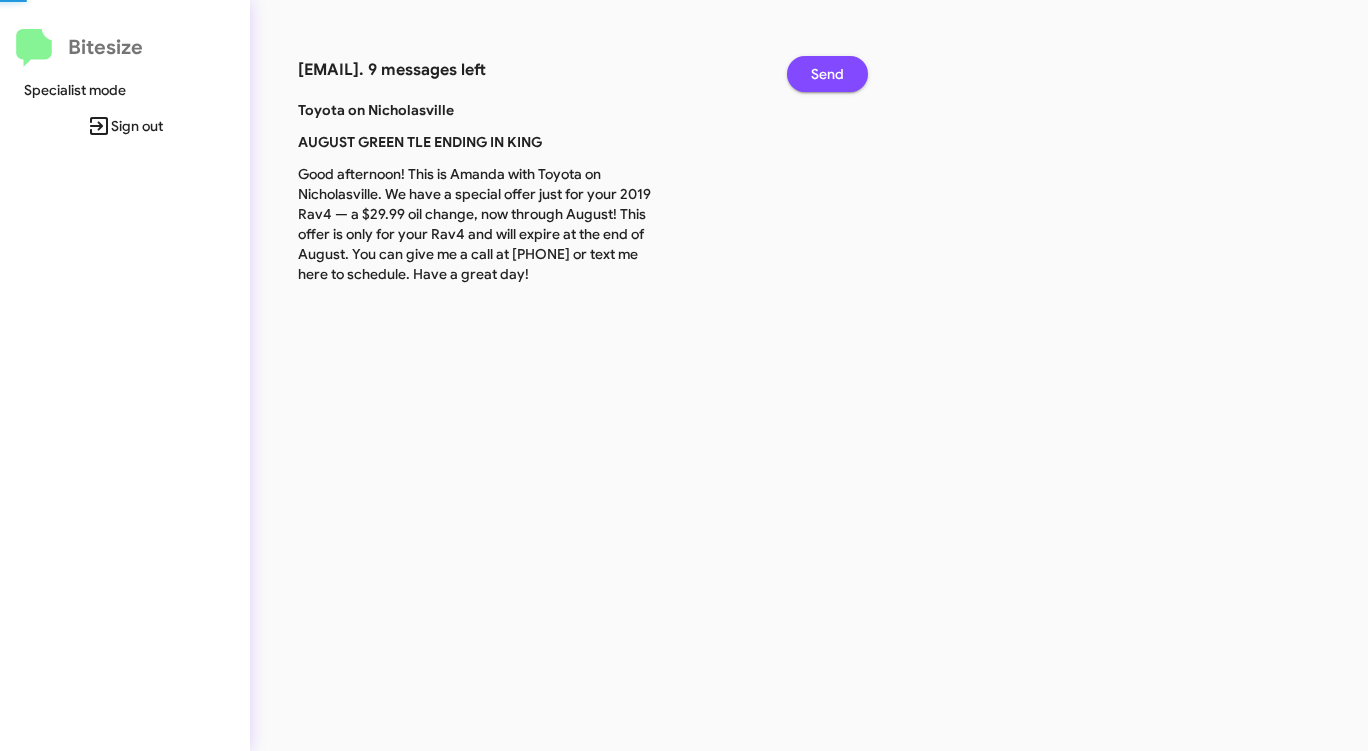 click on "Send" 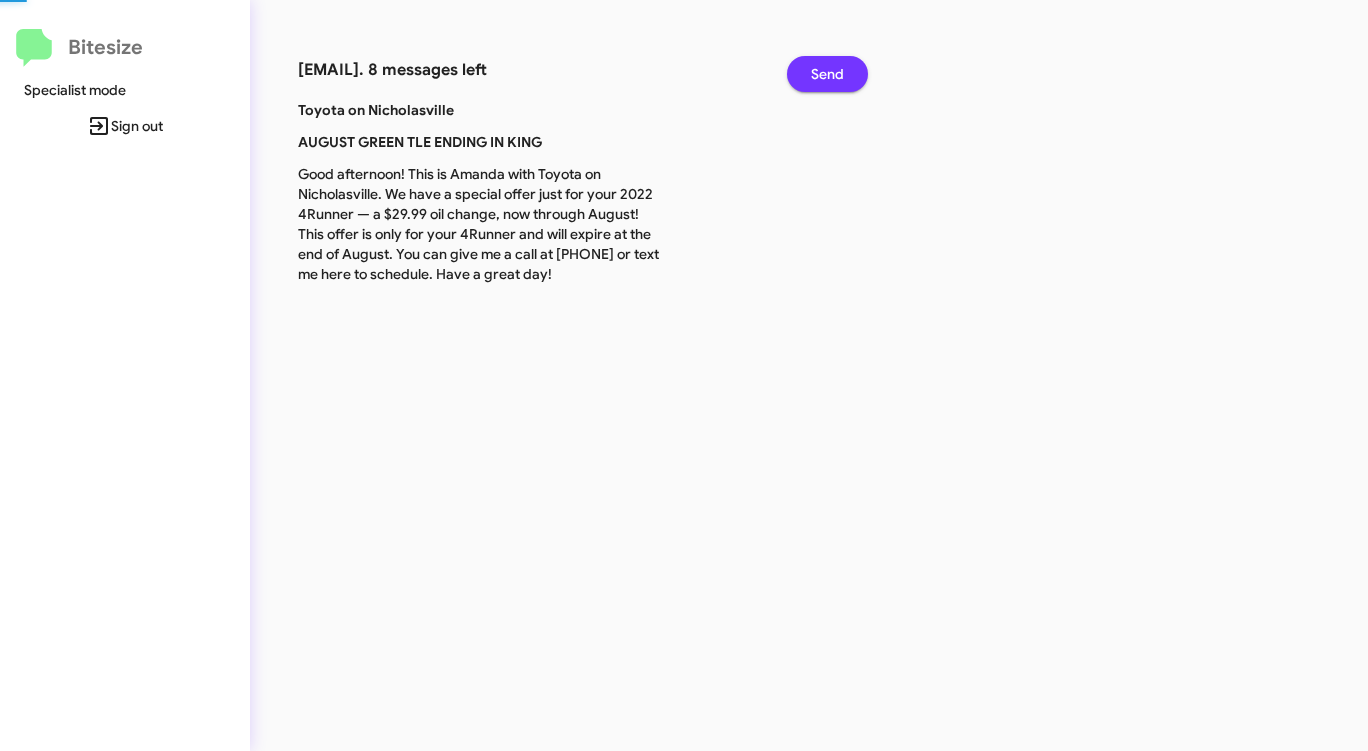 click on "Send" 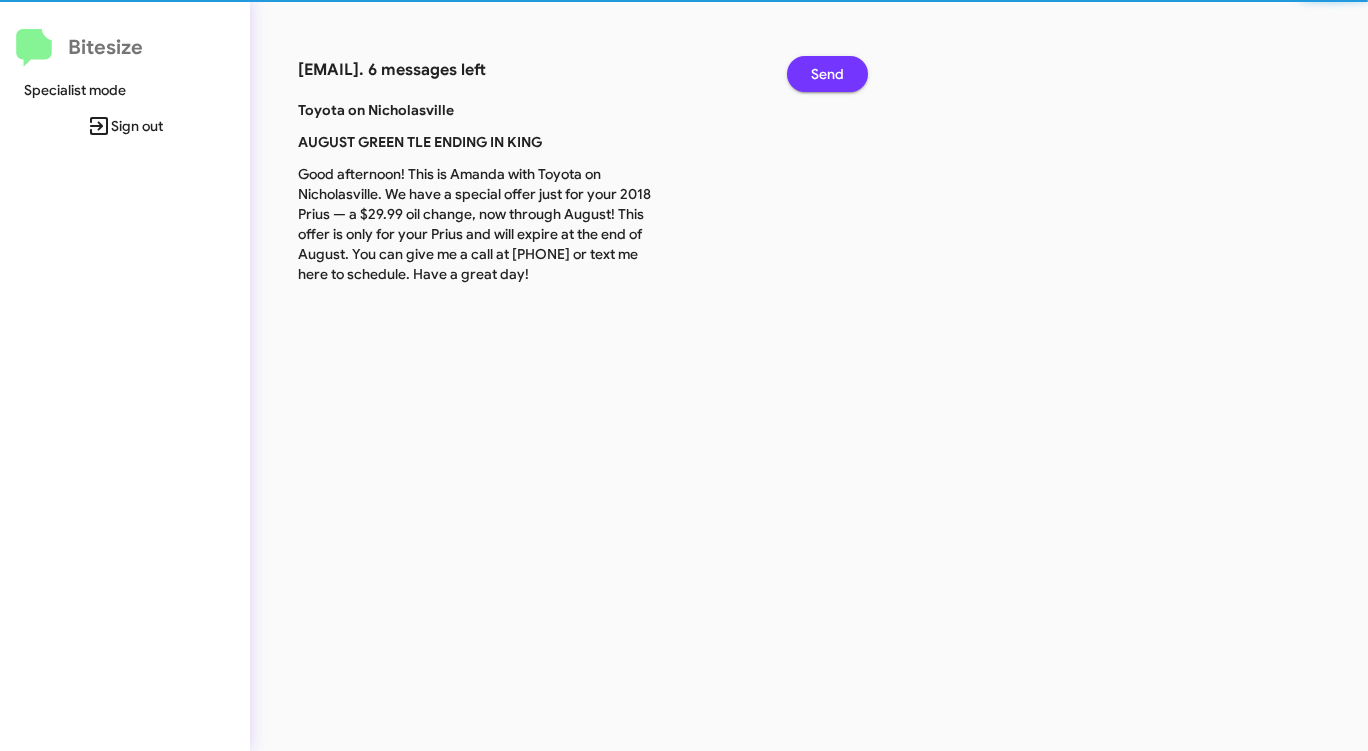 click on "Send" 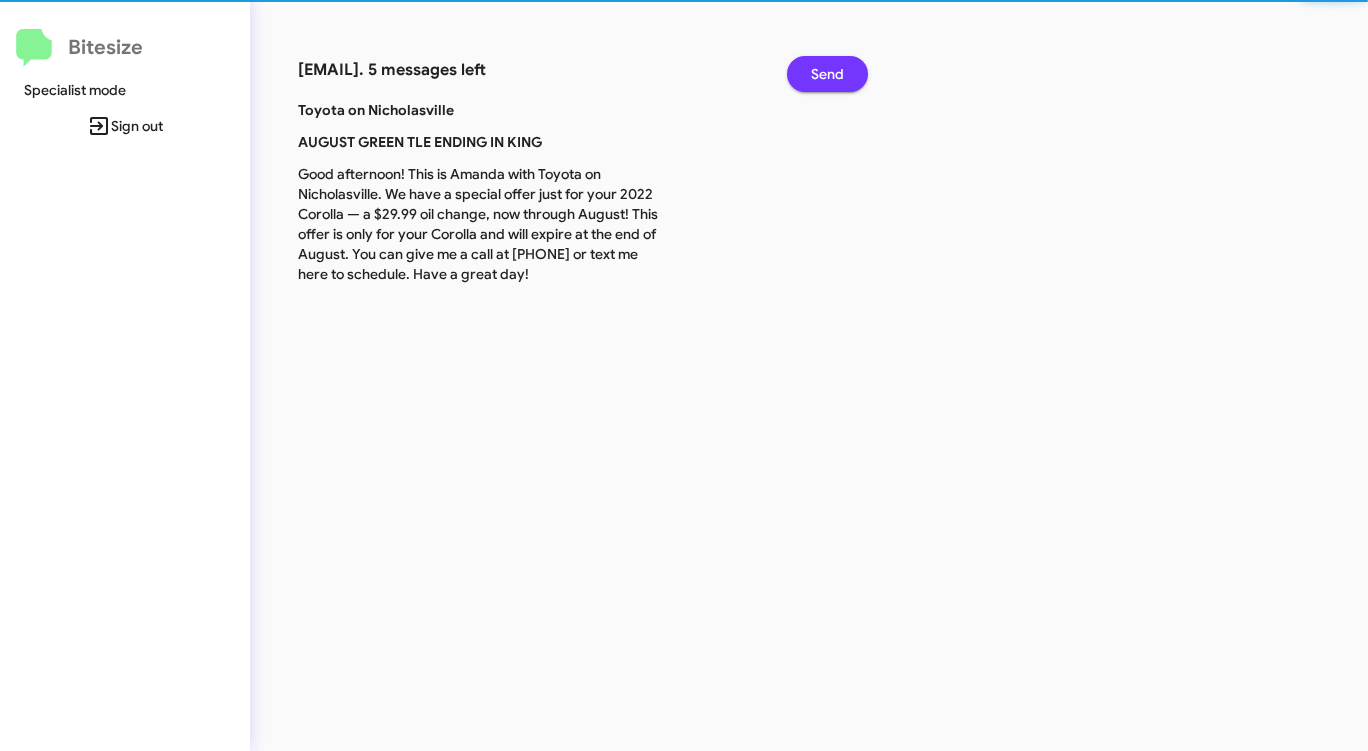 click on "Send" 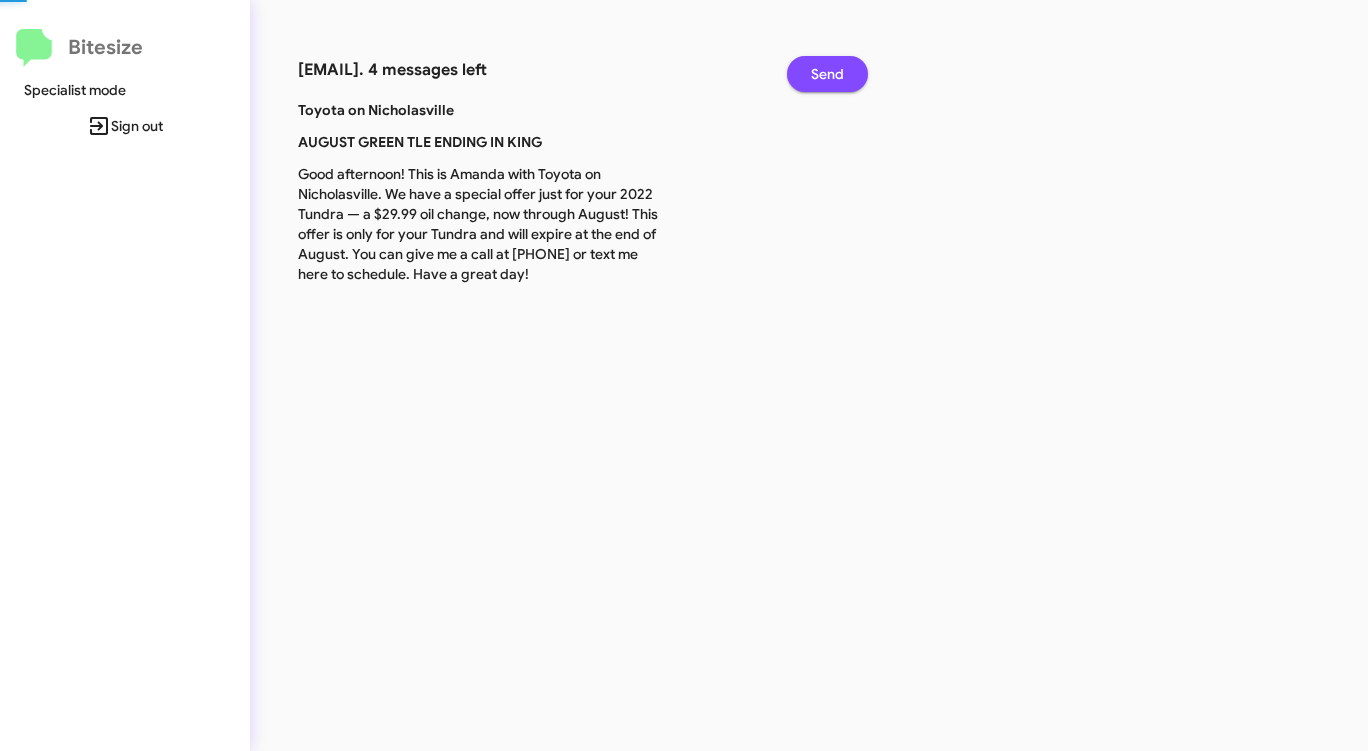 click on "Send" 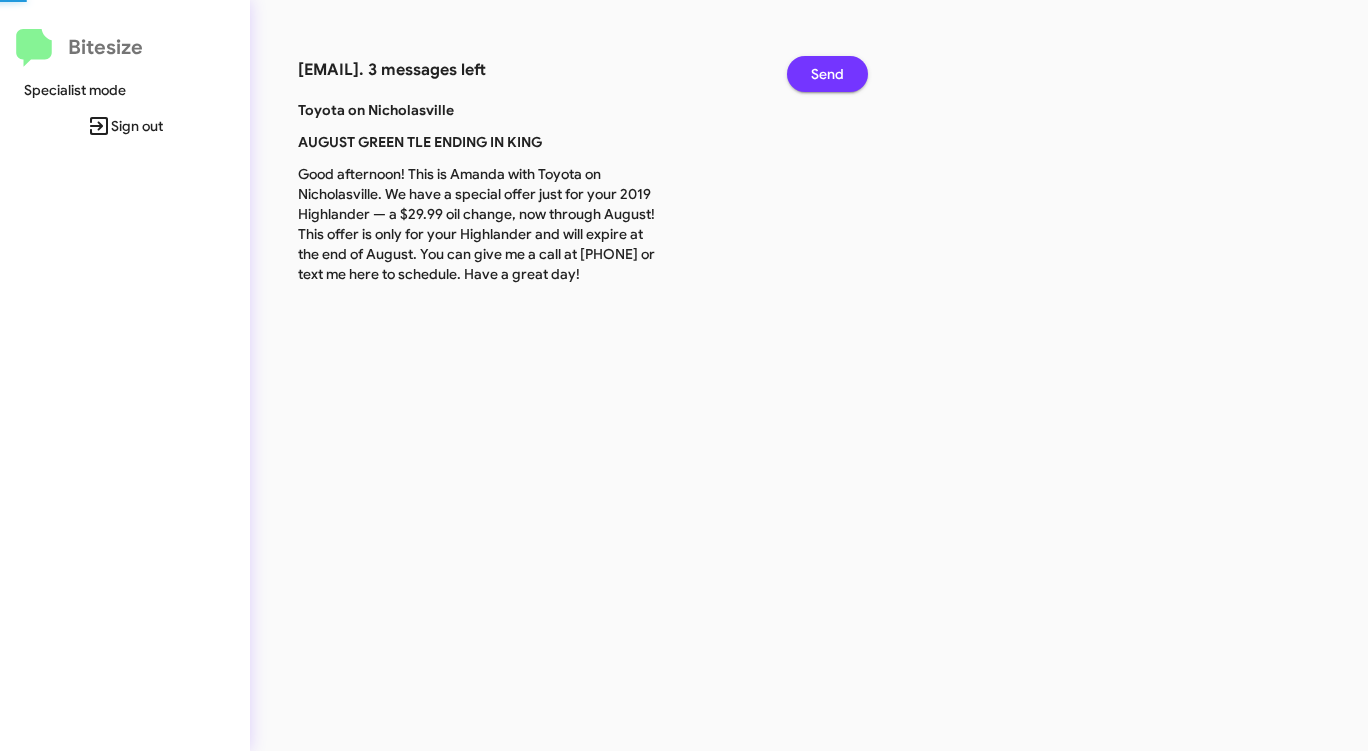 click on "Send" 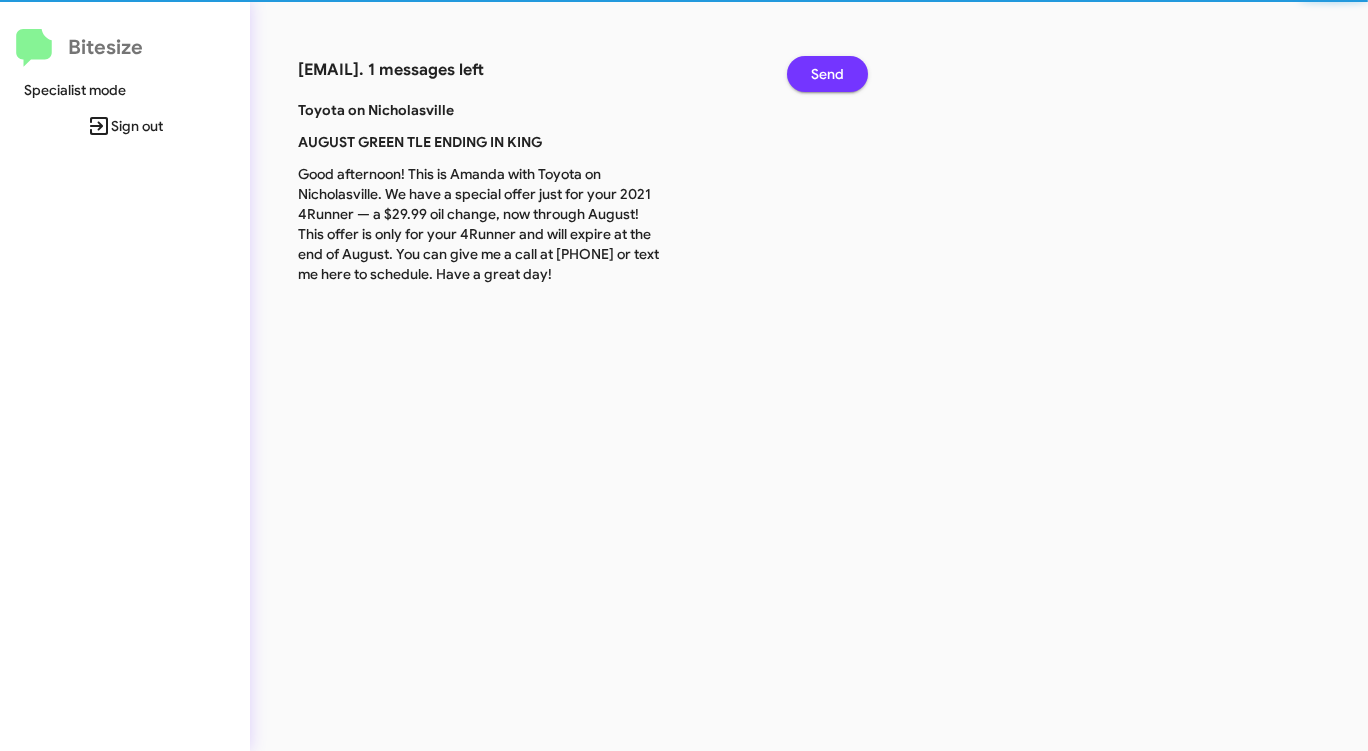 click on "Send" 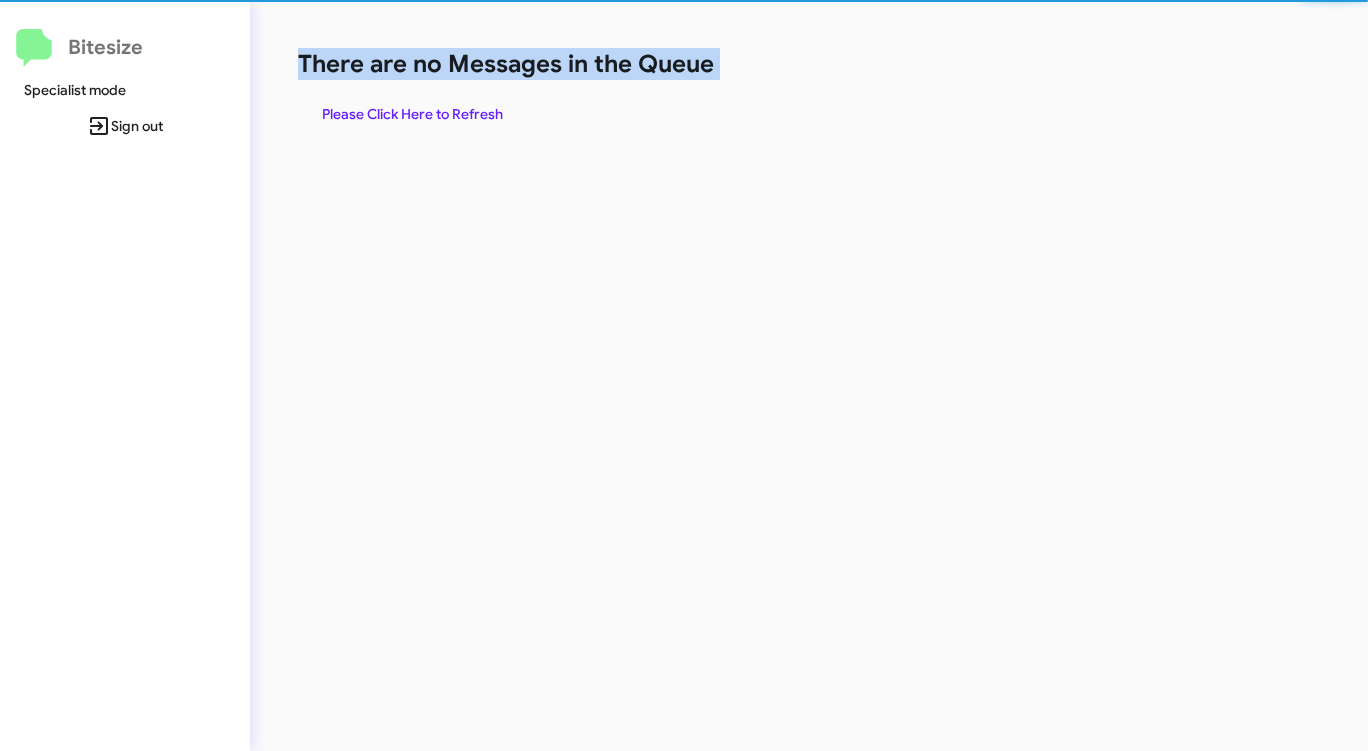 click on "There are no Messages in the Queue" 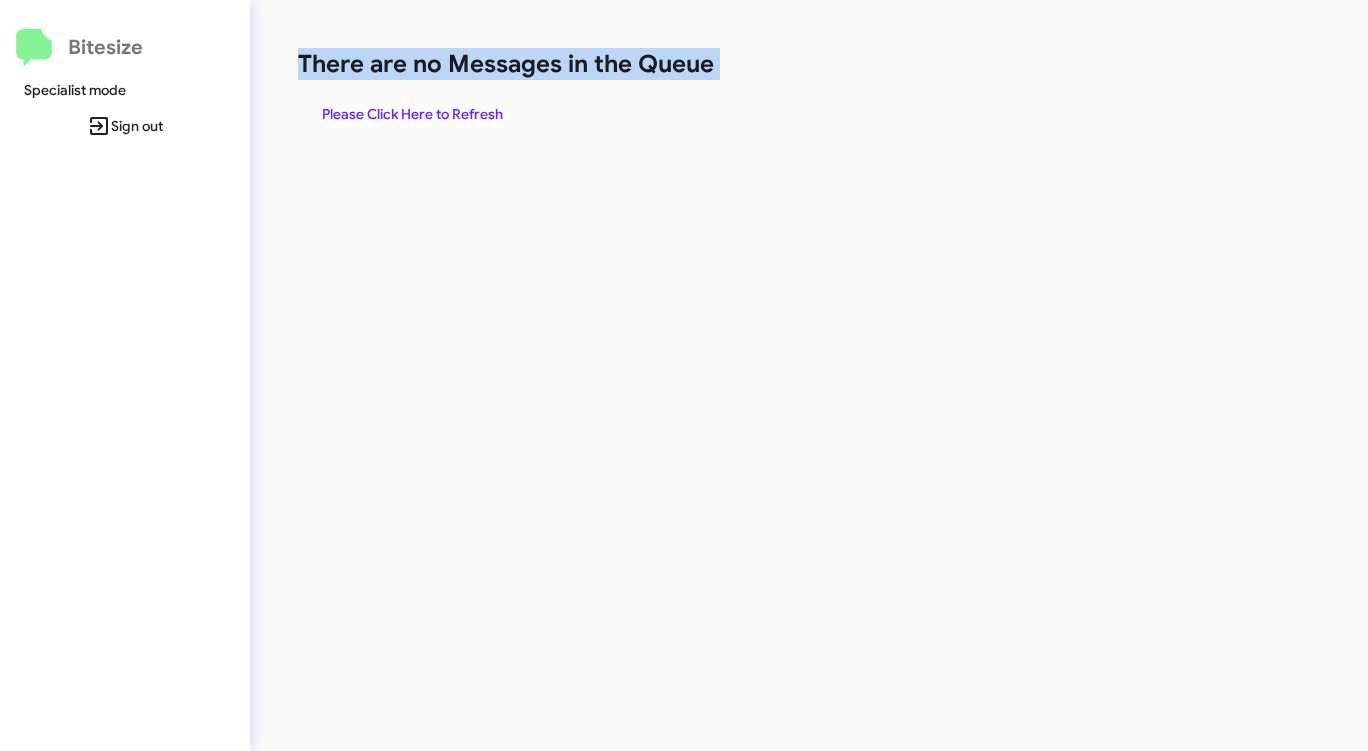 click on "There are no Messages in the Queue" 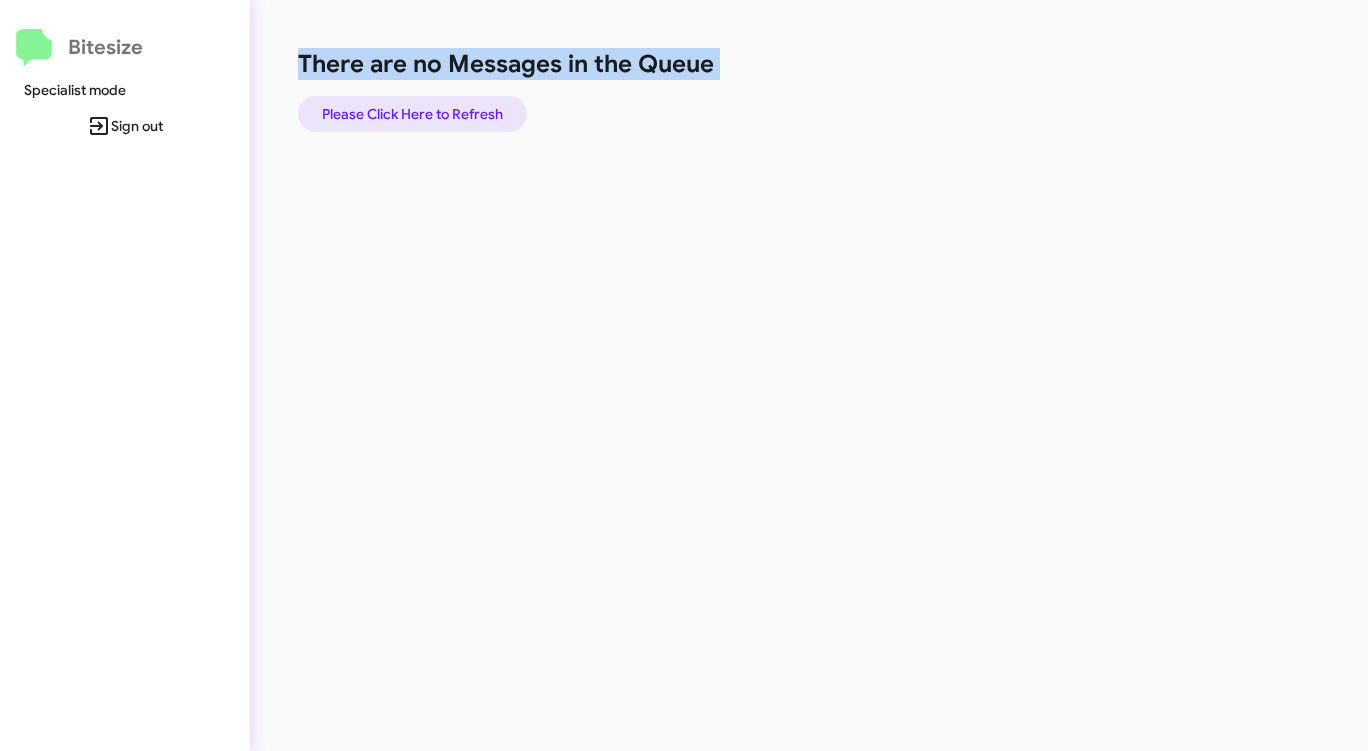 click on "Please Click Here to Refresh" 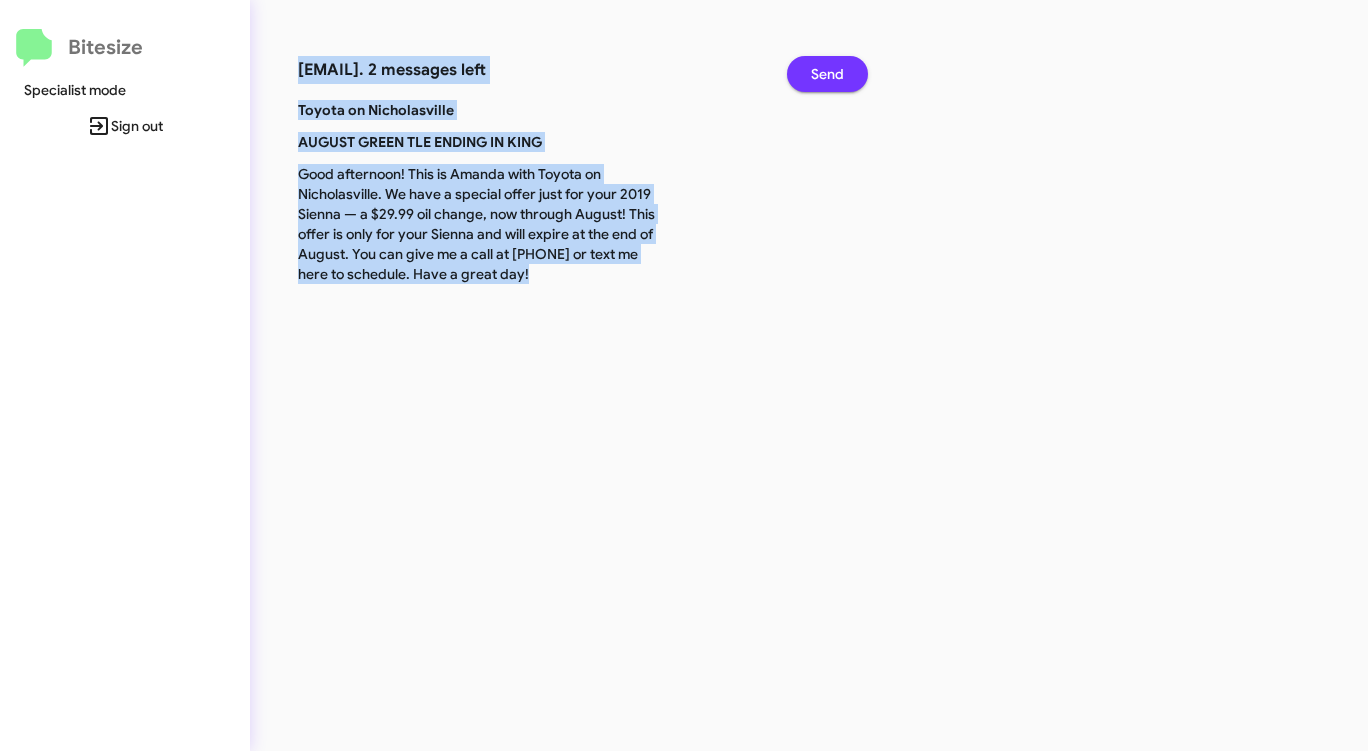 click on "Send" 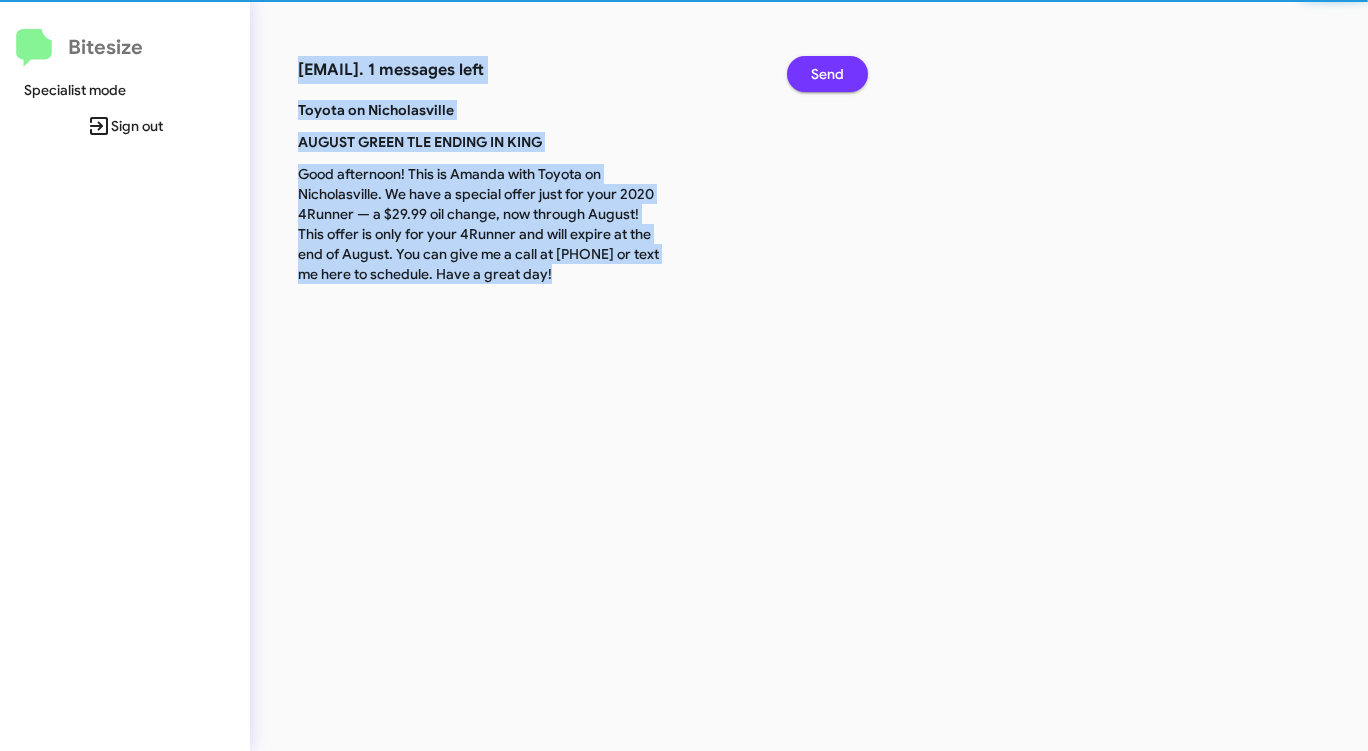 click on "Send" 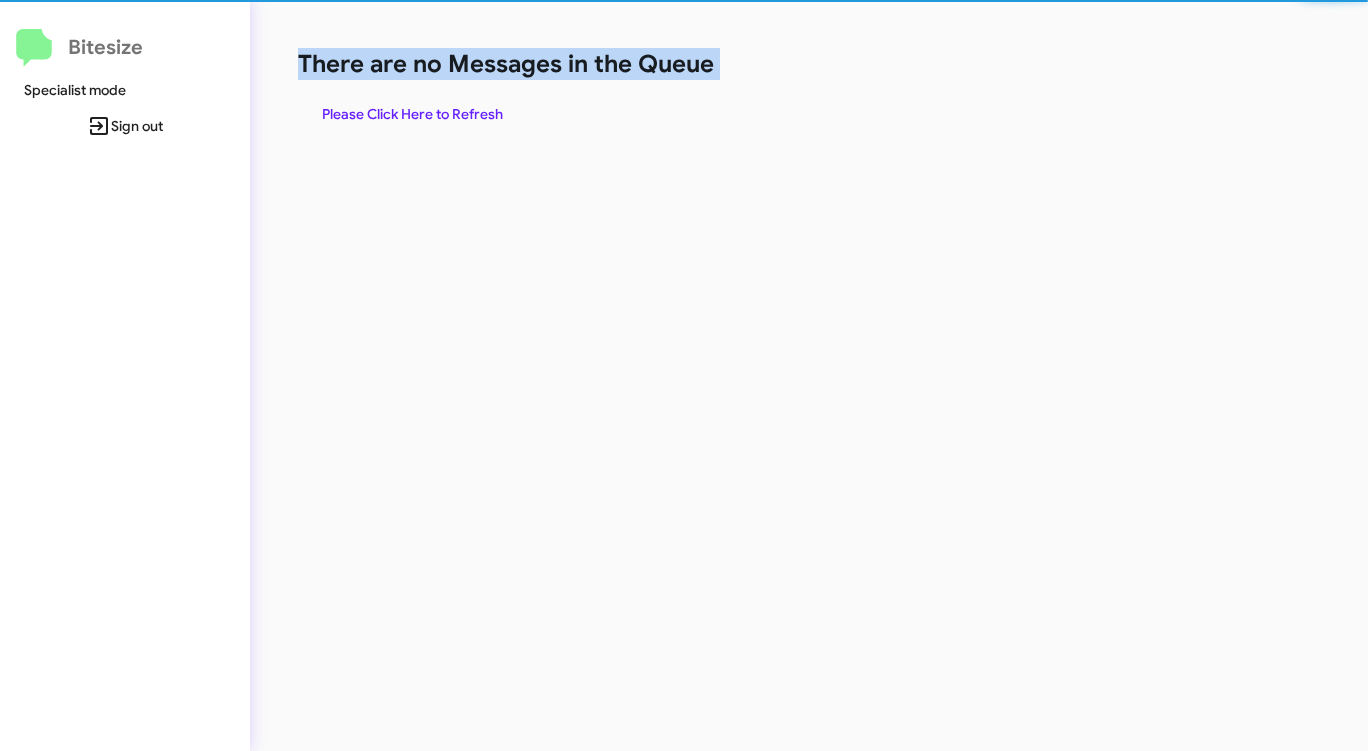 click on "There are no Messages in the Queue" 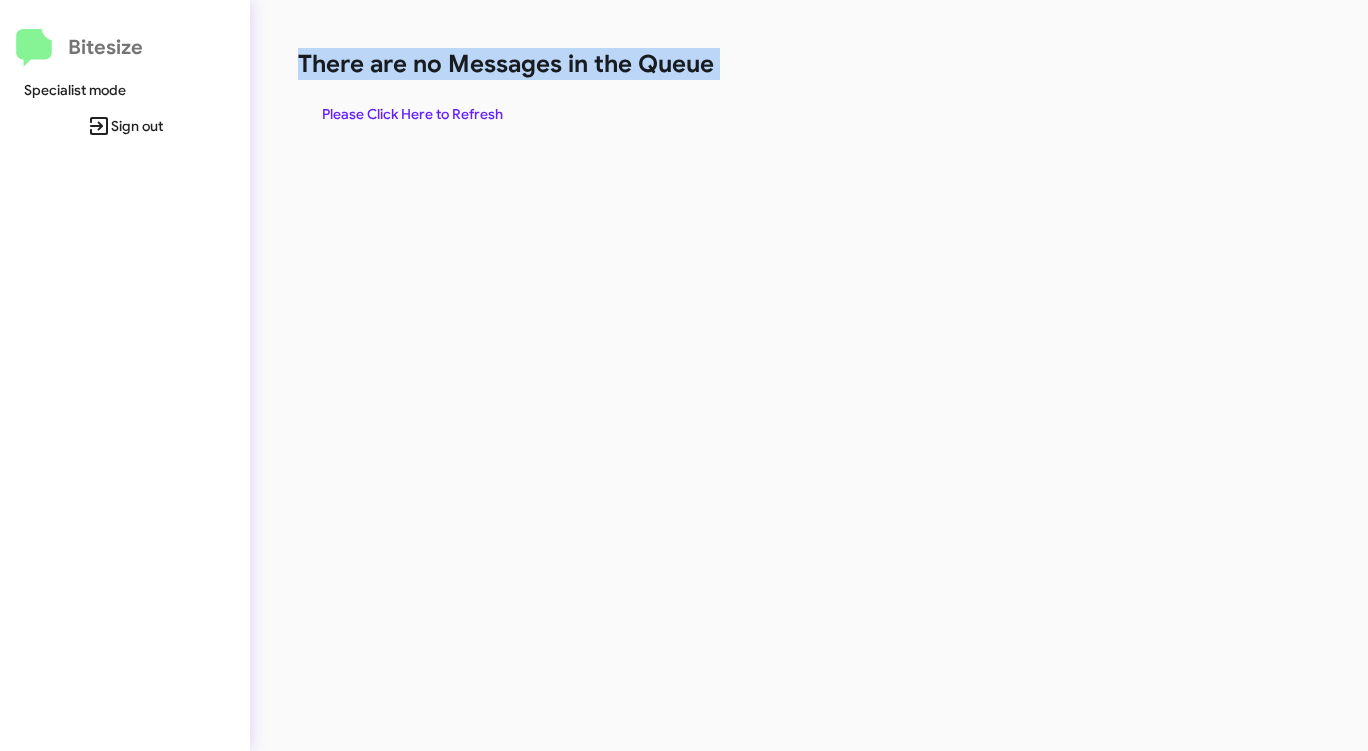 click on "There are no Messages in the Queue" 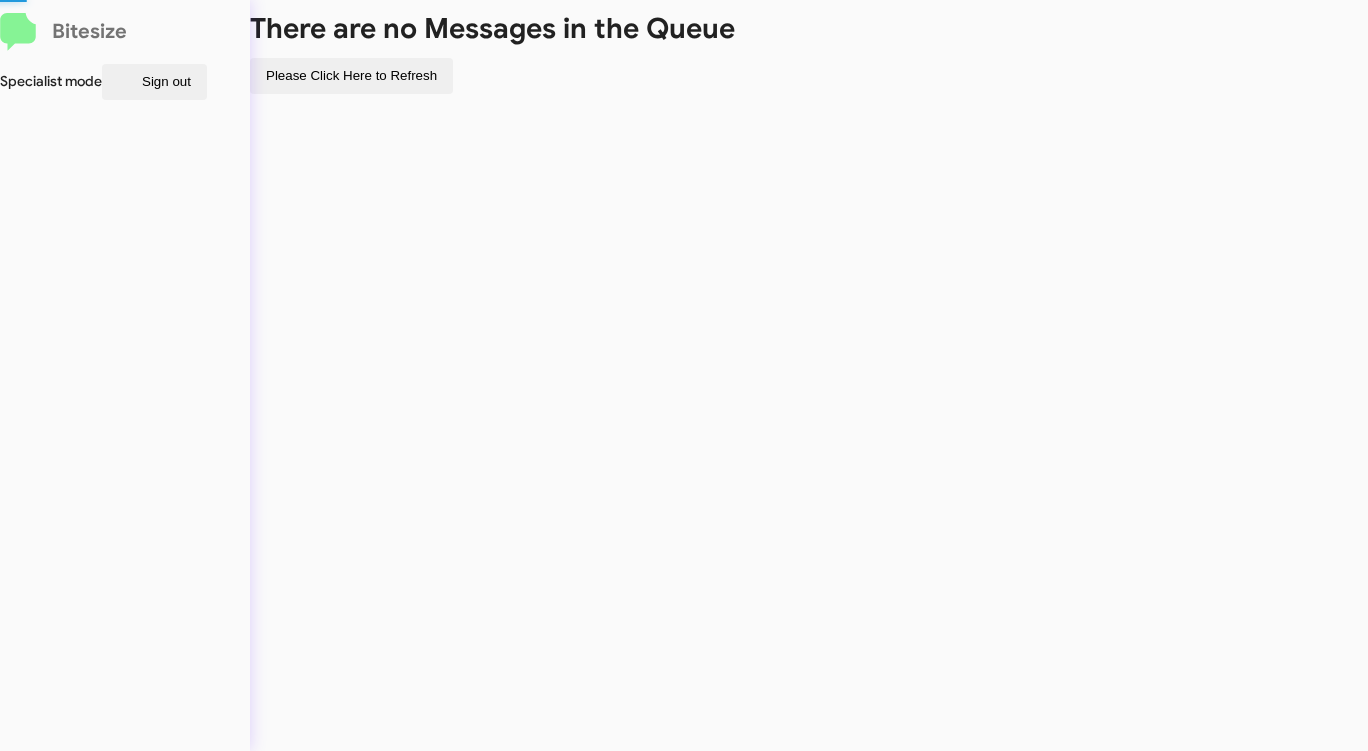 scroll, scrollTop: 0, scrollLeft: 0, axis: both 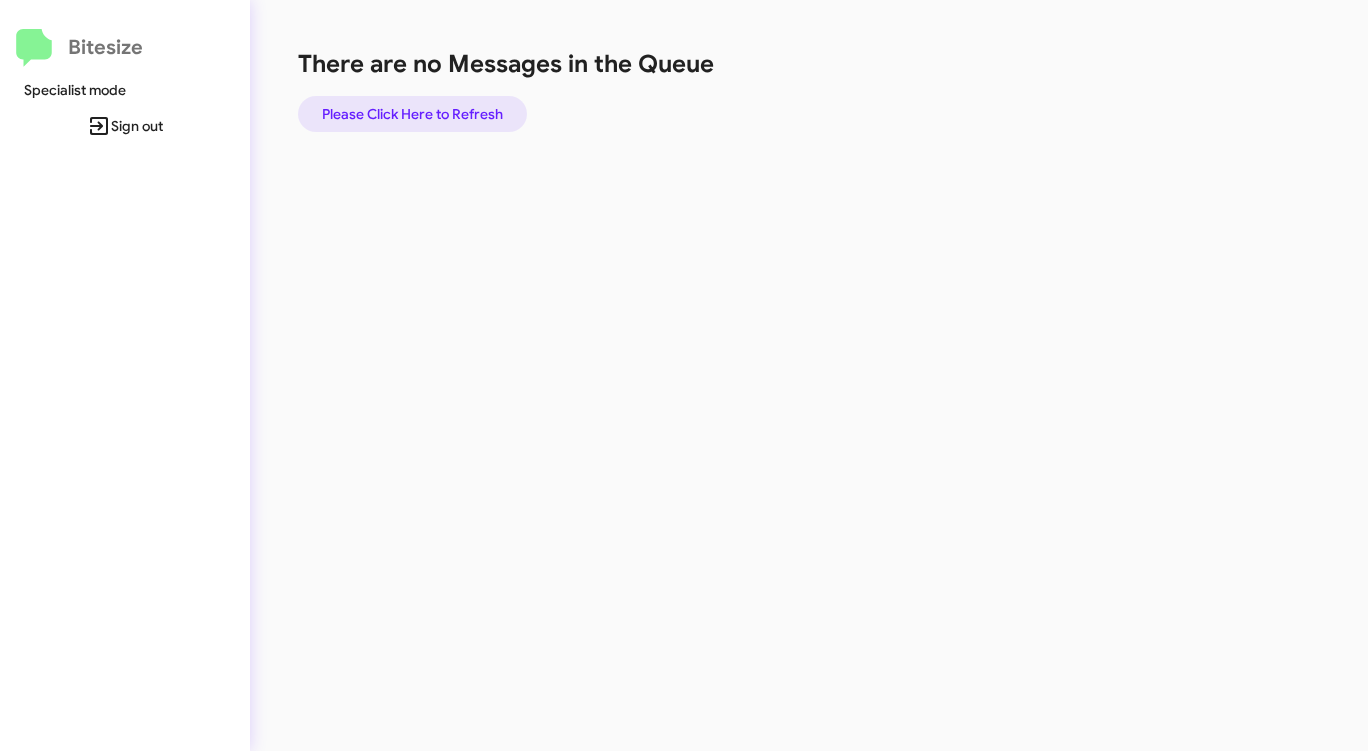 click on "Please Click Here to Refresh" 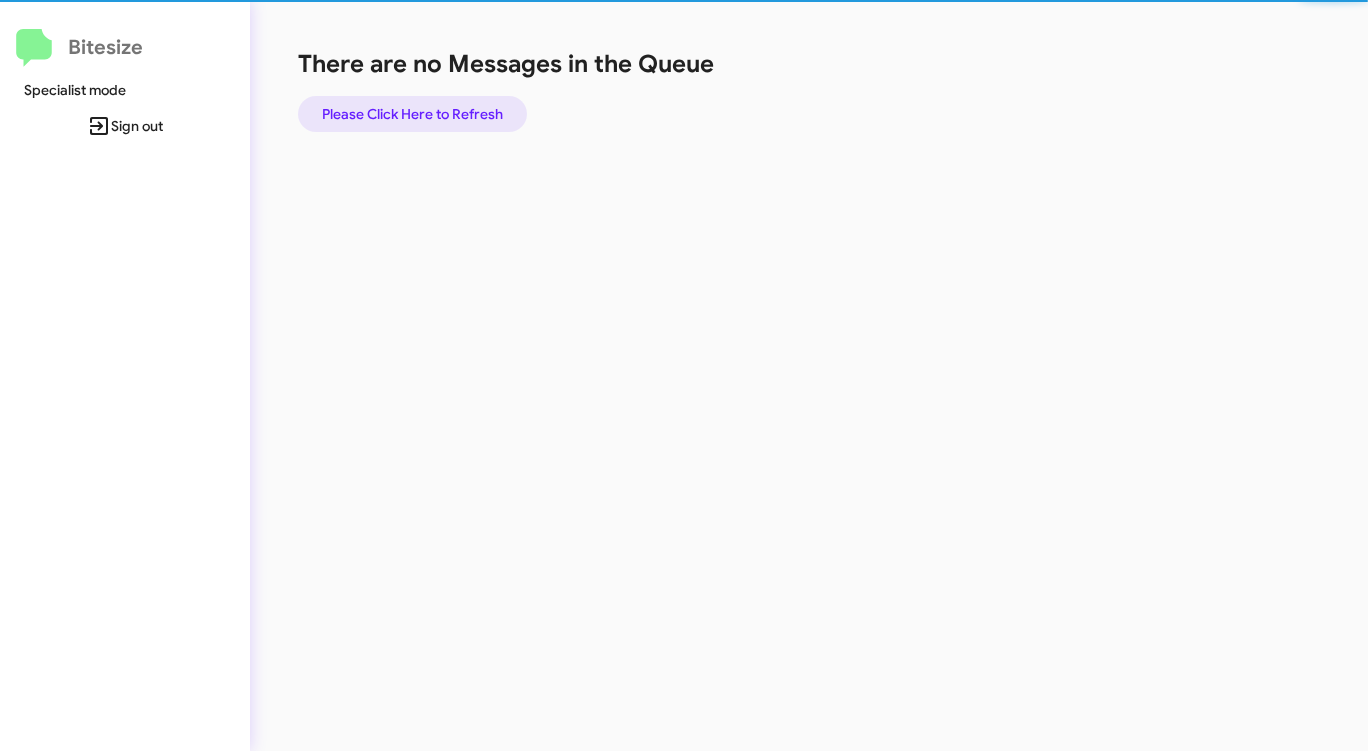 click on "Please Click Here to Refresh" 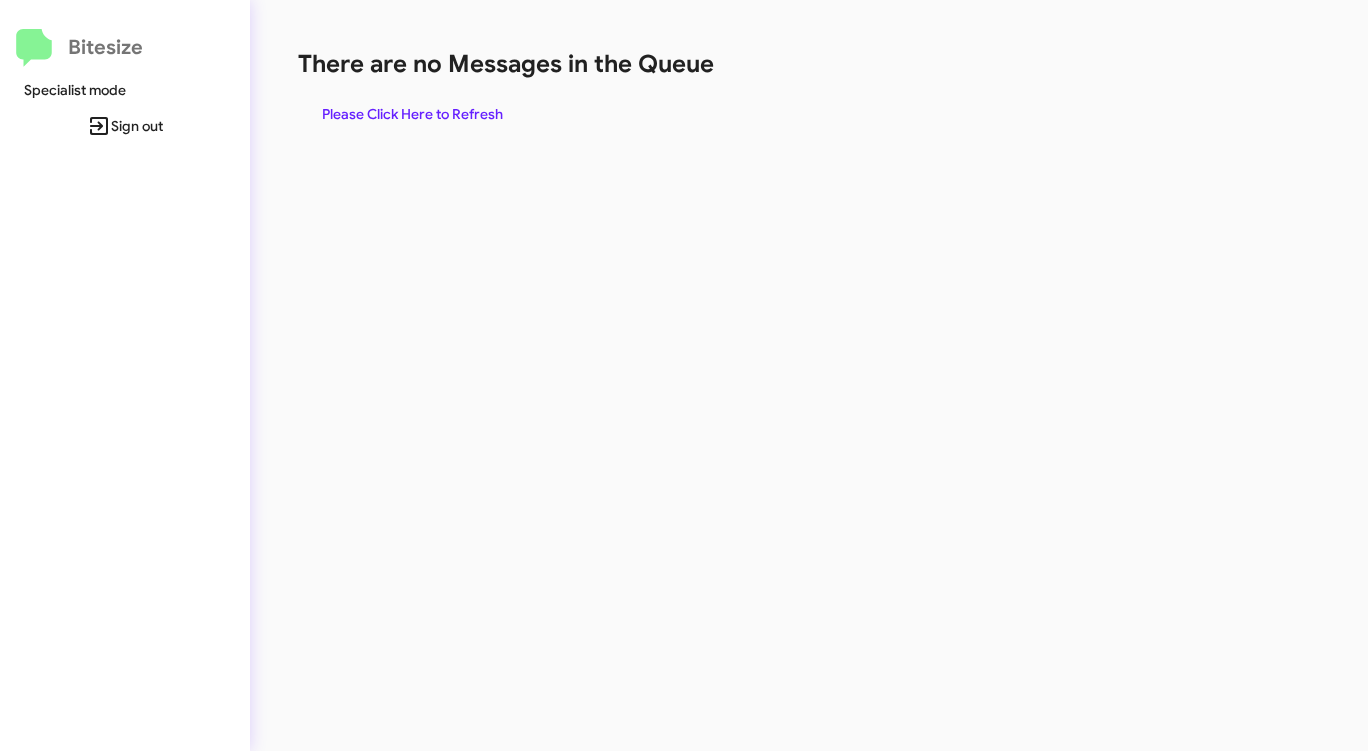 click on "Please Click Here to Refresh" 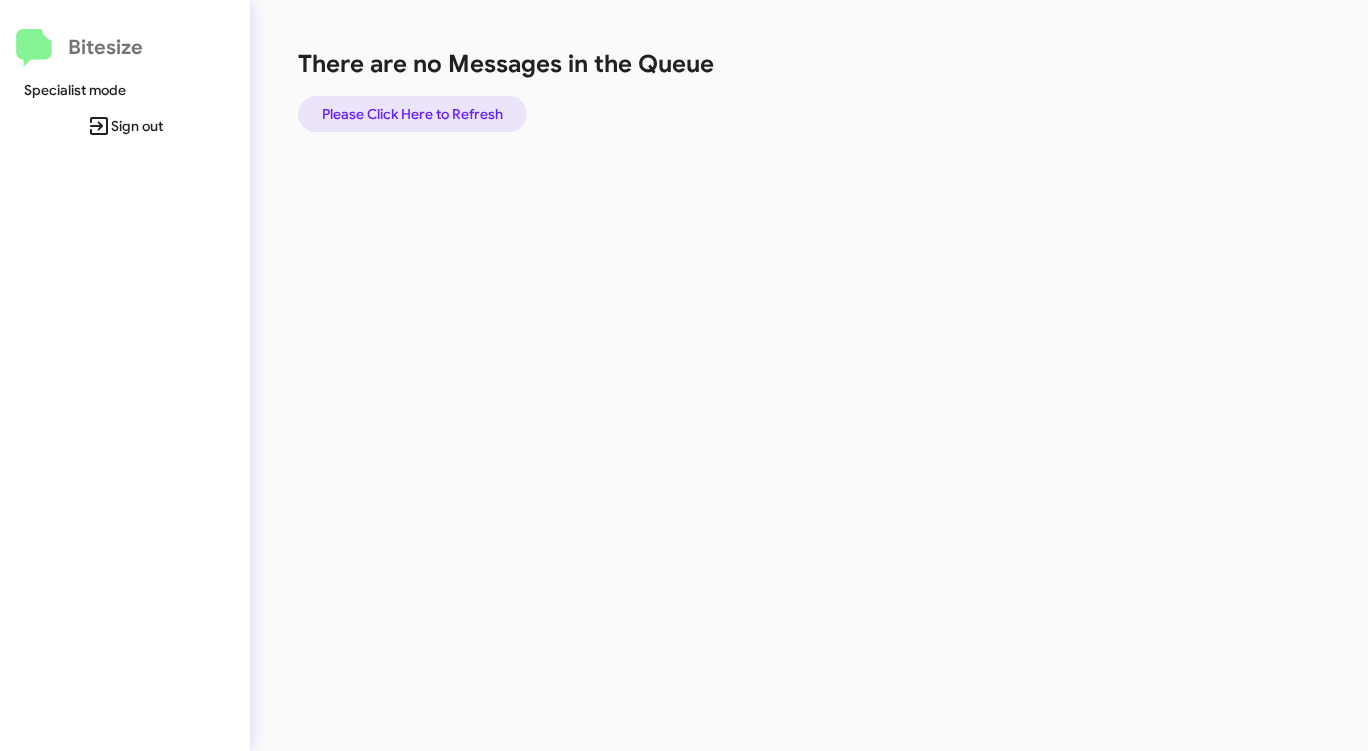 click on "Please Click Here to Refresh" 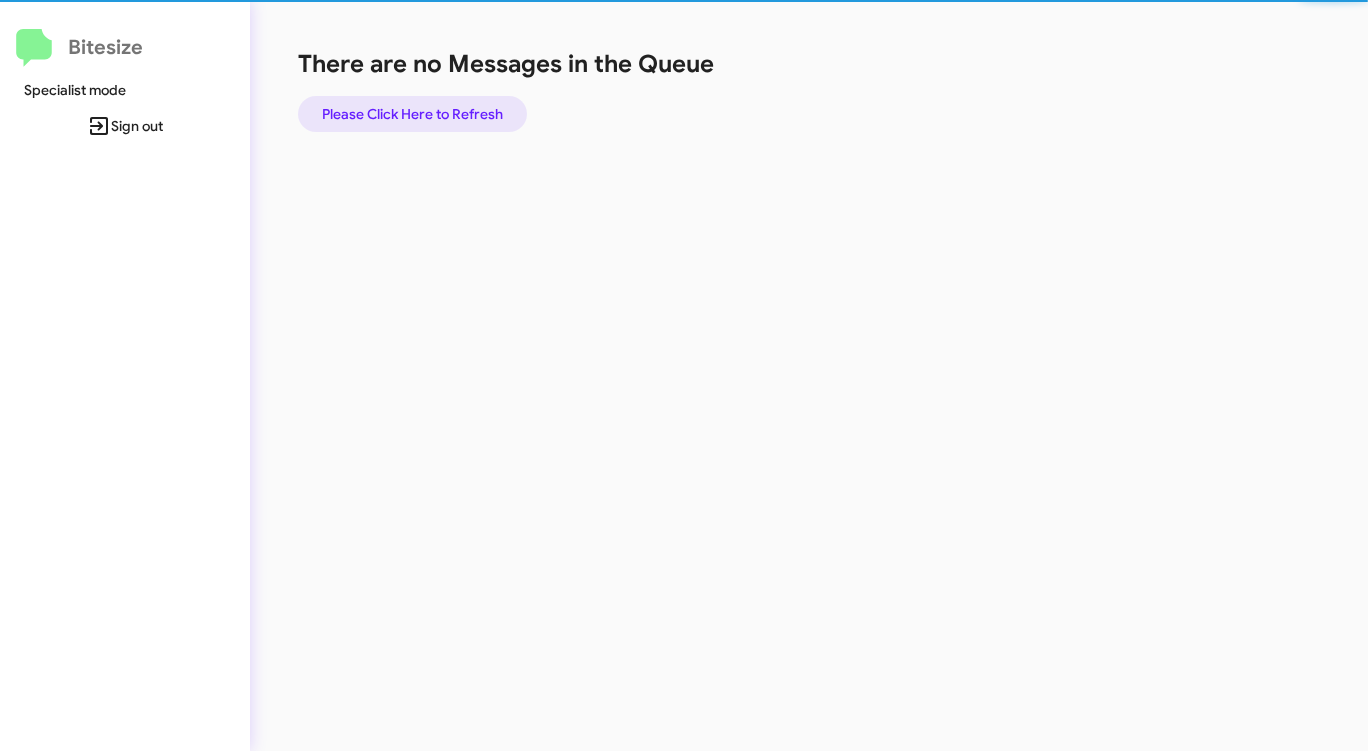click on "Please Click Here to Refresh" 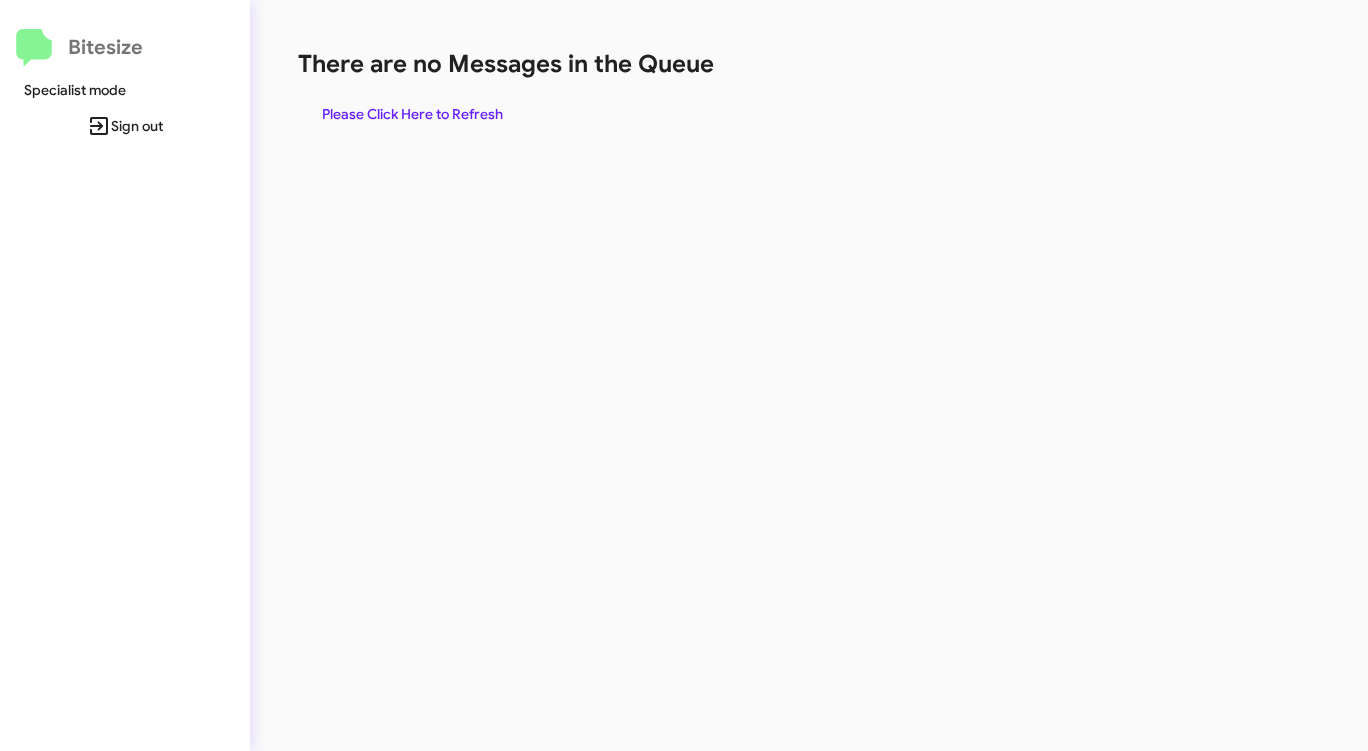 click on "There are no Messages in the Queue  Please Click Here to Refresh" 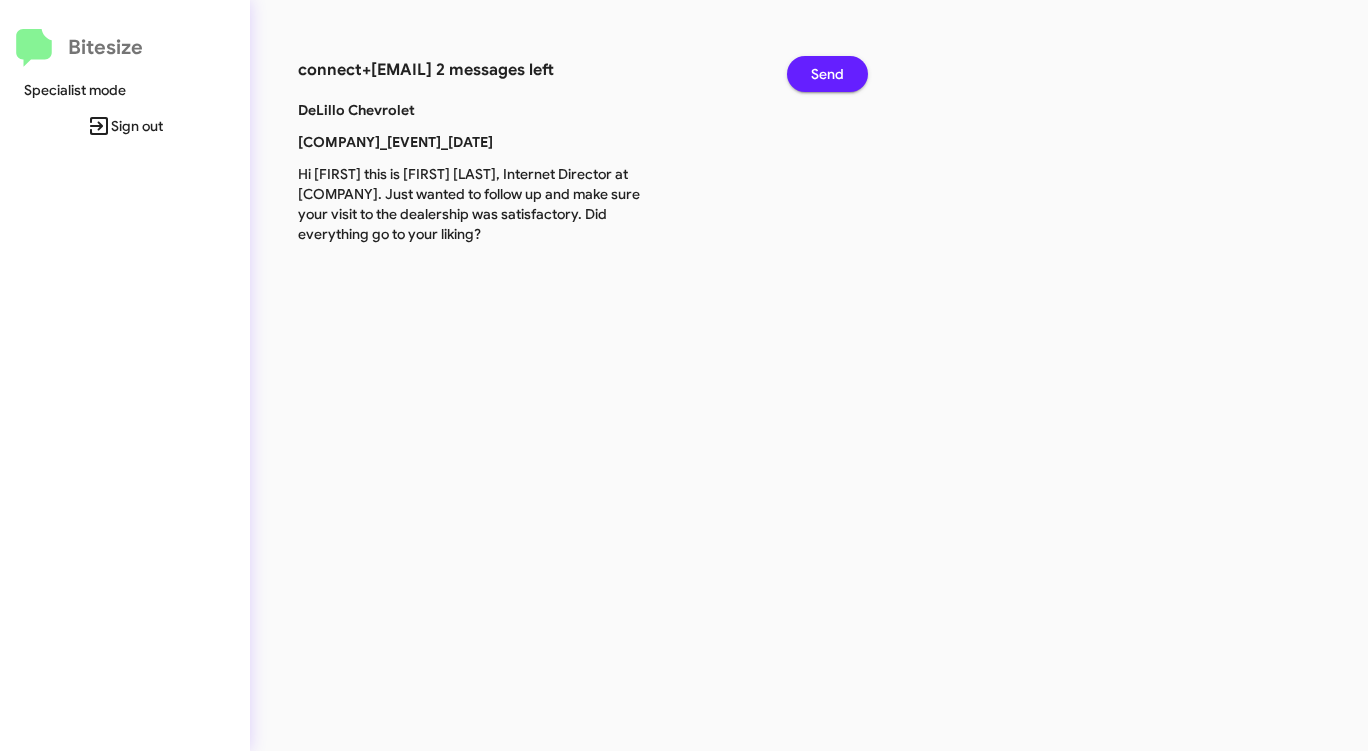 click on "Send" 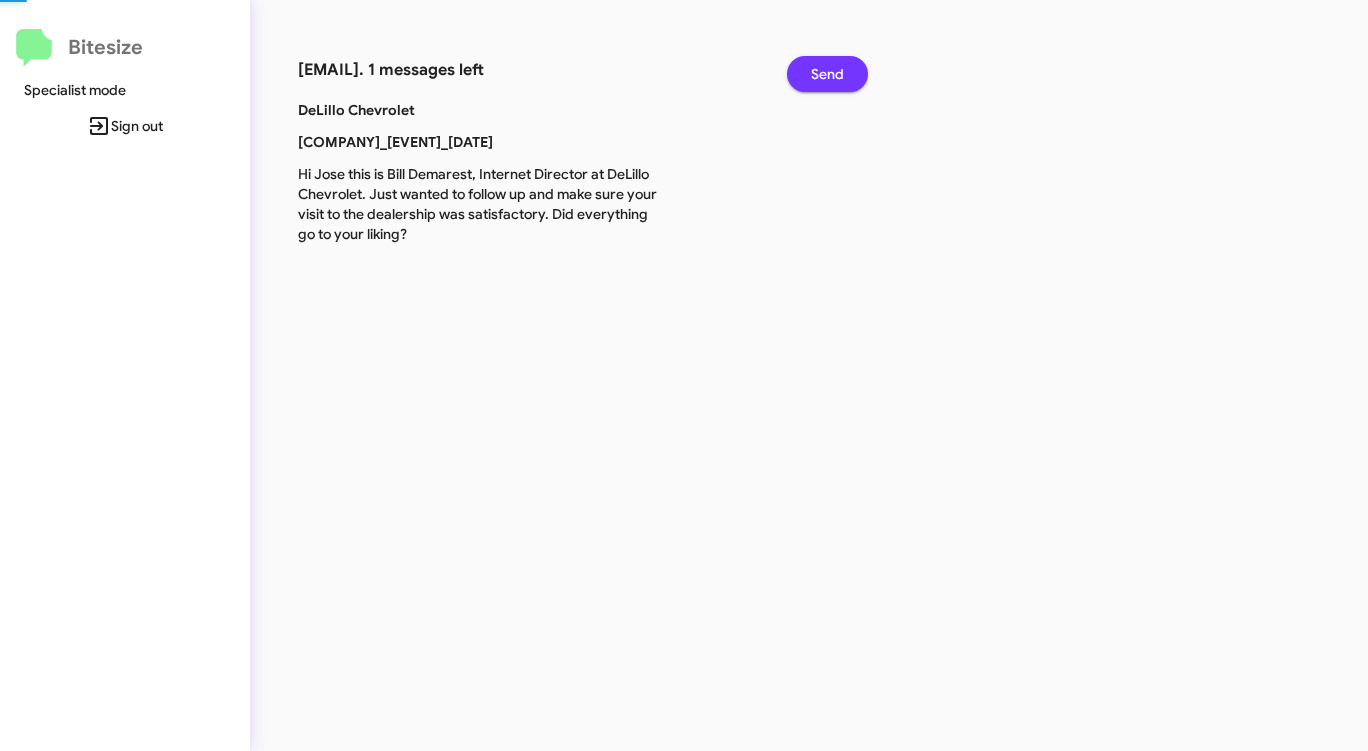 click on "Send" 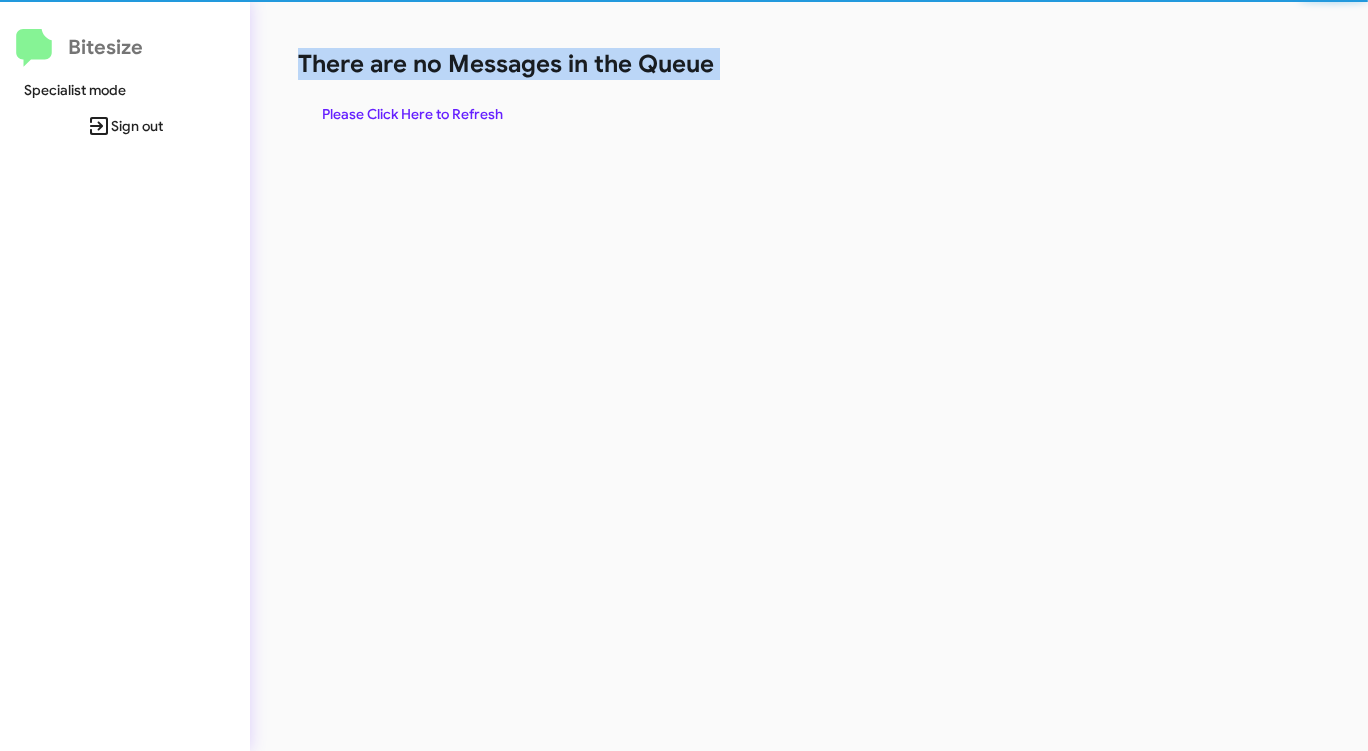 click on "There are no Messages in the Queue" 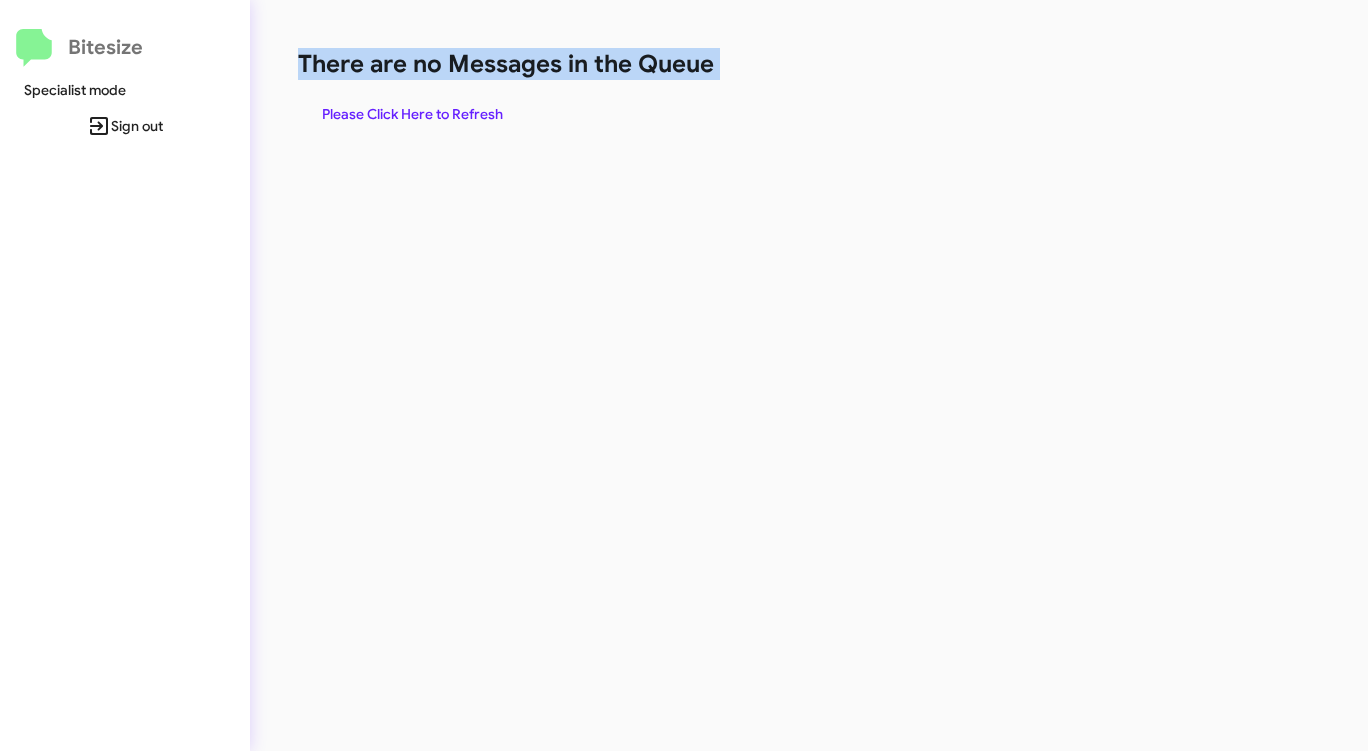 drag, startPoint x: 801, startPoint y: 66, endPoint x: 718, endPoint y: 89, distance: 86.127815 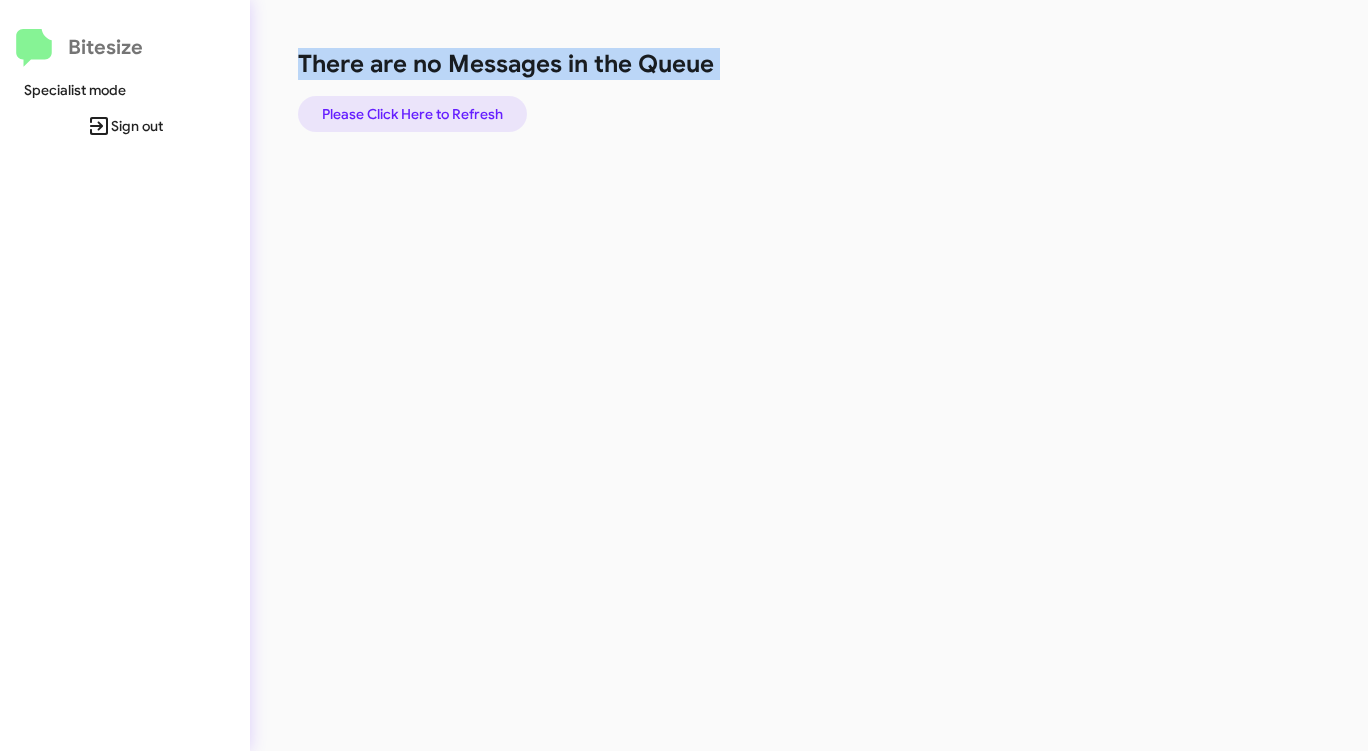 click on "Please Click Here to Refresh" 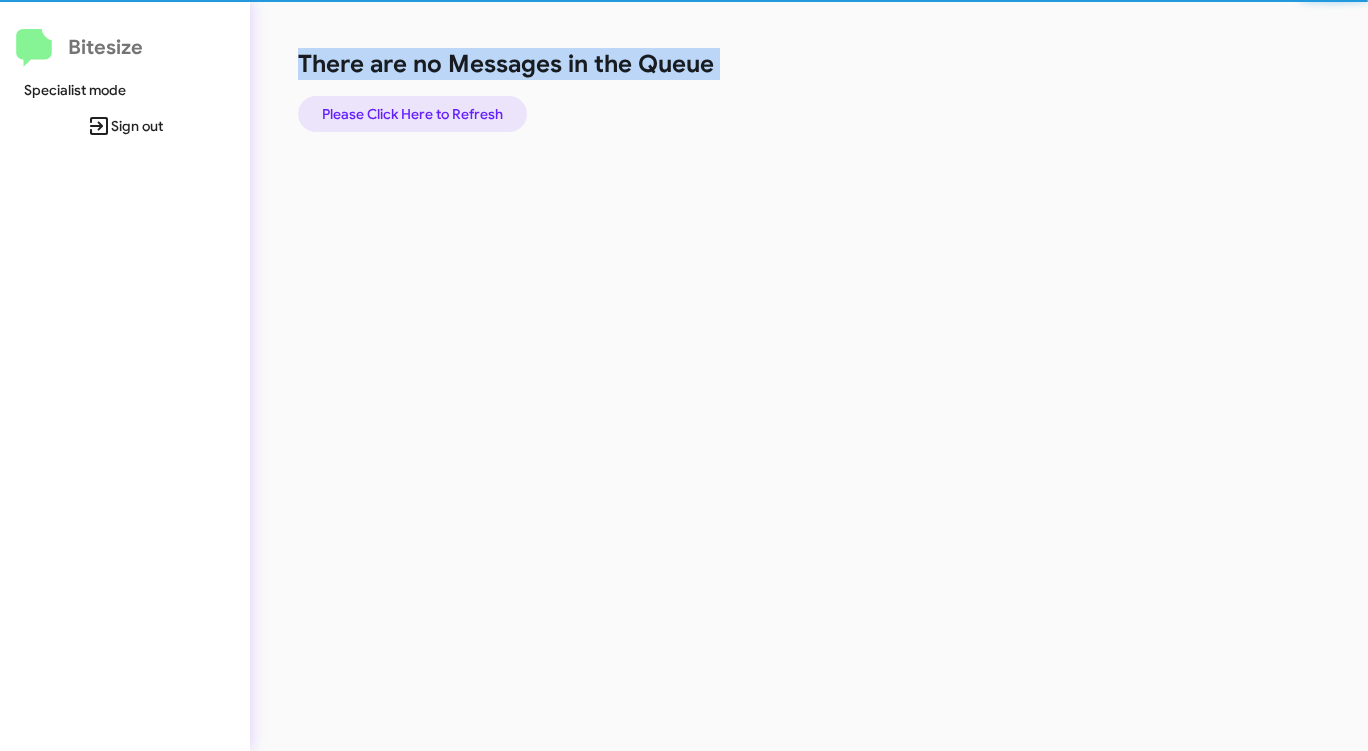 click on "Please Click Here to Refresh" 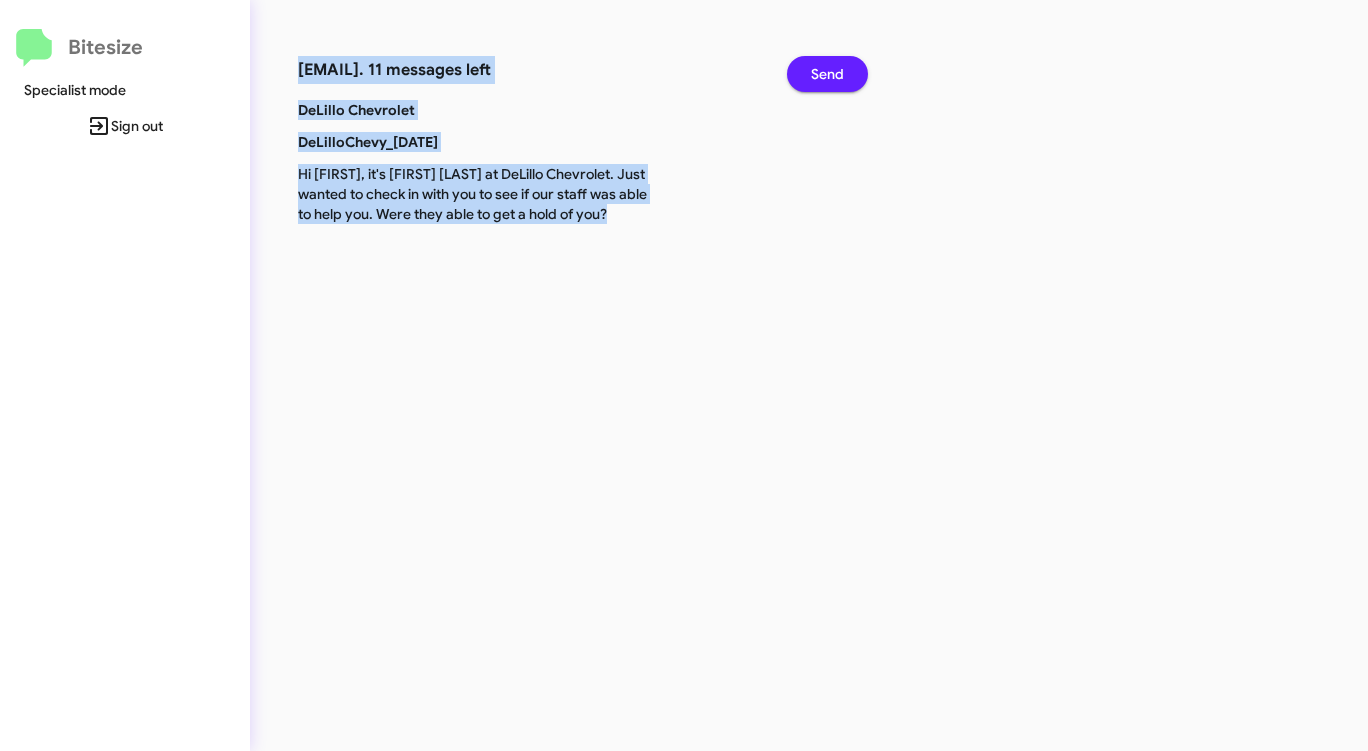 click on "Send" 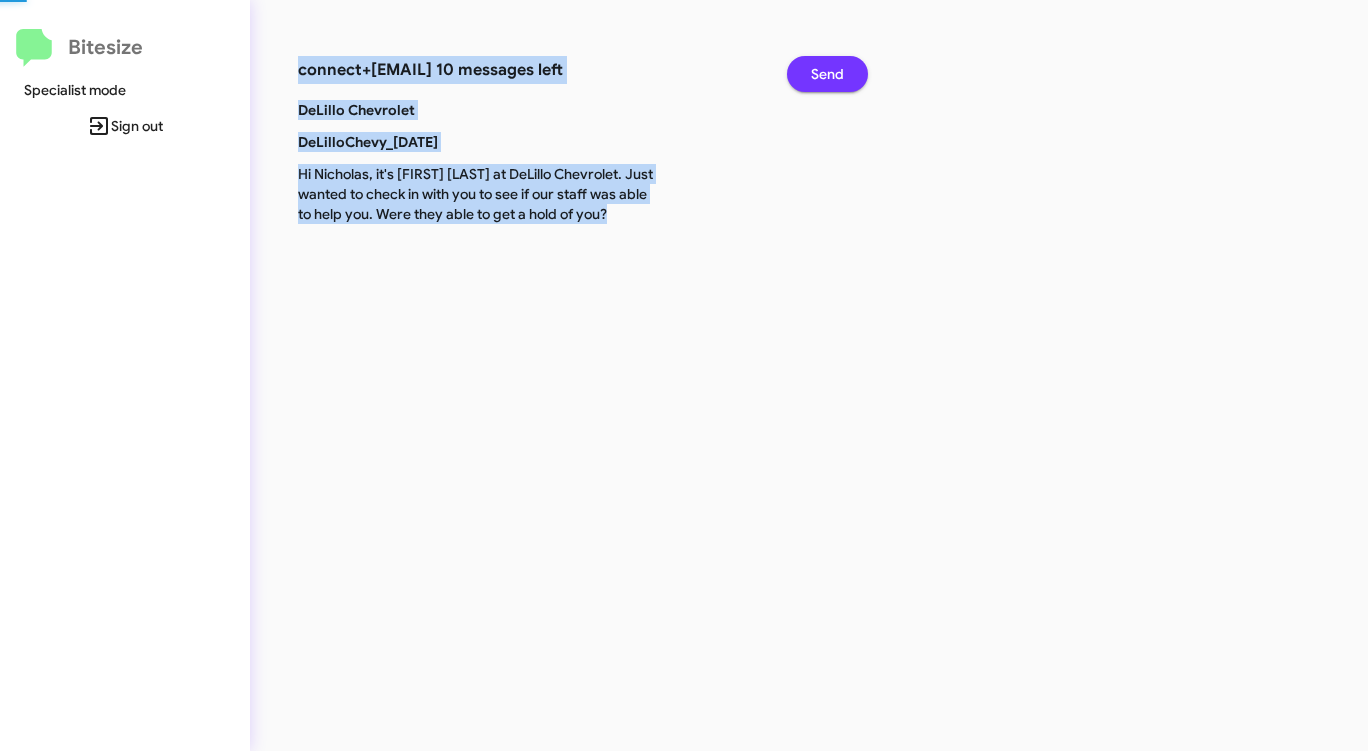 click on "Send" 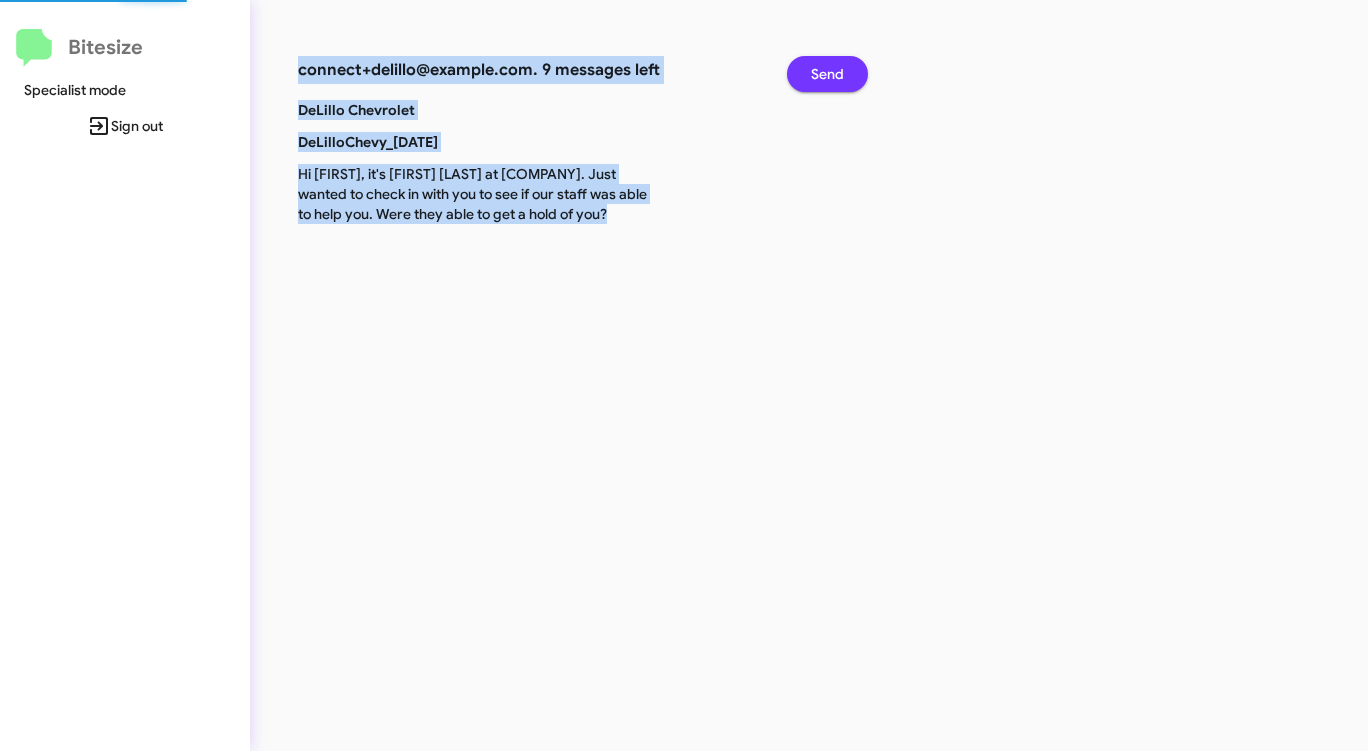click on "Send" 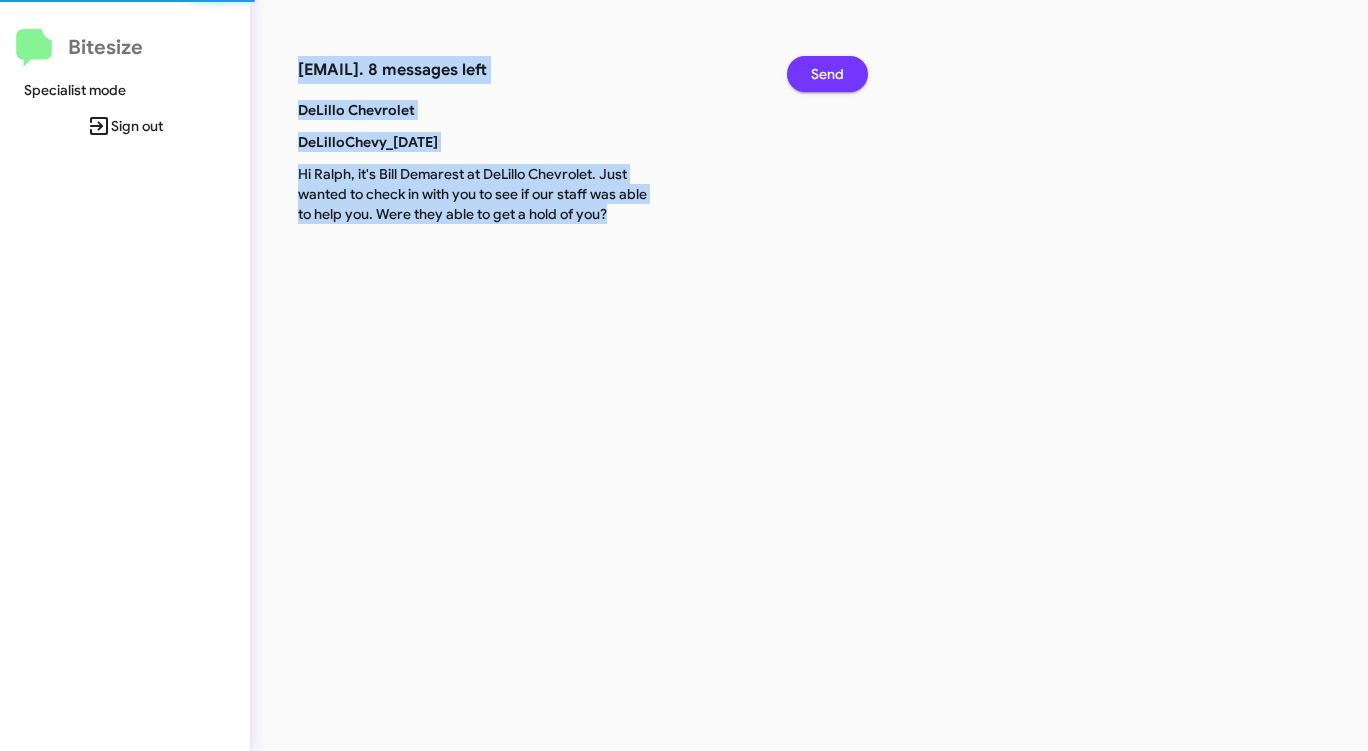 click on "Send" 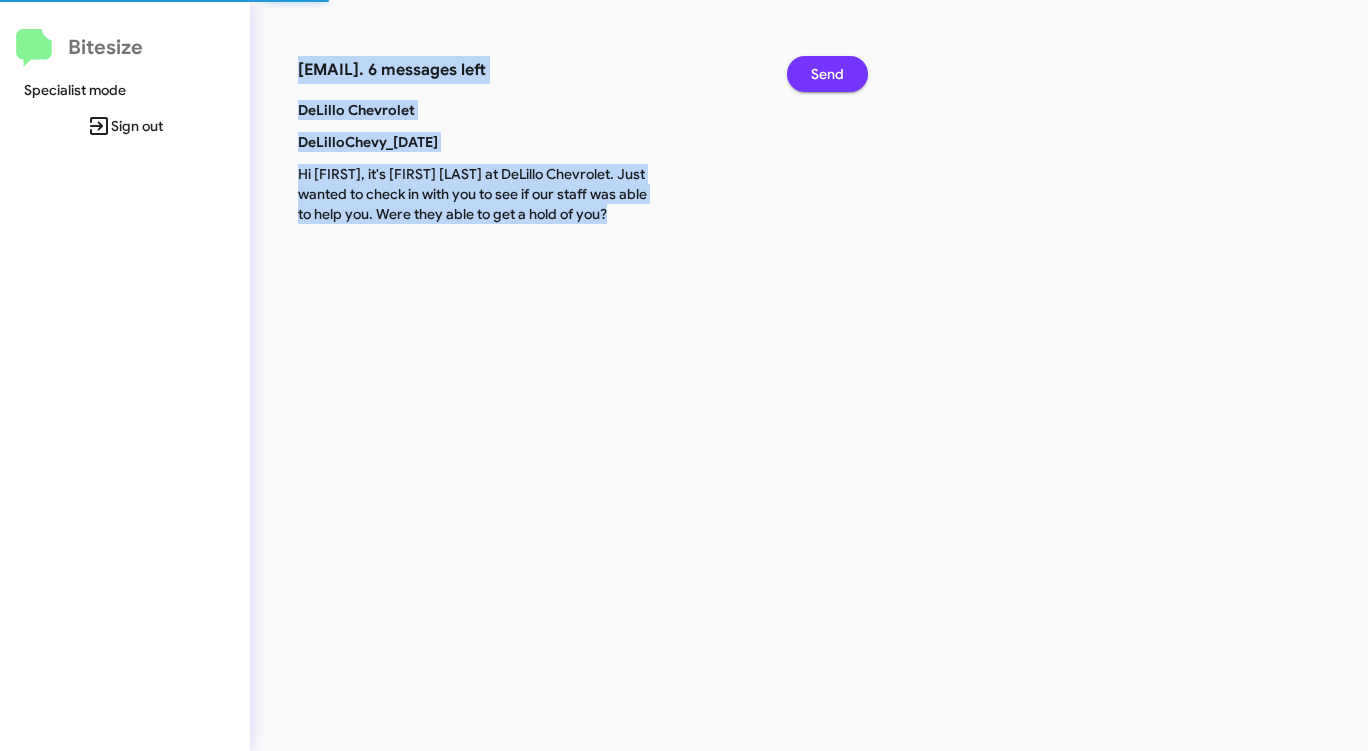 click on "Send" 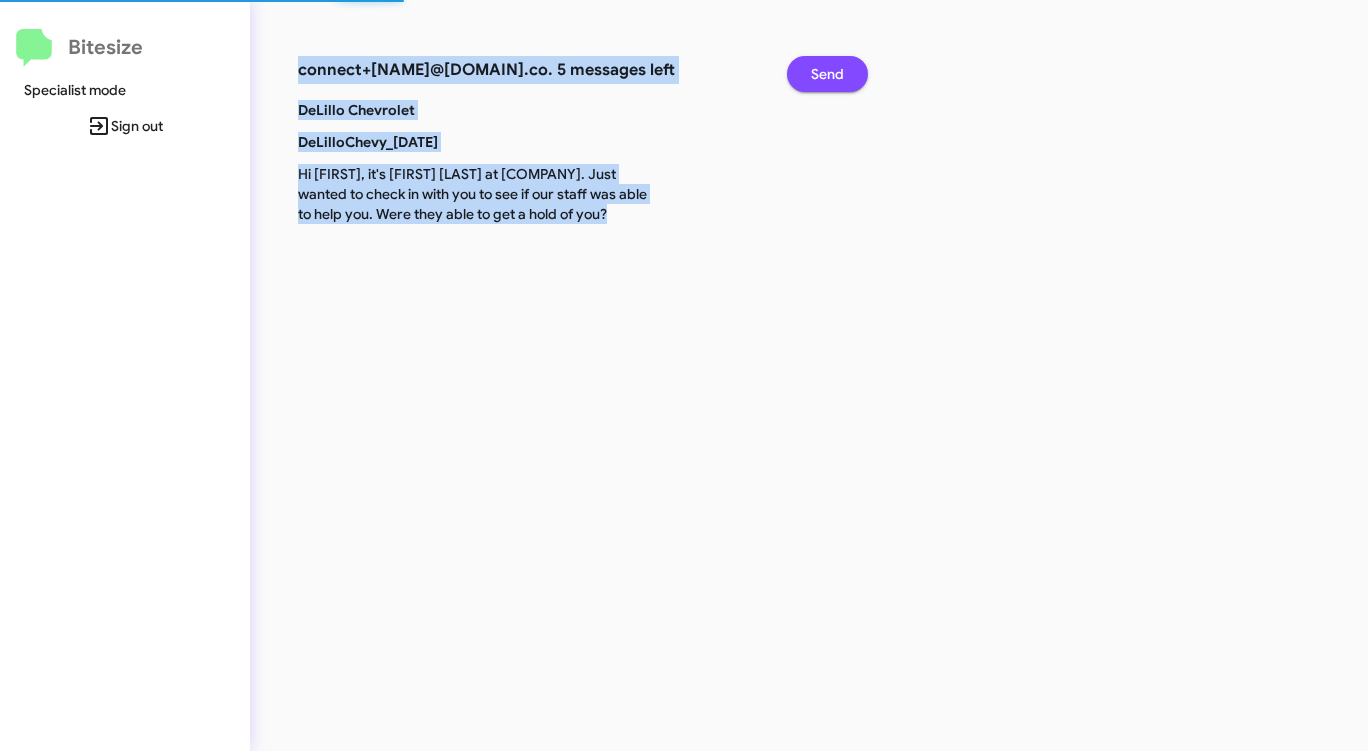 click on "Send" 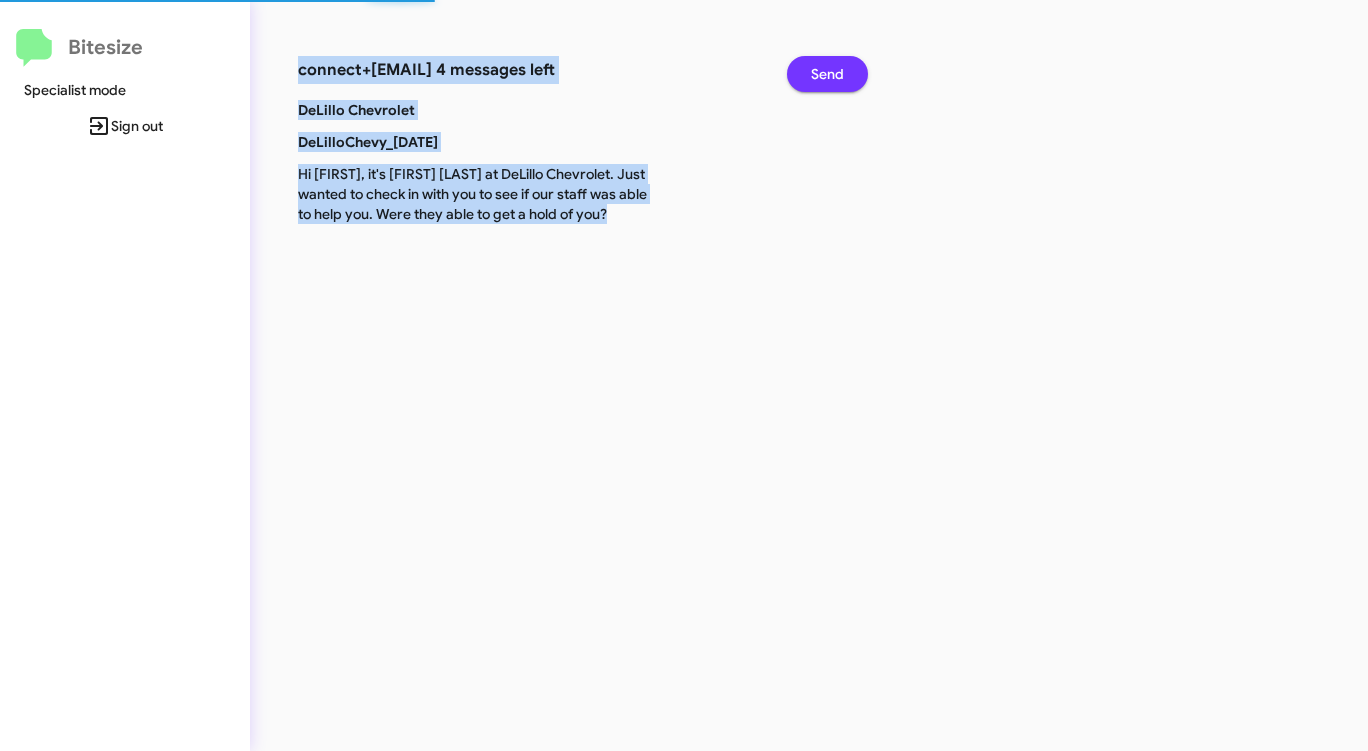 click on "Send" 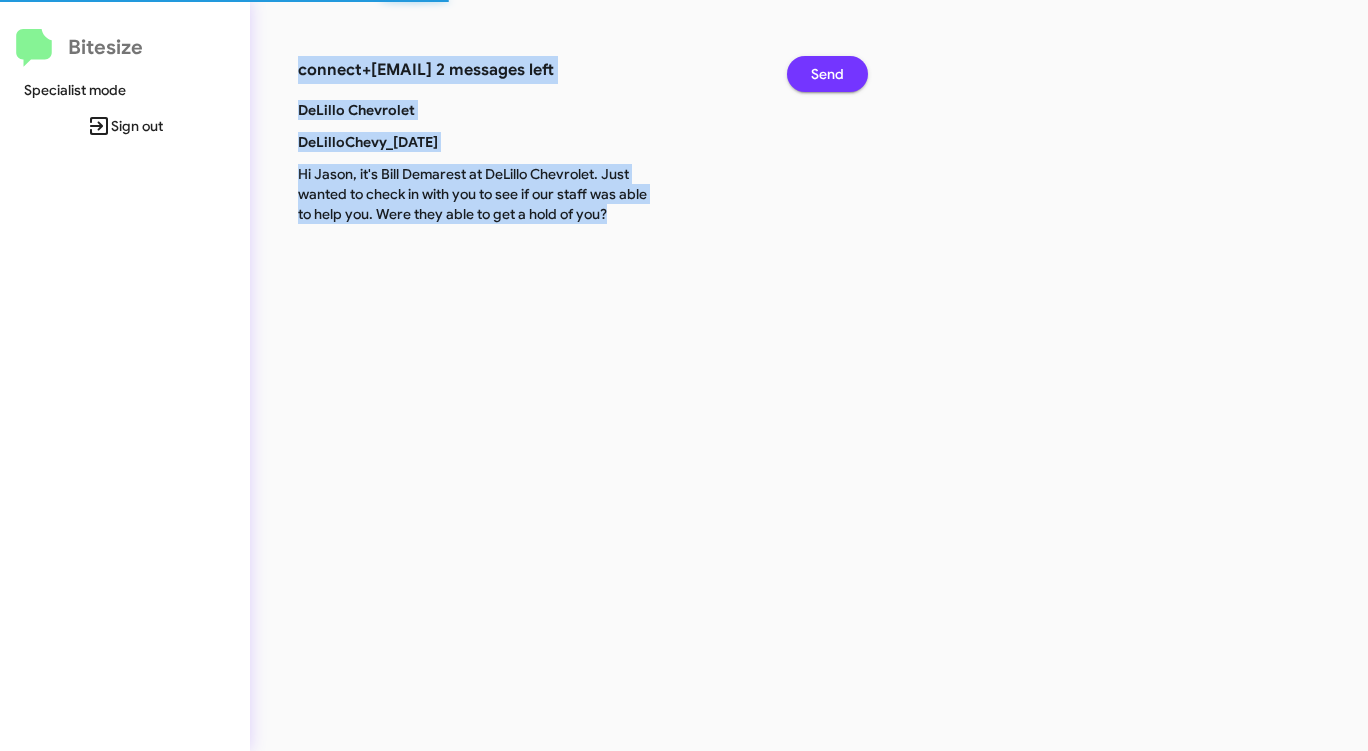 click on "Send" 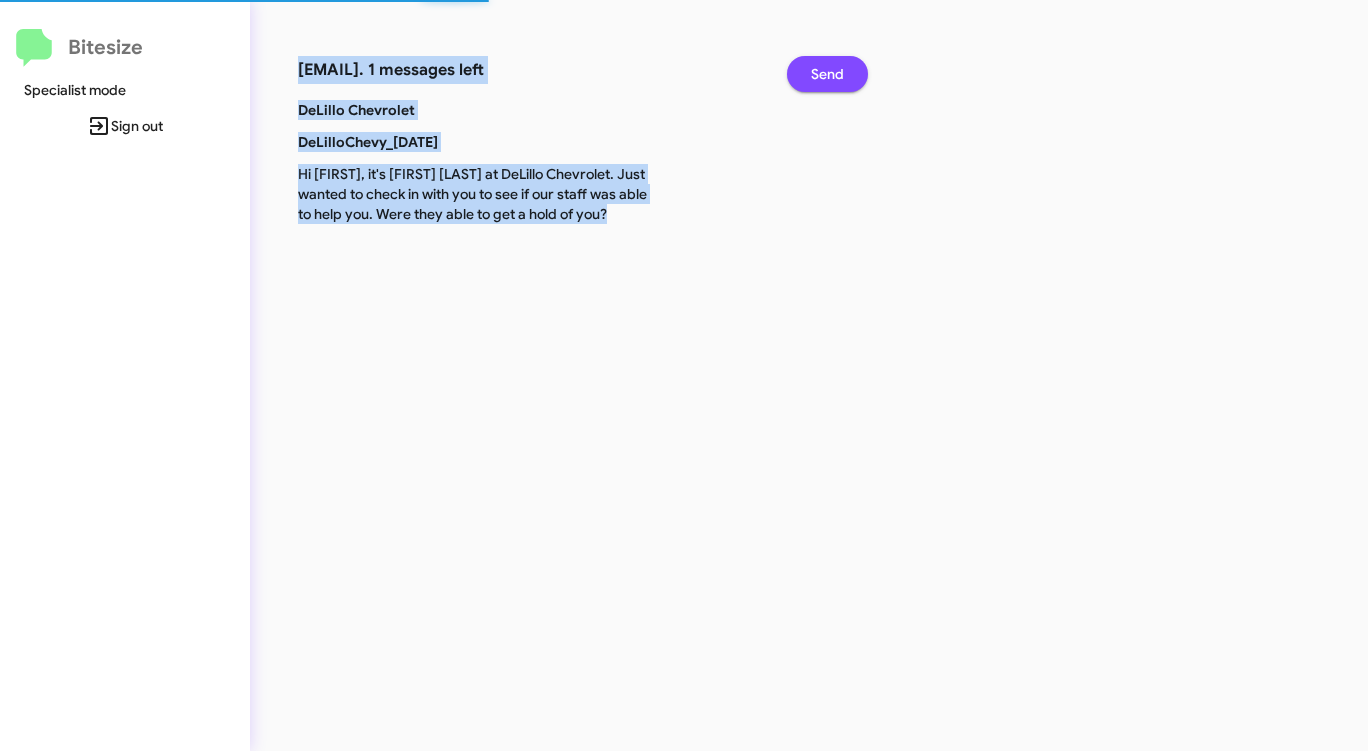 click on "Send" 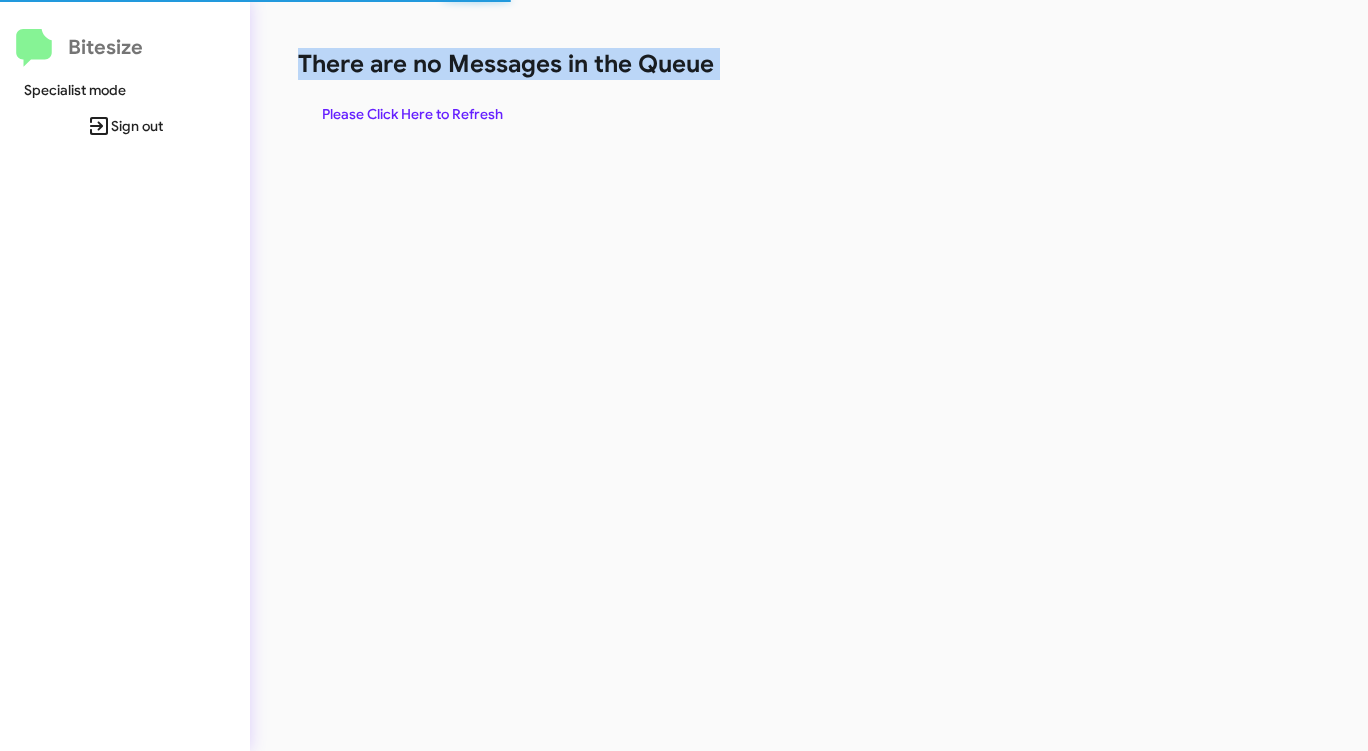 click on "There are no Messages in the Queue" 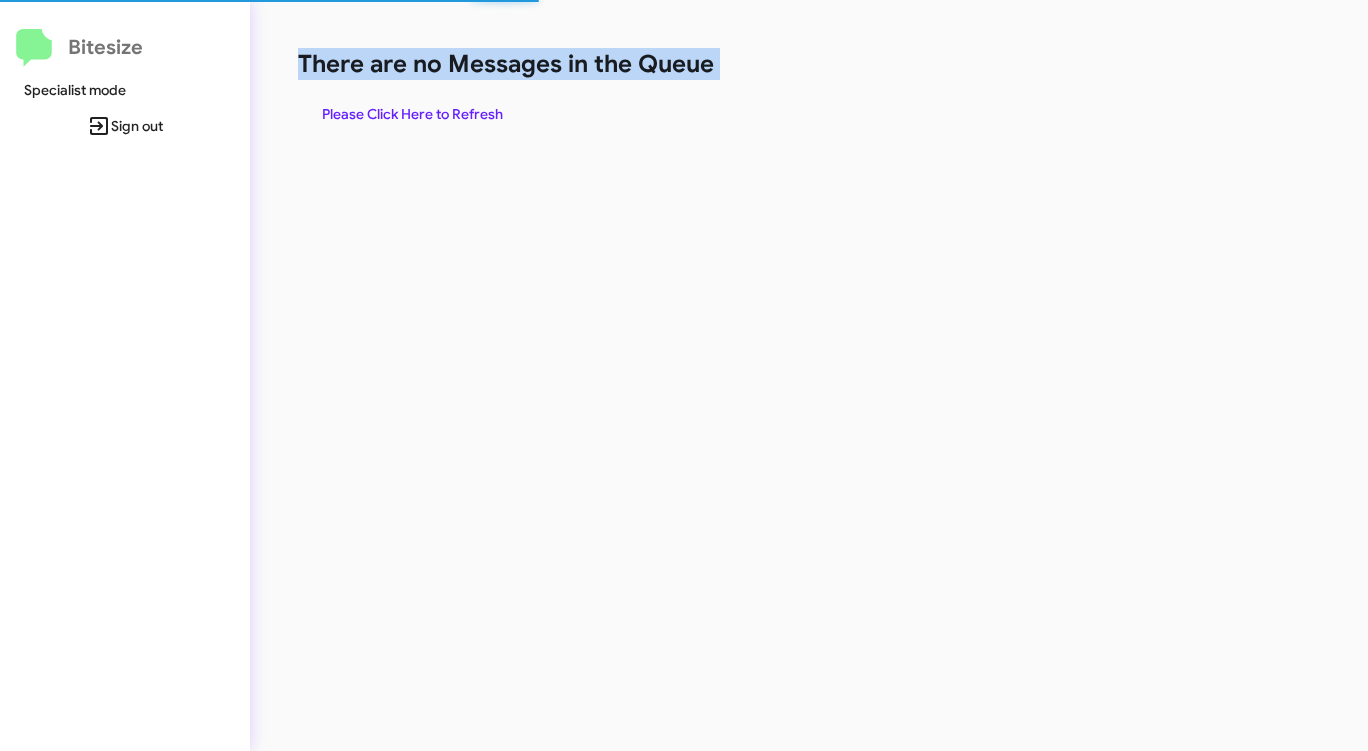 click on "There are no Messages in the Queue" 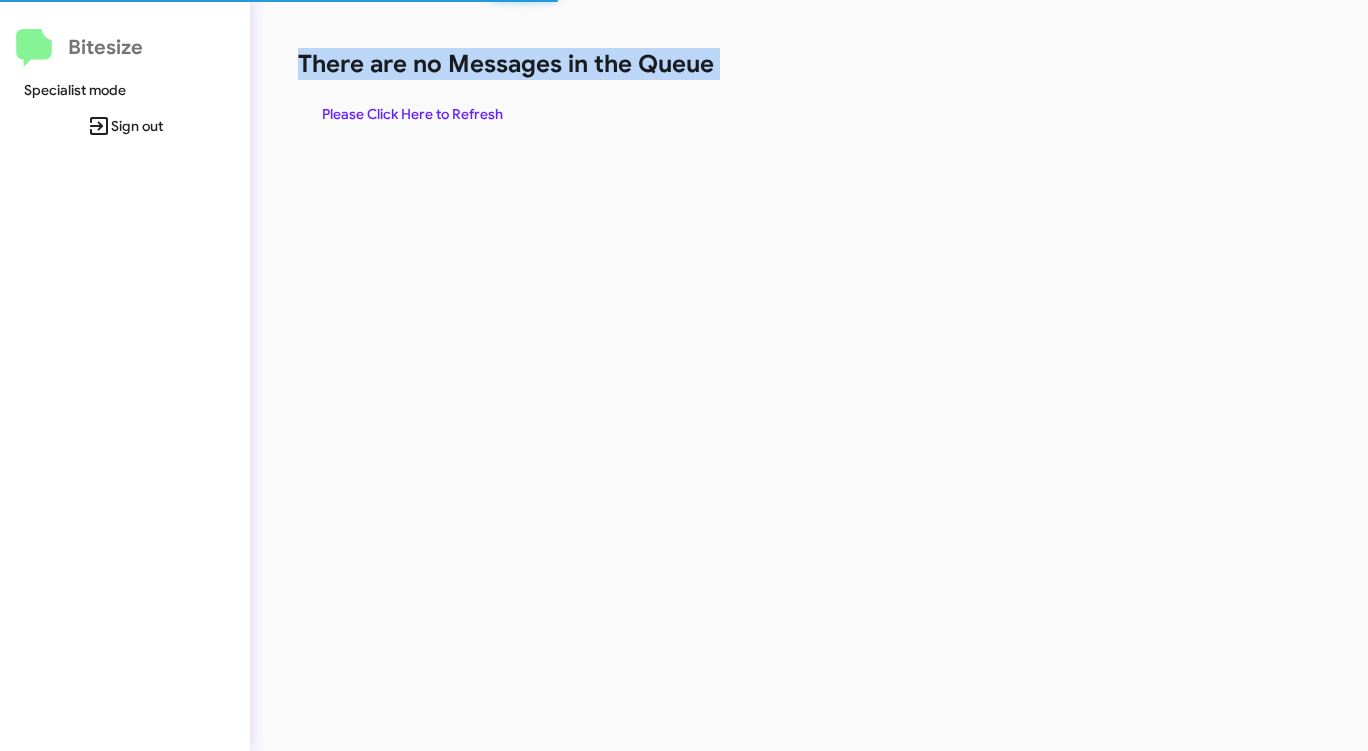 click on "There are no Messages in the Queue" 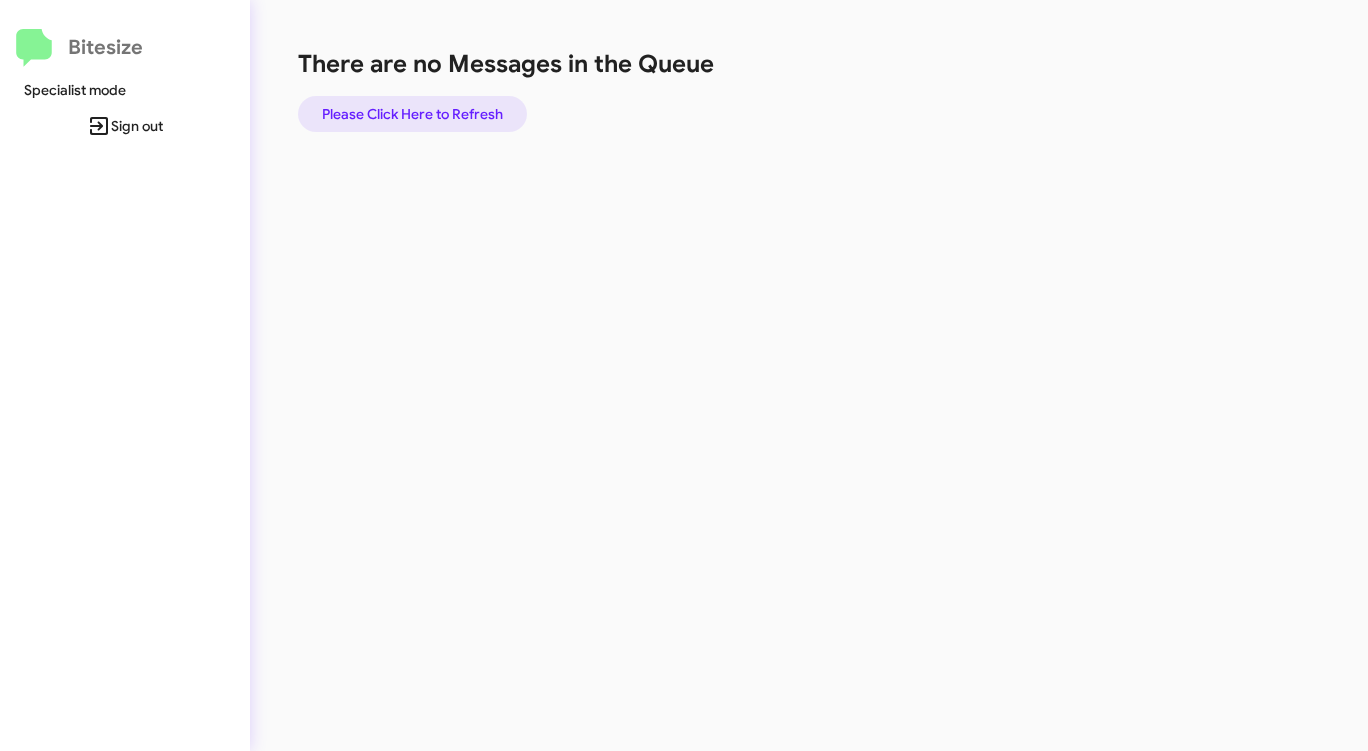 click on "Please Click Here to Refresh" 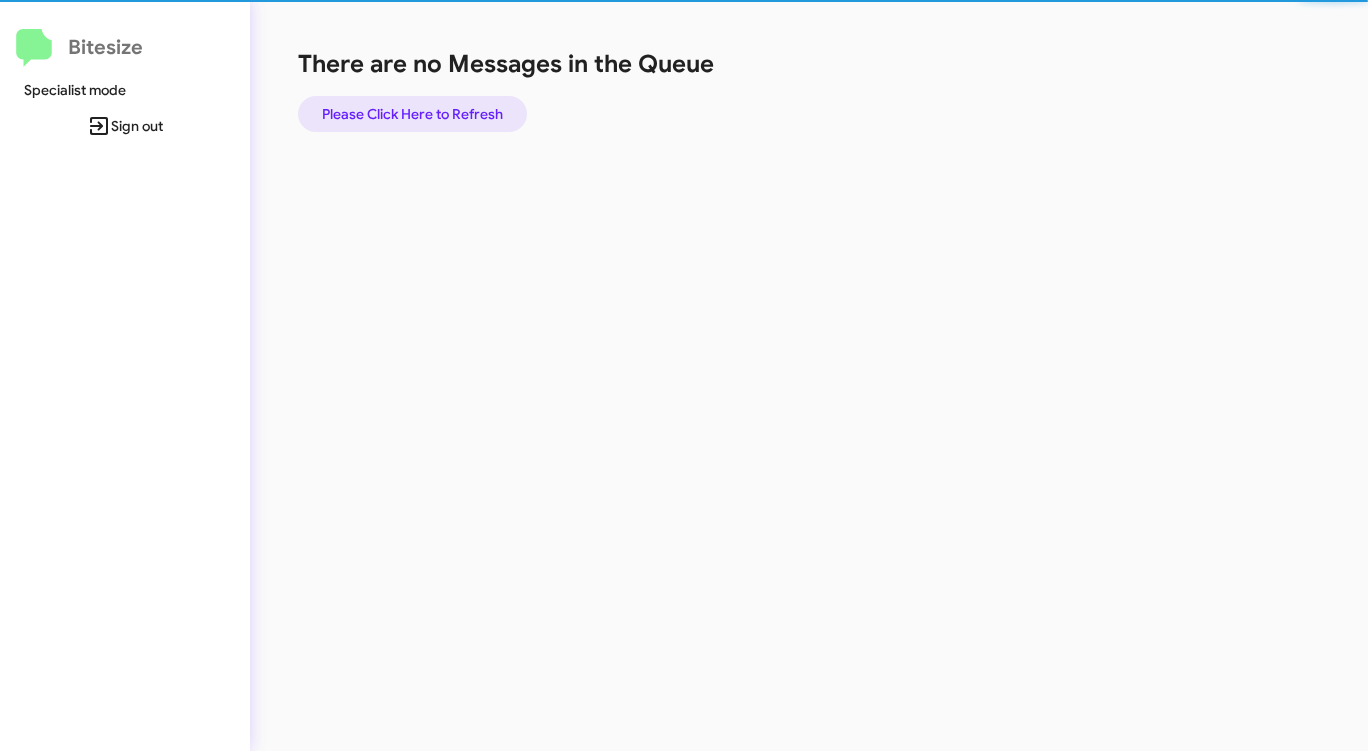 click on "Please Click Here to Refresh" 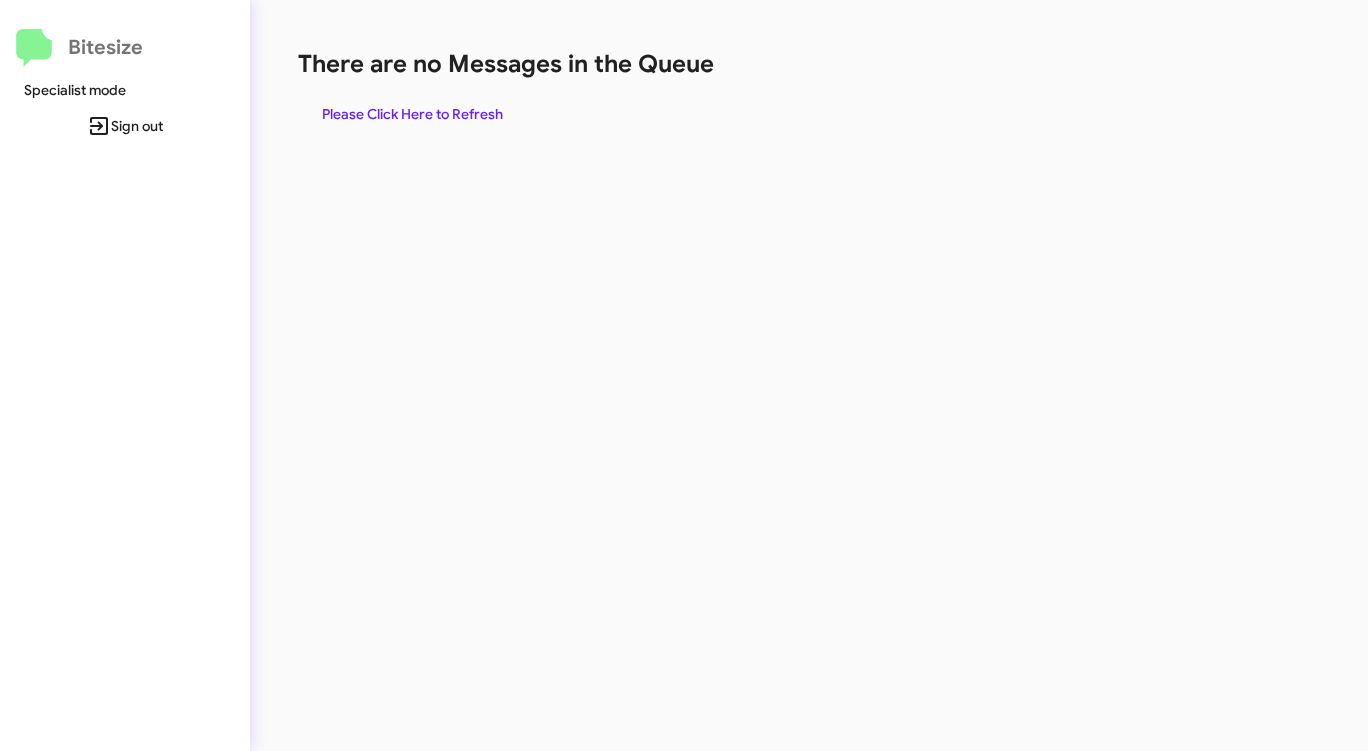 click on "There are no Messages in the Queue  Please Click Here to Refresh" 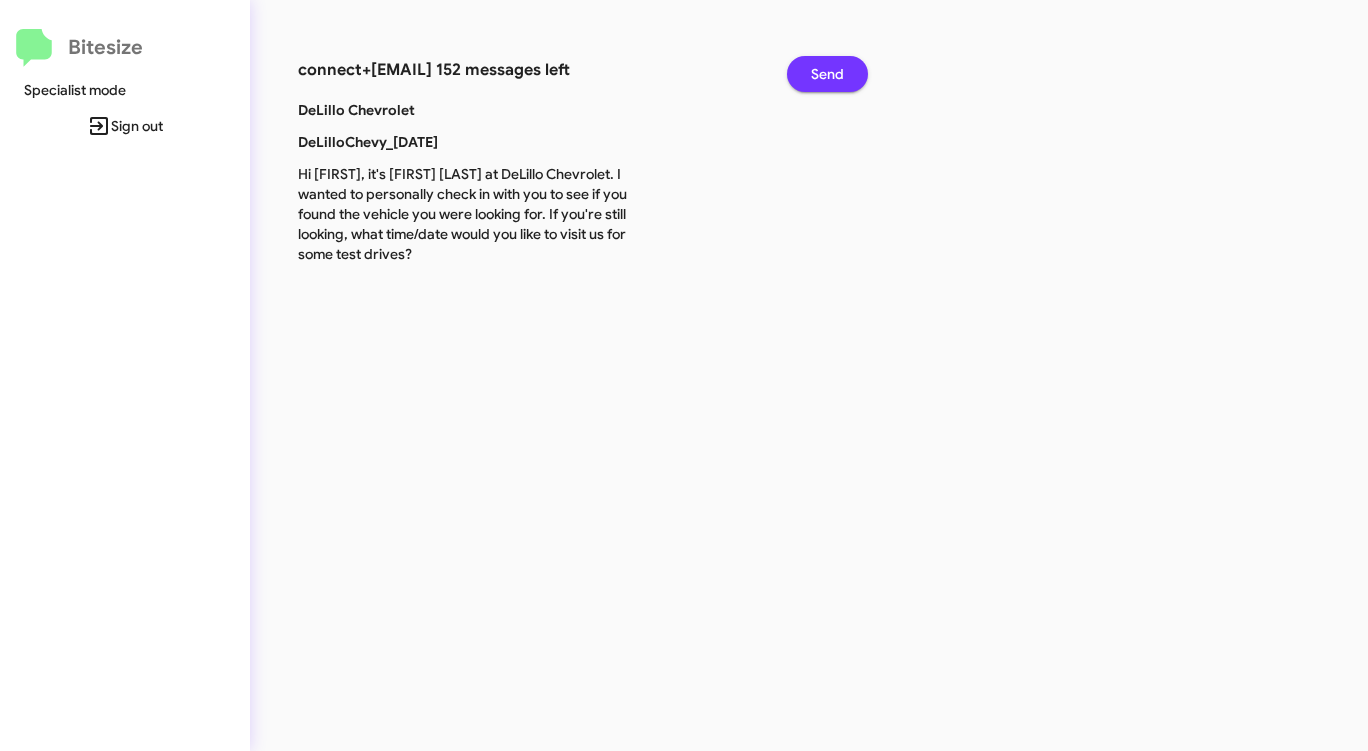 click on "Send" 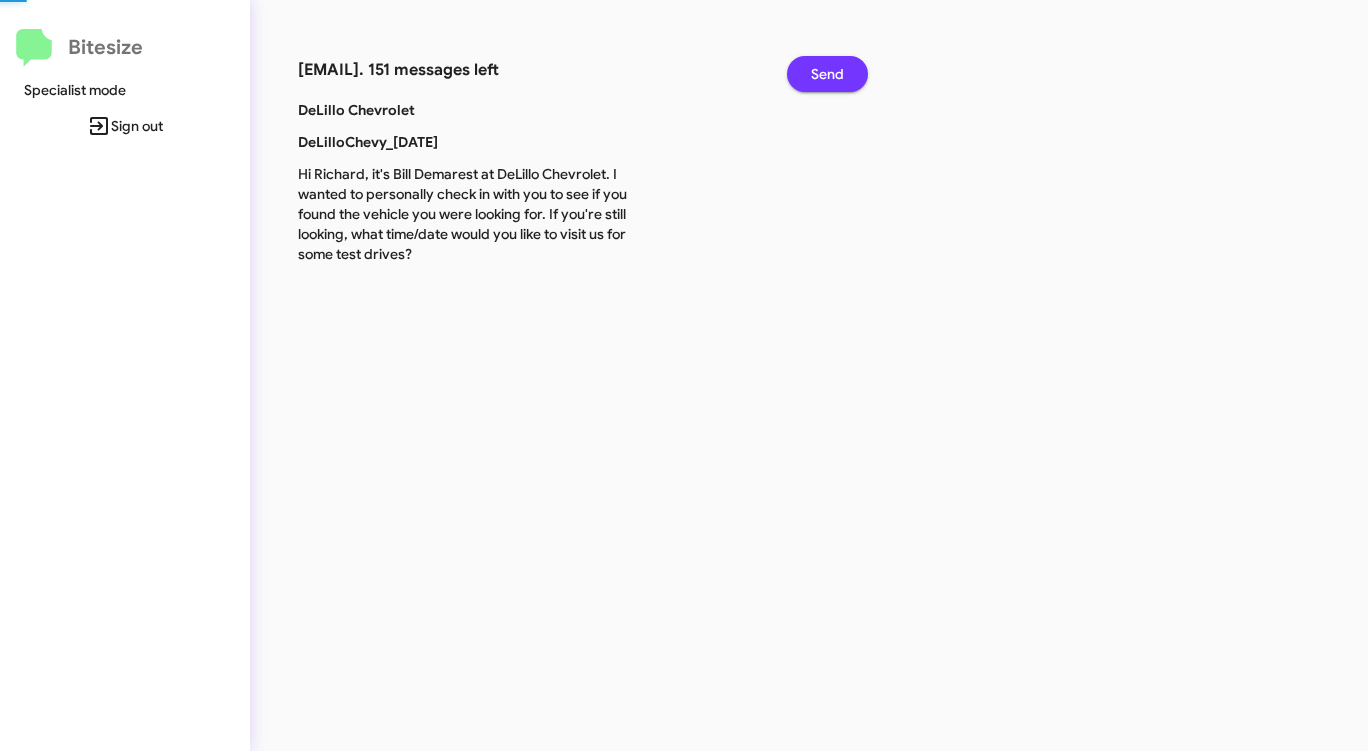 click on "Send" 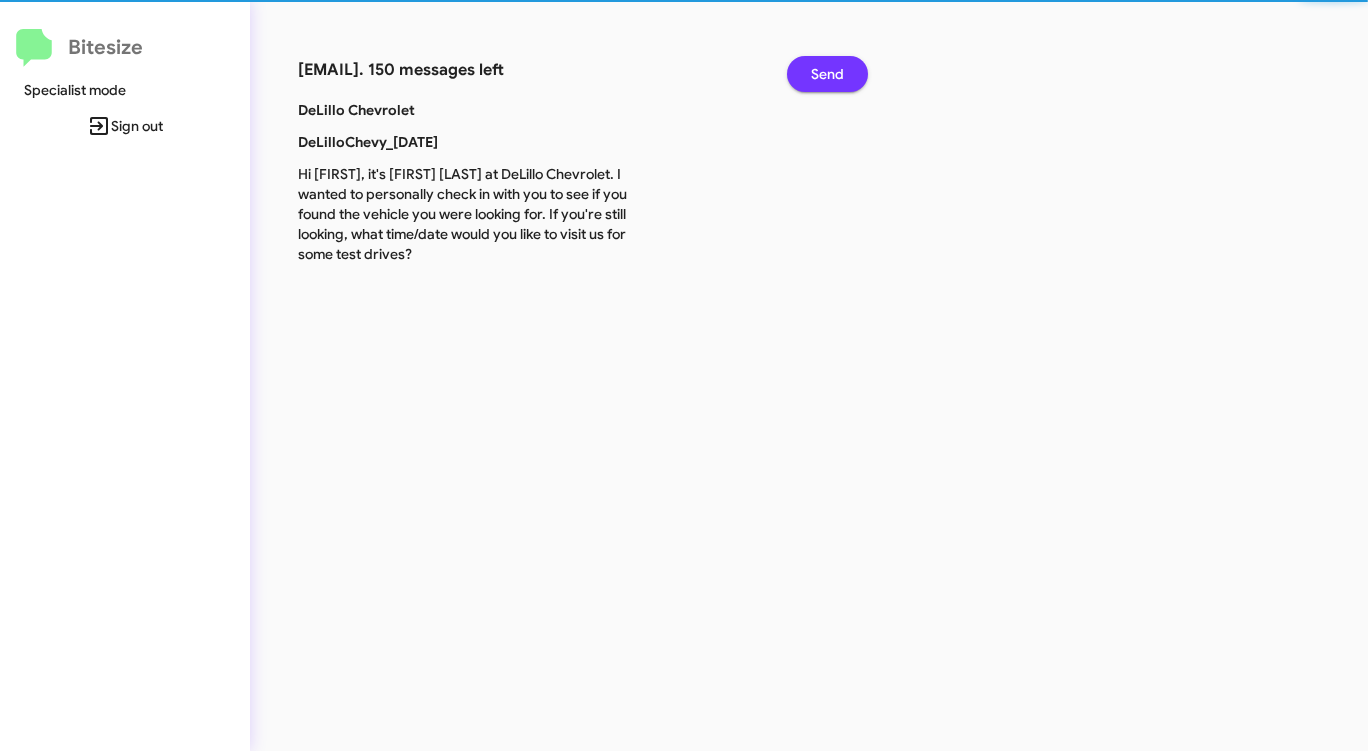 click on "Send" 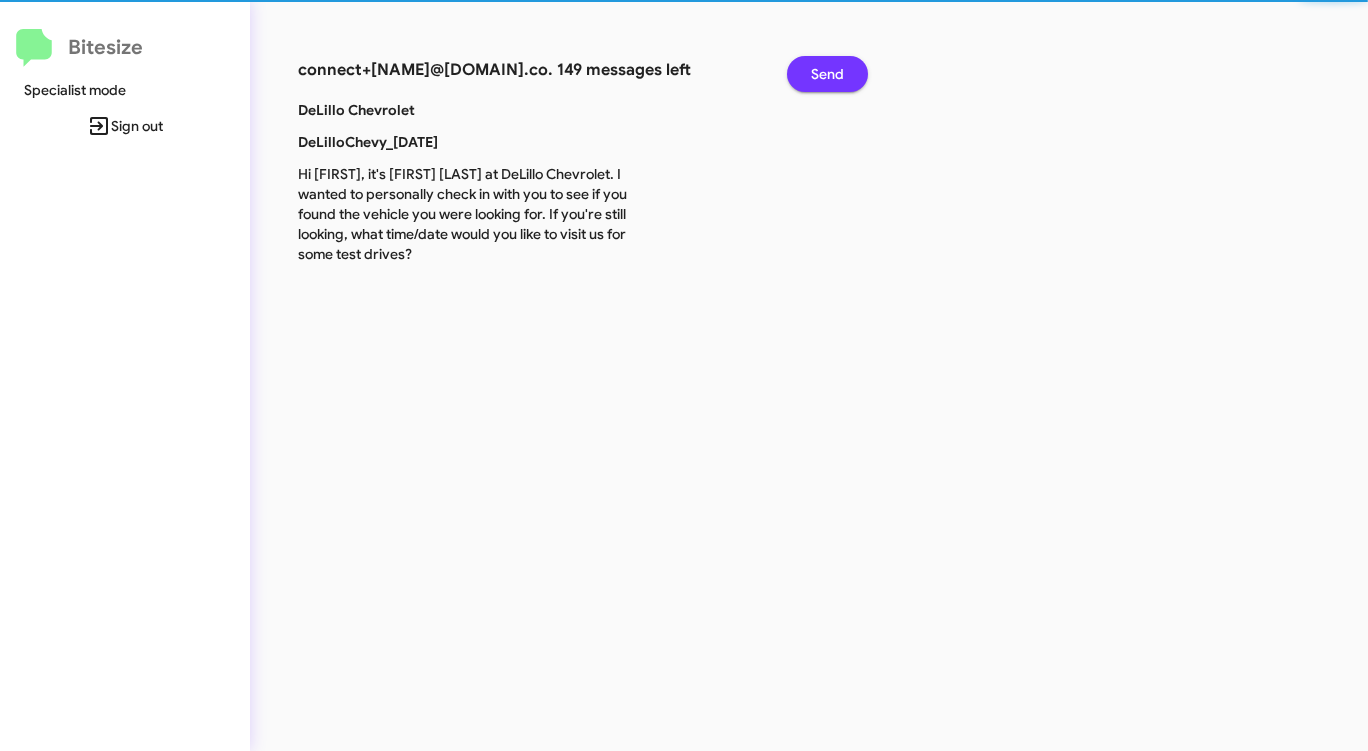 click on "Send" 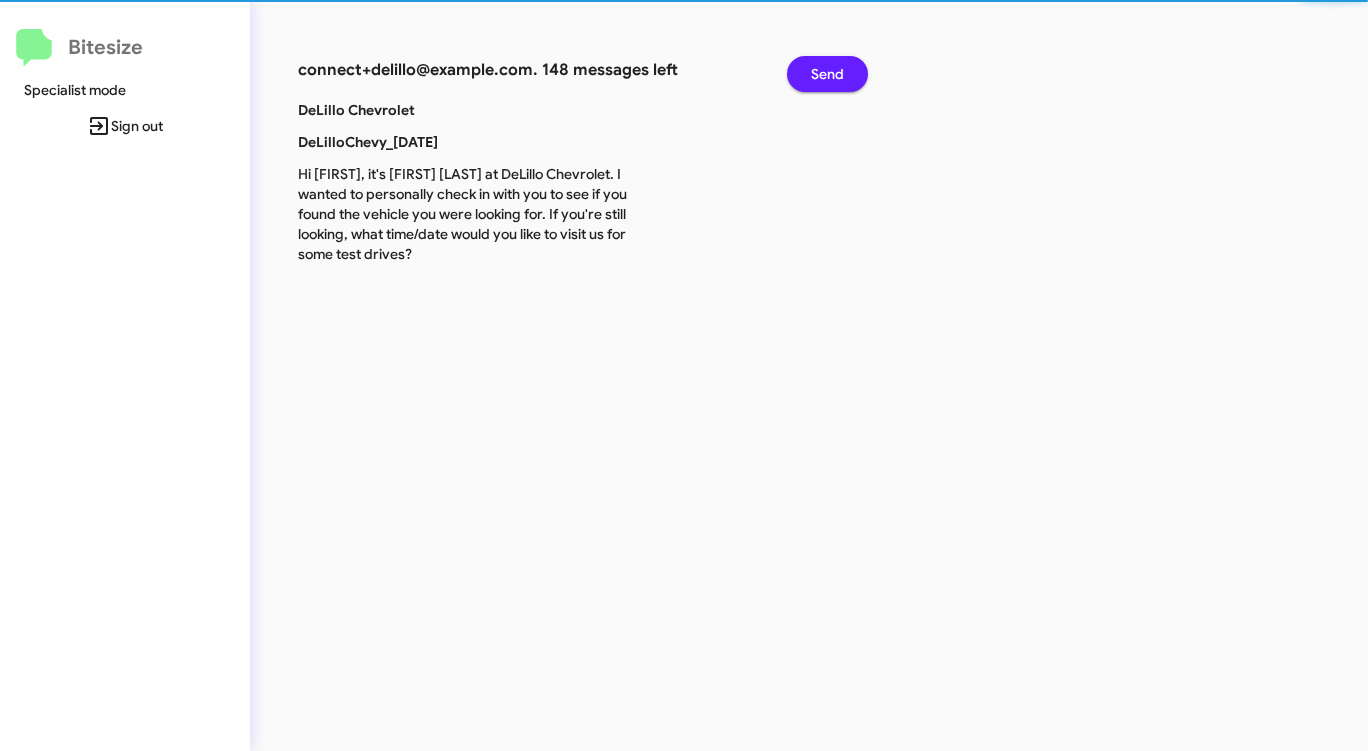 click on "Send" 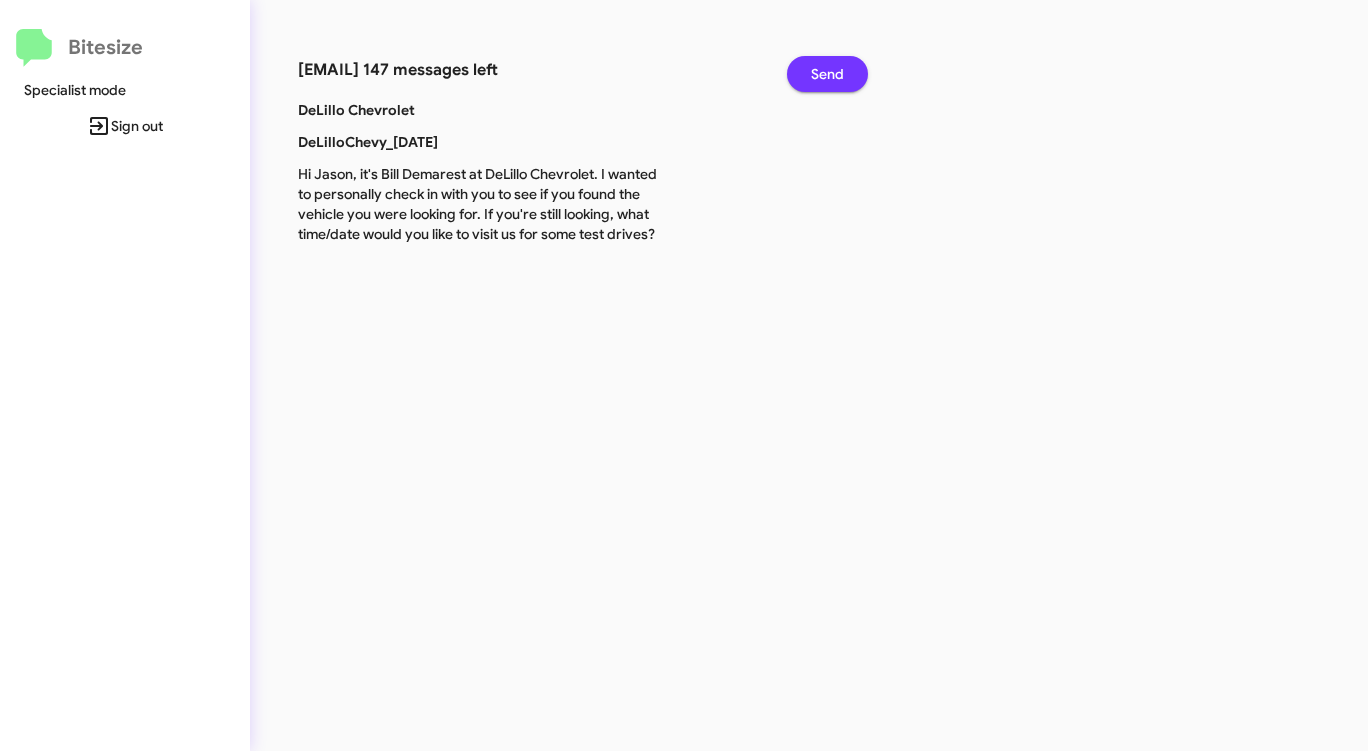 click on "Send" 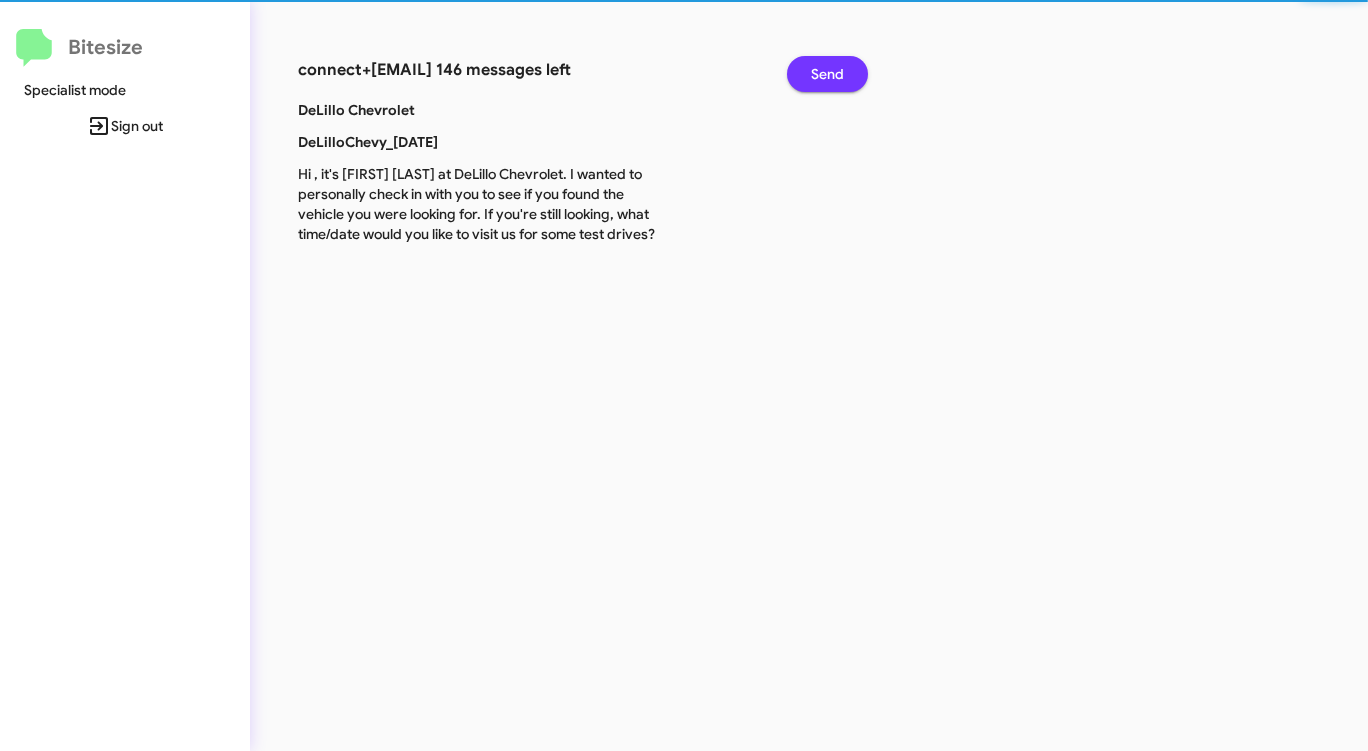 click on "Send" 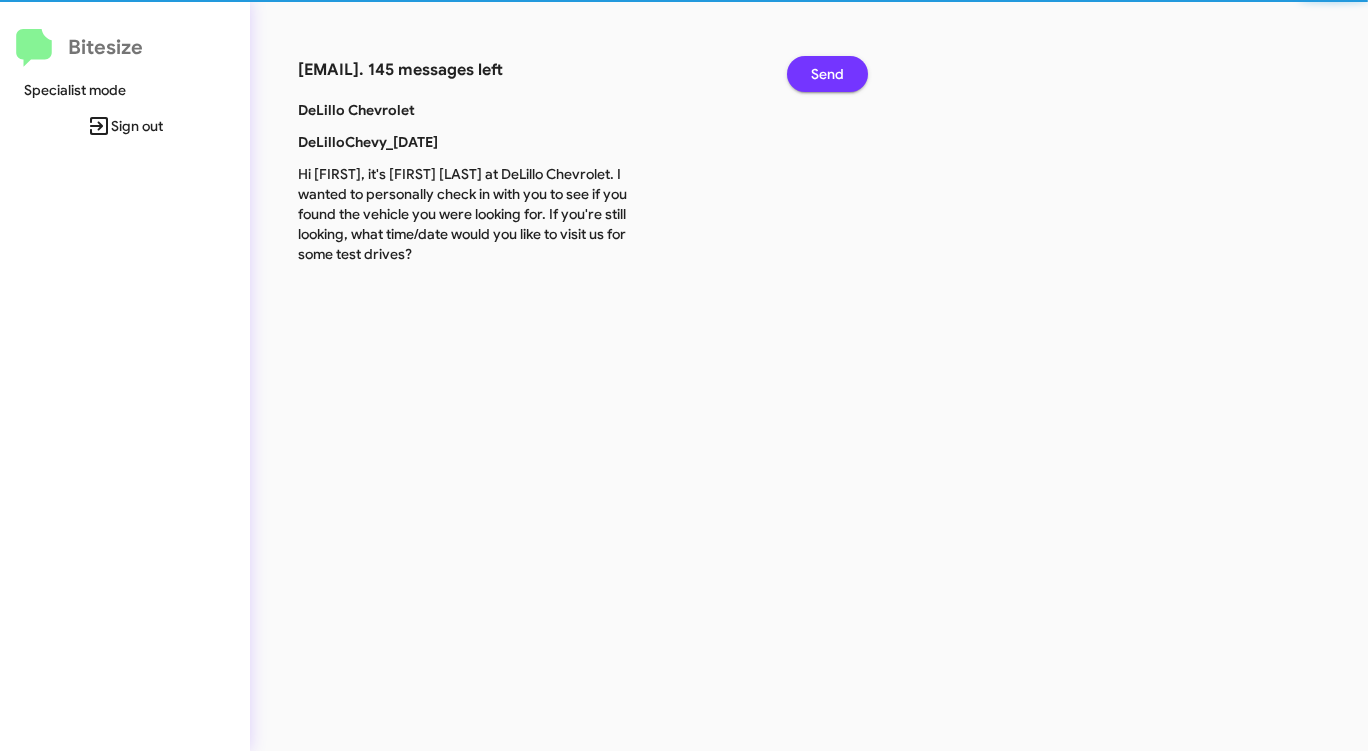 click on "Send" 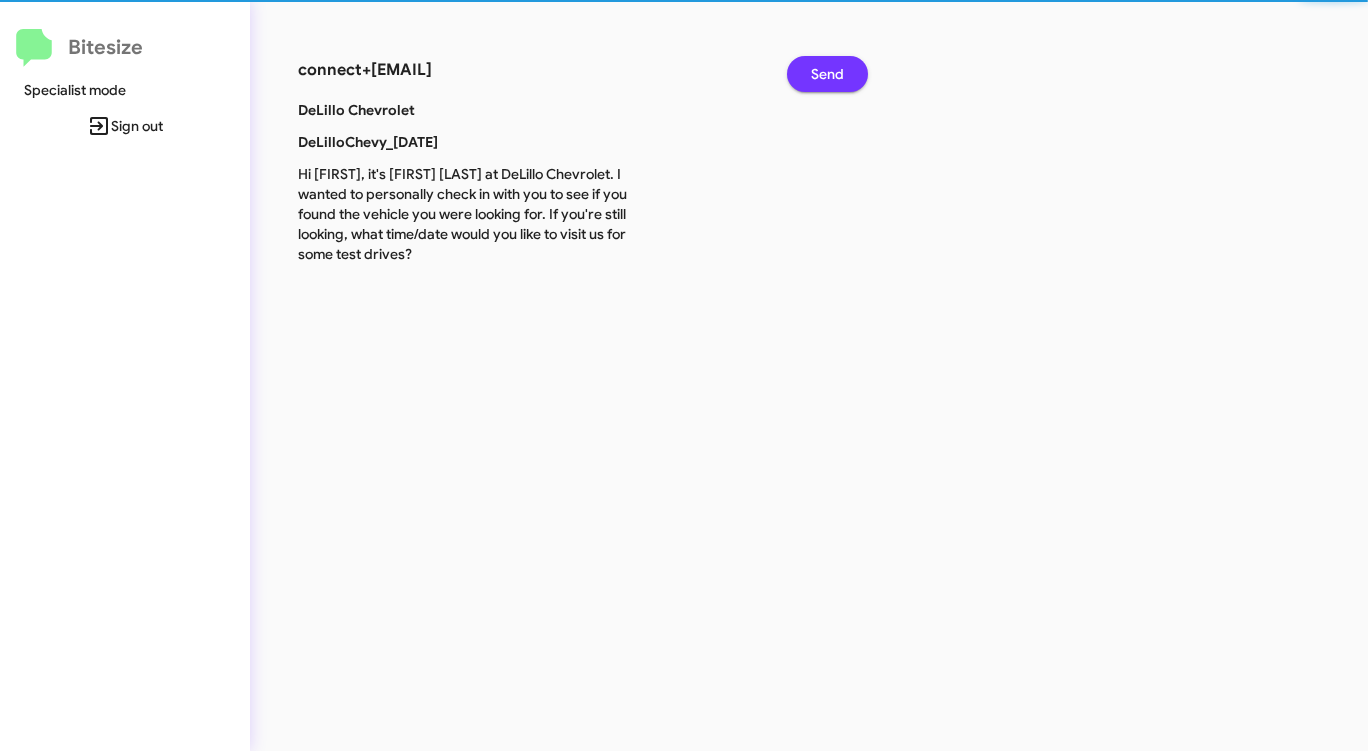 click on "Send" 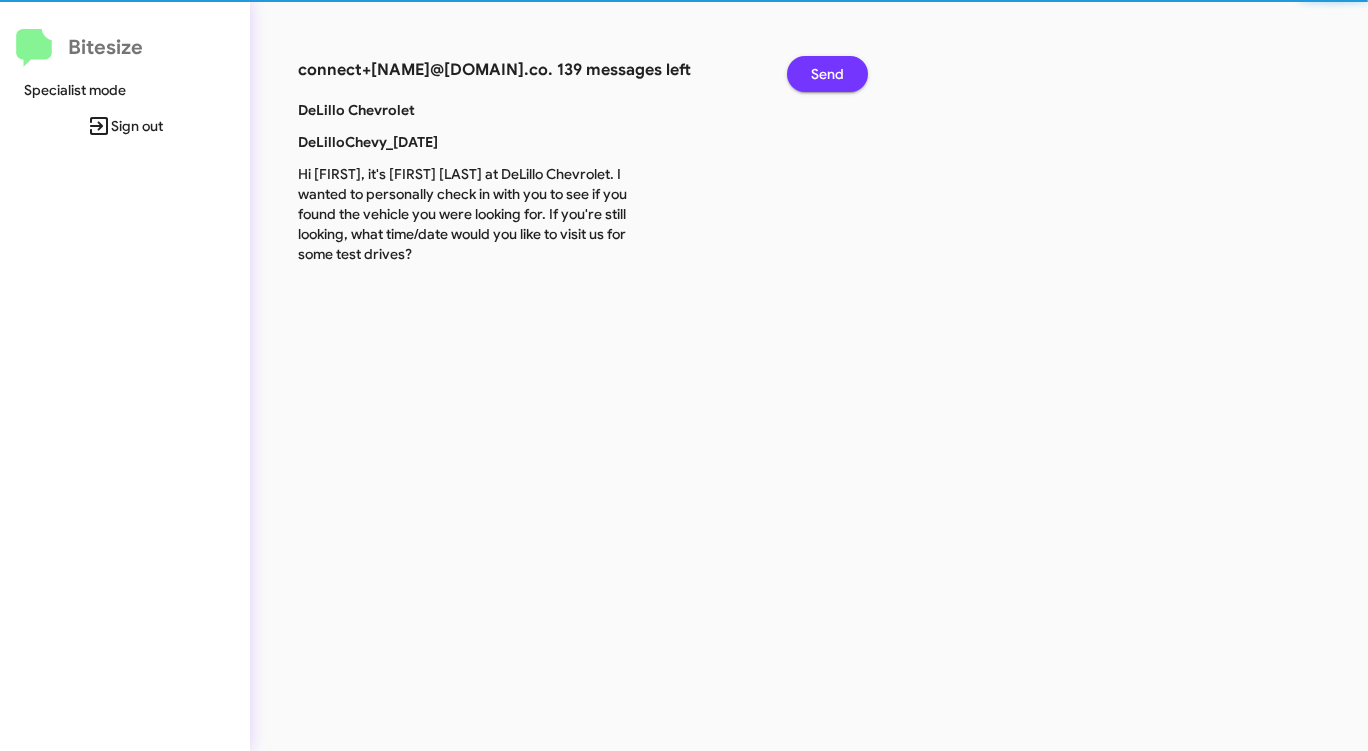 click on "Send" 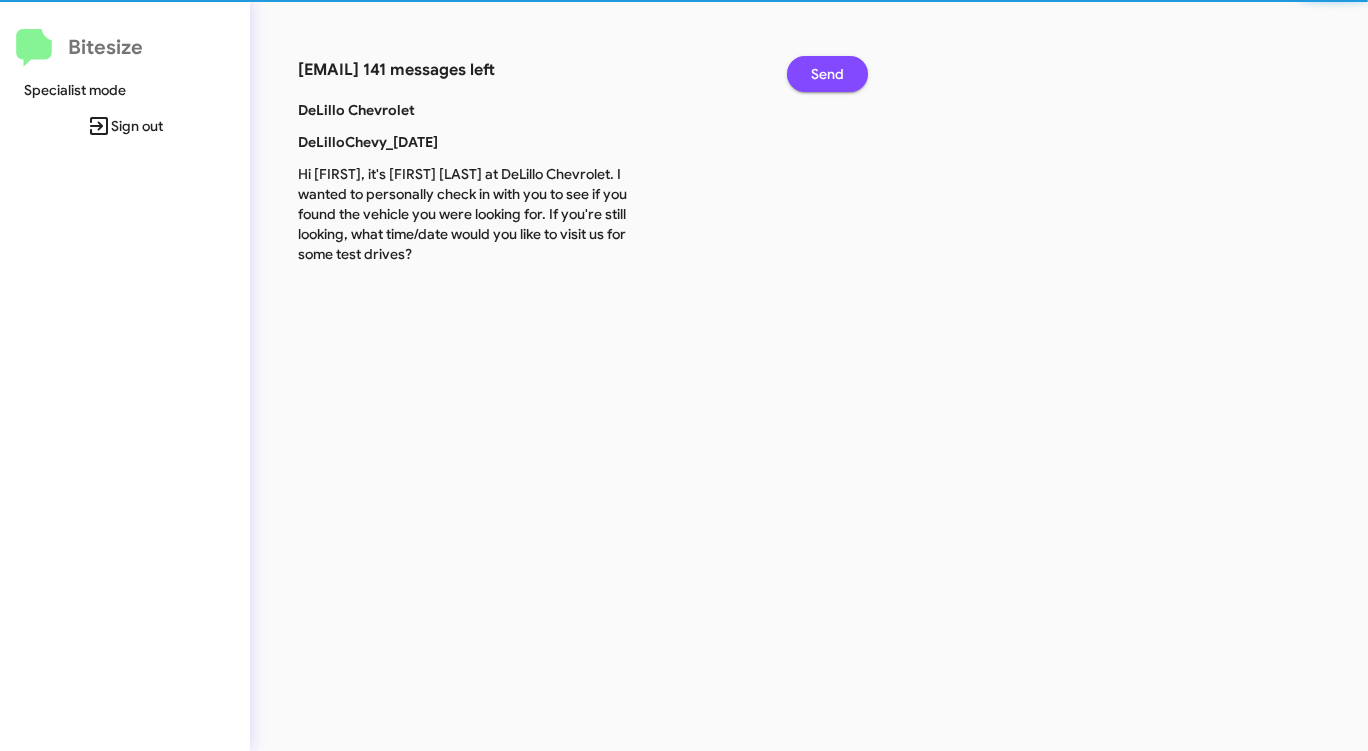 click on "Send" 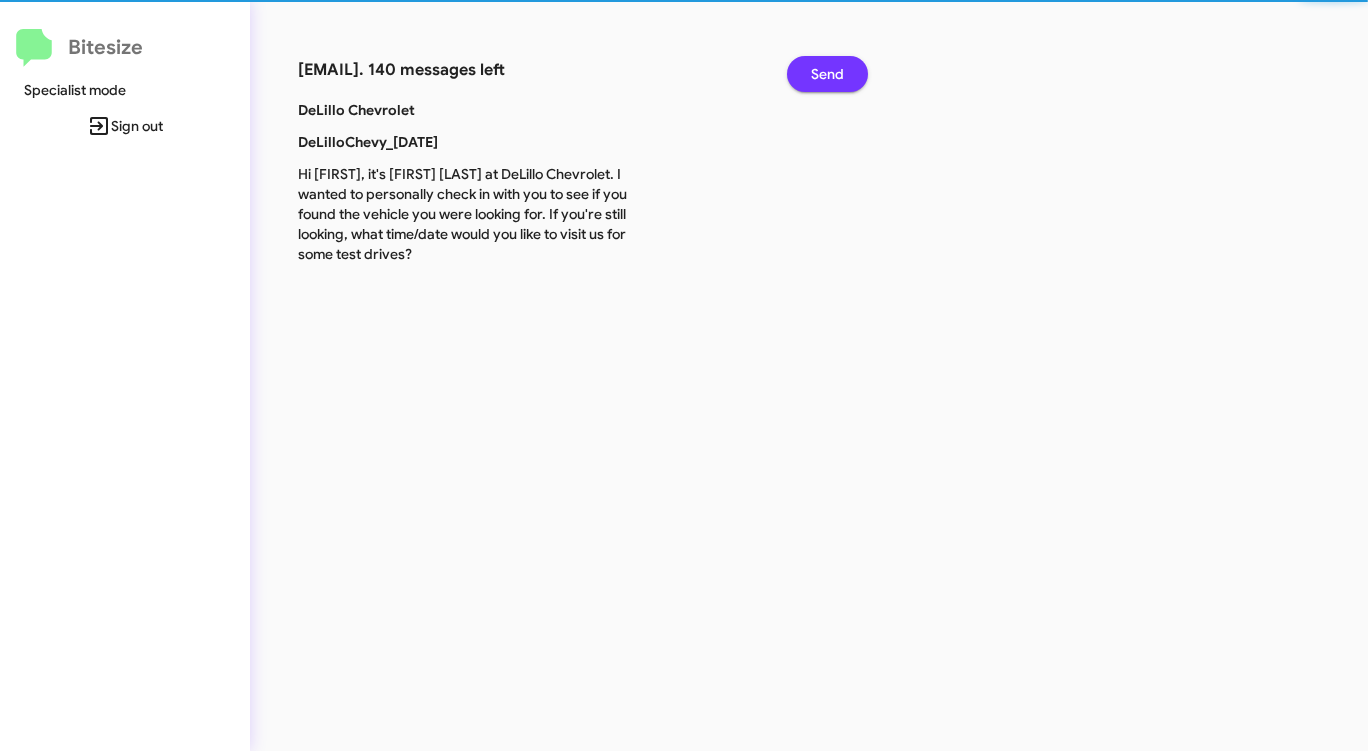 click on "Send" 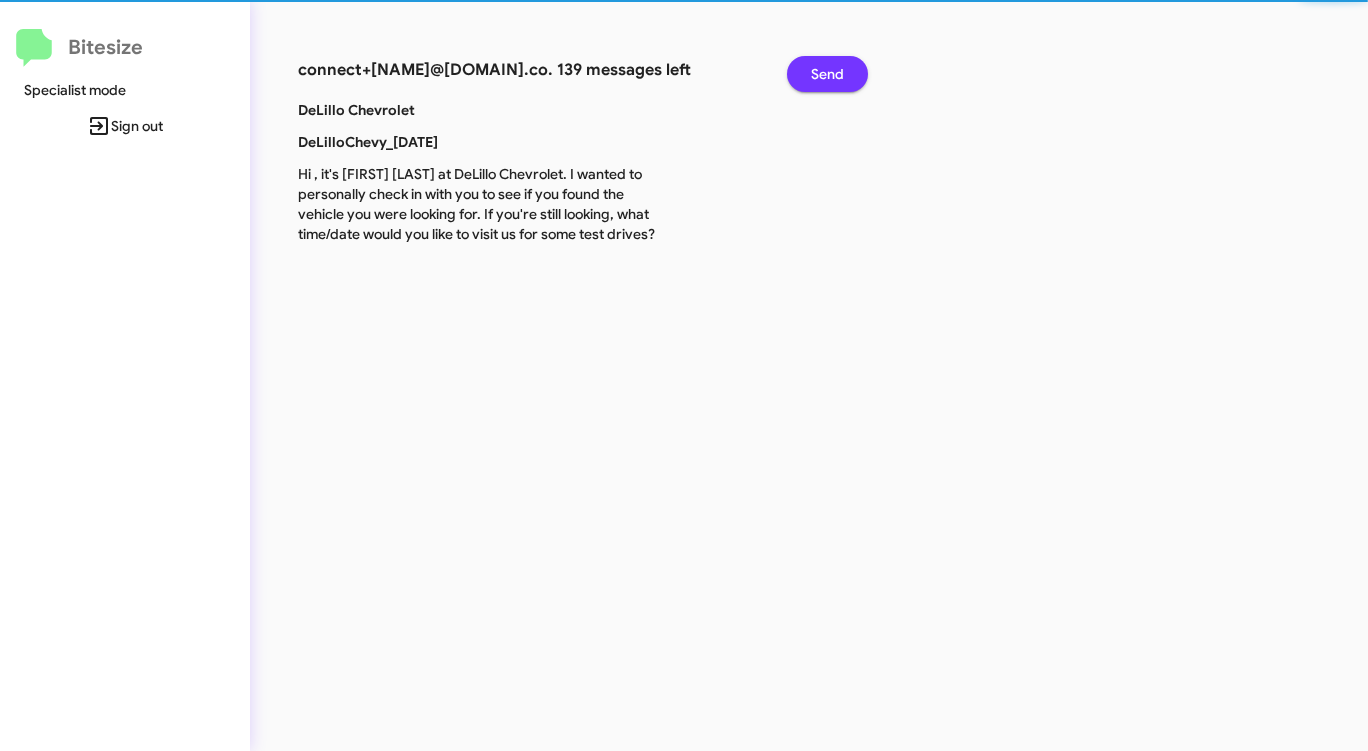 click on "Send" 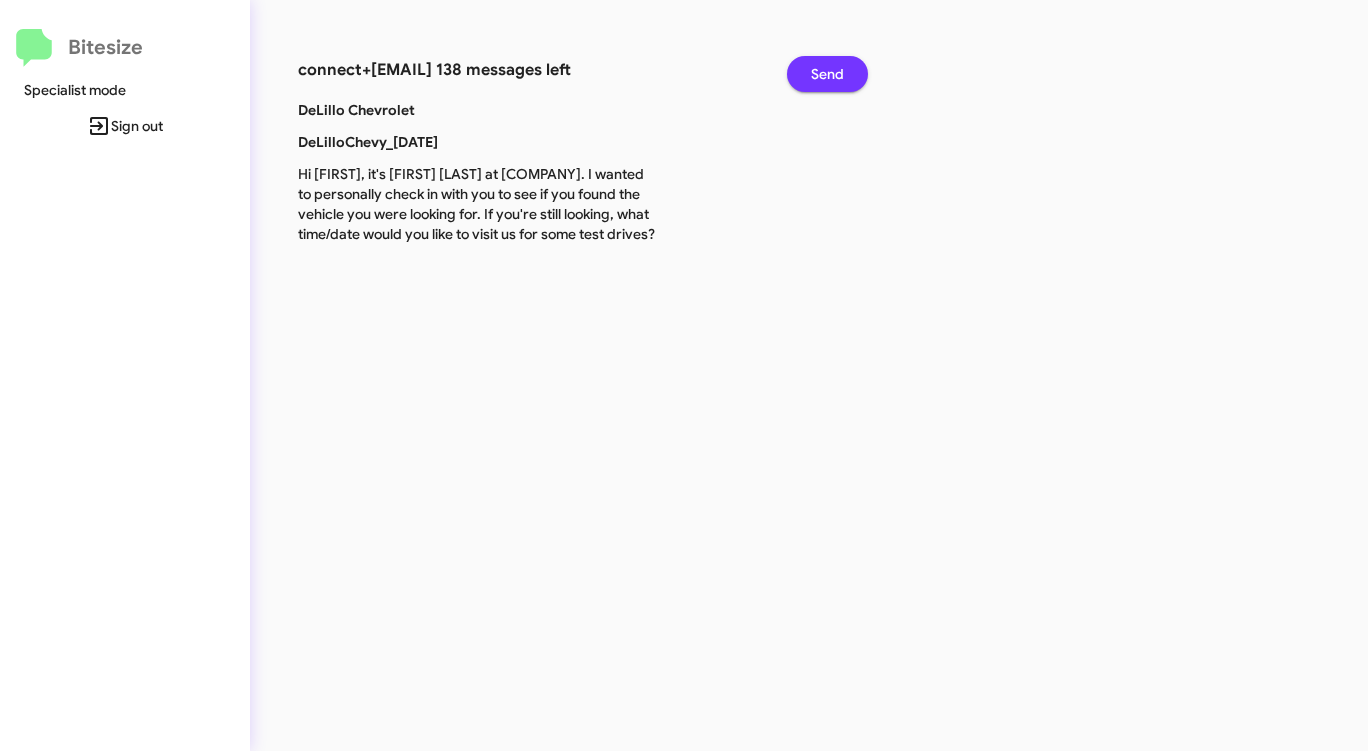 click on "Send" 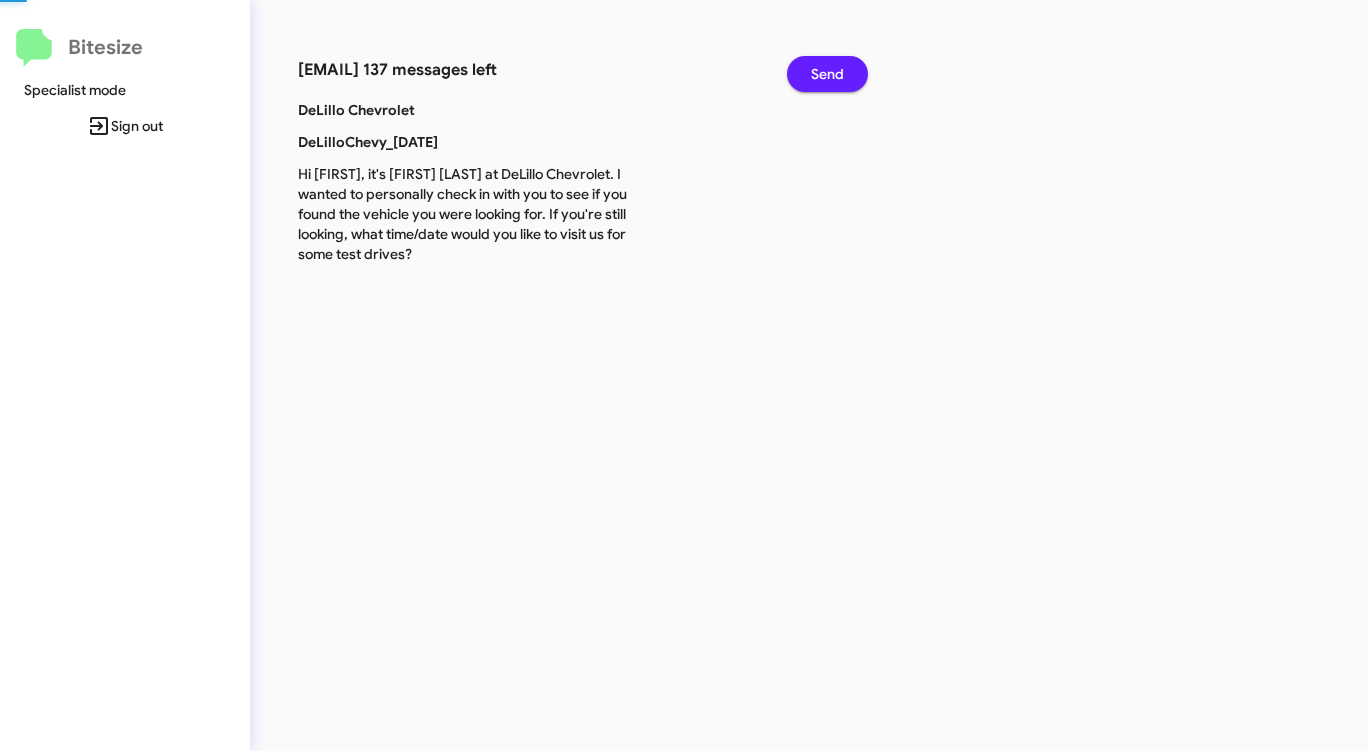 click on "Send" 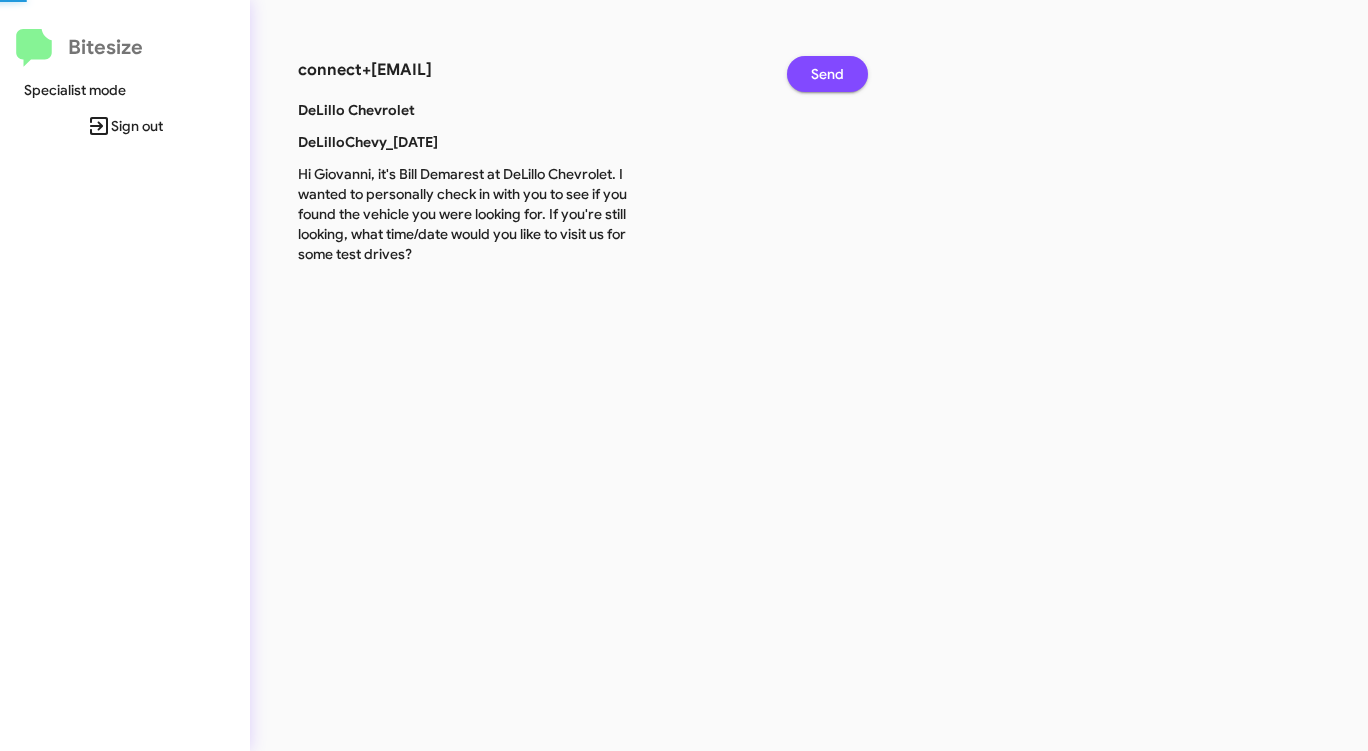 click on "Send" 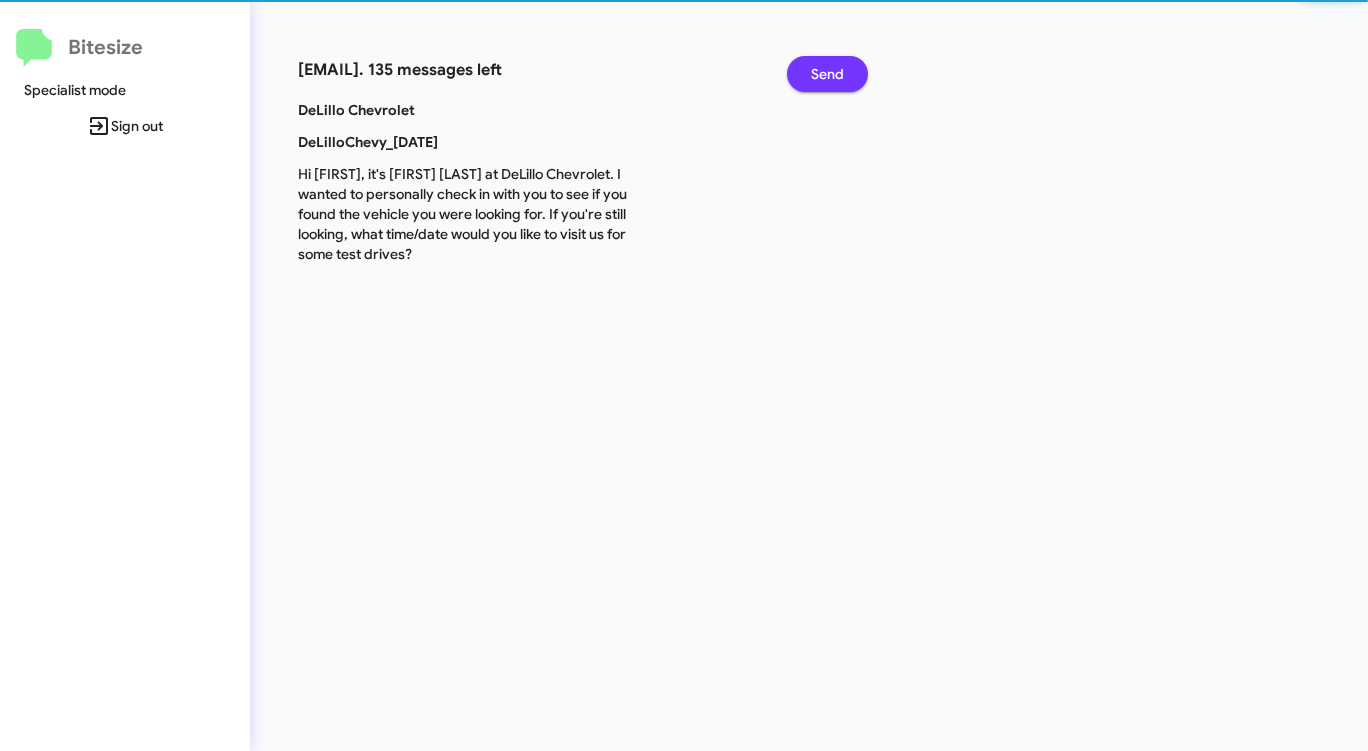 click on "Send" 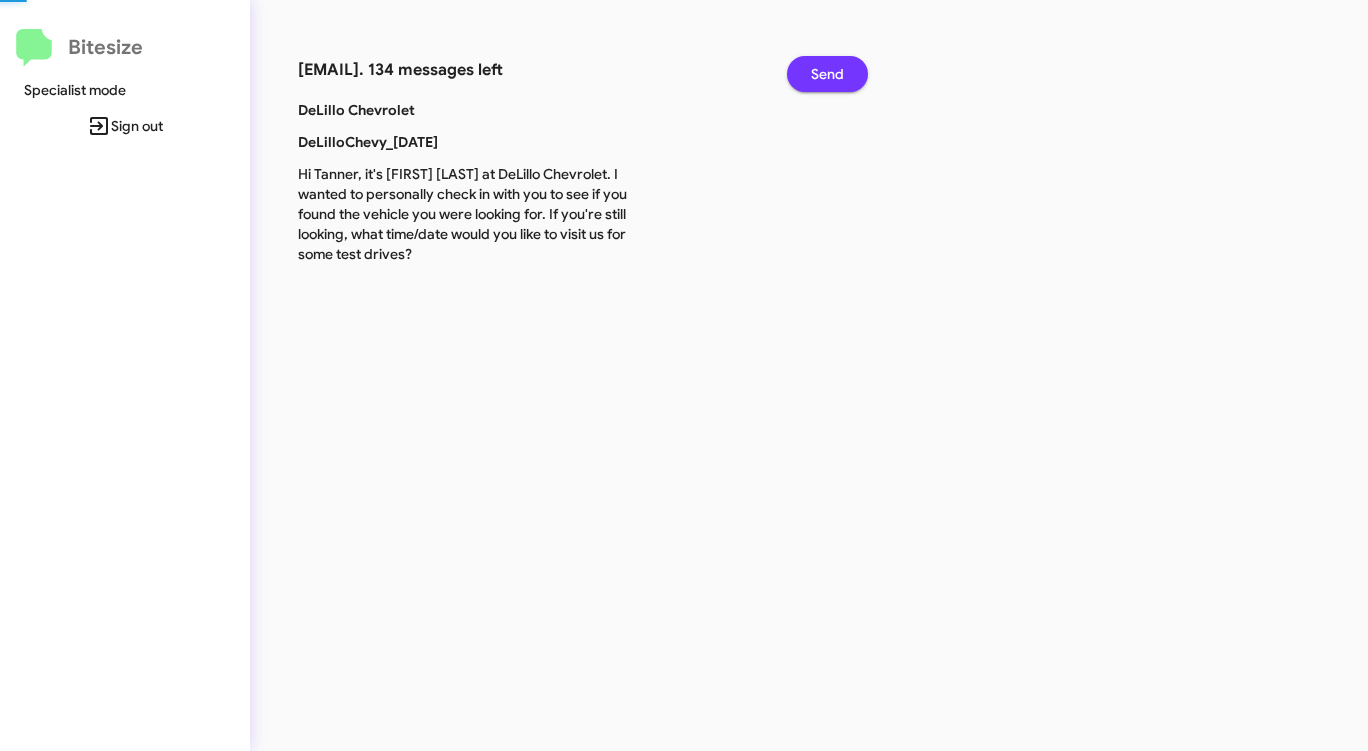 click on "Send" 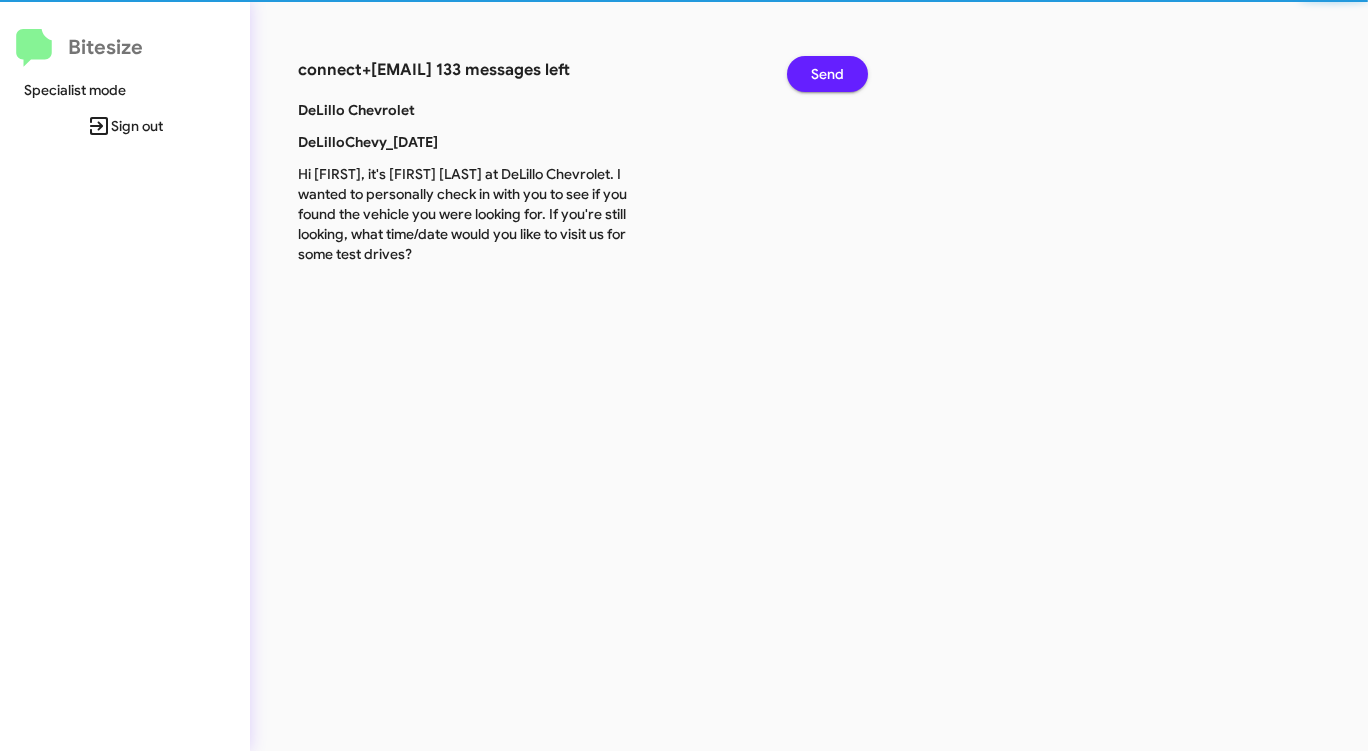 click on "Send" 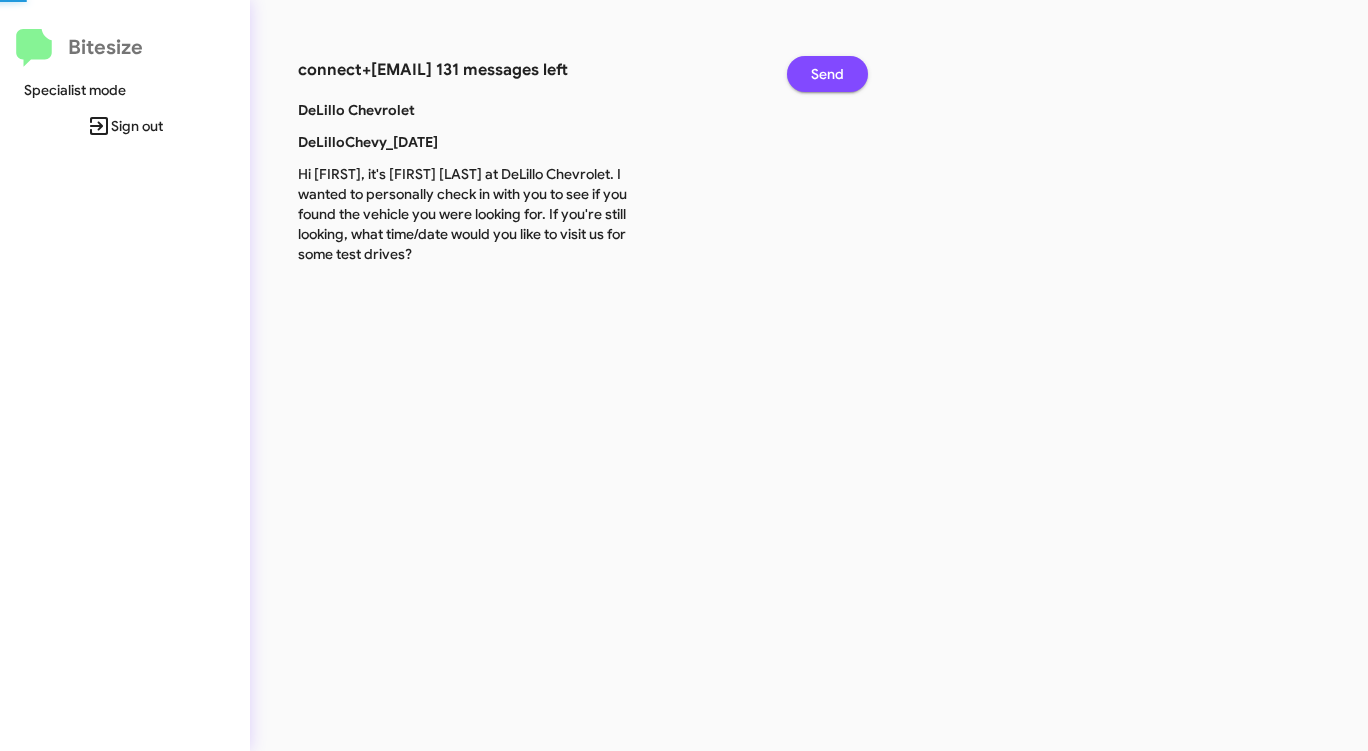 click on "Send" 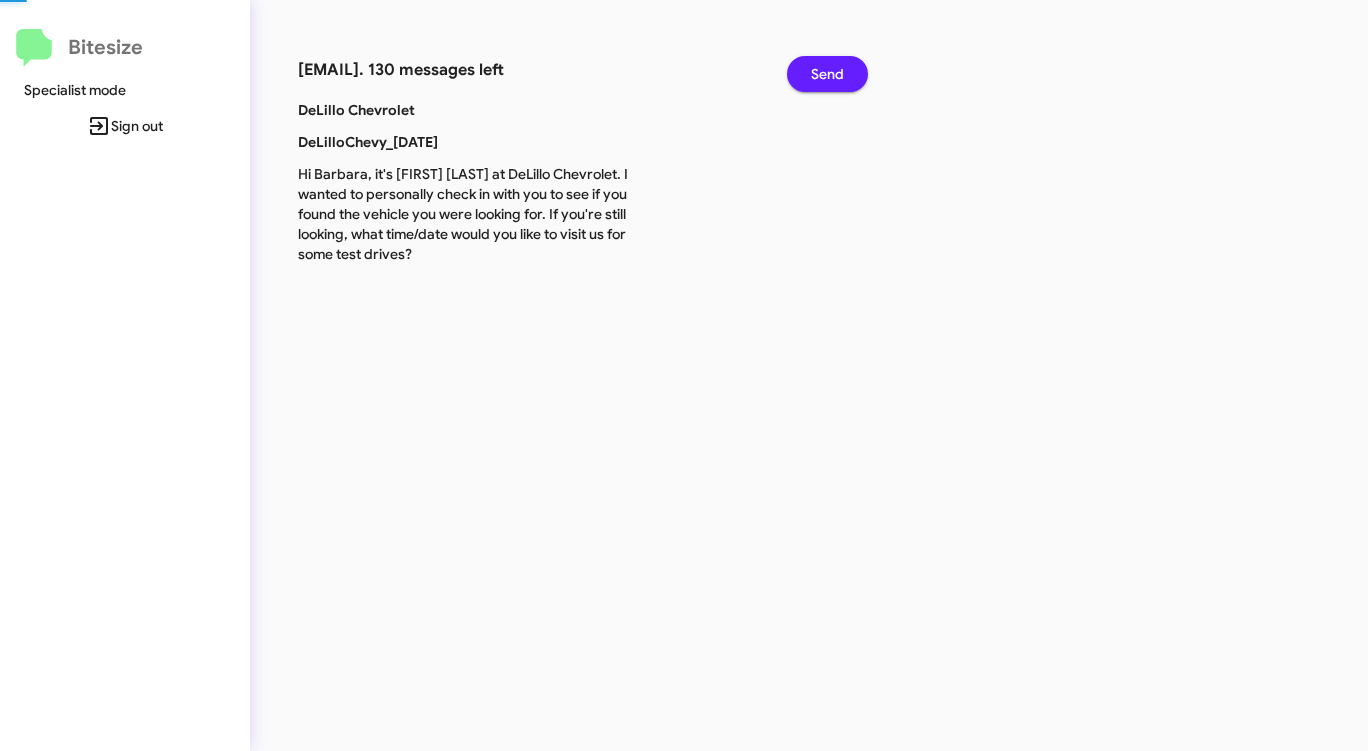 click on "Send" 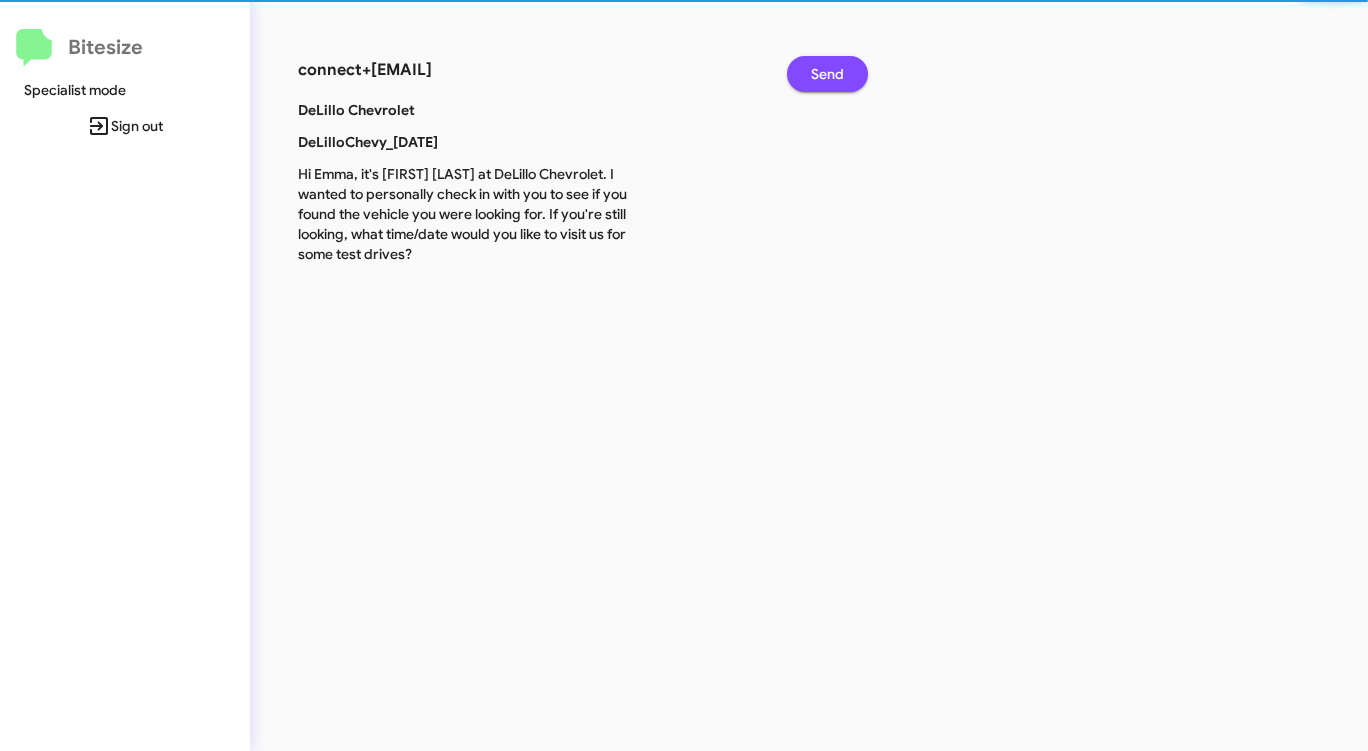 click on "Send" 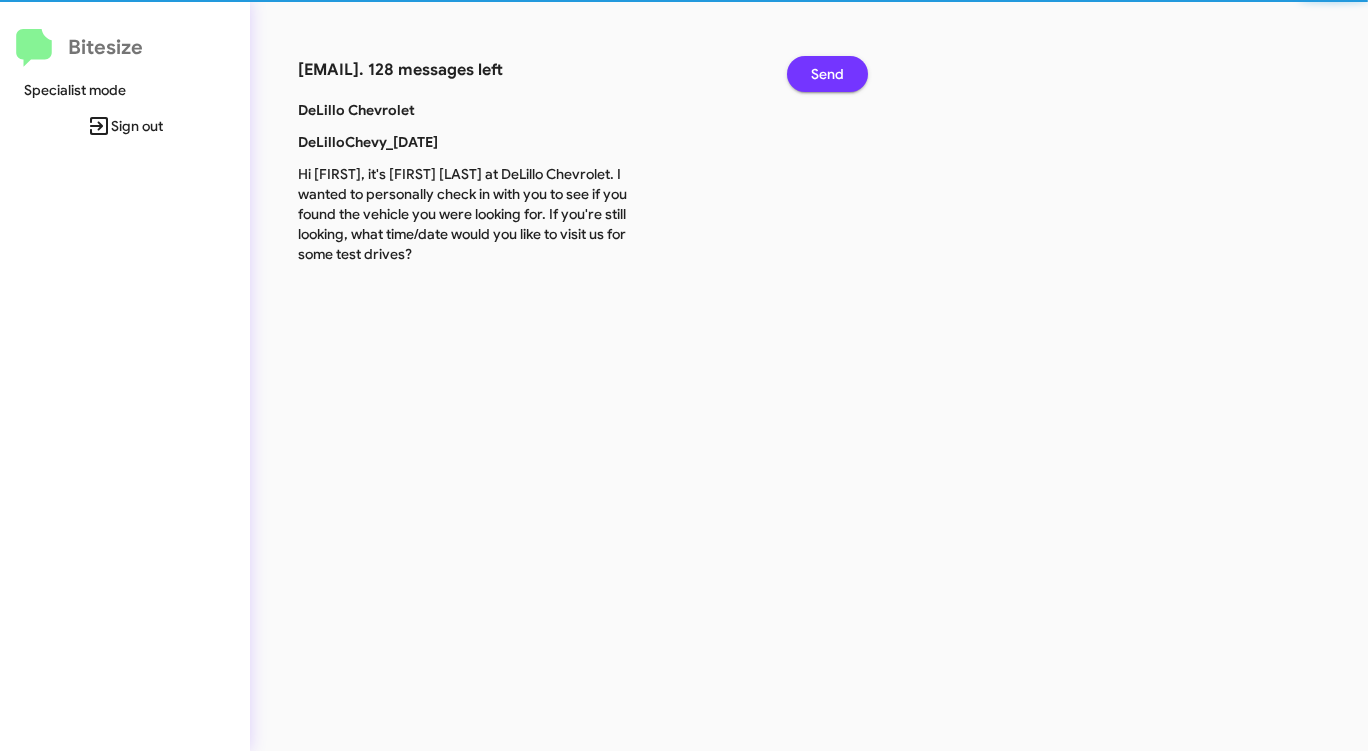 click on "Send" 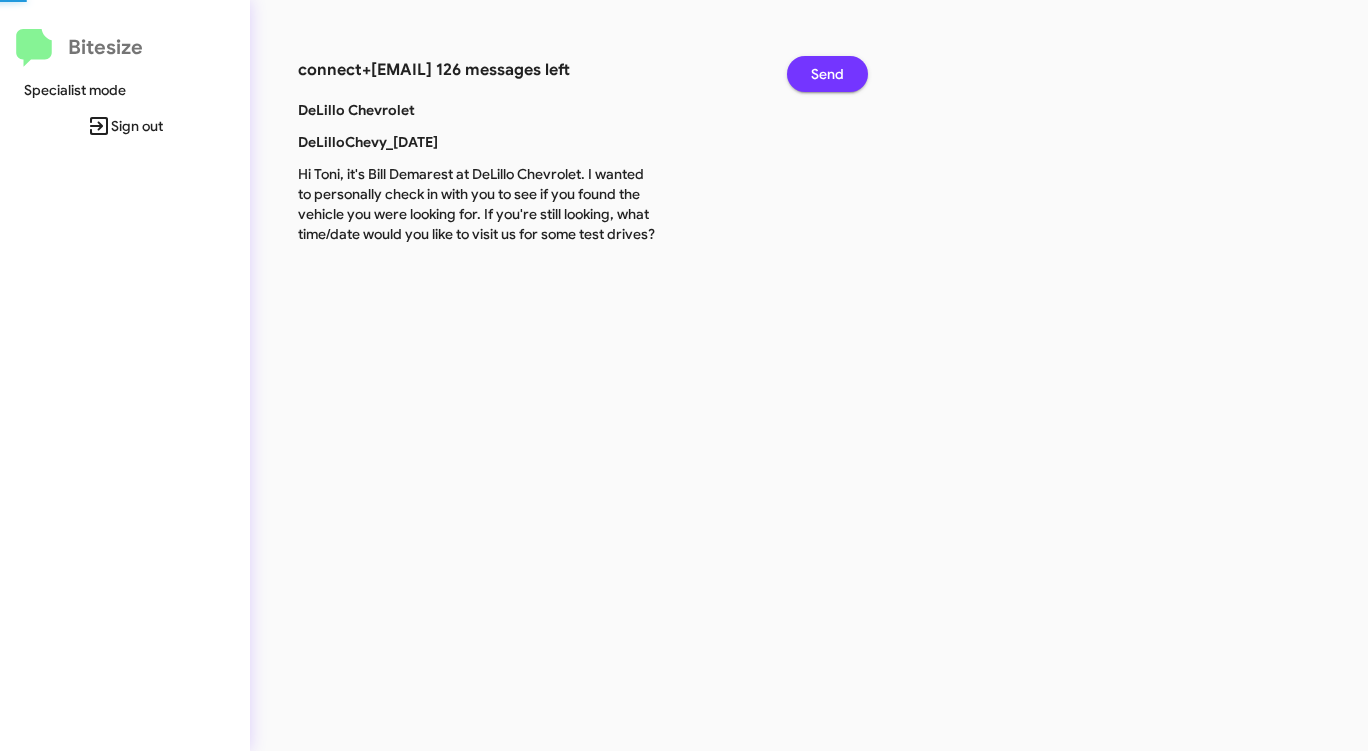 click on "Send" 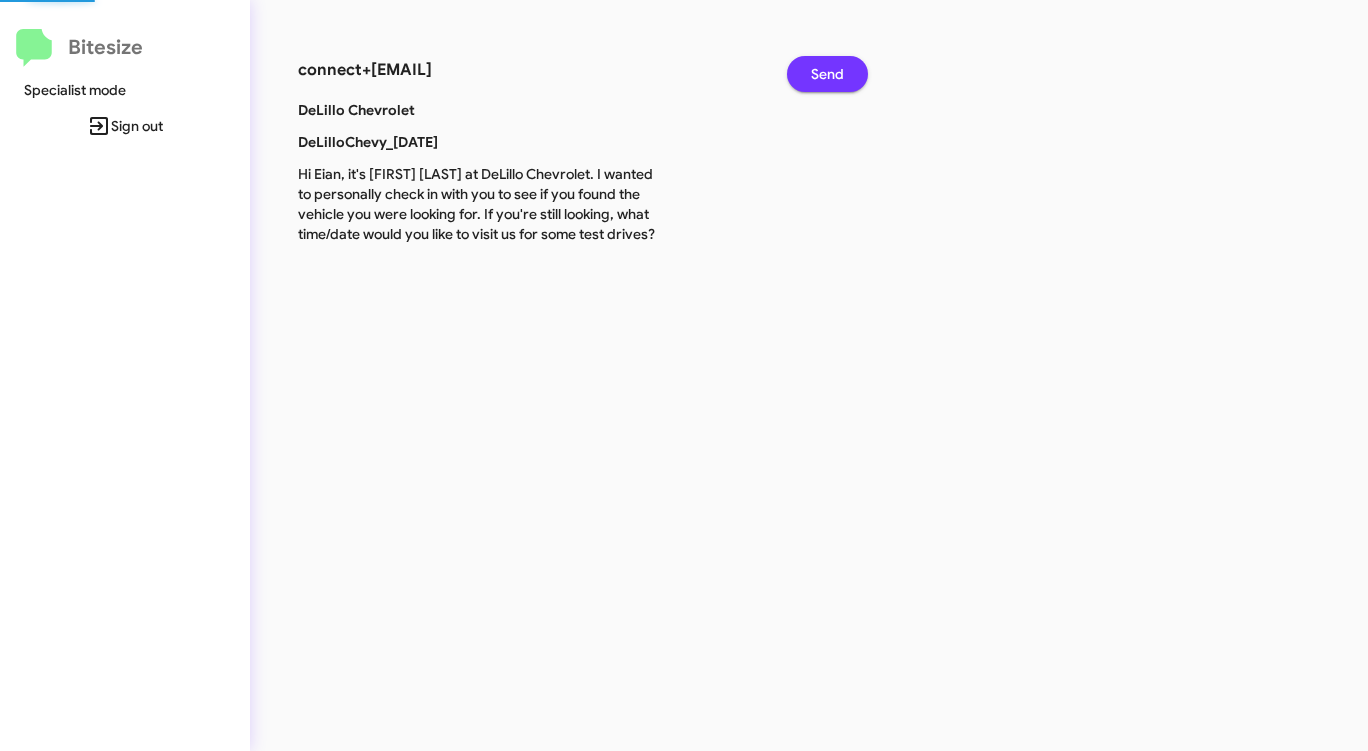 click on "Send" 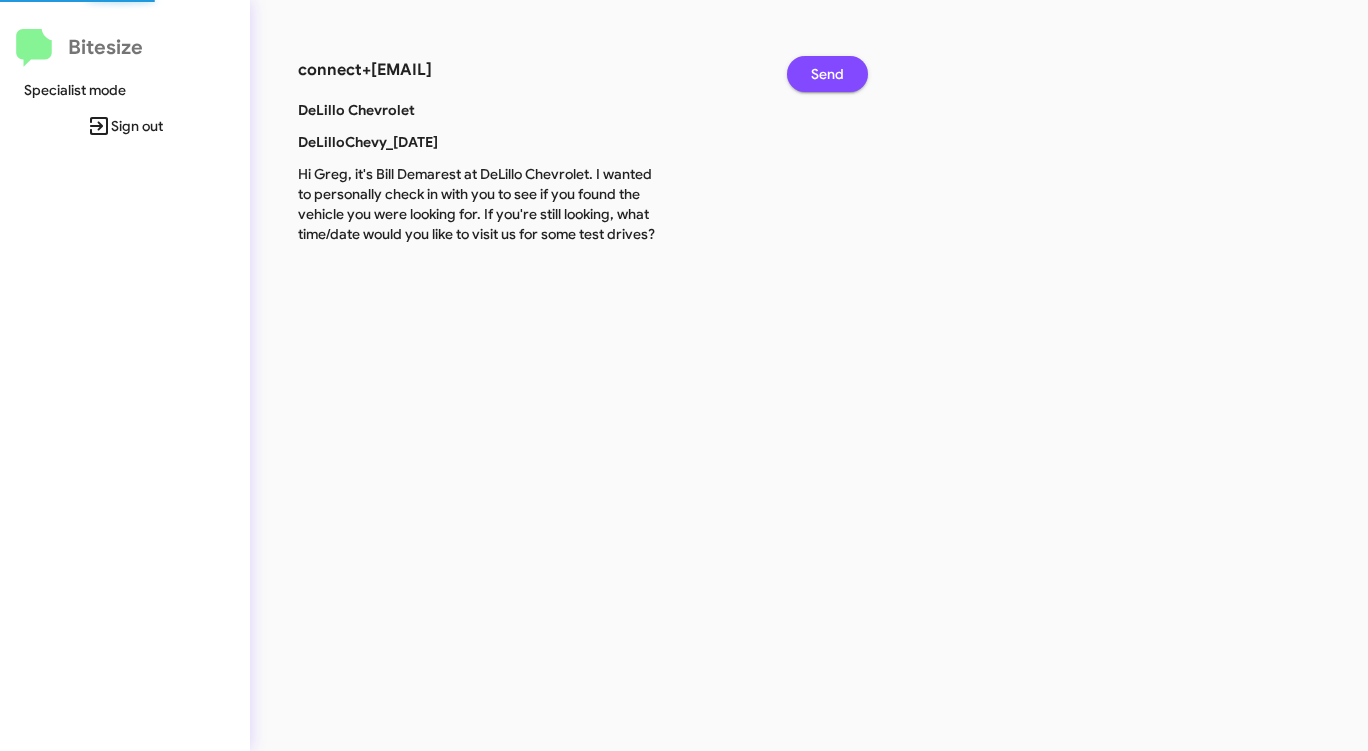 click on "Send" 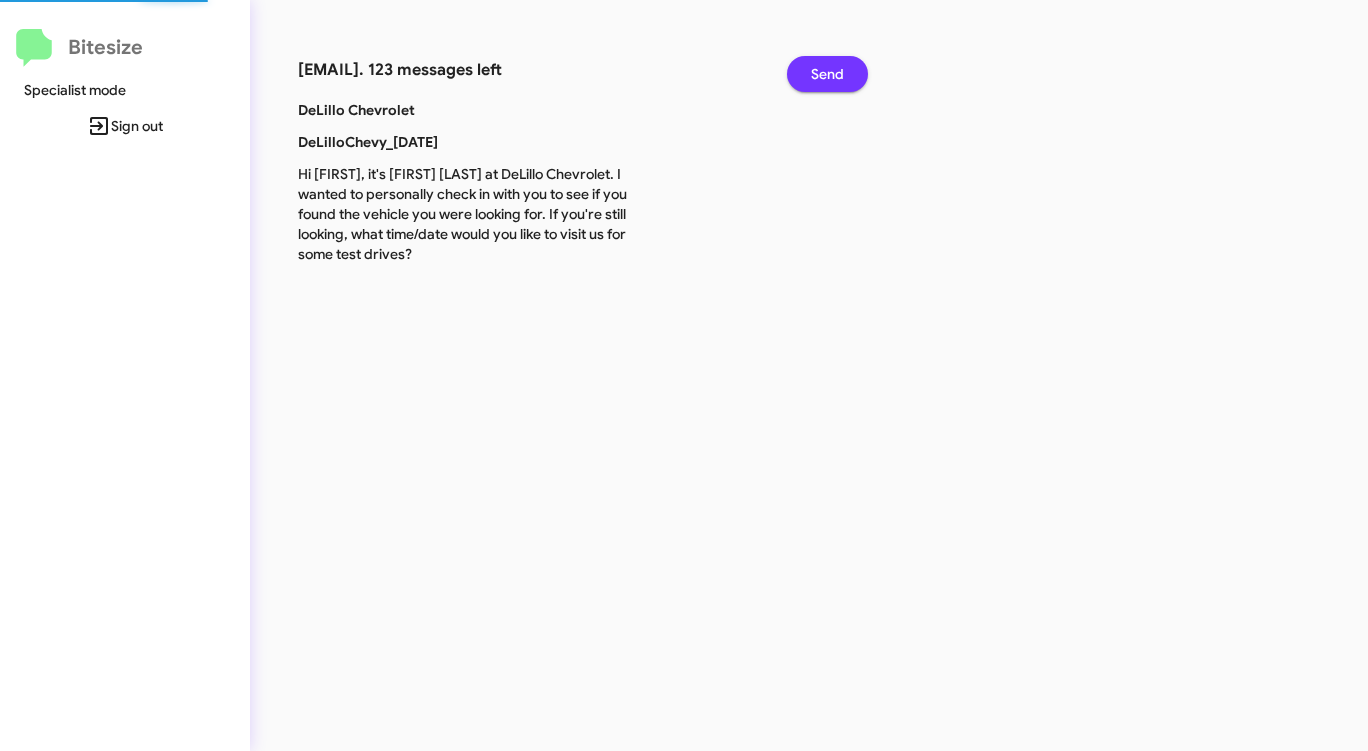 click on "Send" 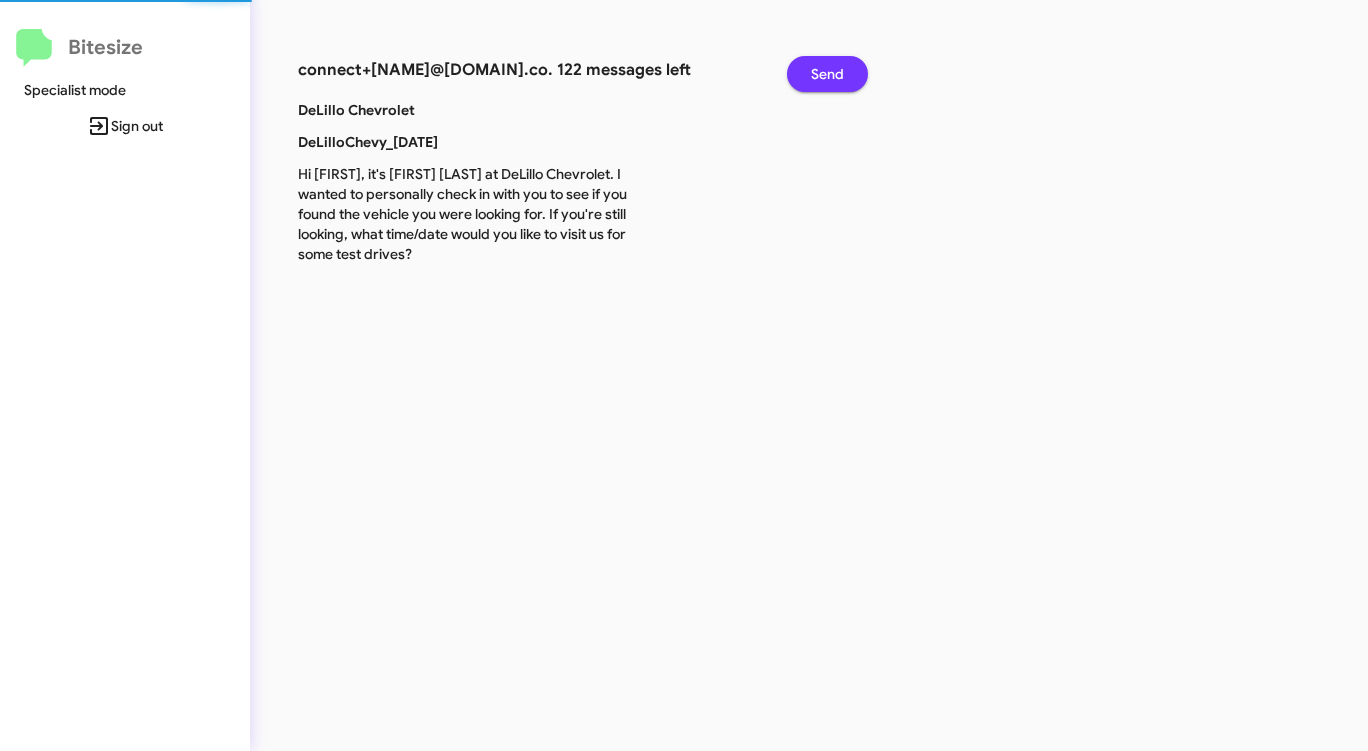click on "Send" 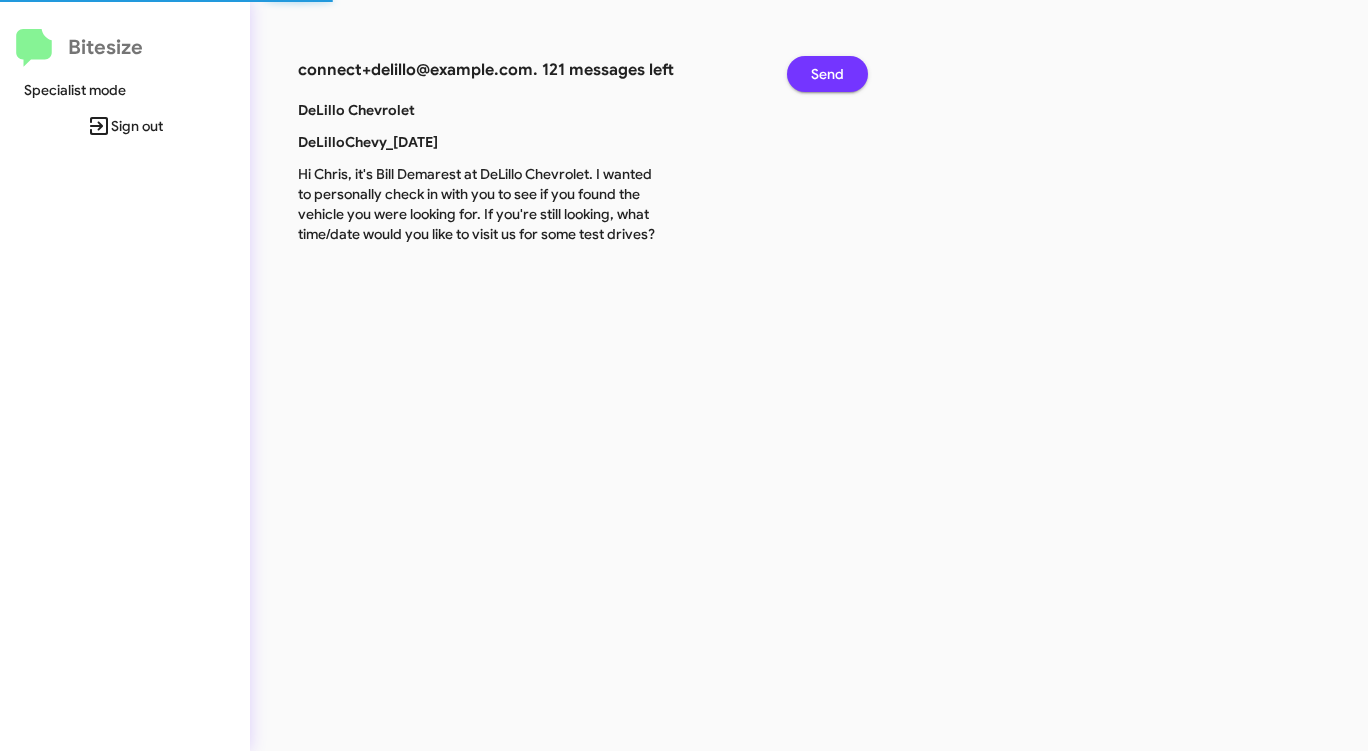 click on "Send" 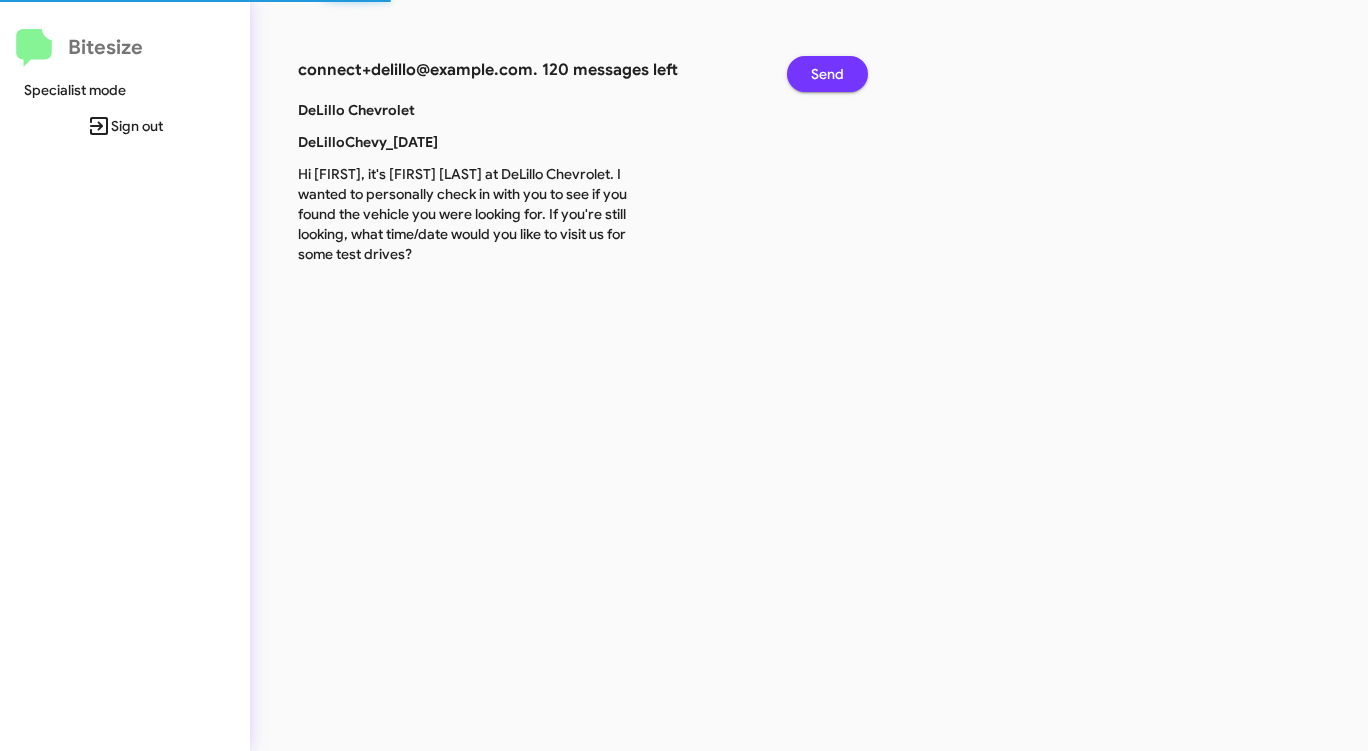 click on "Send" 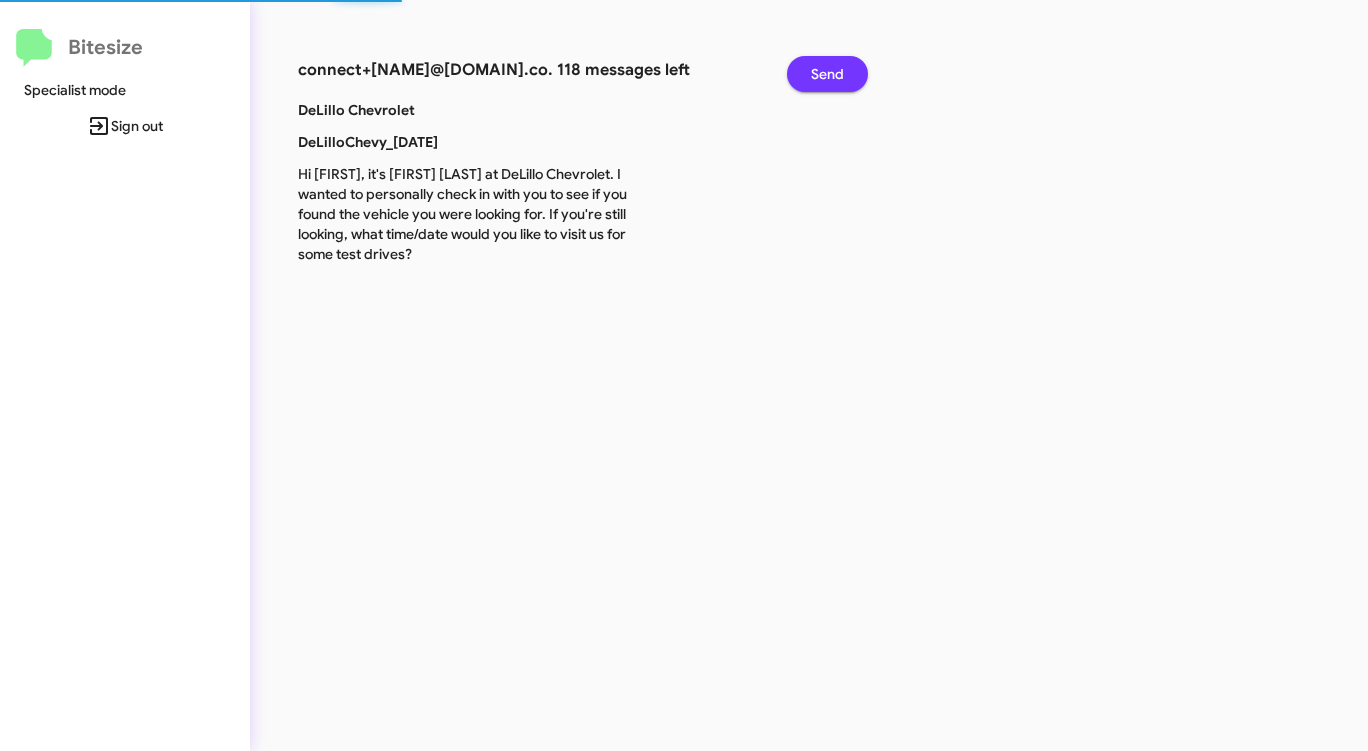 click on "Send" 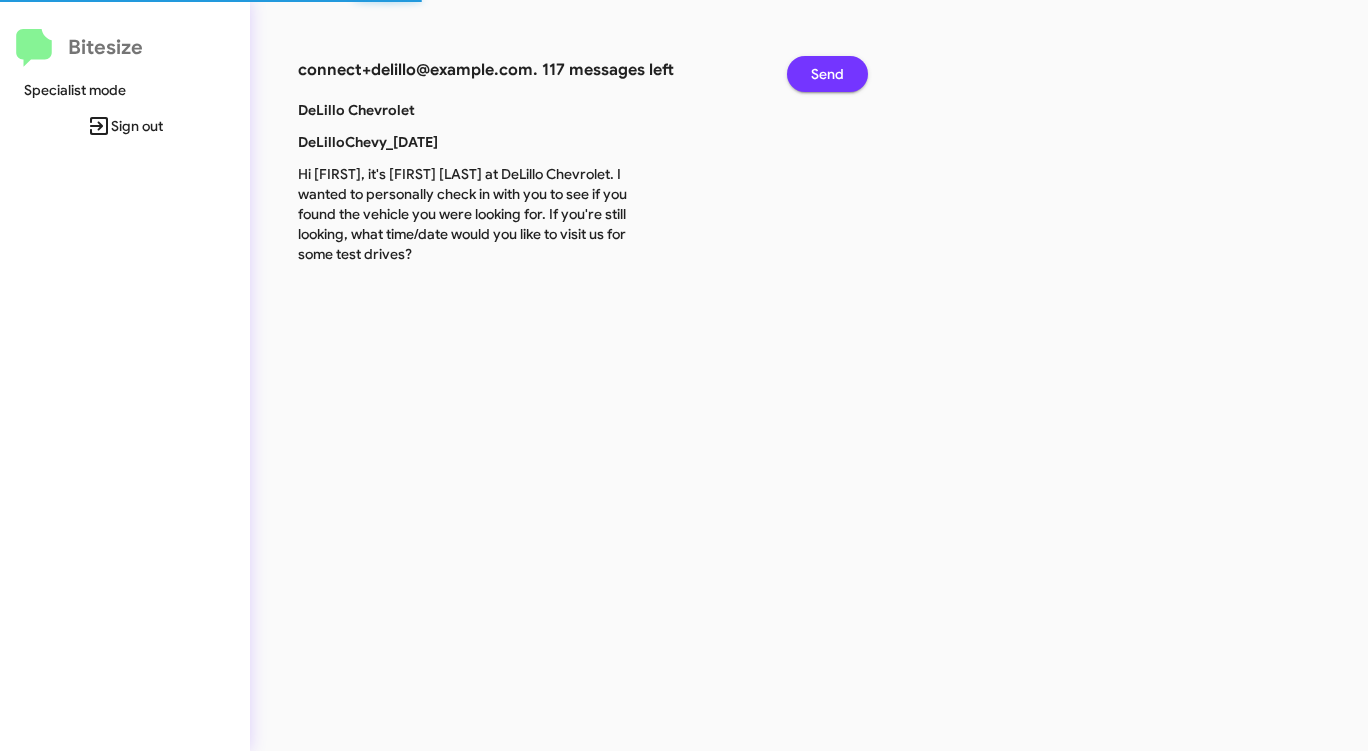 click on "Send" 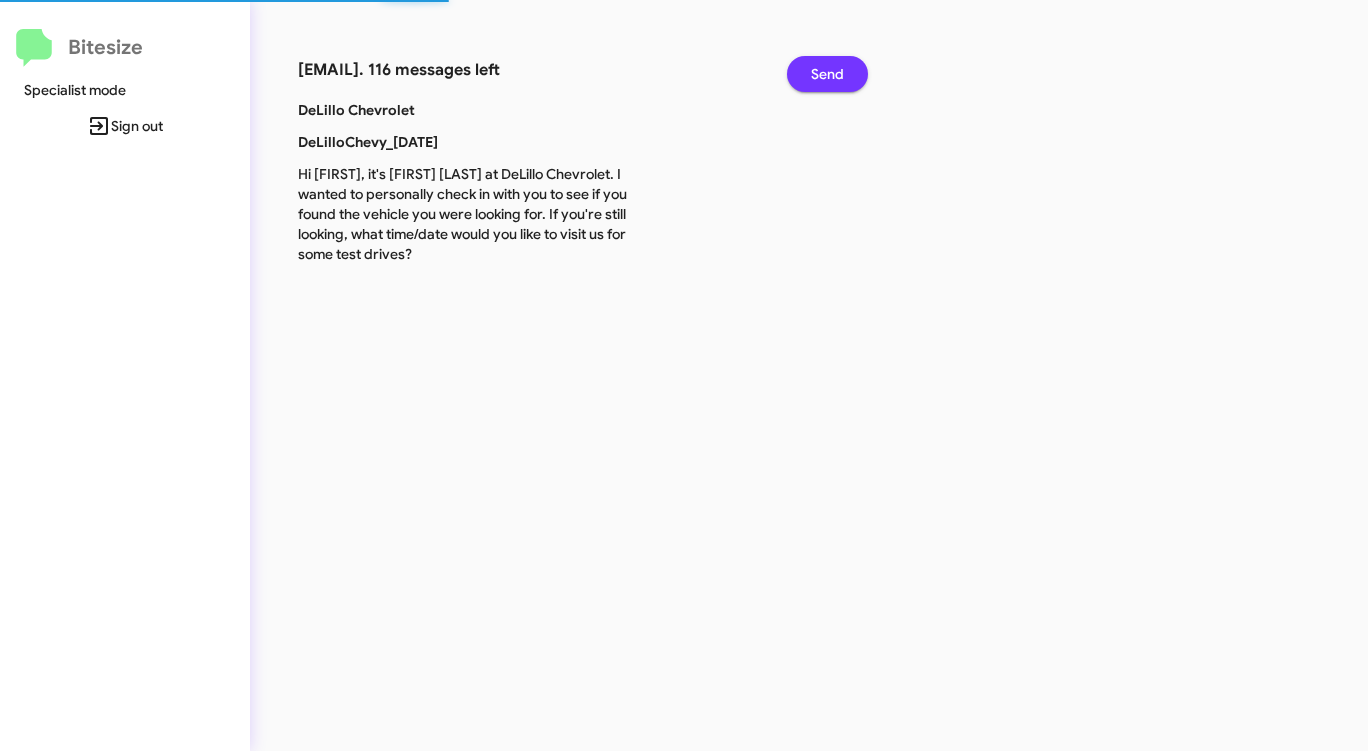 click on "Send" 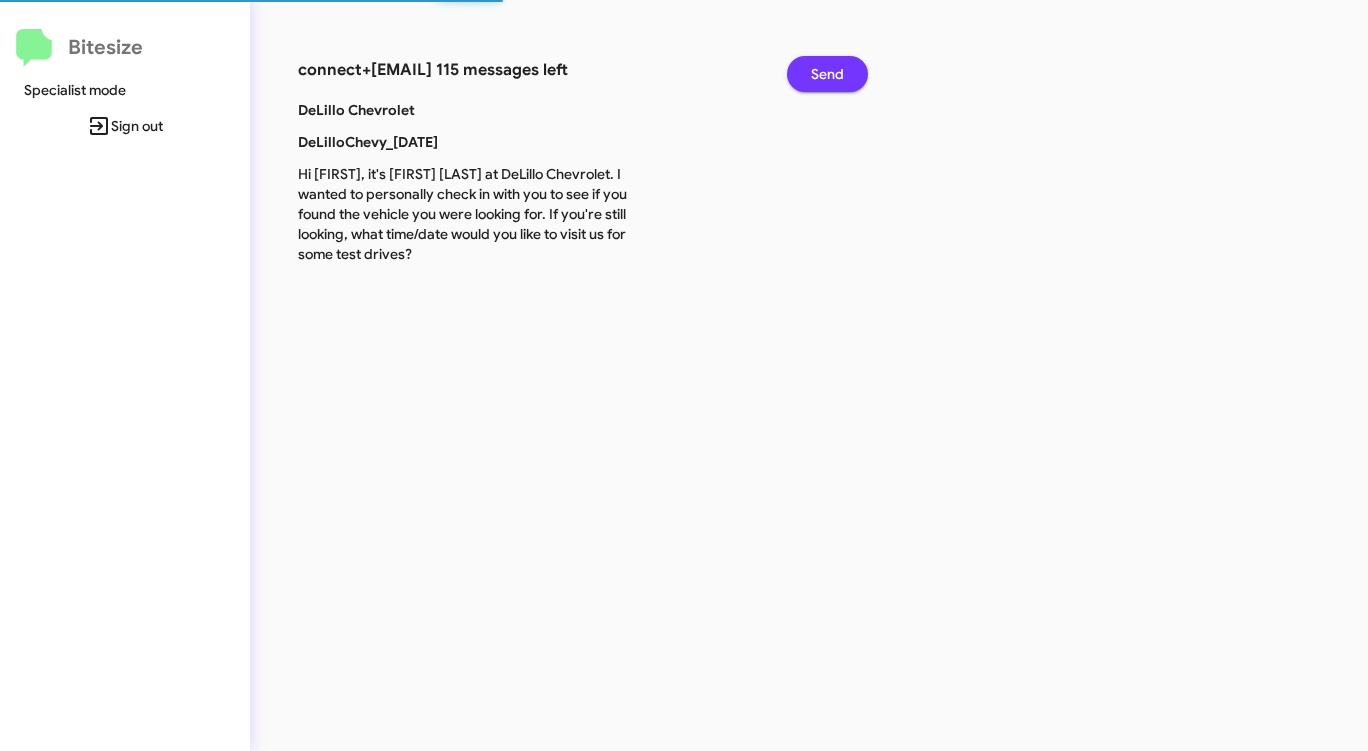 click on "Send" 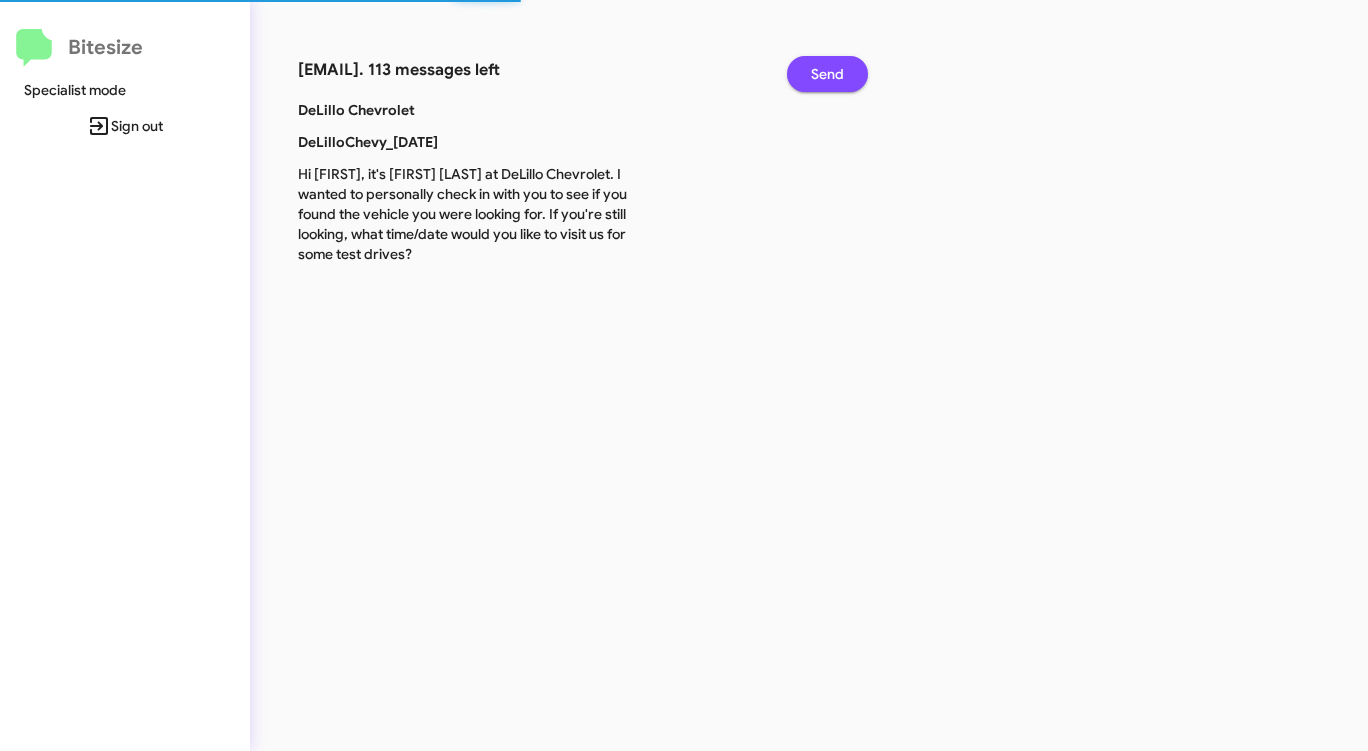 click on "Send" 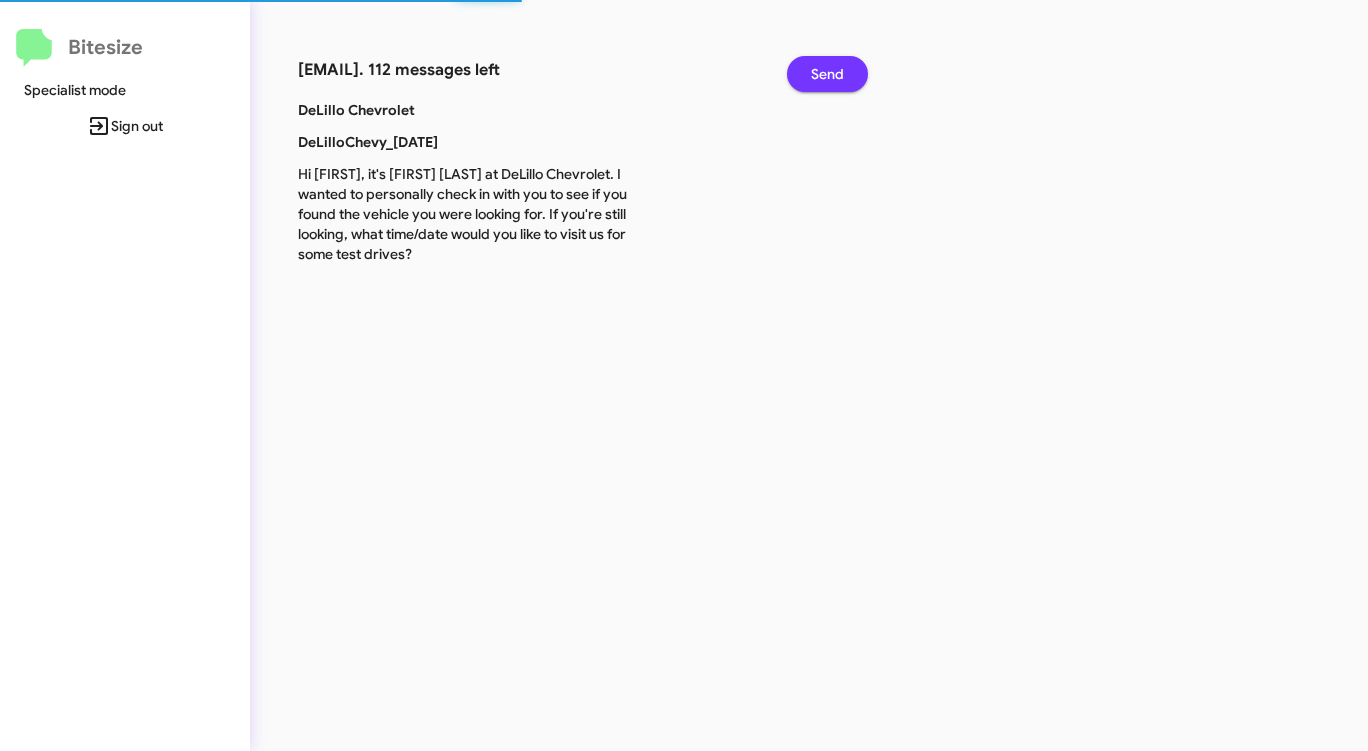 click on "Send" 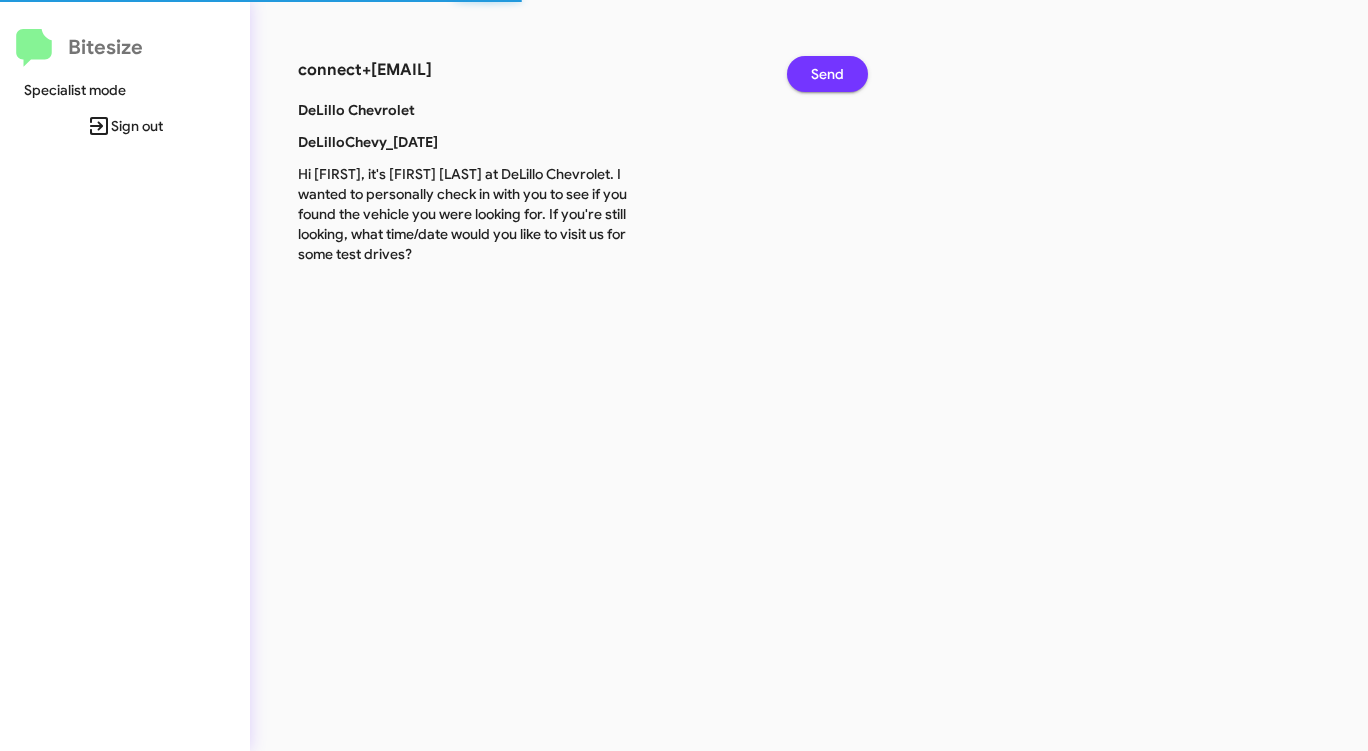 click on "Send" 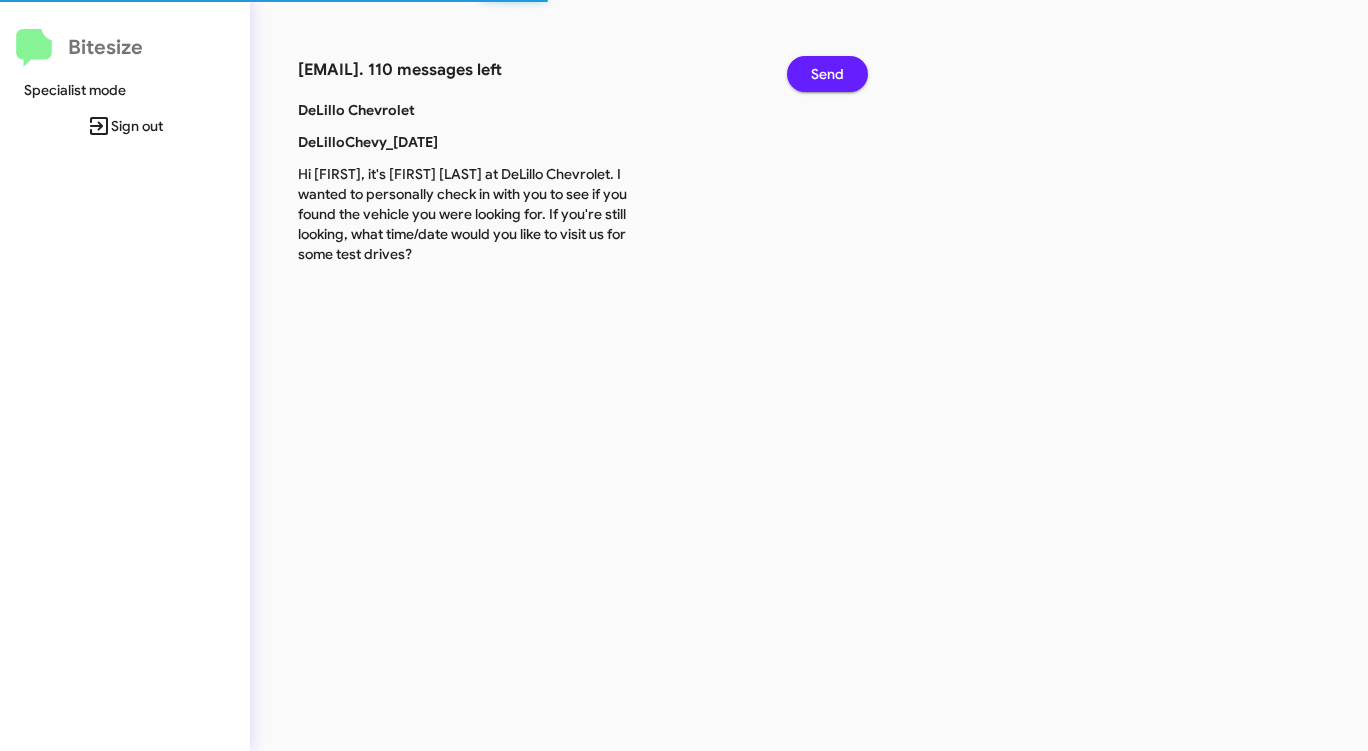 click on "Send" 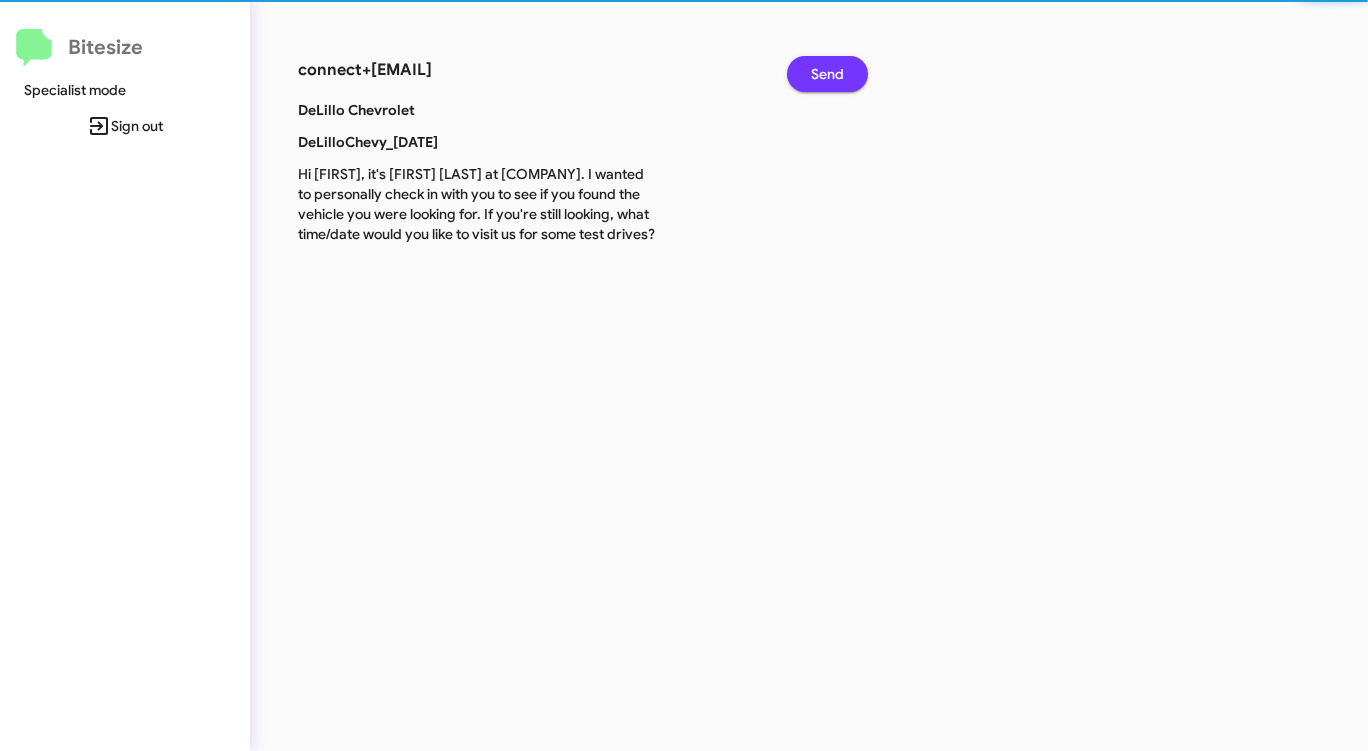 click on "Send" 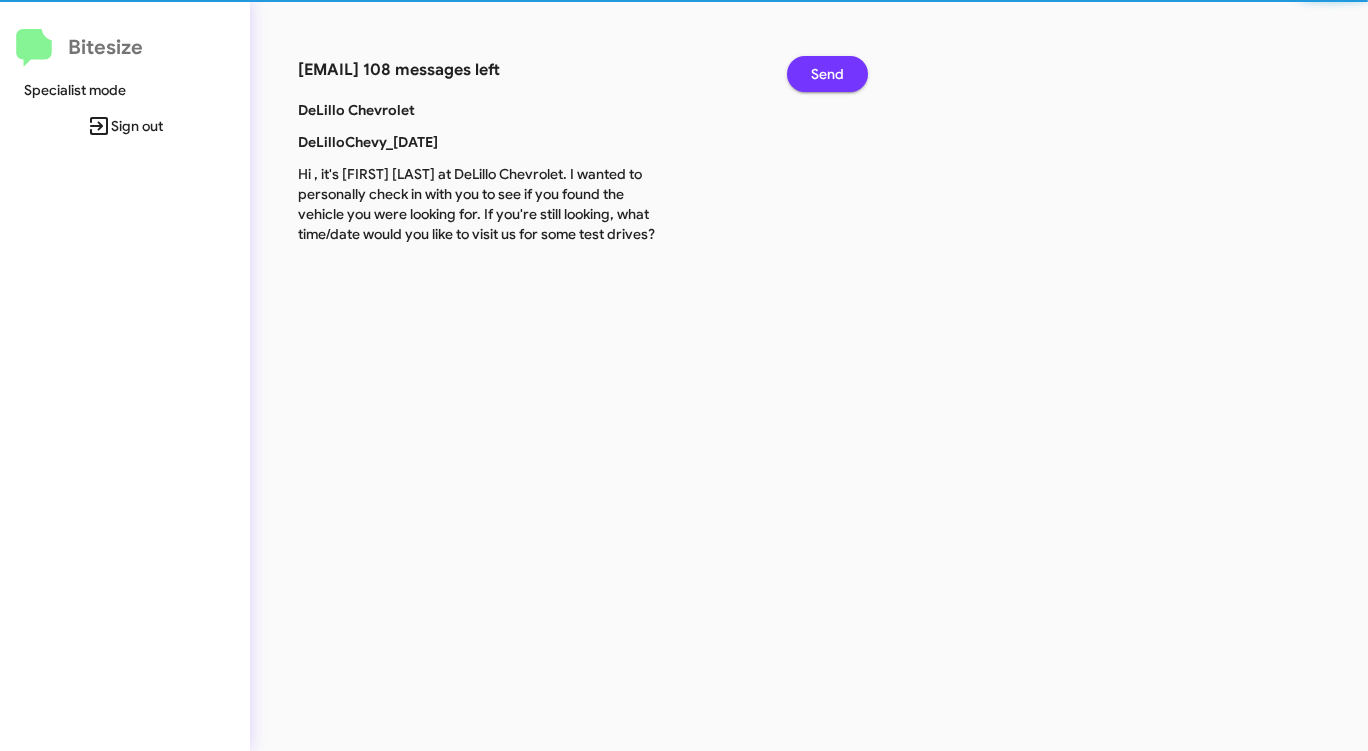 click on "Send" 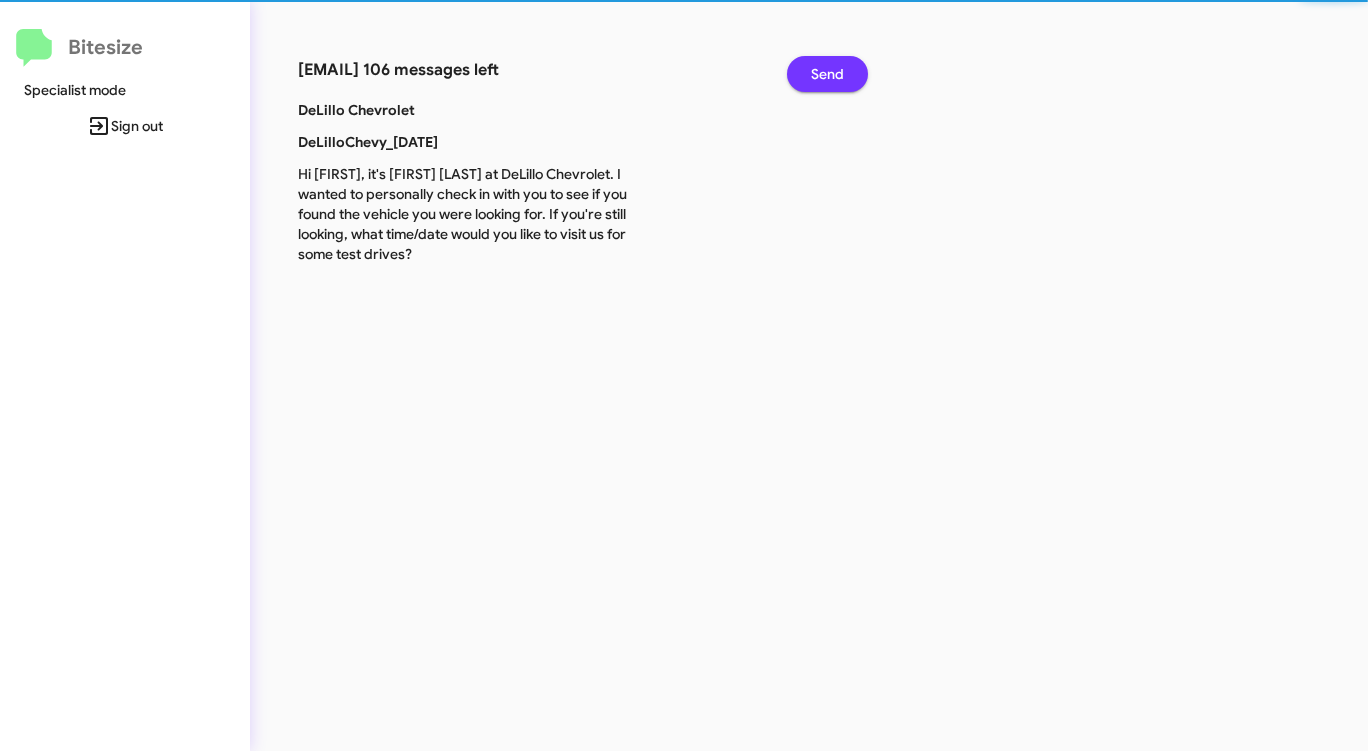click on "Send" 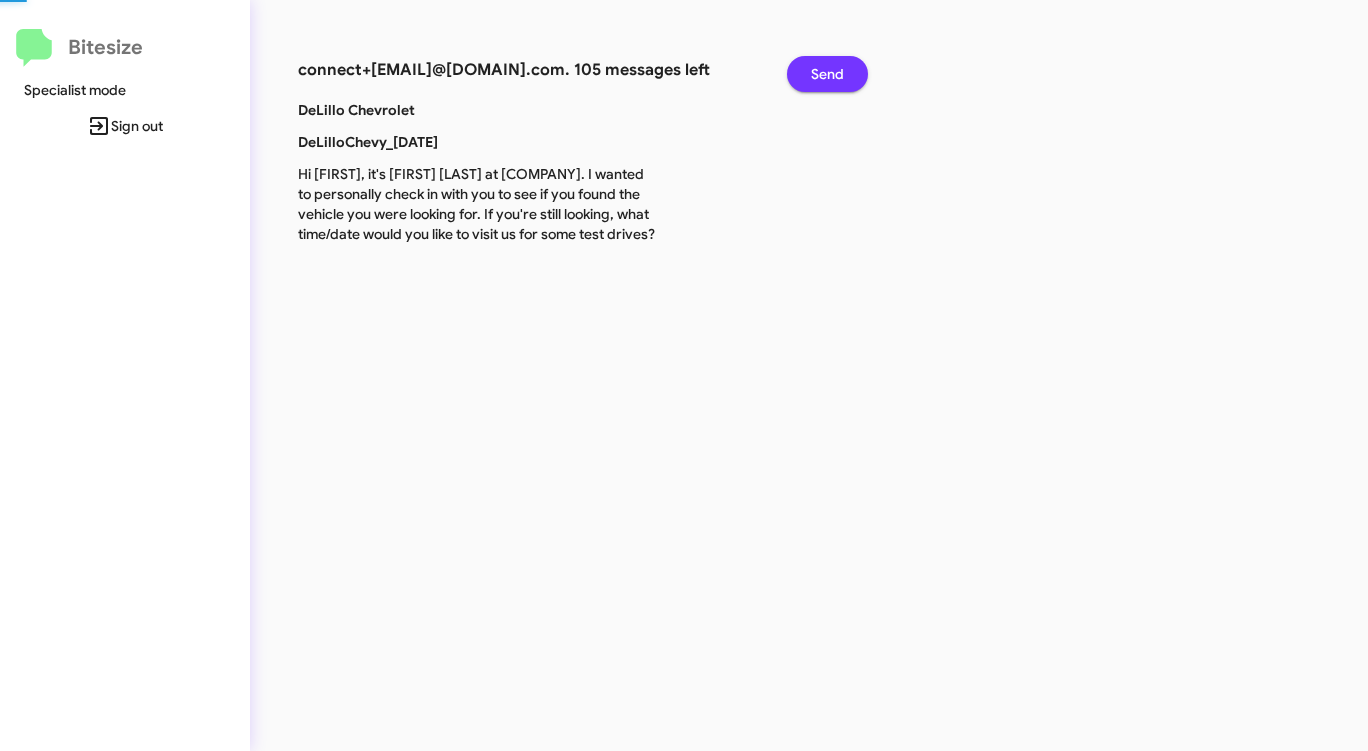 click on "Send" 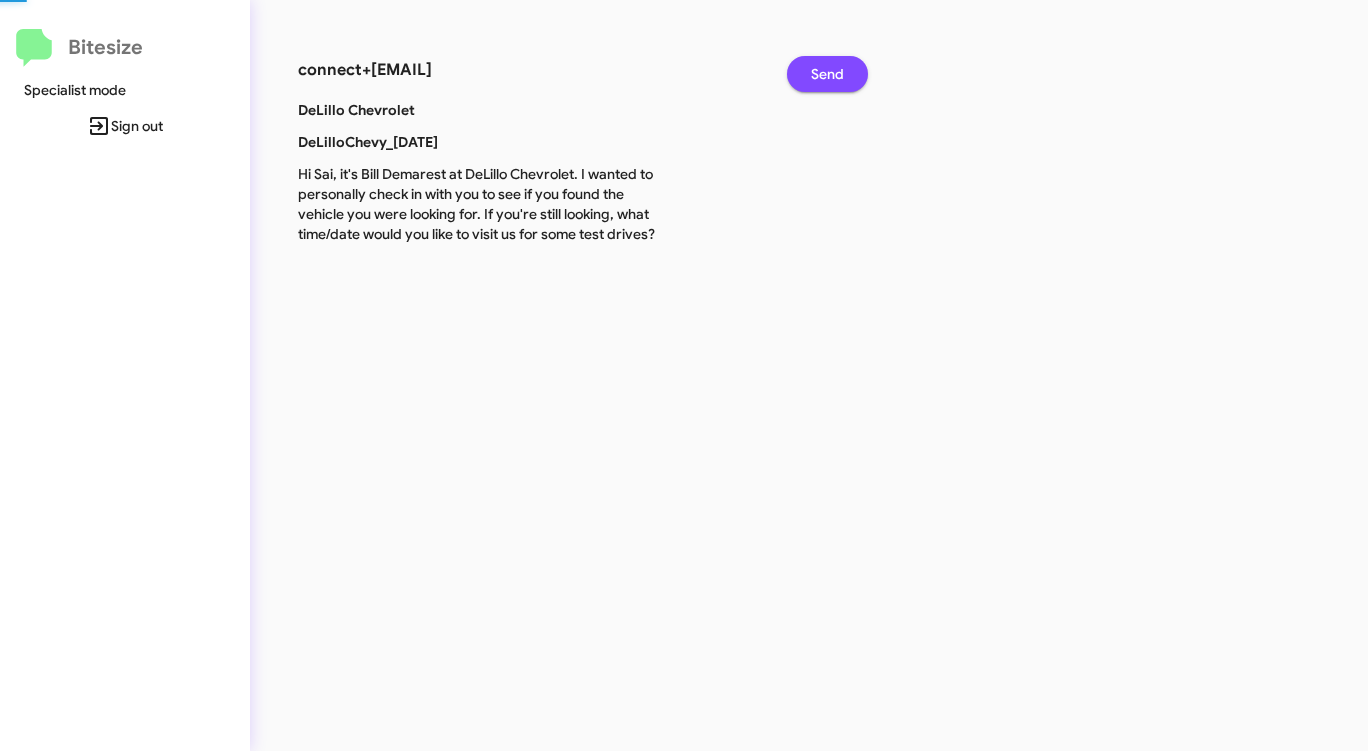 click on "Send" 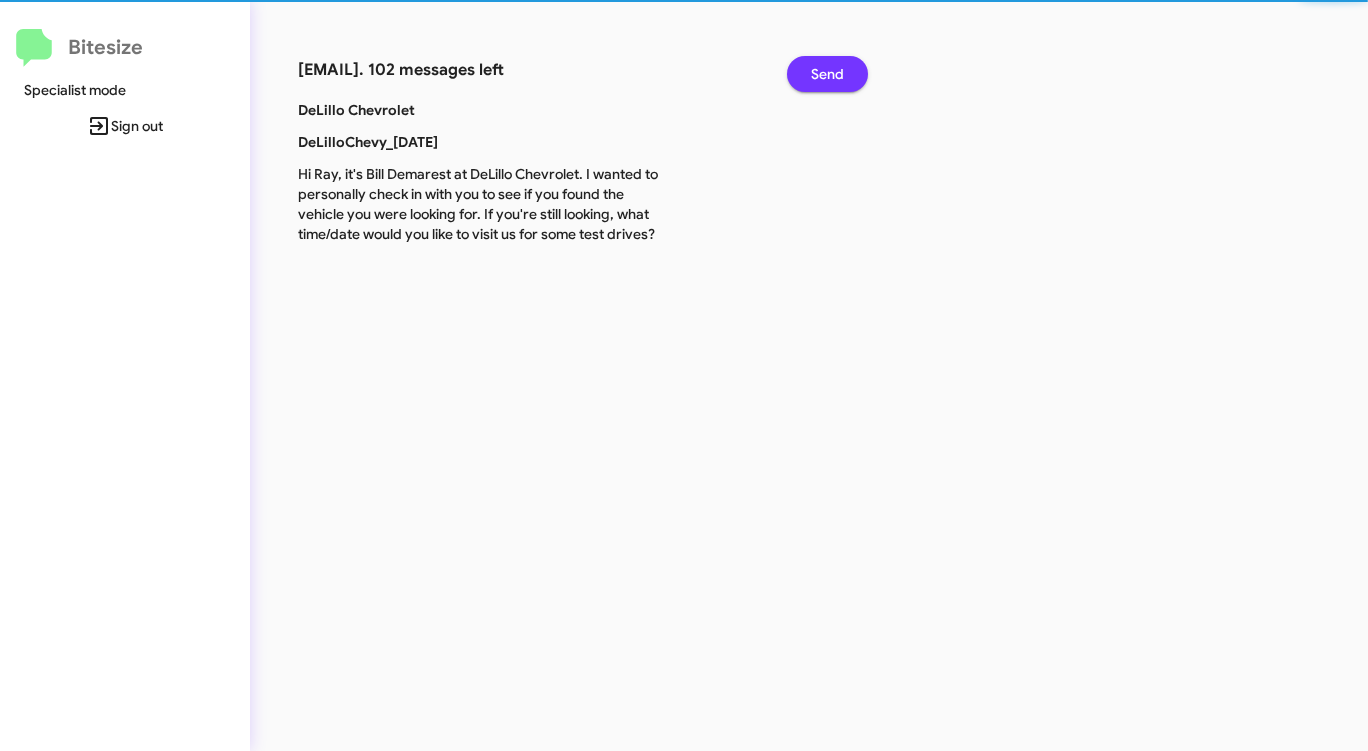 click on "Send" 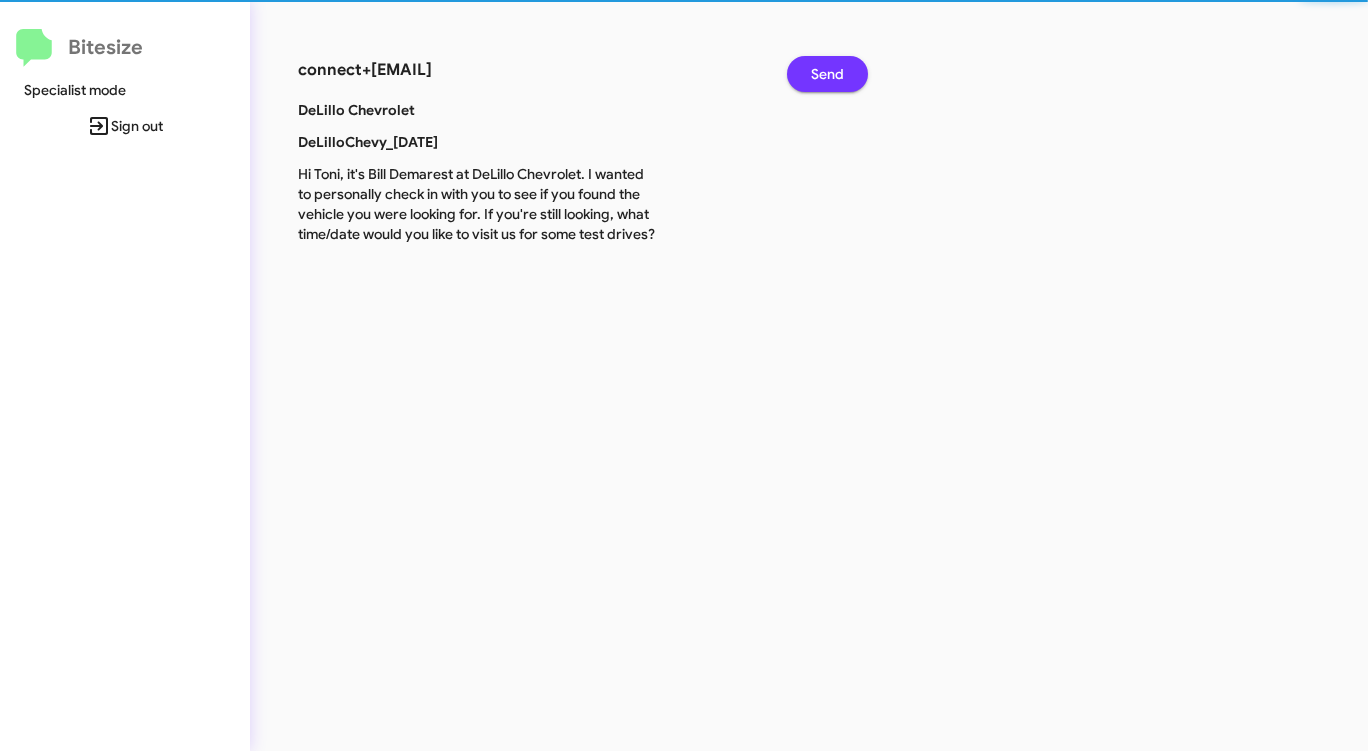 click on "Send" 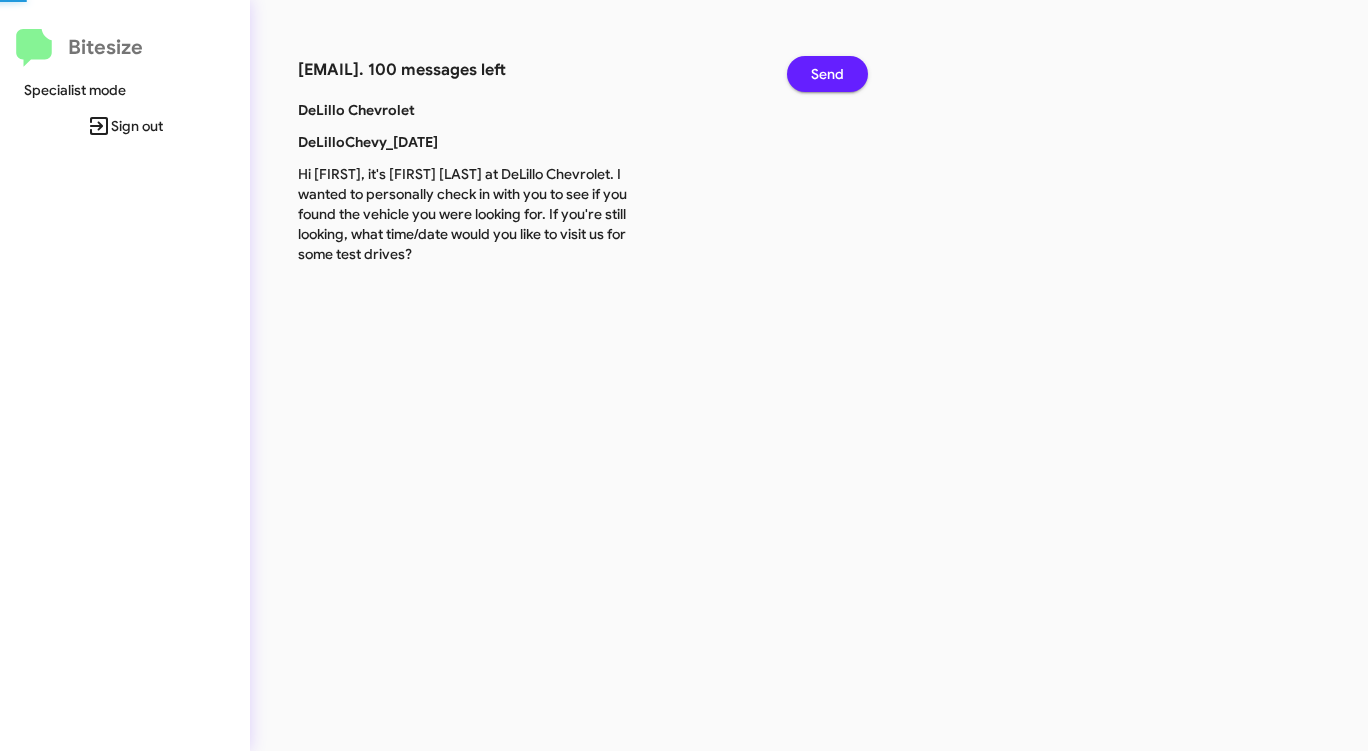 click on "Send" 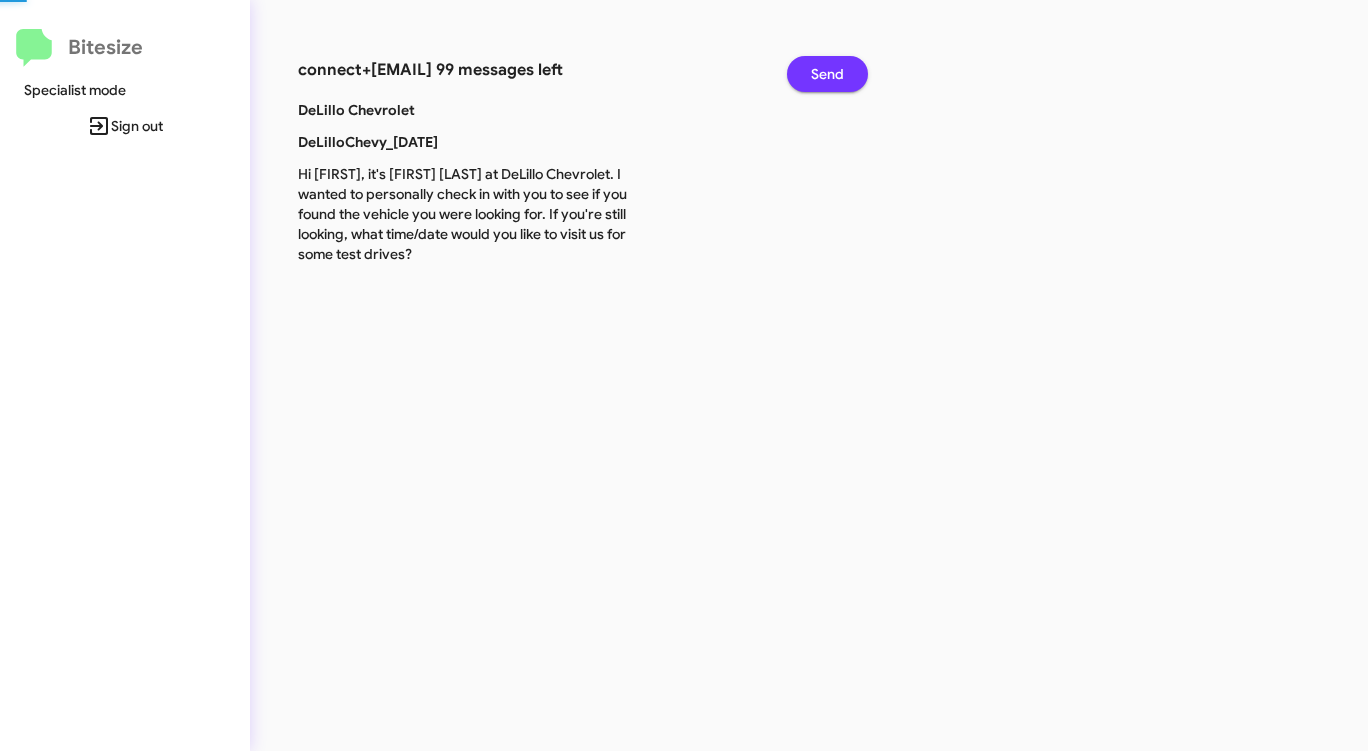 click on "Send" 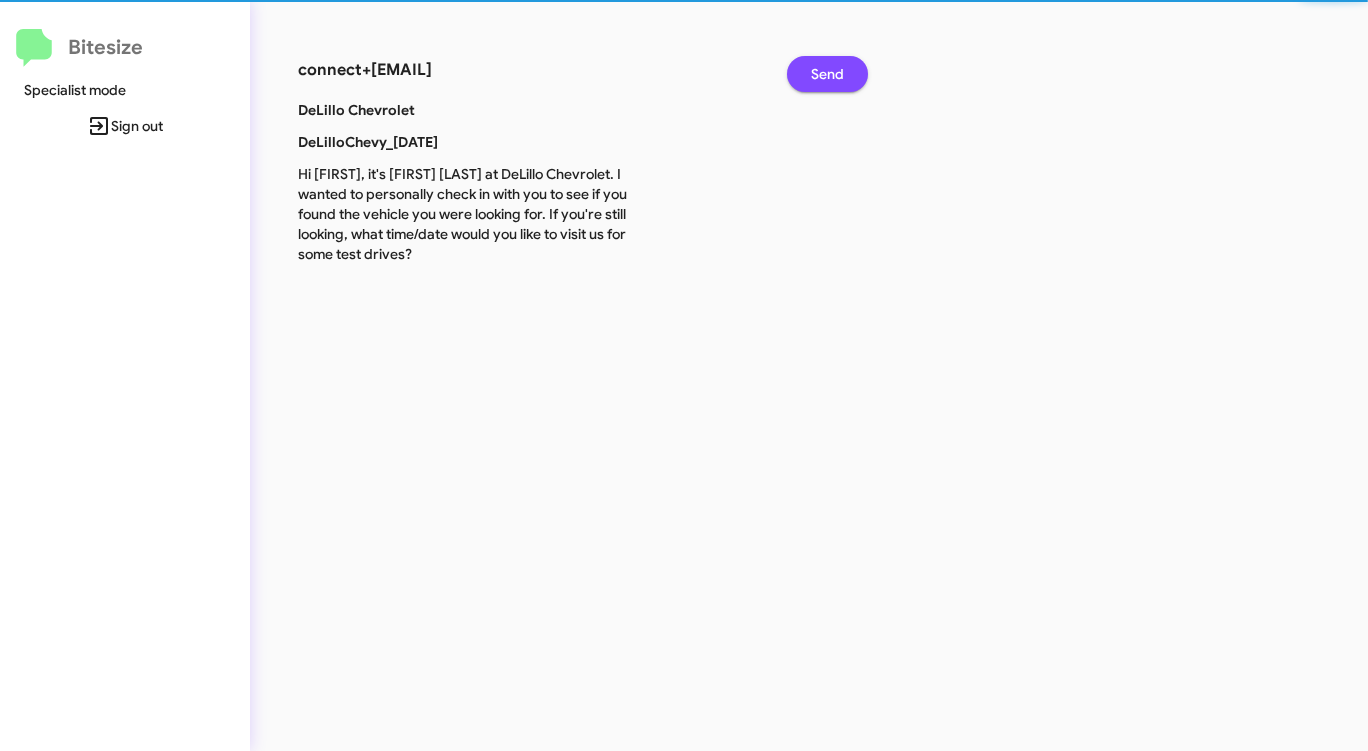 click on "Send" 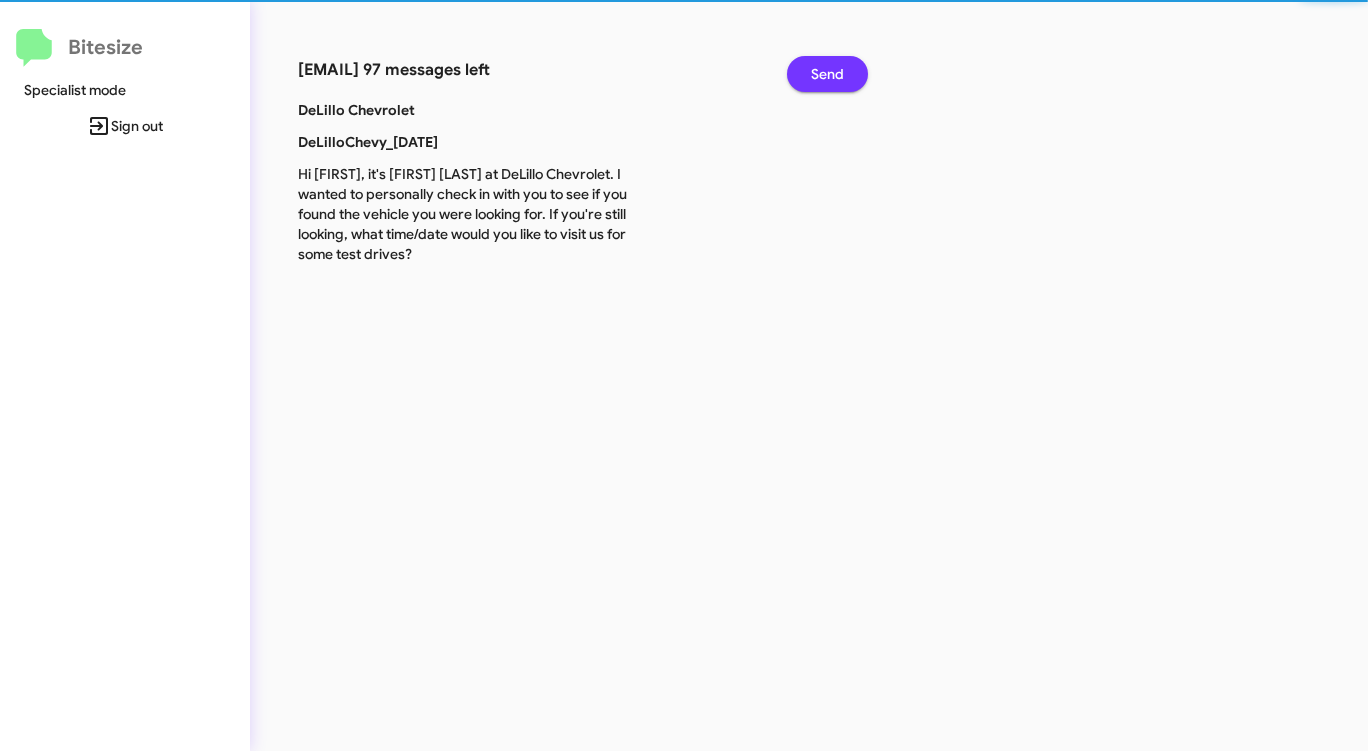 click on "Send" 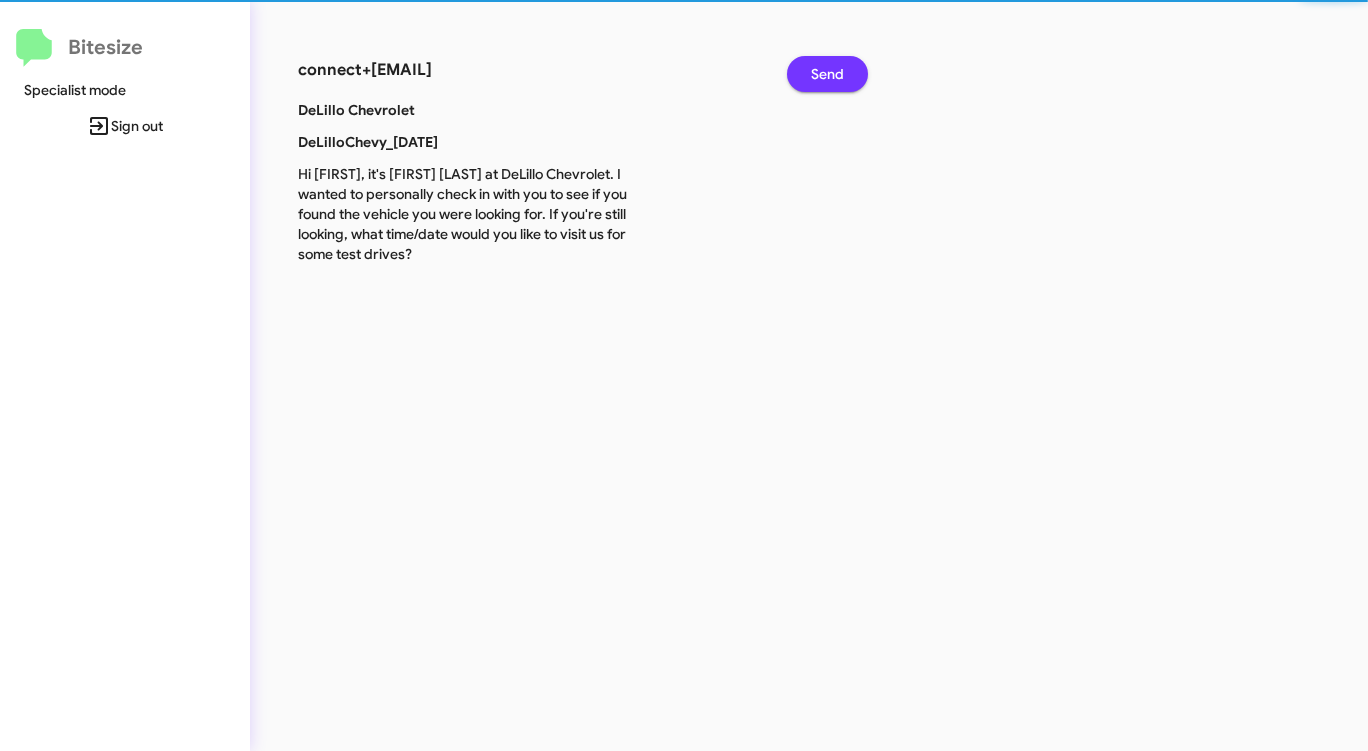 click on "Send" 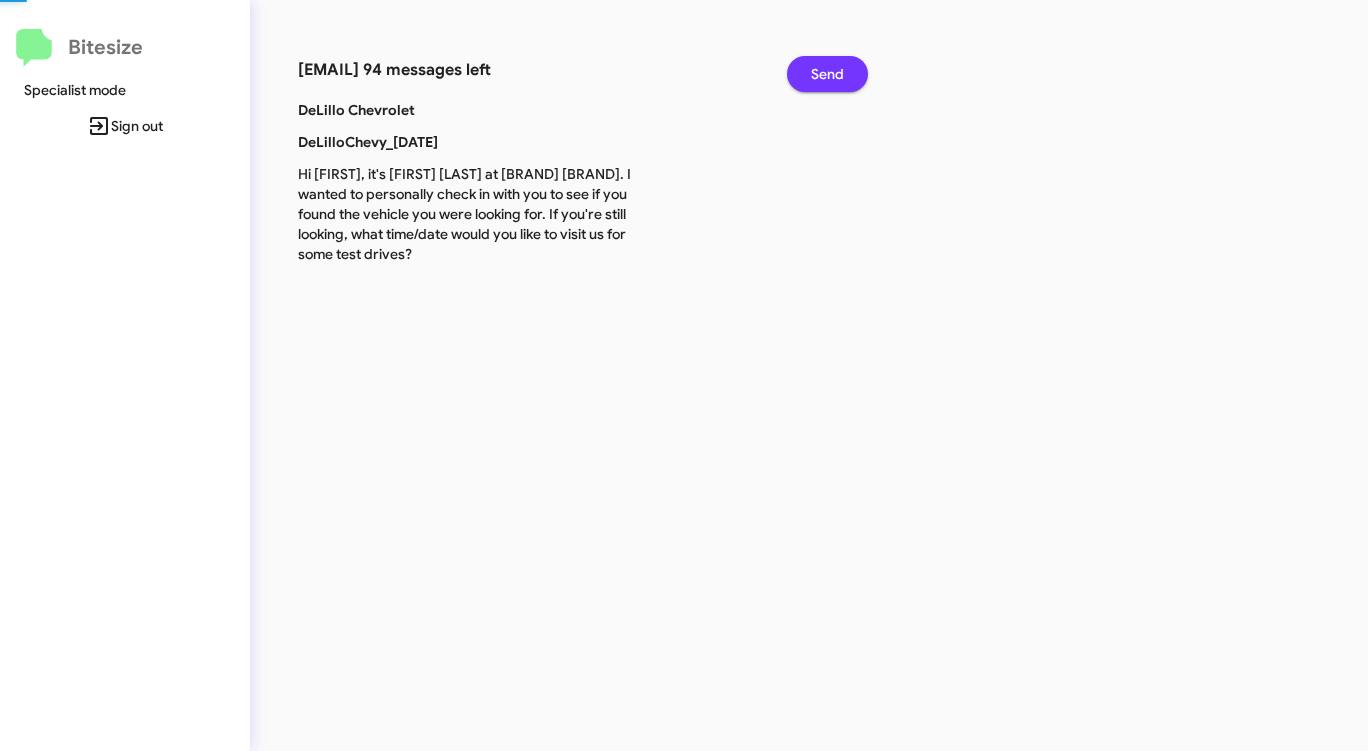 click on "Send" 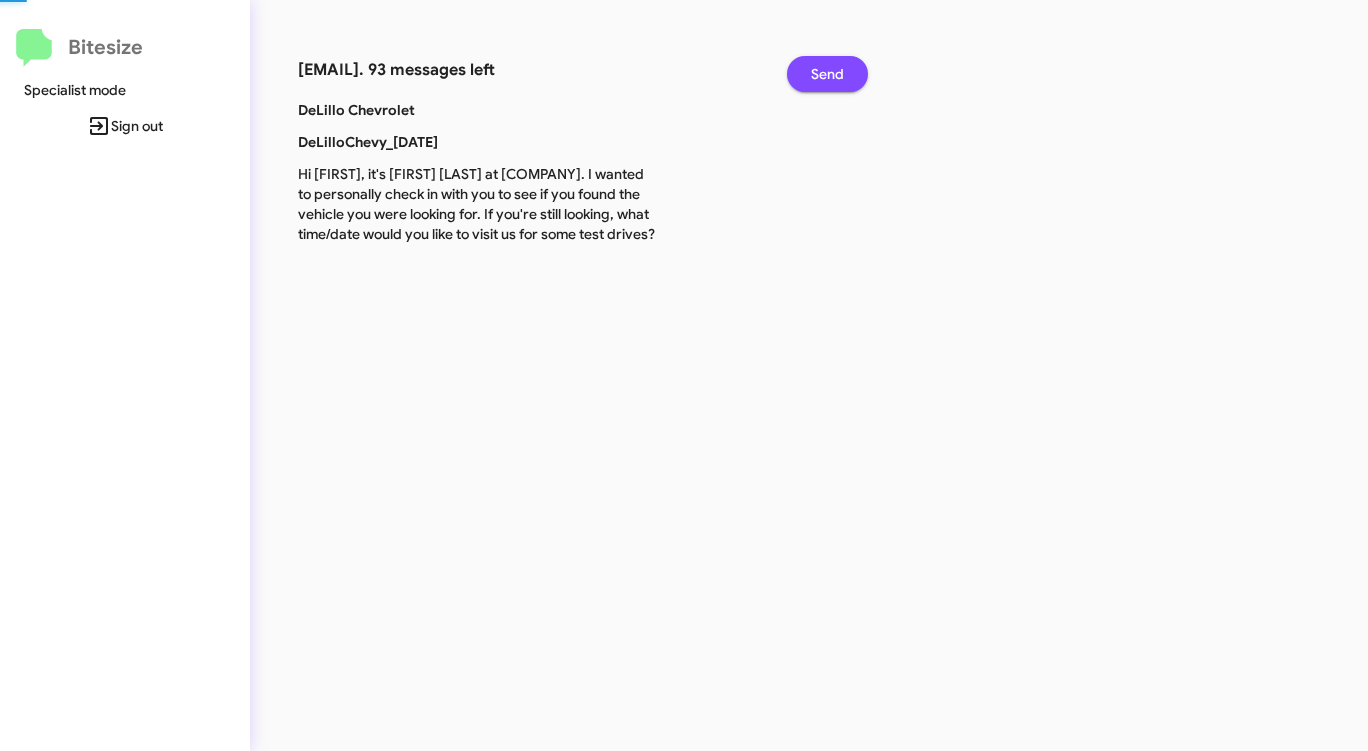 click on "Send" 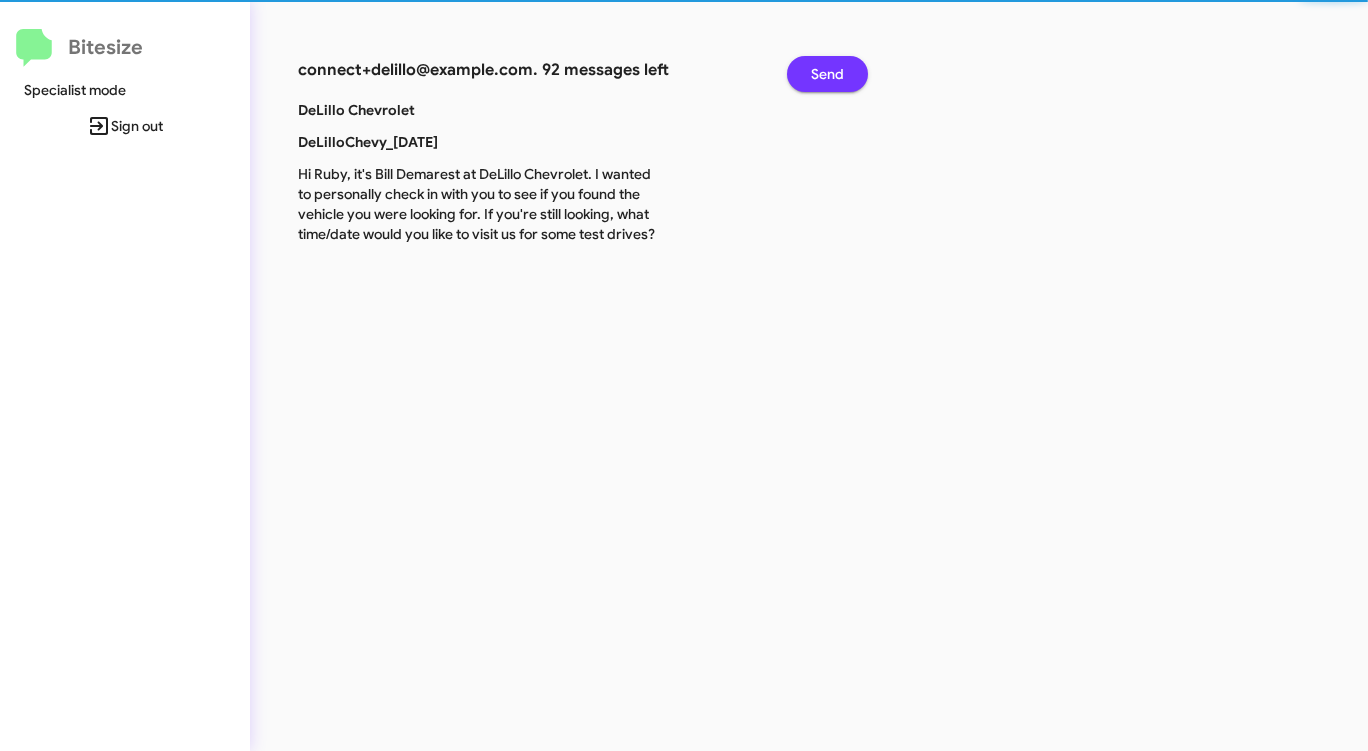 click on "Send" 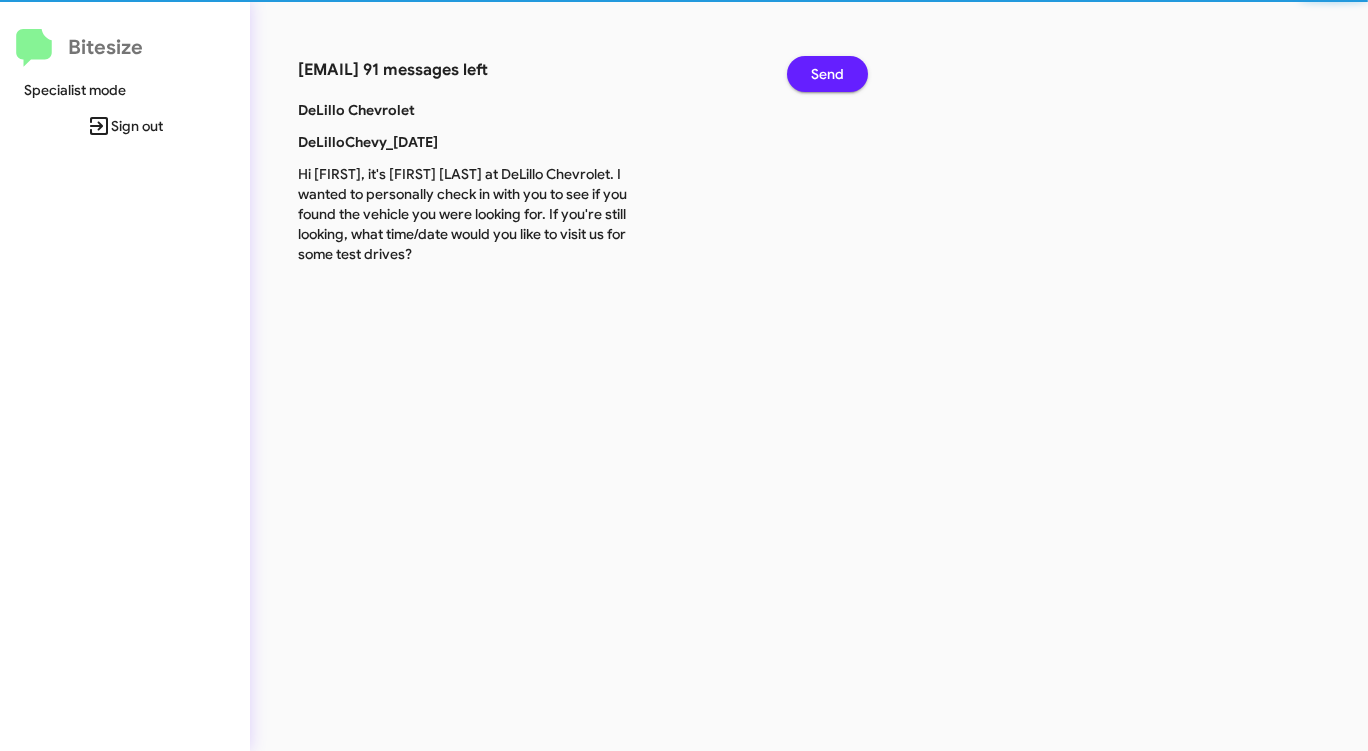 click on "Send" 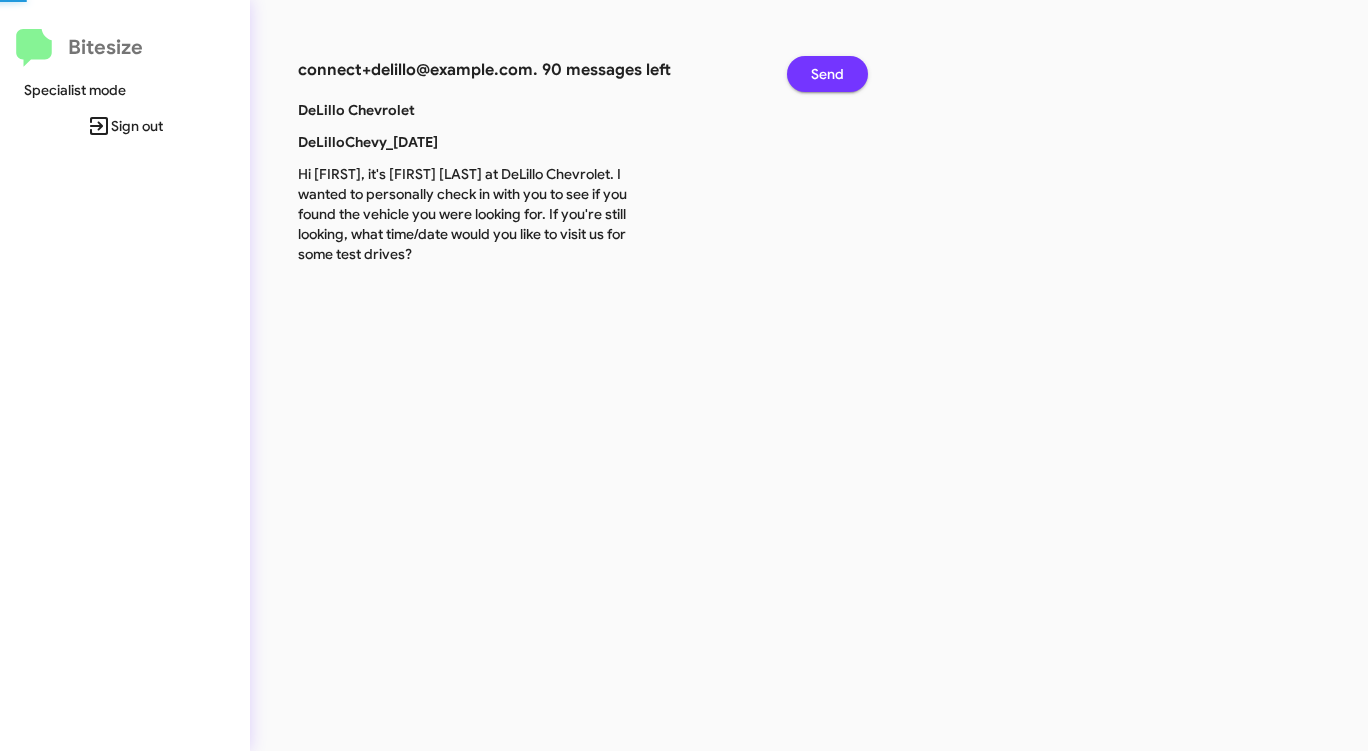 click on "Send" 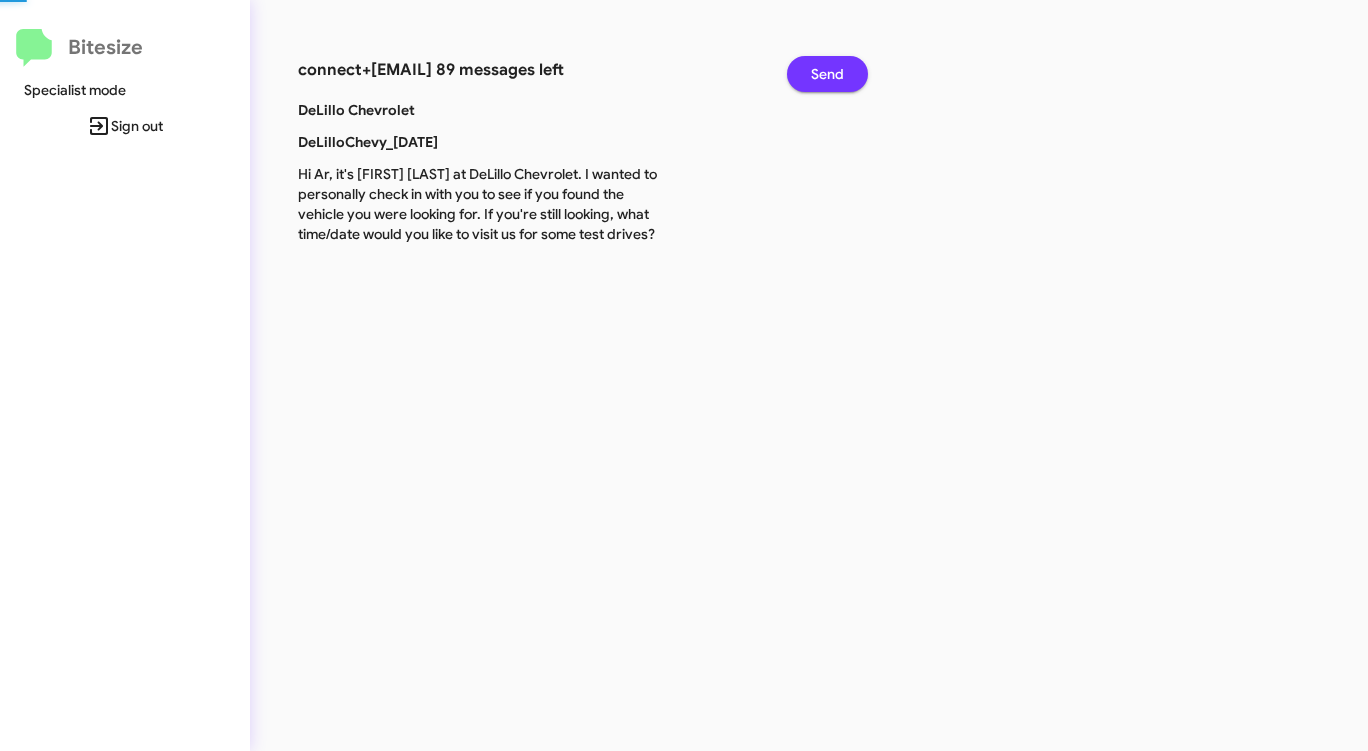 click on "Send" 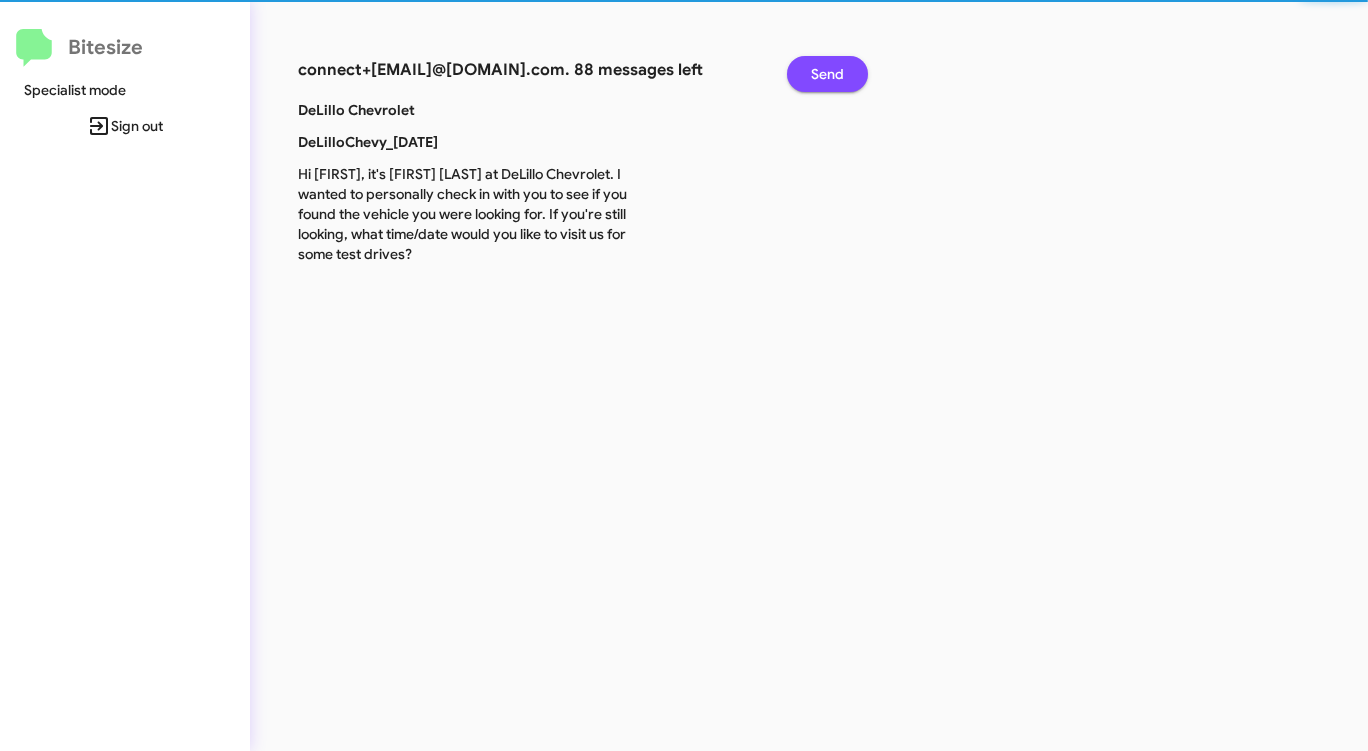 click on "Send" 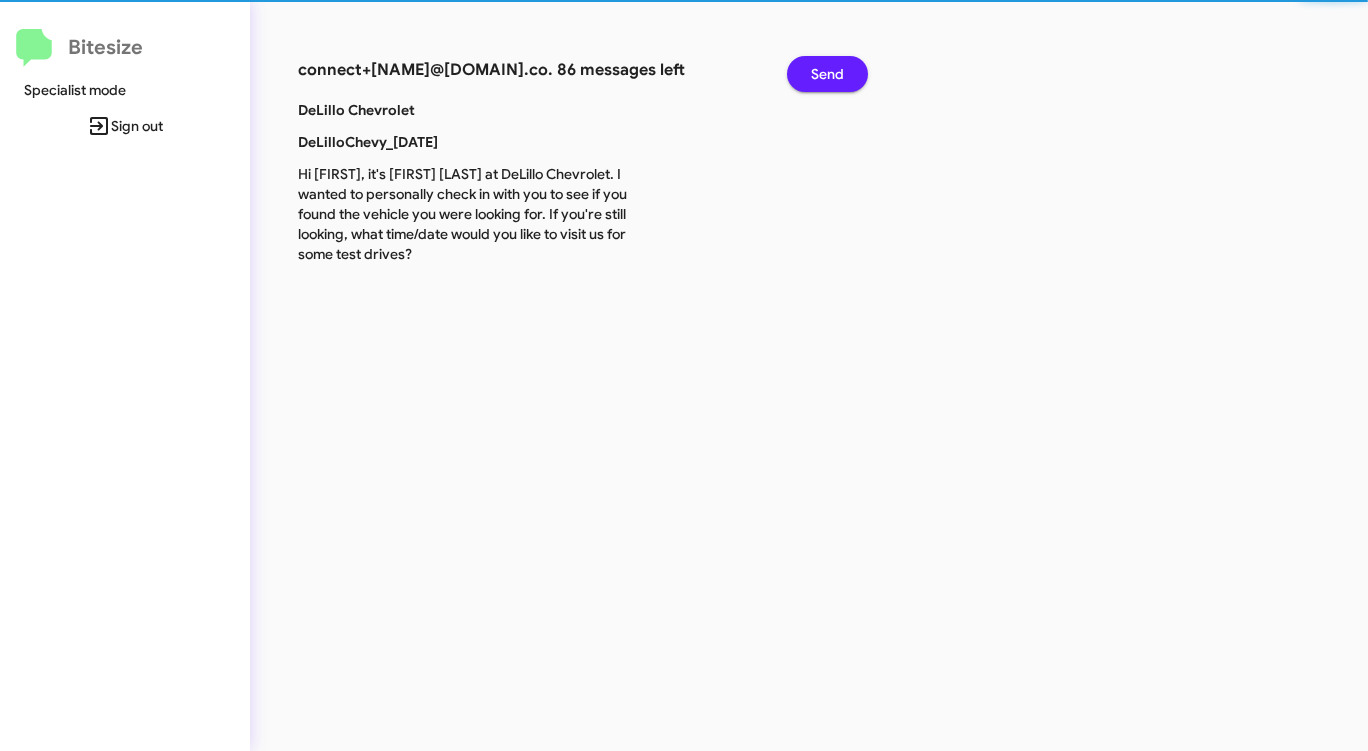 click on "Send" 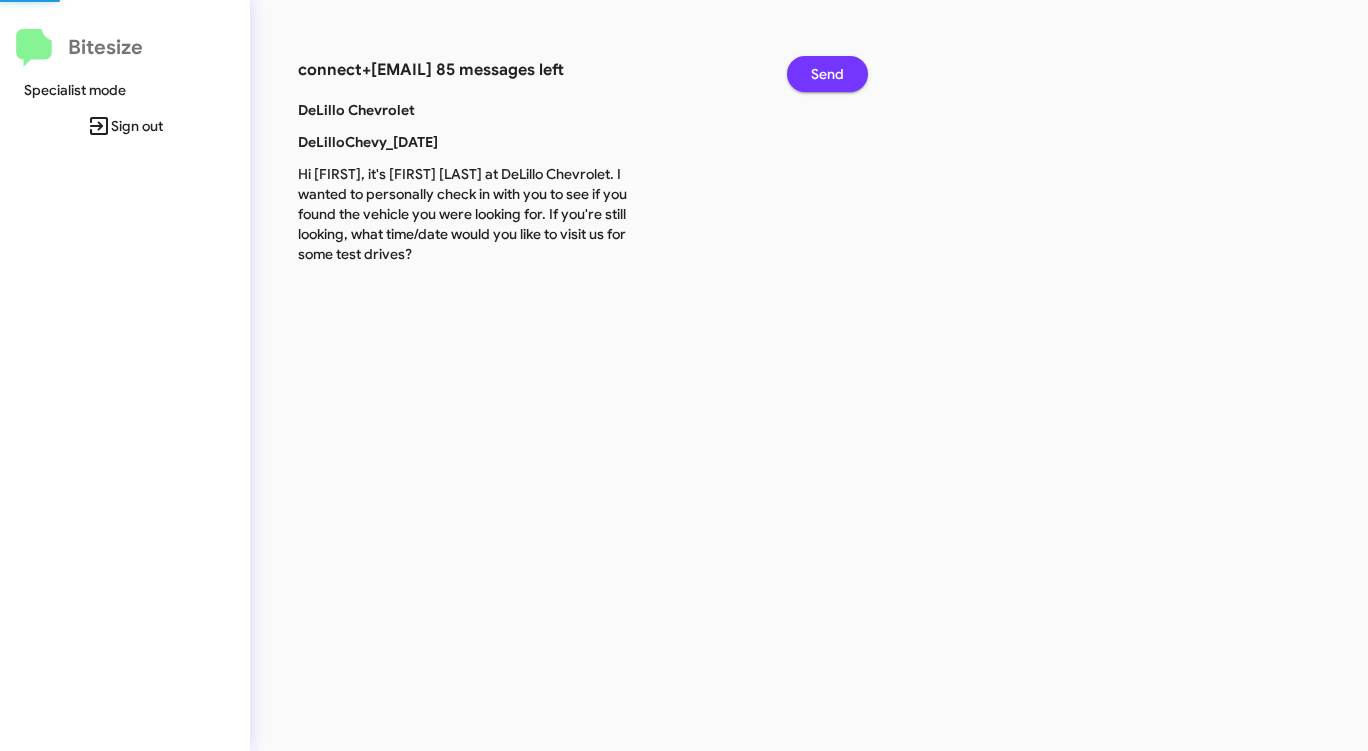 click on "Send" 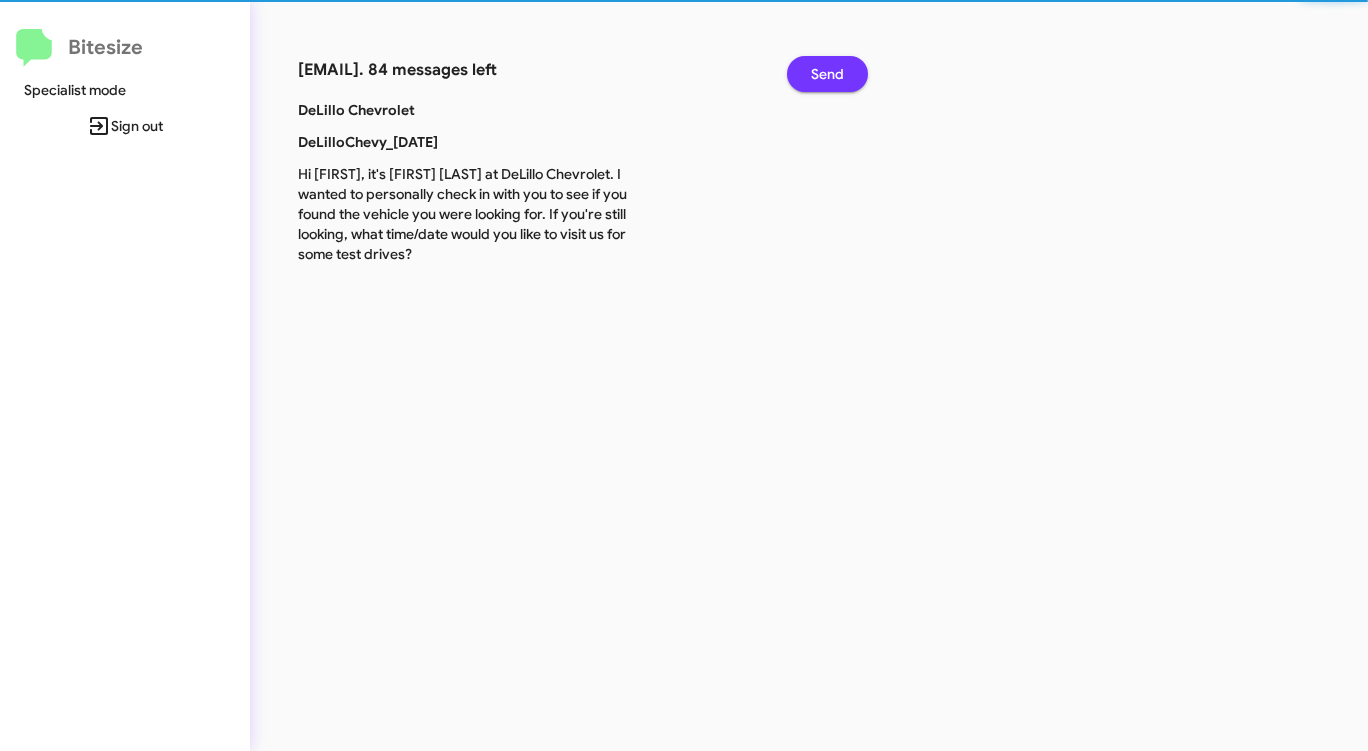 click on "Send" 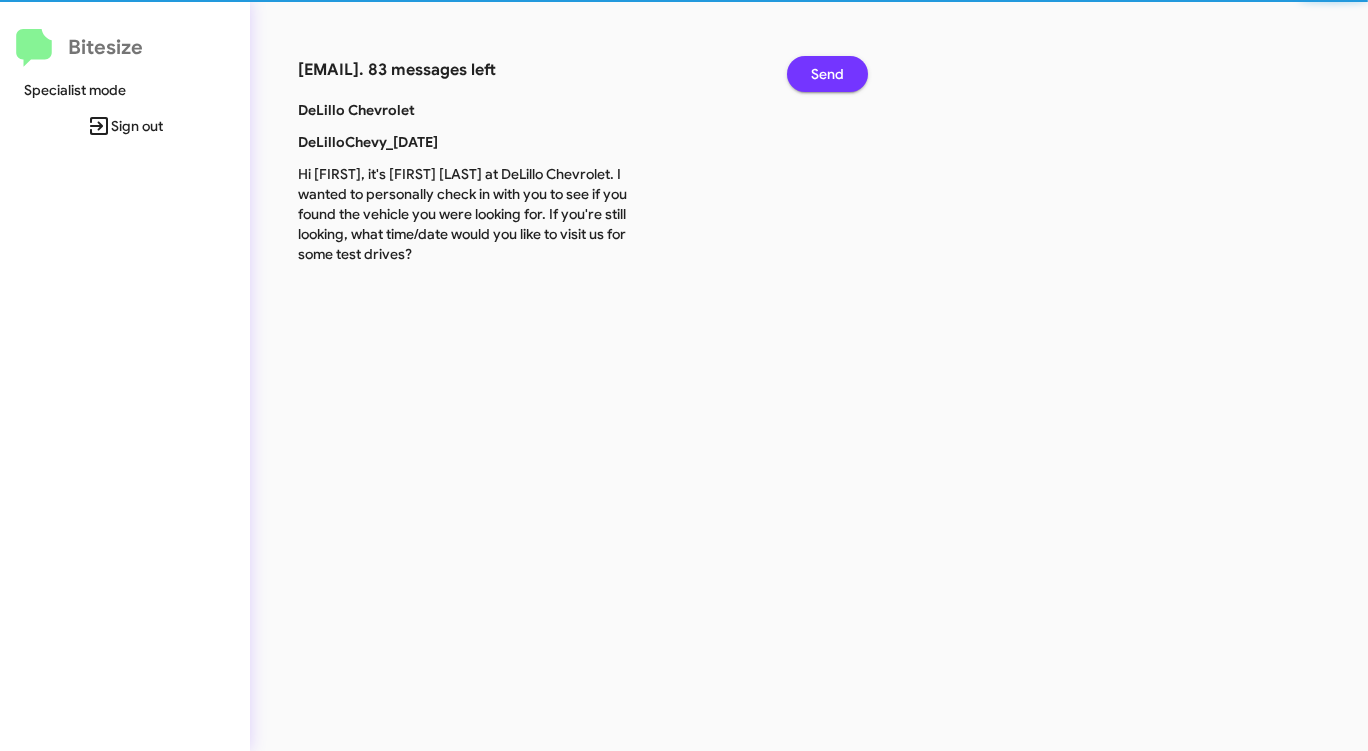 click on "Send" 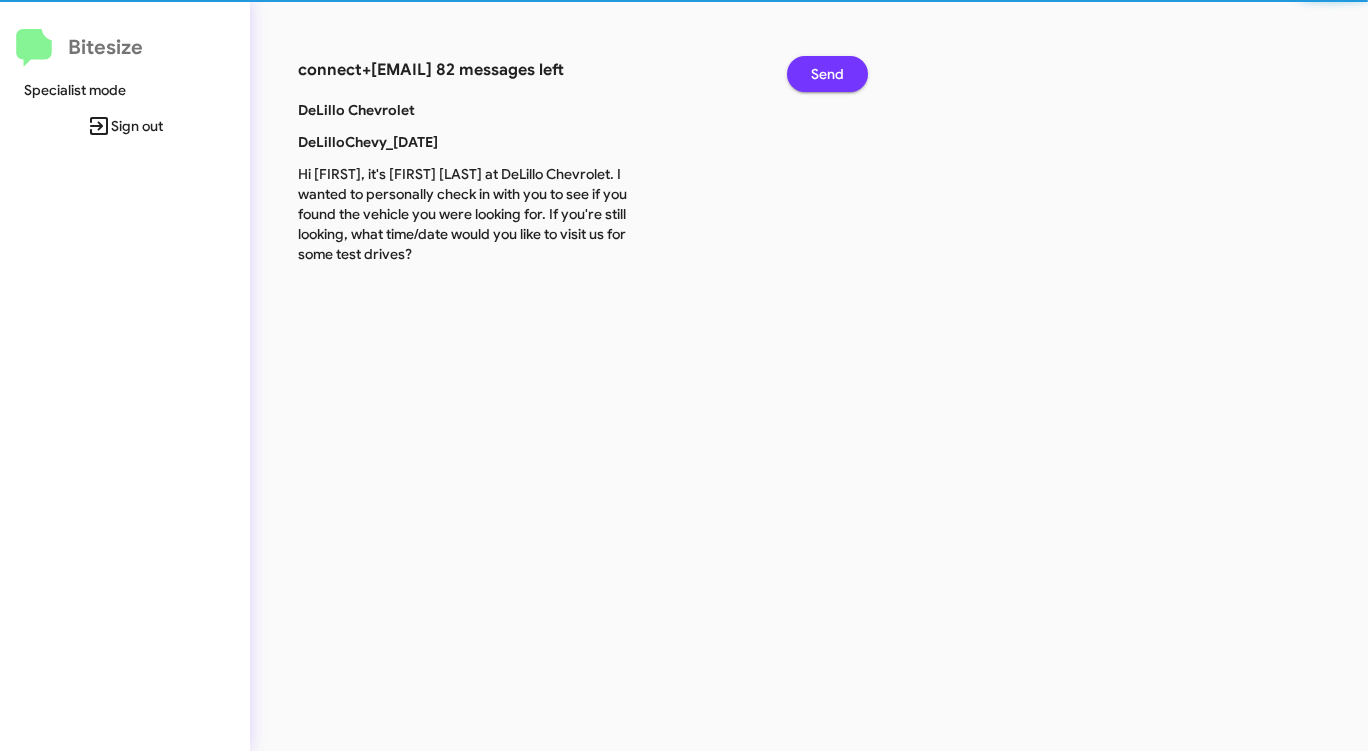 click on "Send" 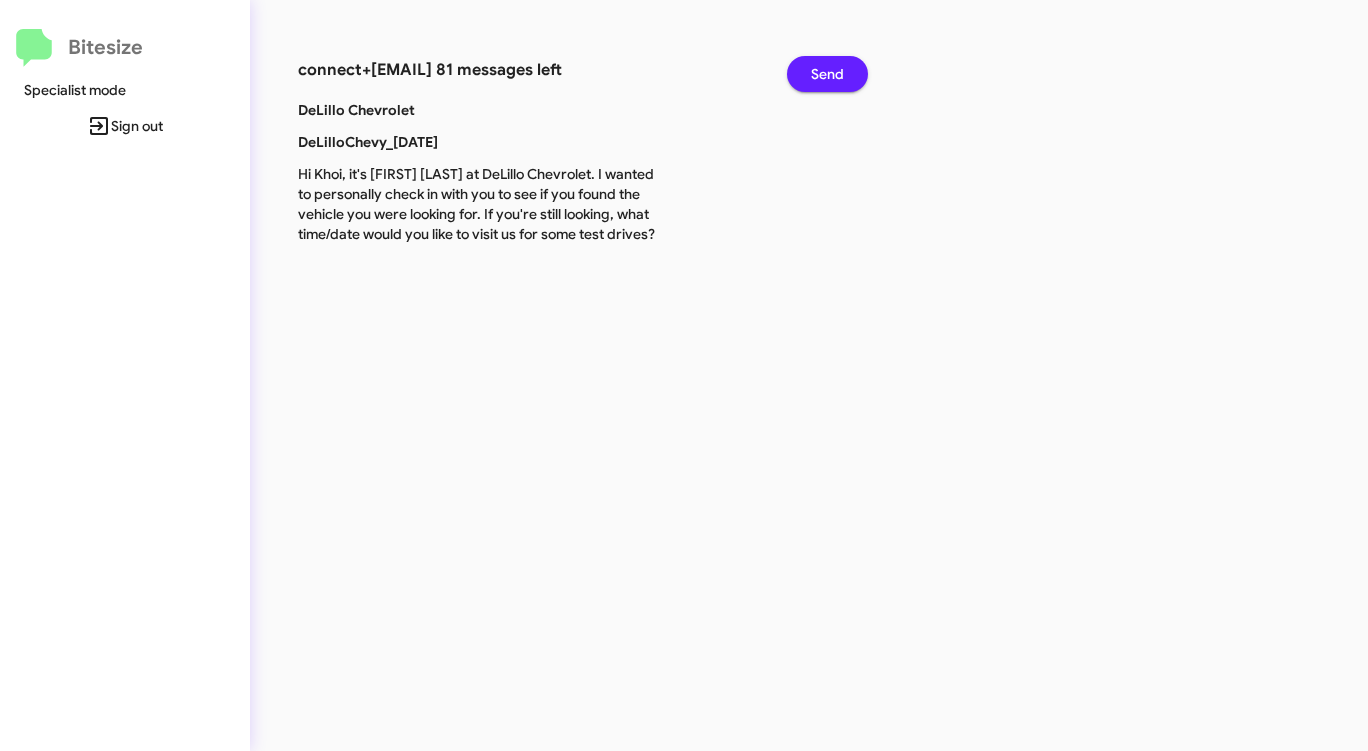 click on "Send" 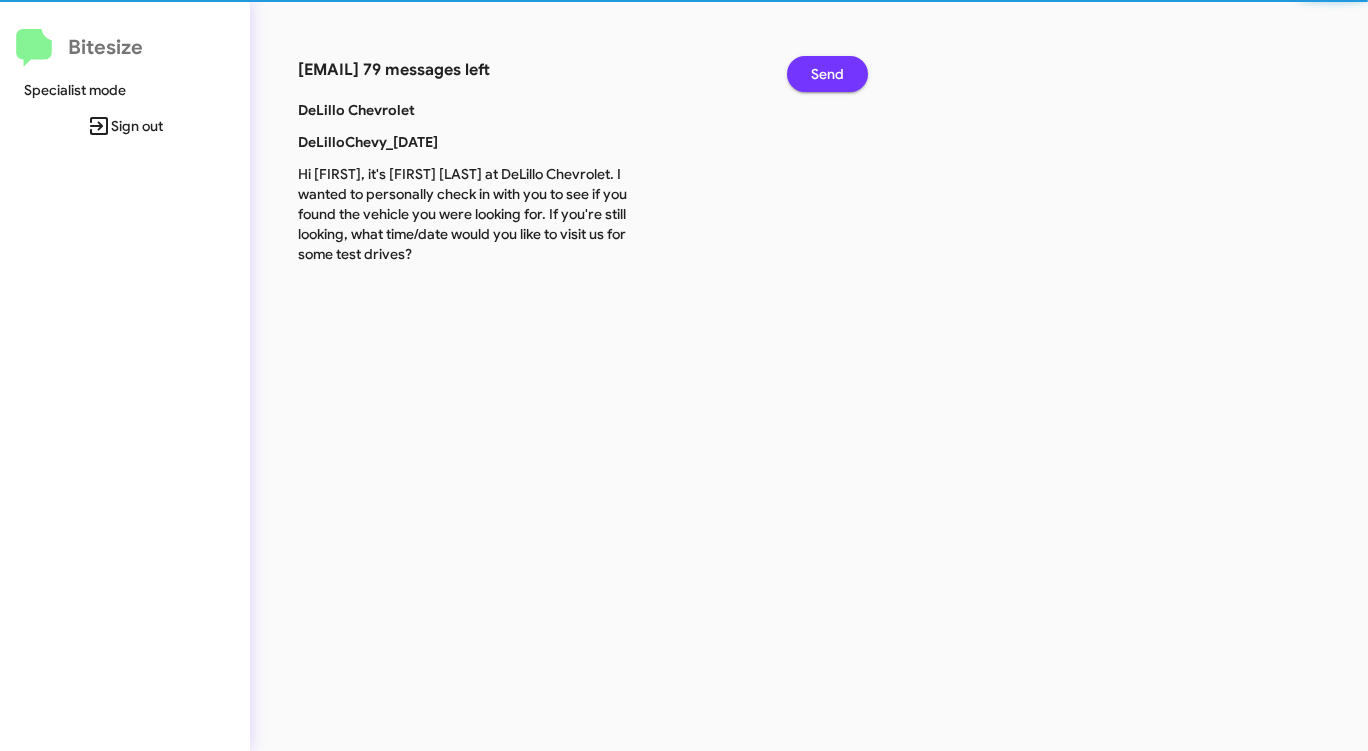 click on "Send" 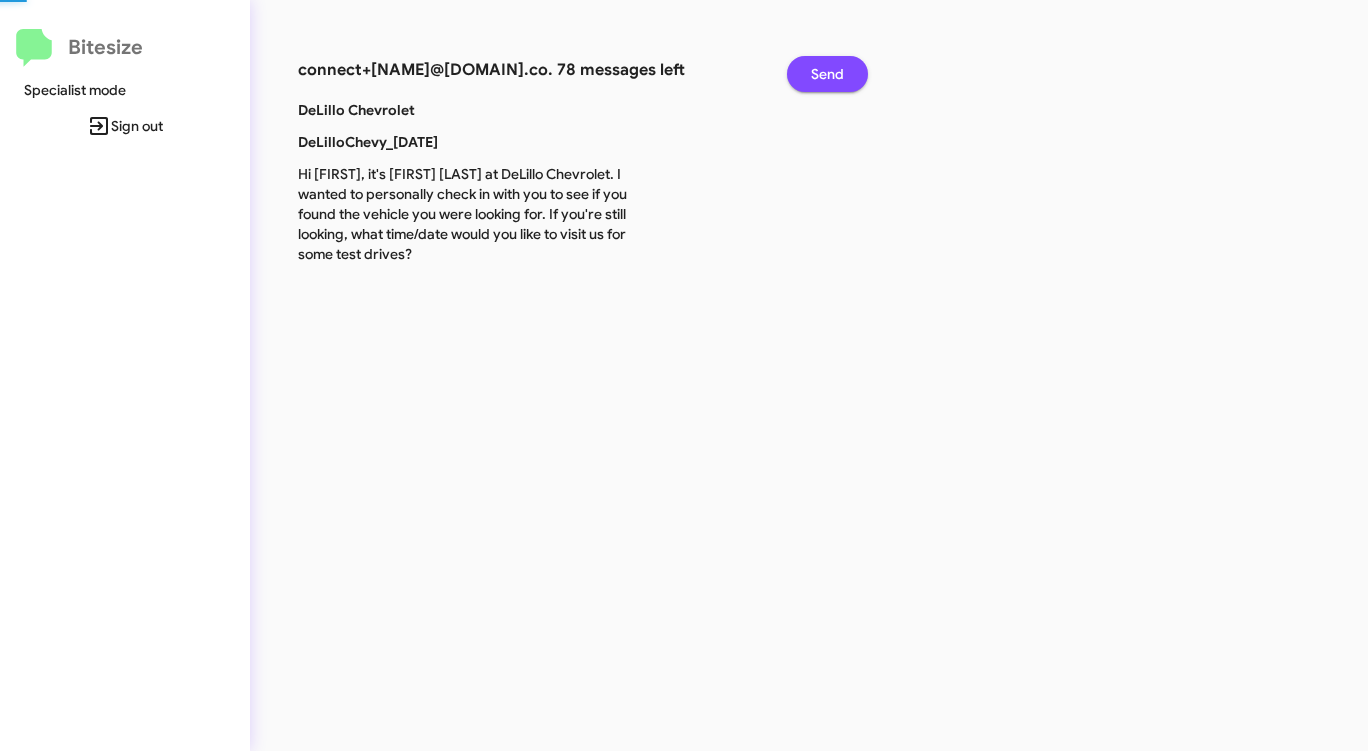 click on "Send" 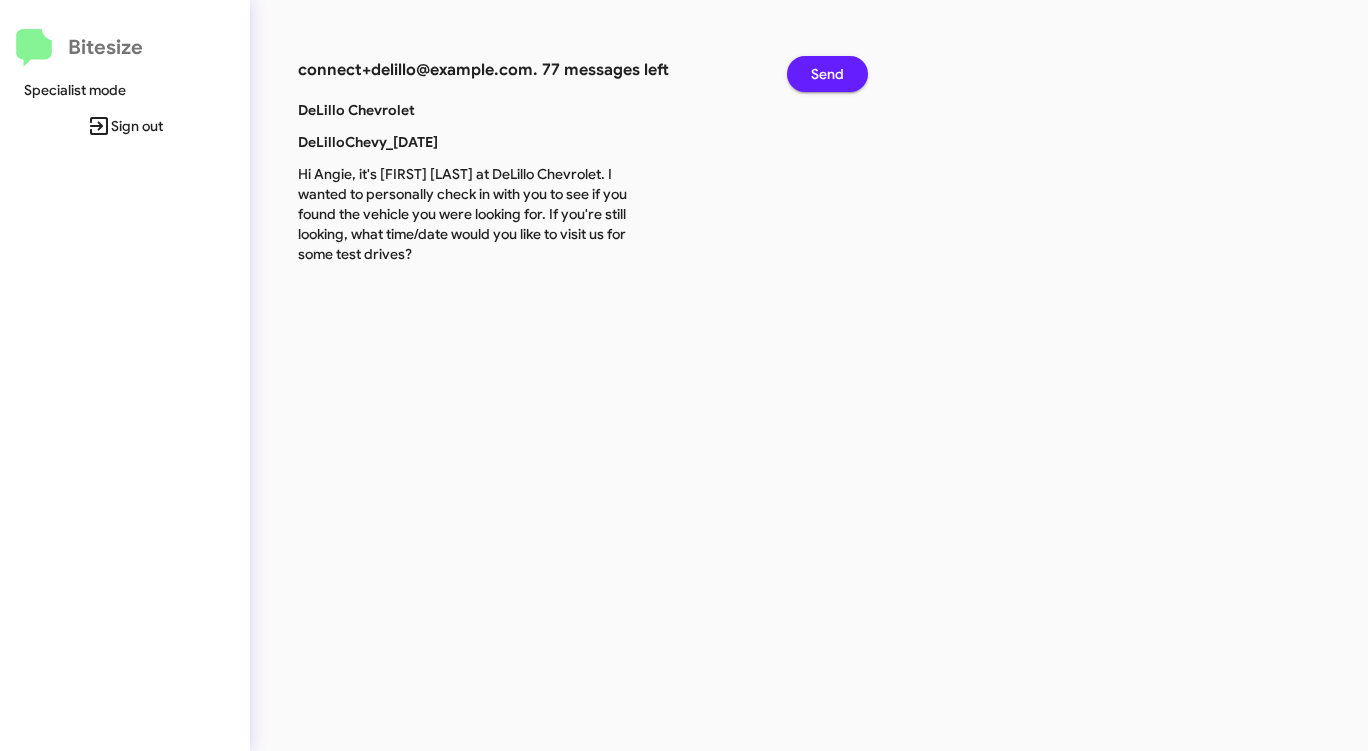 click on "Send" 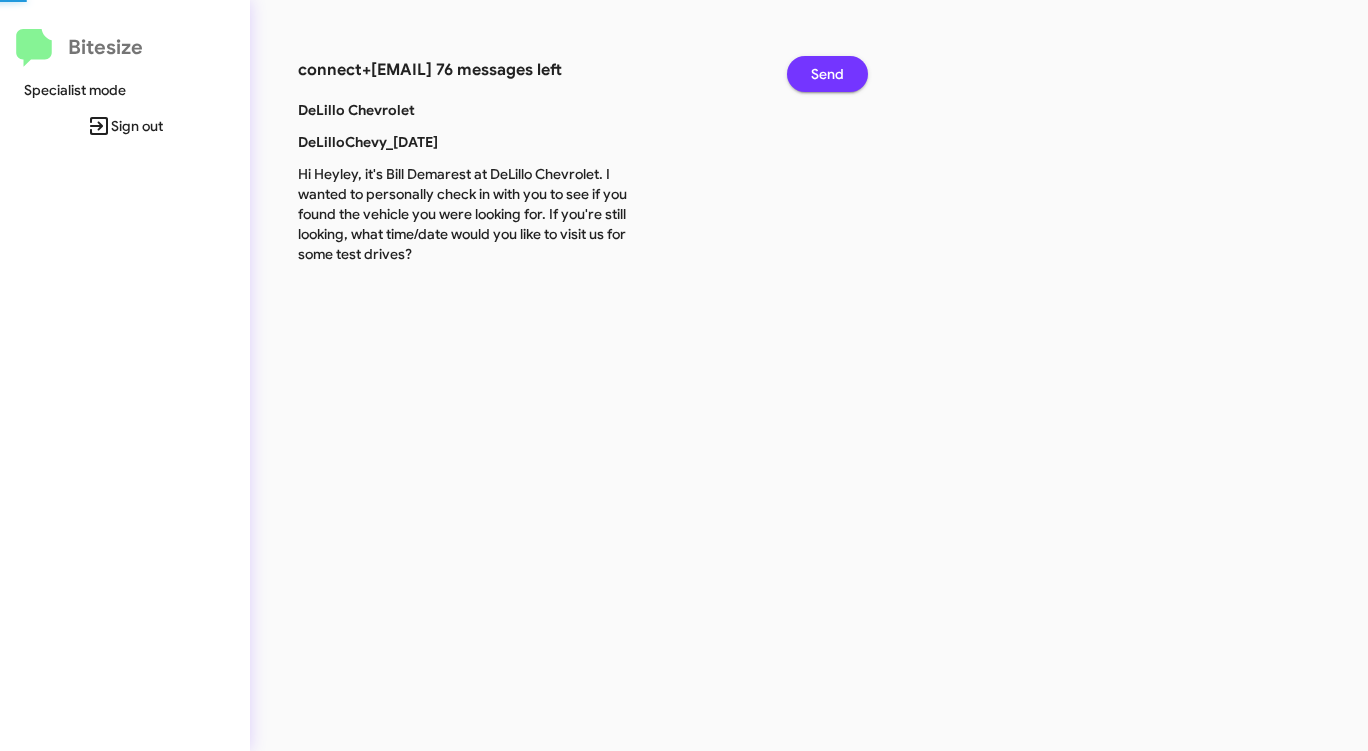 click on "Send" 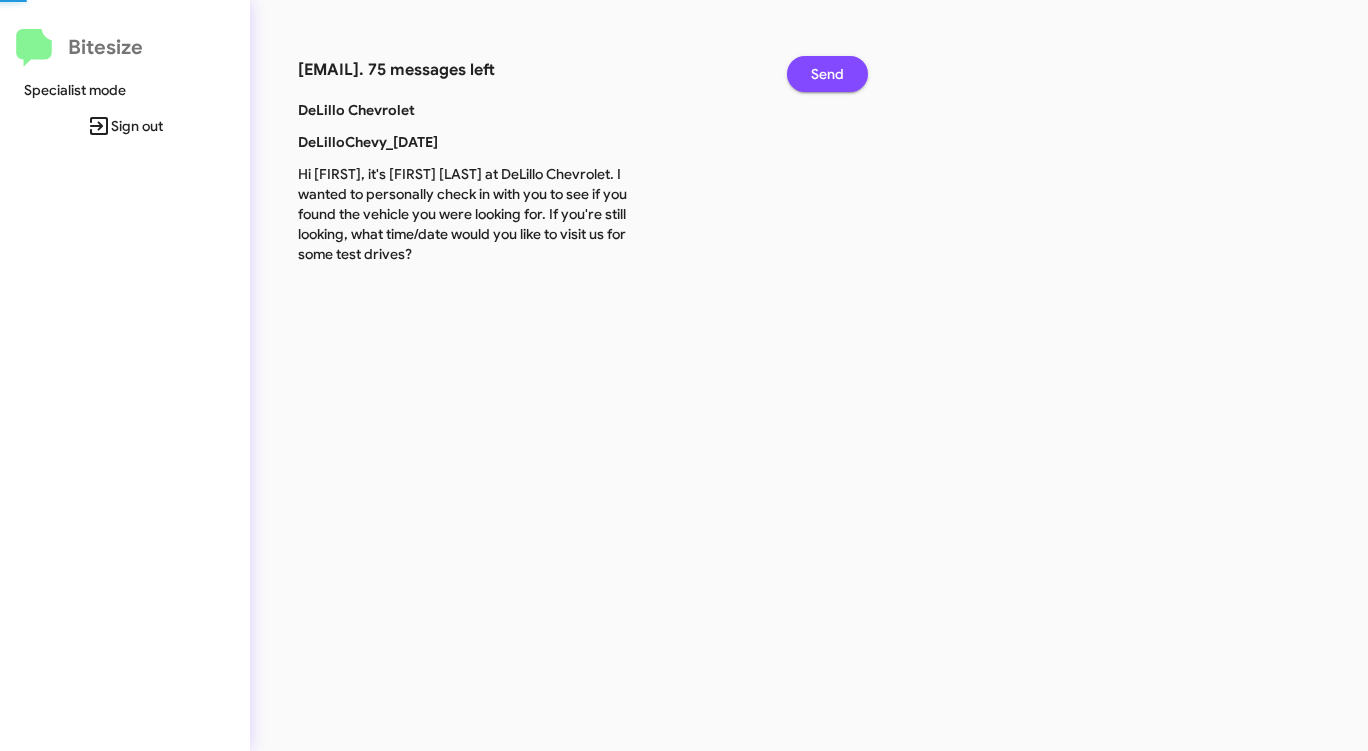 click on "Send" 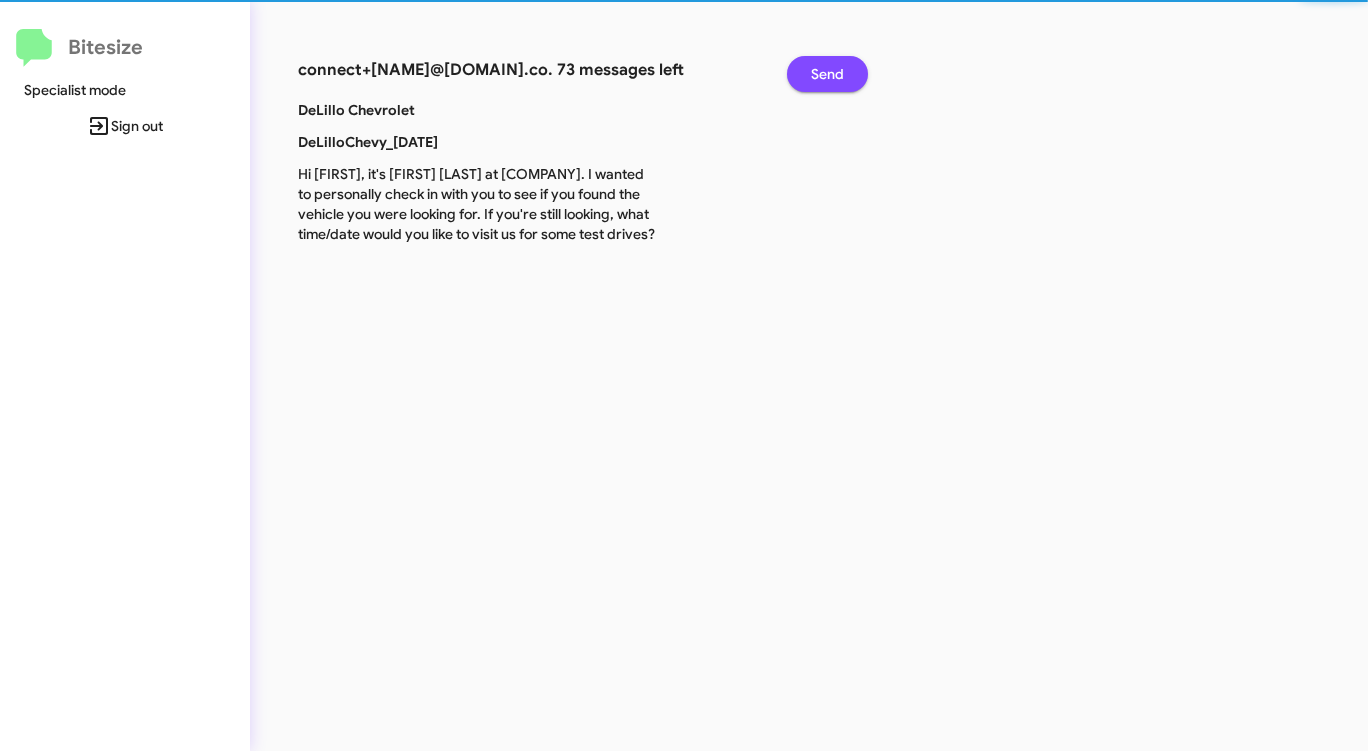 click on "Send" 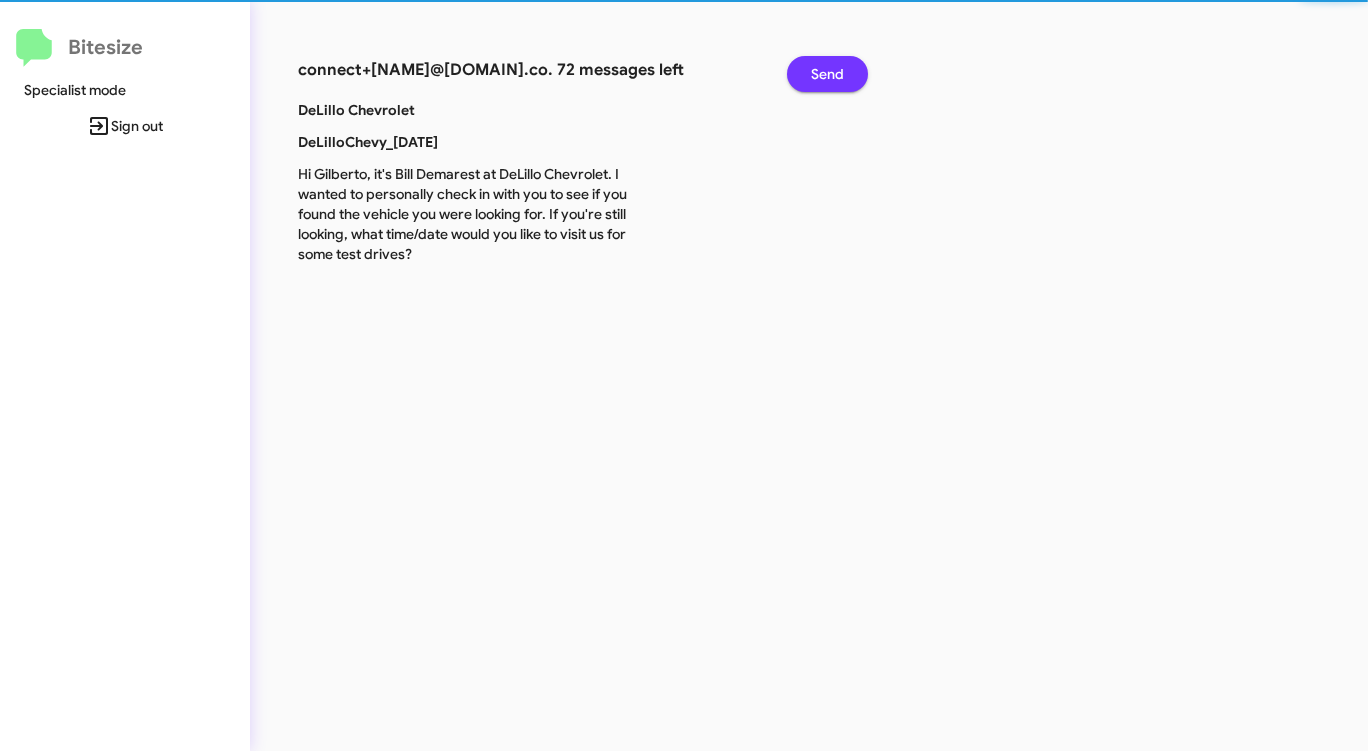 click on "Send" 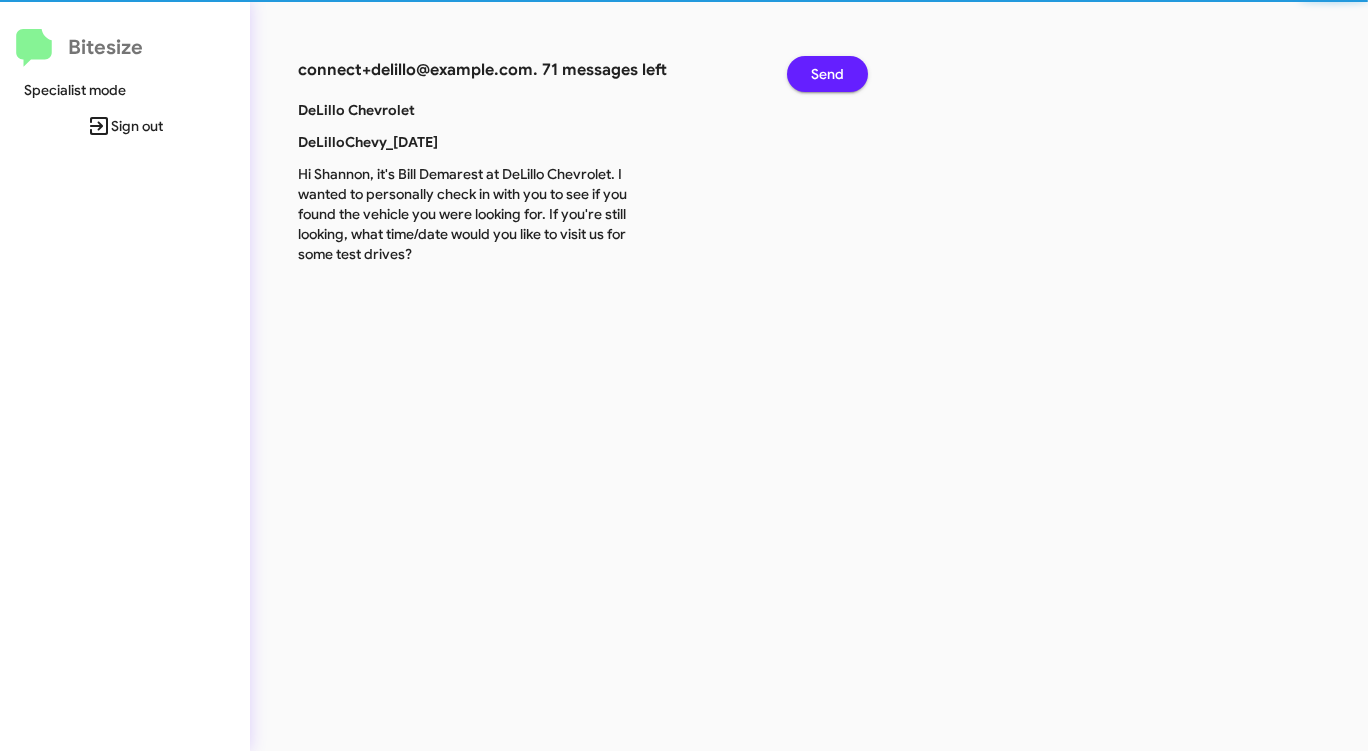 click on "Send" 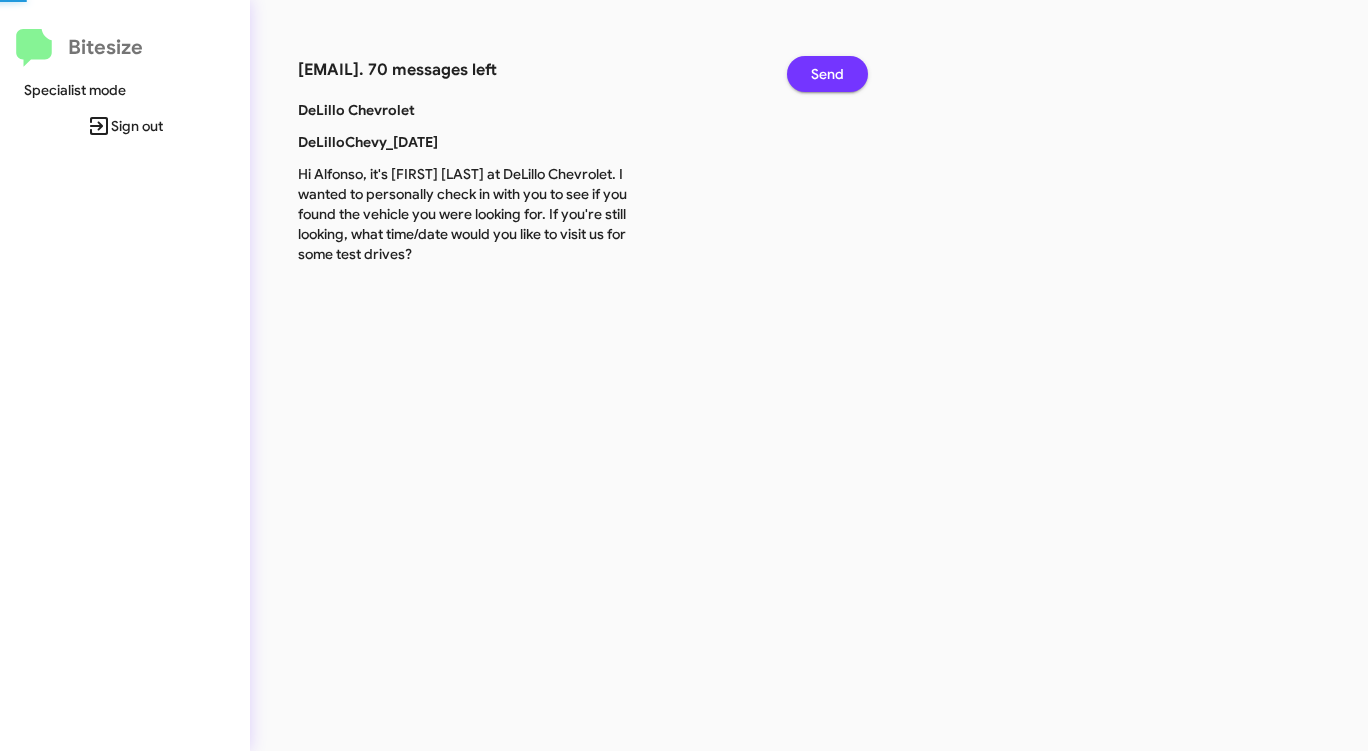 click on "Send" 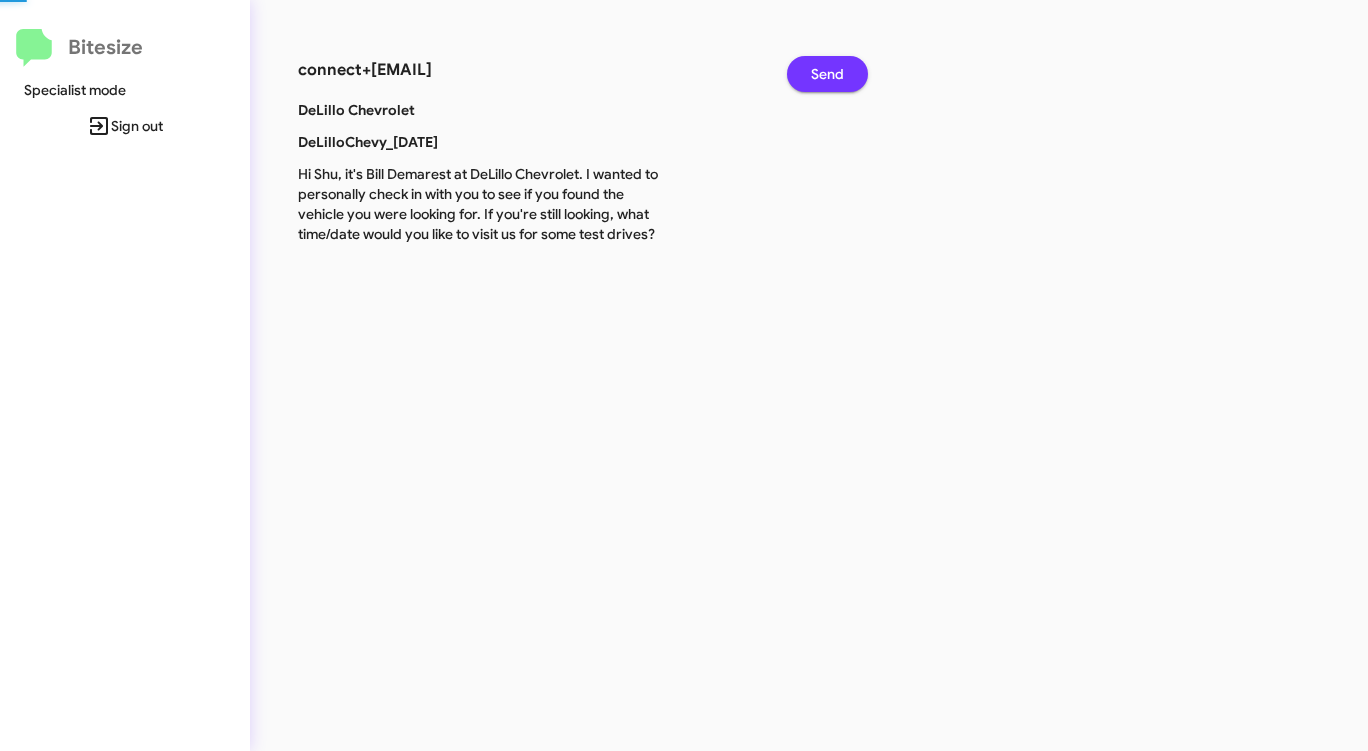 click on "Send" 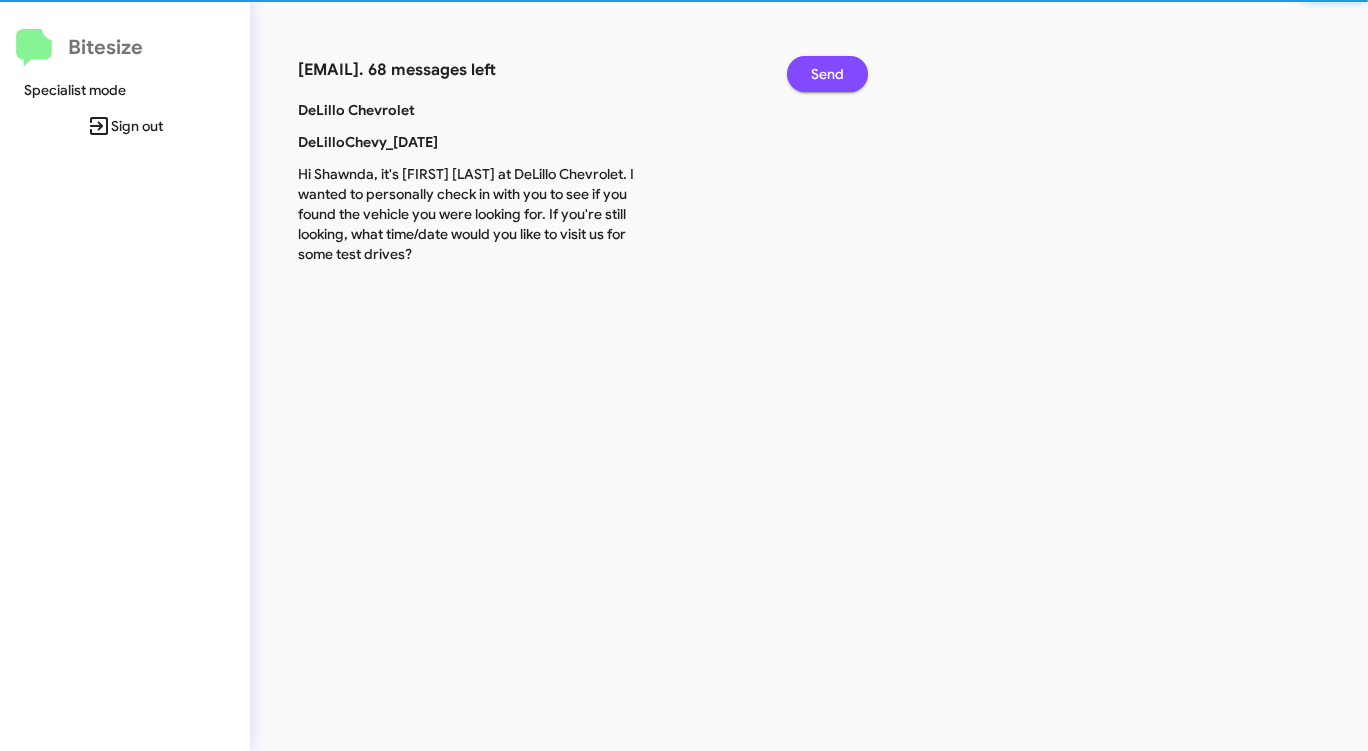click on "Send" 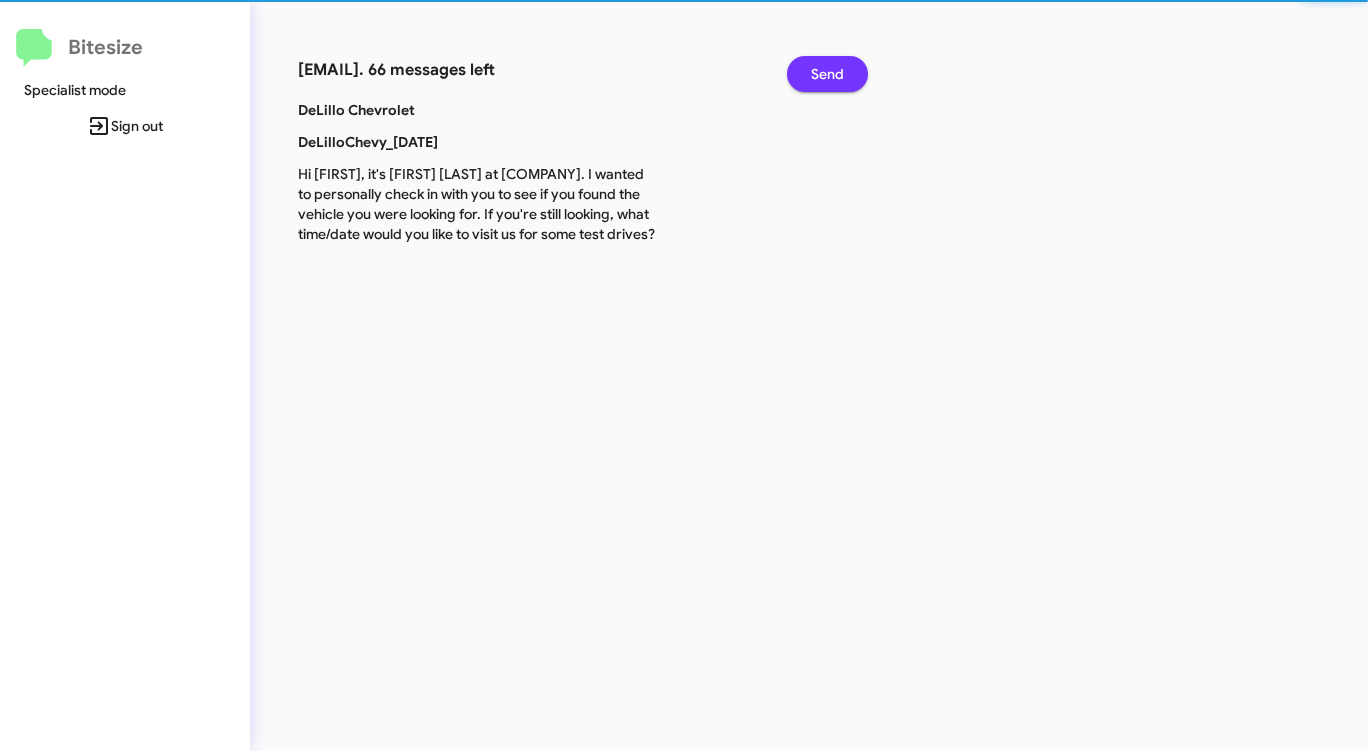 click on "Send" 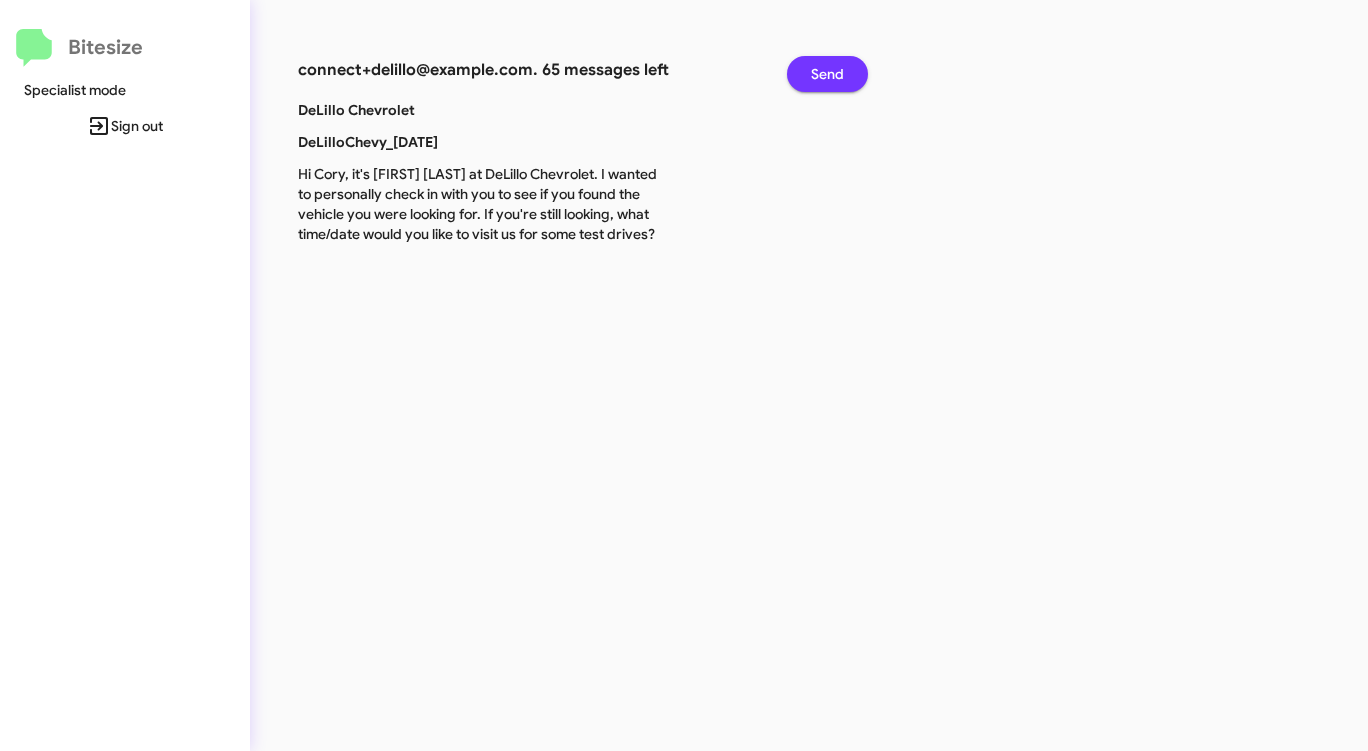 click on "Send" 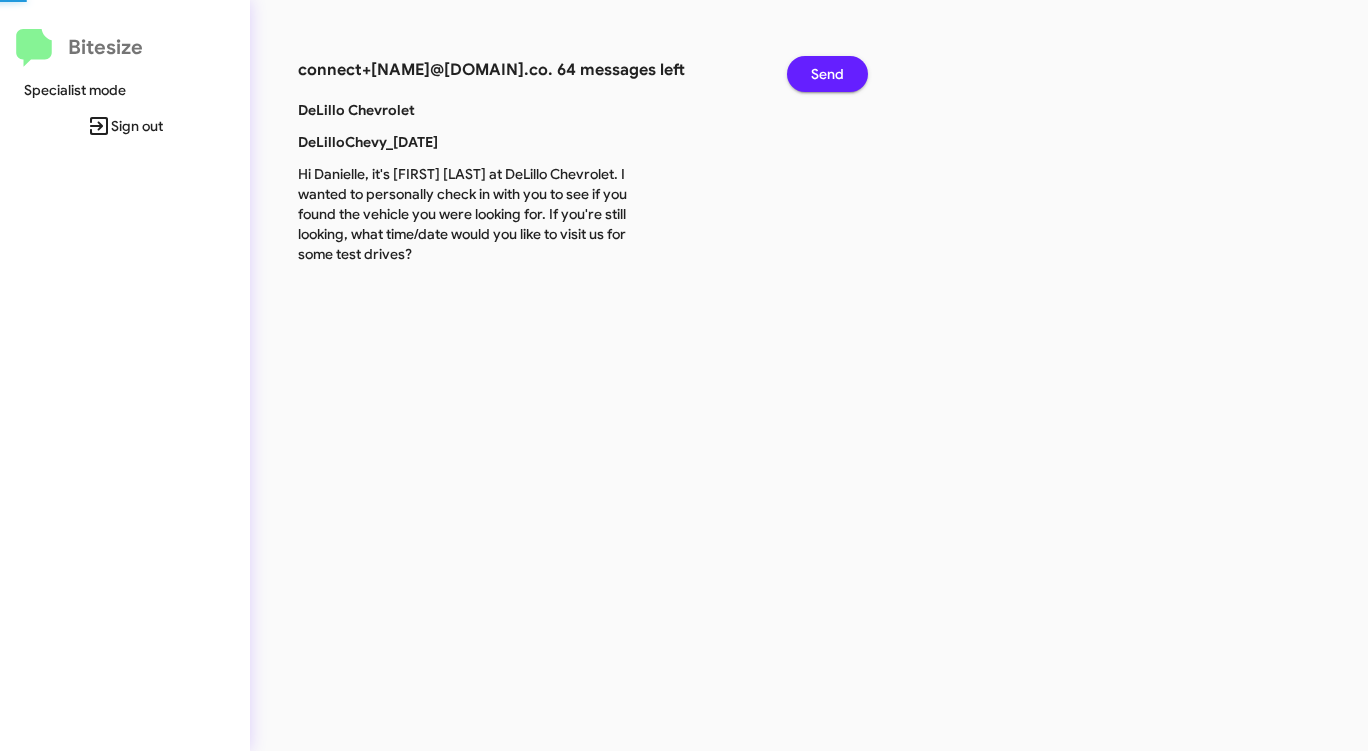 click on "Send" 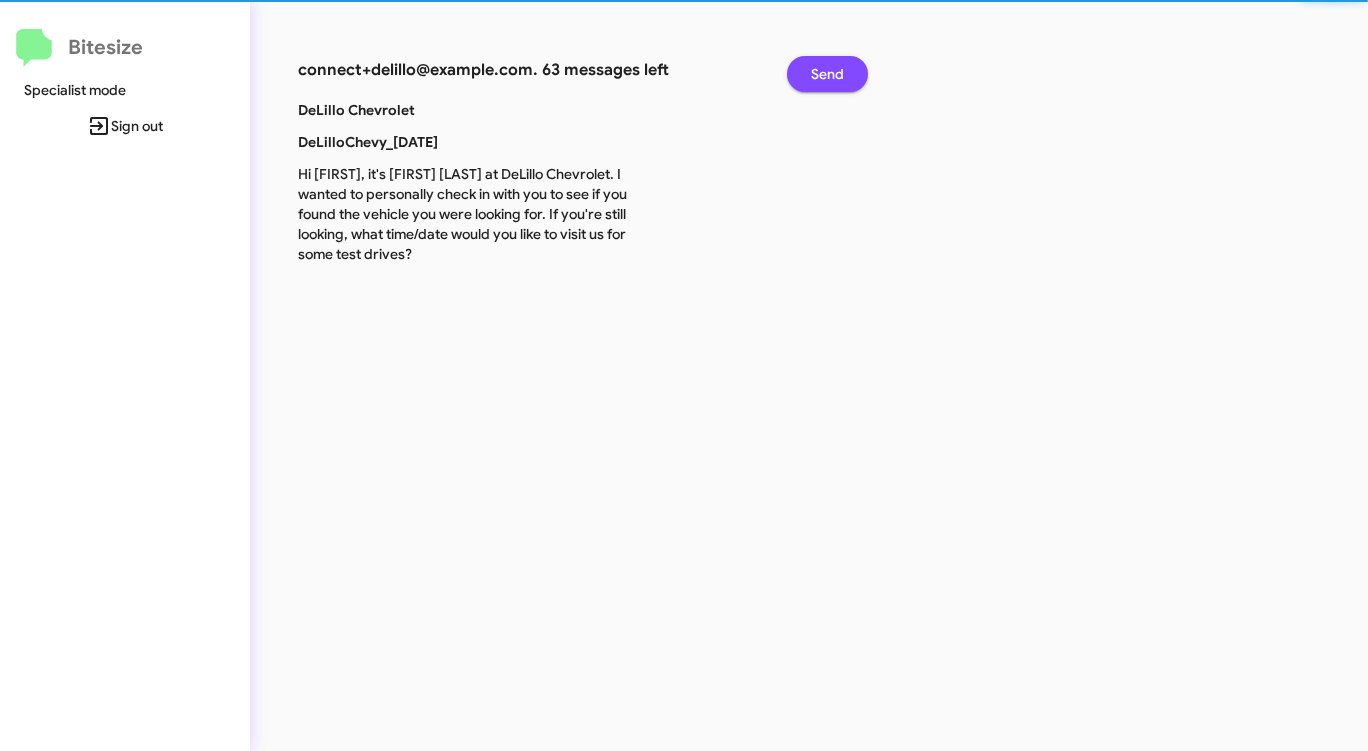 click on "Send" 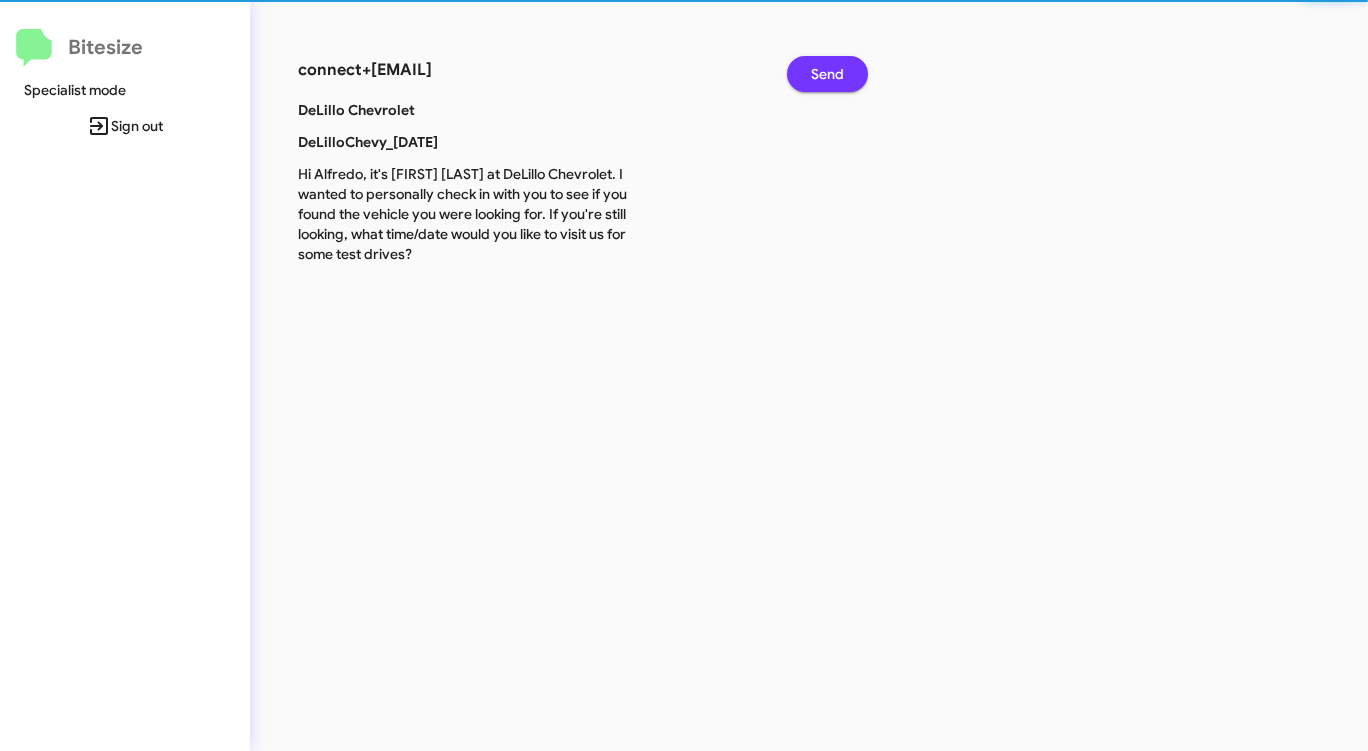 click on "Send" 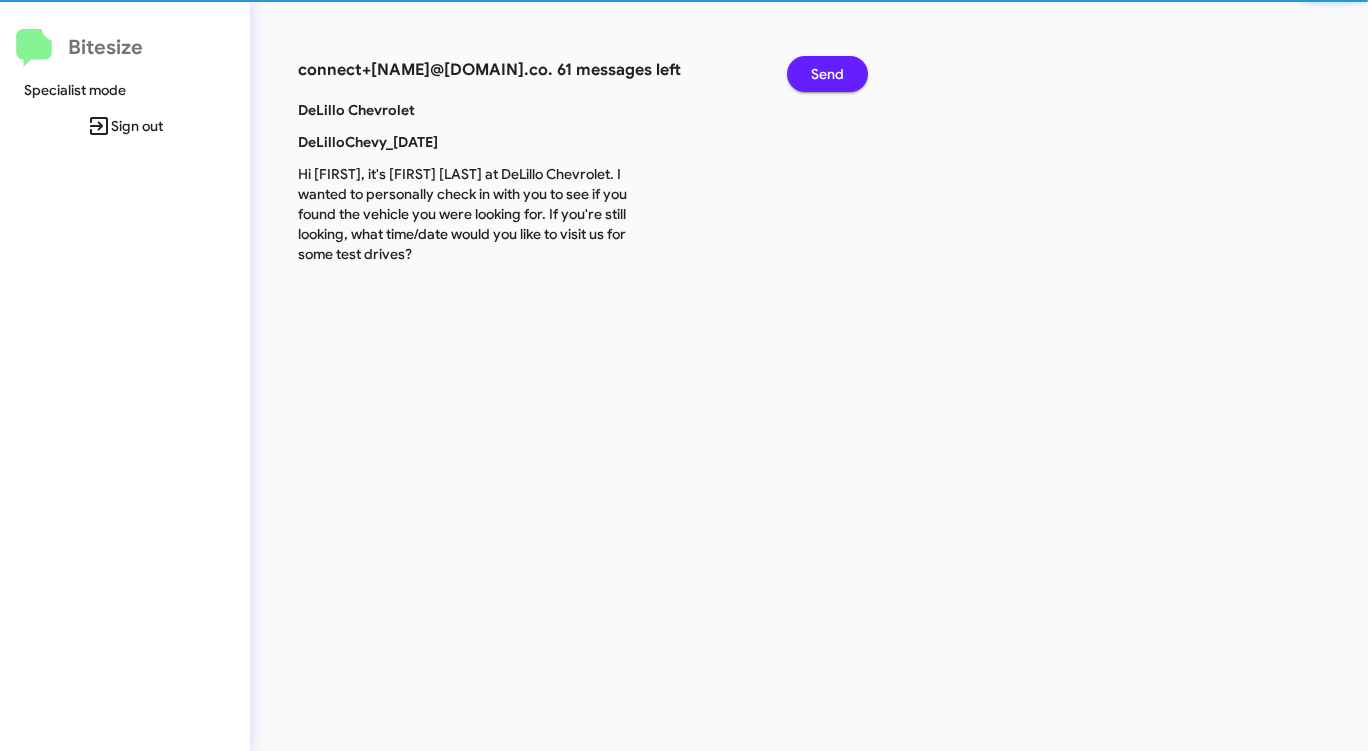 click on "Send" 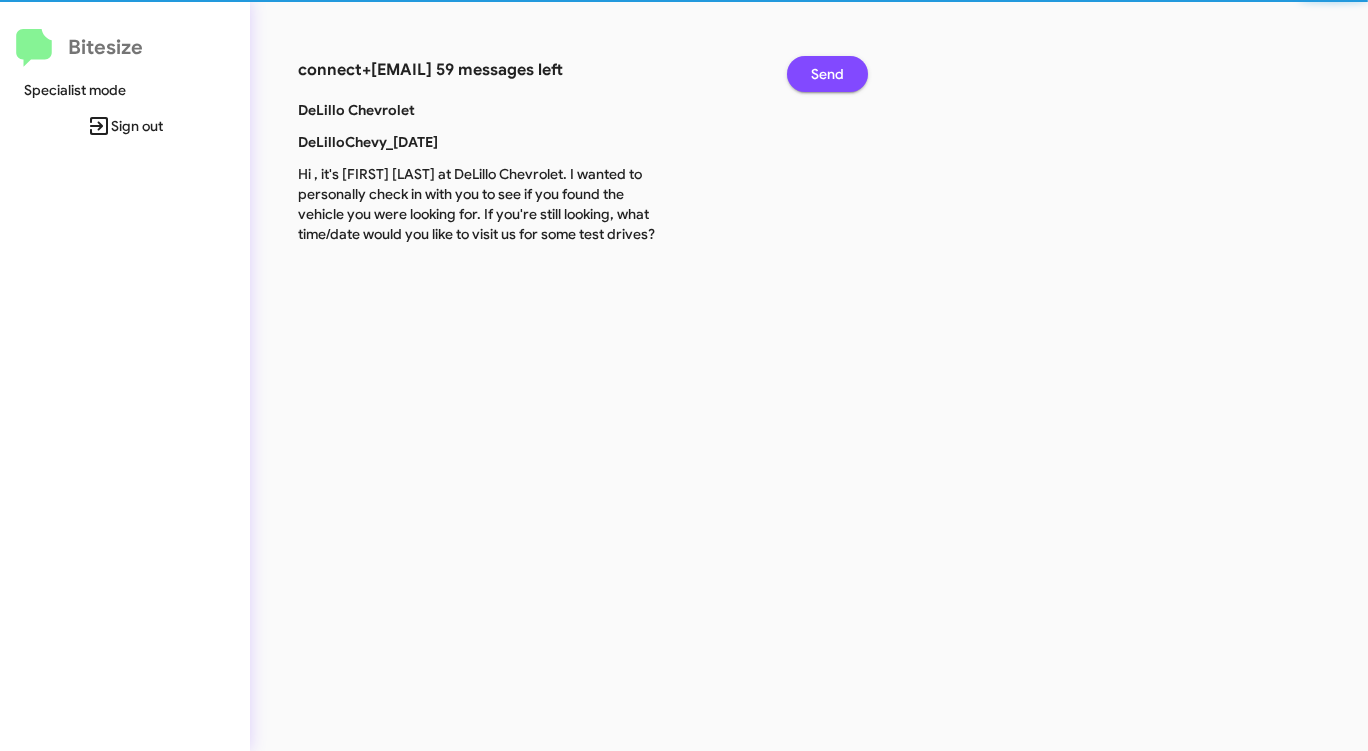 click on "Send" 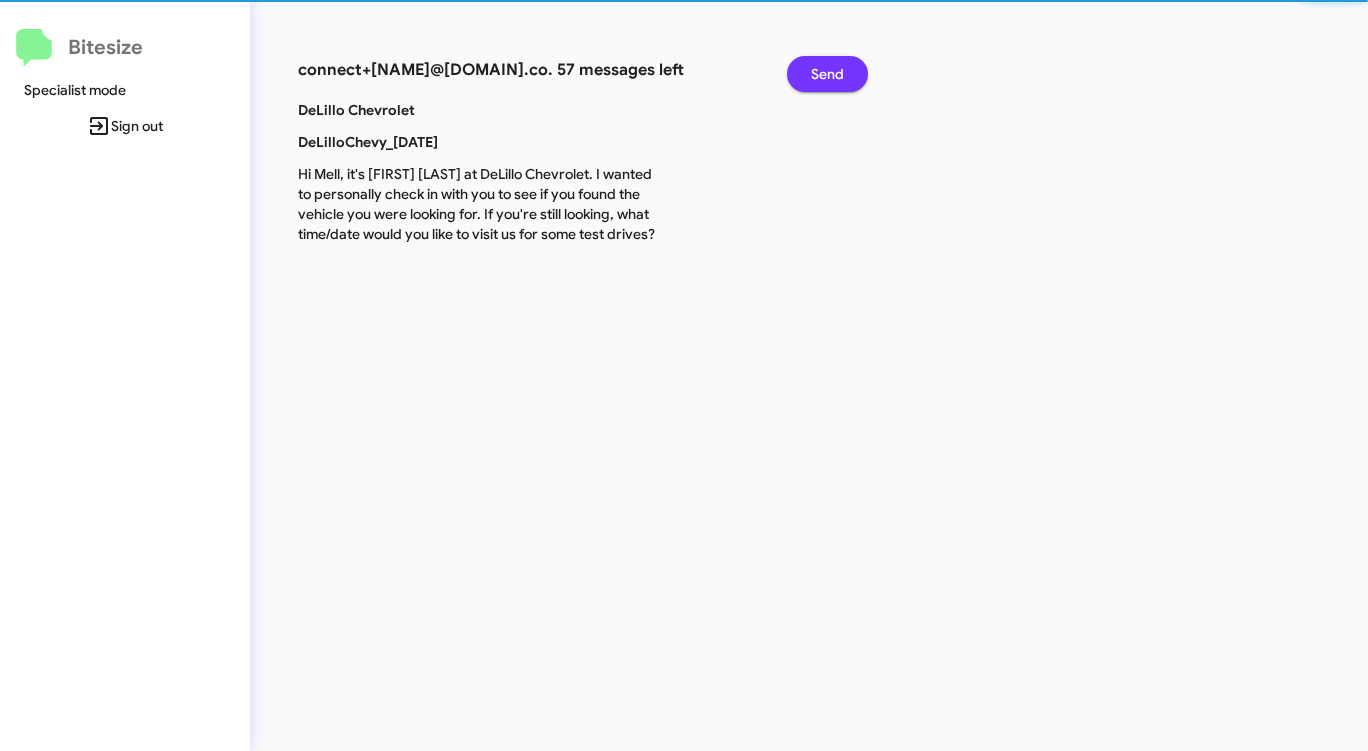 click on "Send" 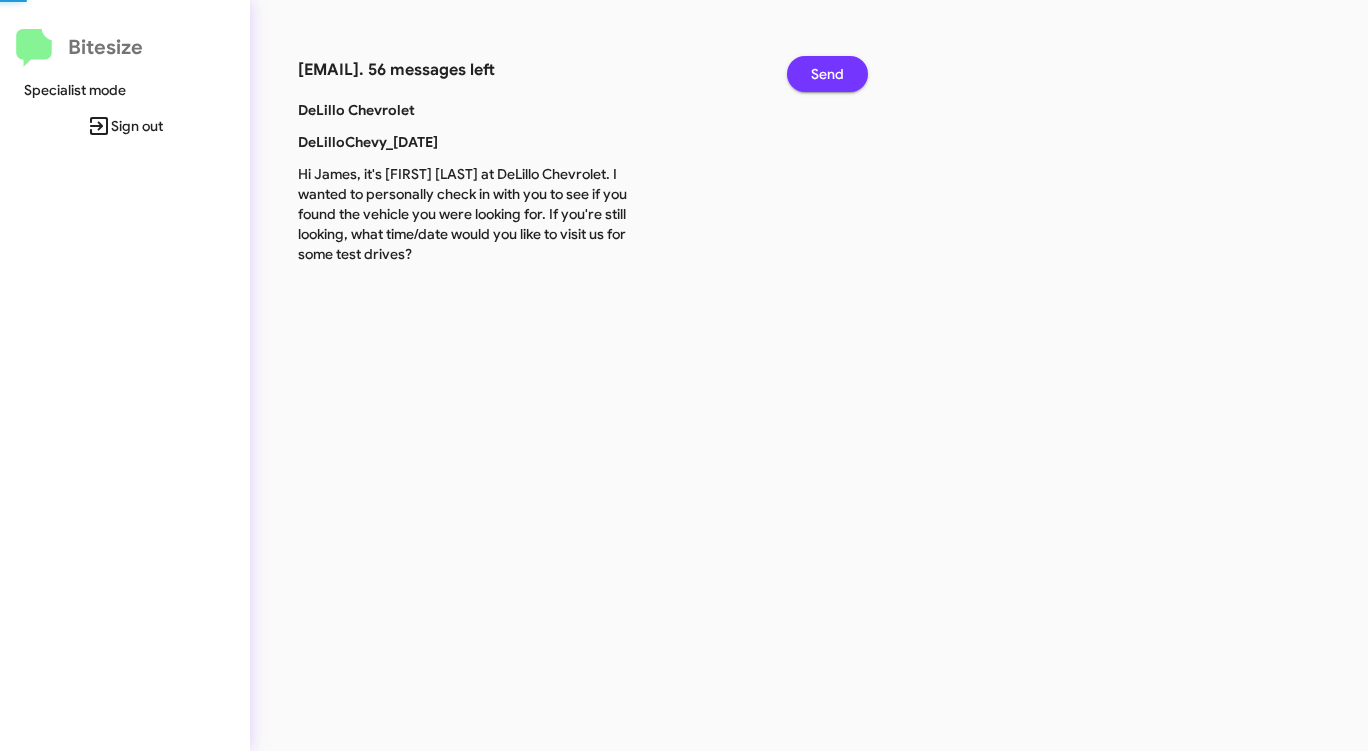 click on "Send" 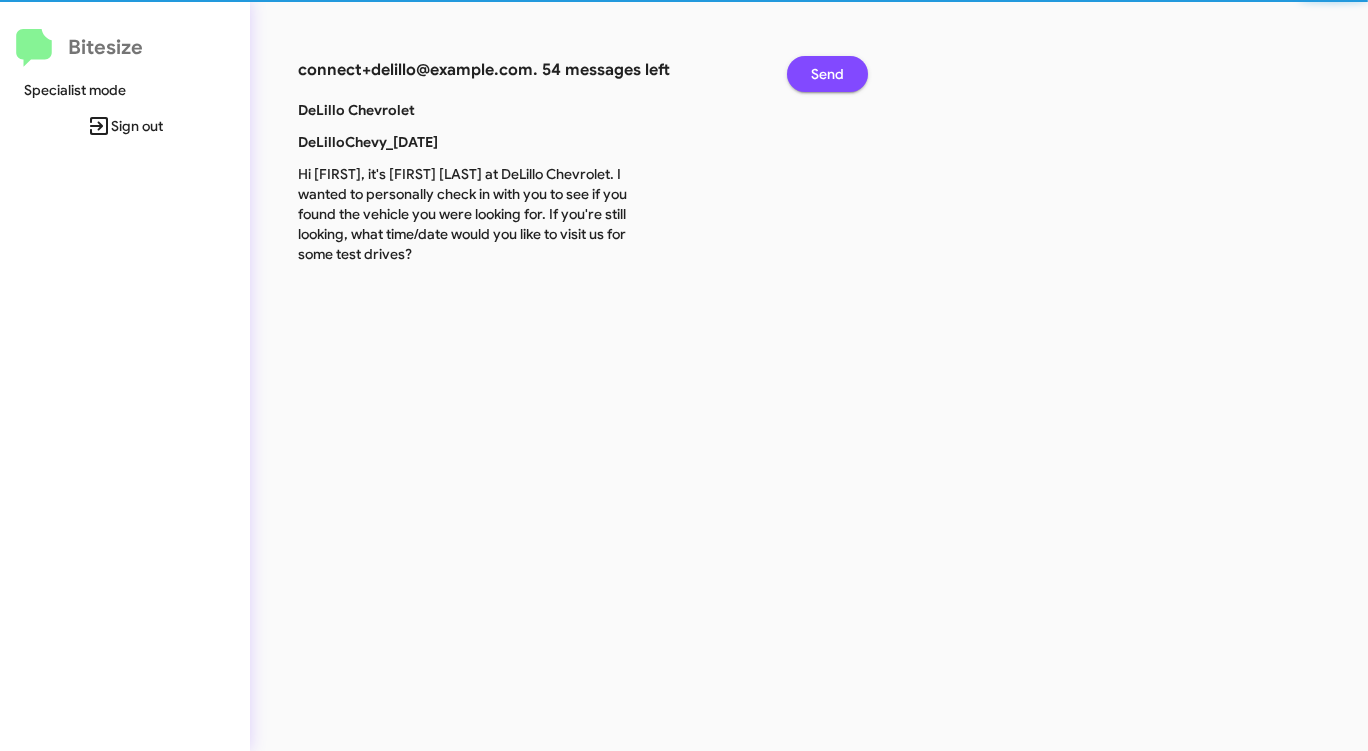 click on "Send" 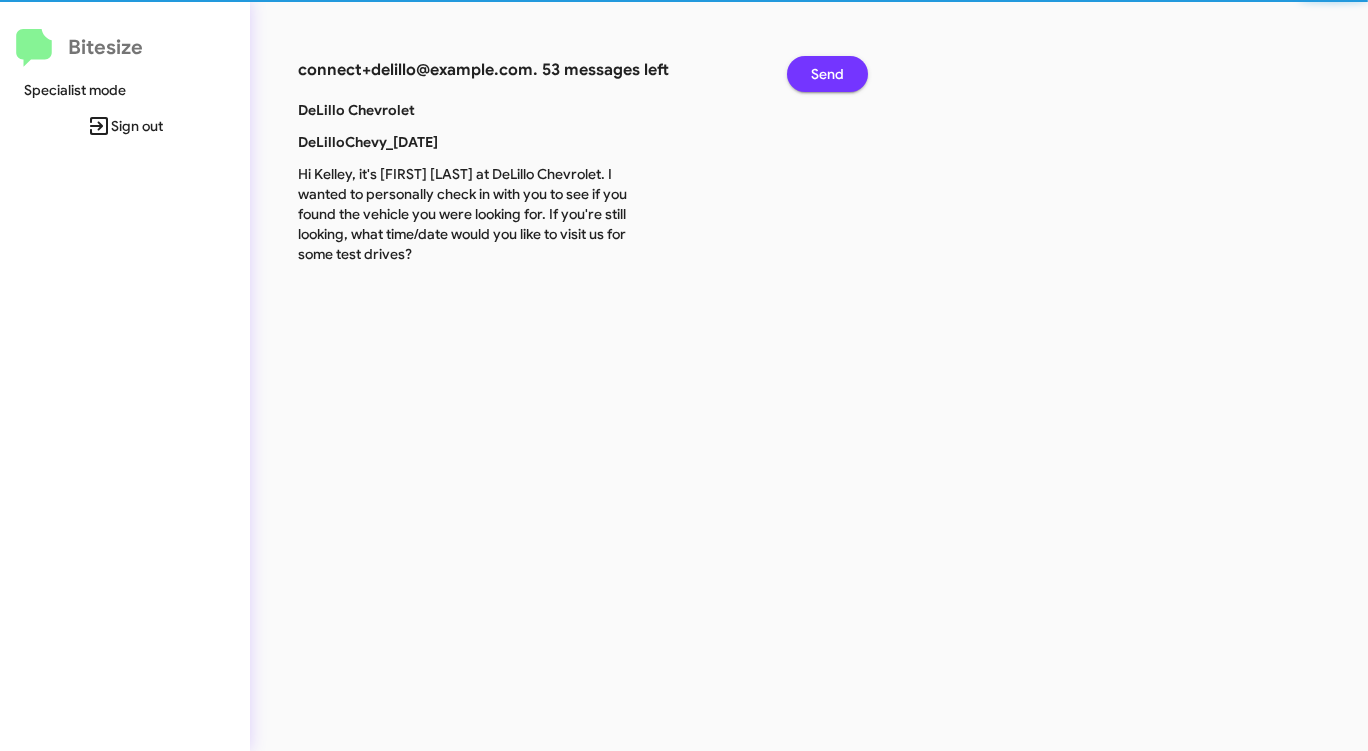 click on "Send" 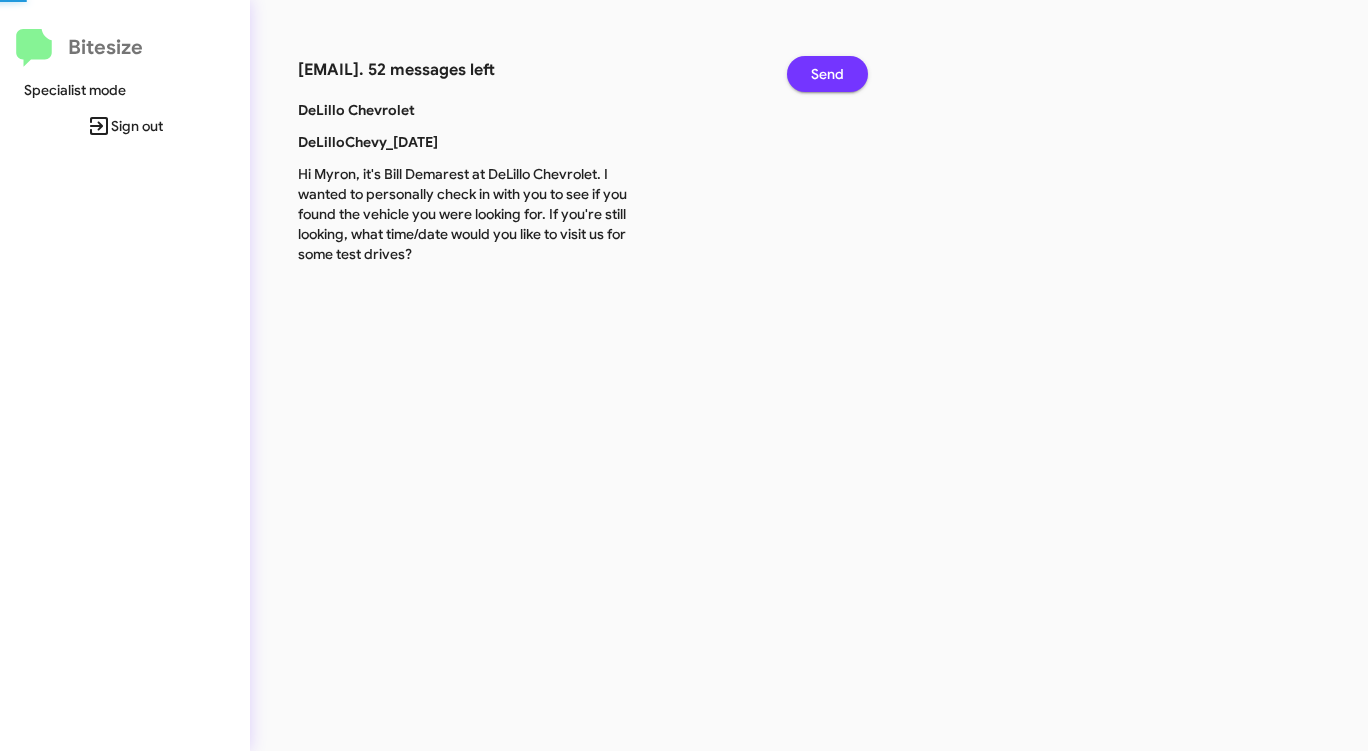 click on "Send" 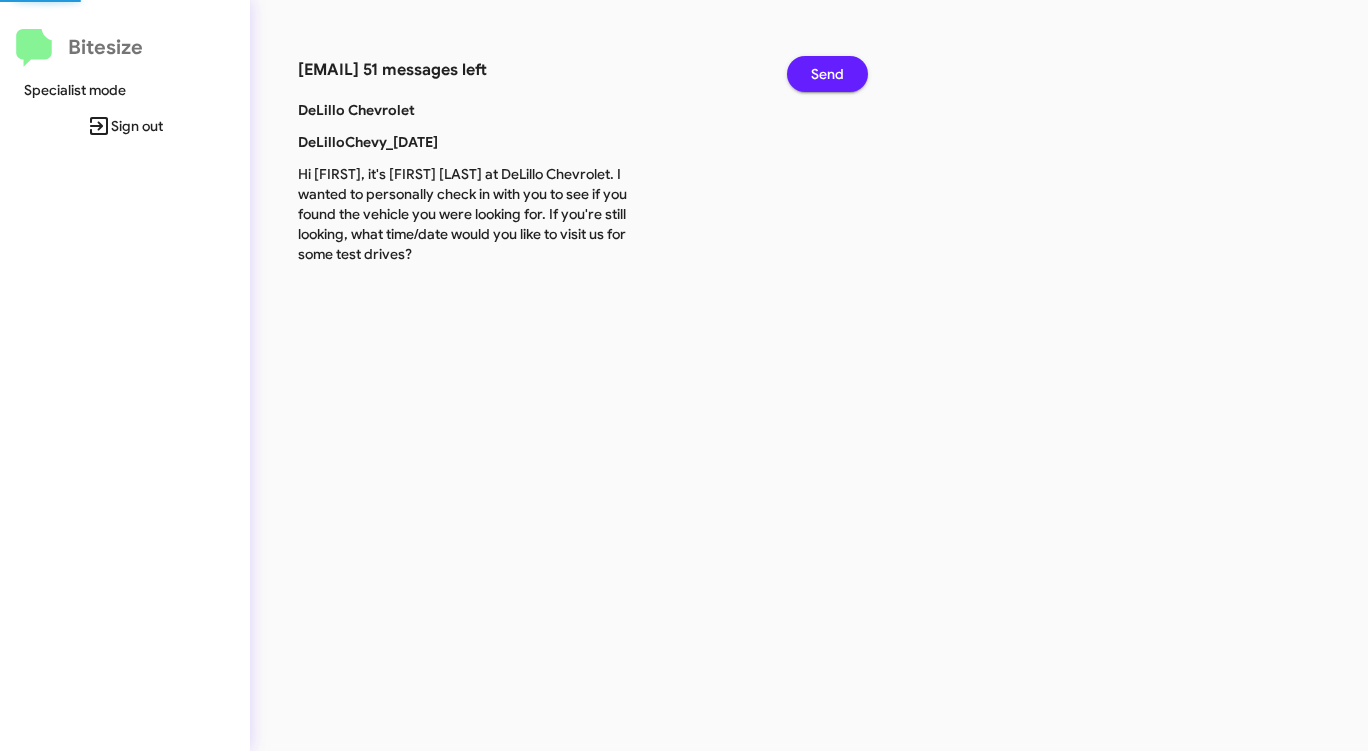 click on "Send" 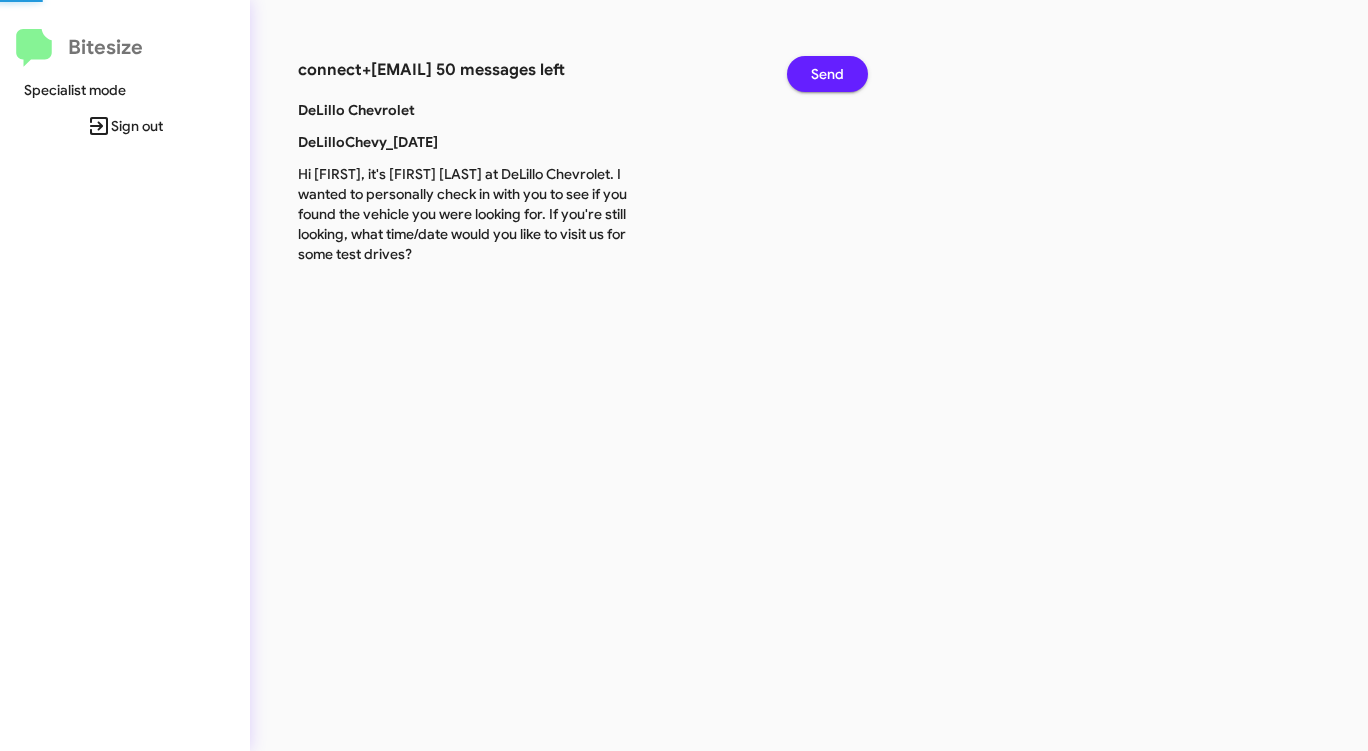 click on "Send" 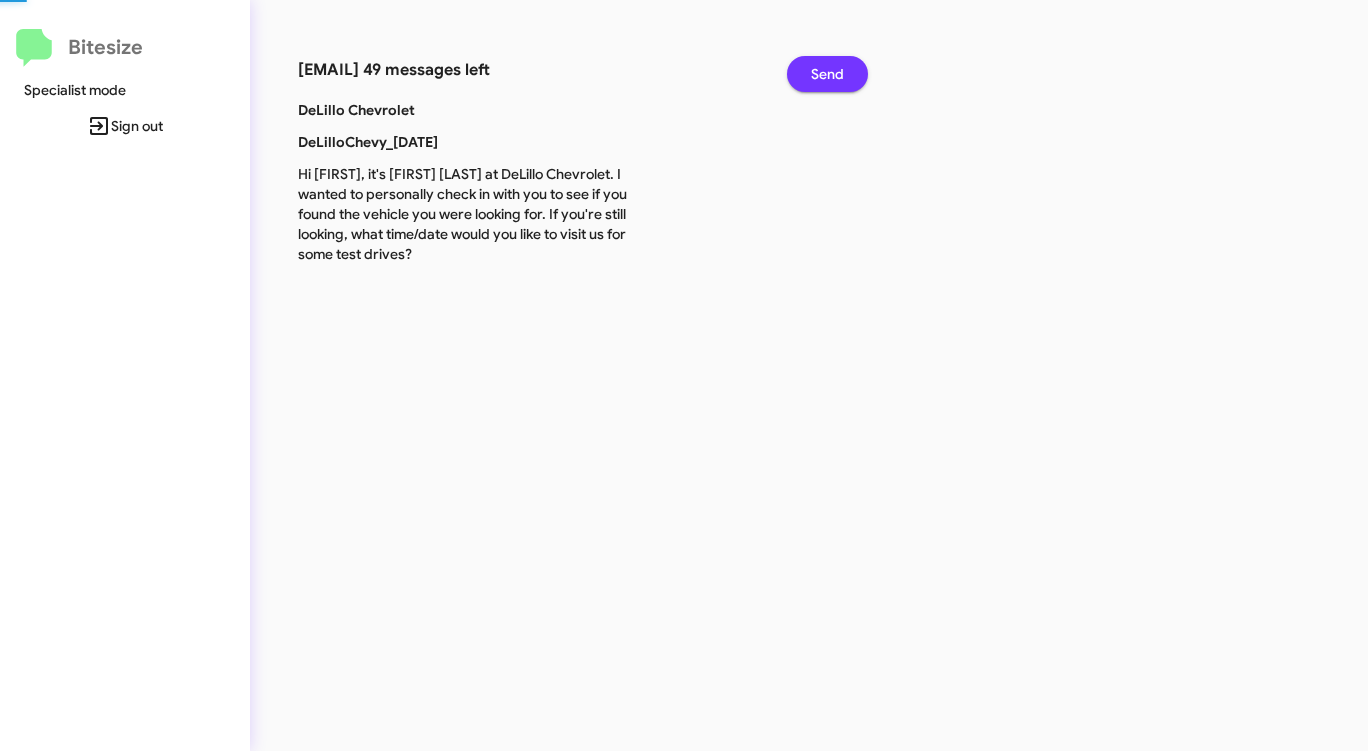 click on "Send" 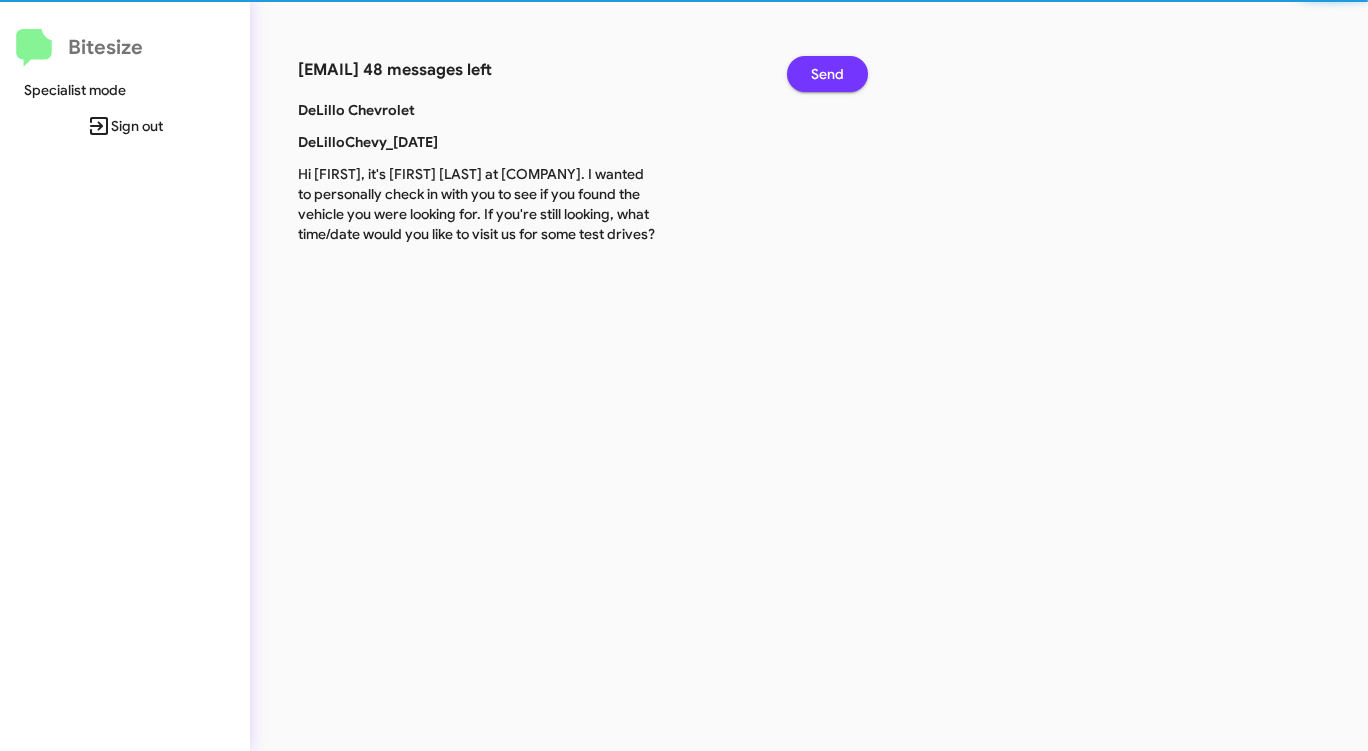 click on "Send" 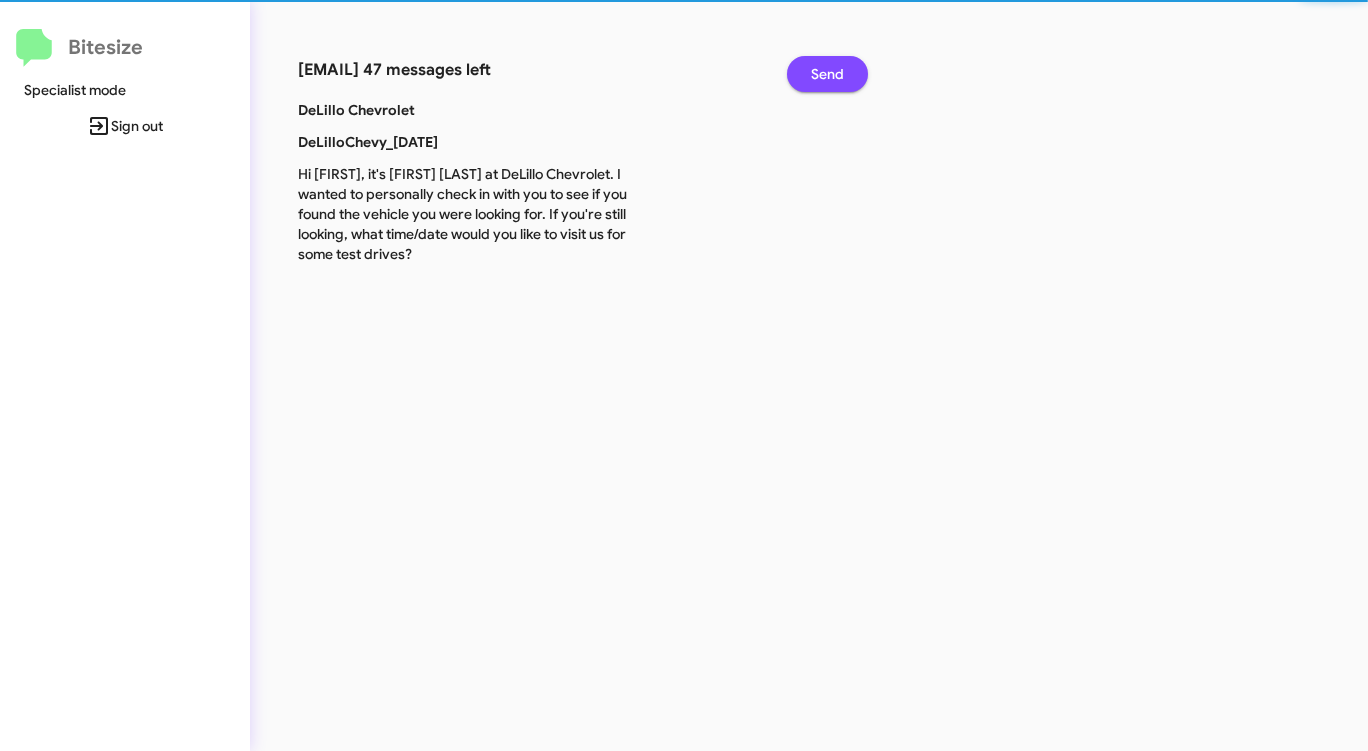 click on "Send" 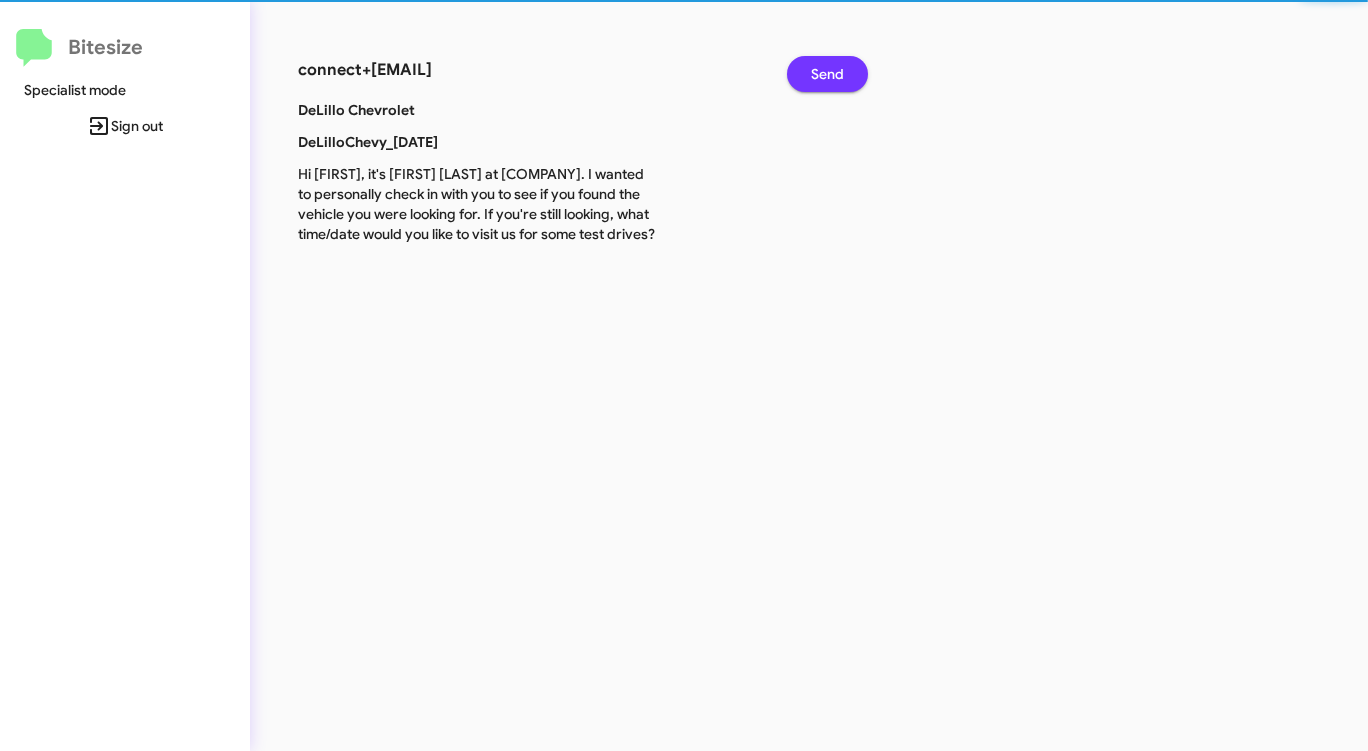 click on "Send" 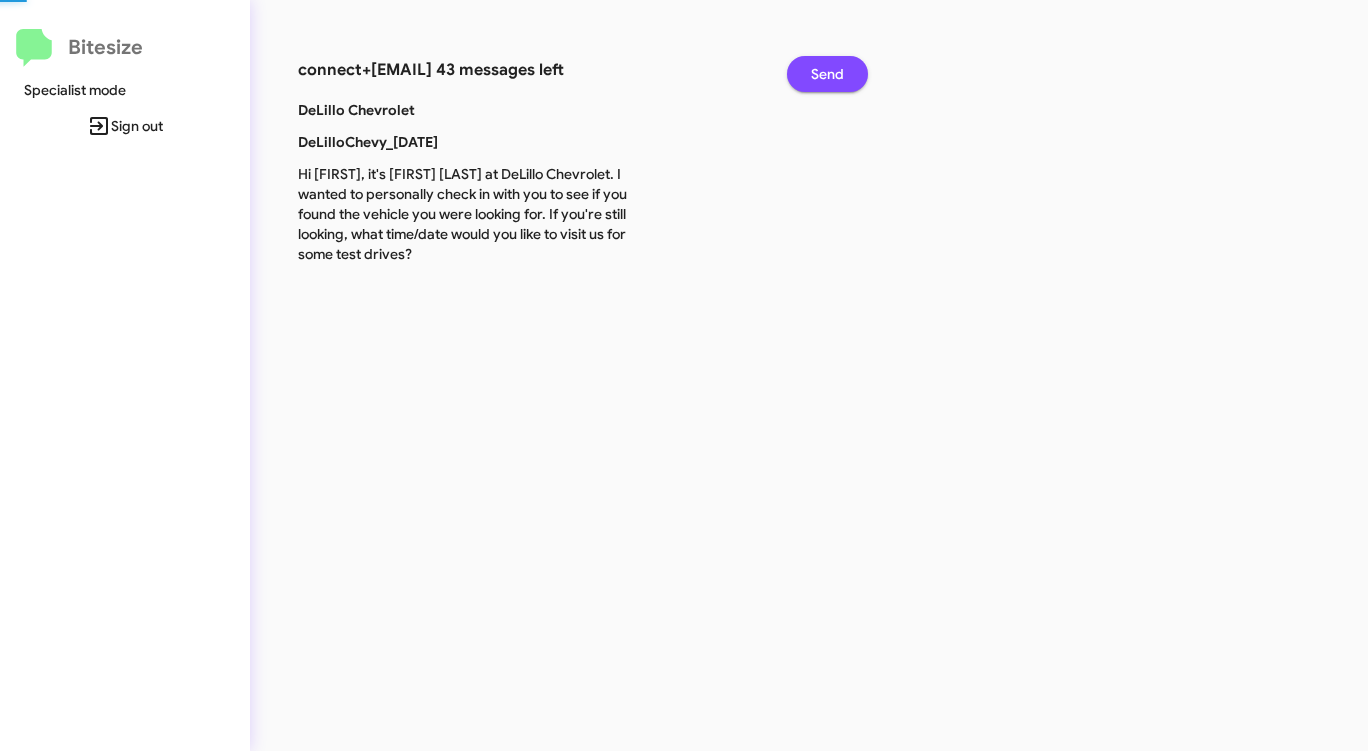 click on "Send" 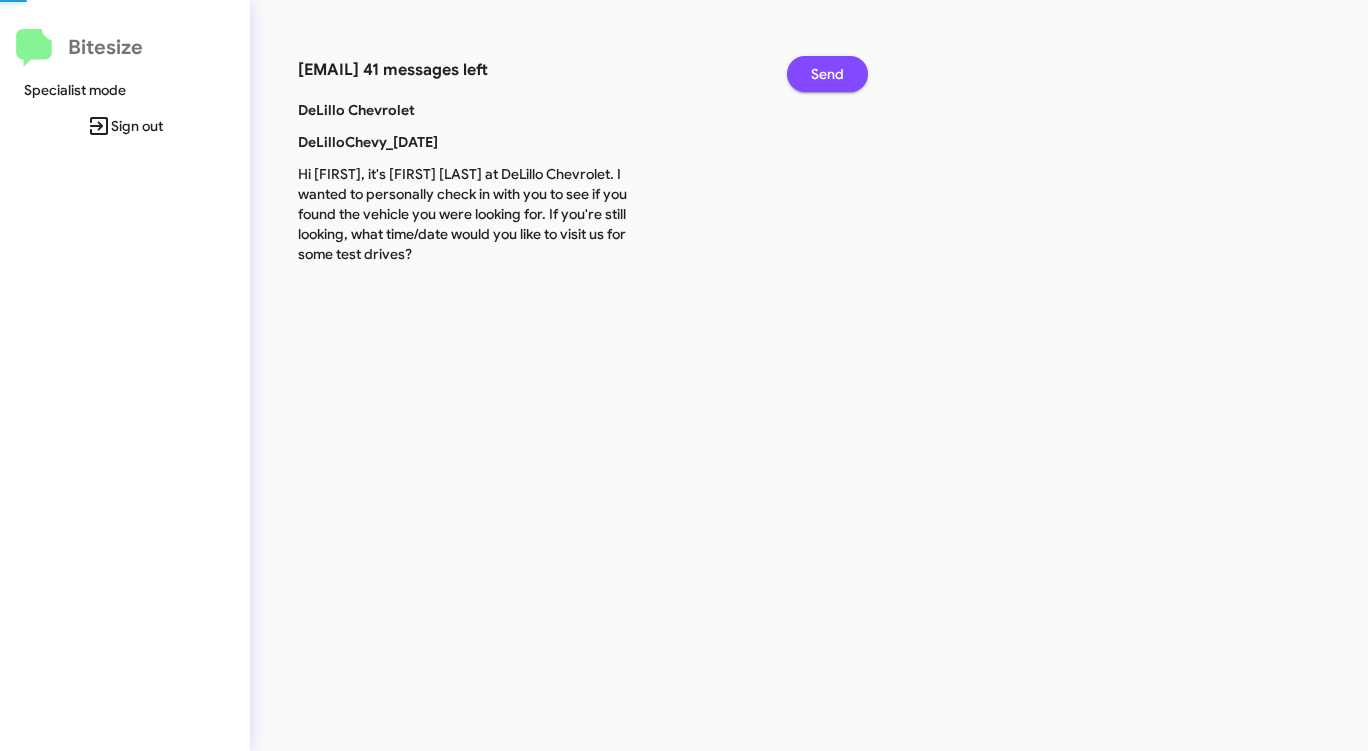 click on "Send" 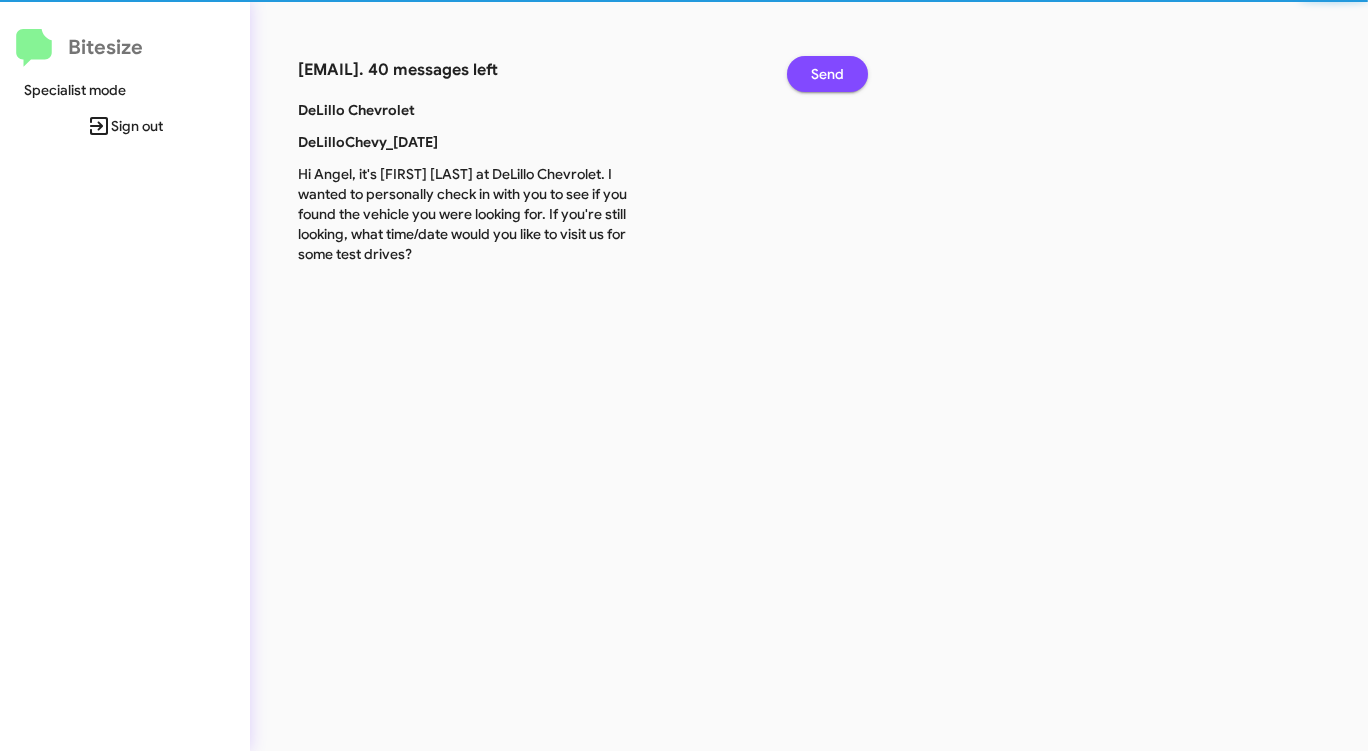 click on "Send" 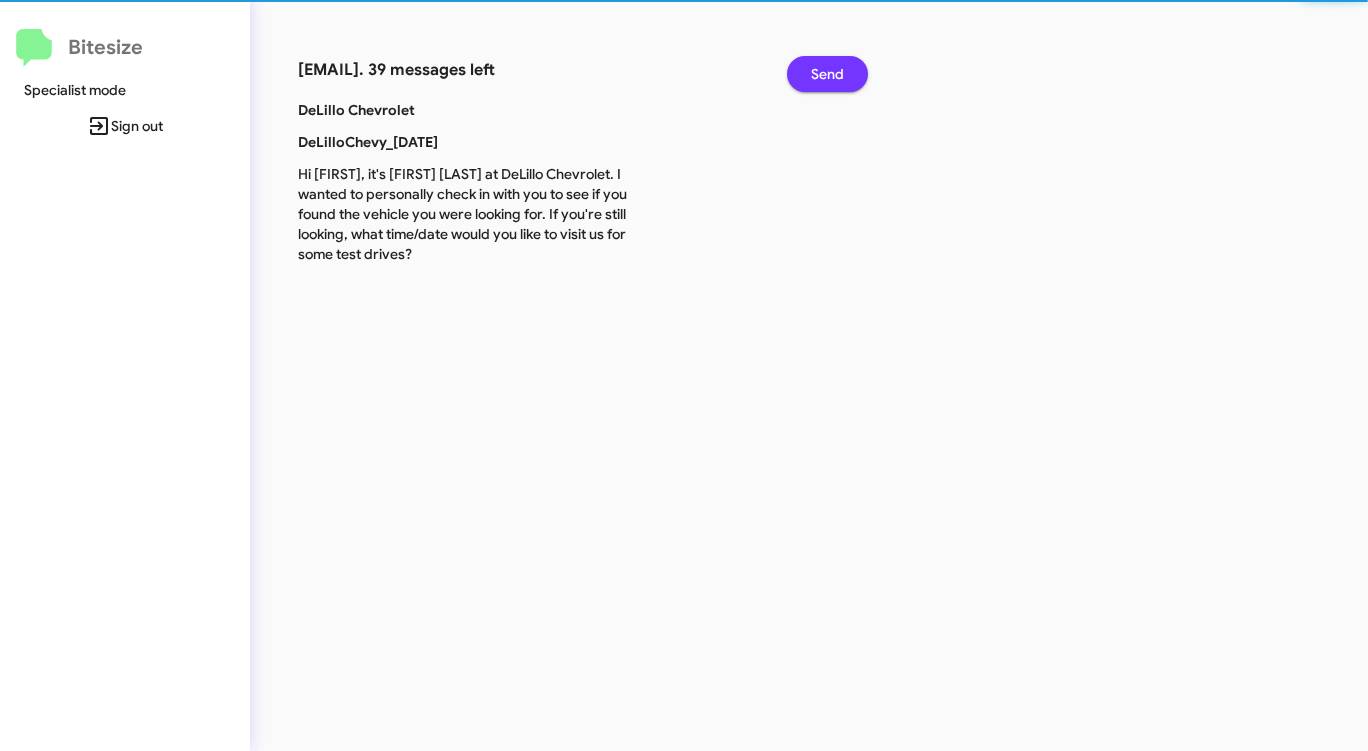 click on "Send" 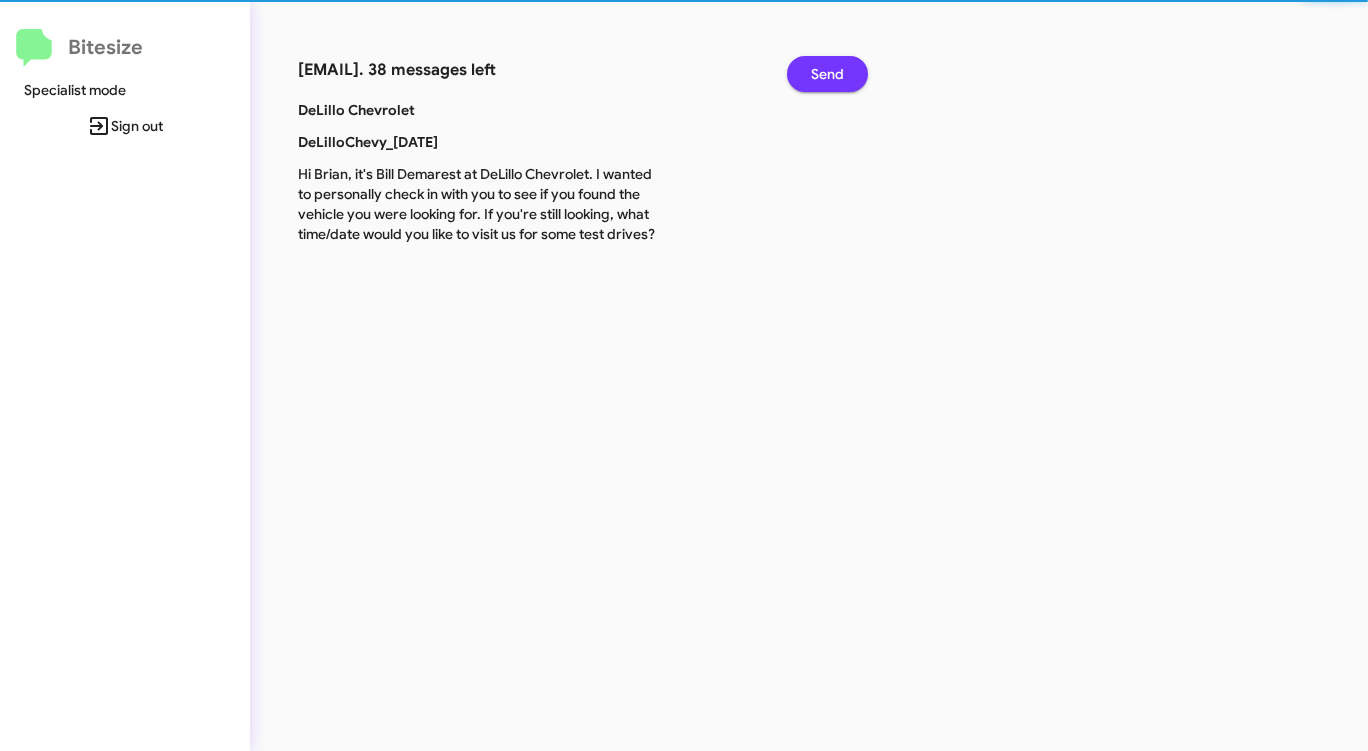 click on "Send" 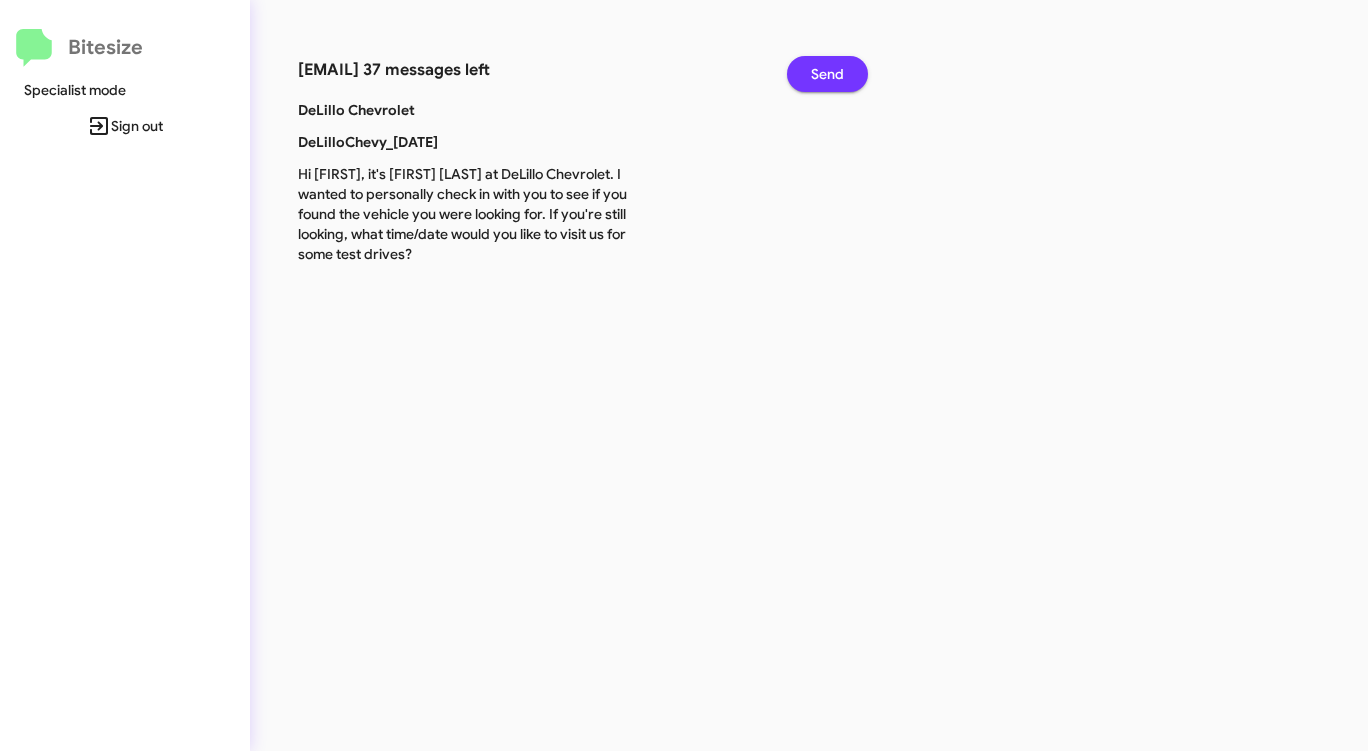 click on "Send" 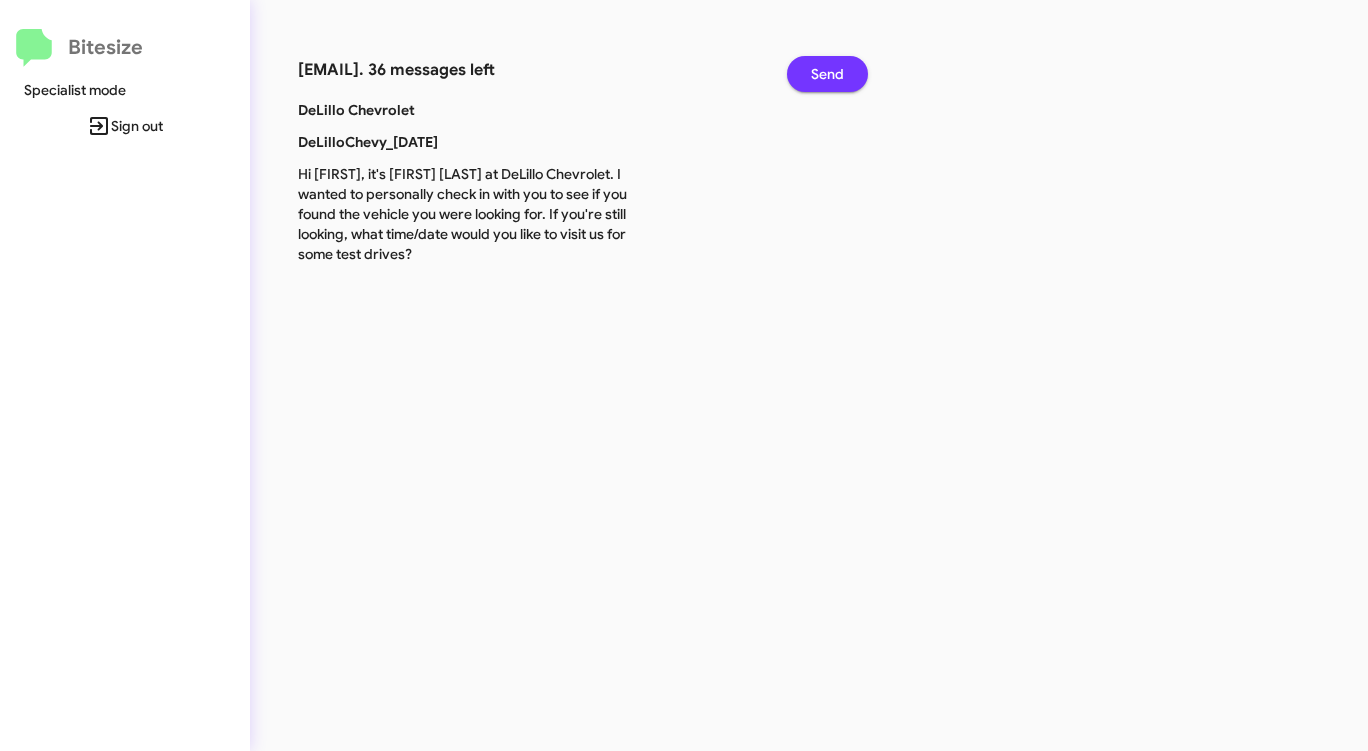 click on "Send" 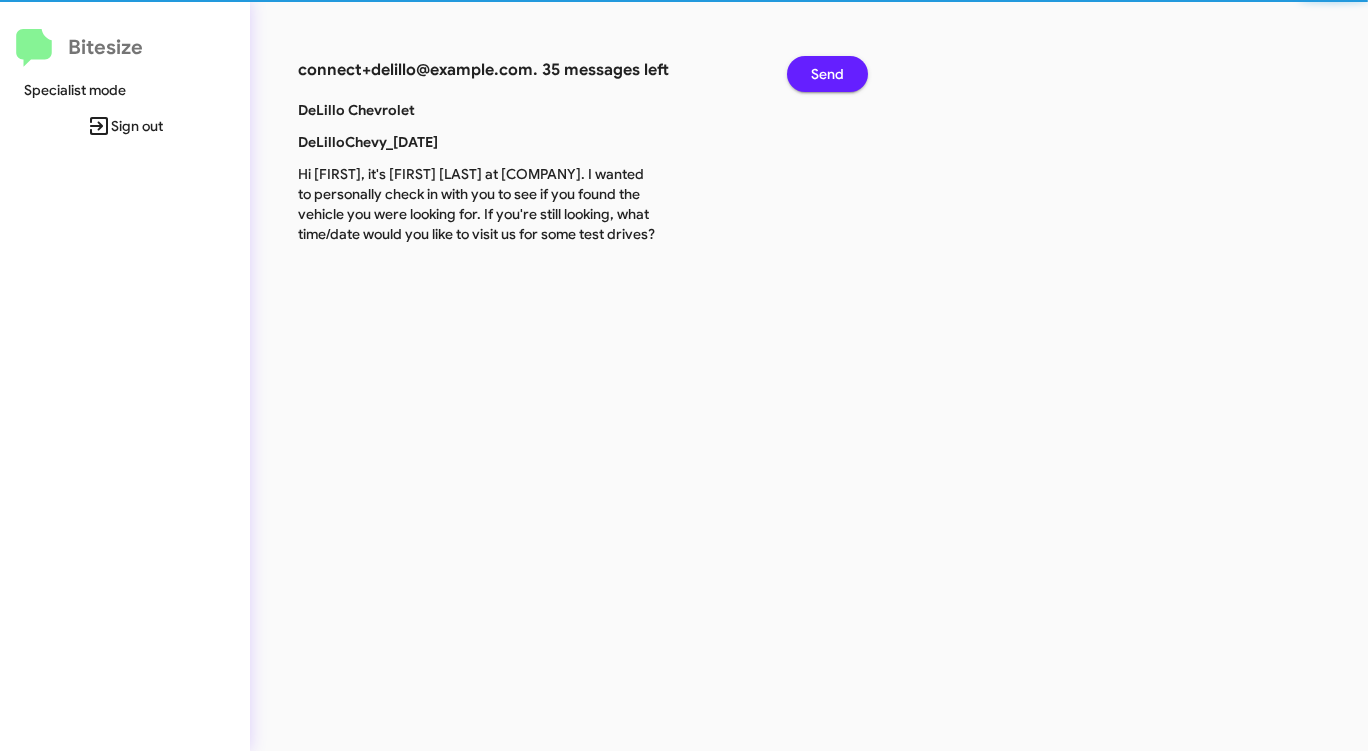 click on "Send" 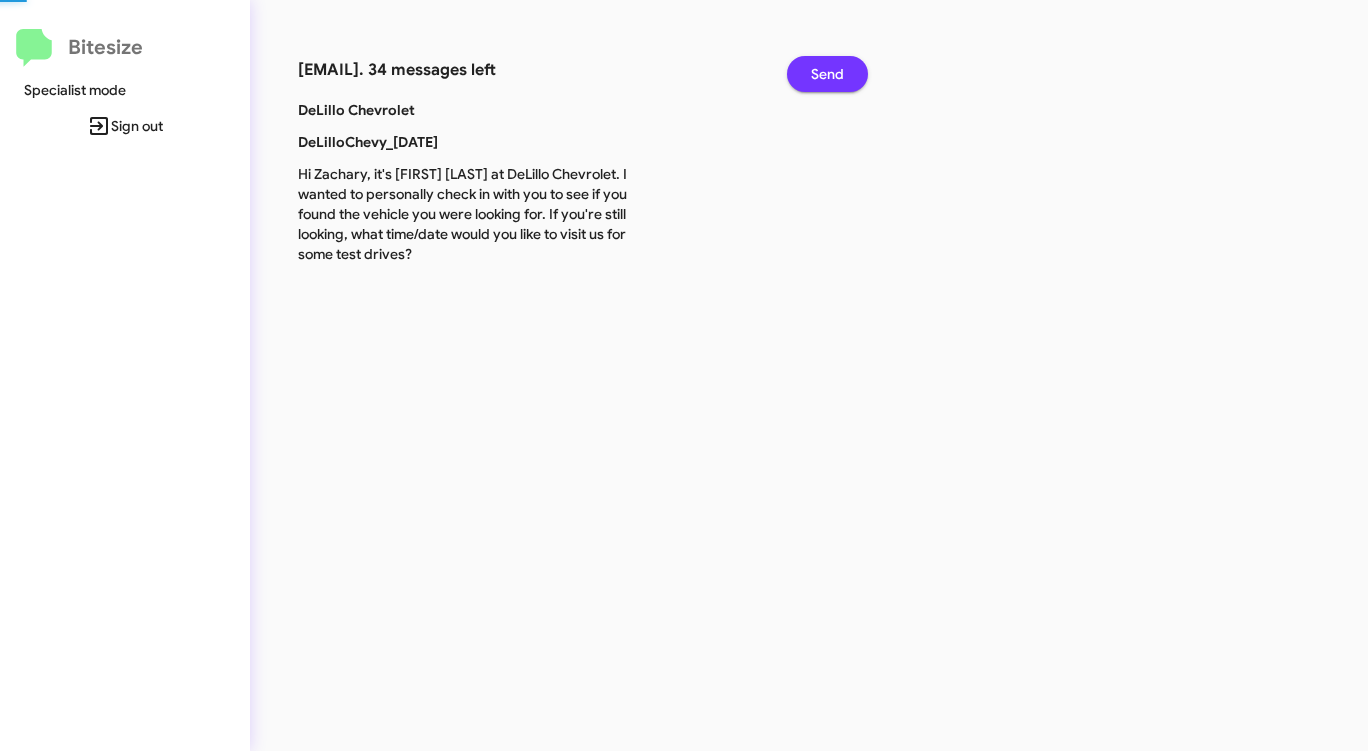 click on "Send" 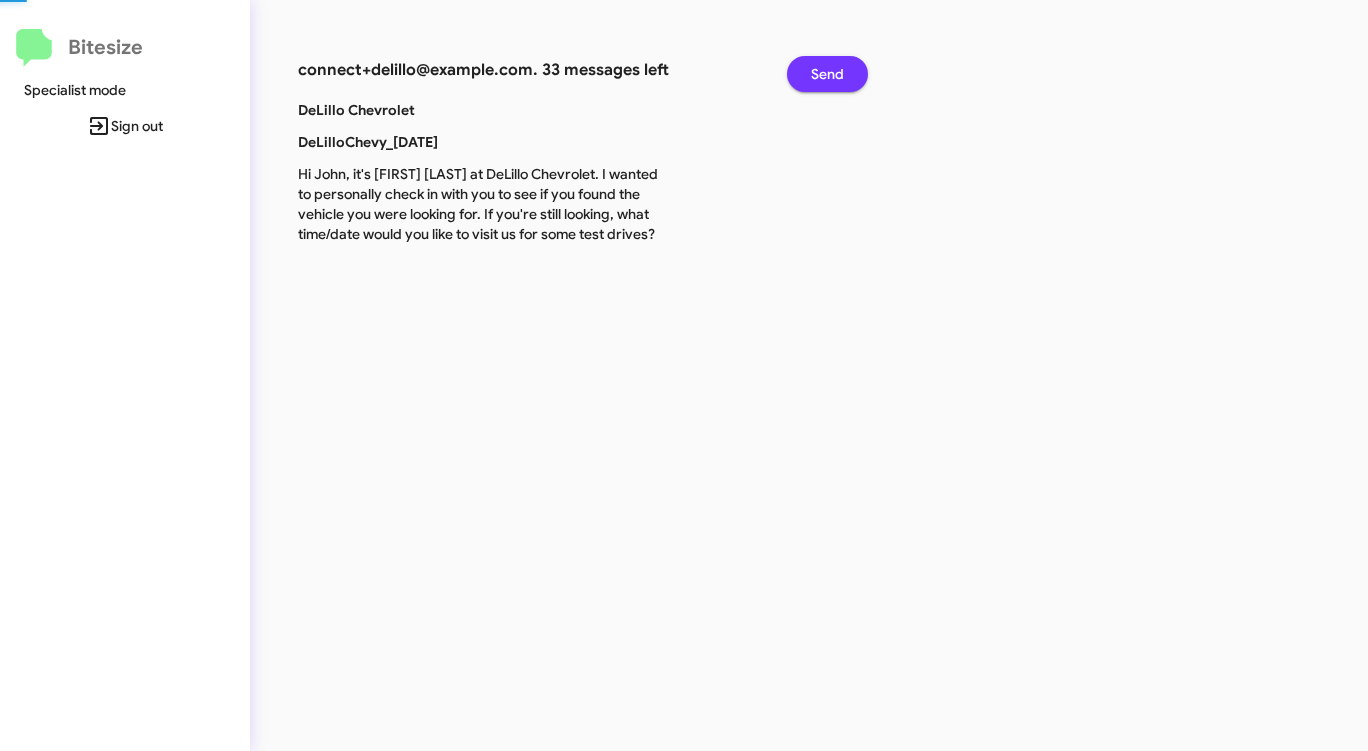 click on "Send" 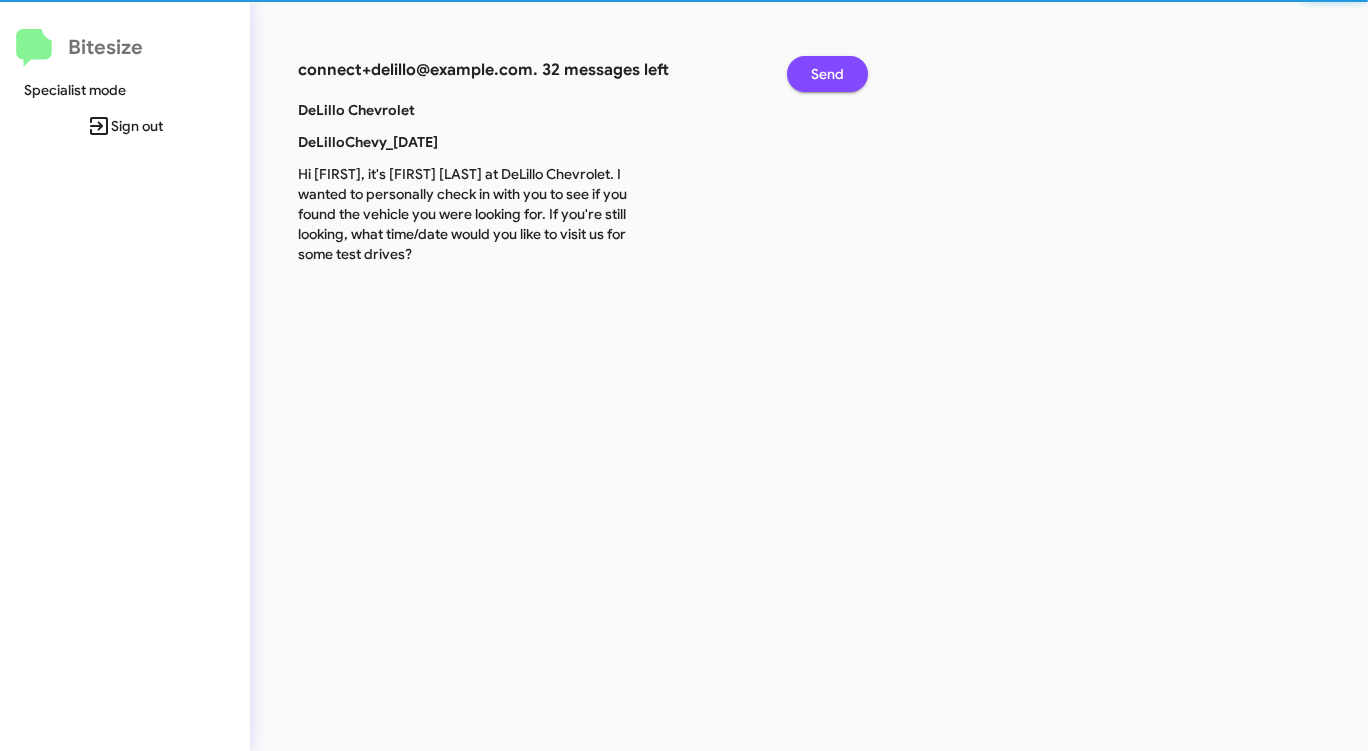 click on "Send" 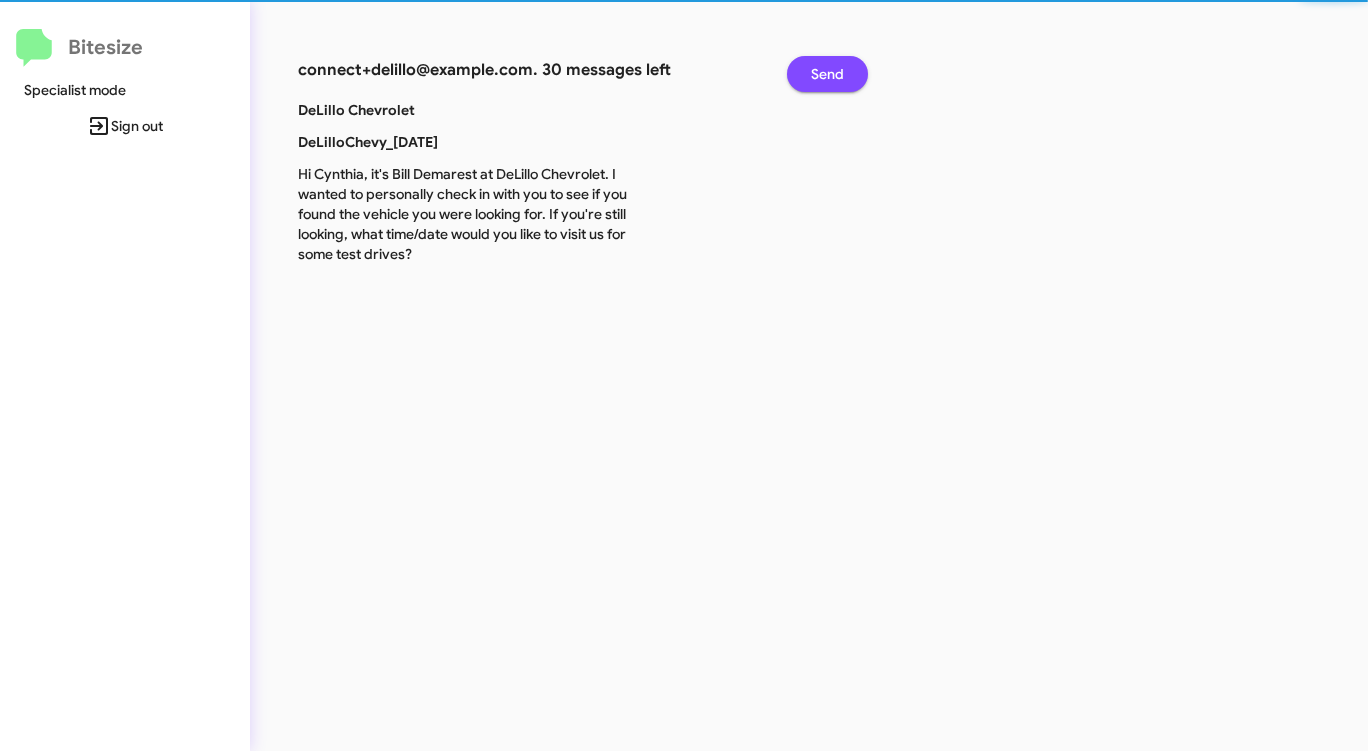 click on "Send" 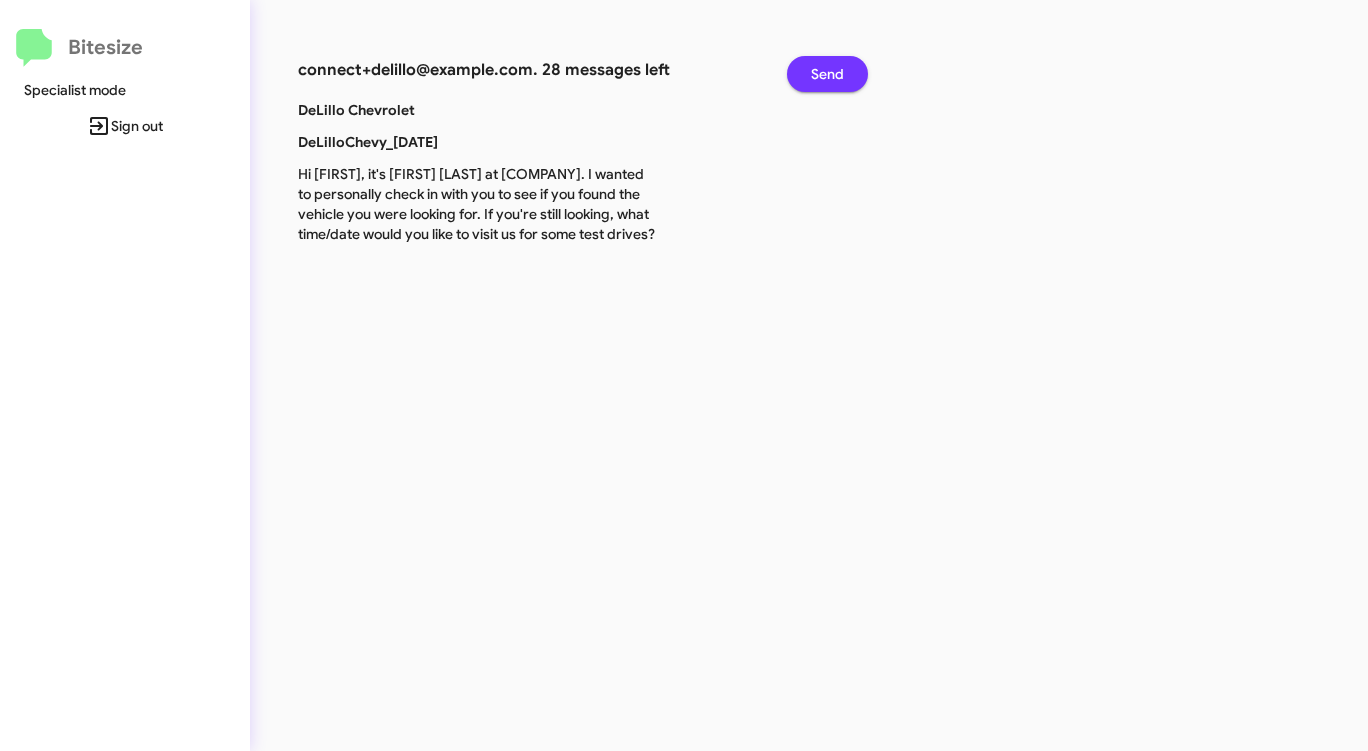 click on "Send" 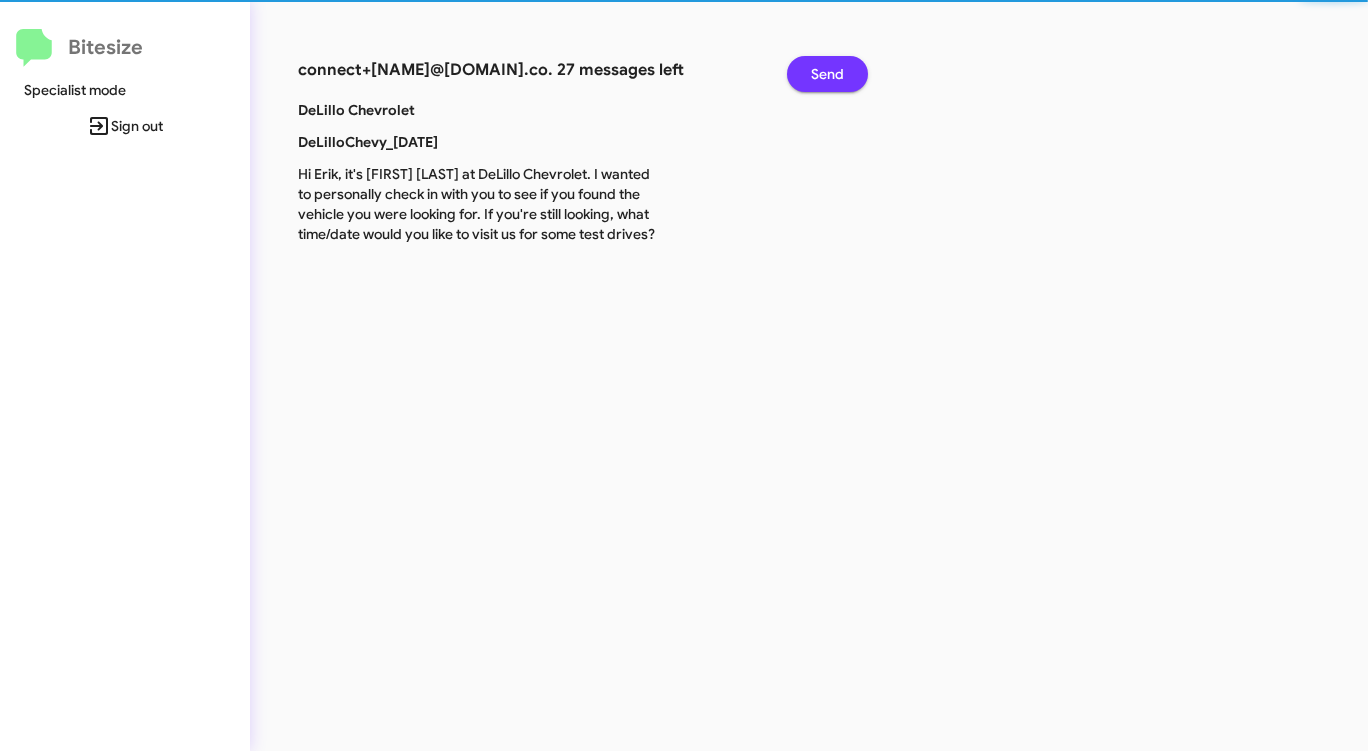 click on "Send" 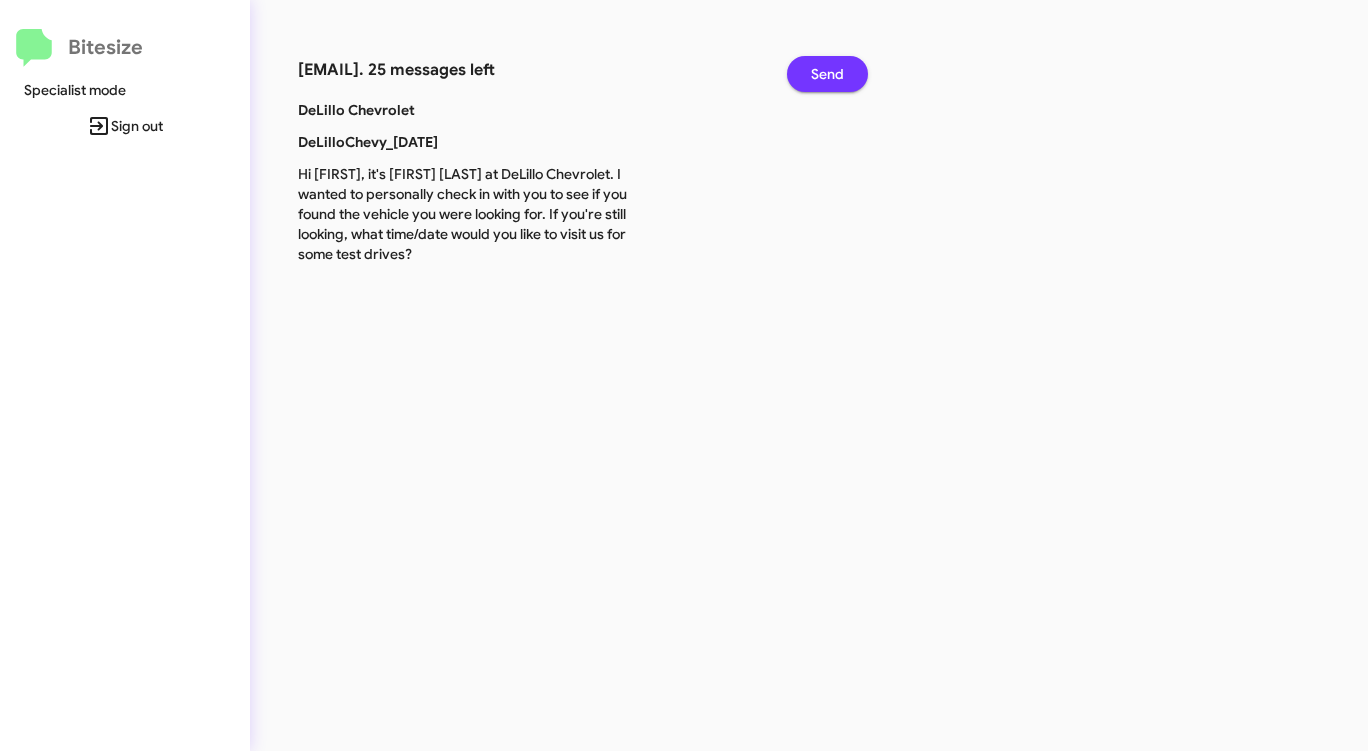 click on "Send" 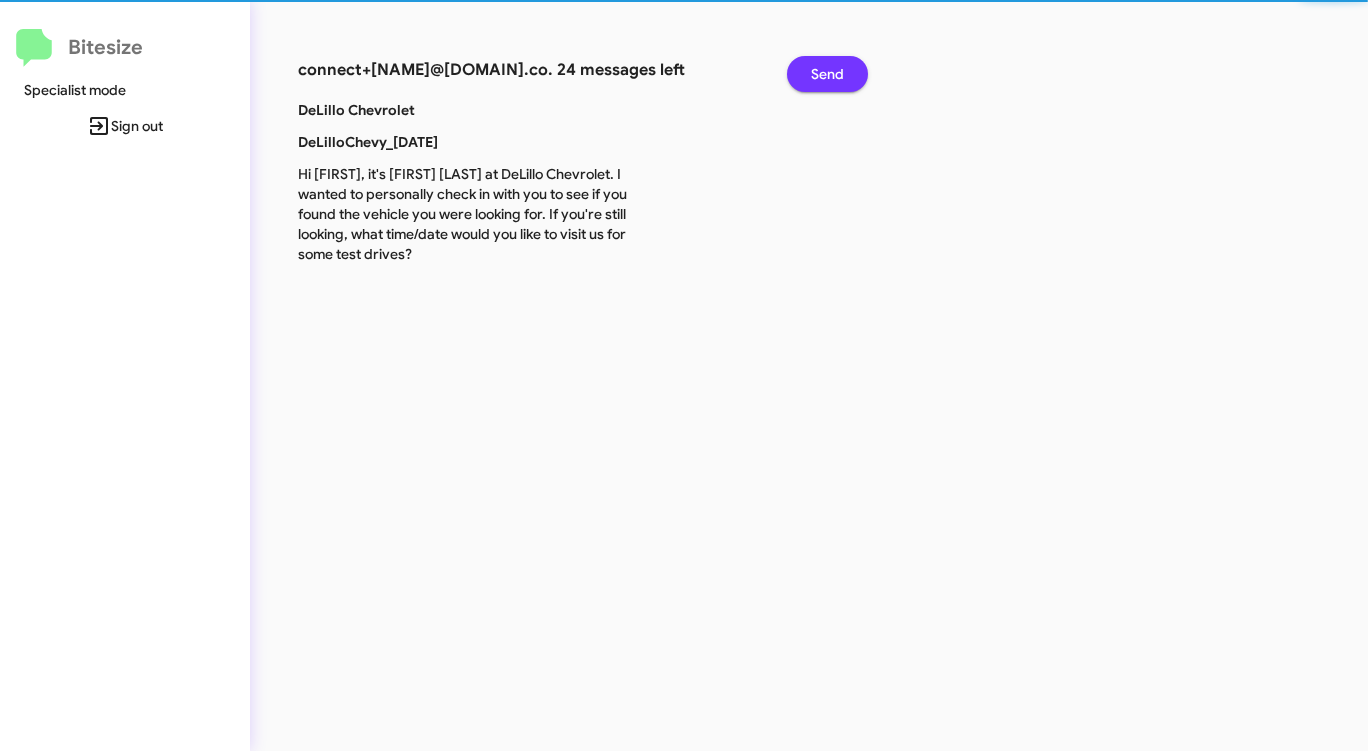 click on "Send" 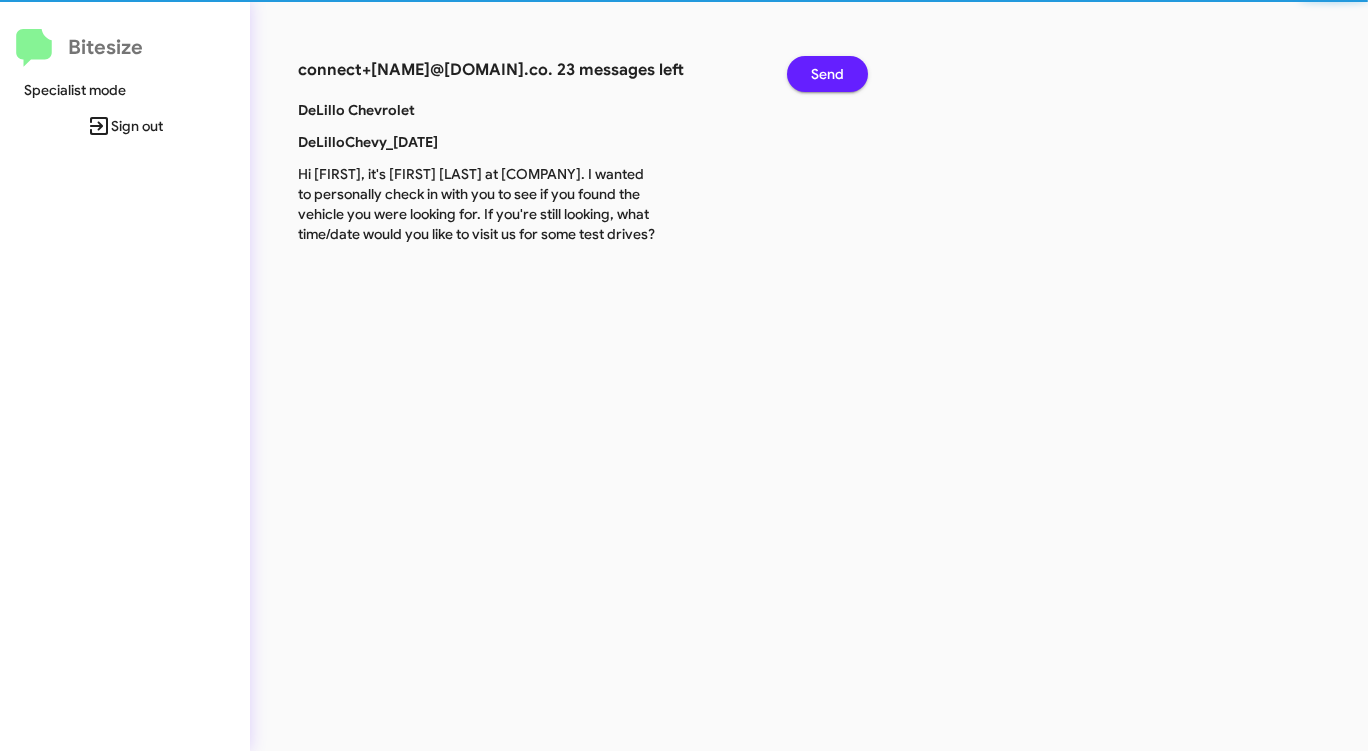 click on "Send" 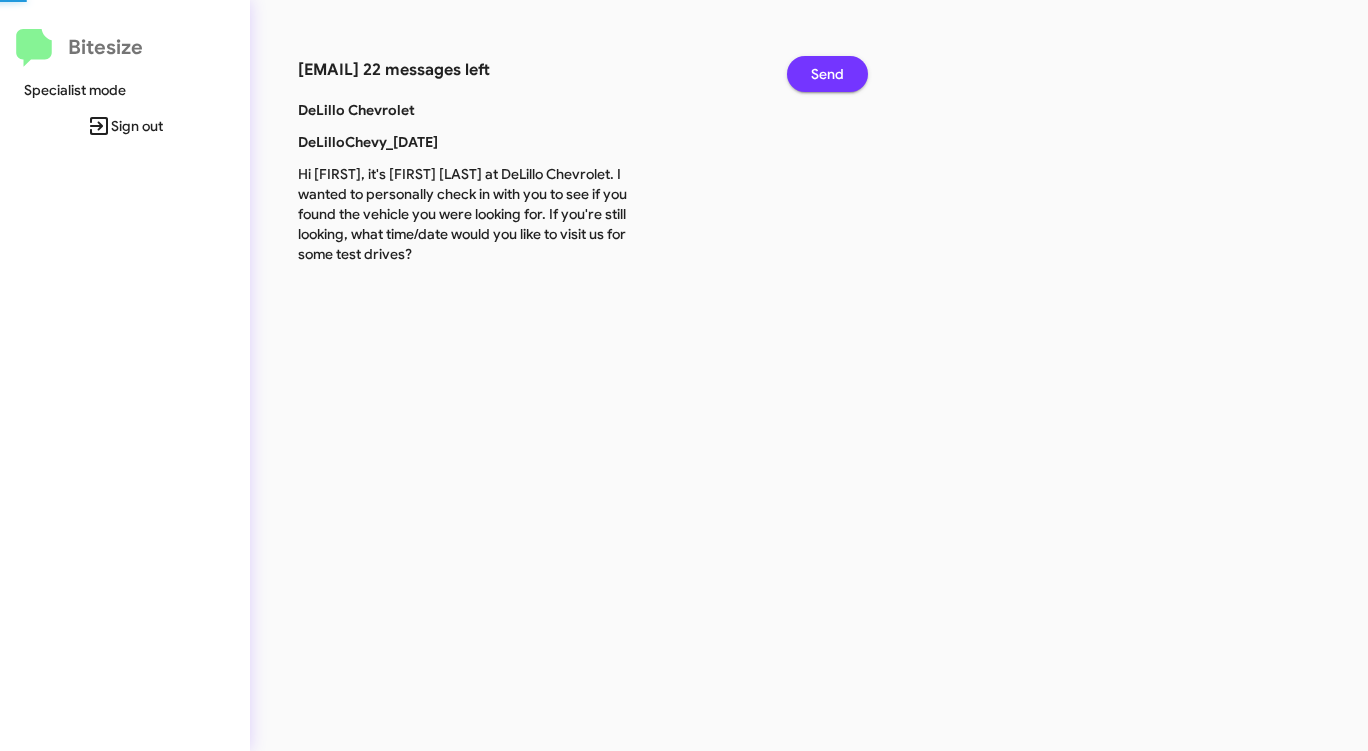click on "Send" 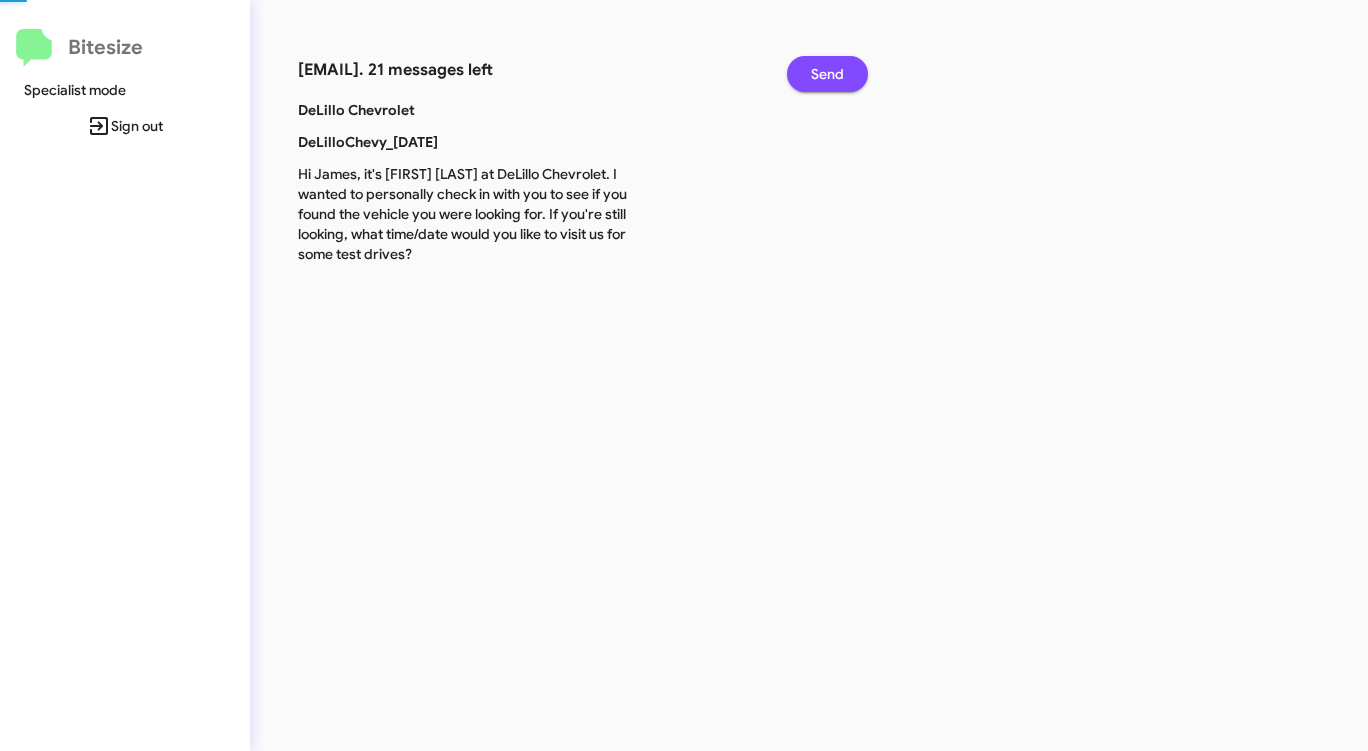 click on "Send" 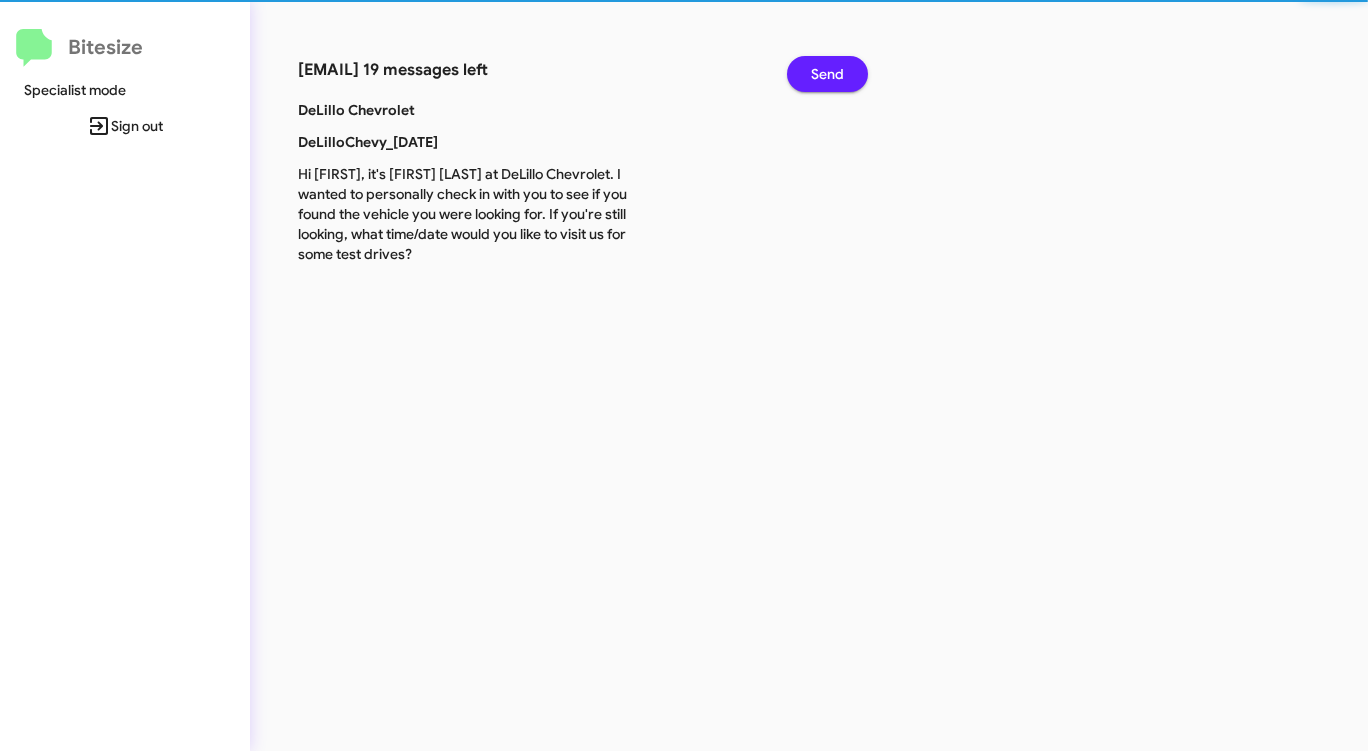 click on "Send" 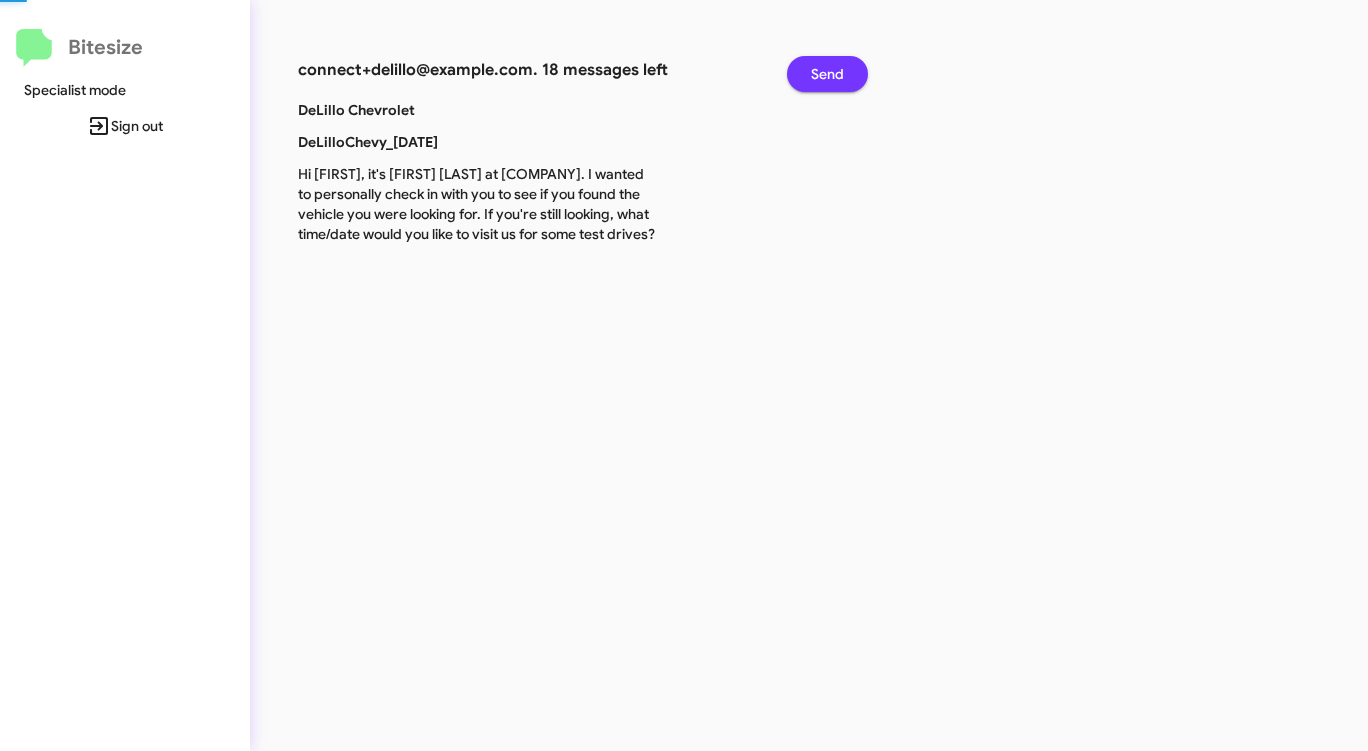 click on "Send" 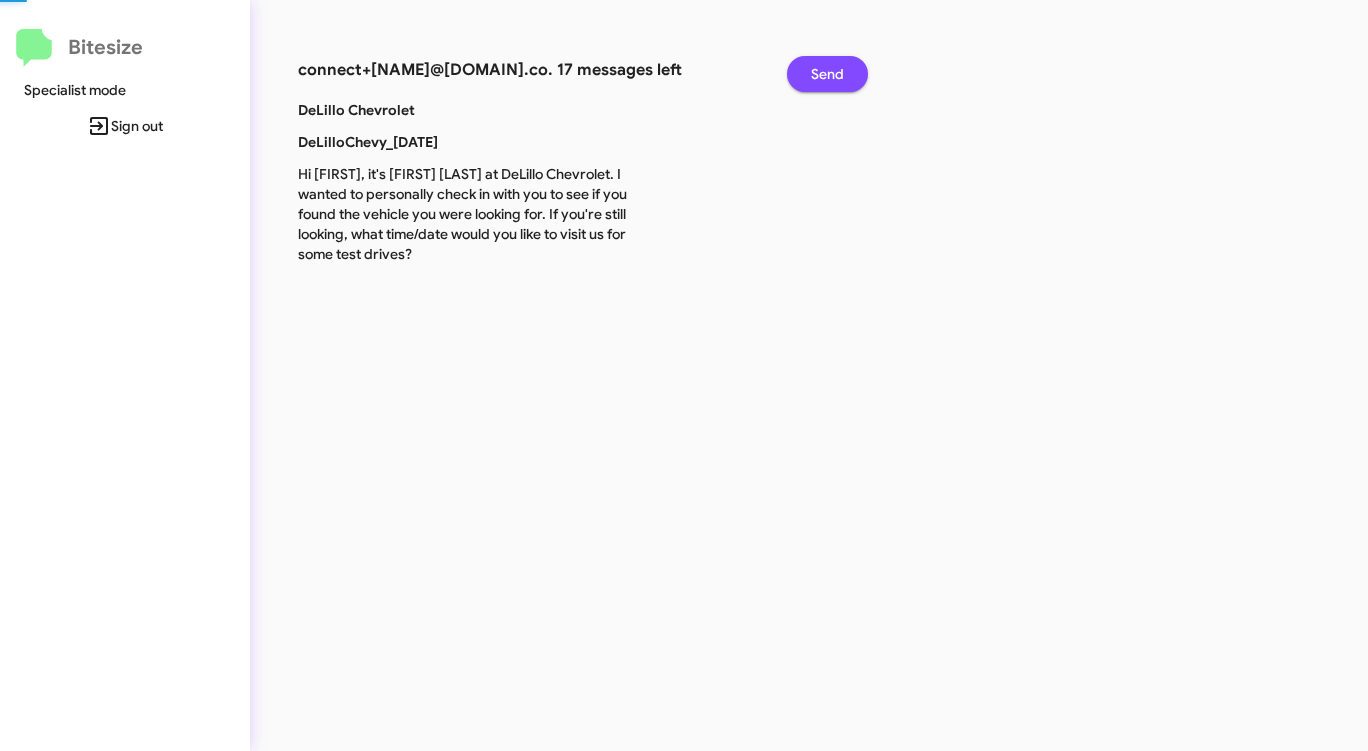 click on "Send" 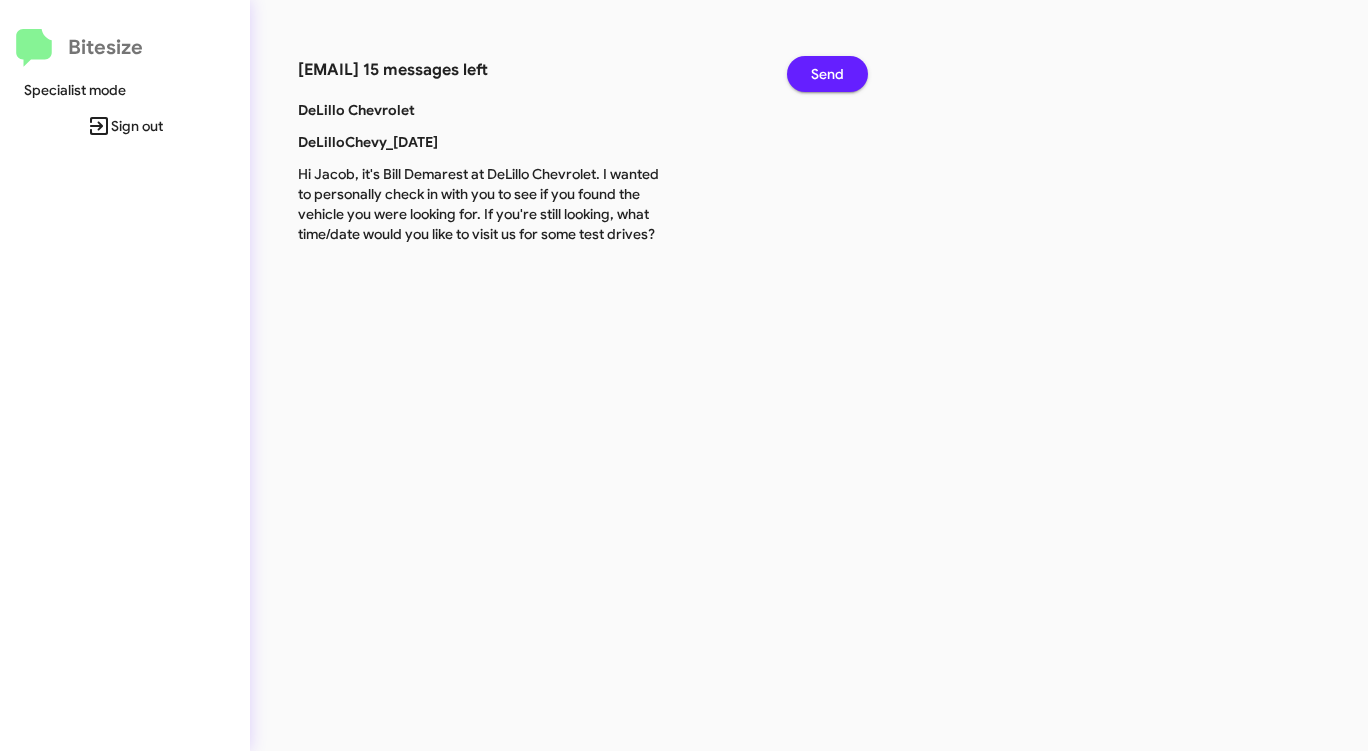click on "Send" 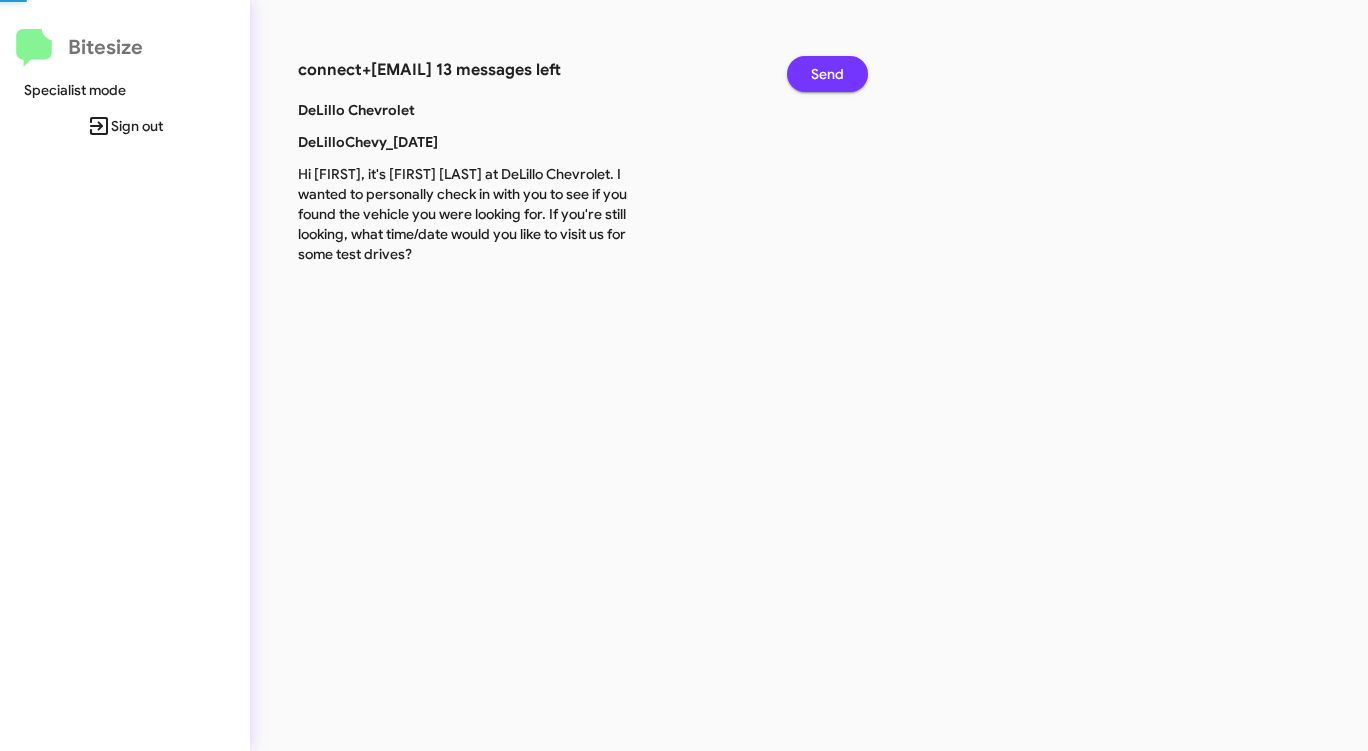 click on "Send" 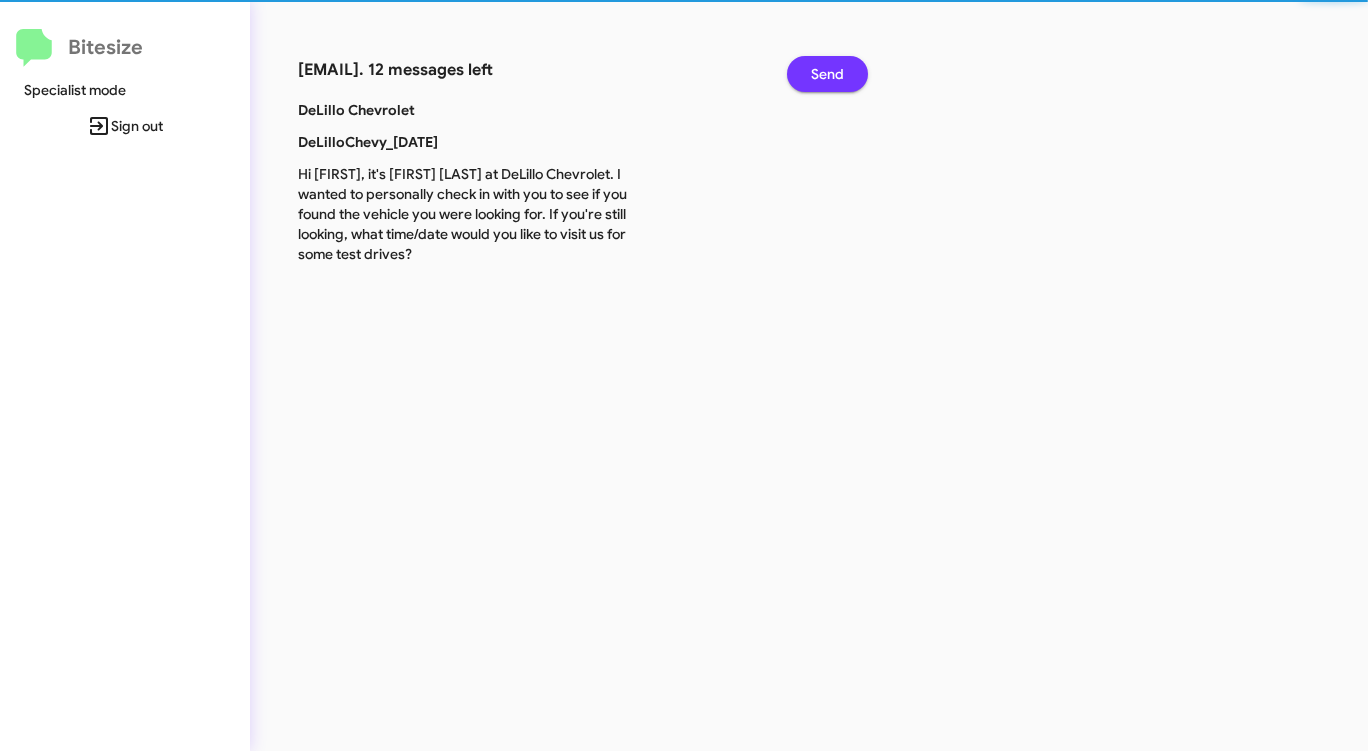 click on "Send" 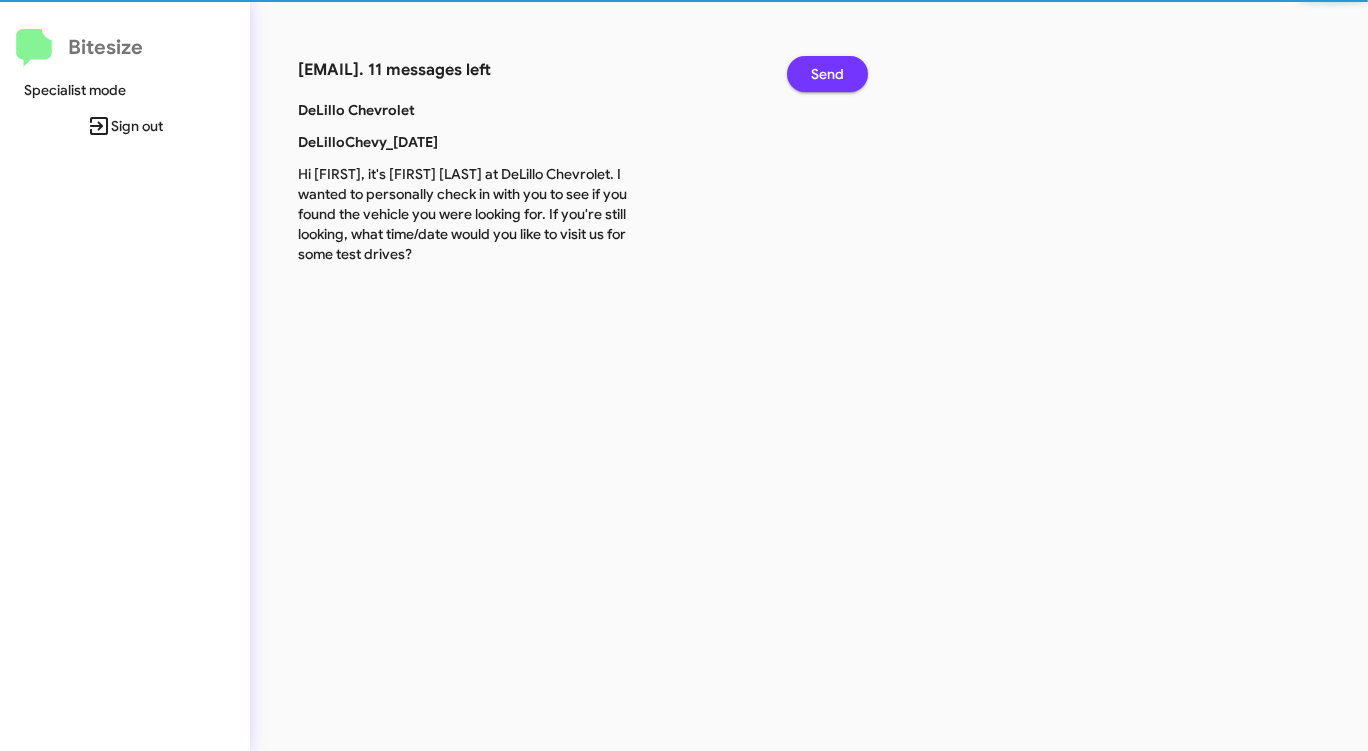 click on "Send" 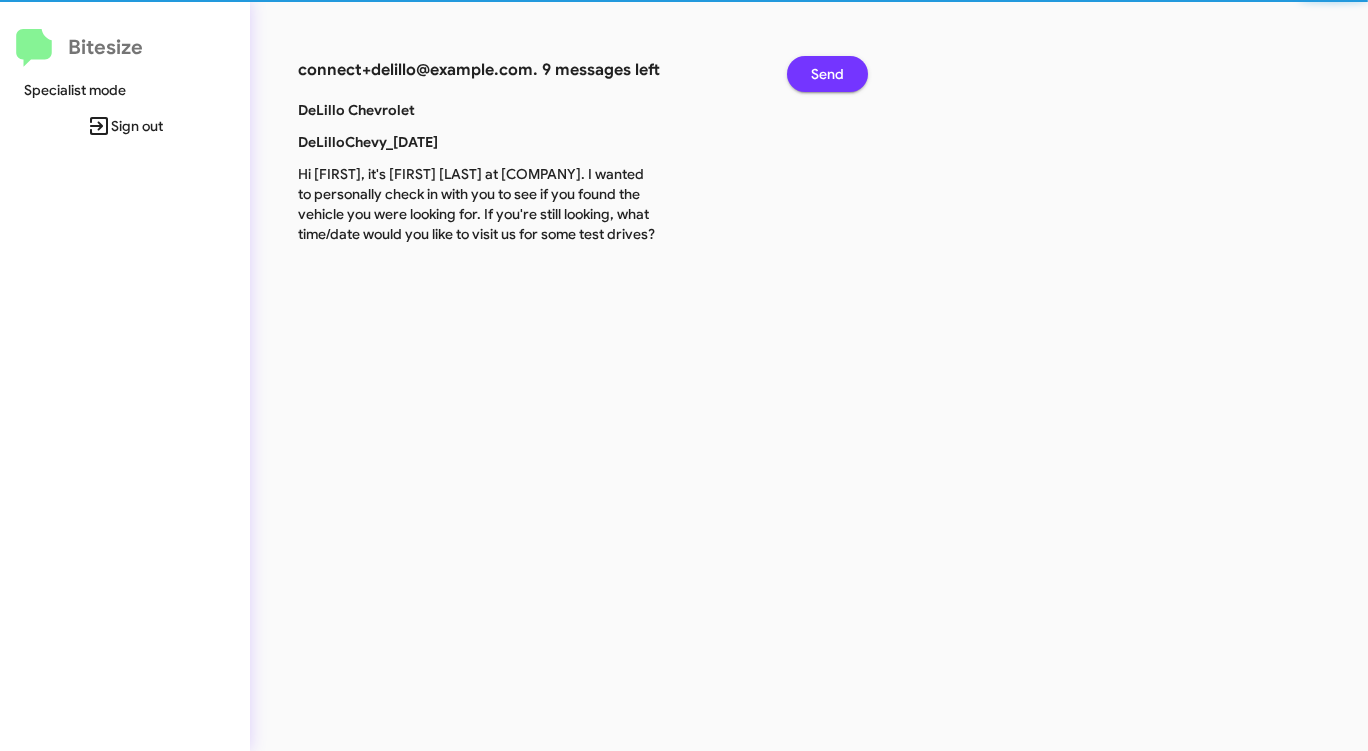 click on "Send" 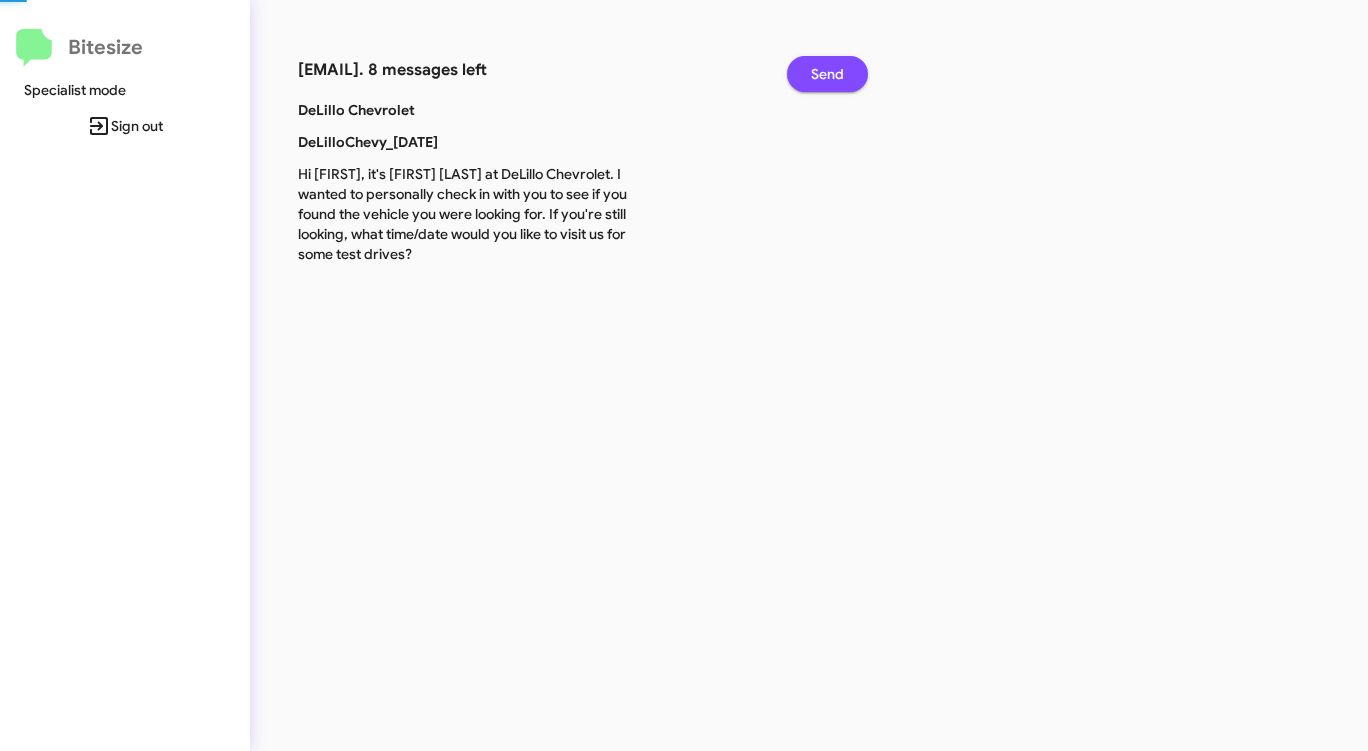 click on "Send" 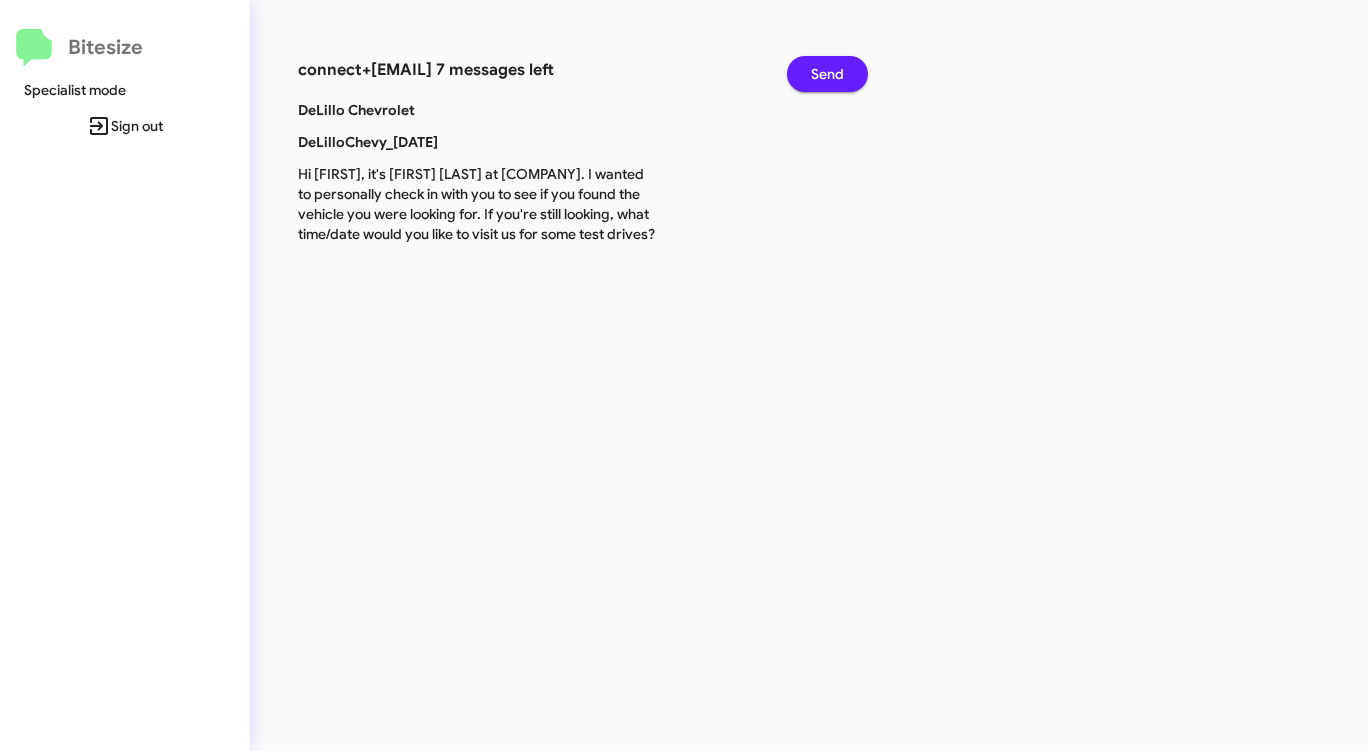 click on "Send" 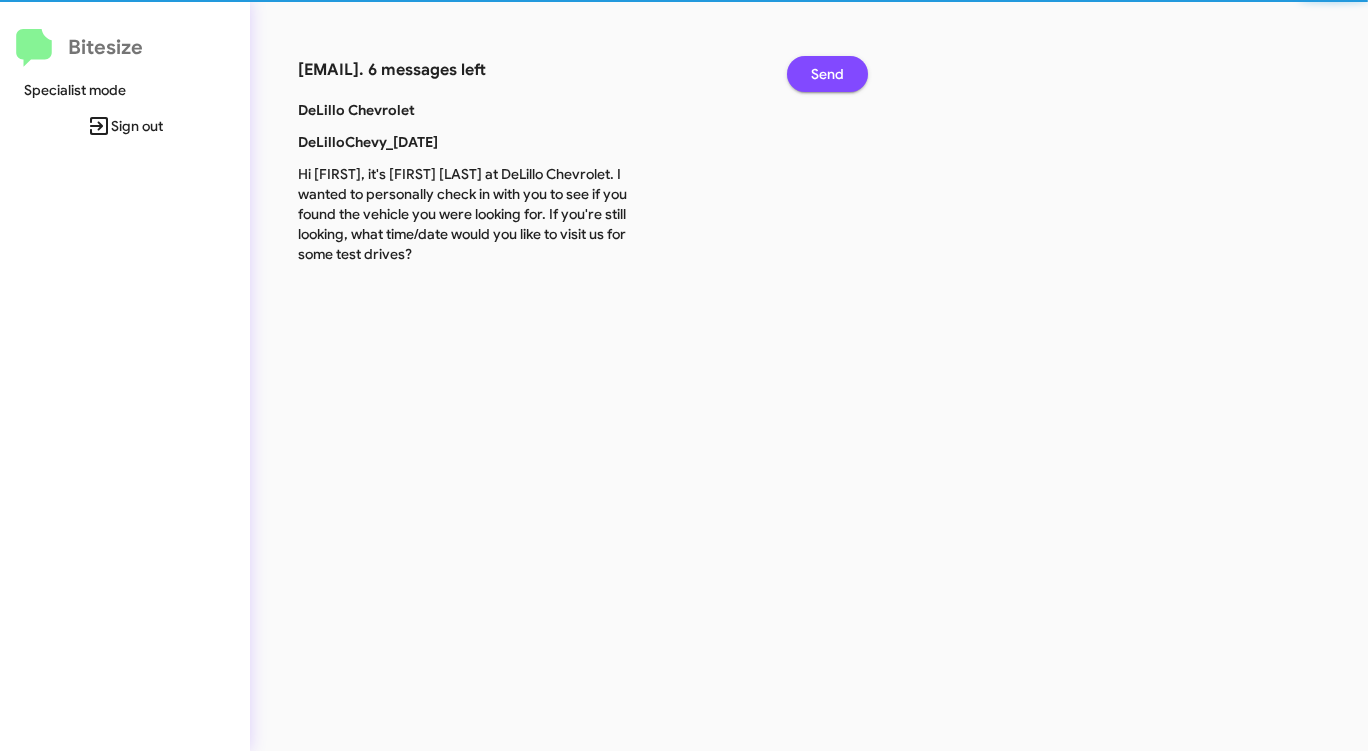 click on "Send" 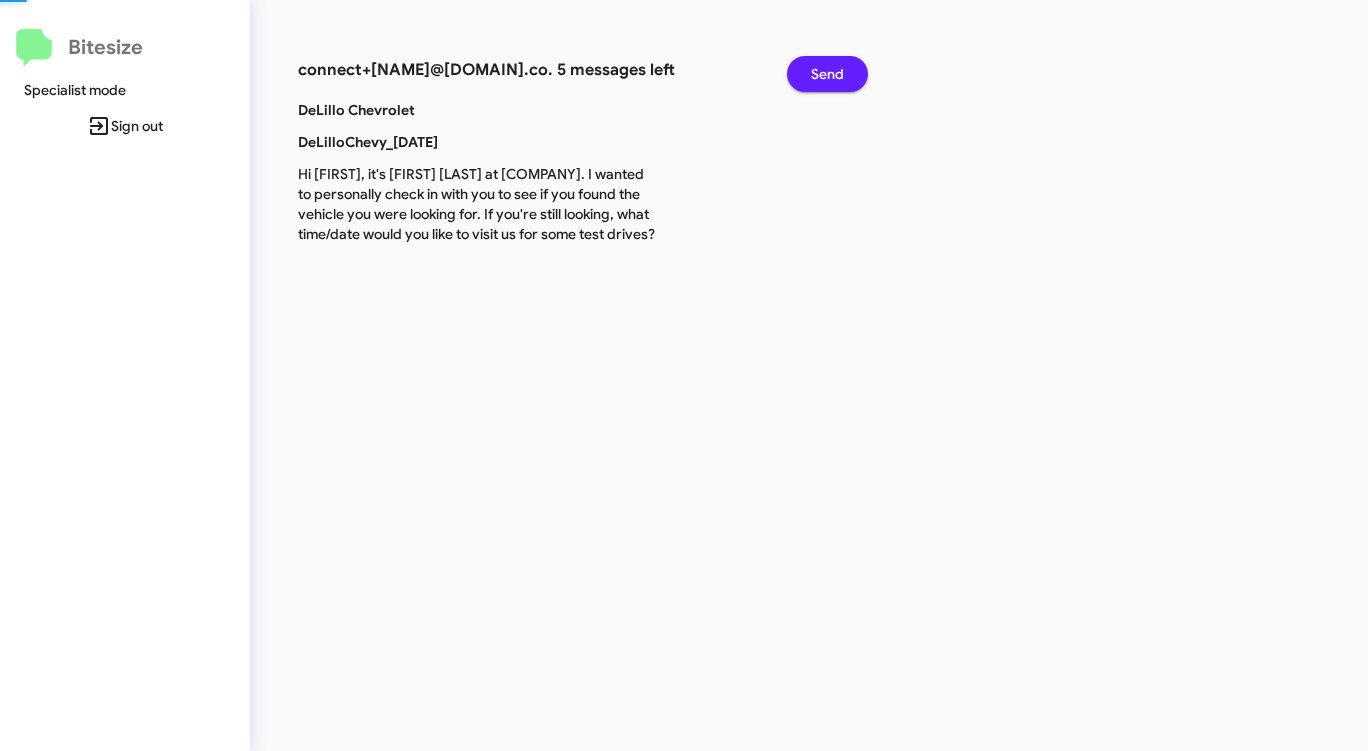 click on "Send" 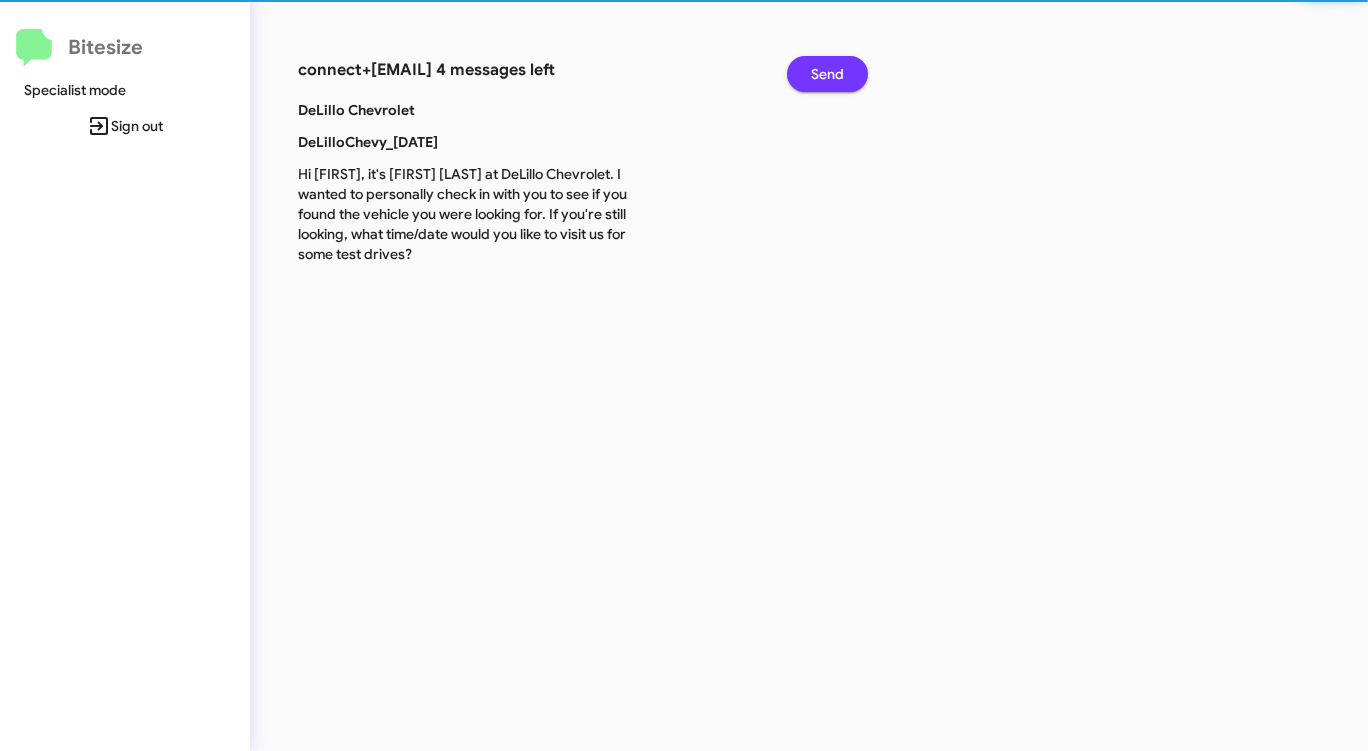 click on "Send" 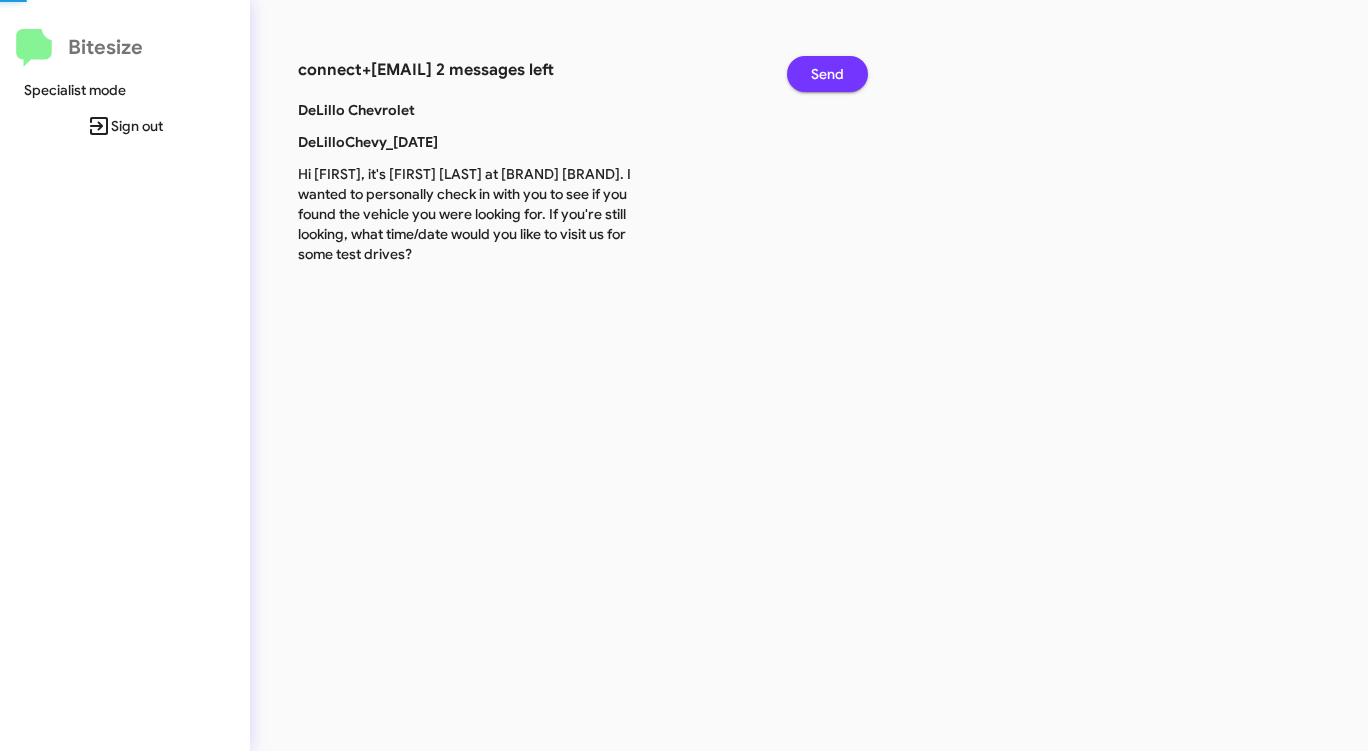 click on "Send" 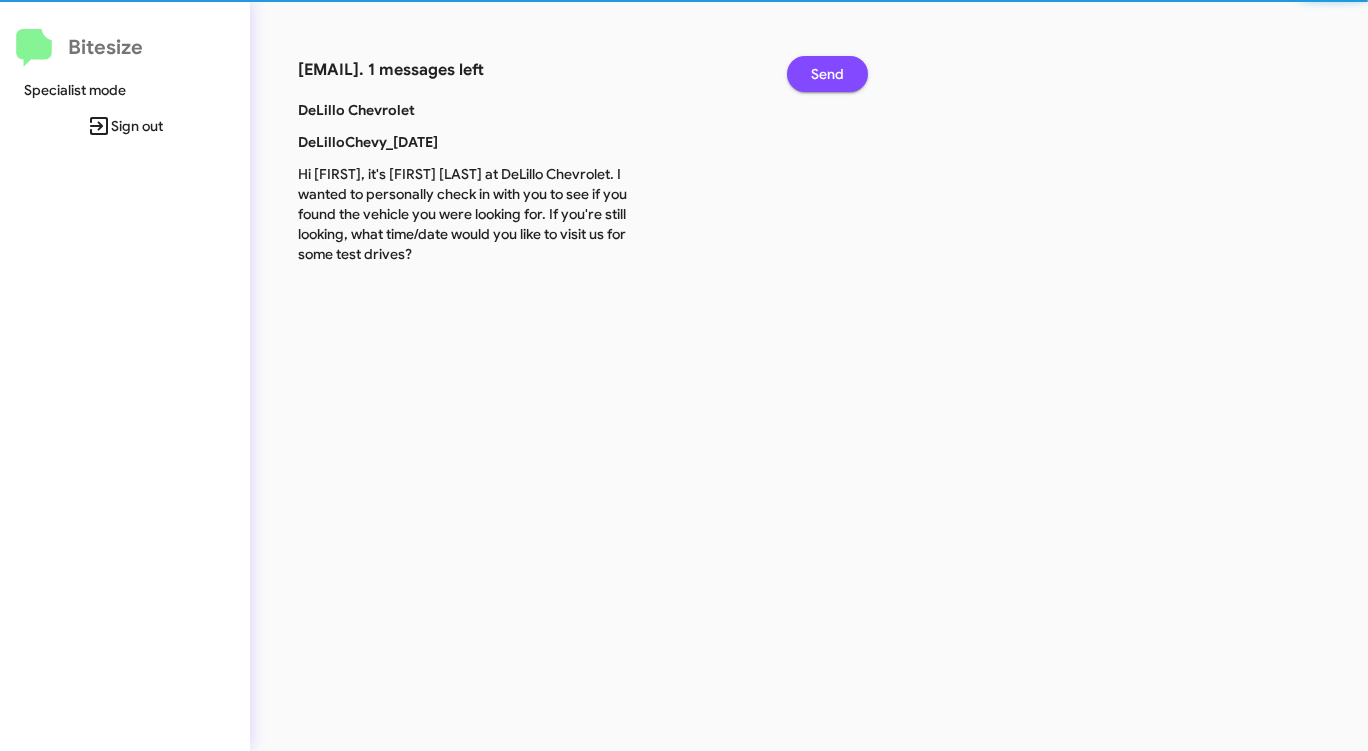 click on "Send" 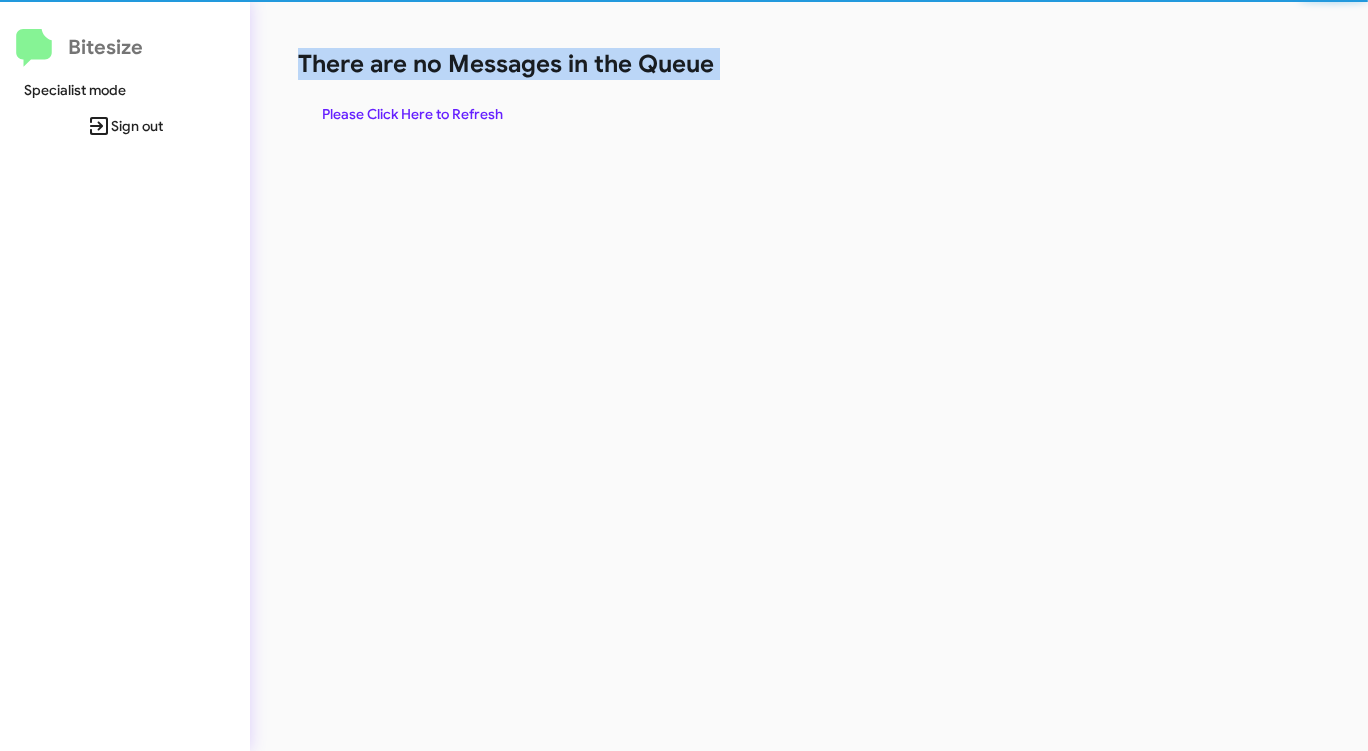 click on "There are no Messages in the Queue" 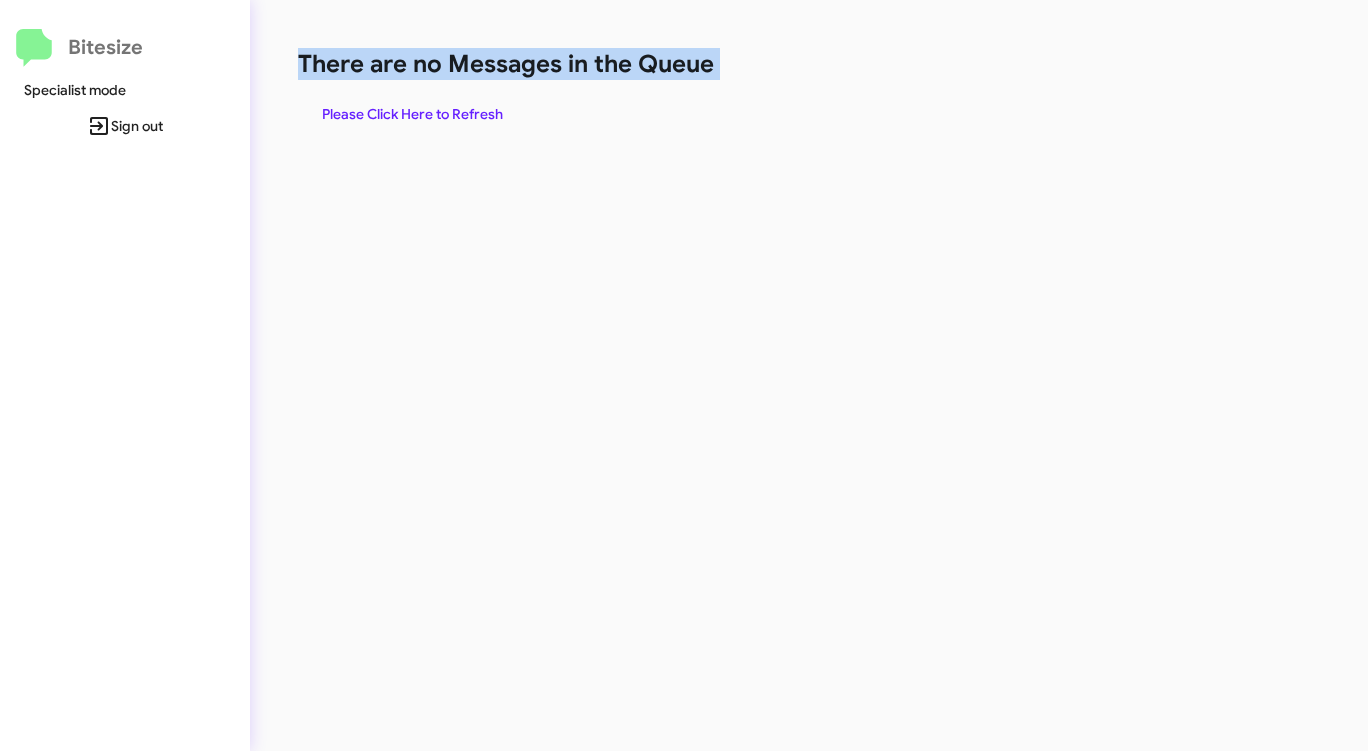 click on "There are no Messages in the Queue" 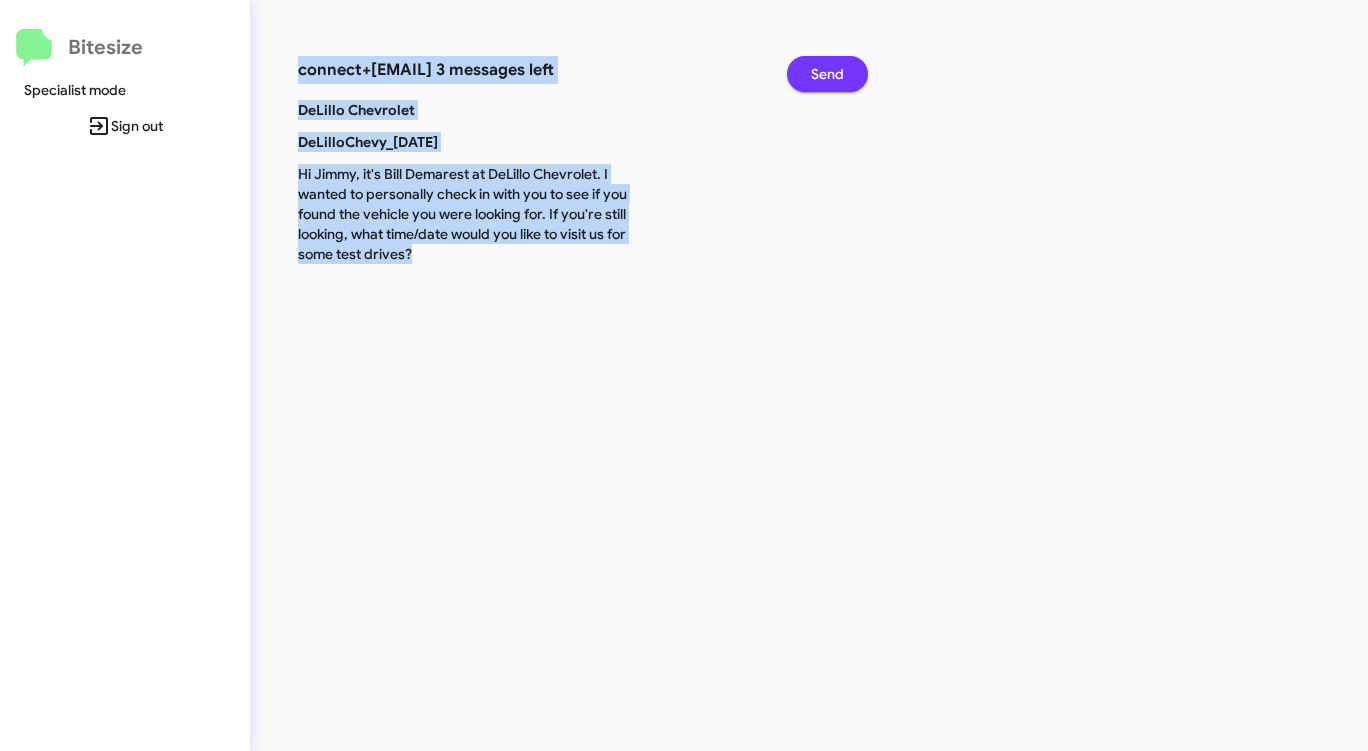 click on "Send" 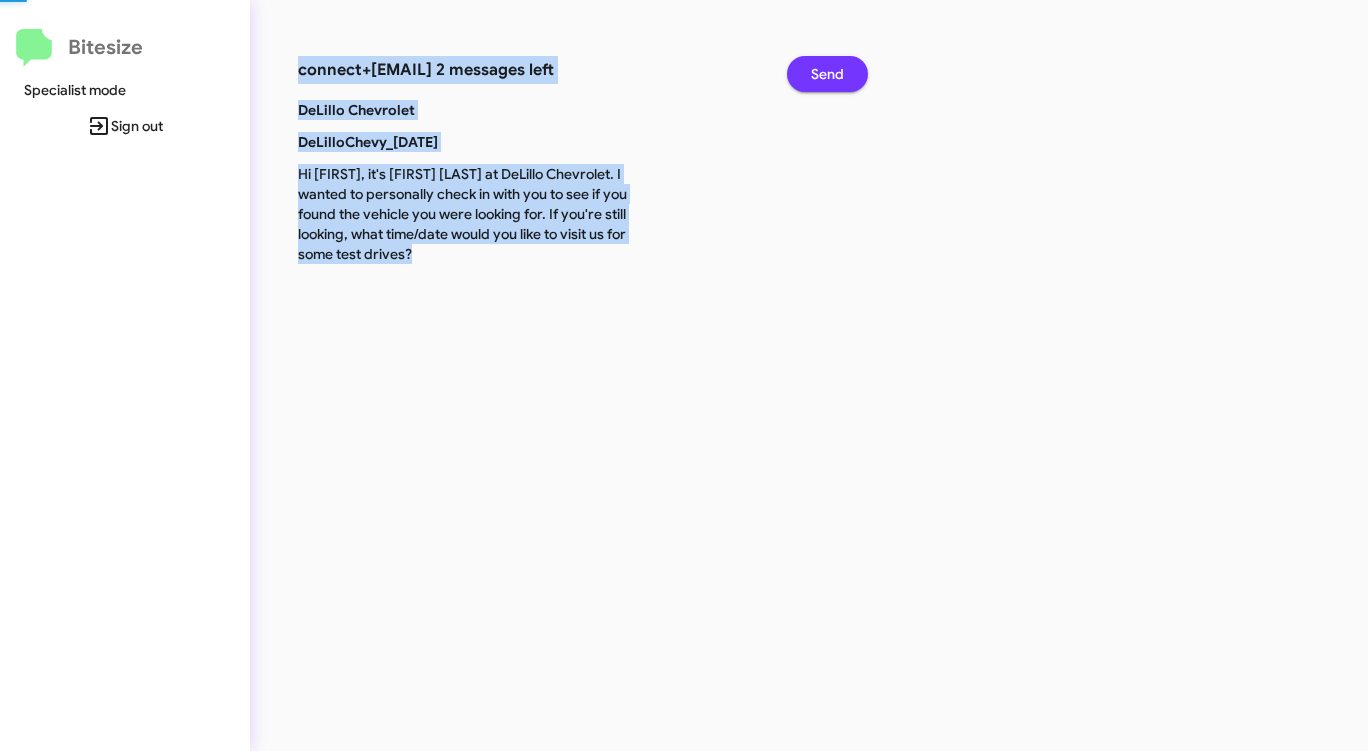 click on "Send" 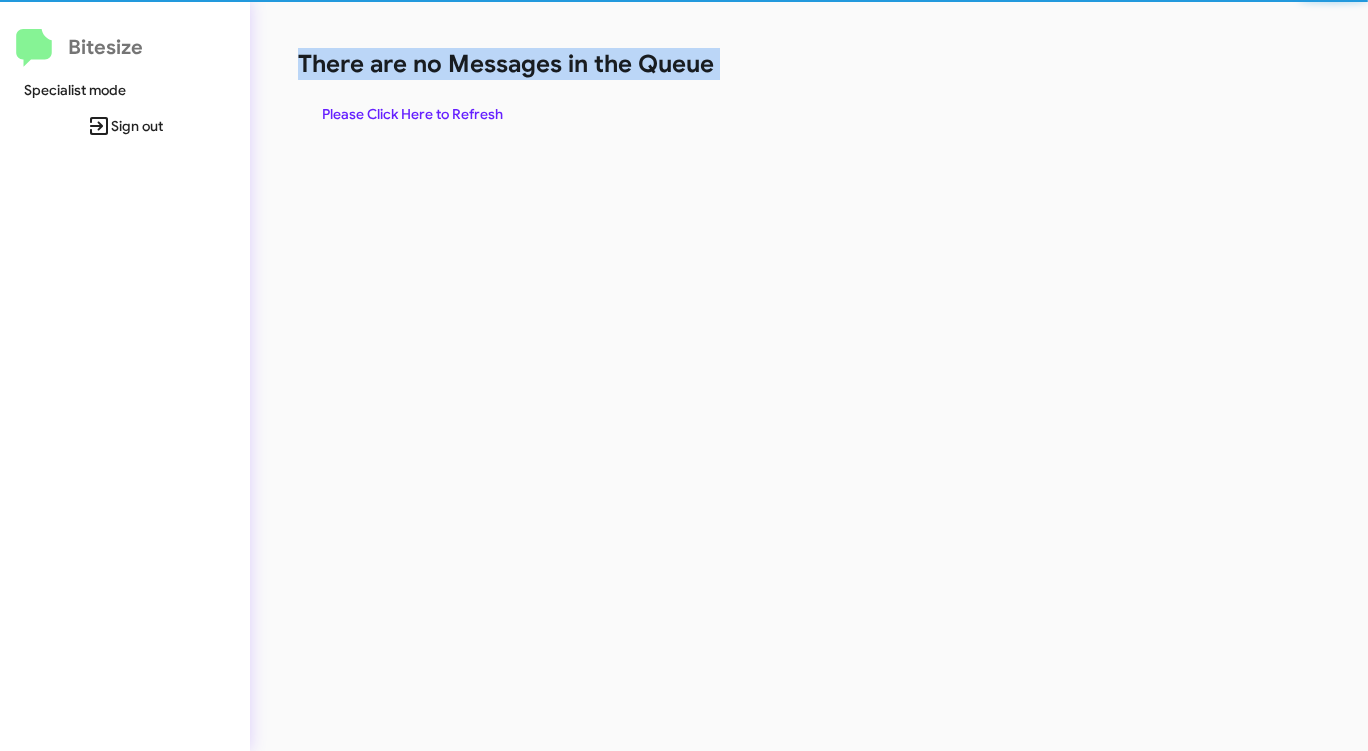 click on "There are no Messages in the Queue" 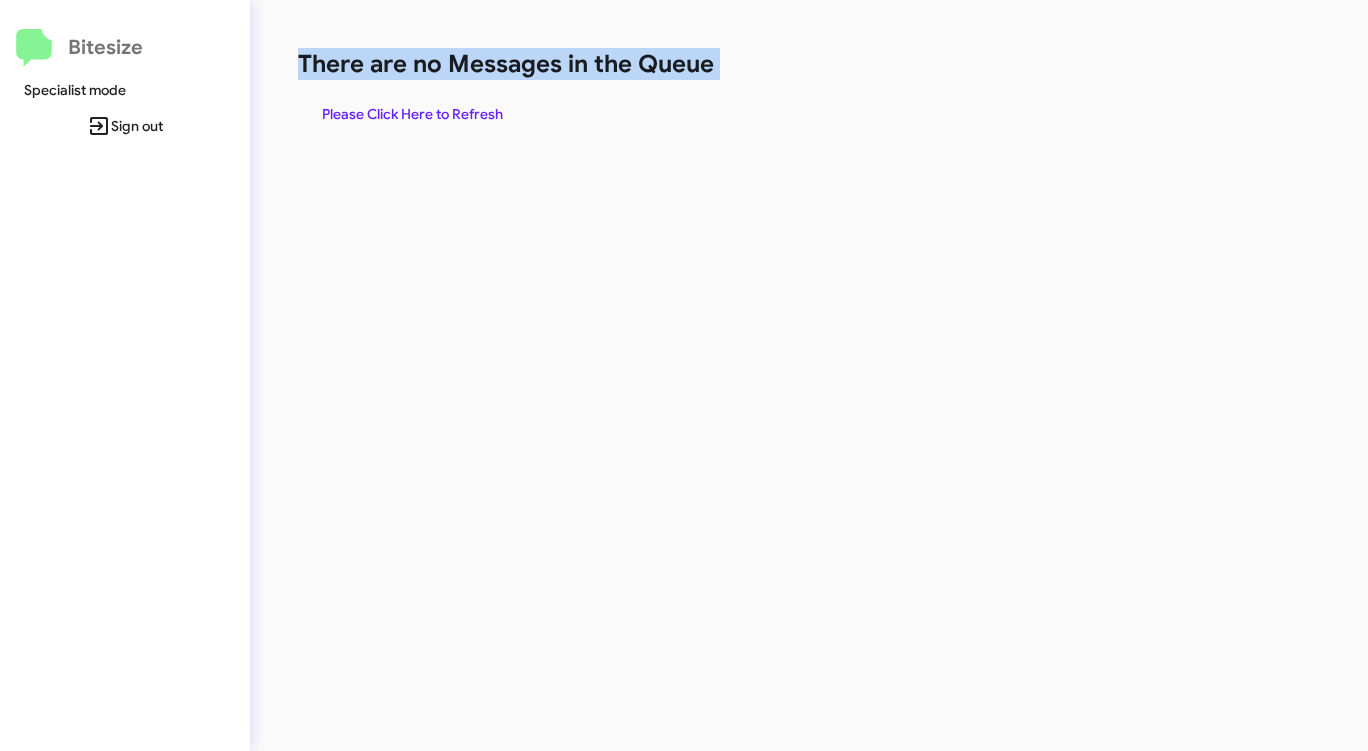 click on "There are no Messages in the Queue  Please Click Here to Refresh" 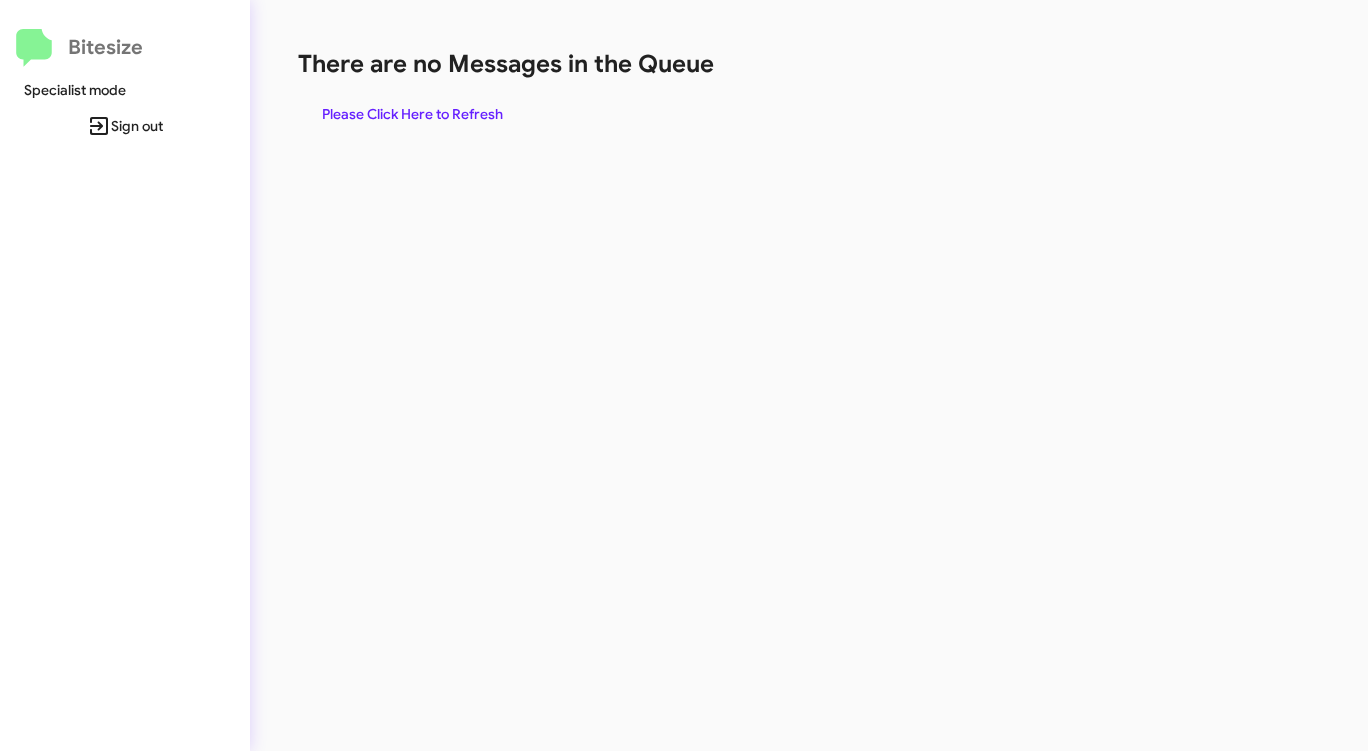 click on "Please Click Here to Refresh" 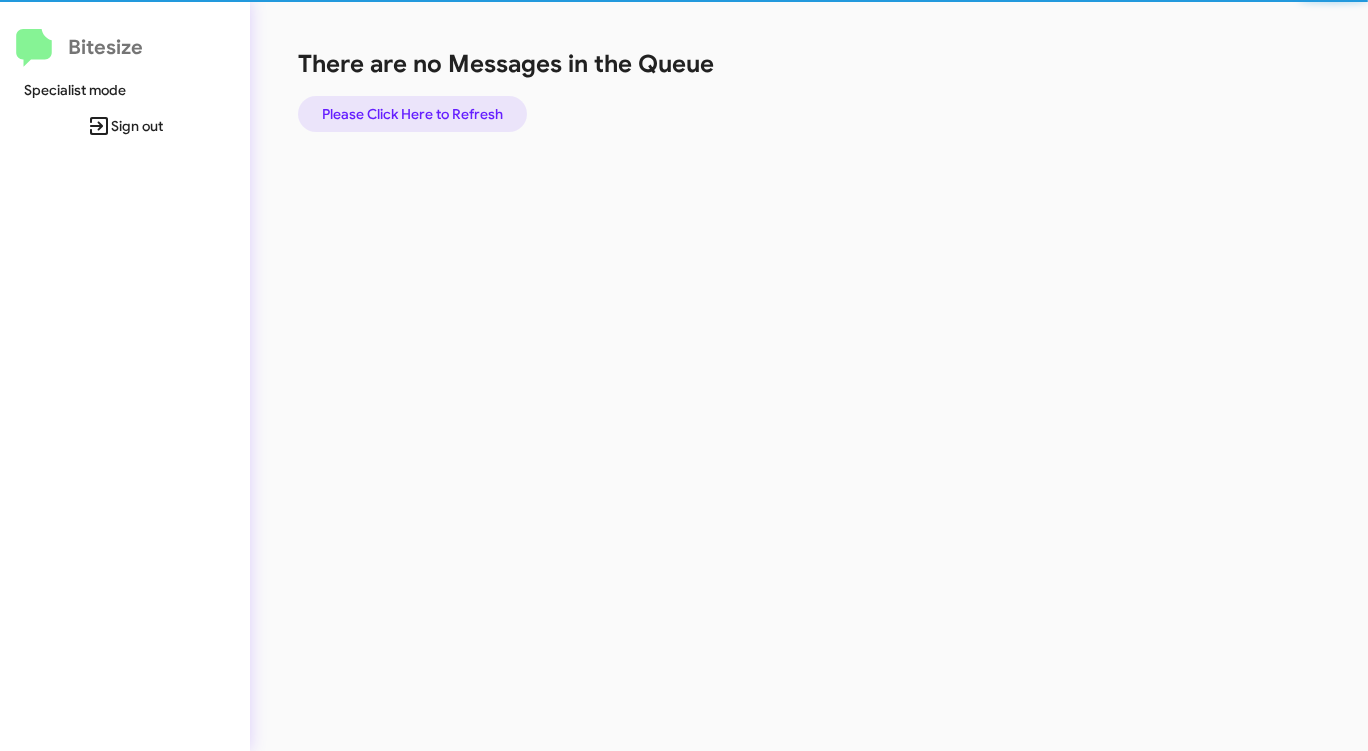 click on "Please Click Here to Refresh" 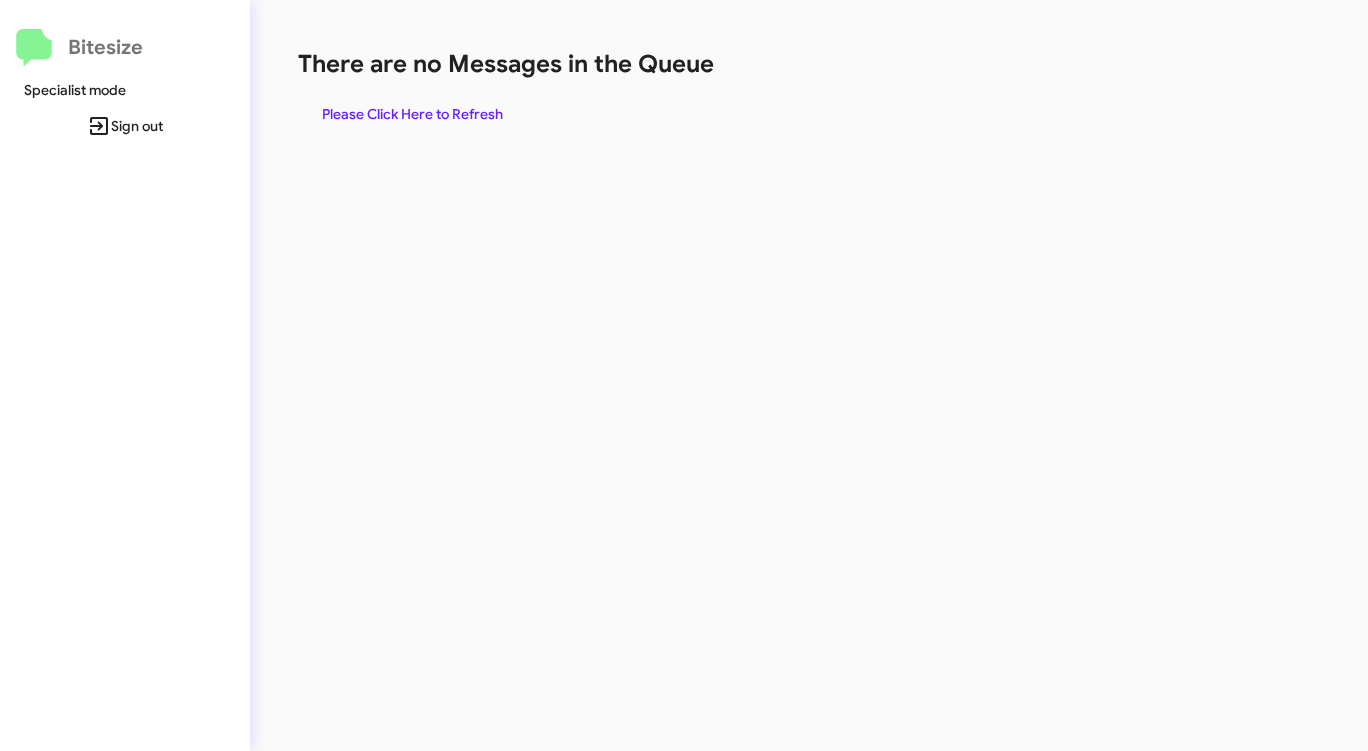 click on "Please Click Here to Refresh" 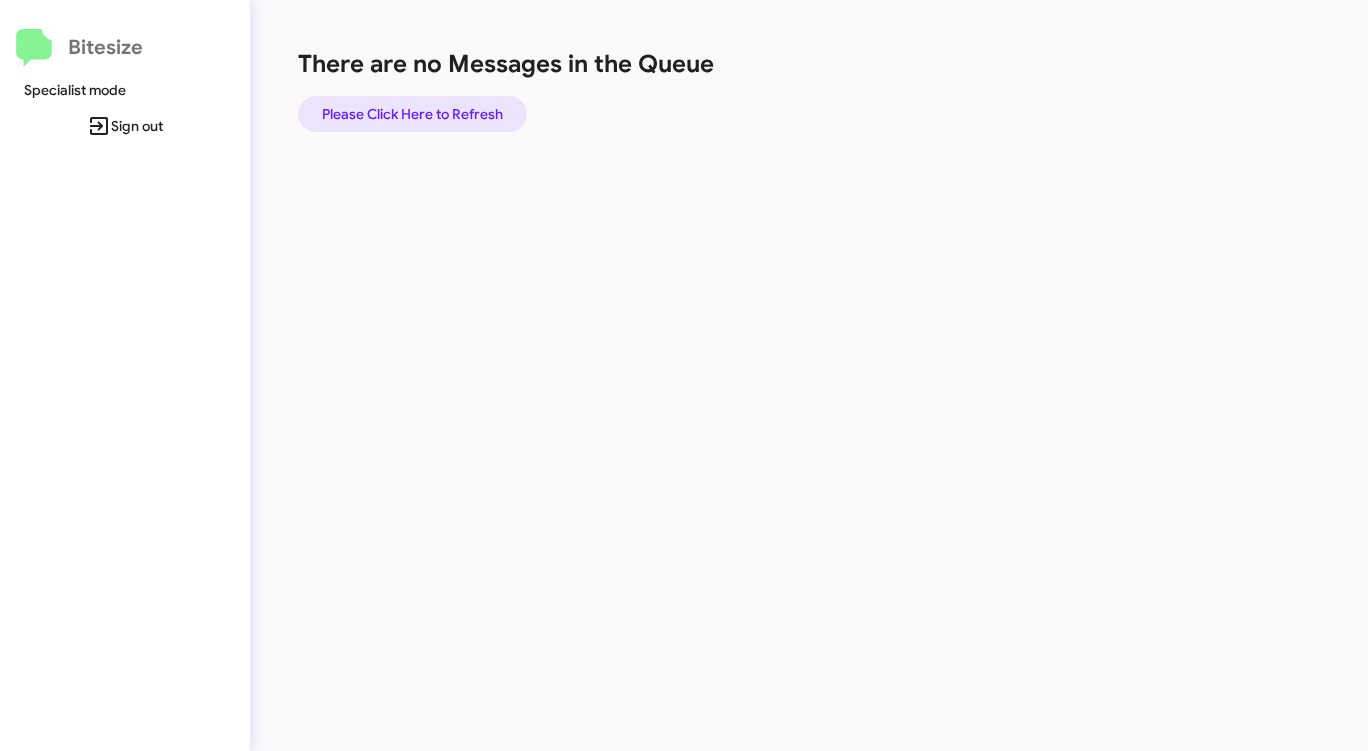 click on "Please Click Here to Refresh" 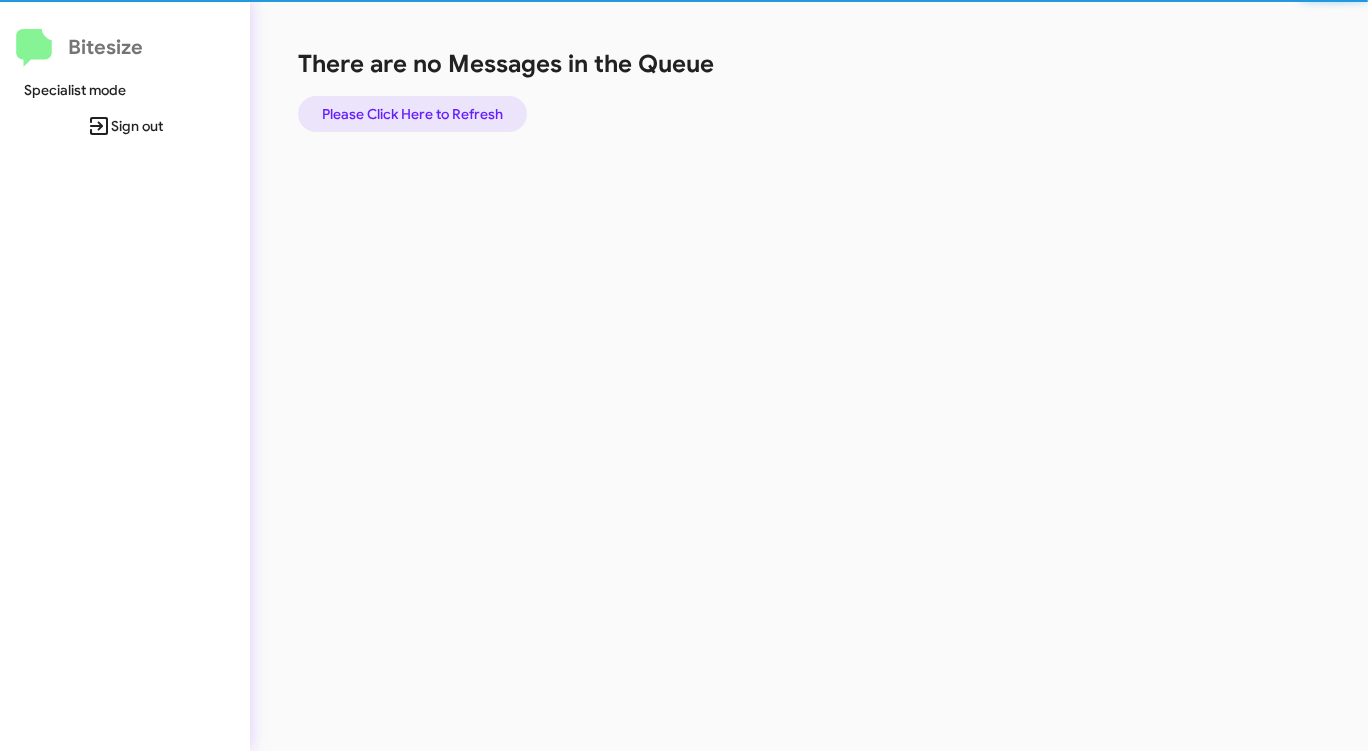 click on "Please Click Here to Refresh" 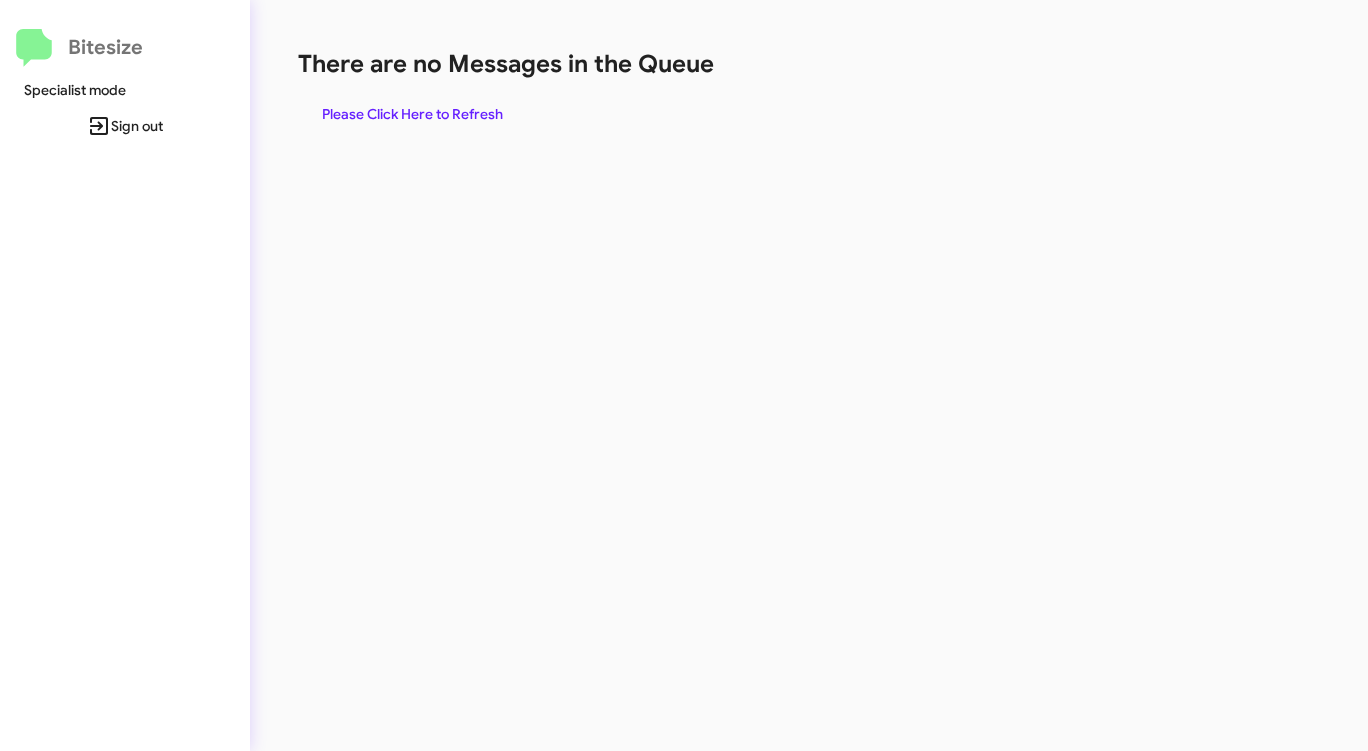 click on "There are no Messages in the Queue  Please Click Here to Refresh" 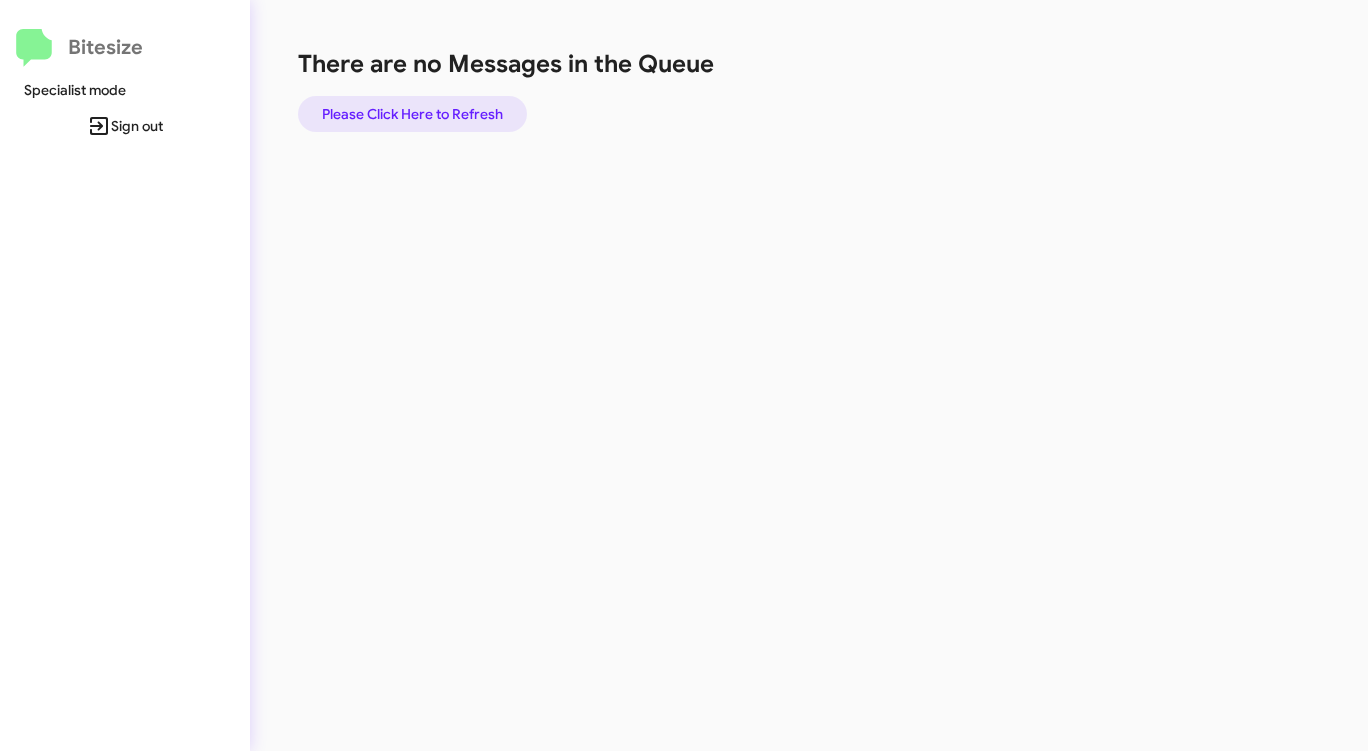 click on "Please Click Here to Refresh" 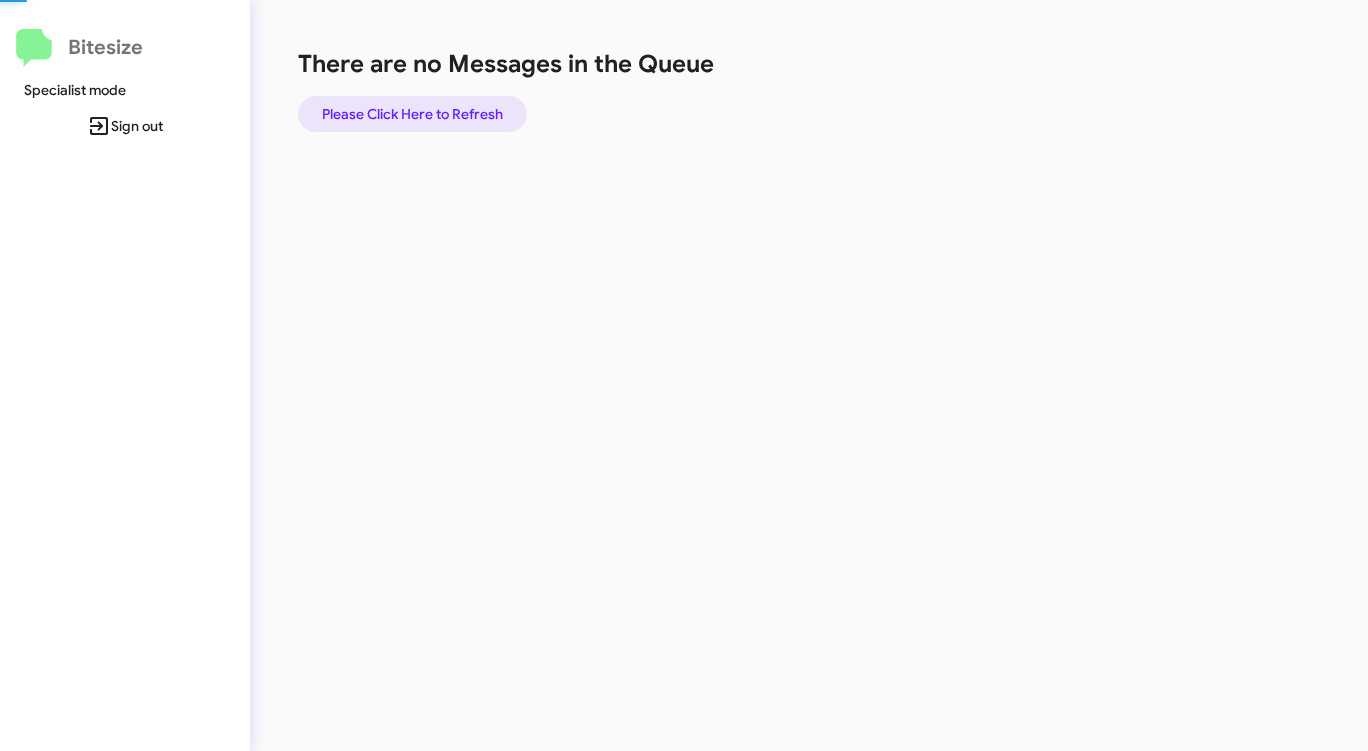 click on "Please Click Here to Refresh" 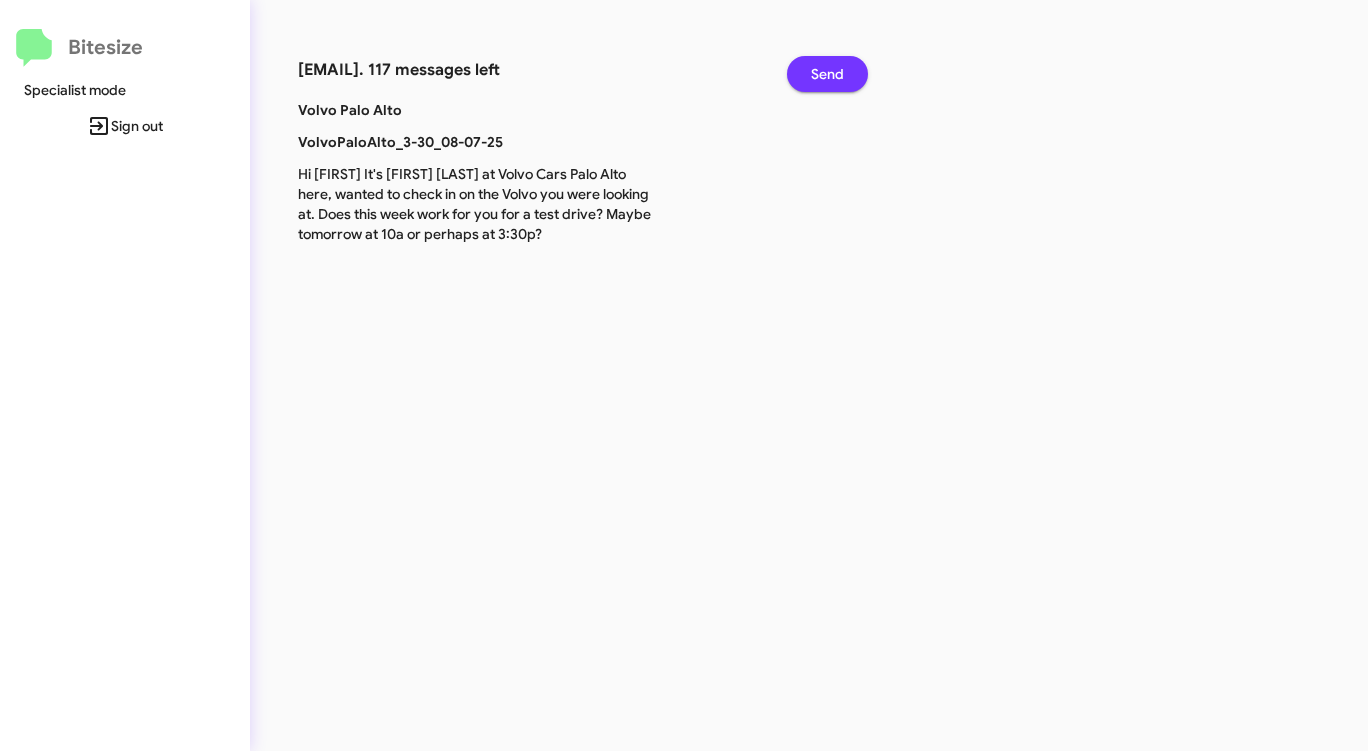 click on "Send" 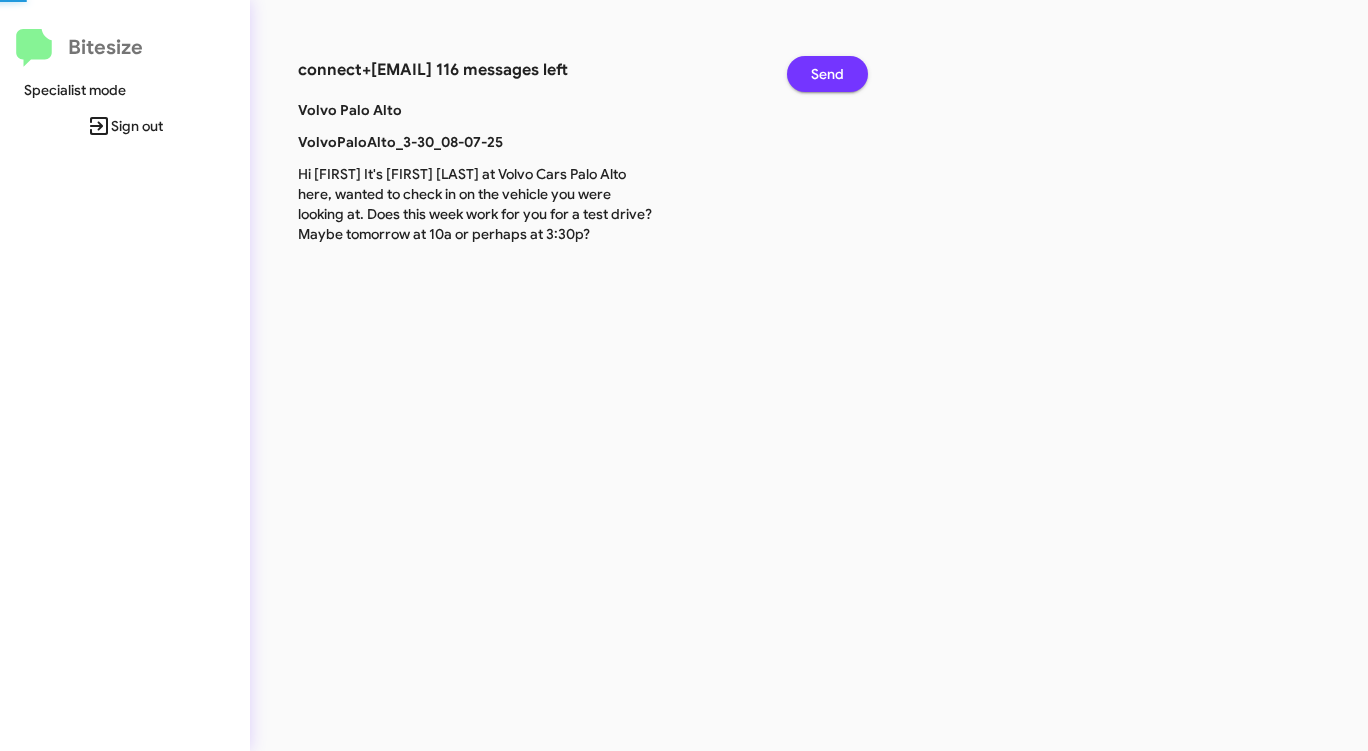click on "Send" 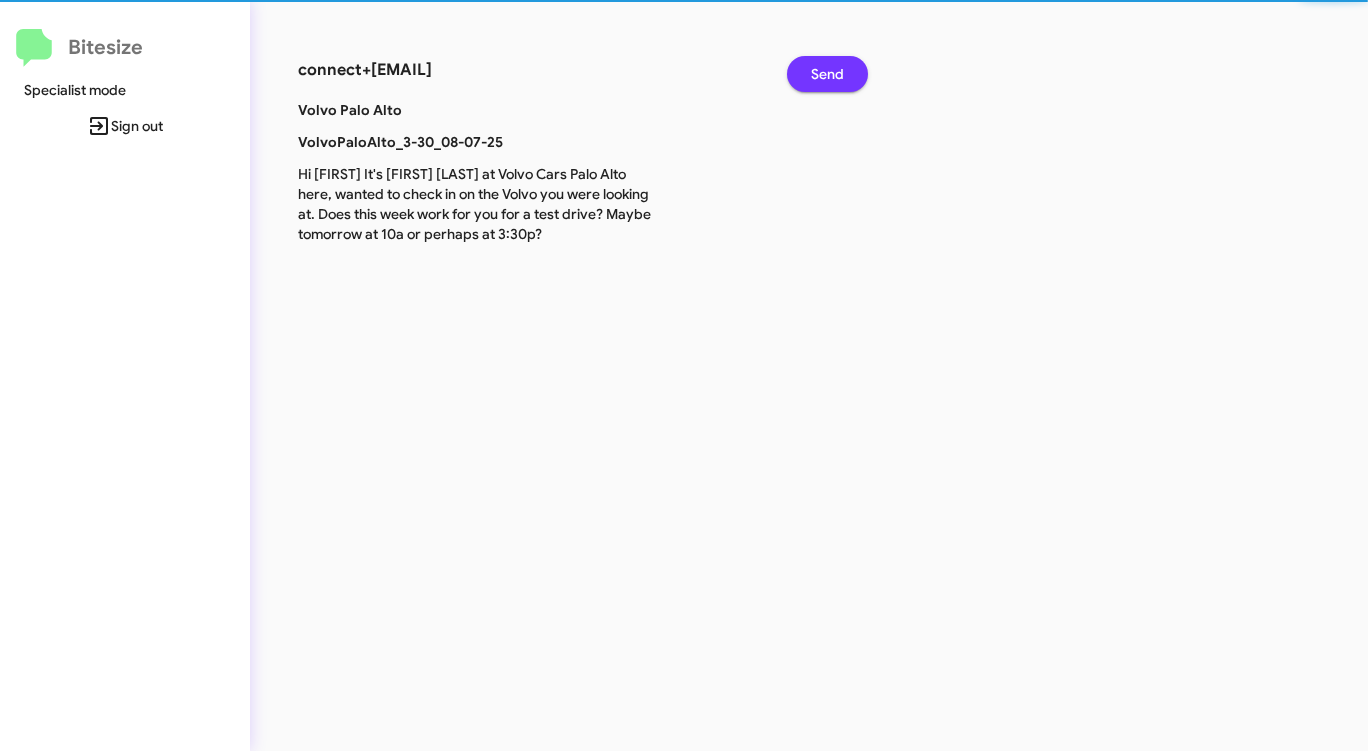 click on "Send" 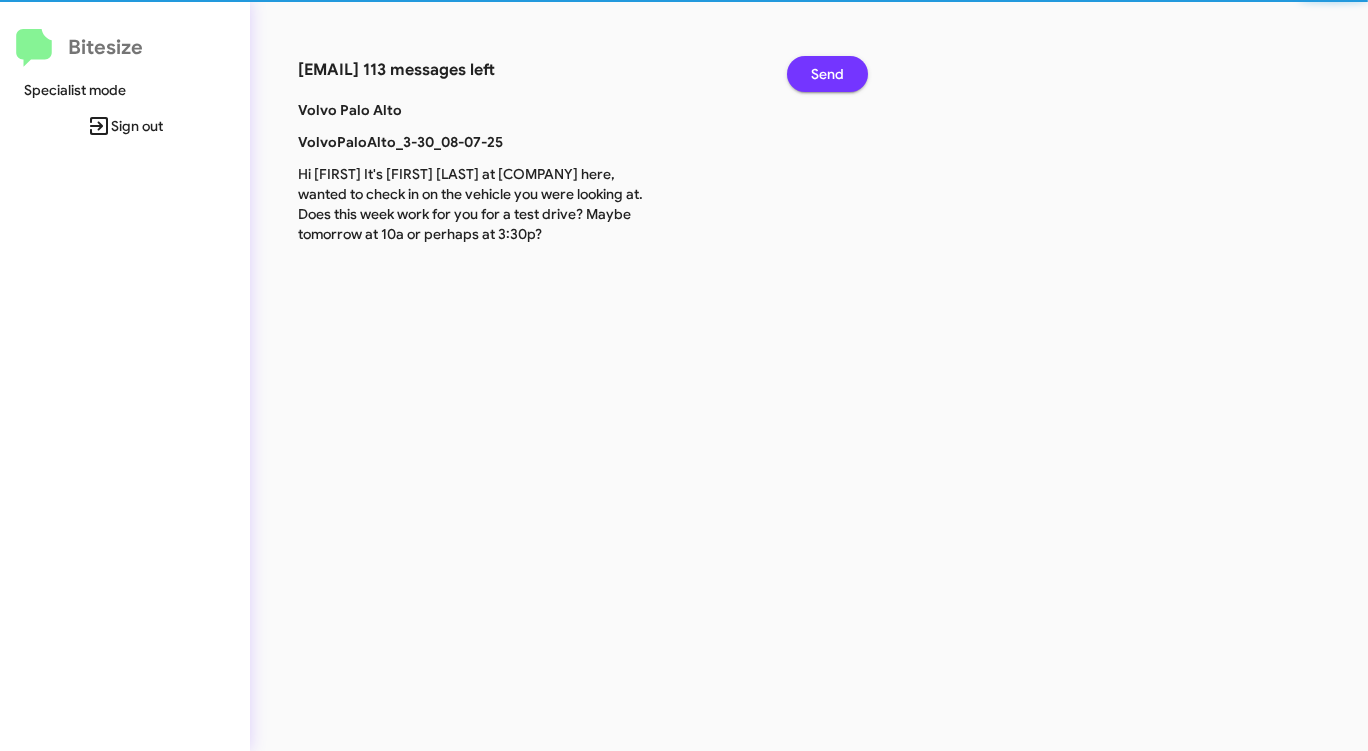 click on "Send" 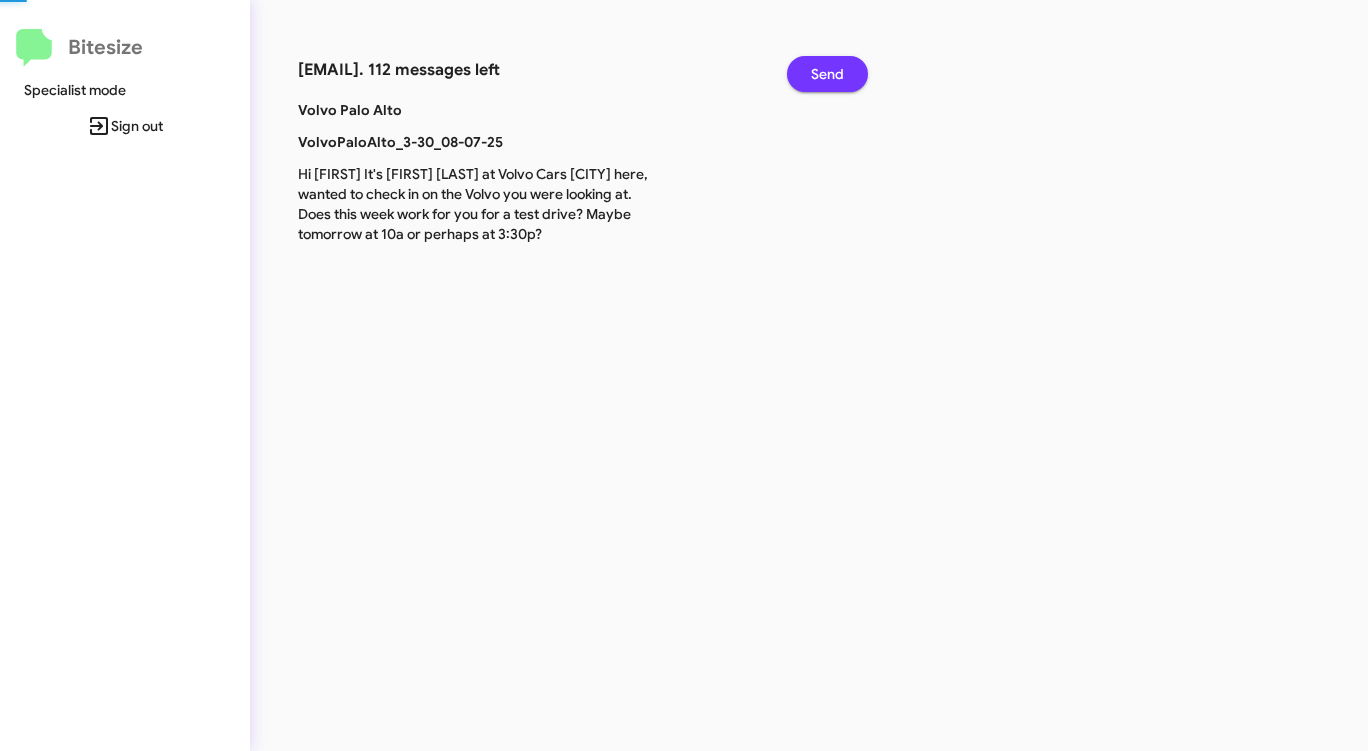 click on "Send" 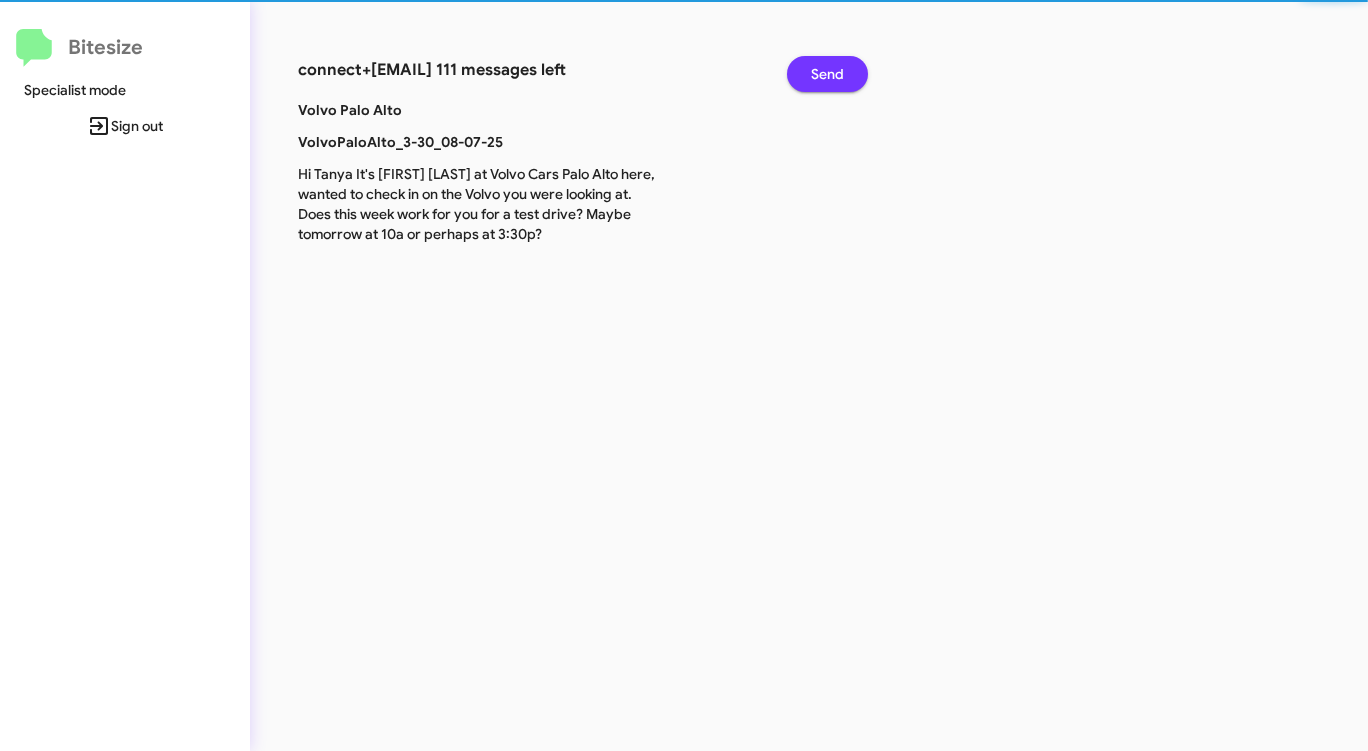 click on "Send" 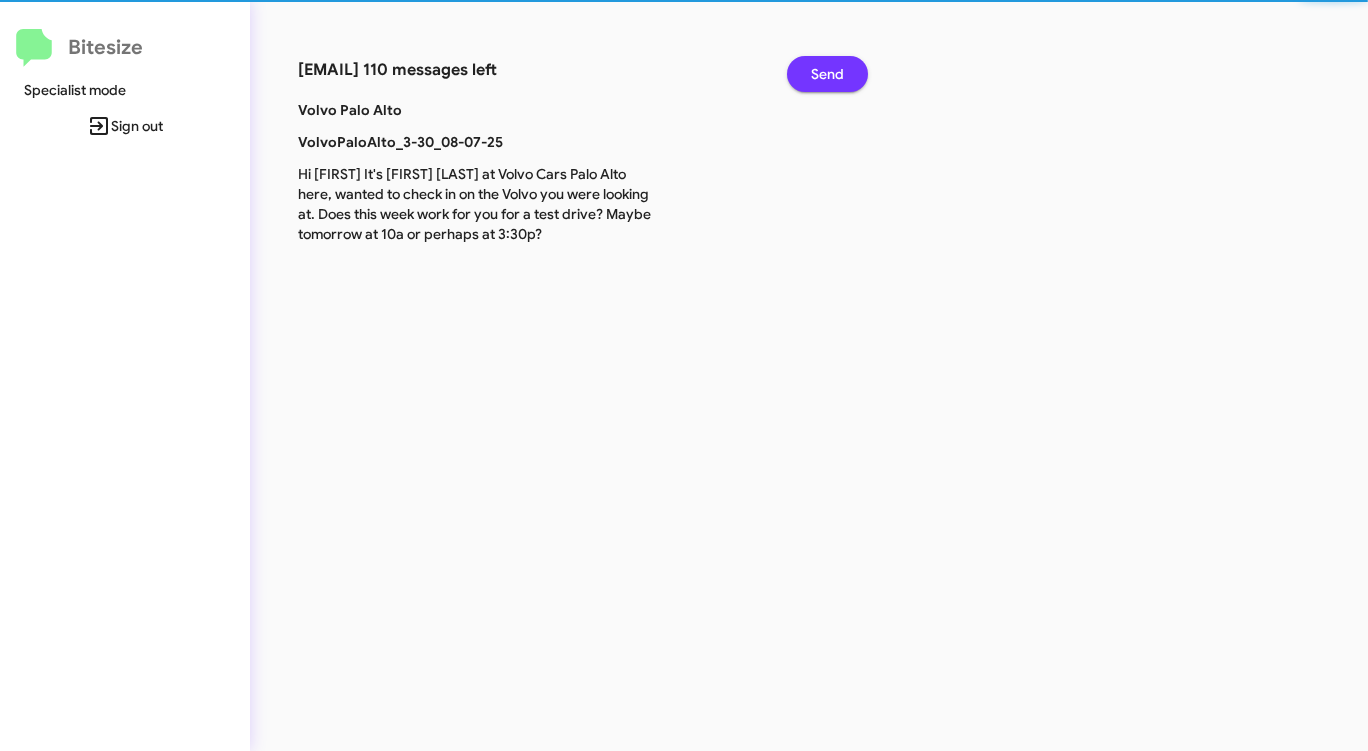 click on "Send" 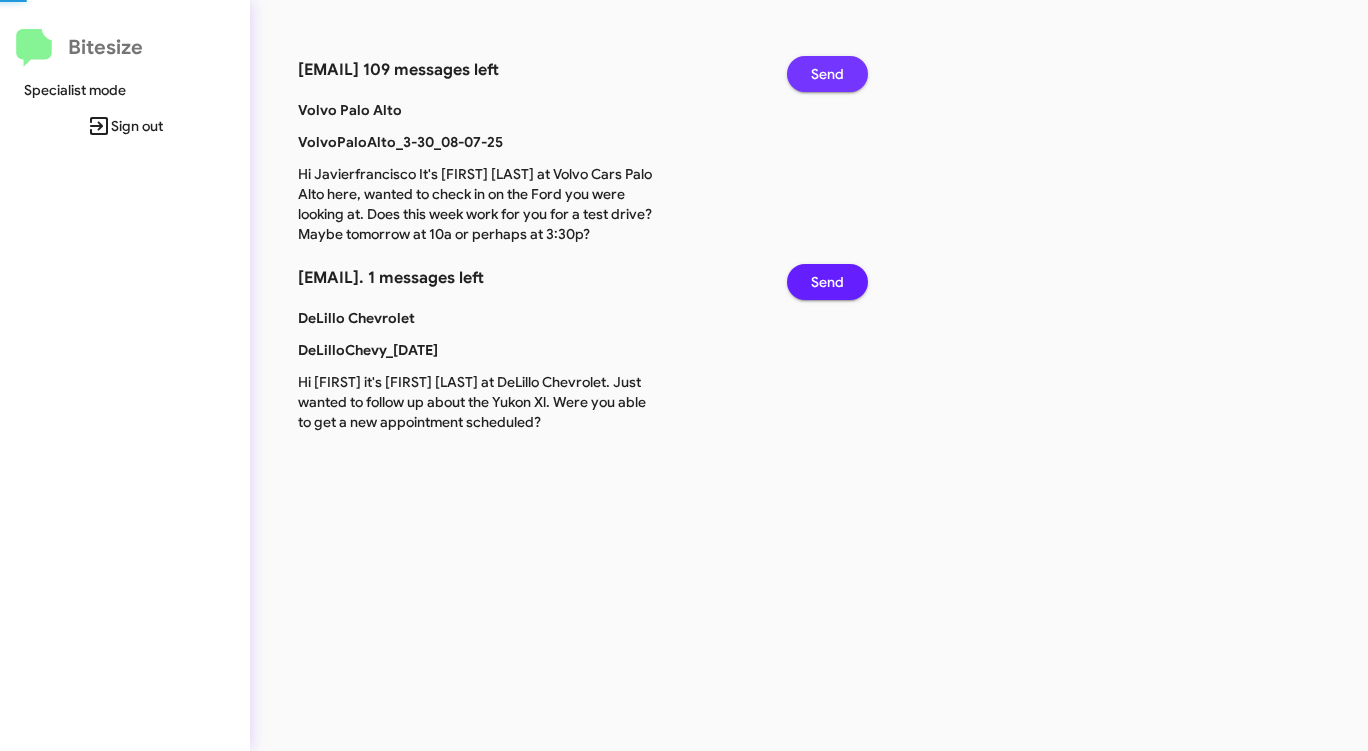 click on "Send" 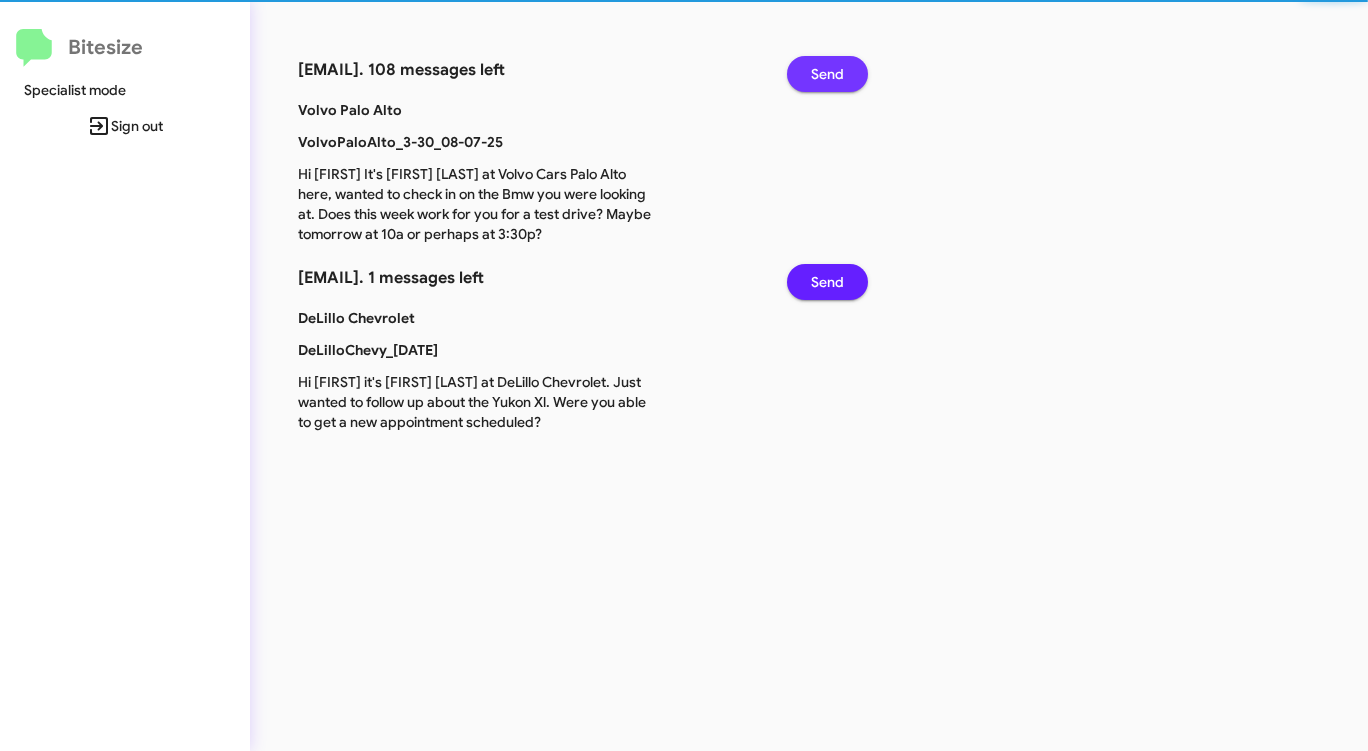 click on "Send" 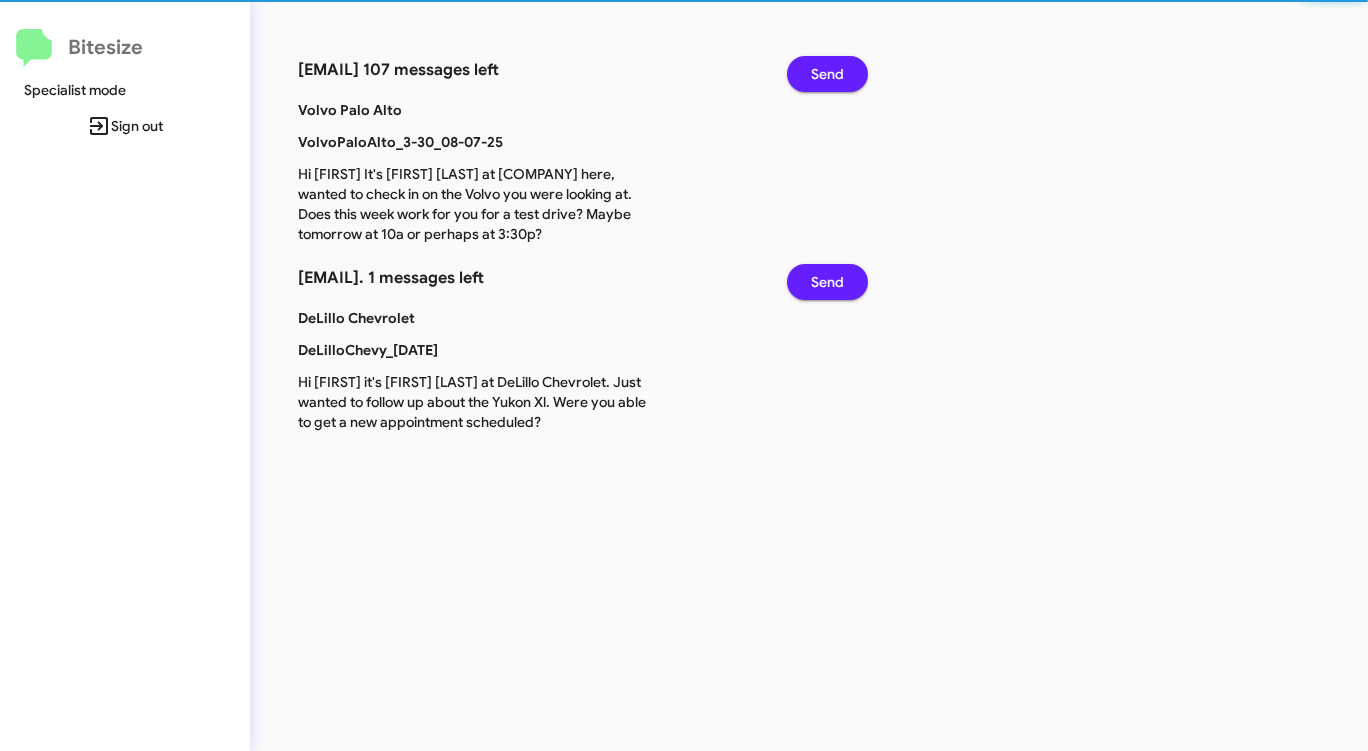 click on "Send" 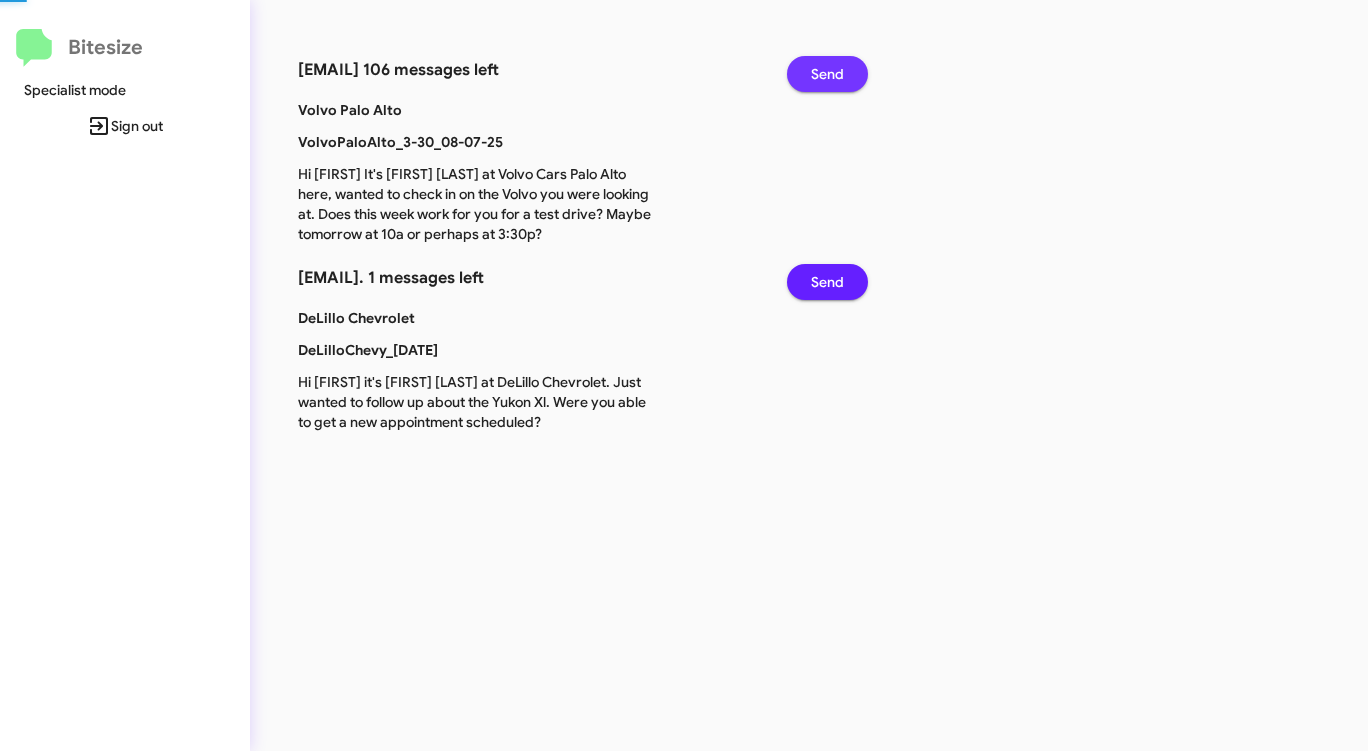 click on "Send" 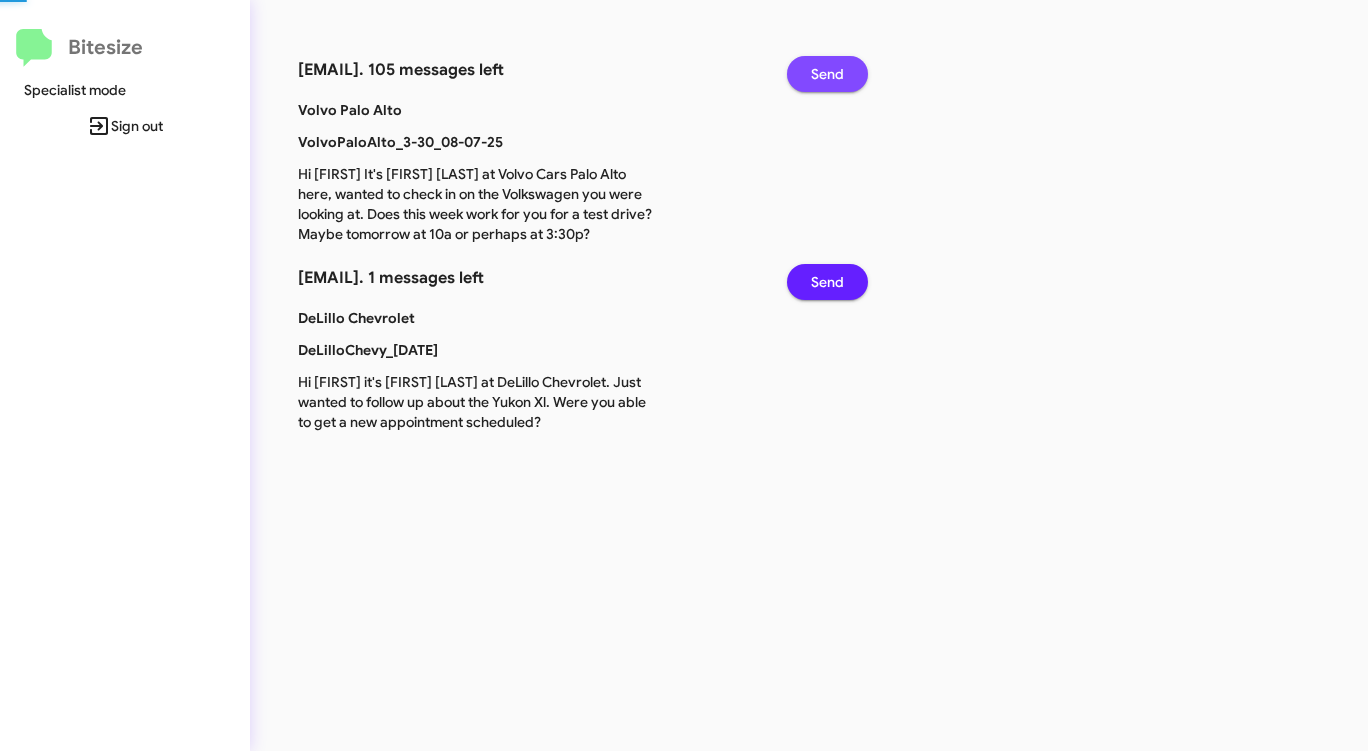 click on "Send" 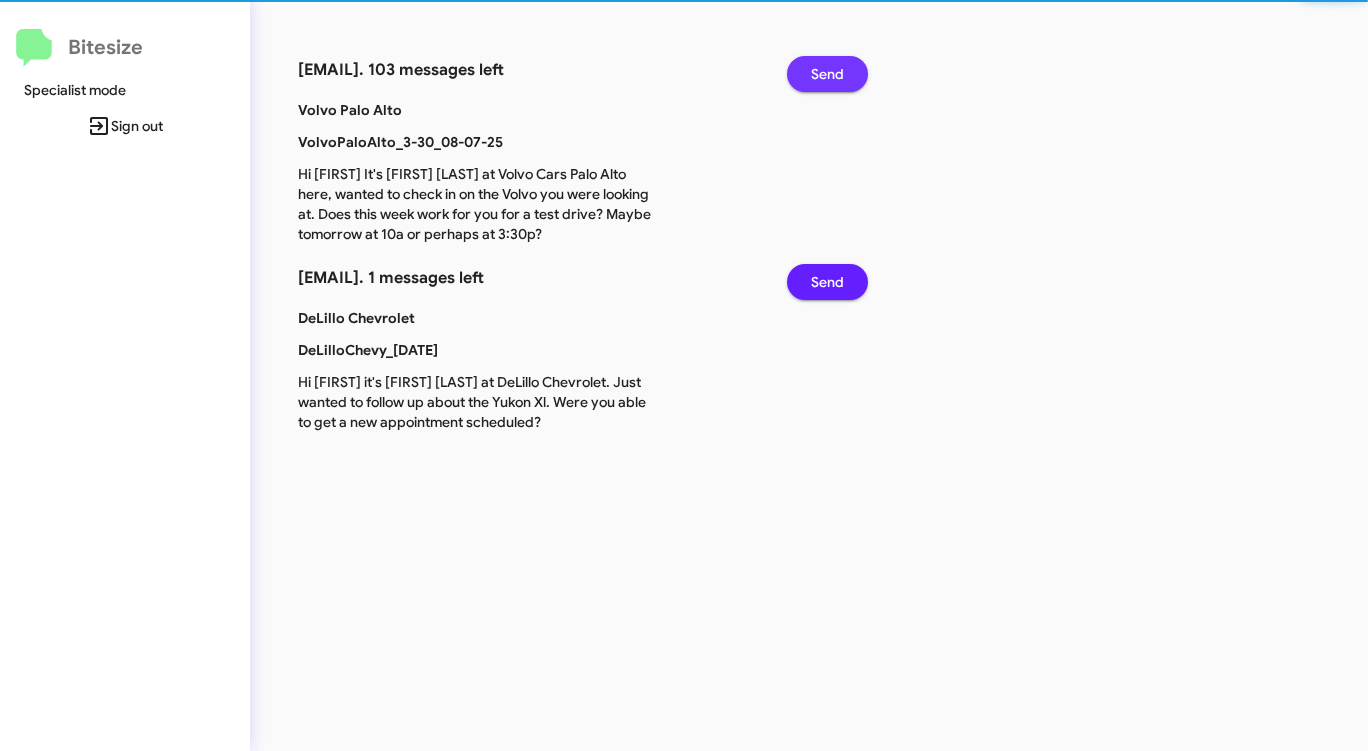 click on "Send" 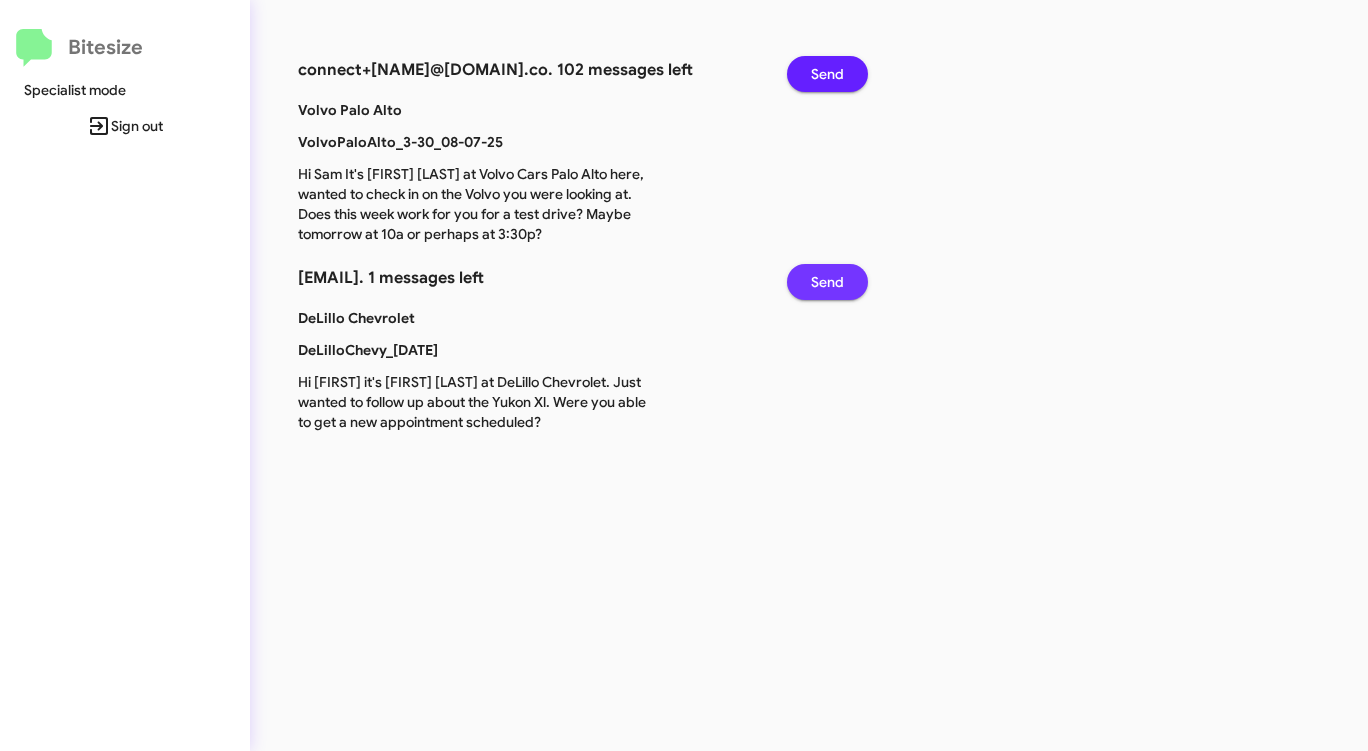 click on "Send" 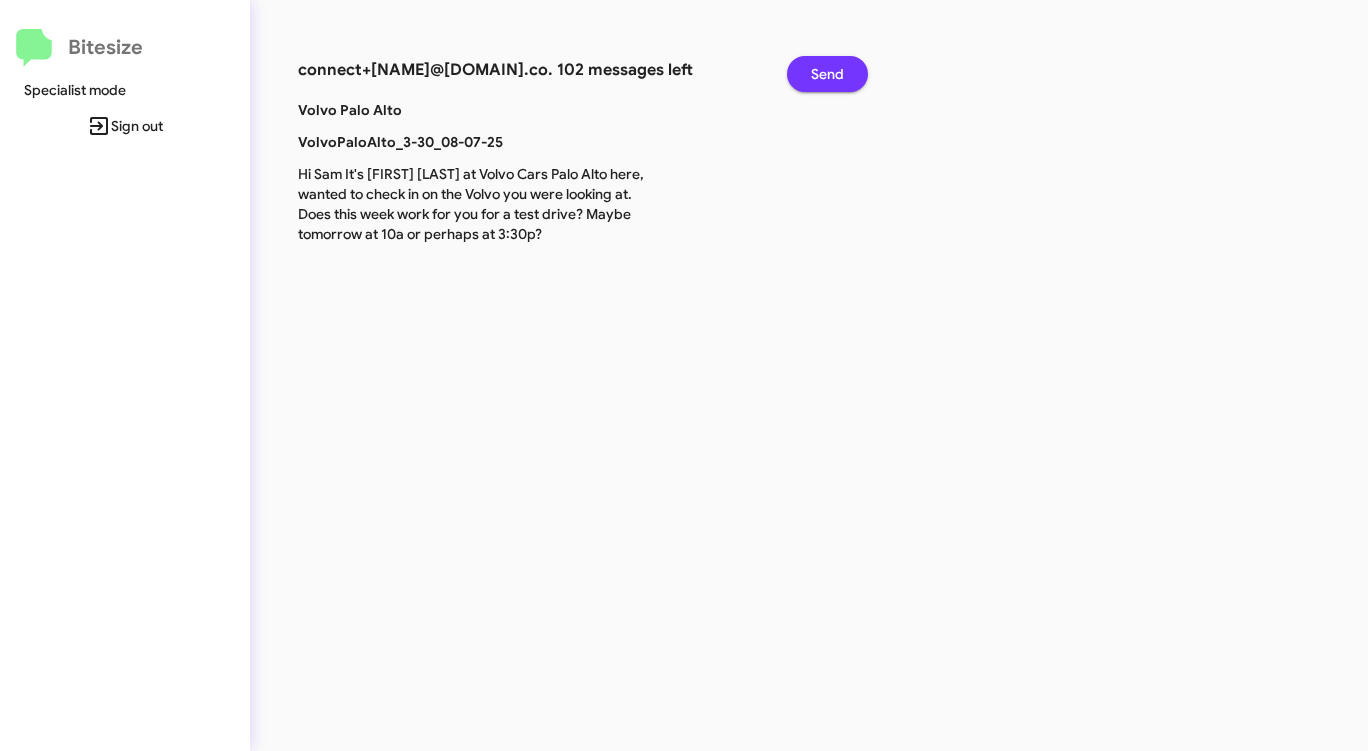 click on "Send" 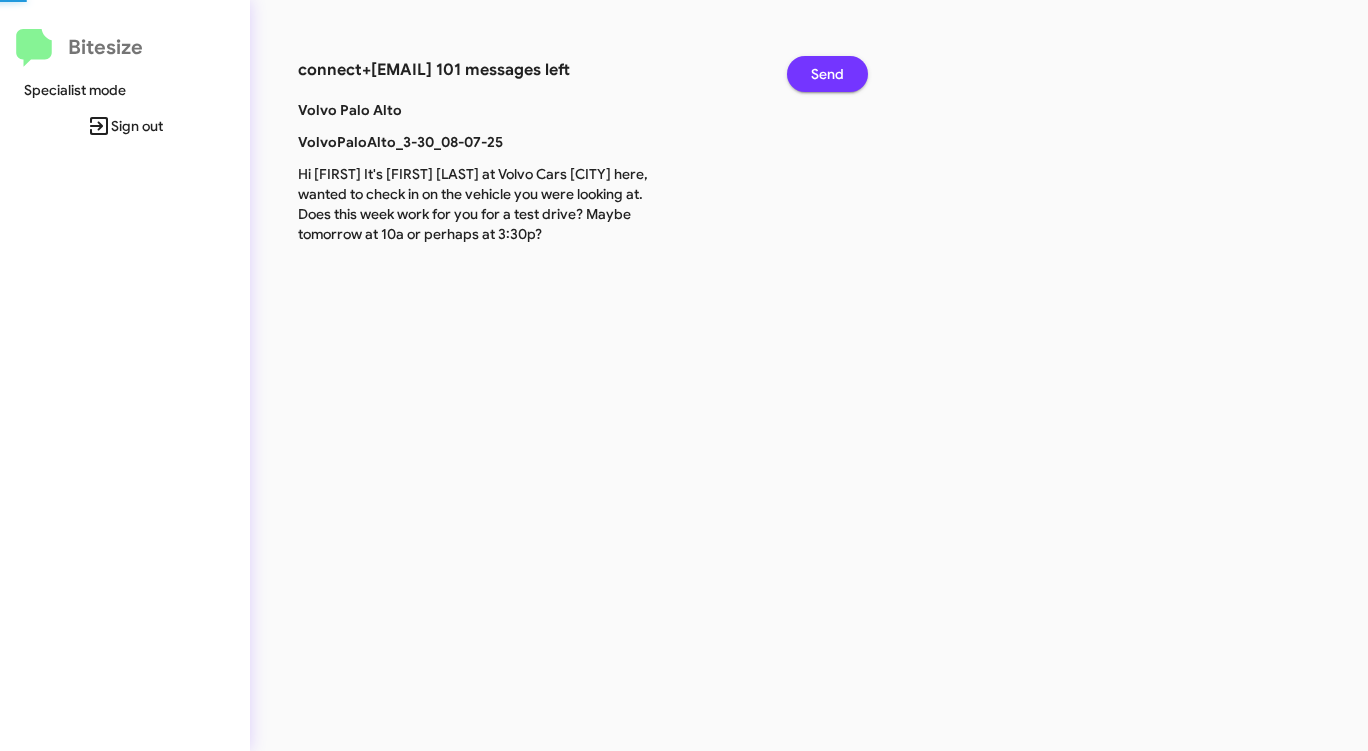 click on "Send" 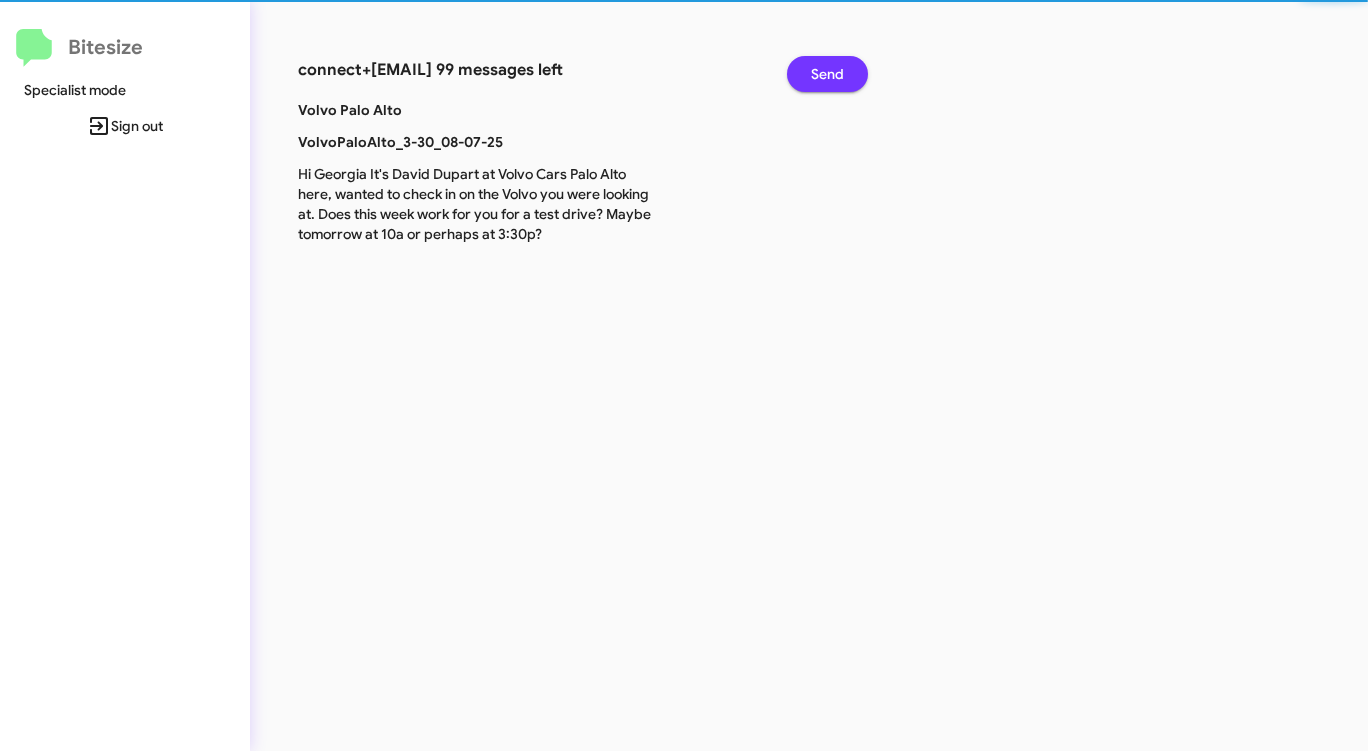 click on "Send" 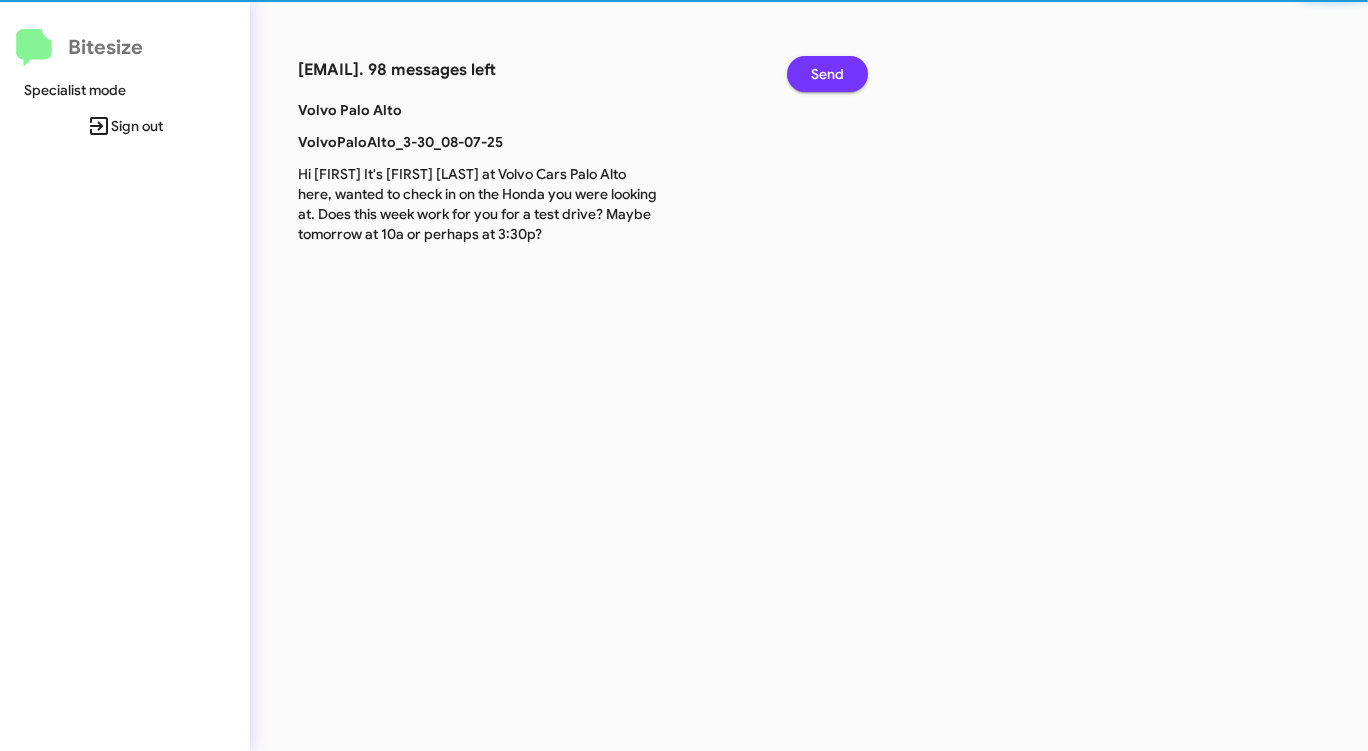 click on "Send" 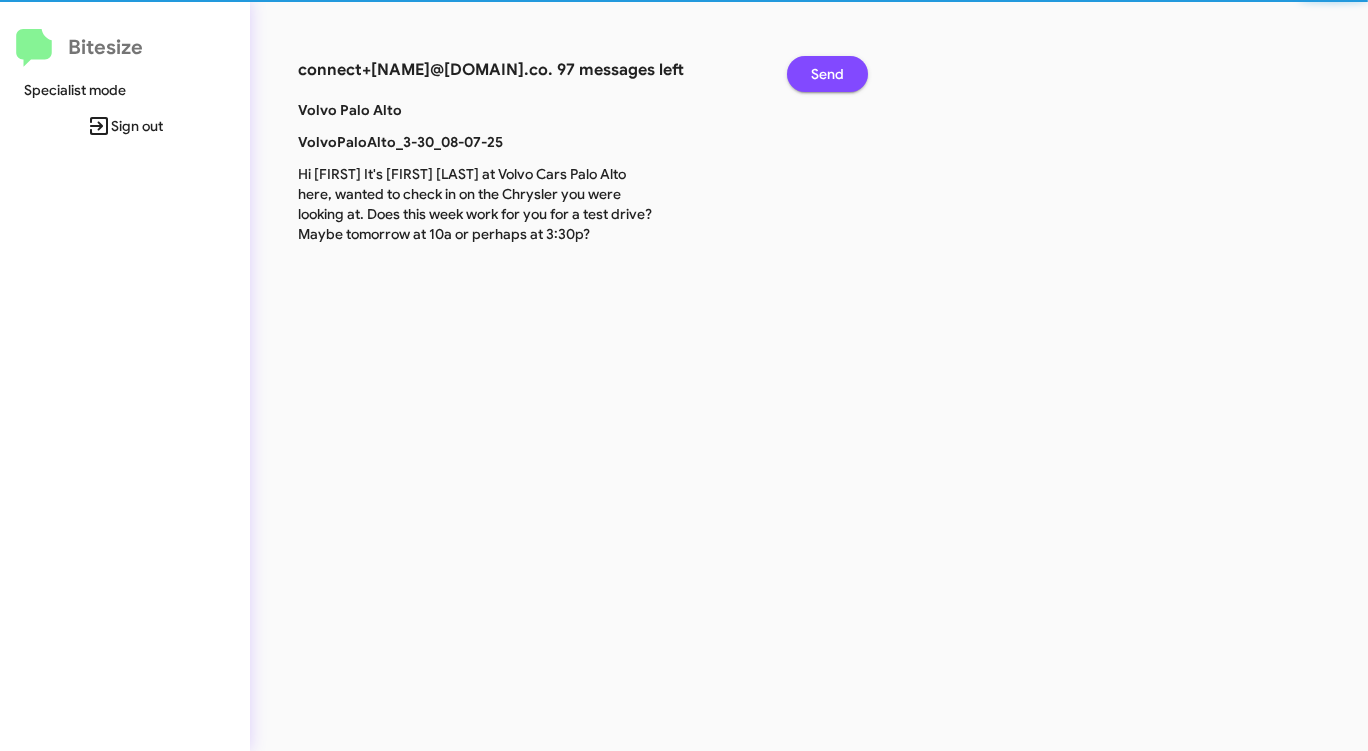 click on "Send" 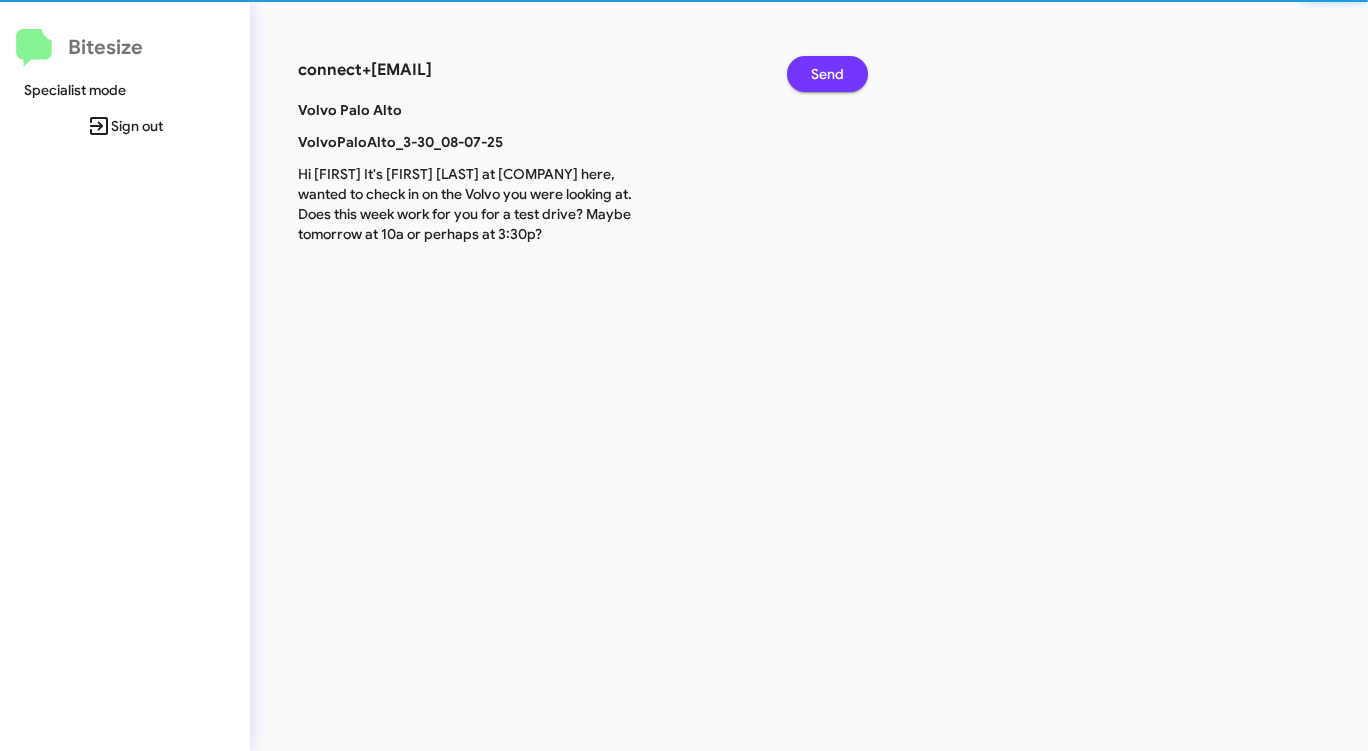 click on "Send" 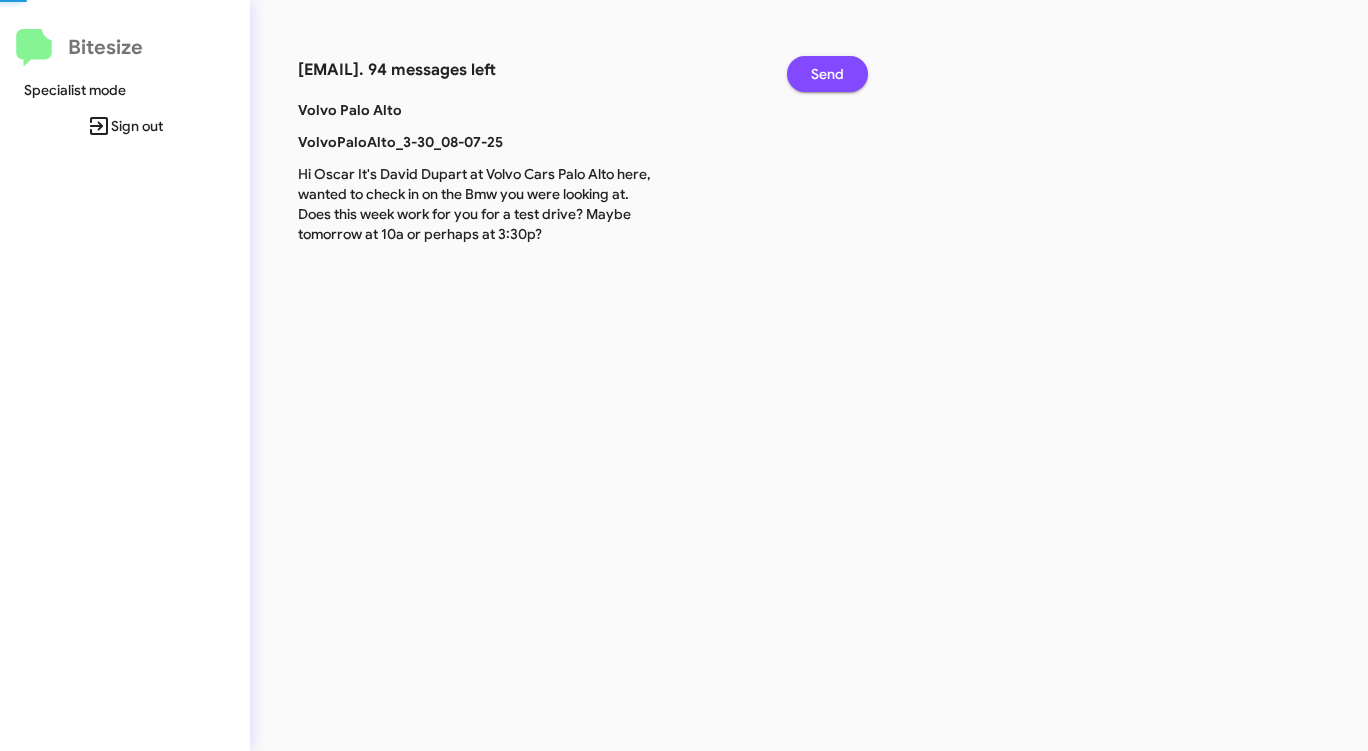 click on "Send" 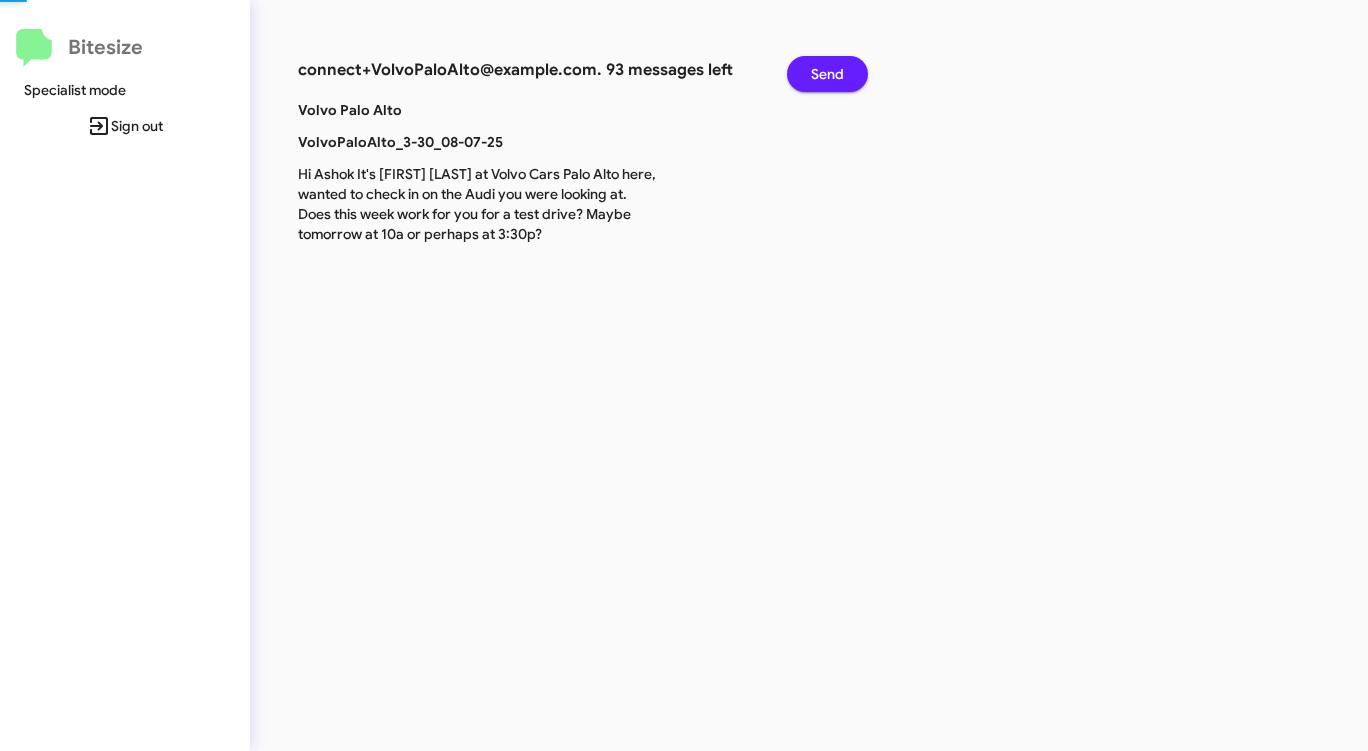 click on "Send" 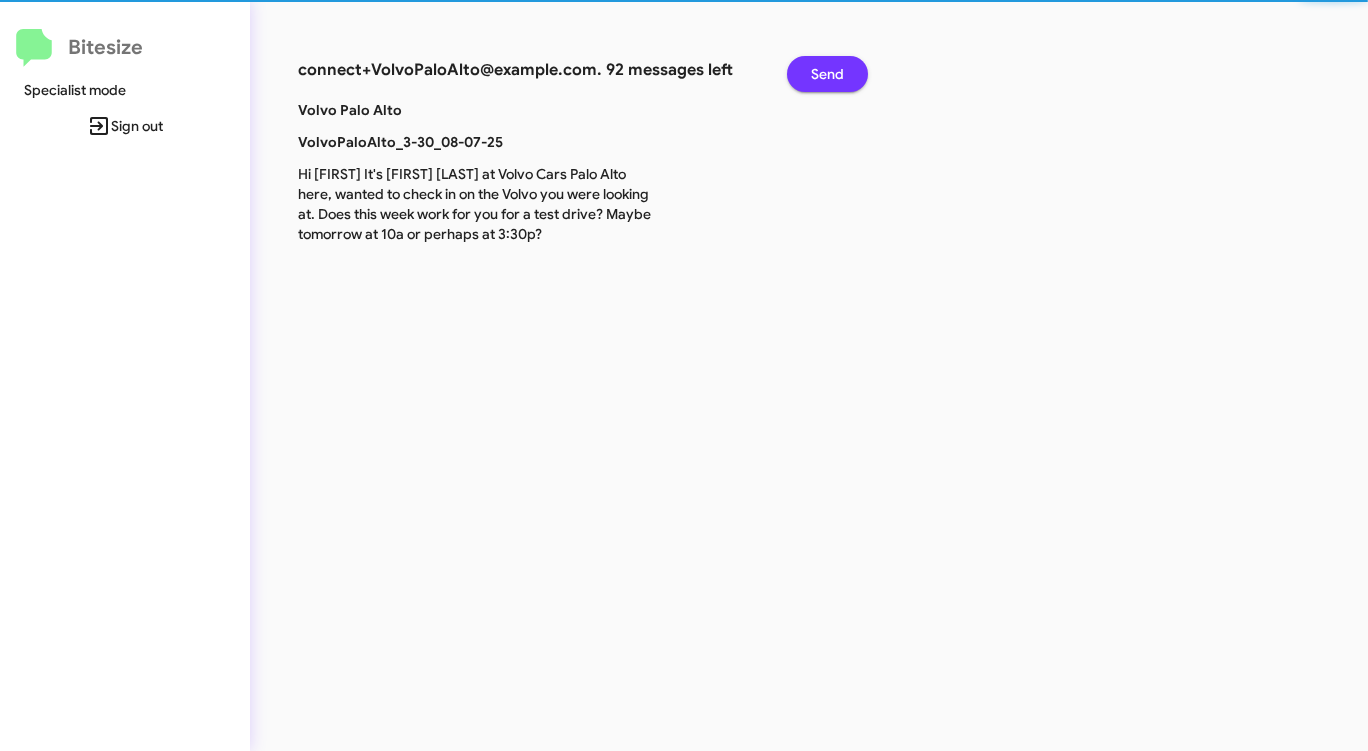 click on "Send" 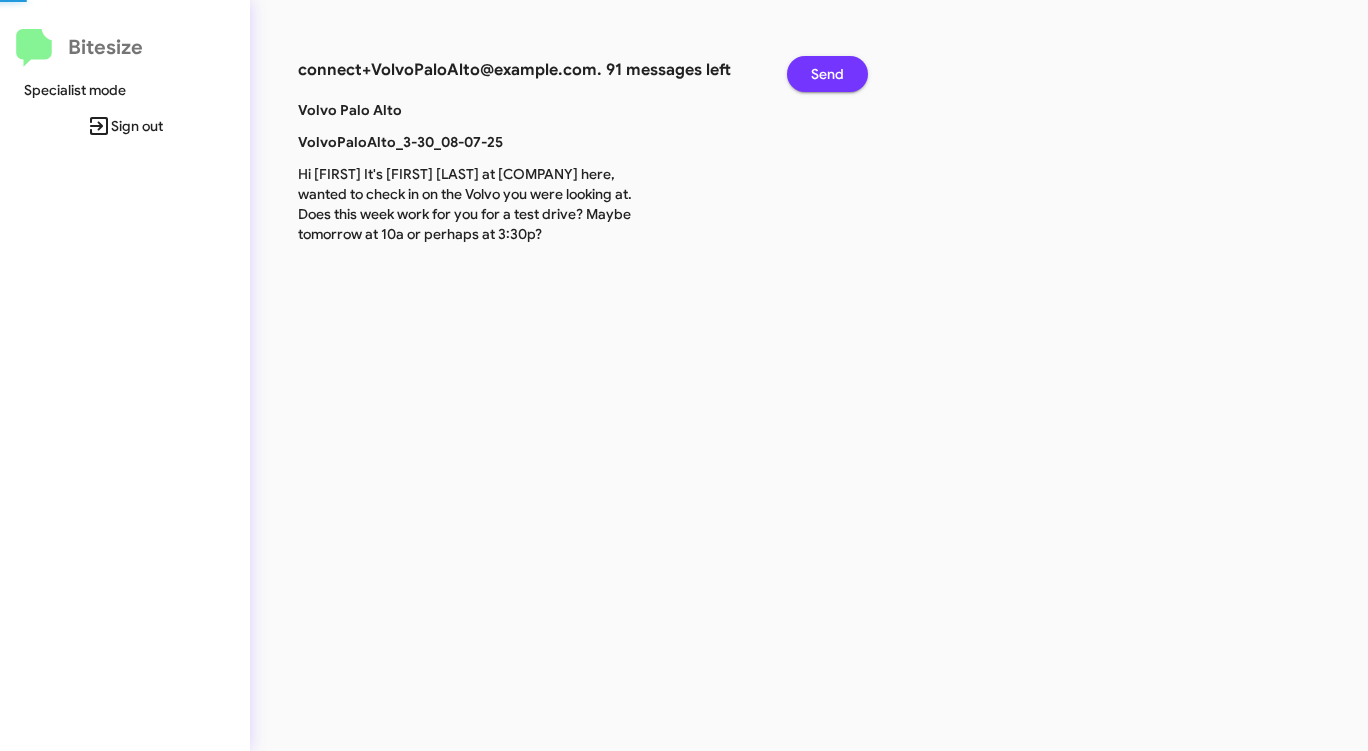 click on "Send" 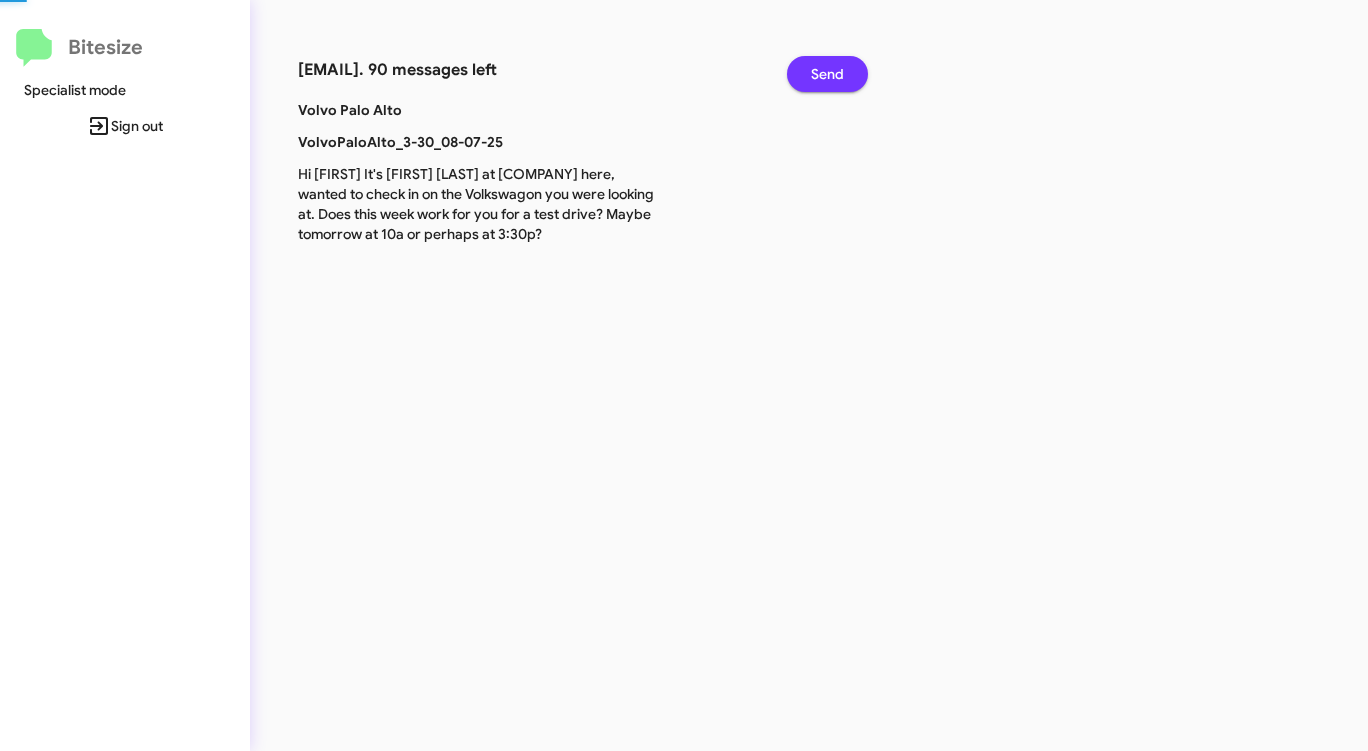 click on "Send" 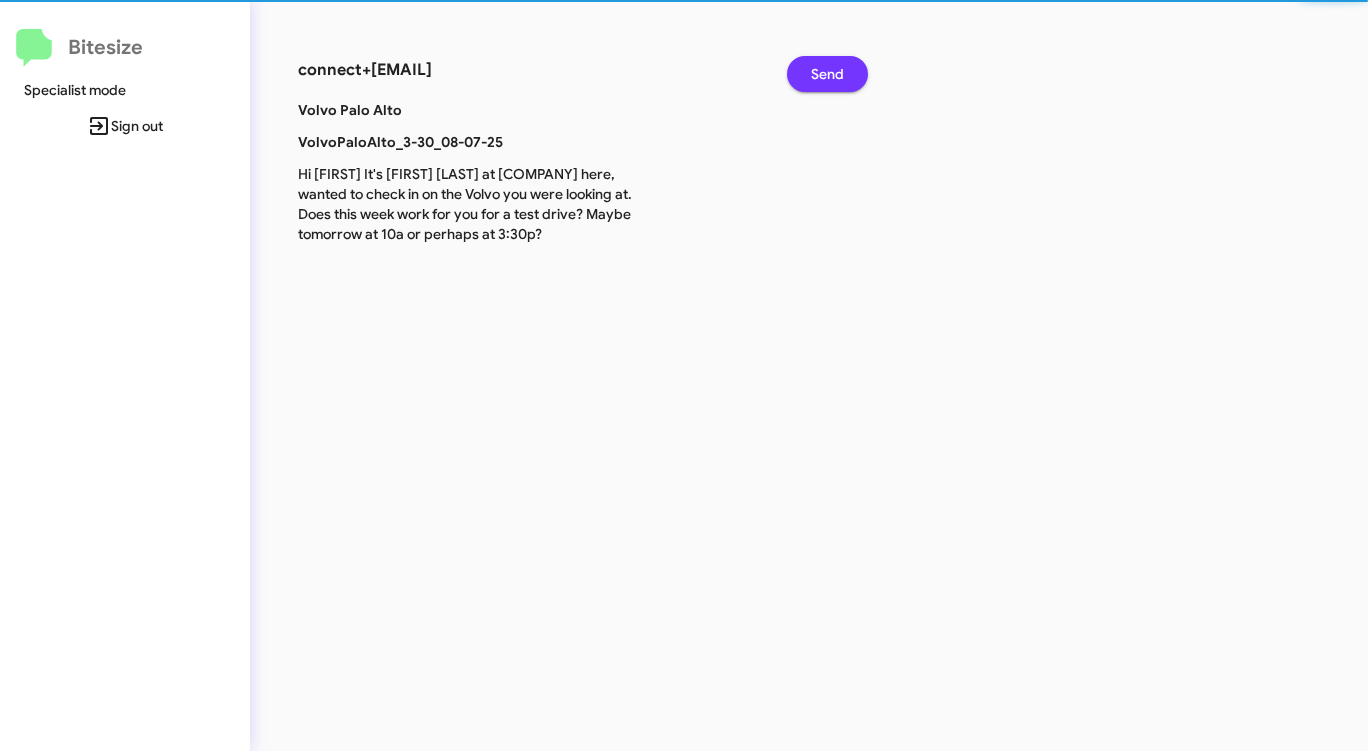 click on "Send" 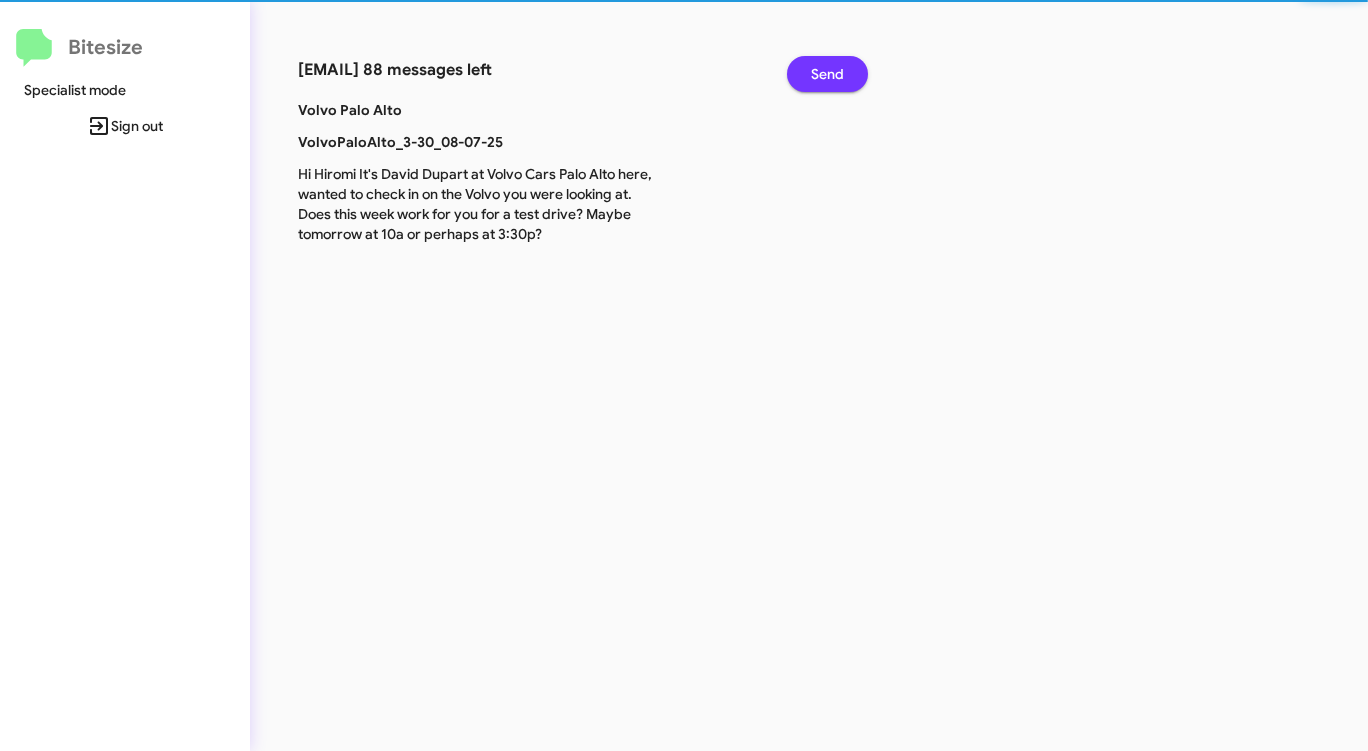 click on "Send" 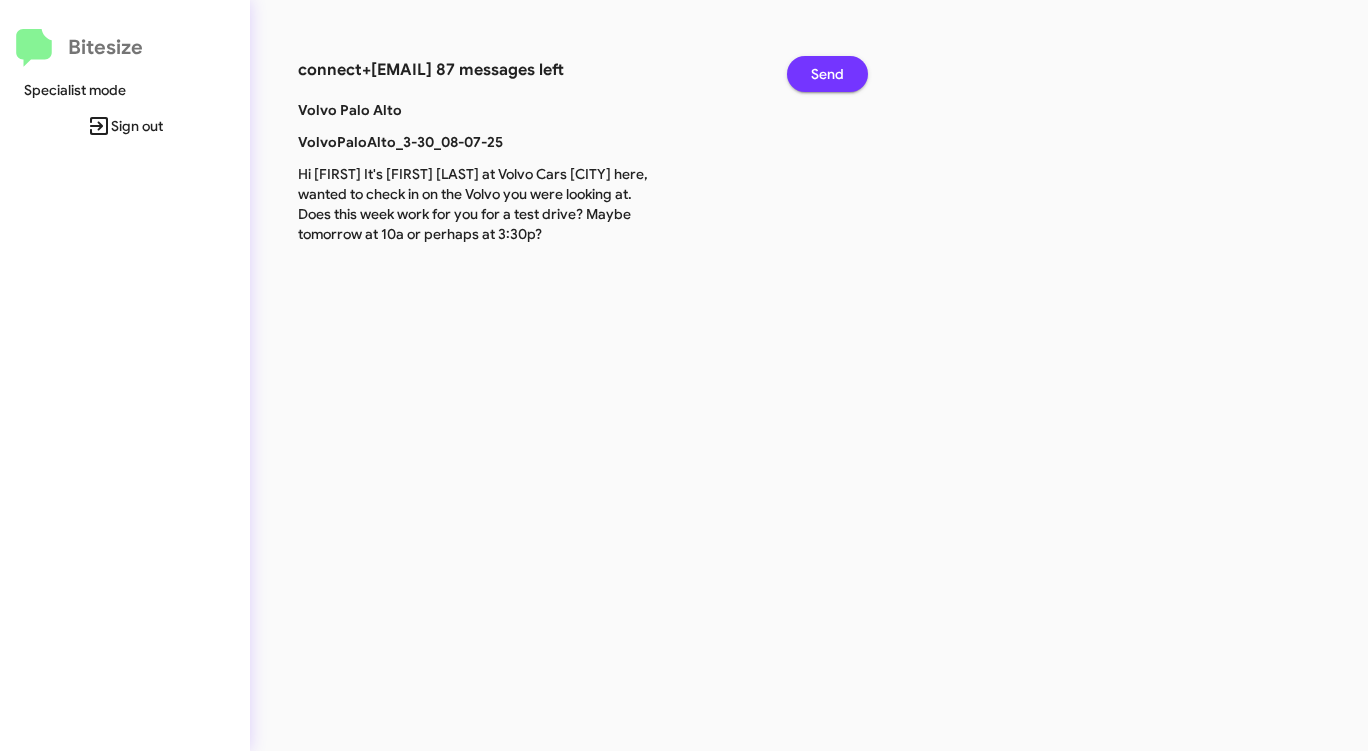 click on "Send" 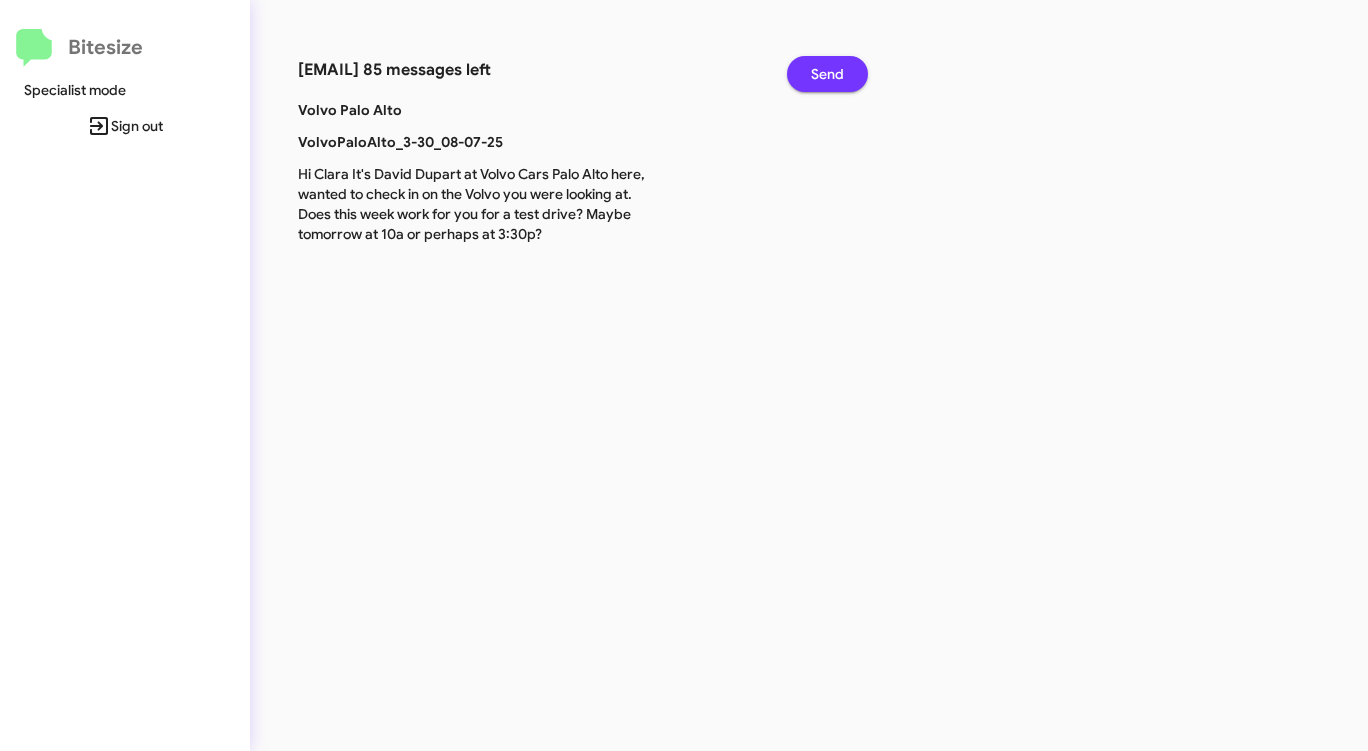 click on "Send" 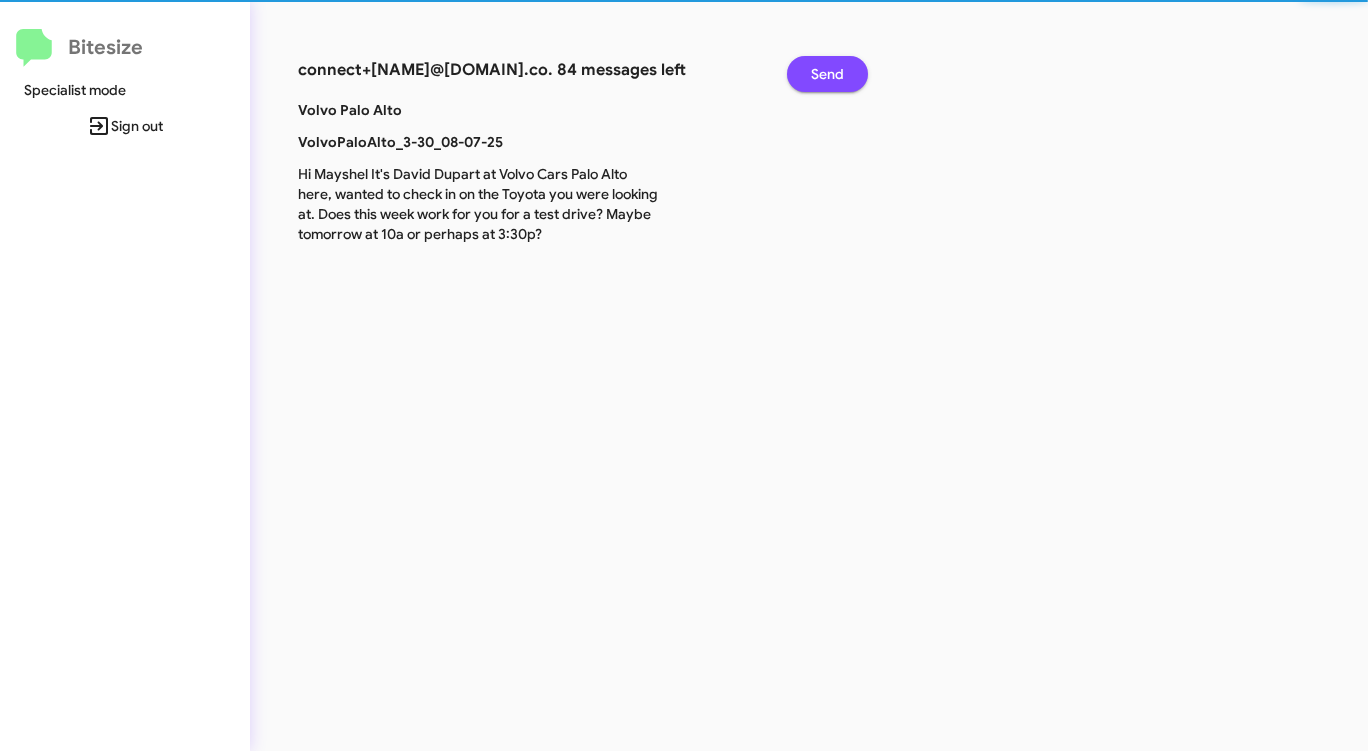 click on "Send" 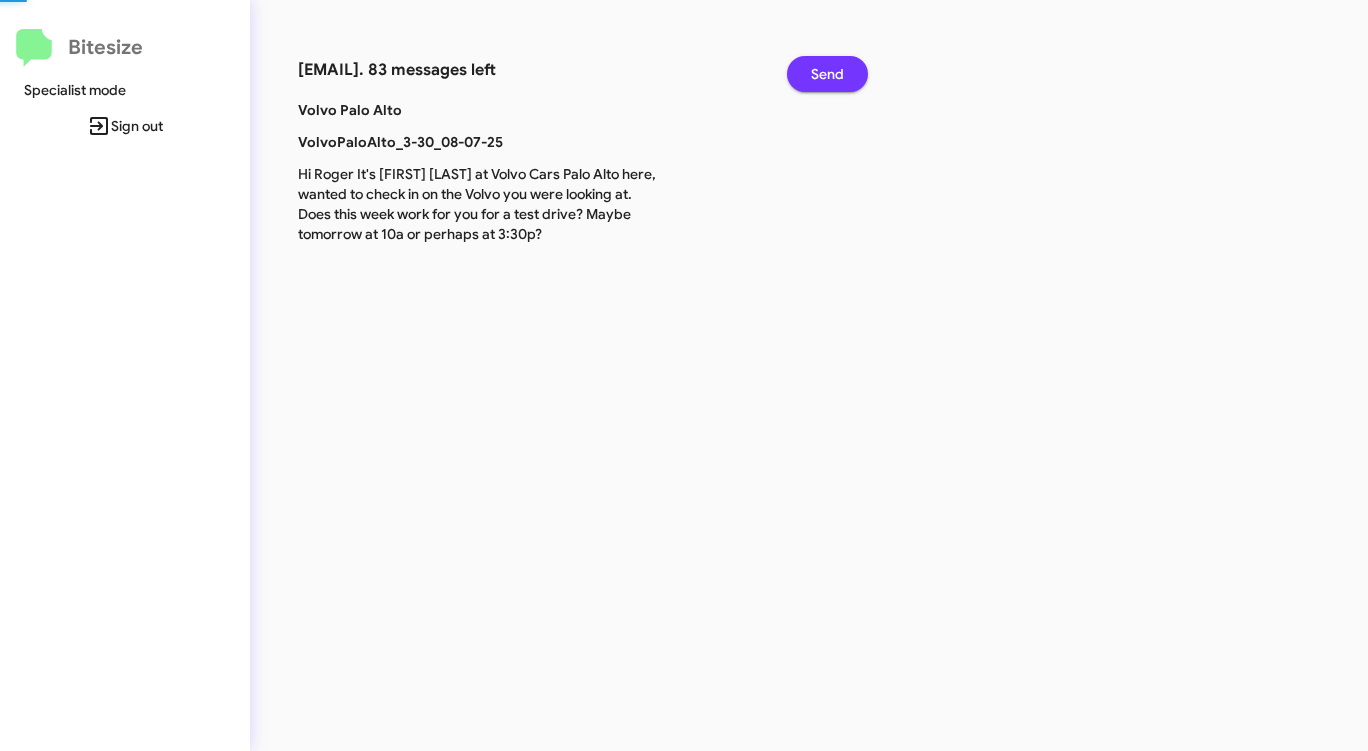click on "Send" 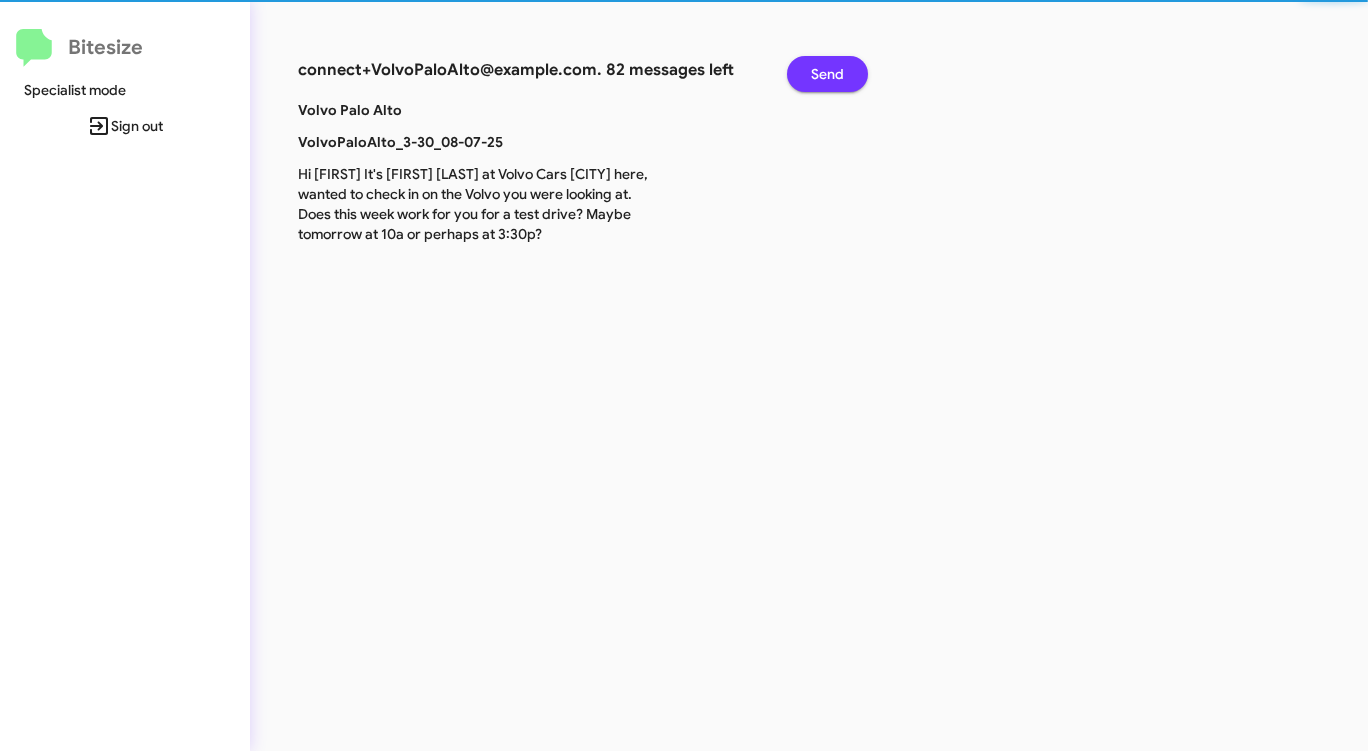 click on "Send" 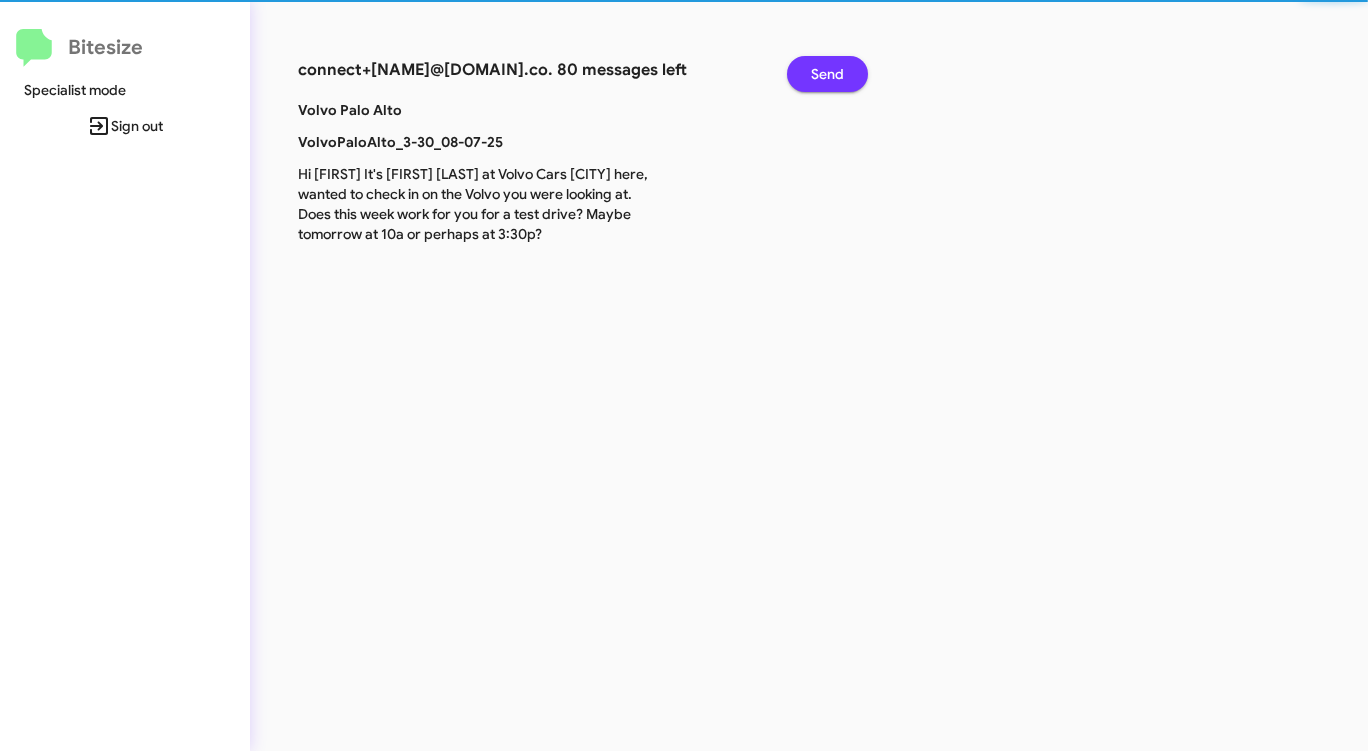 click on "Send" 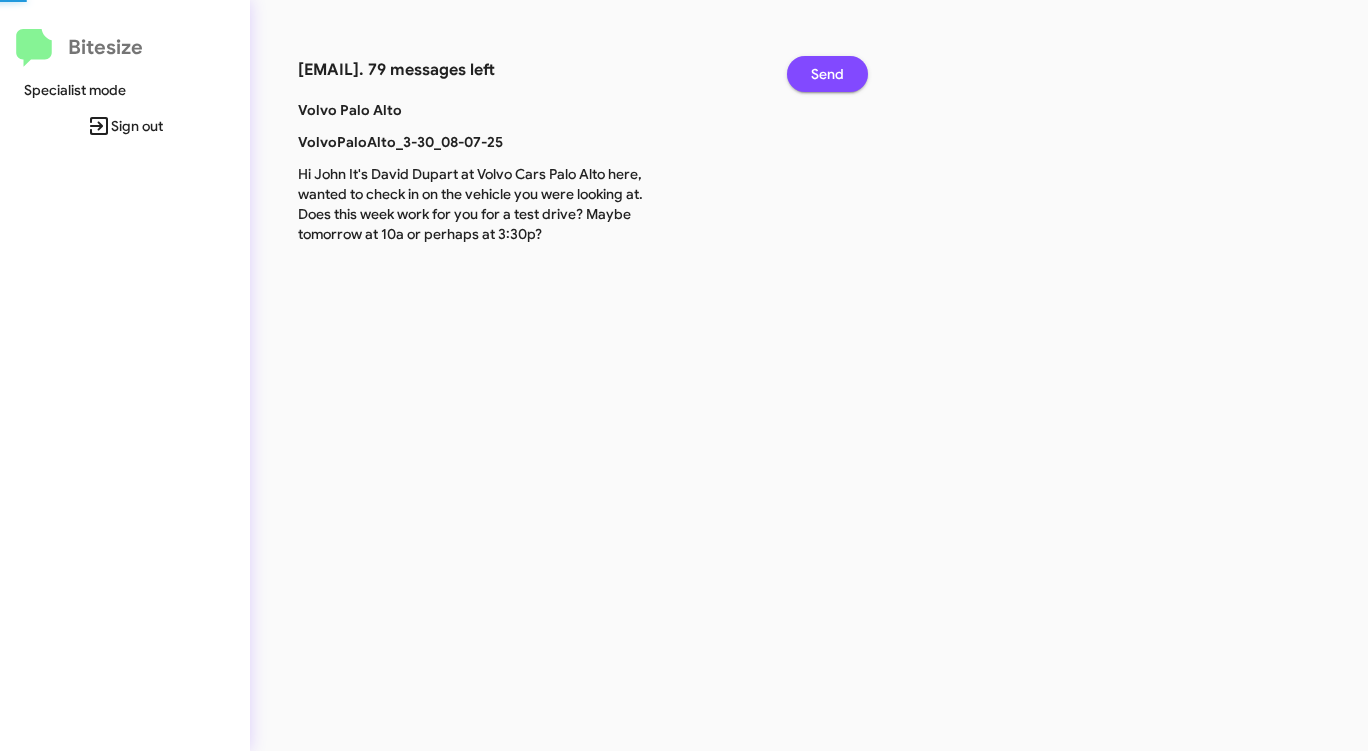 click on "Send" 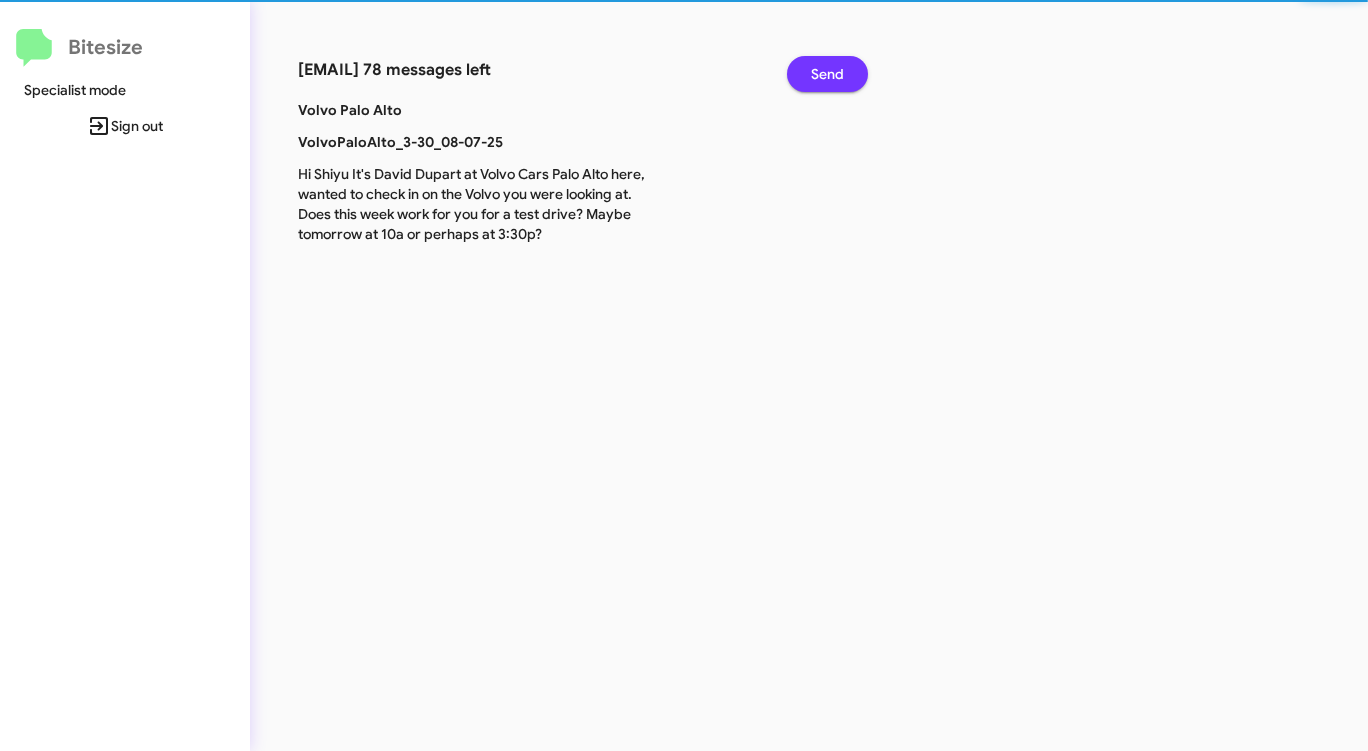click on "Send" 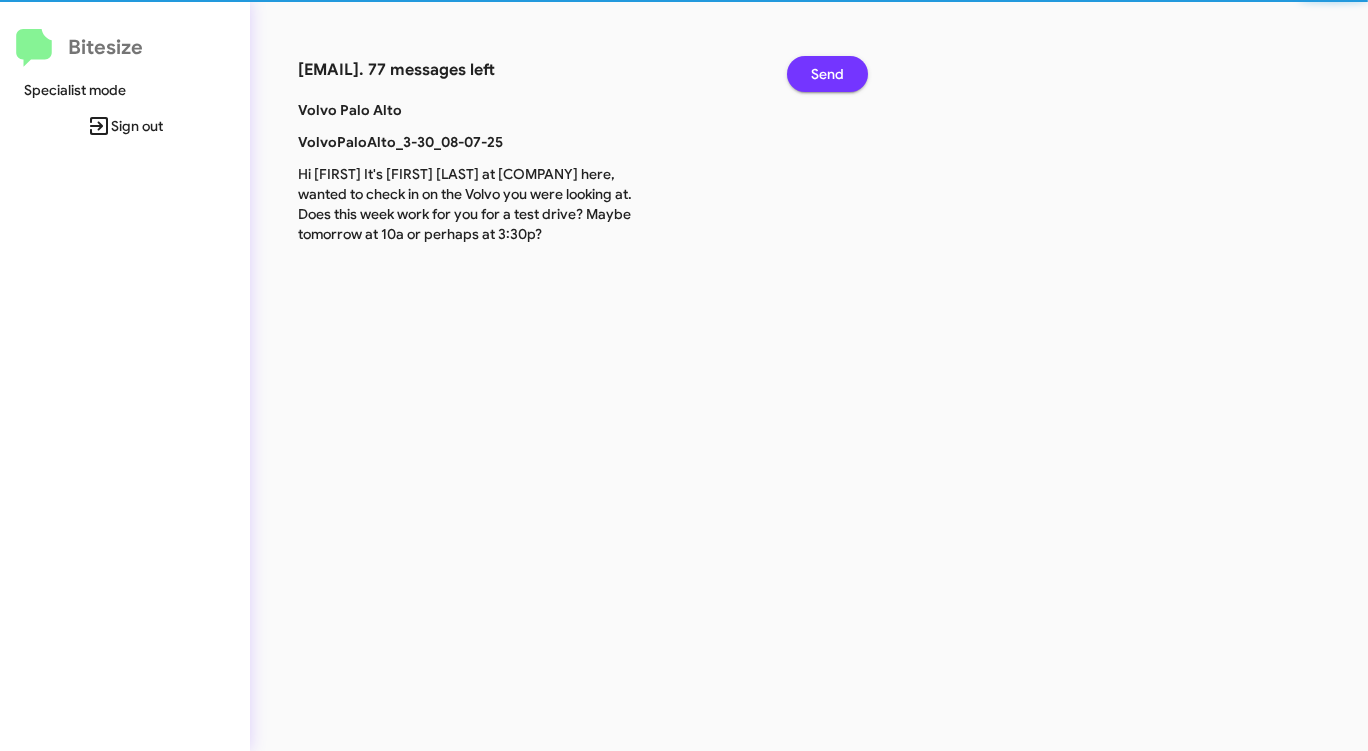 click on "Send" 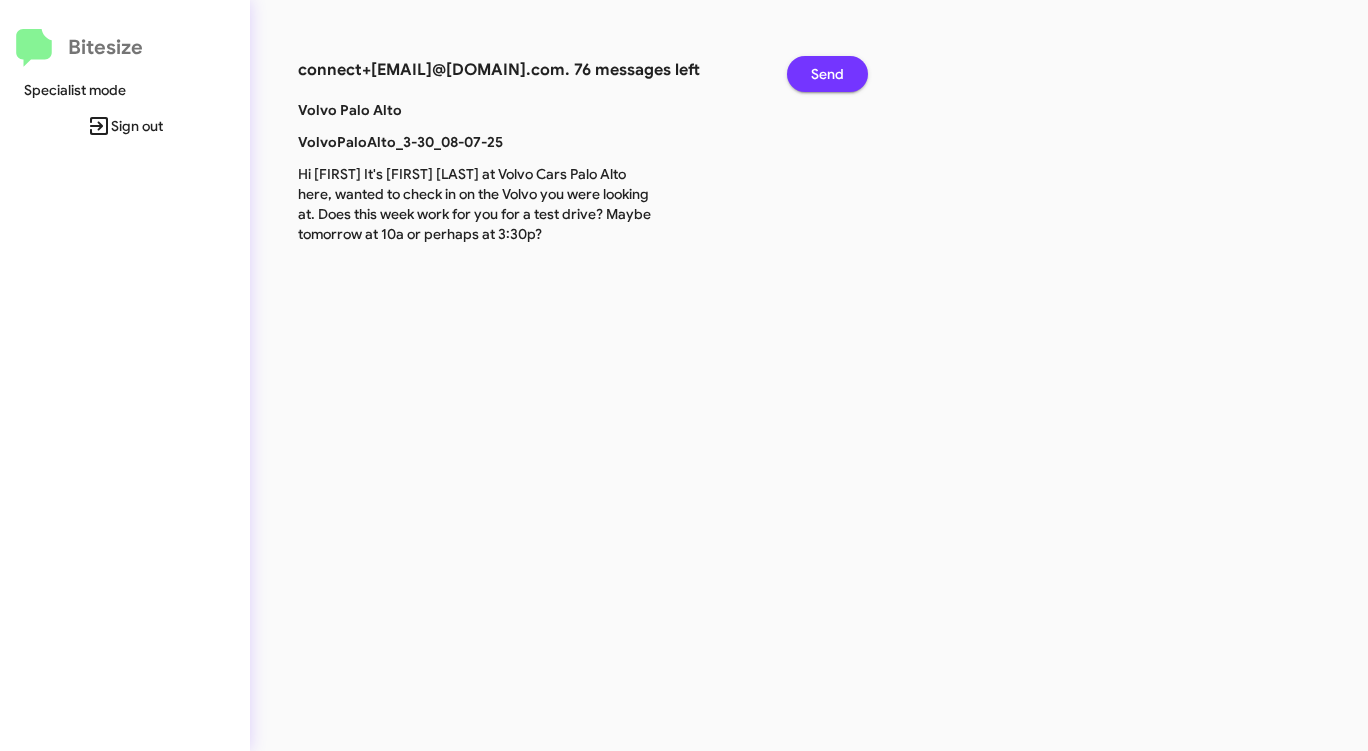 click on "Send" 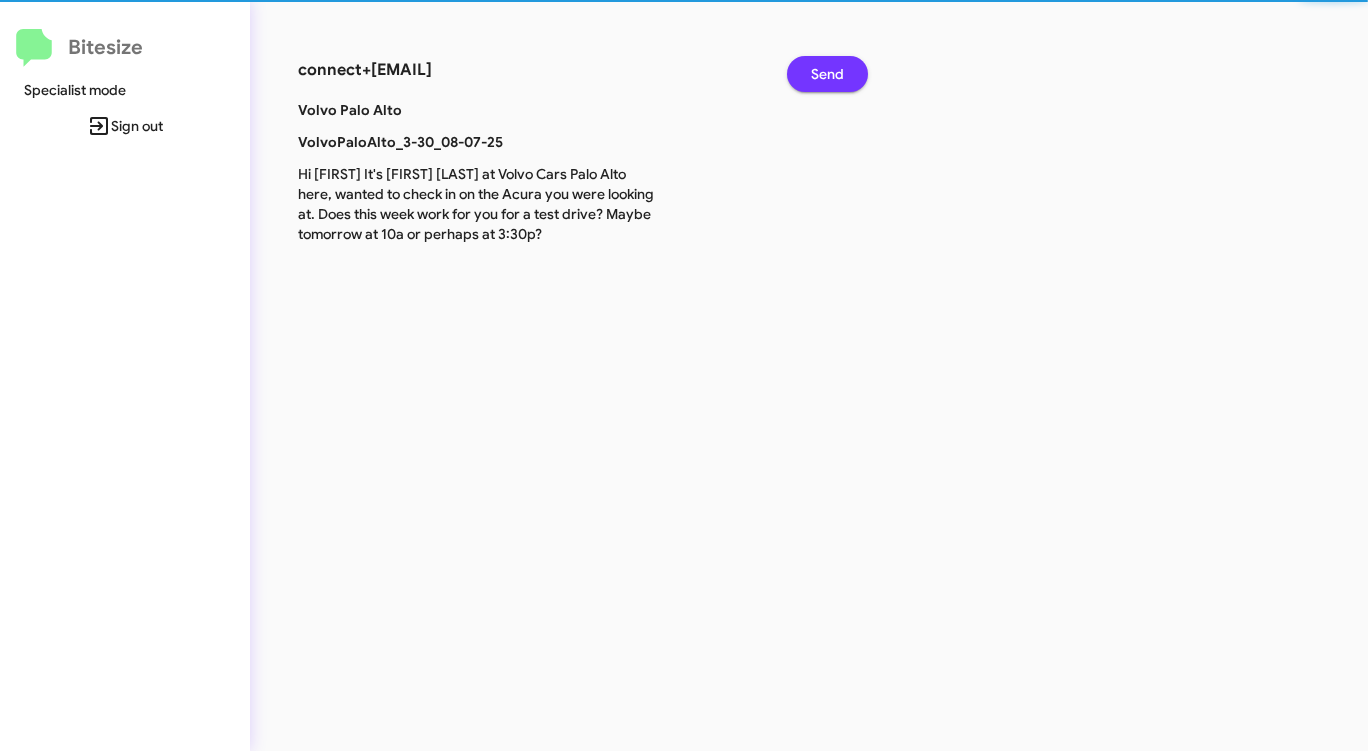 click on "Send" 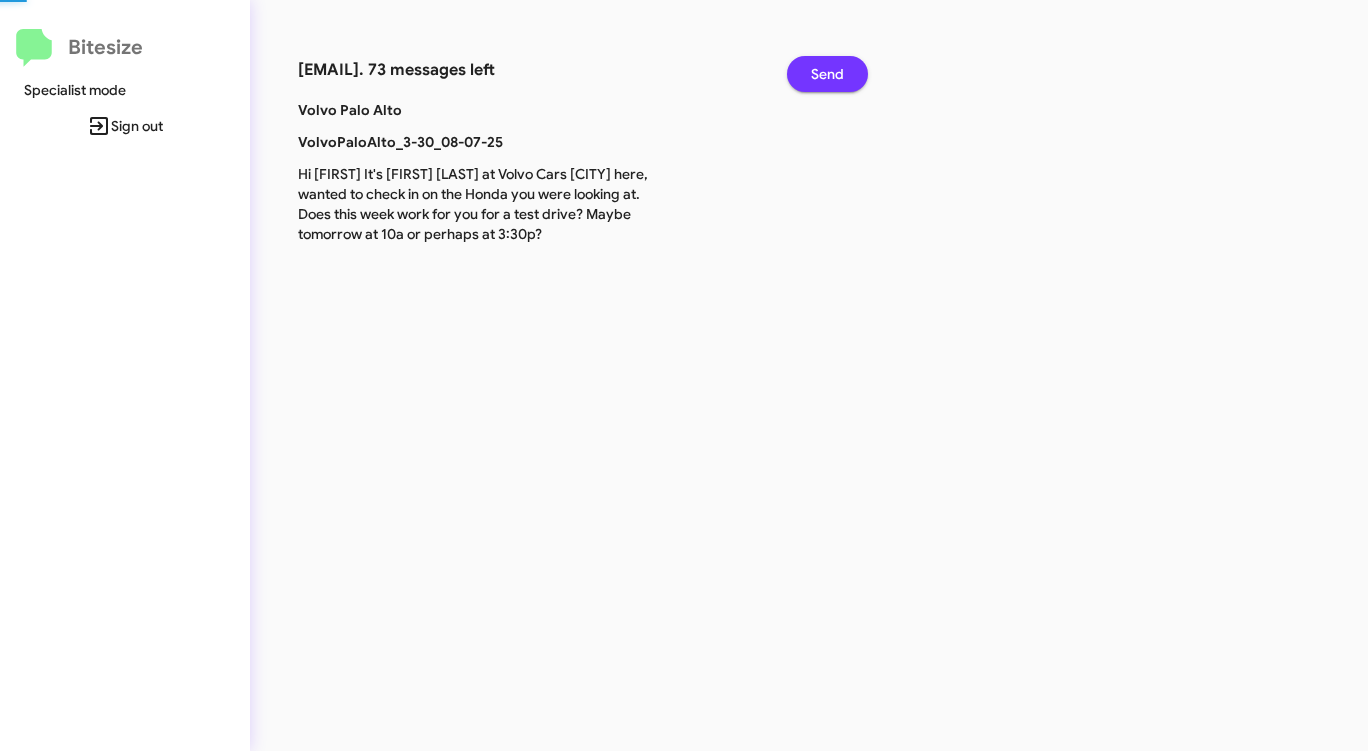 click on "Send" 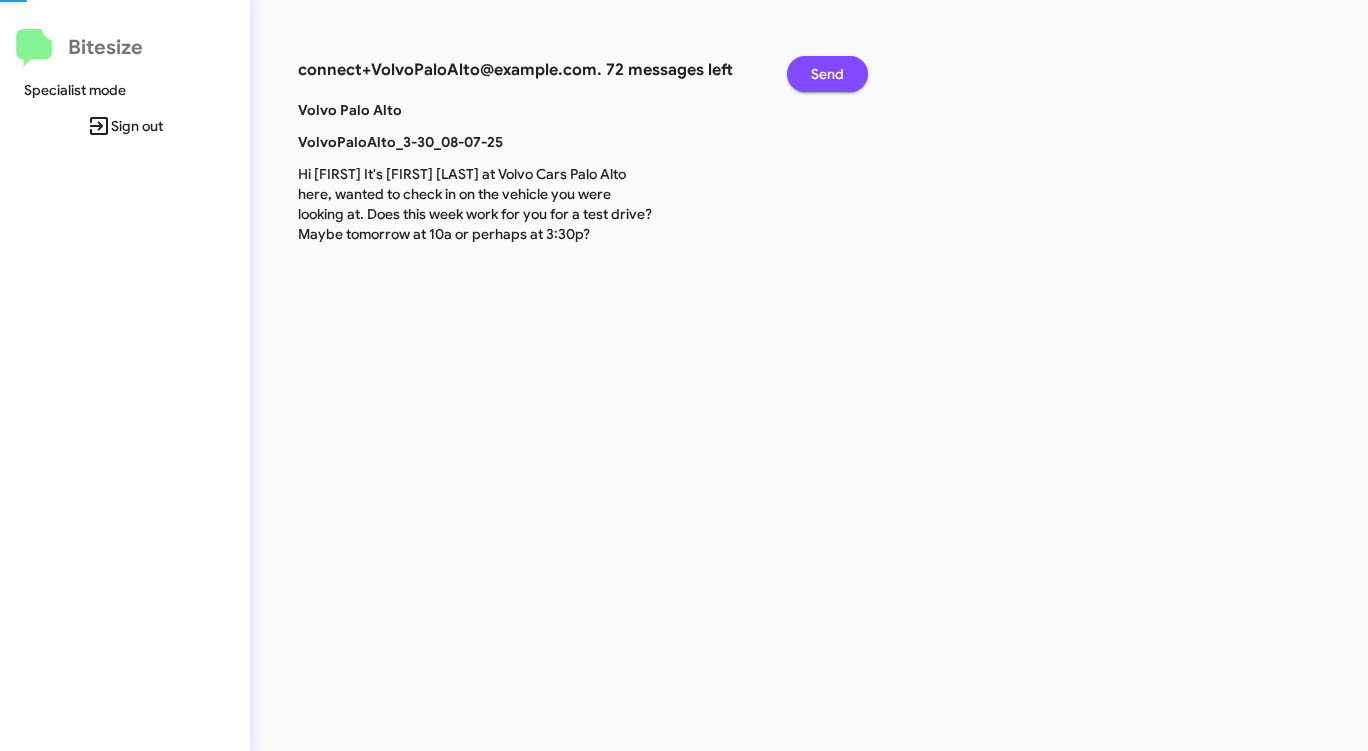 click on "Send" 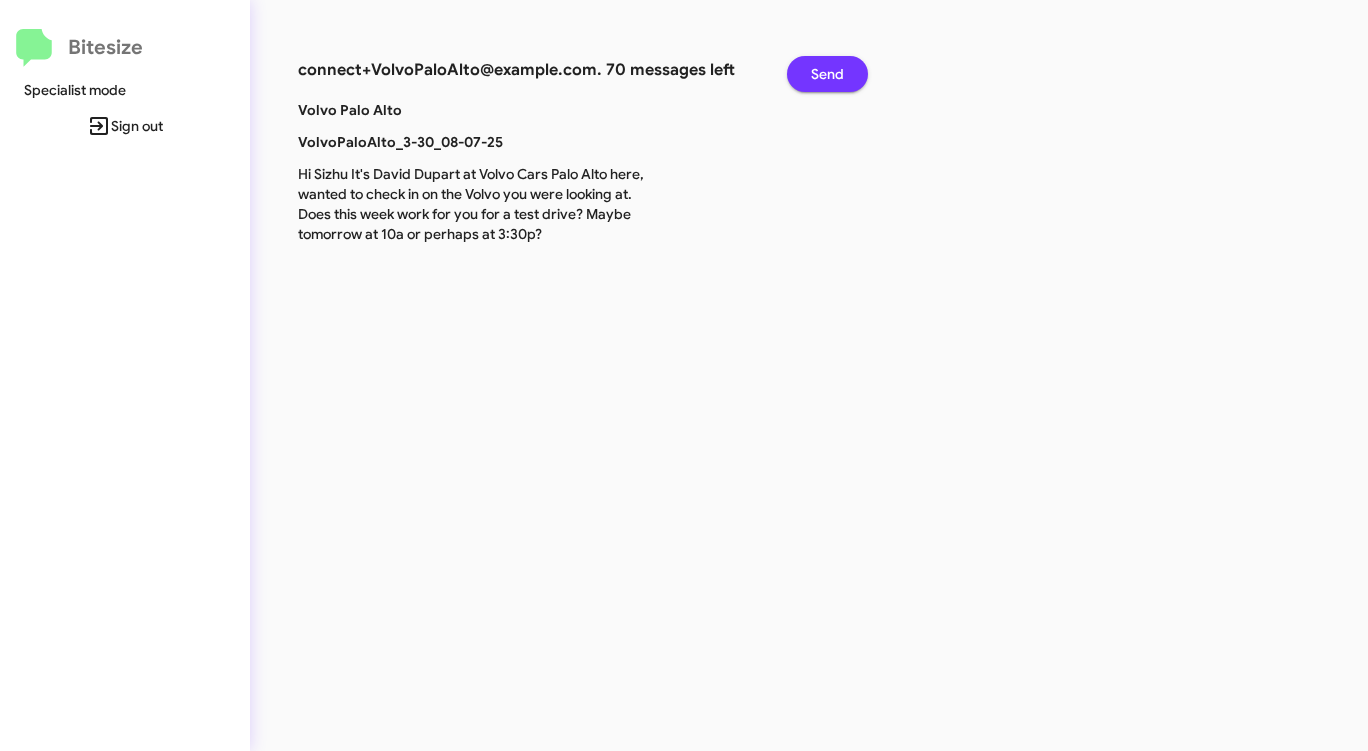 click on "Send" 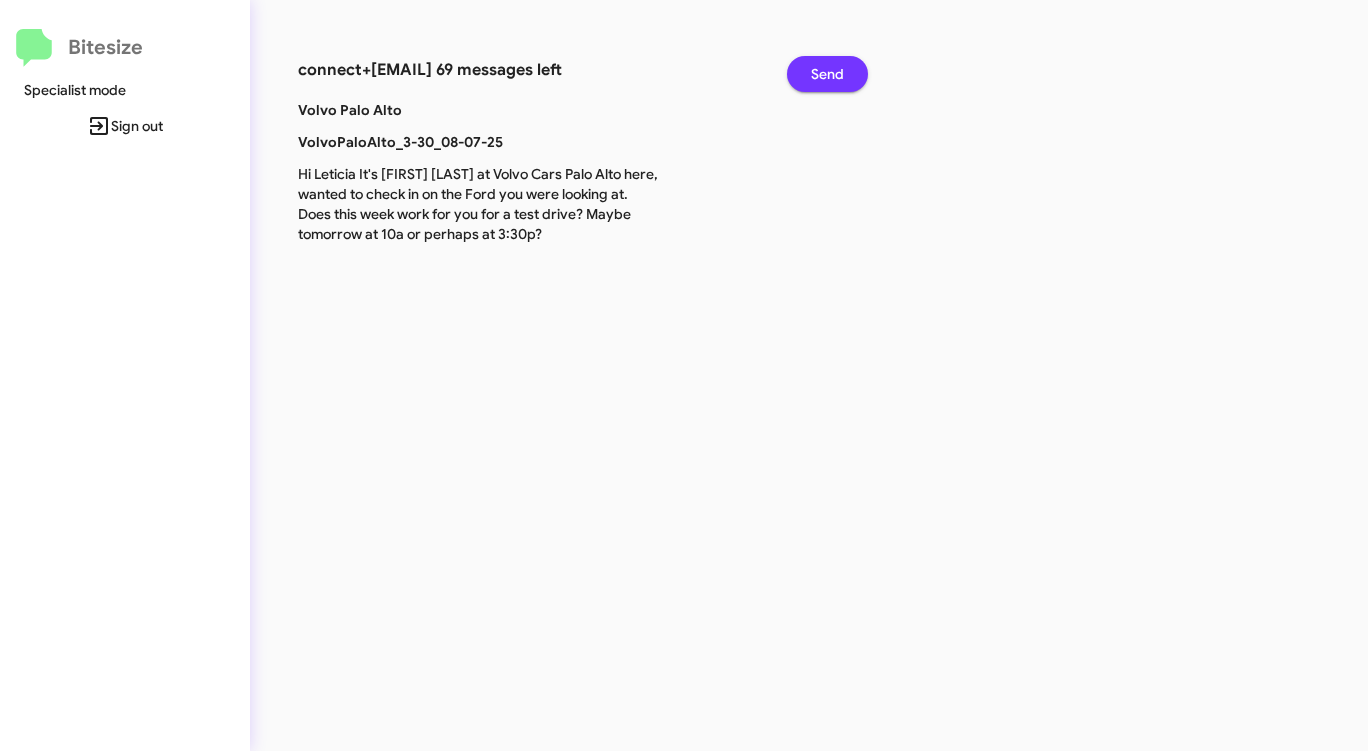 click on "Send" 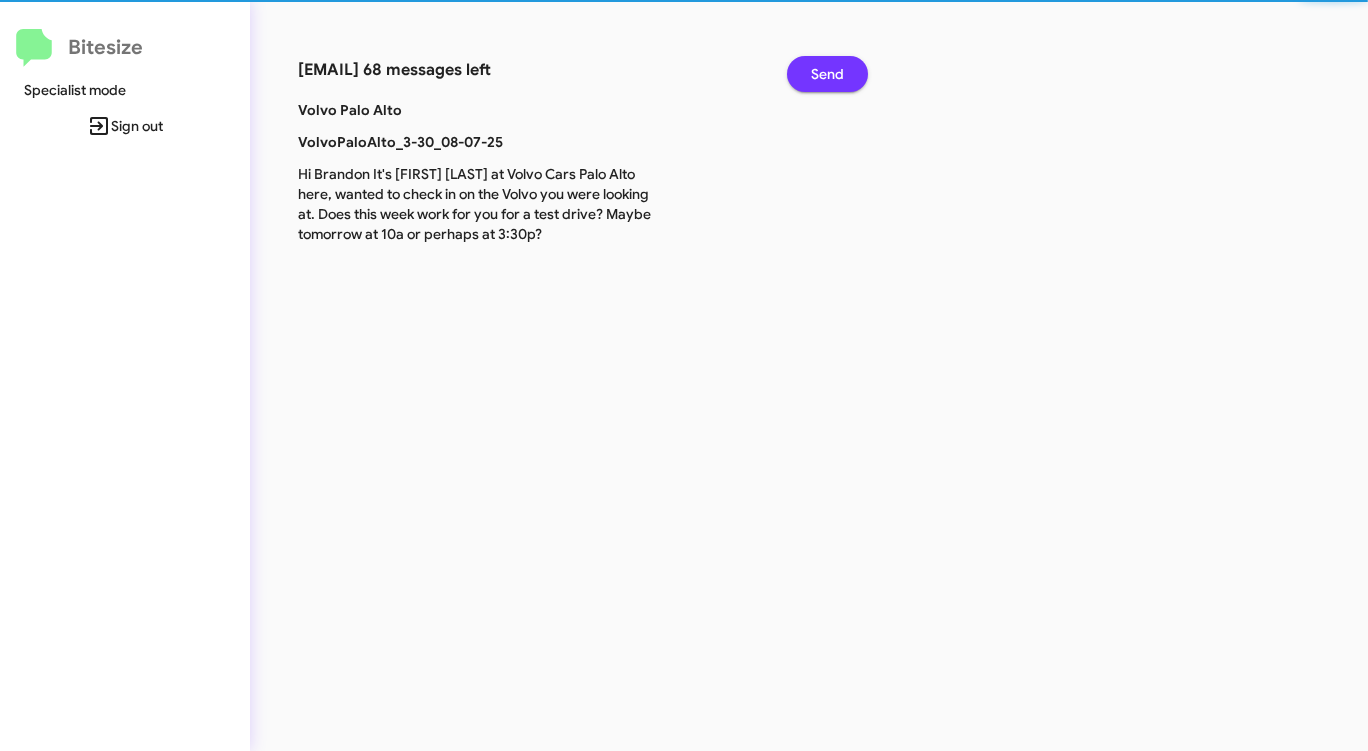 click on "Send" 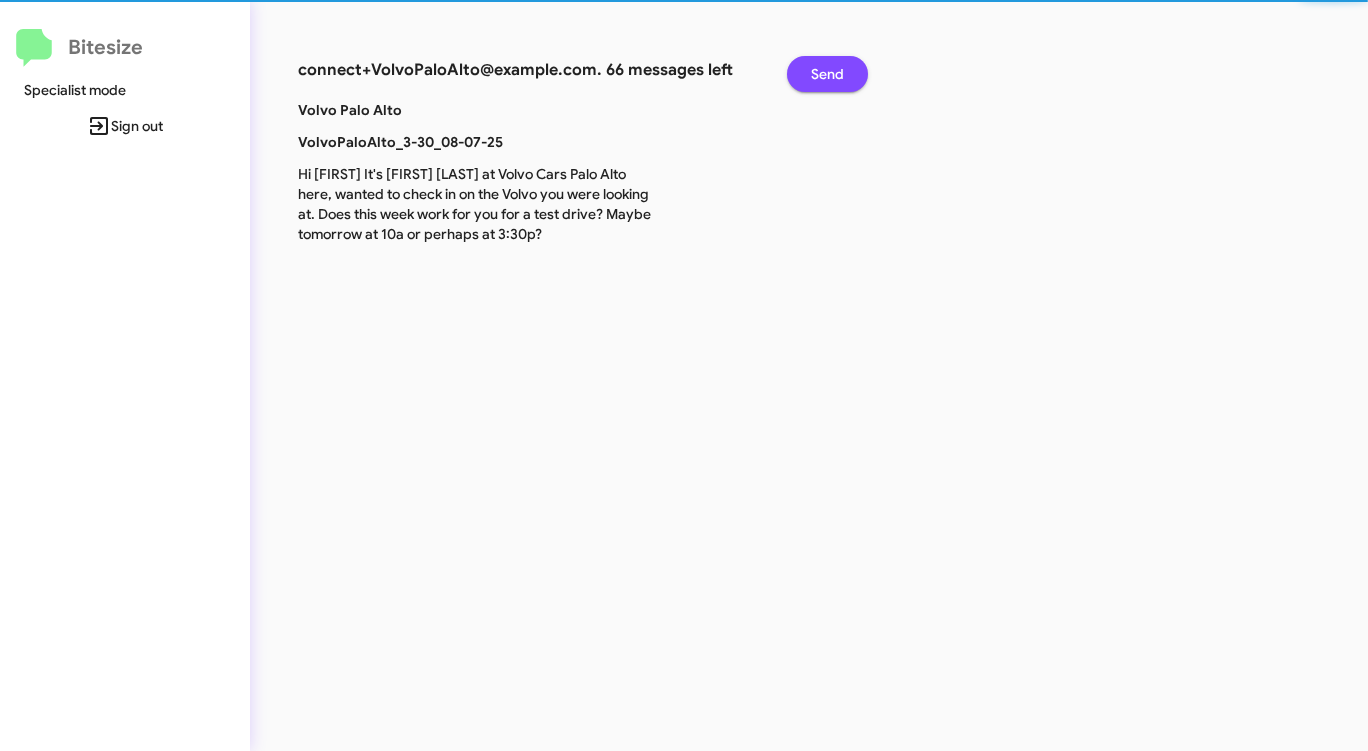 click on "Send" 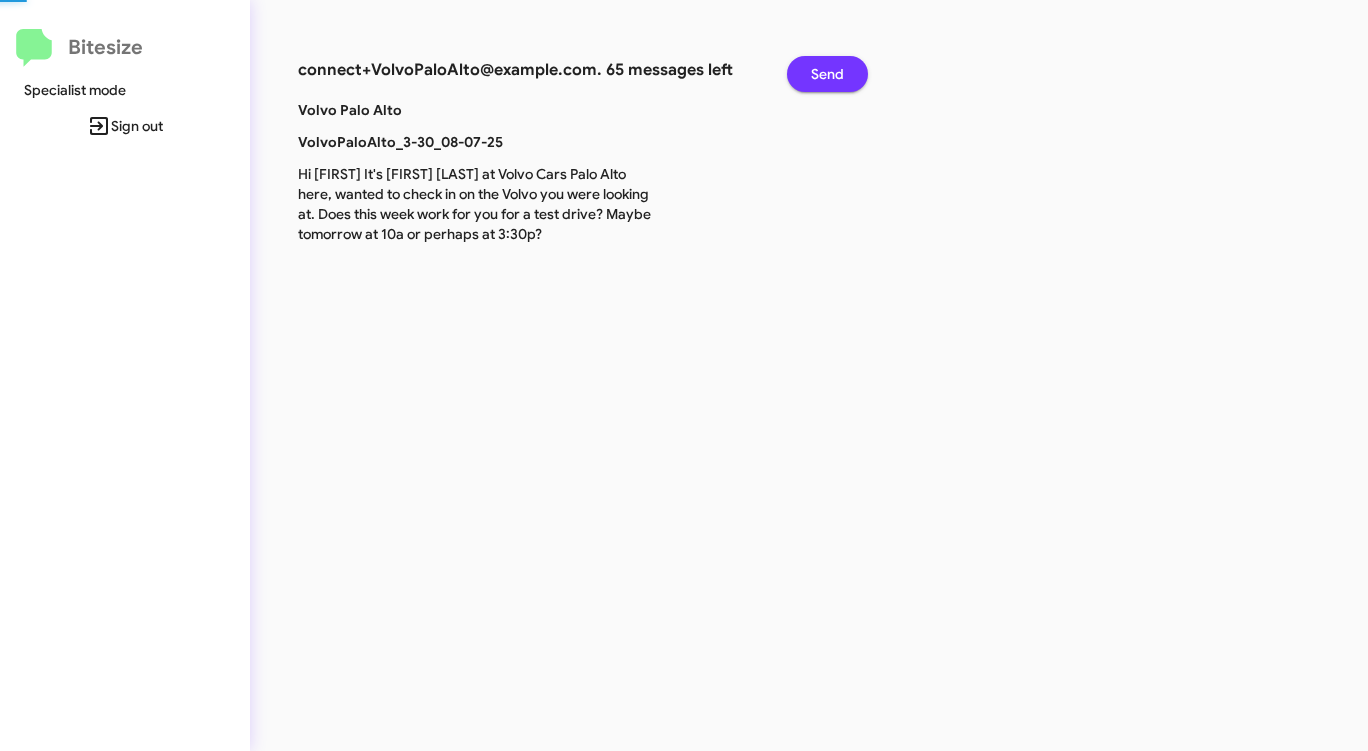 click on "Send" 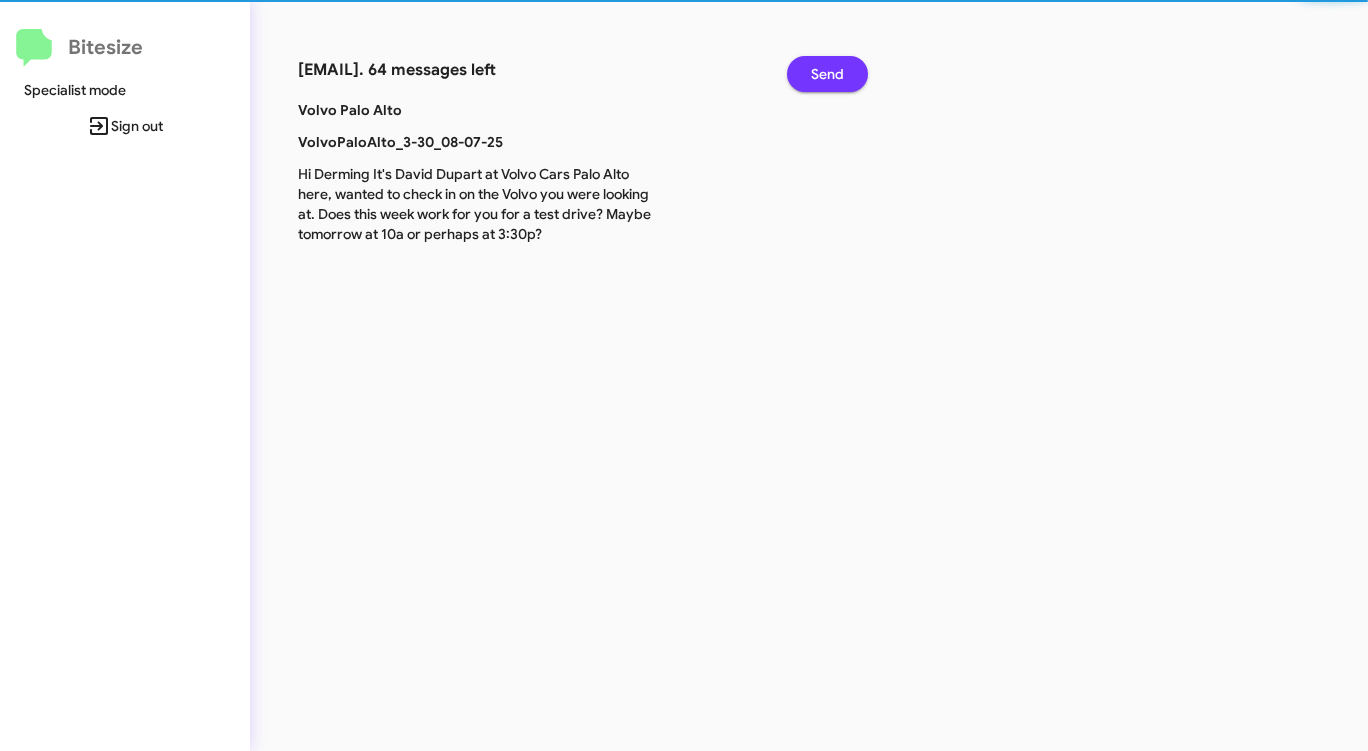 click on "Send" 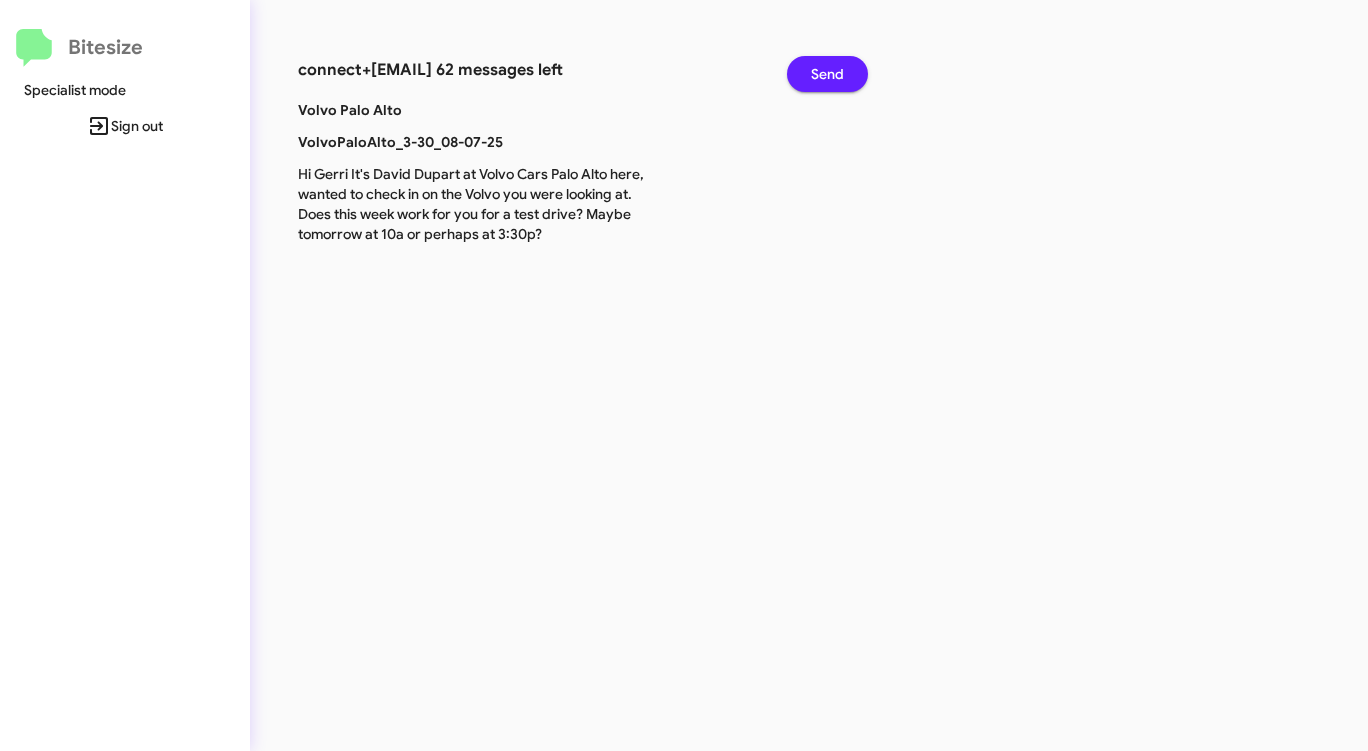 click on "Send" 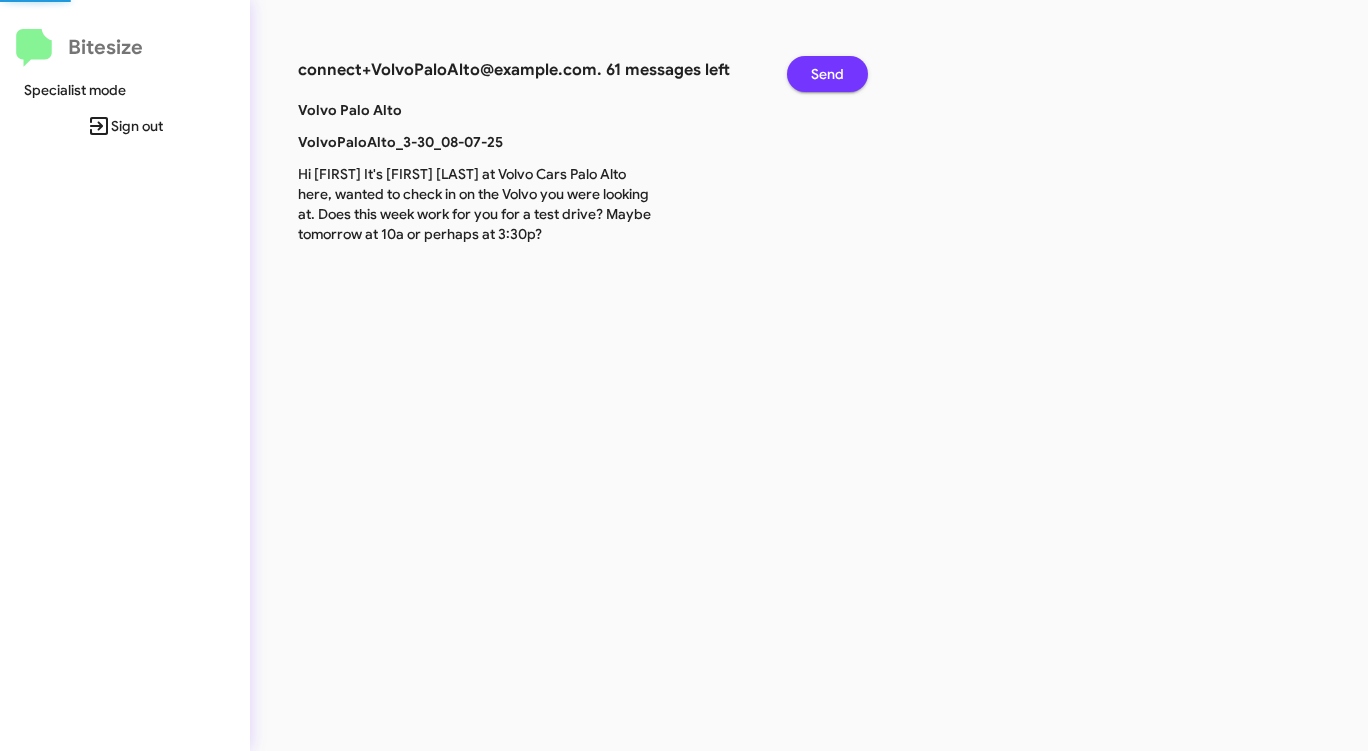 click on "Send" 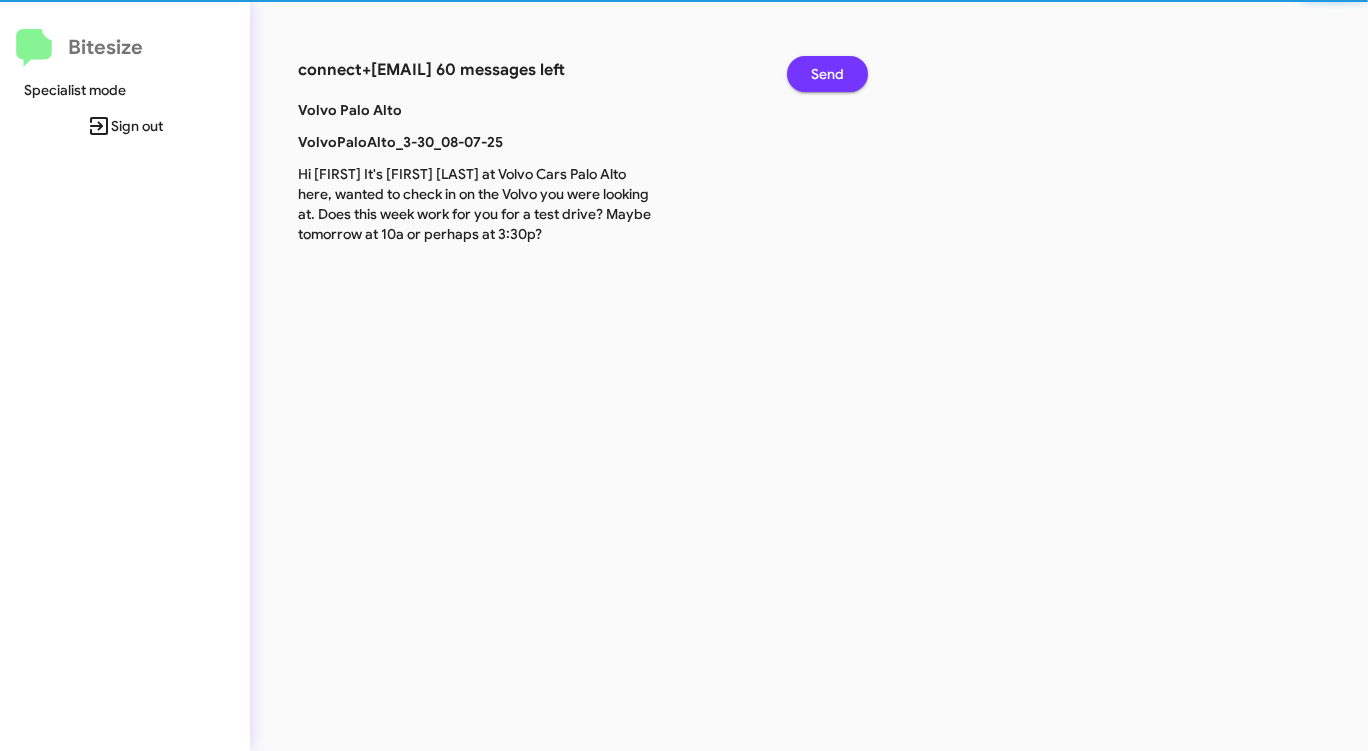 click on "Send" 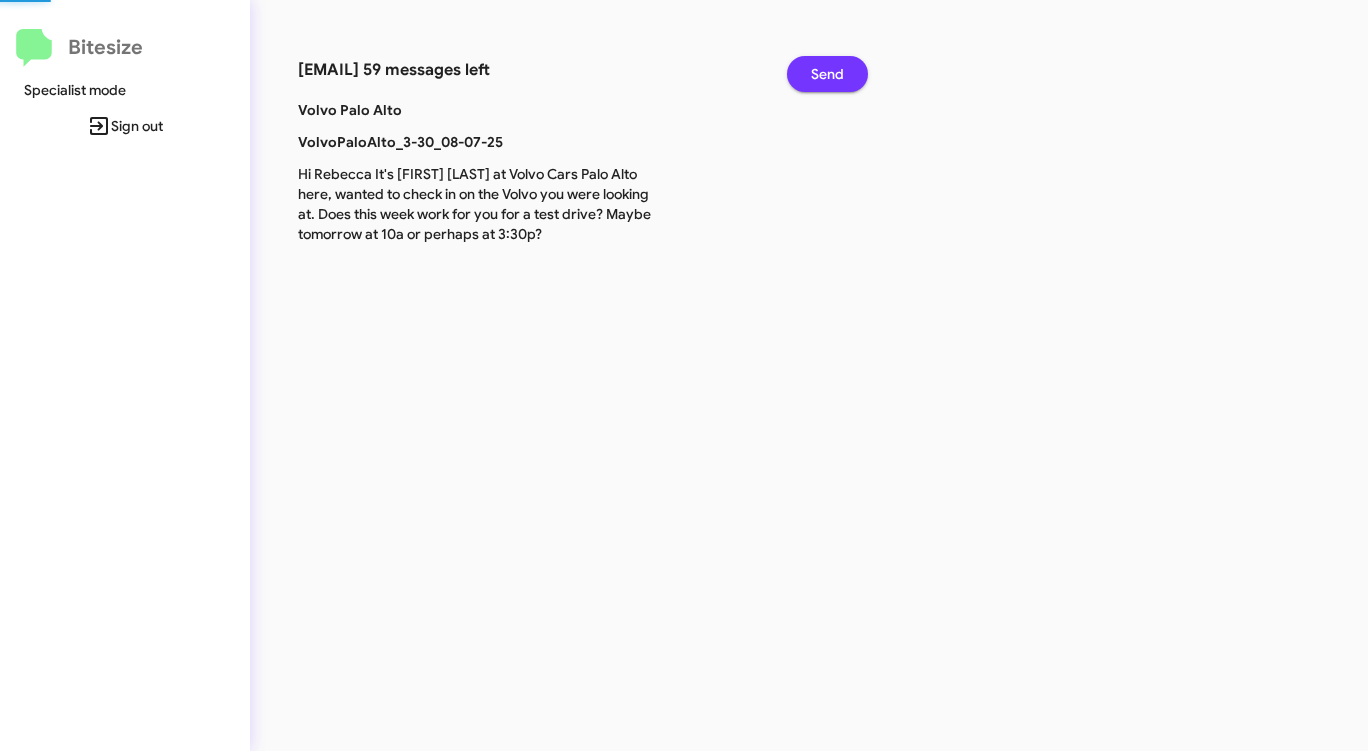 click on "Send" 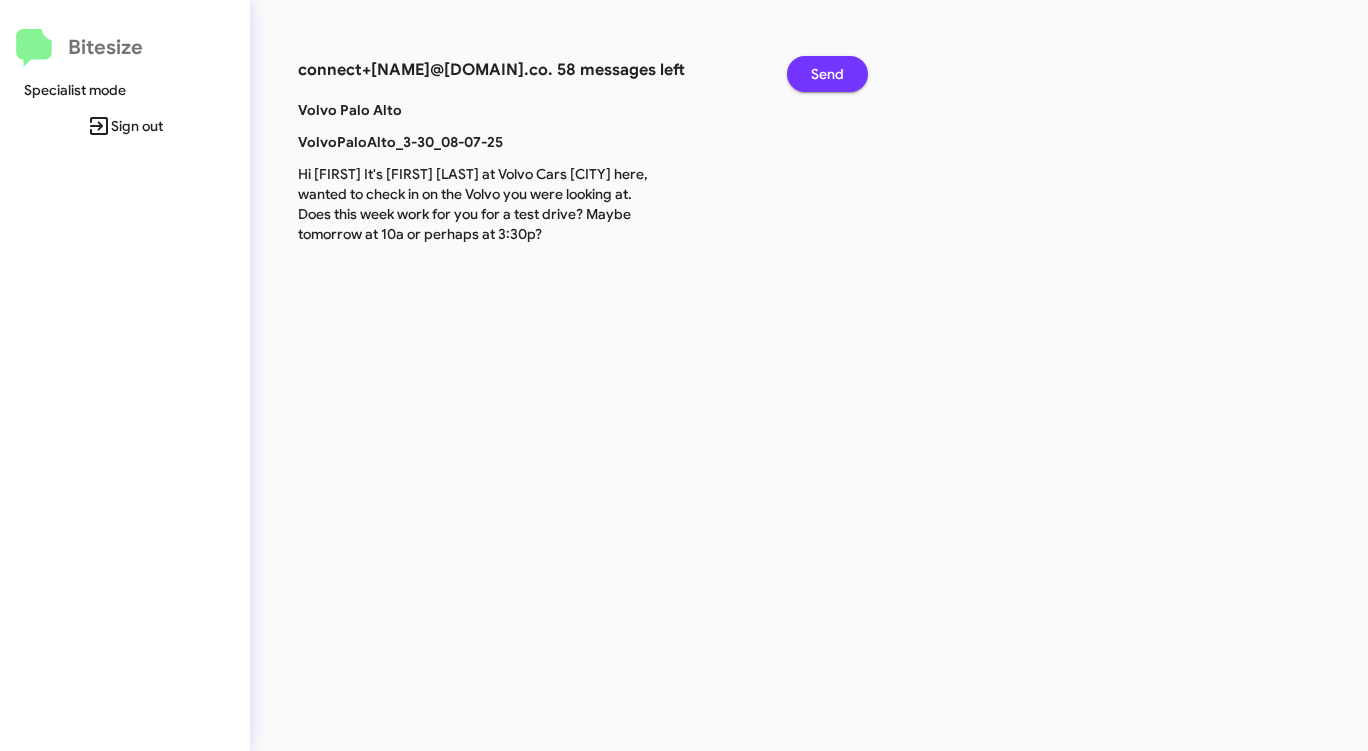 click on "Send" 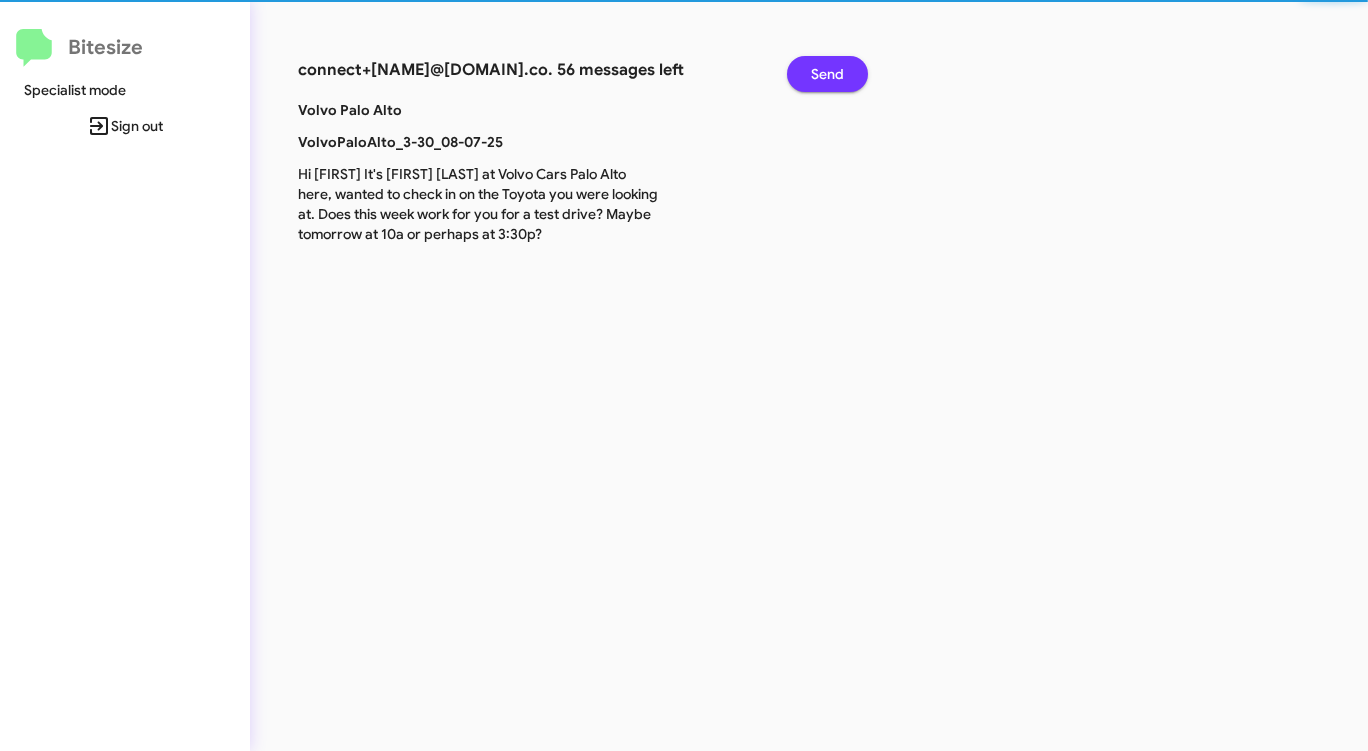 click on "Send" 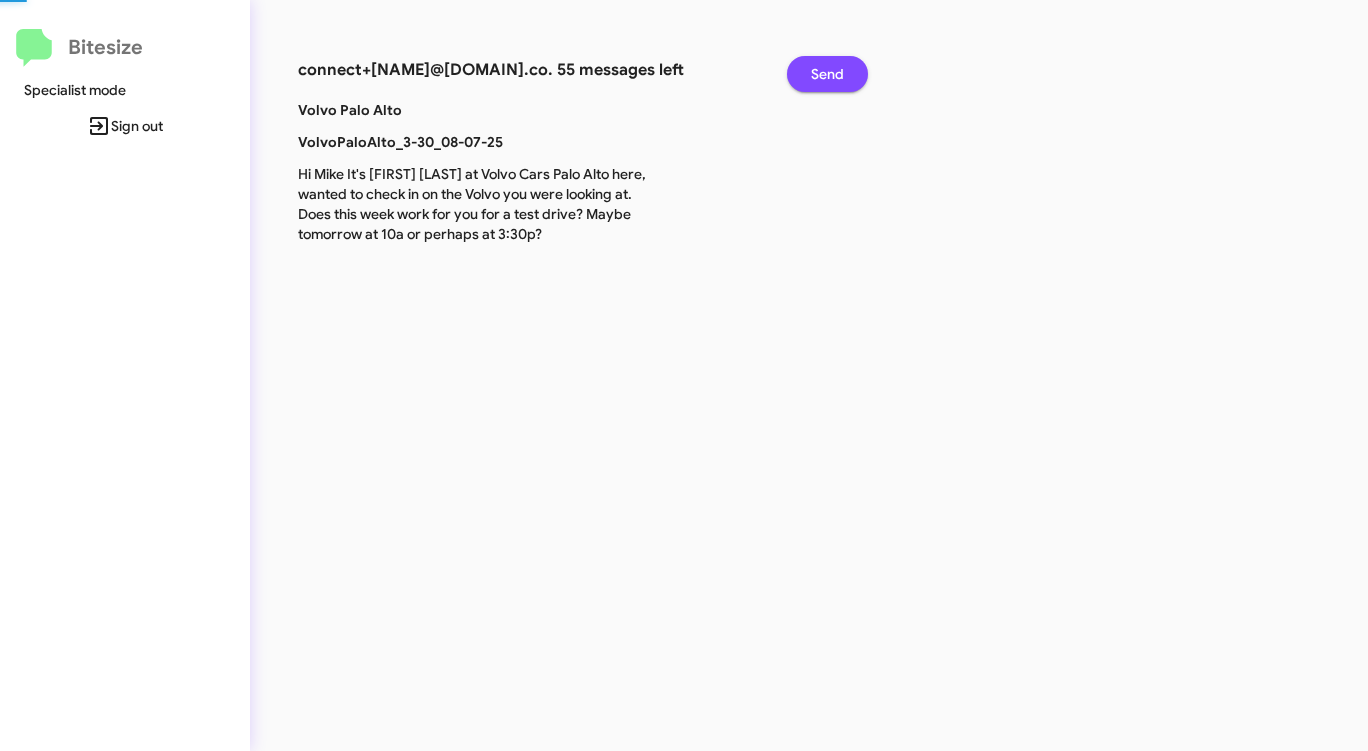 click on "Send" 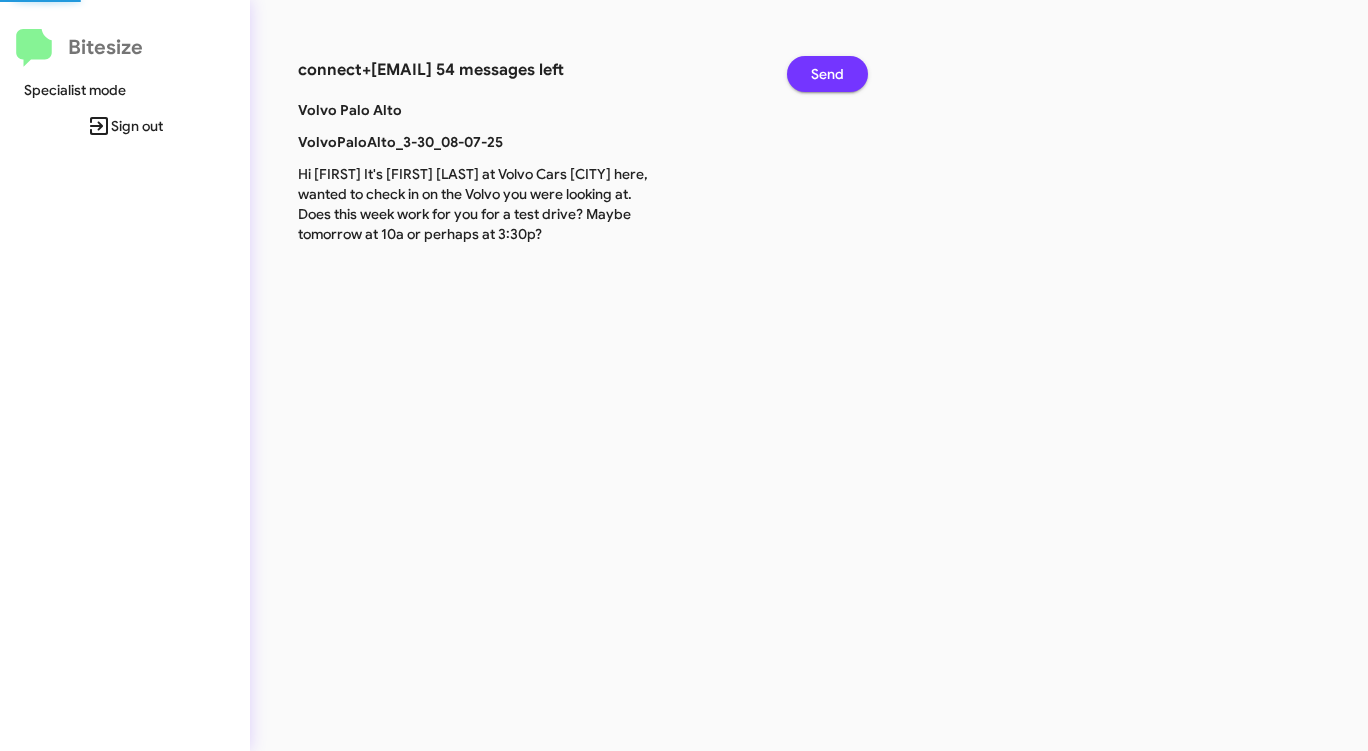 click on "Send" 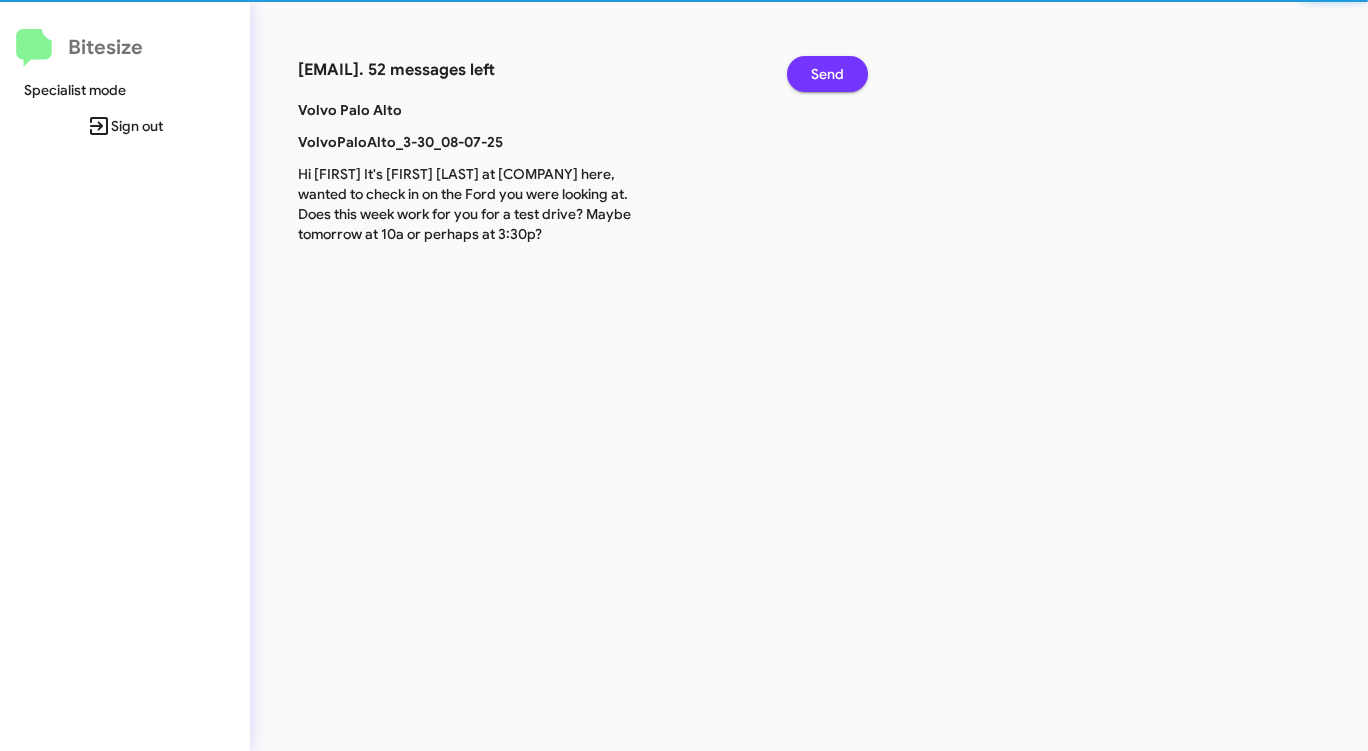 click on "Send" 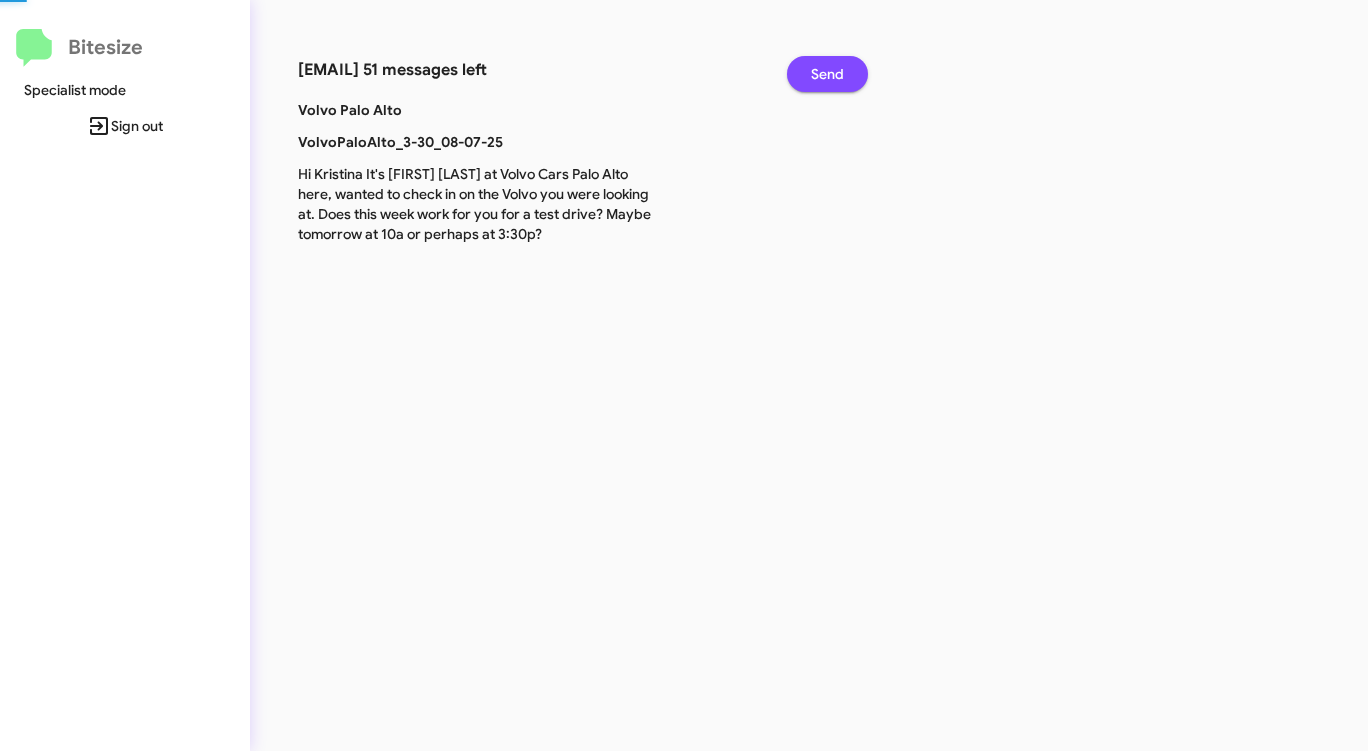click on "Send" 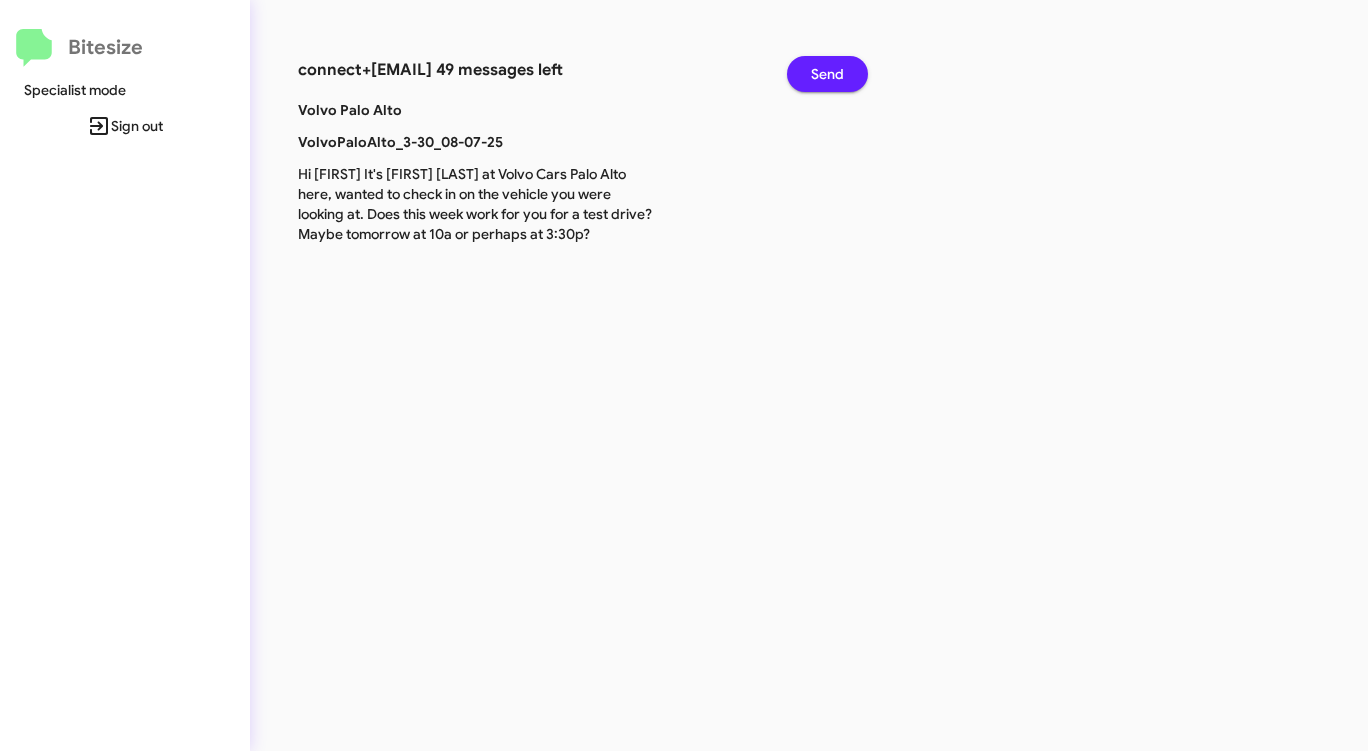 click on "Send" 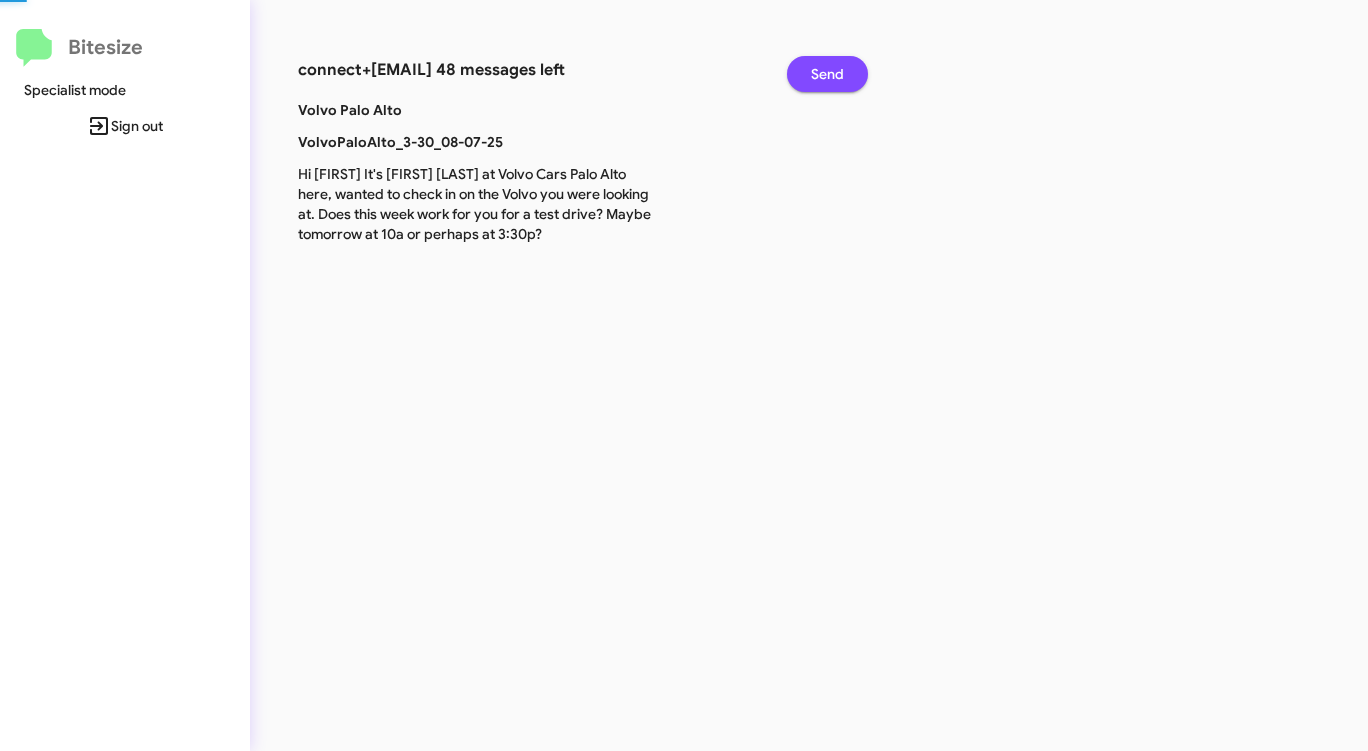 click on "Send" 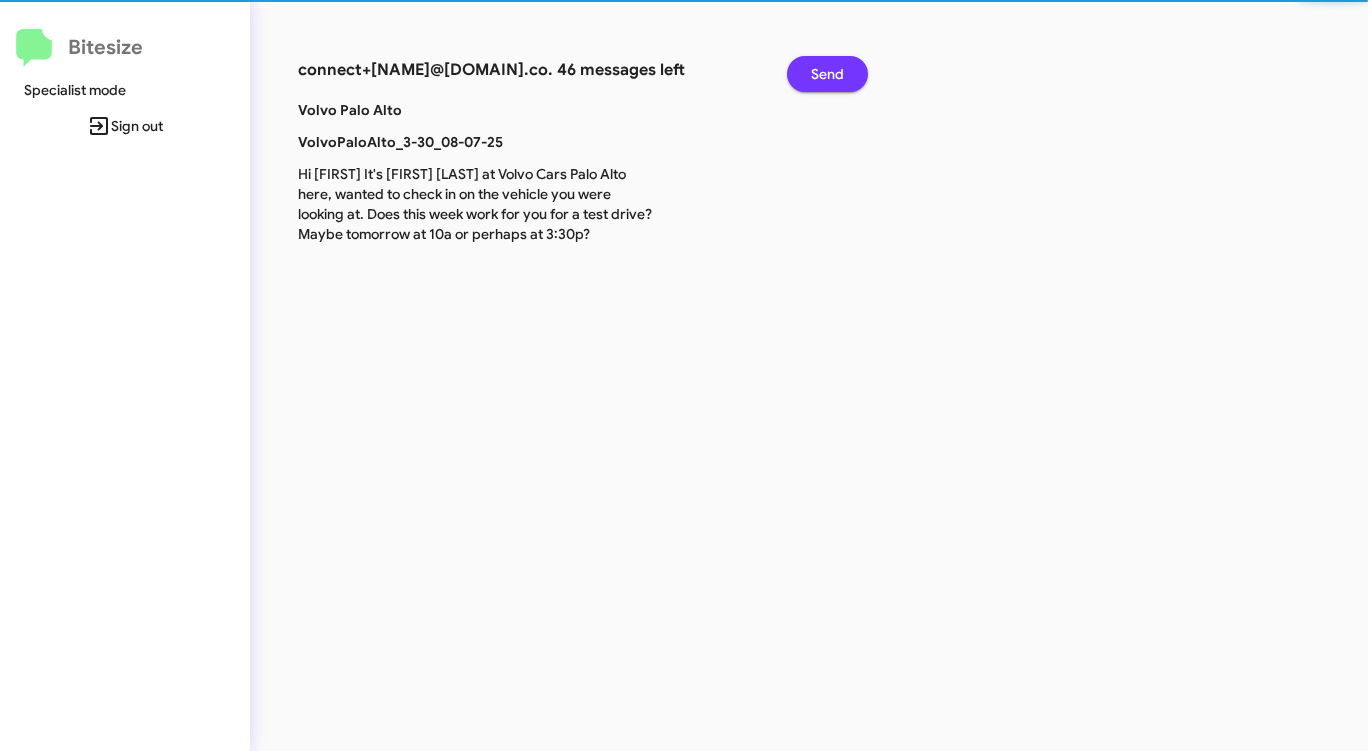 click on "Send" 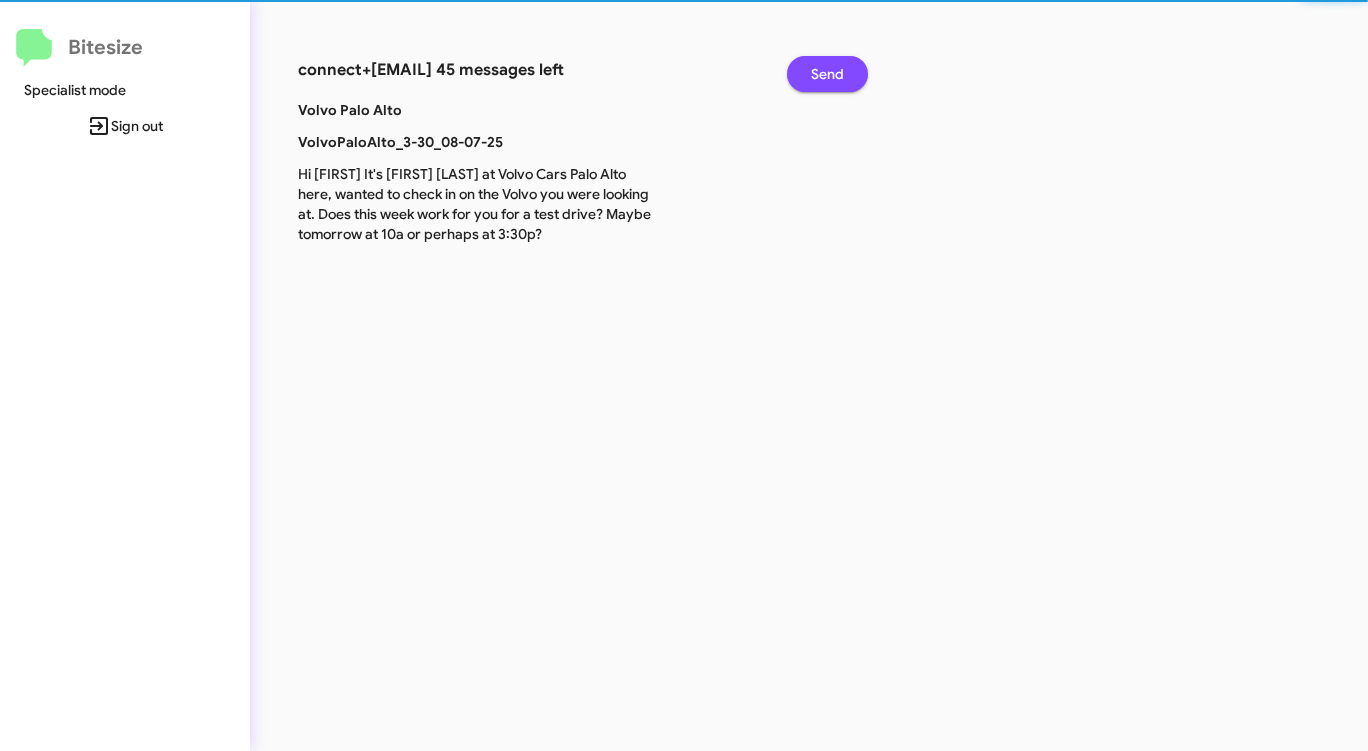 click on "Send" 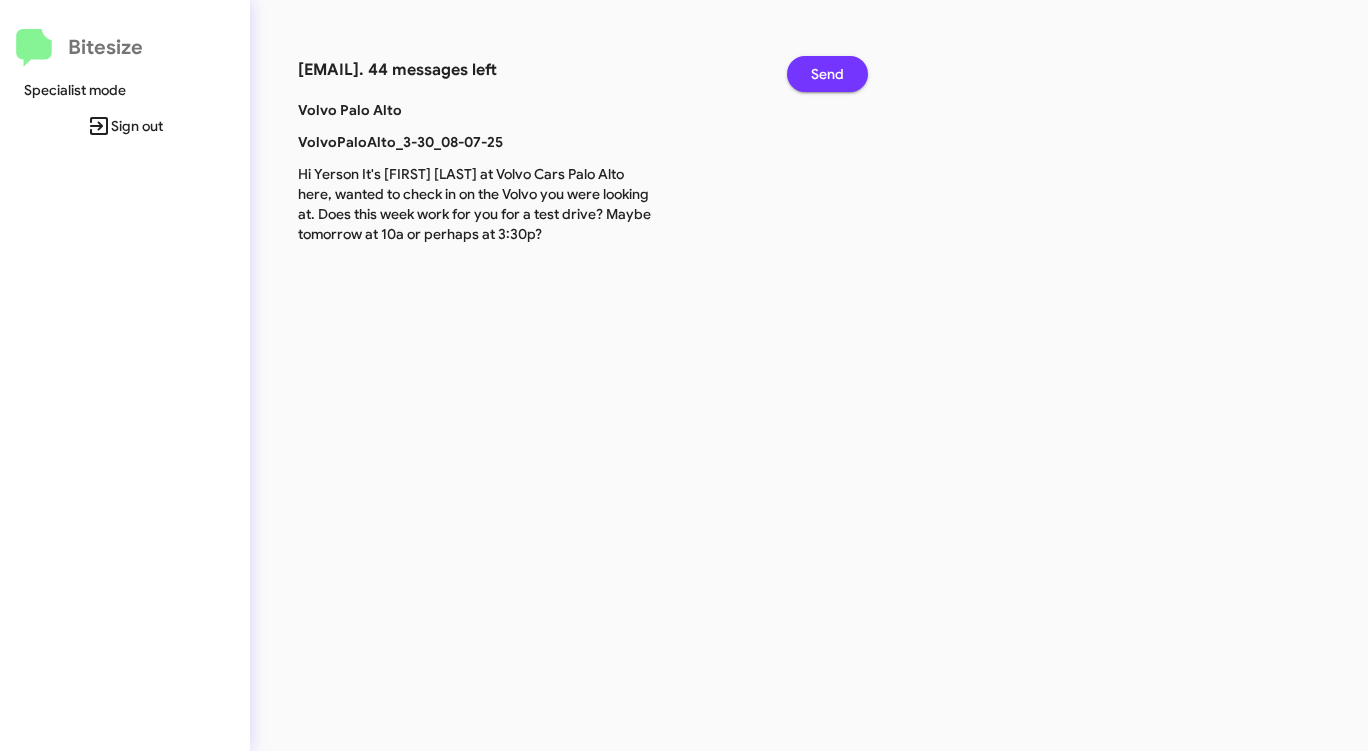 click on "Send" 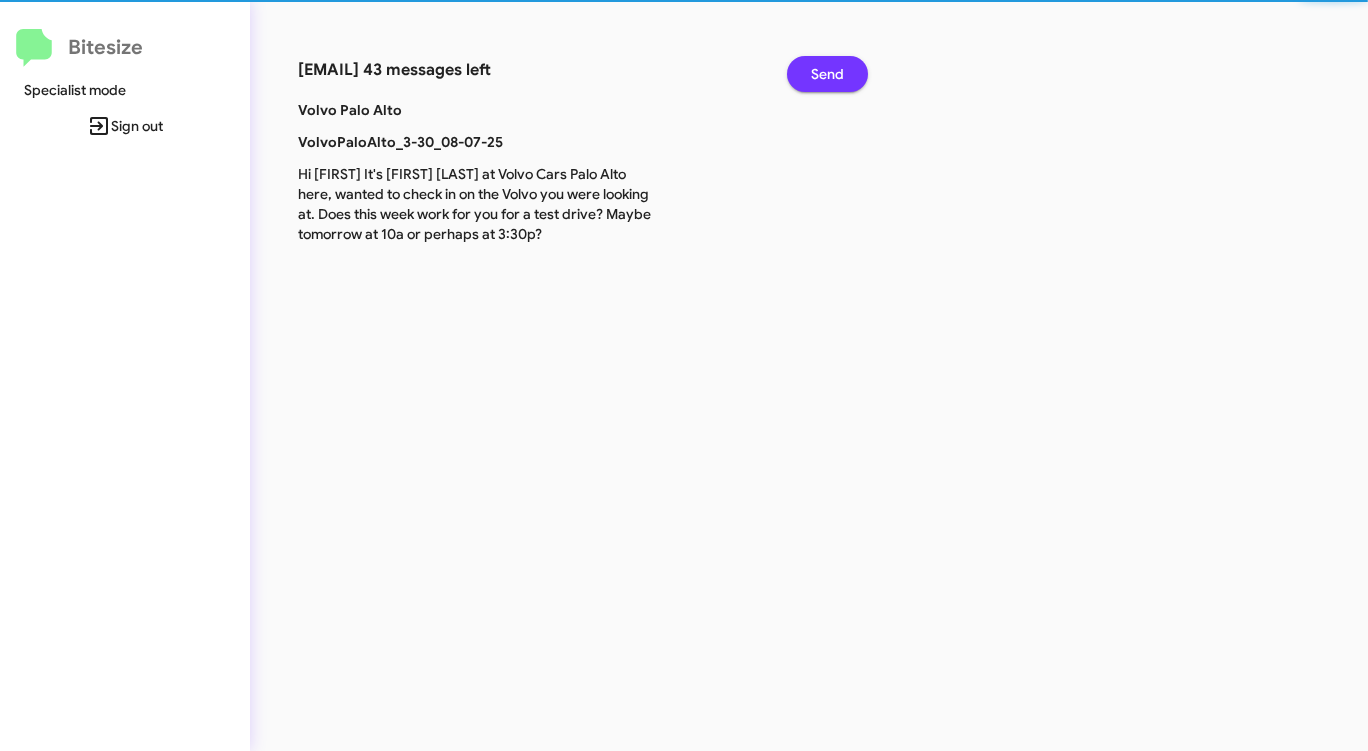 click on "Send" 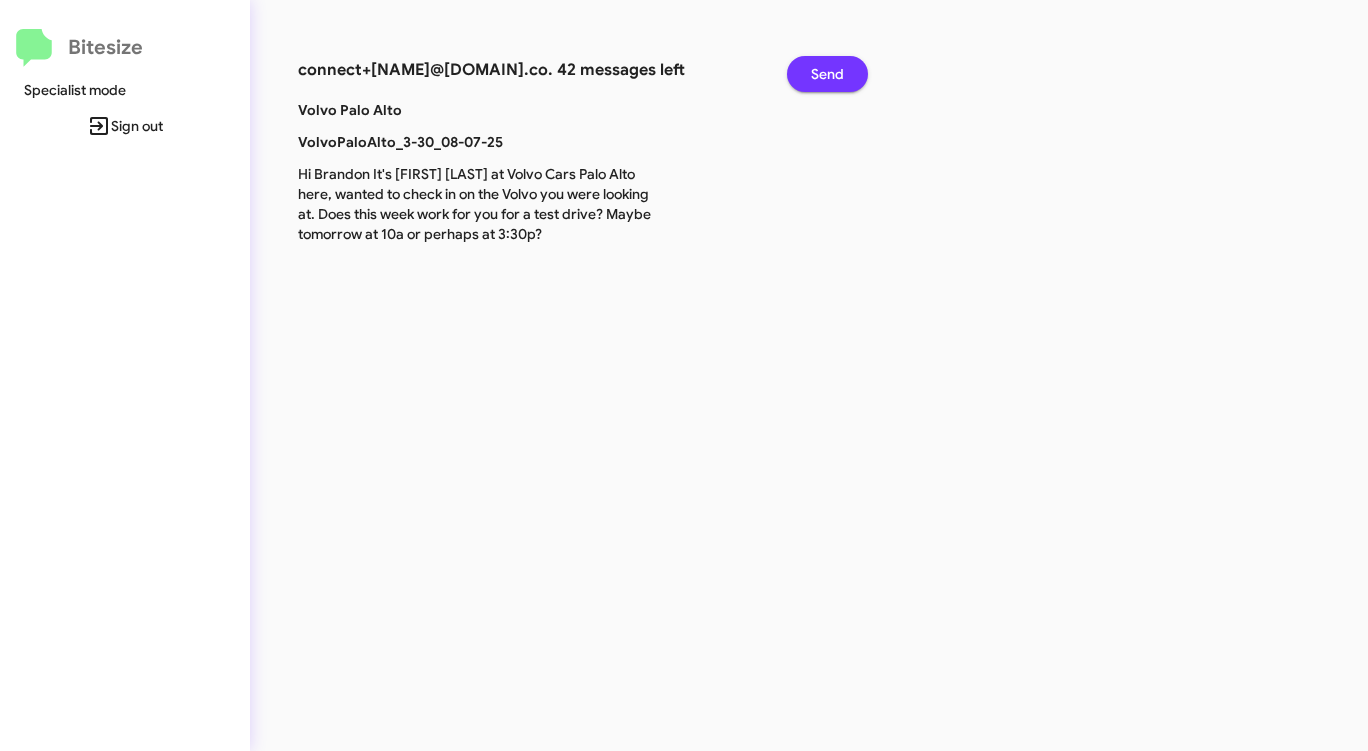 click on "Send" 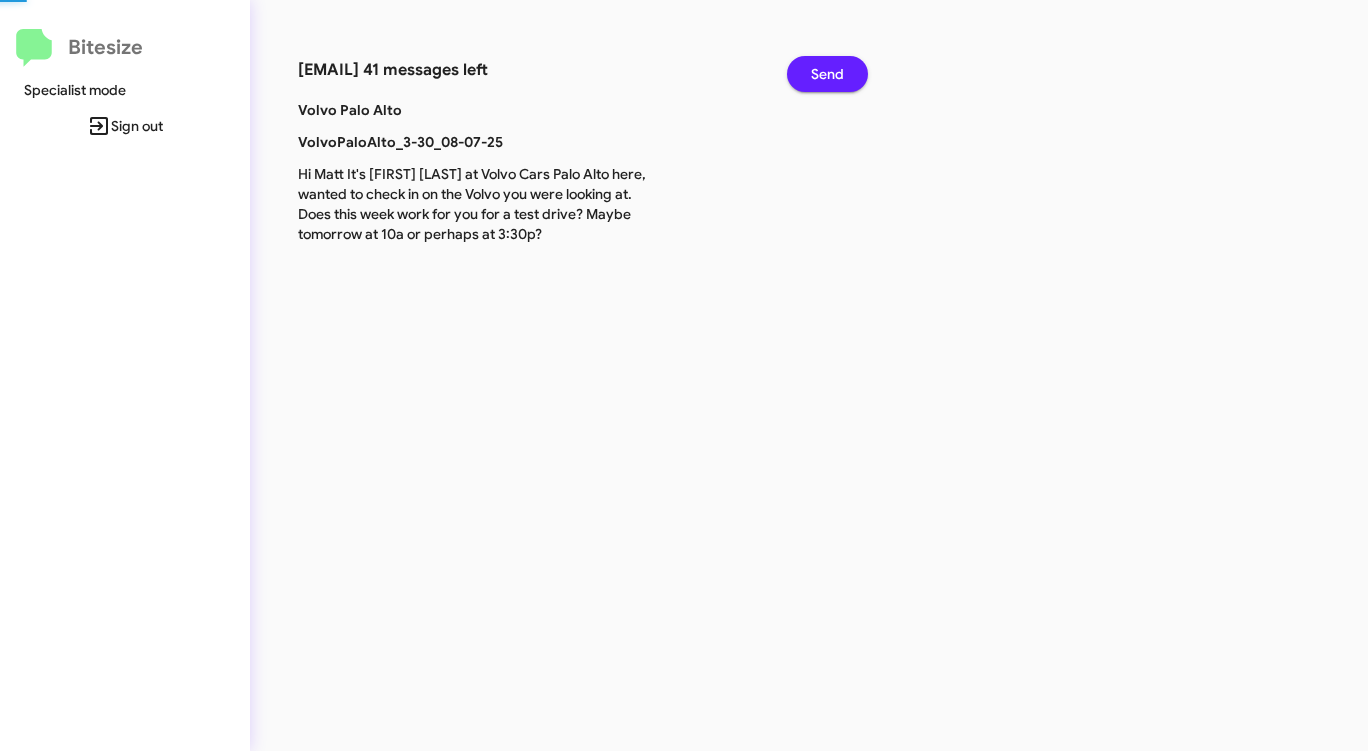 click on "Send" 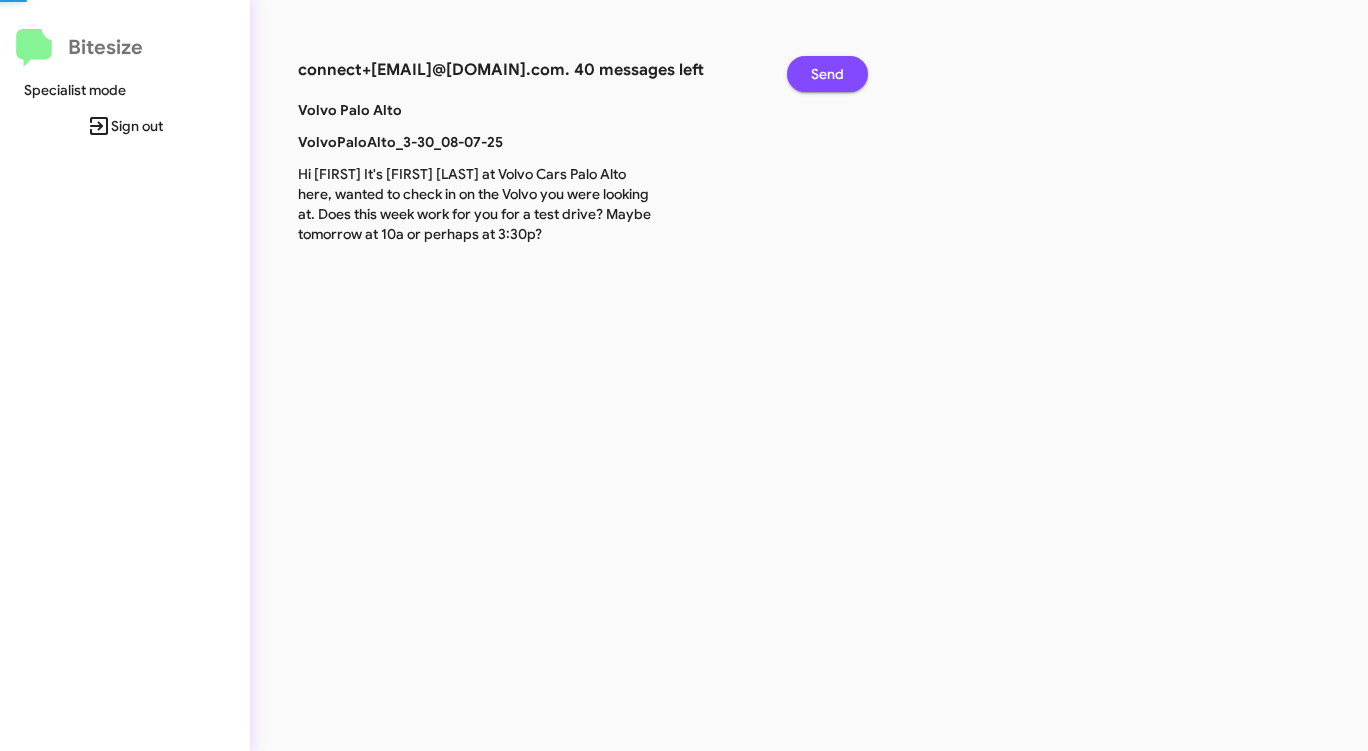 click on "Send" 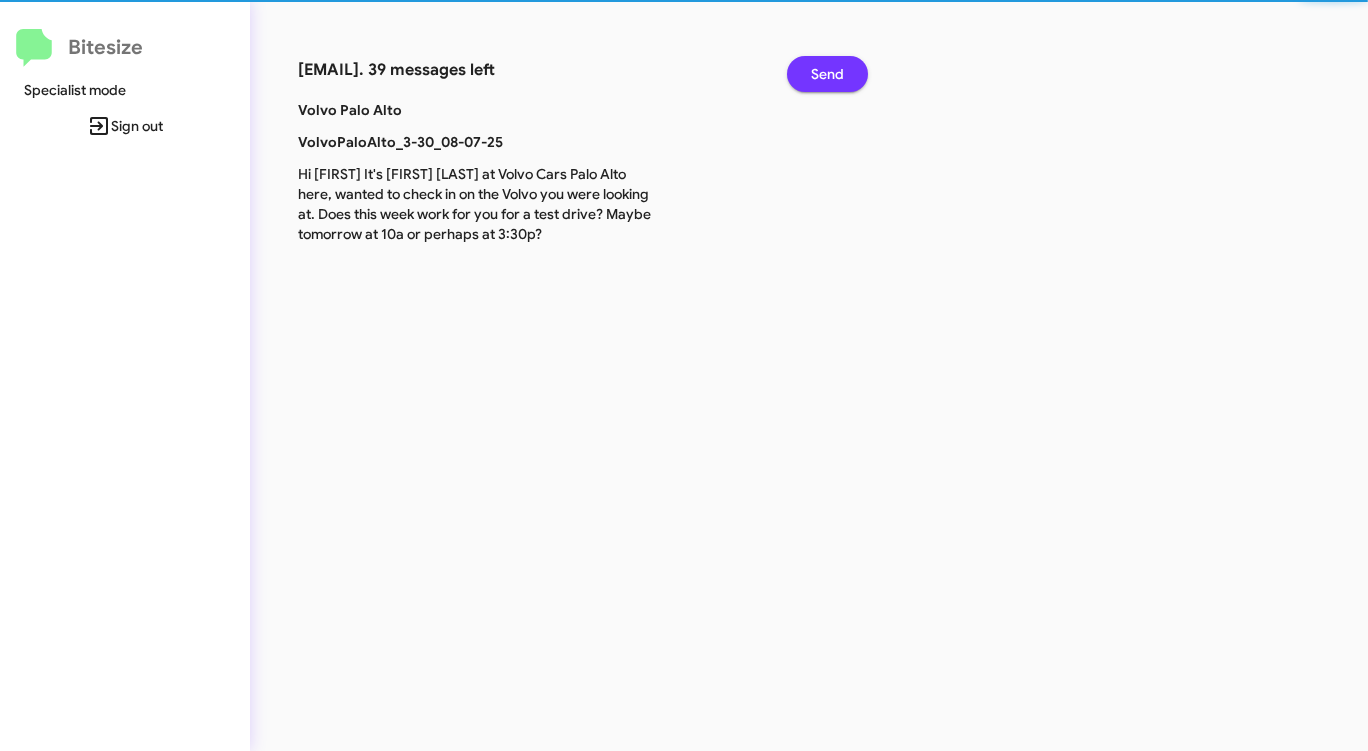 click on "Send" 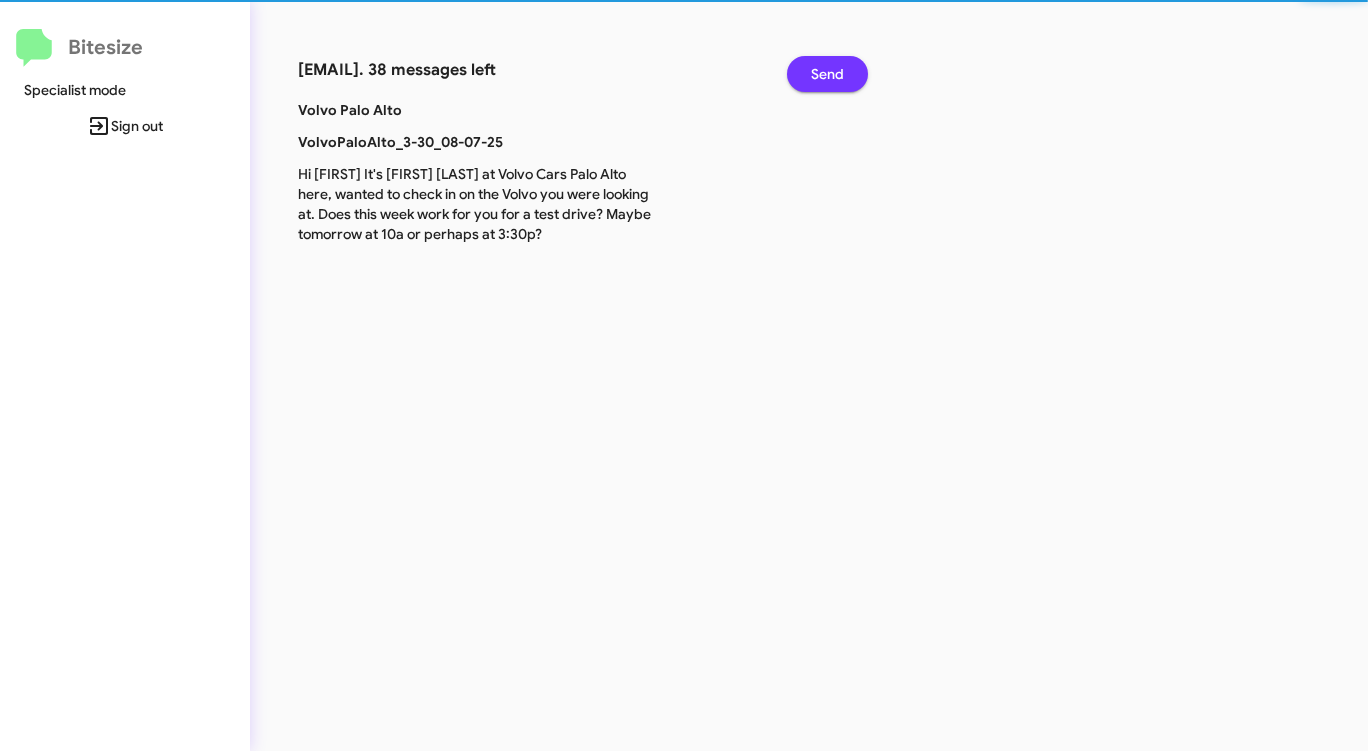 click on "Send" 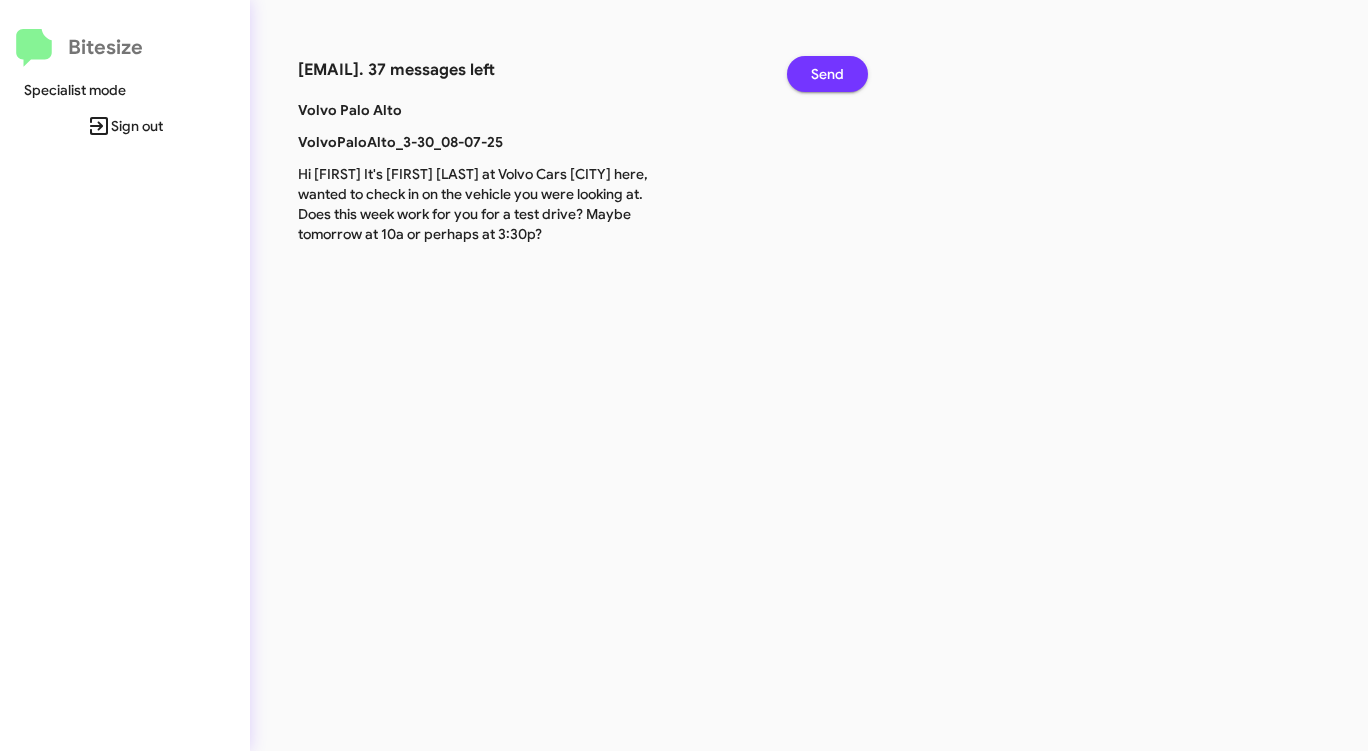 click on "Send" 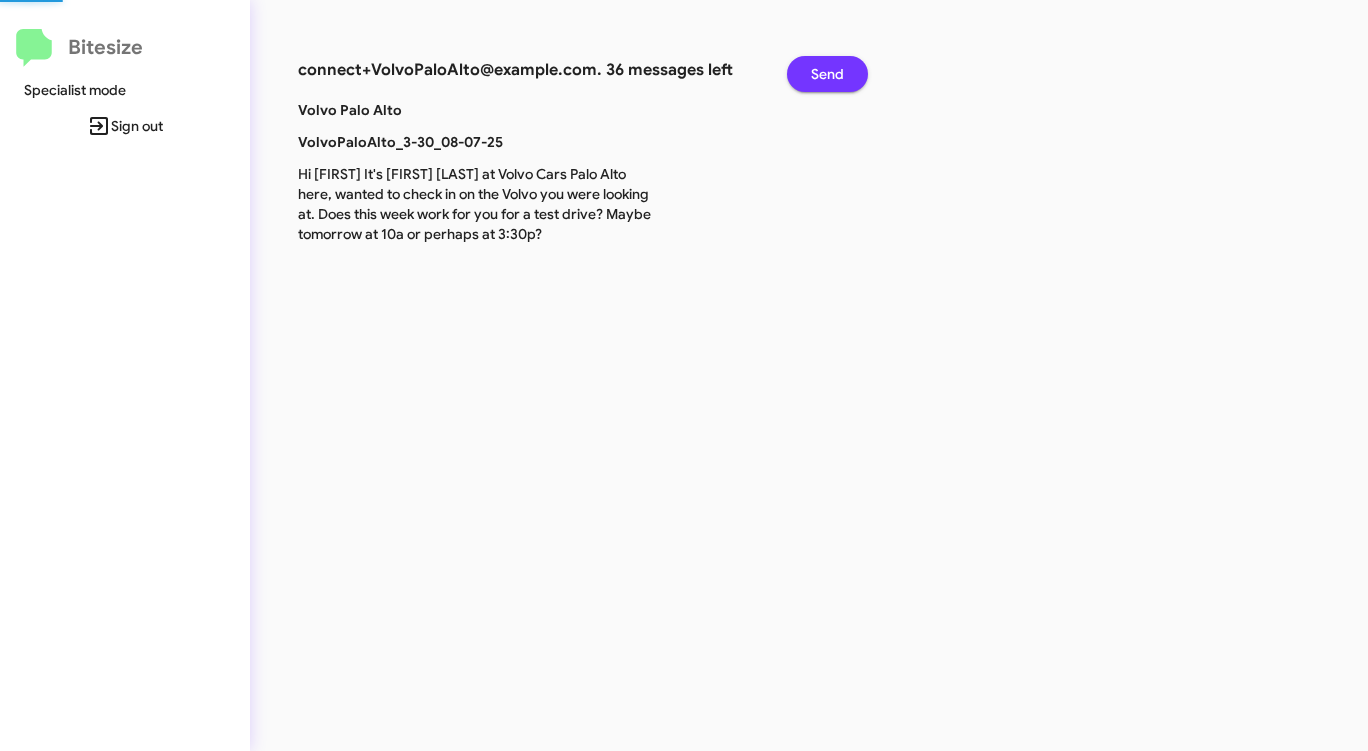 click on "Send" 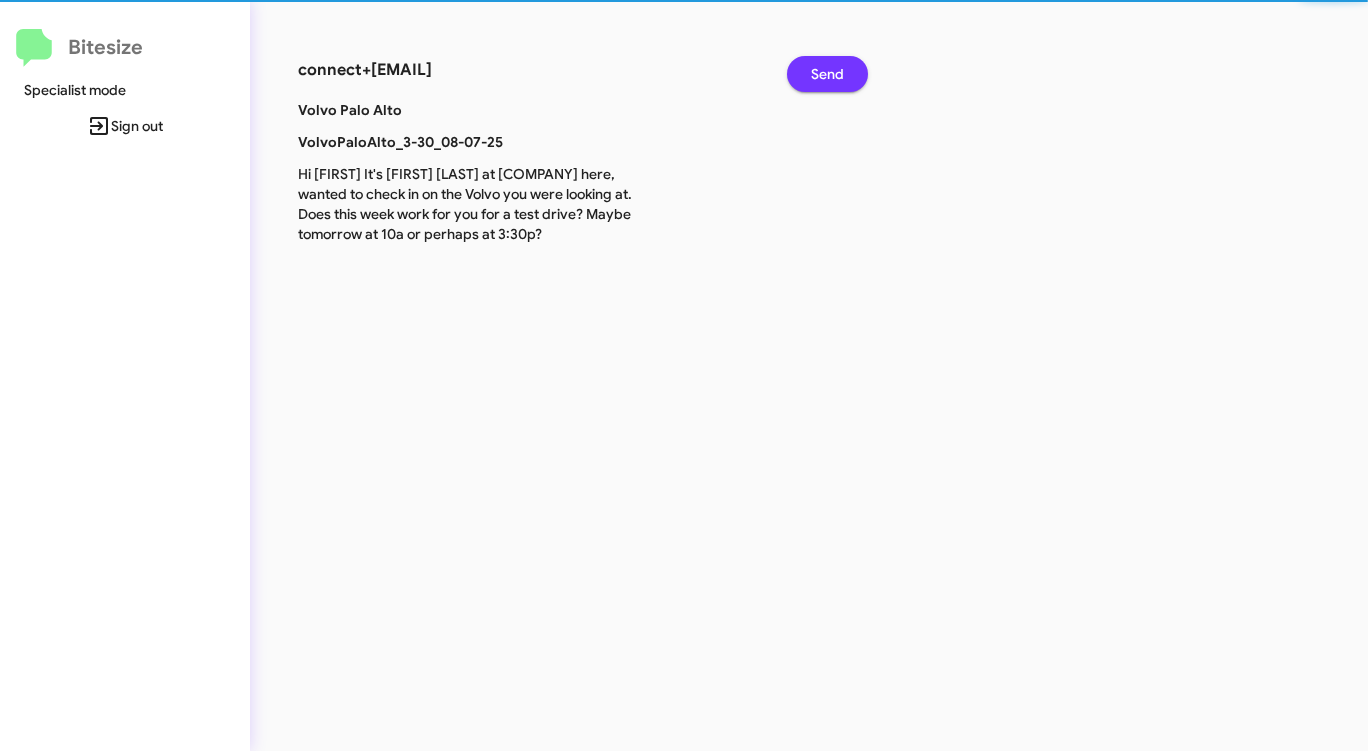 click on "Send" 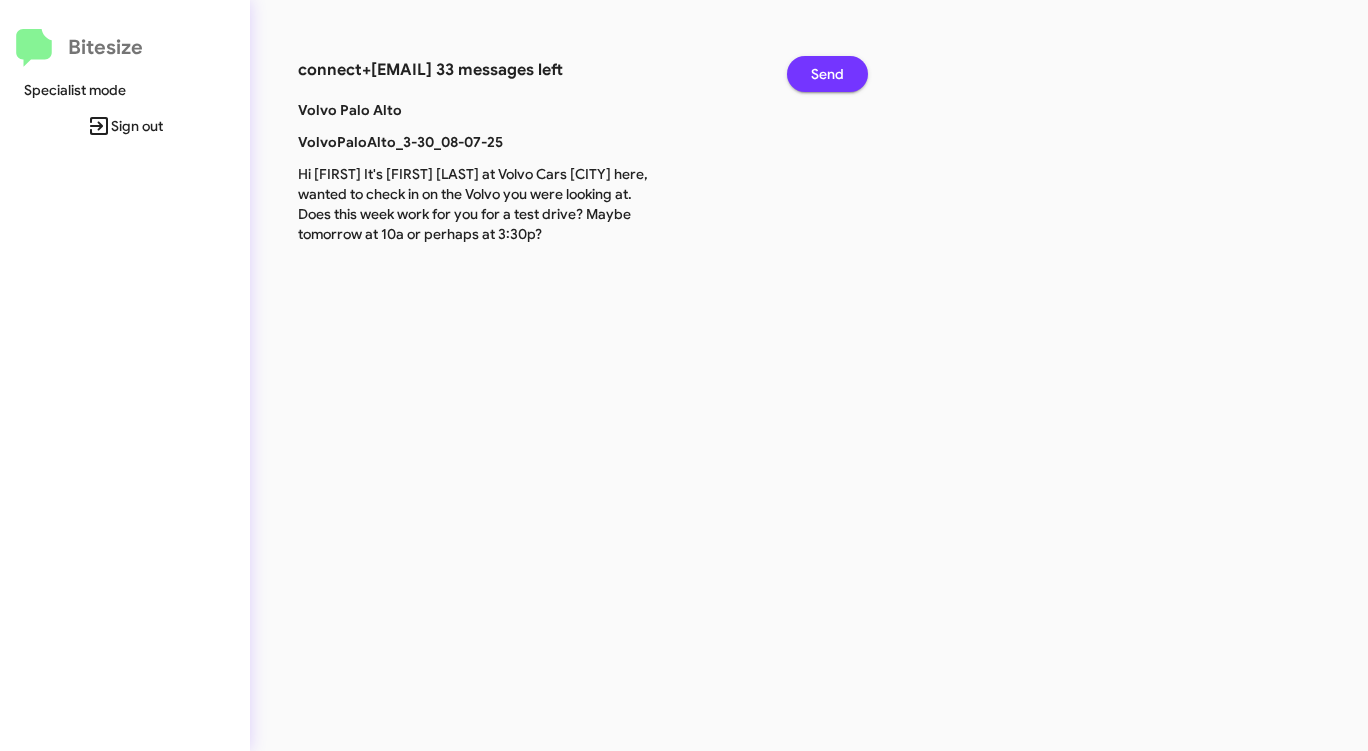 click on "Send" 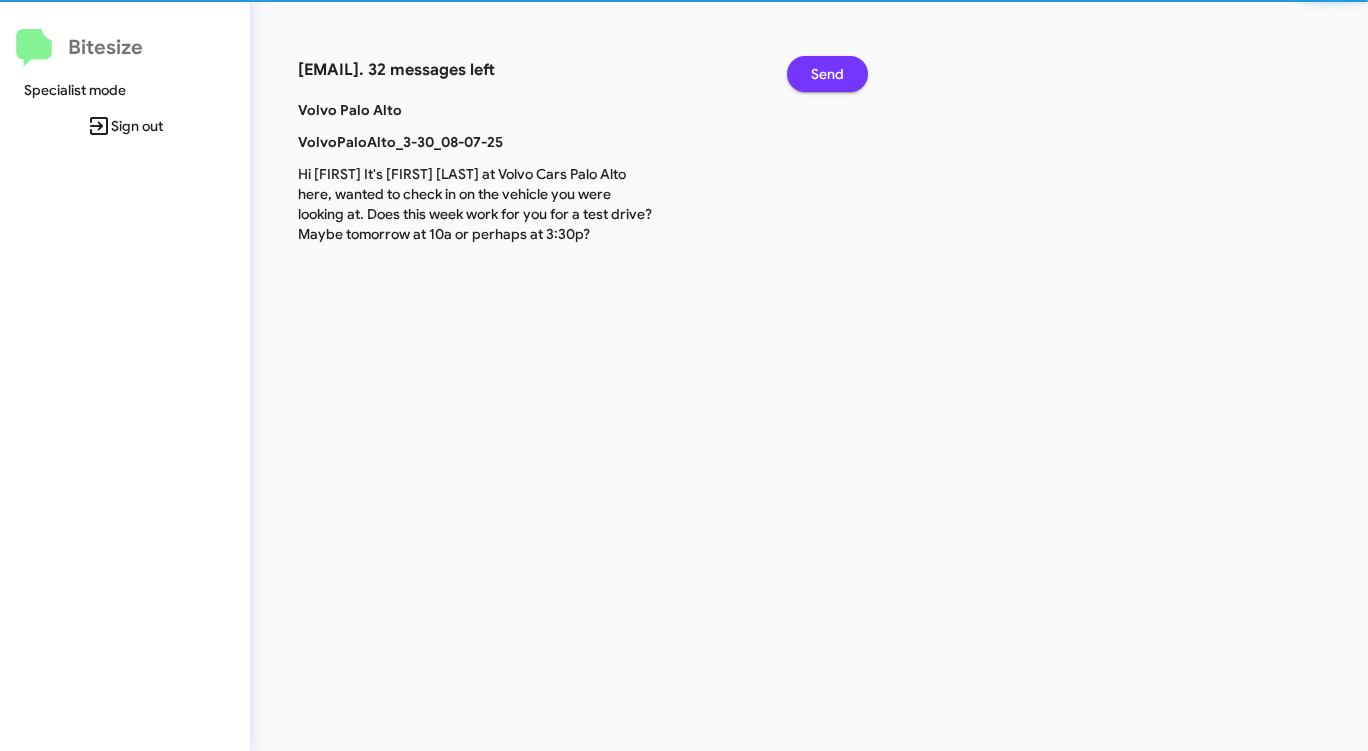 click on "Send" 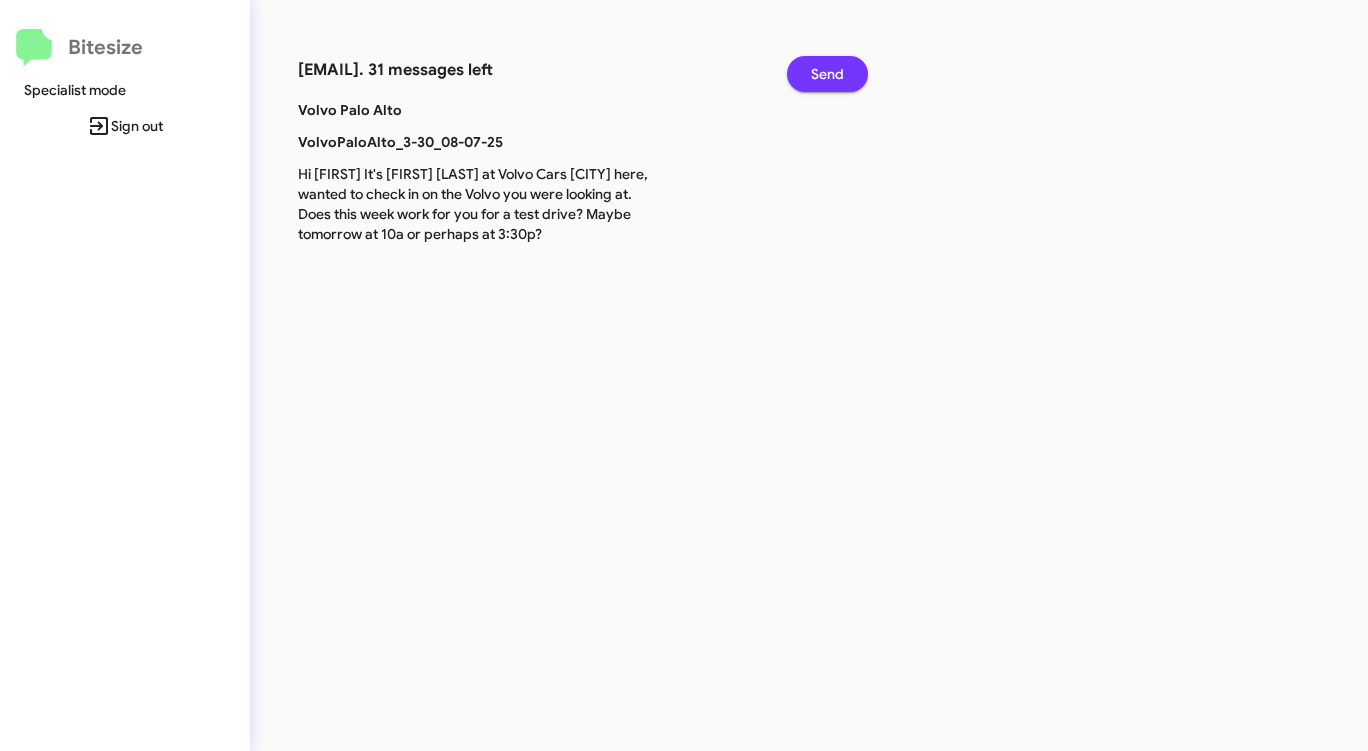 click on "Send" 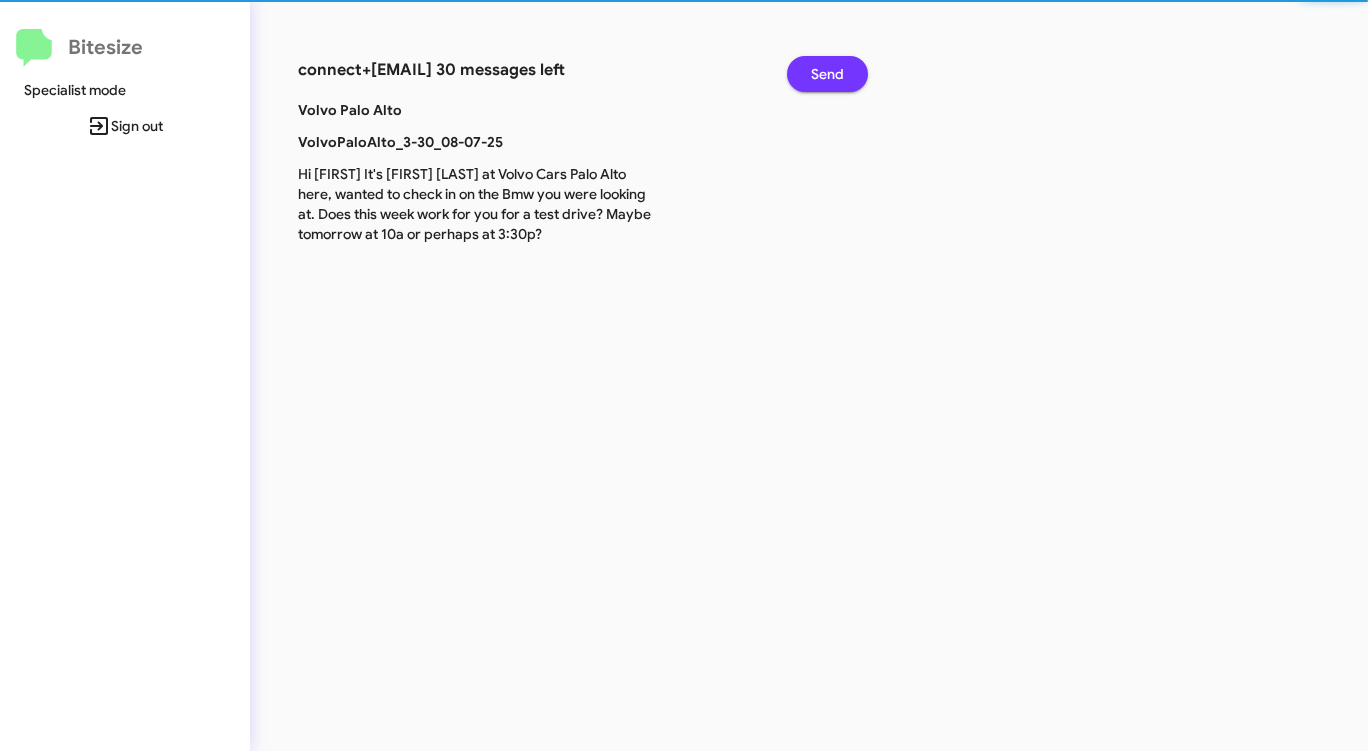 click on "Send" 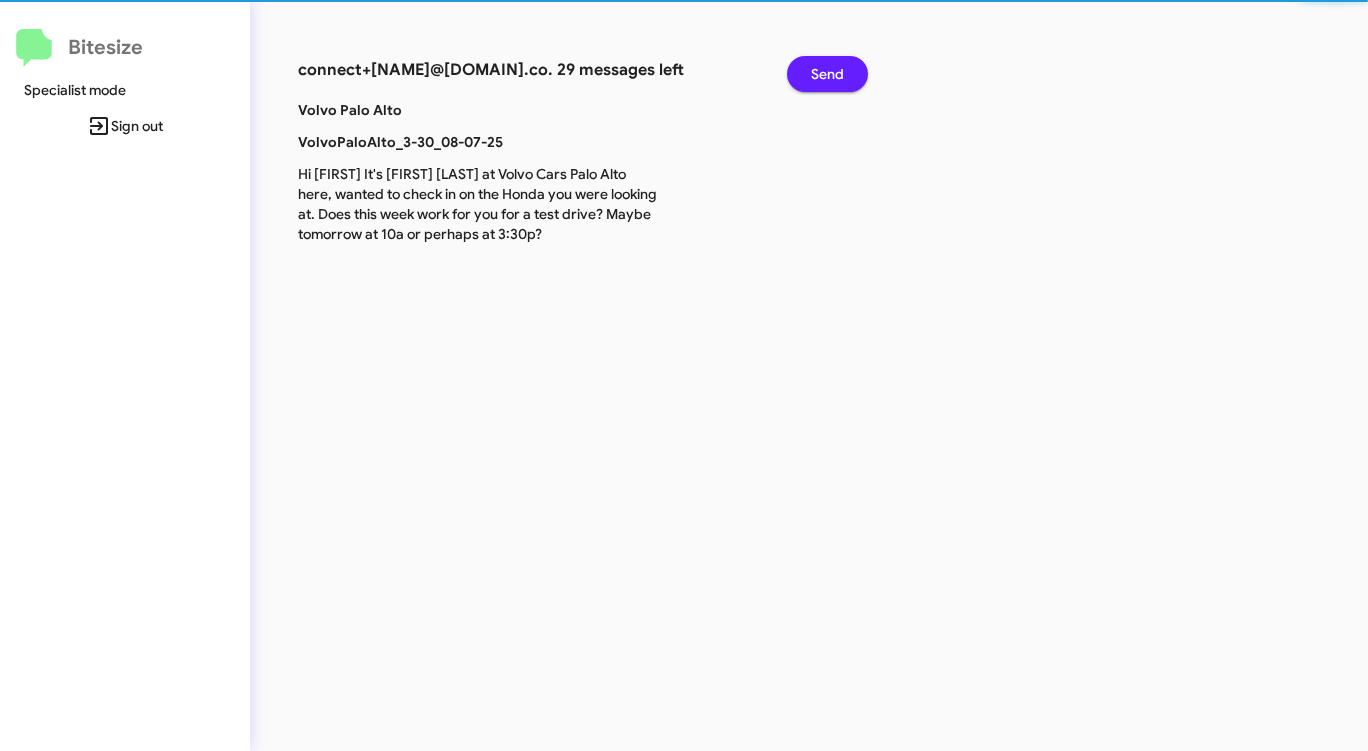 click on "Send" 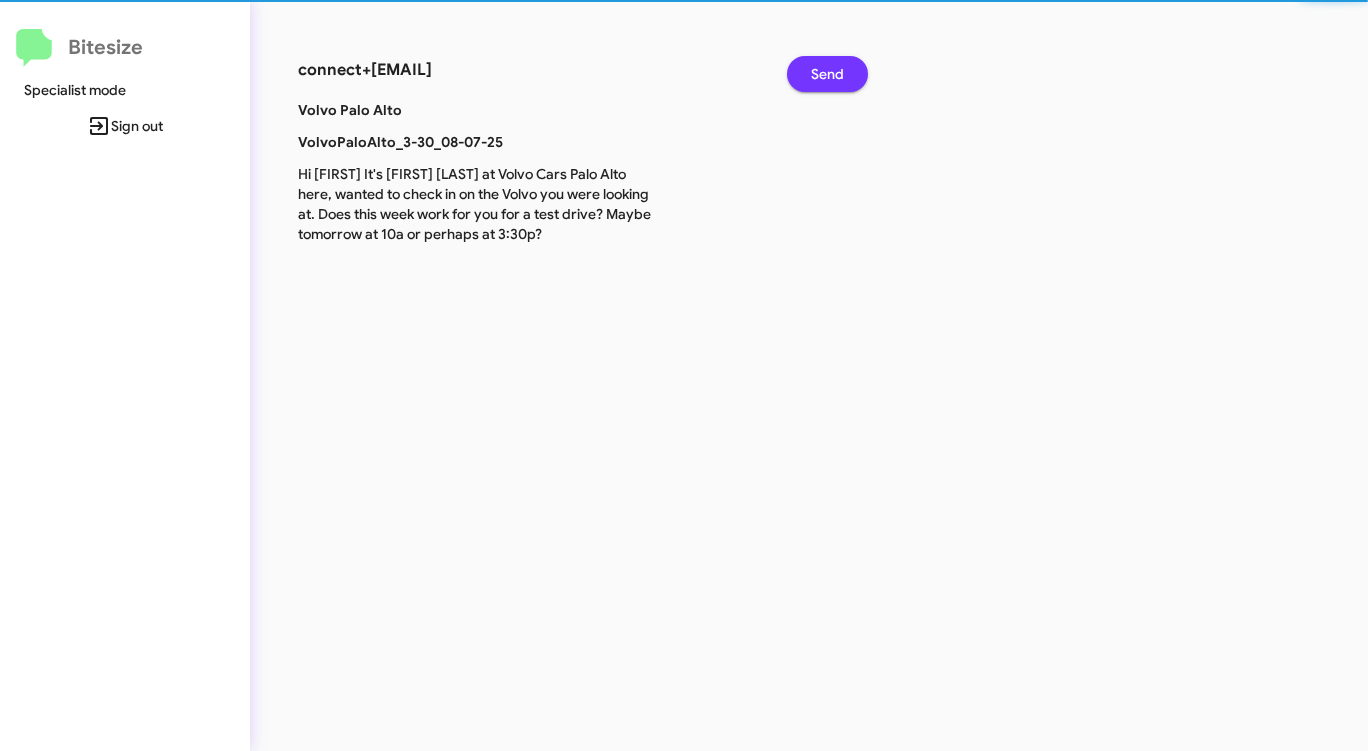 click on "Send" 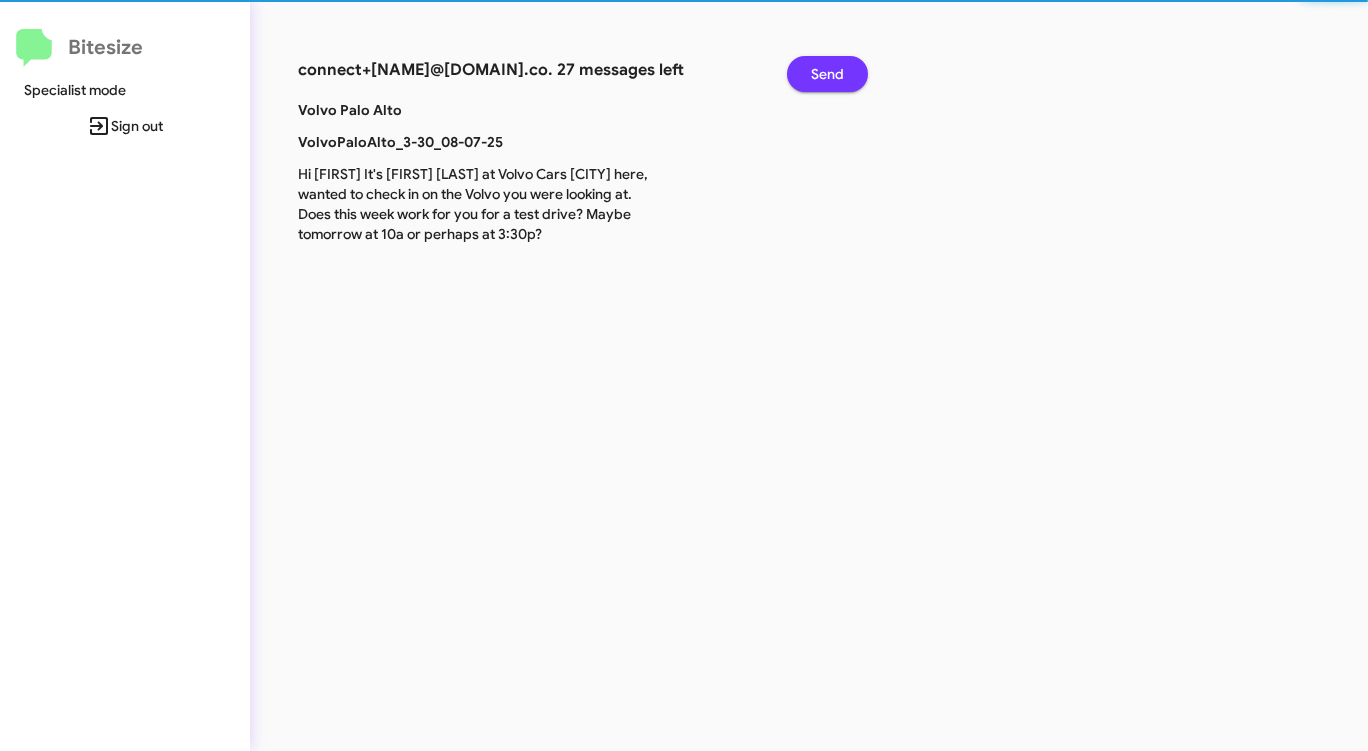 click on "Send" 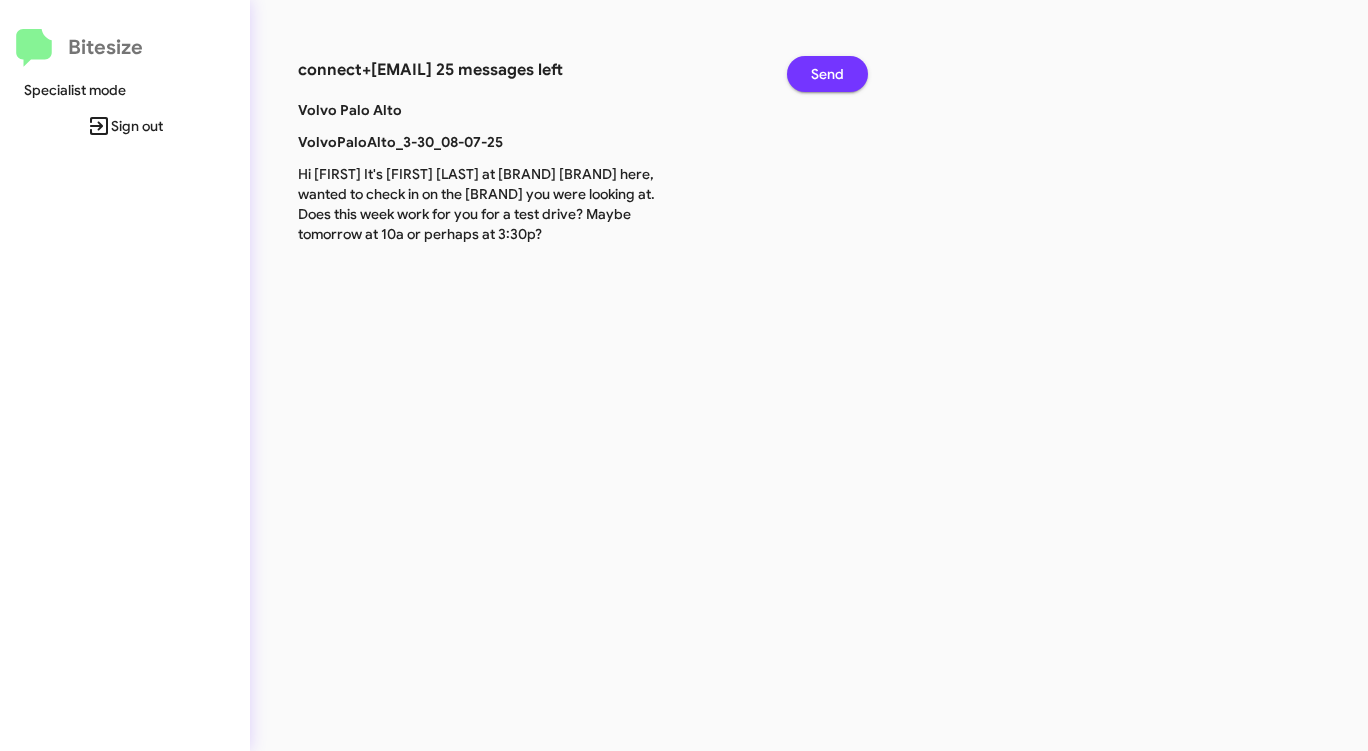 click on "Send" 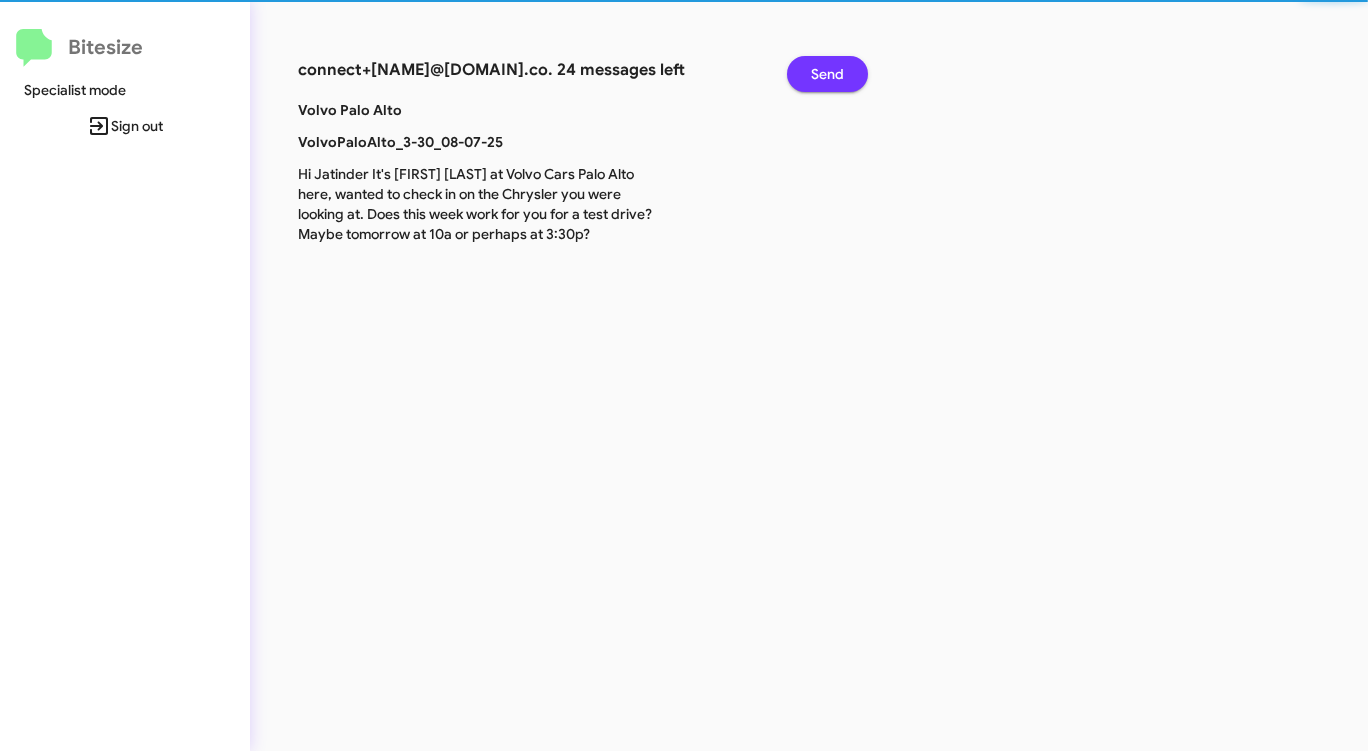 click on "Send" 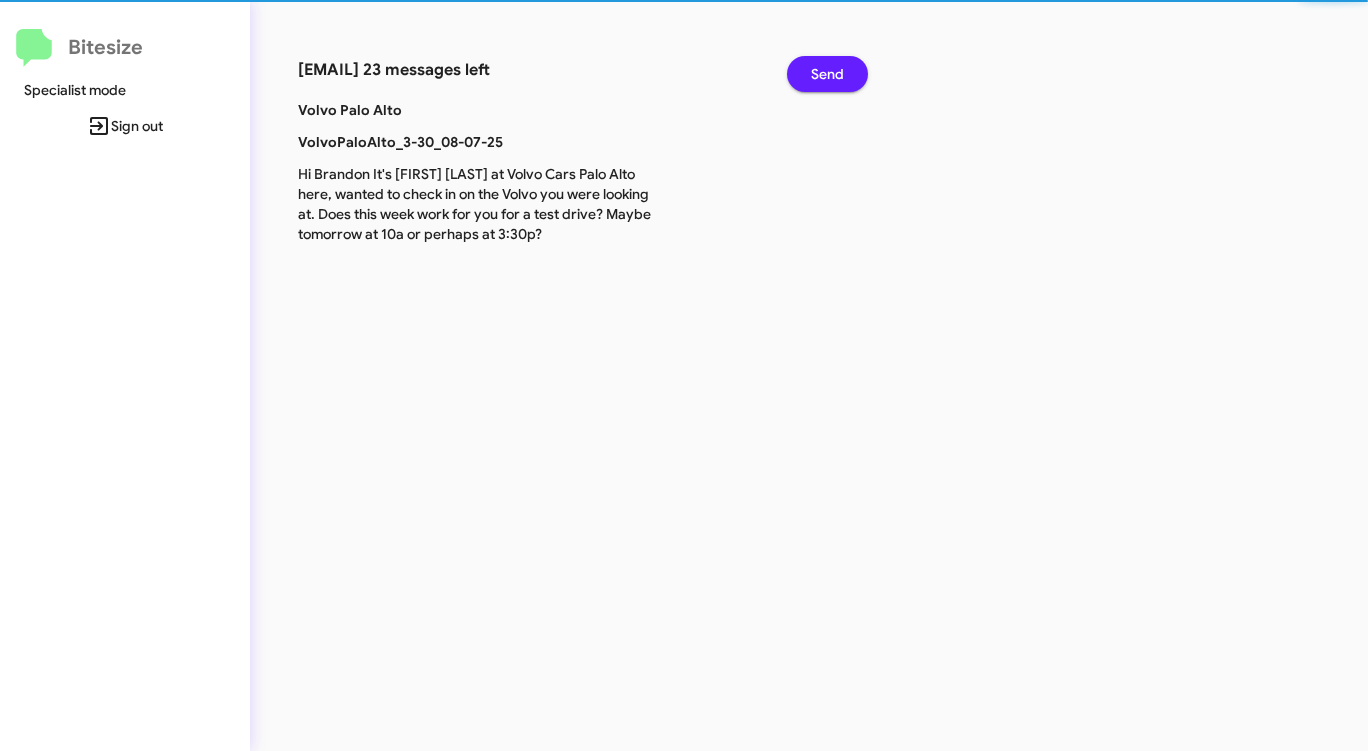 click on "Send" 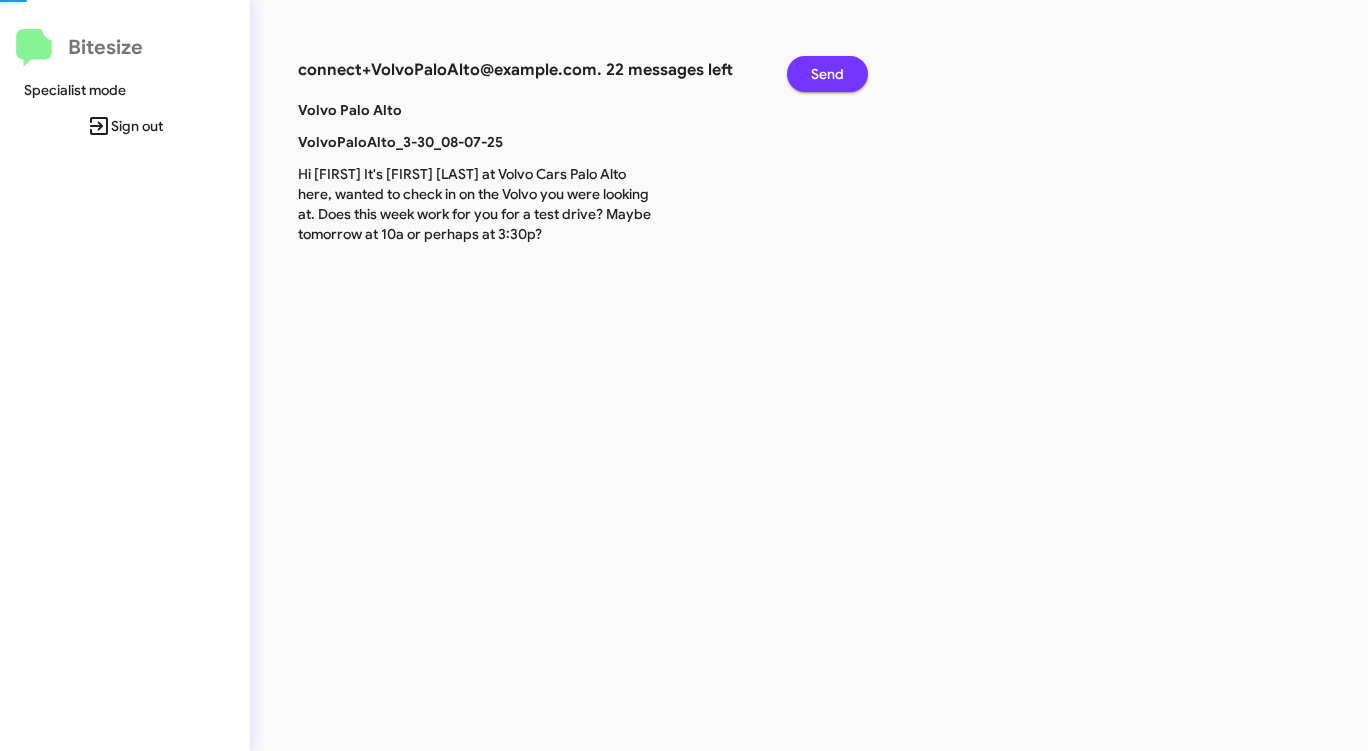 click on "Send" 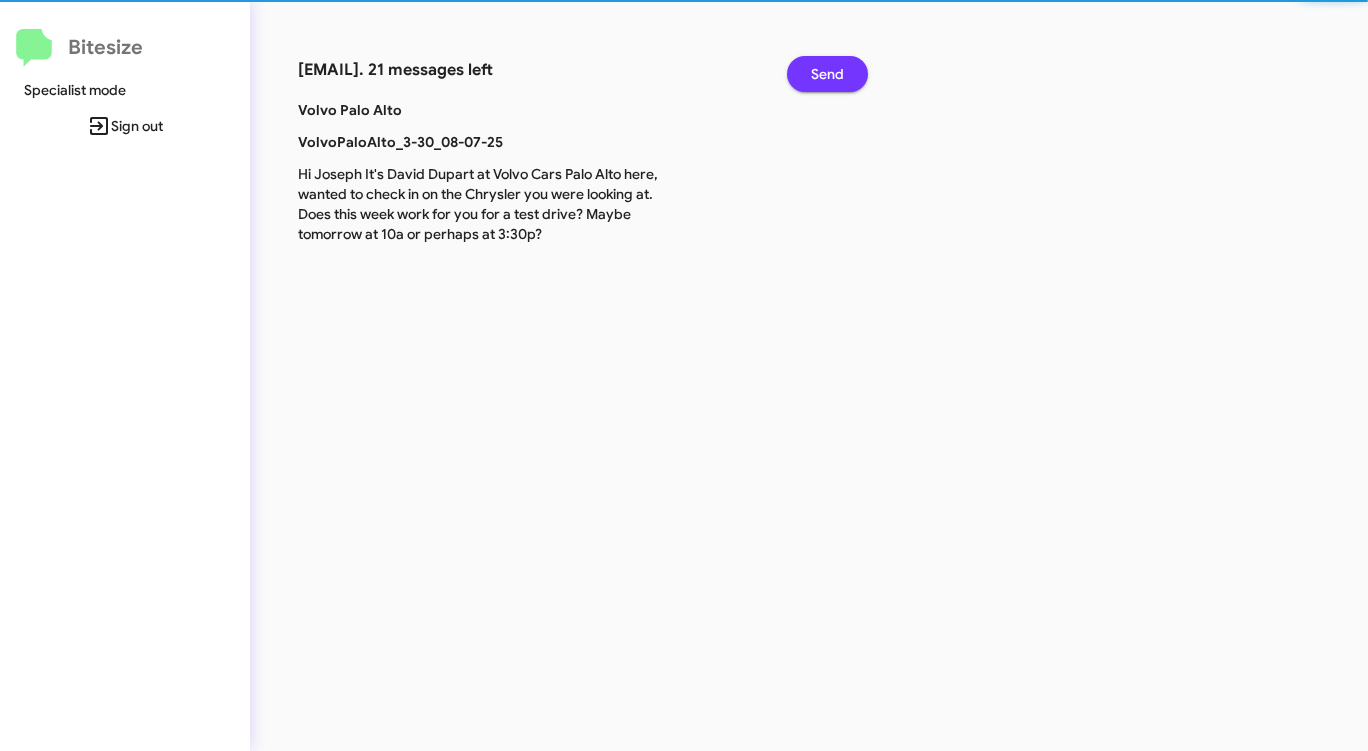 click on "Send" 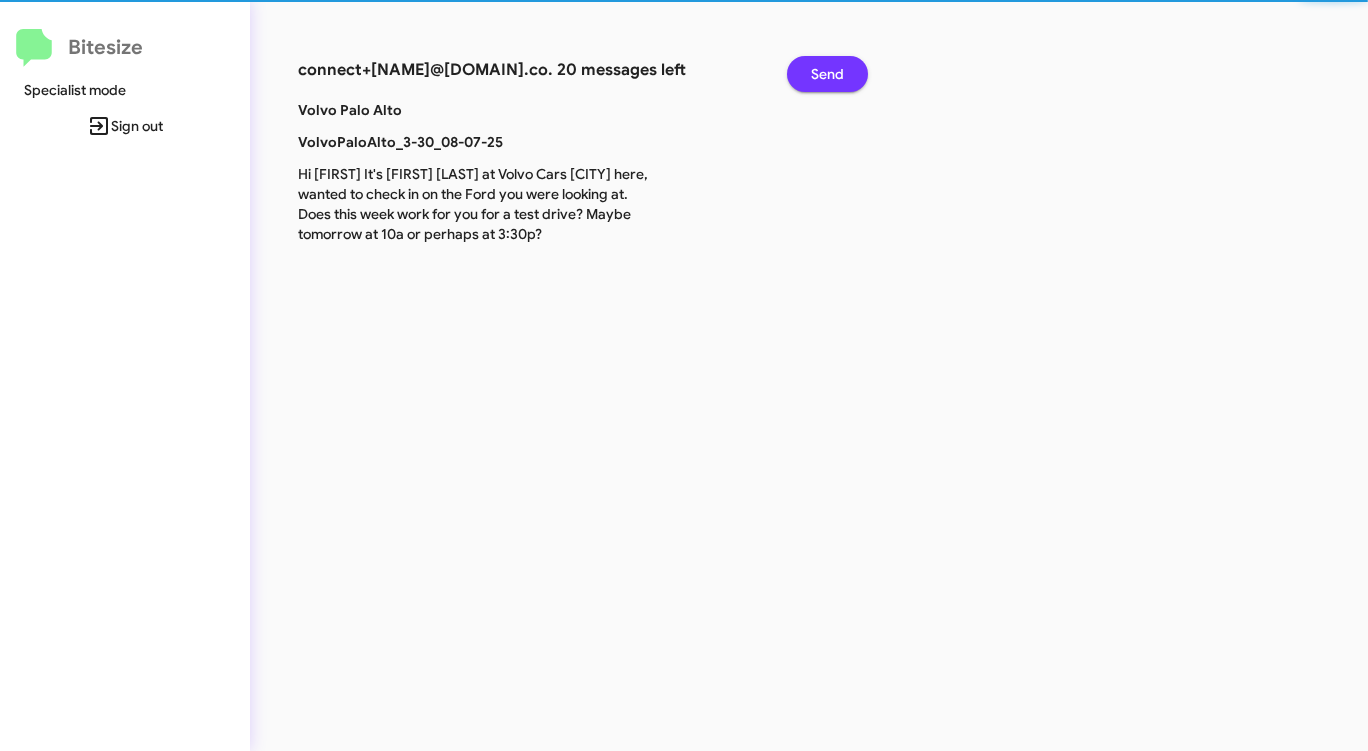 click on "Send" 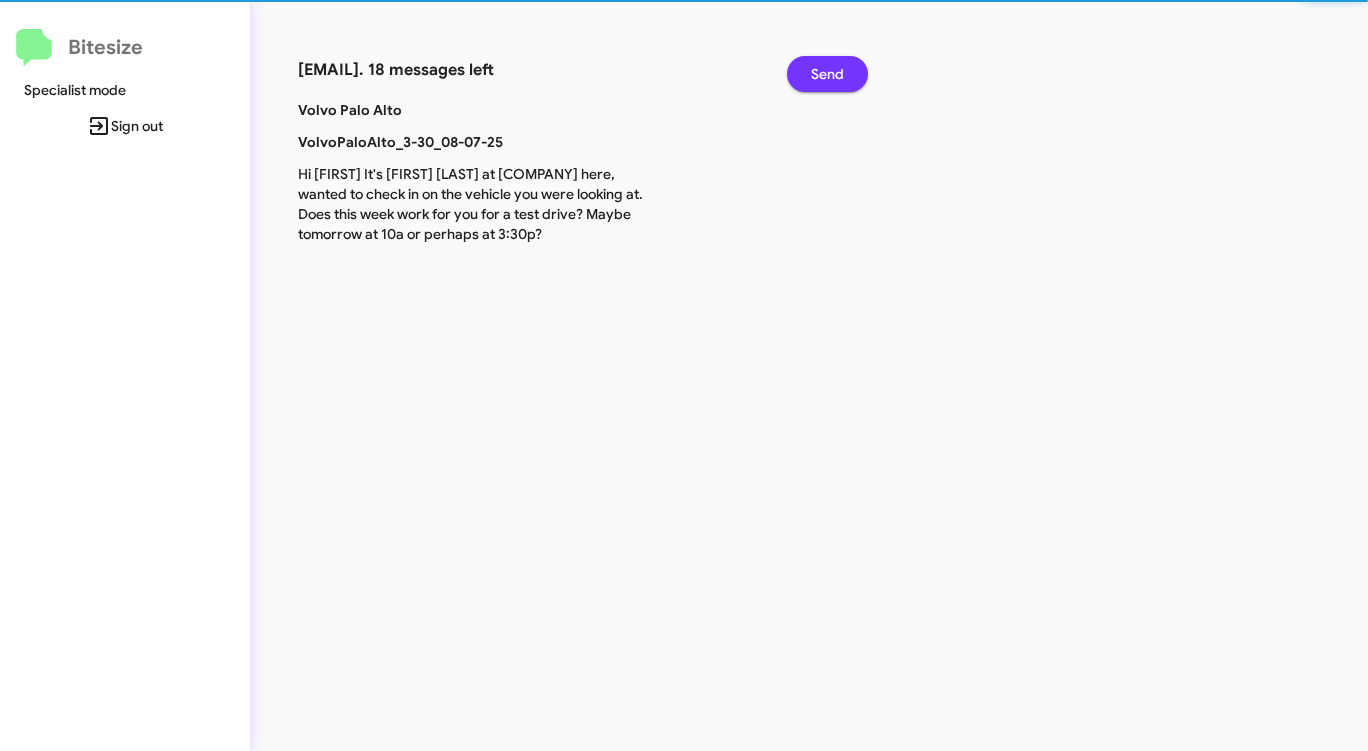 click on "Send" 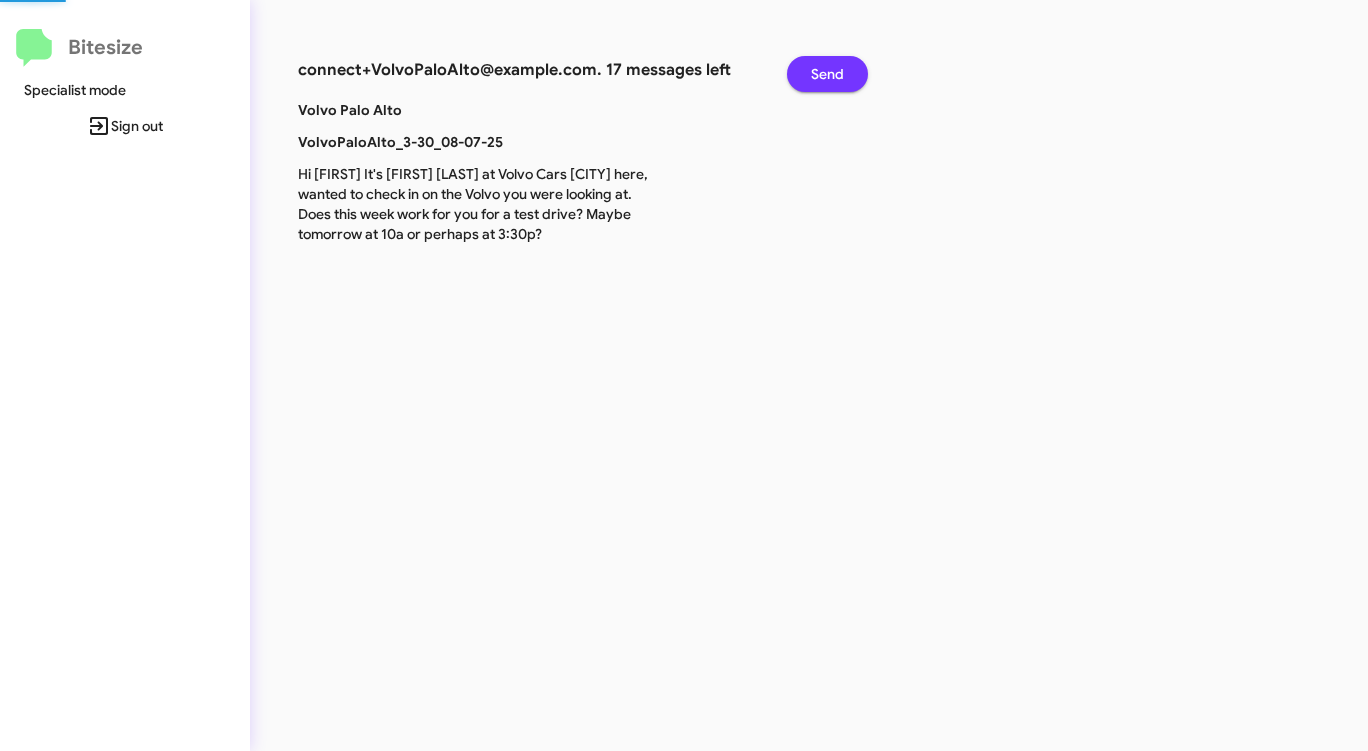 click on "Send" 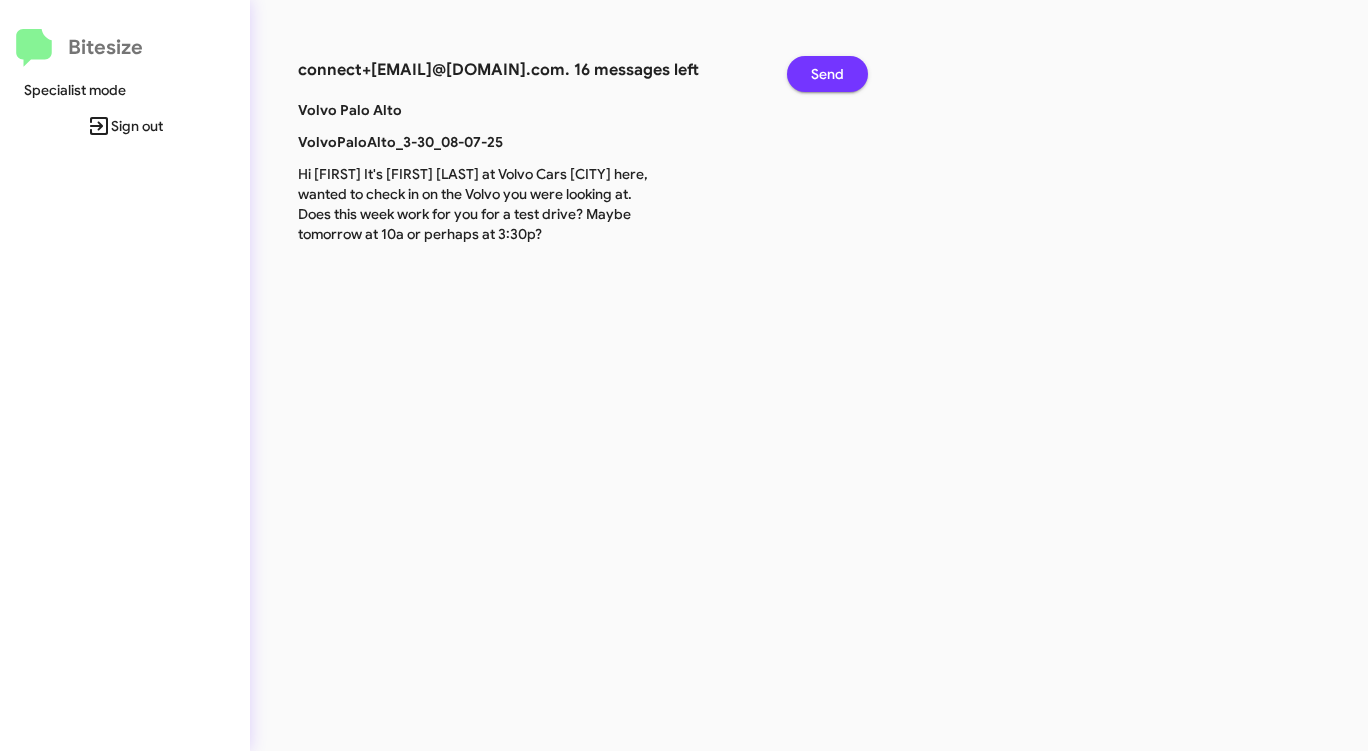 click on "Send" 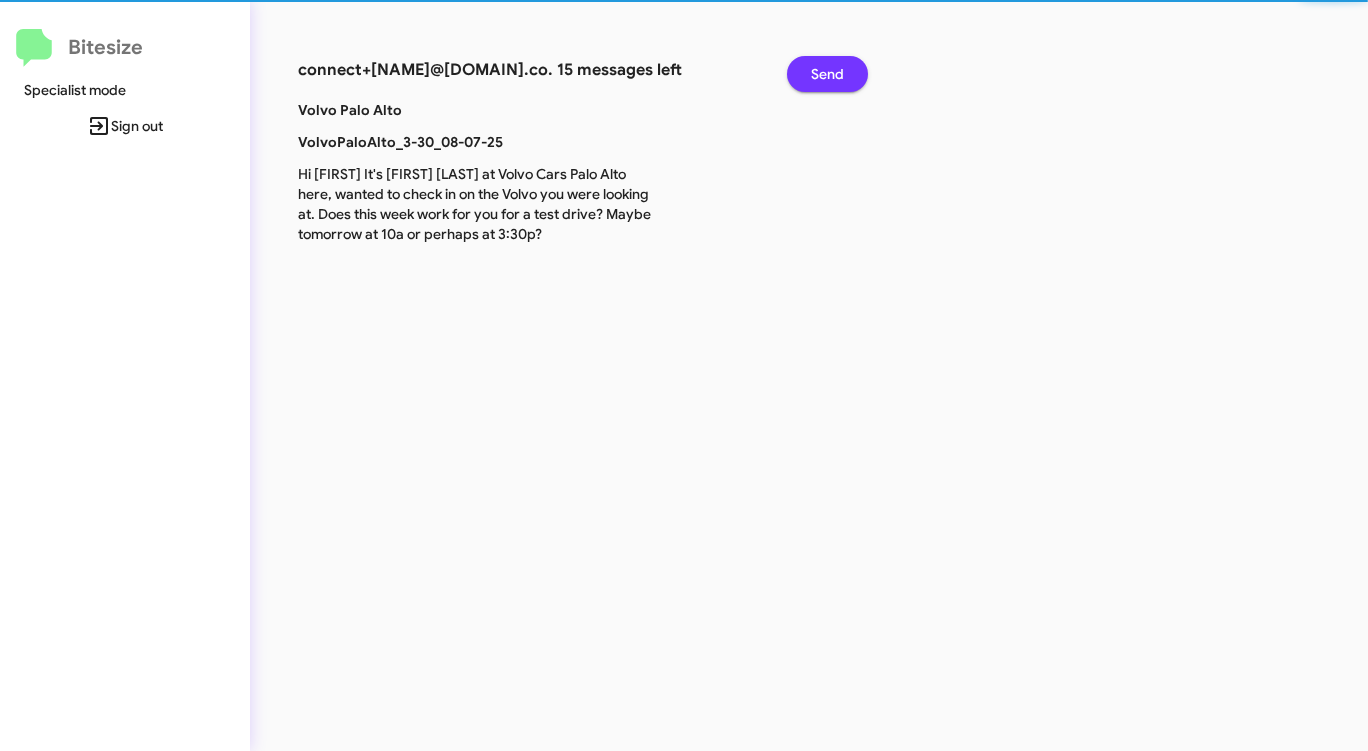 click on "Send" 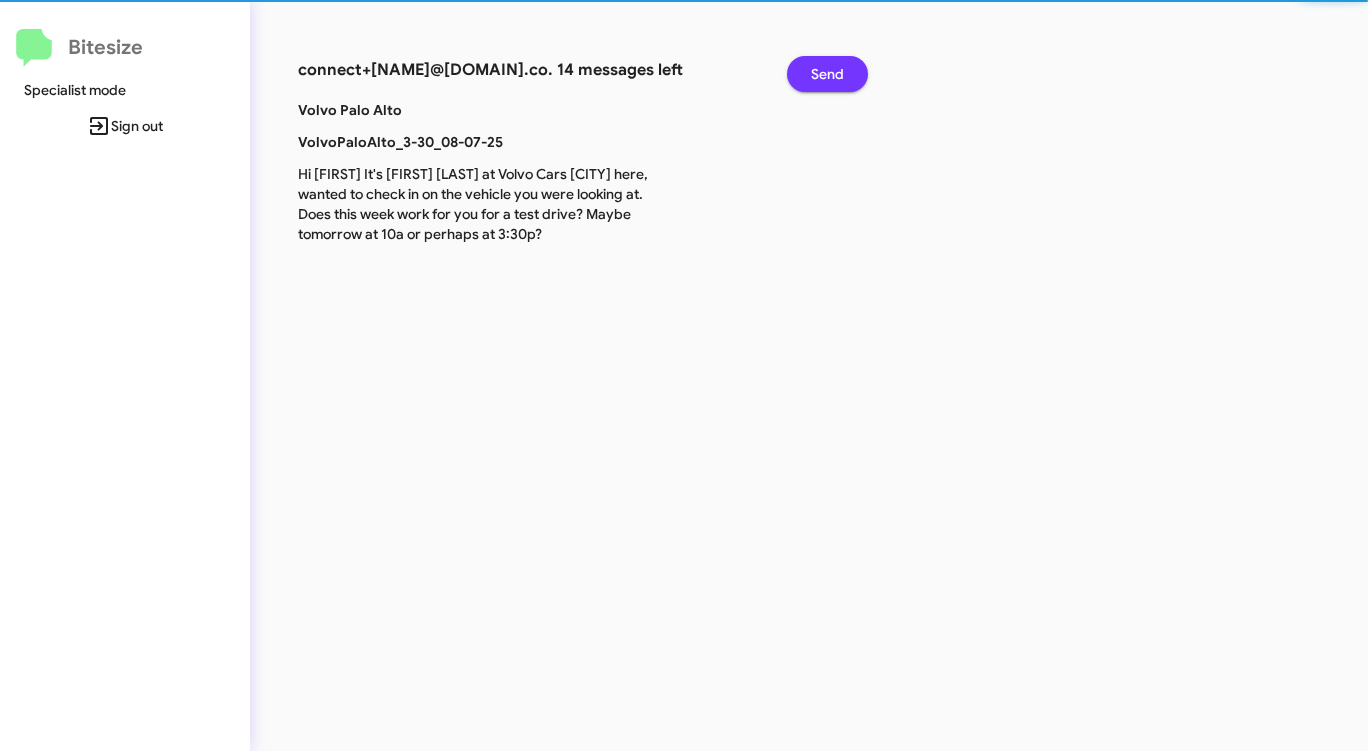 click on "Send" 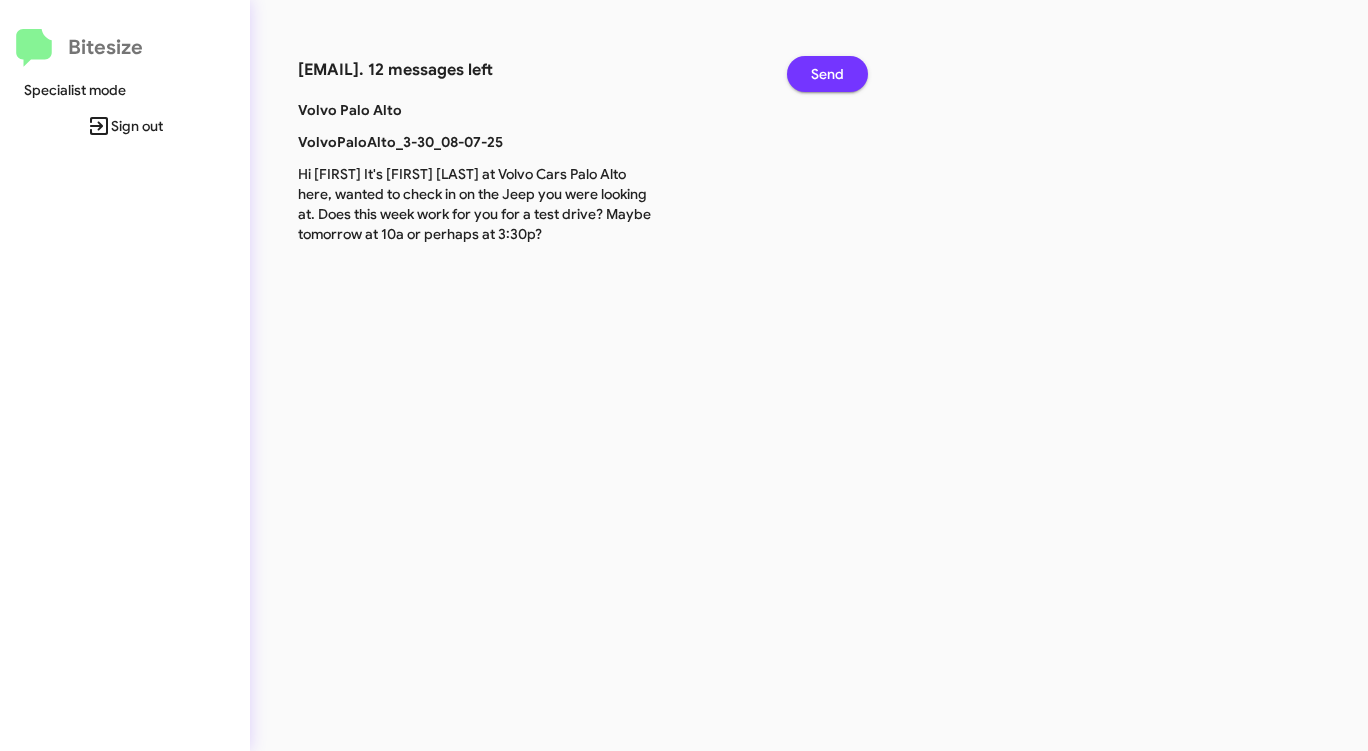 click on "Send" 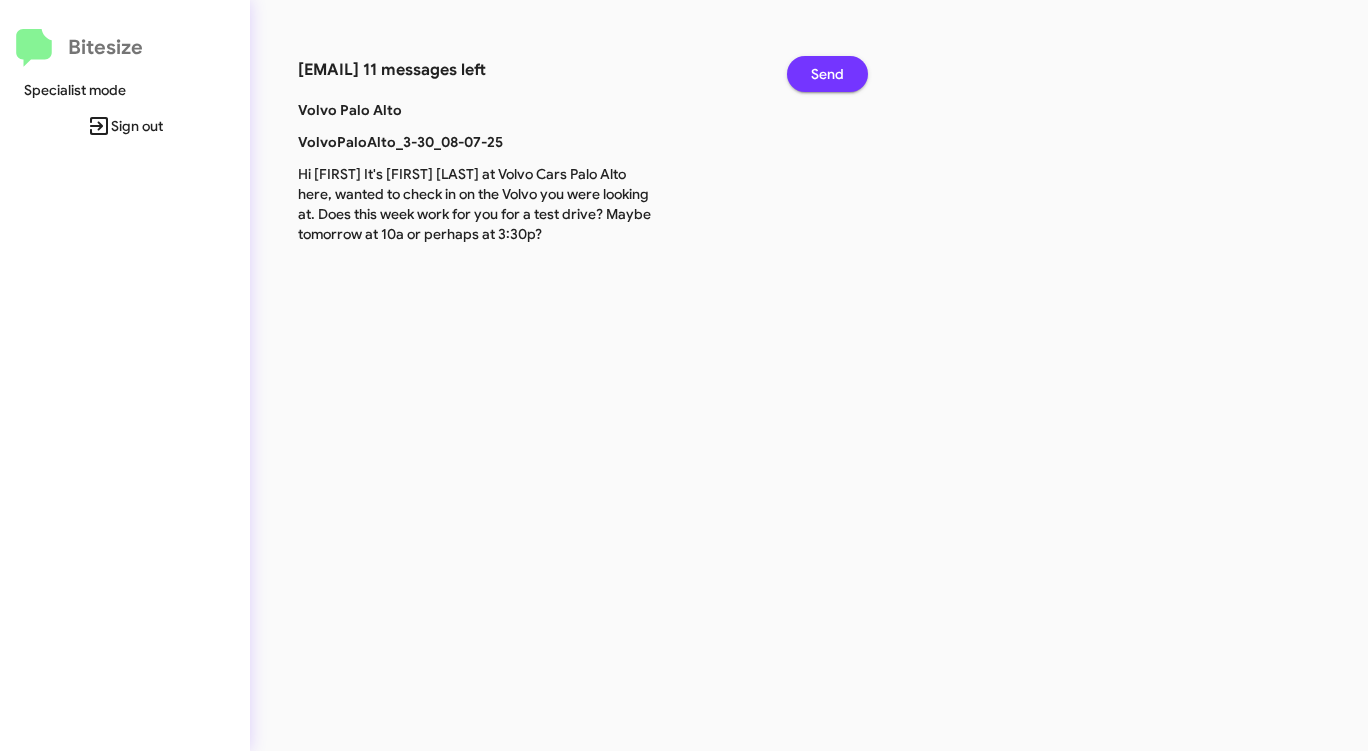 click on "Send" 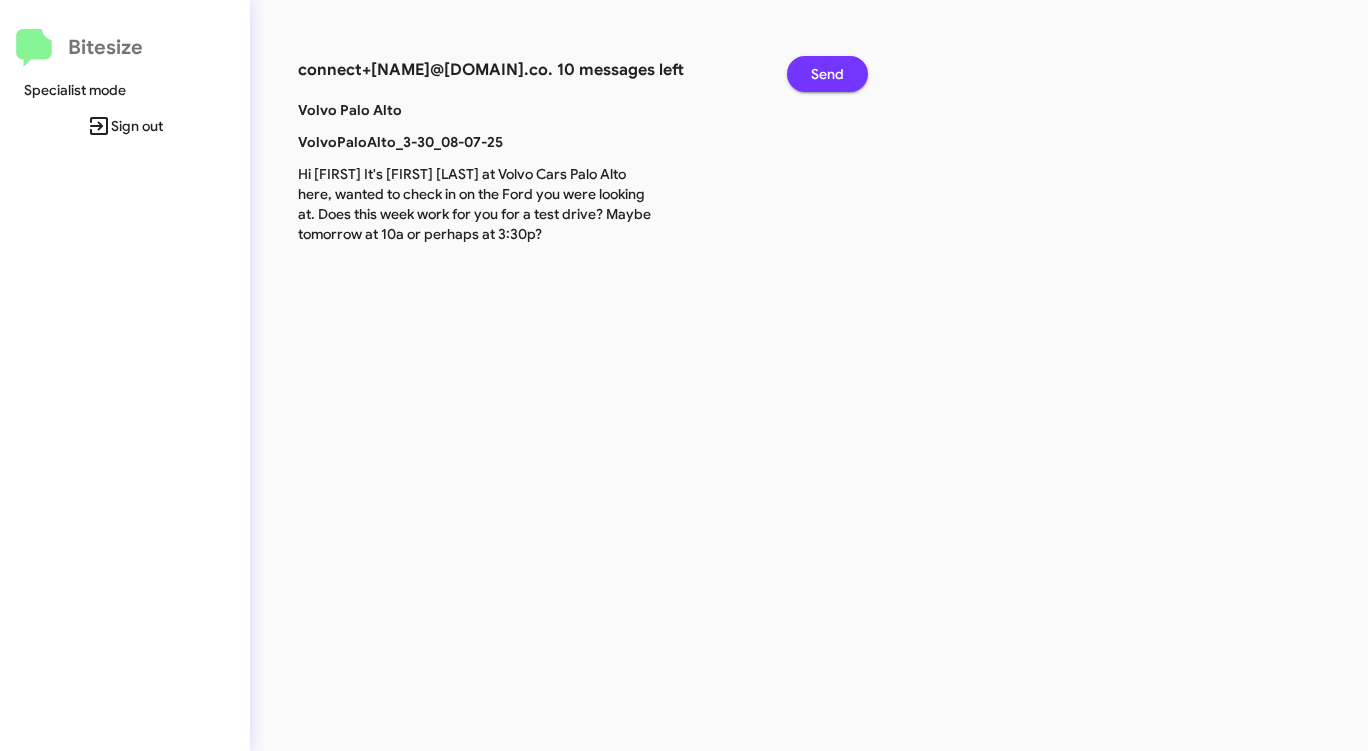 click on "Send" 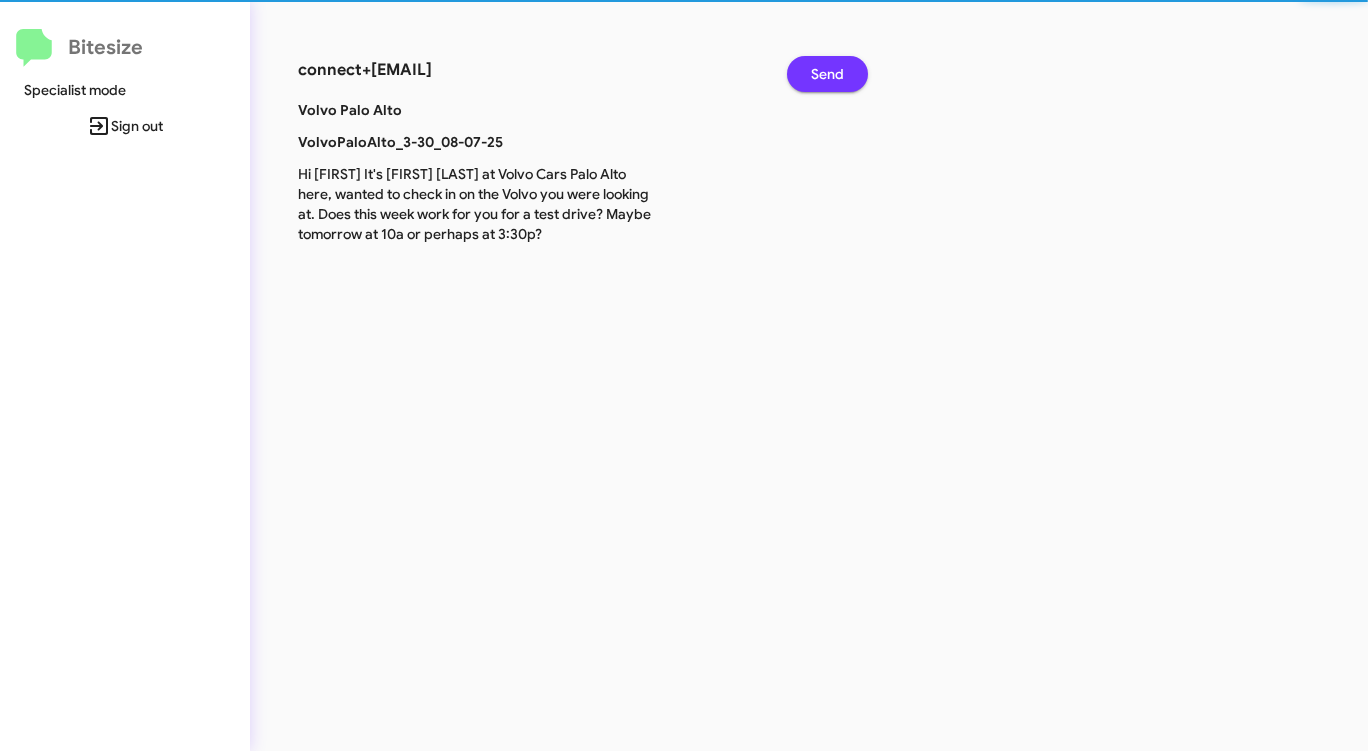 click on "Send" 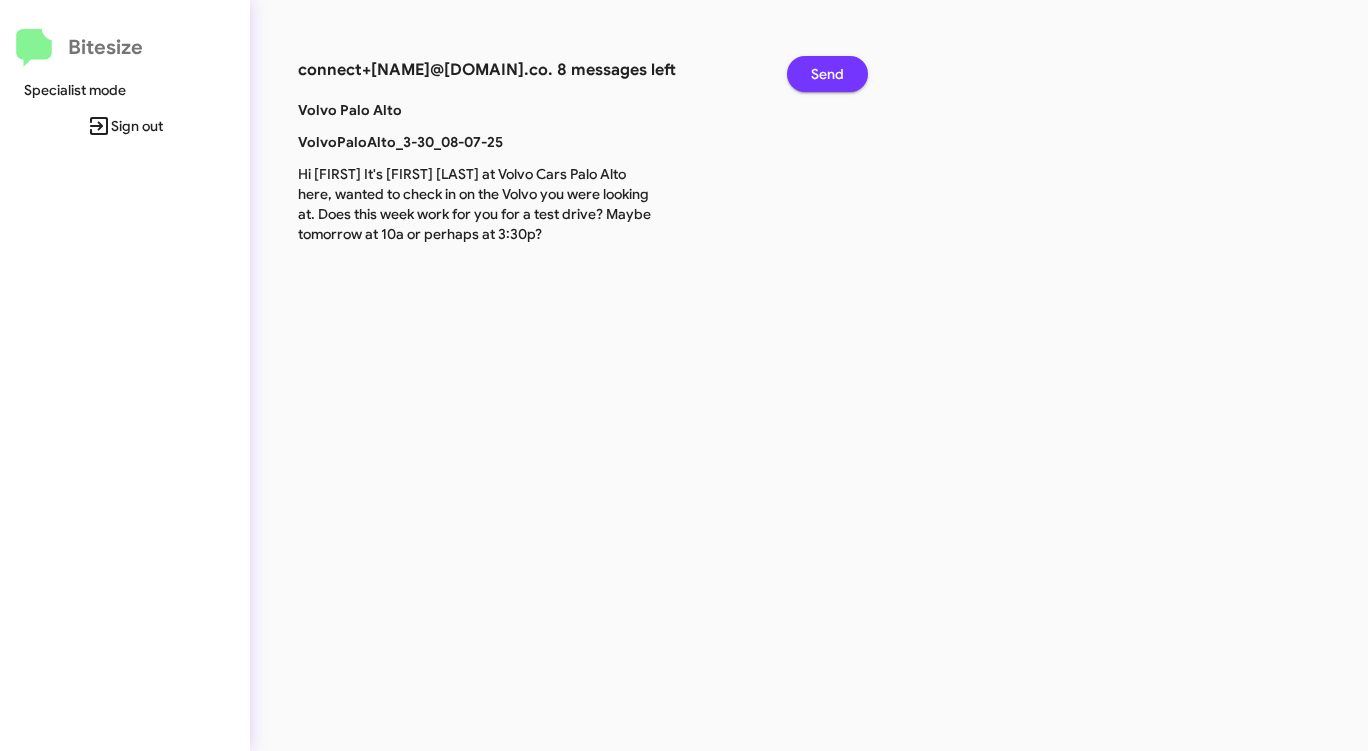 click on "Send" 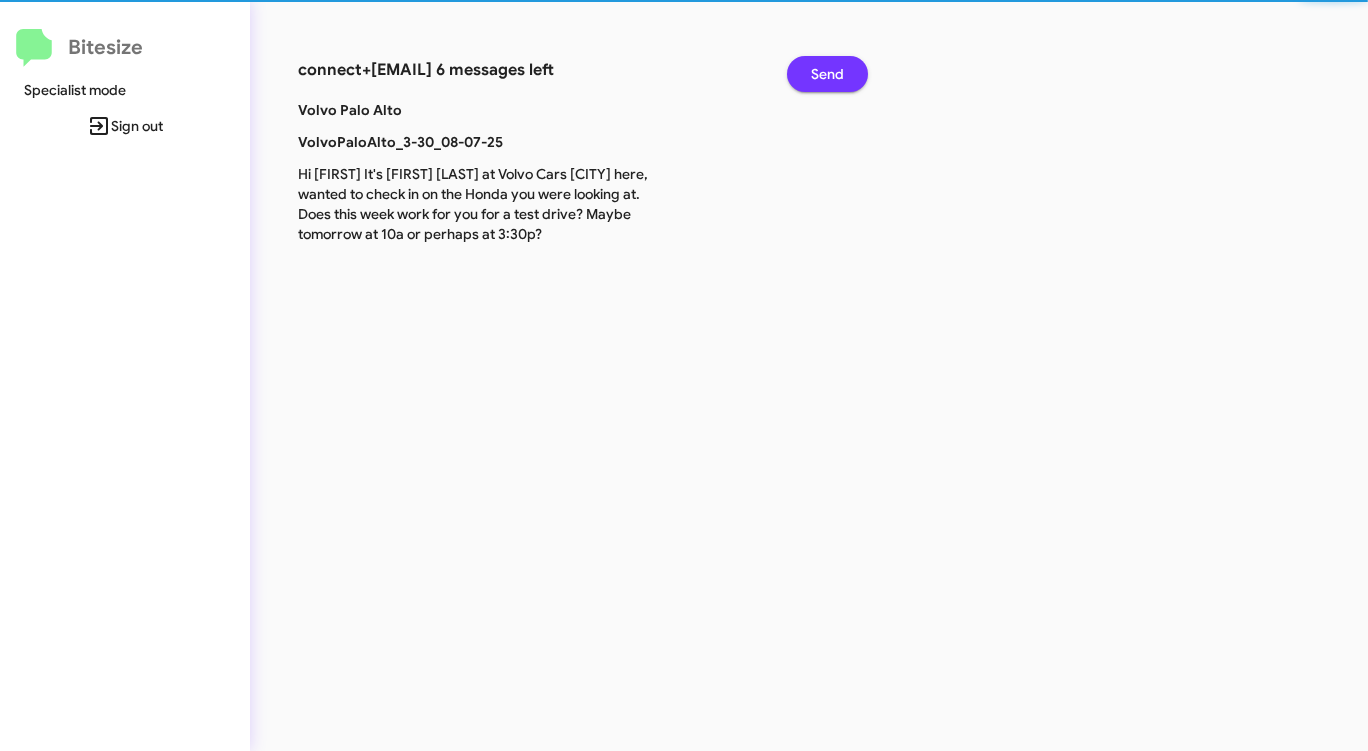 click on "Send" 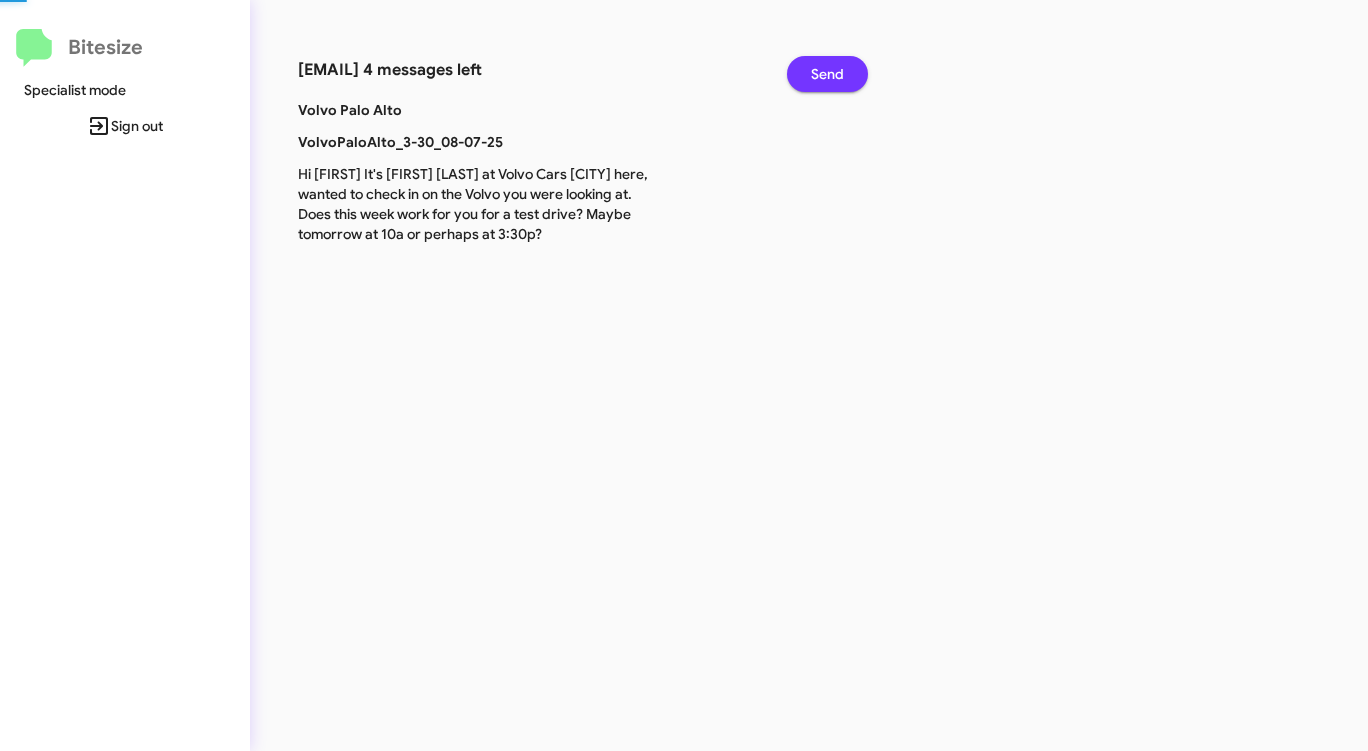 click on "Send" 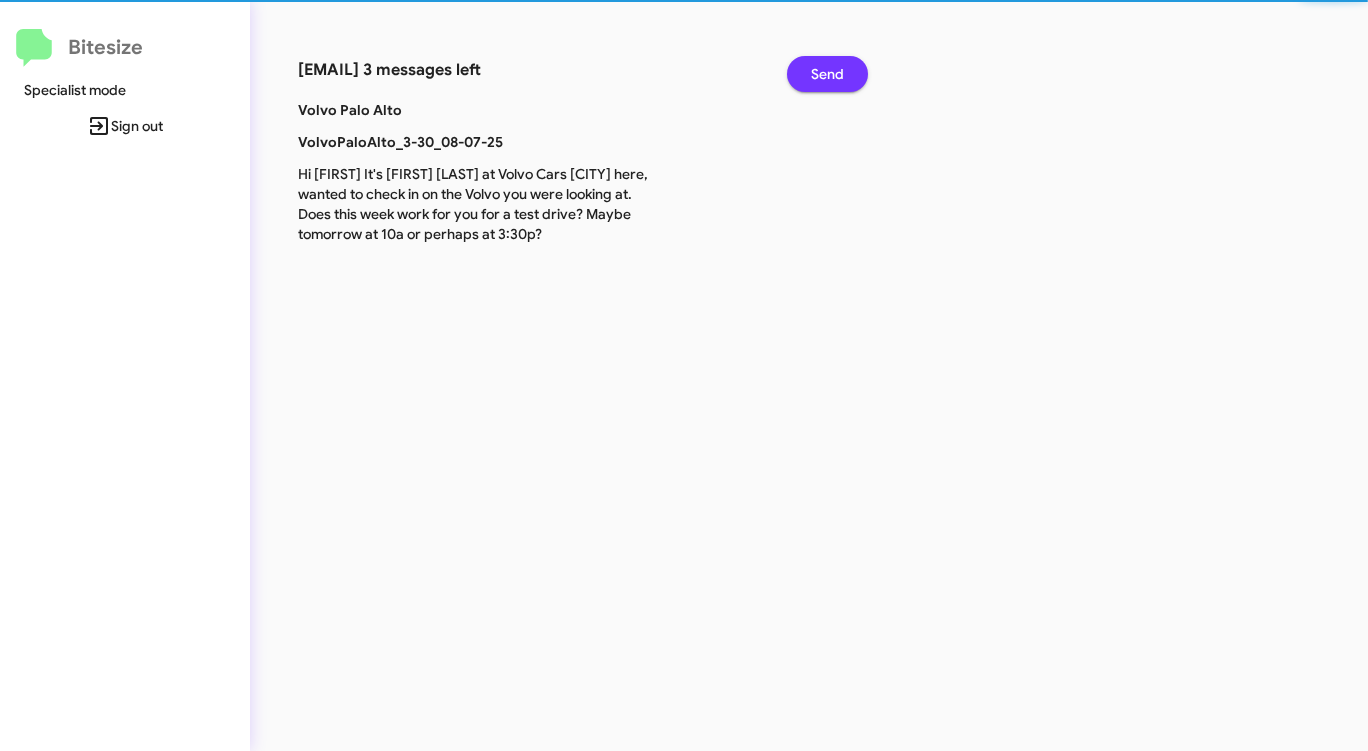 click on "Send" 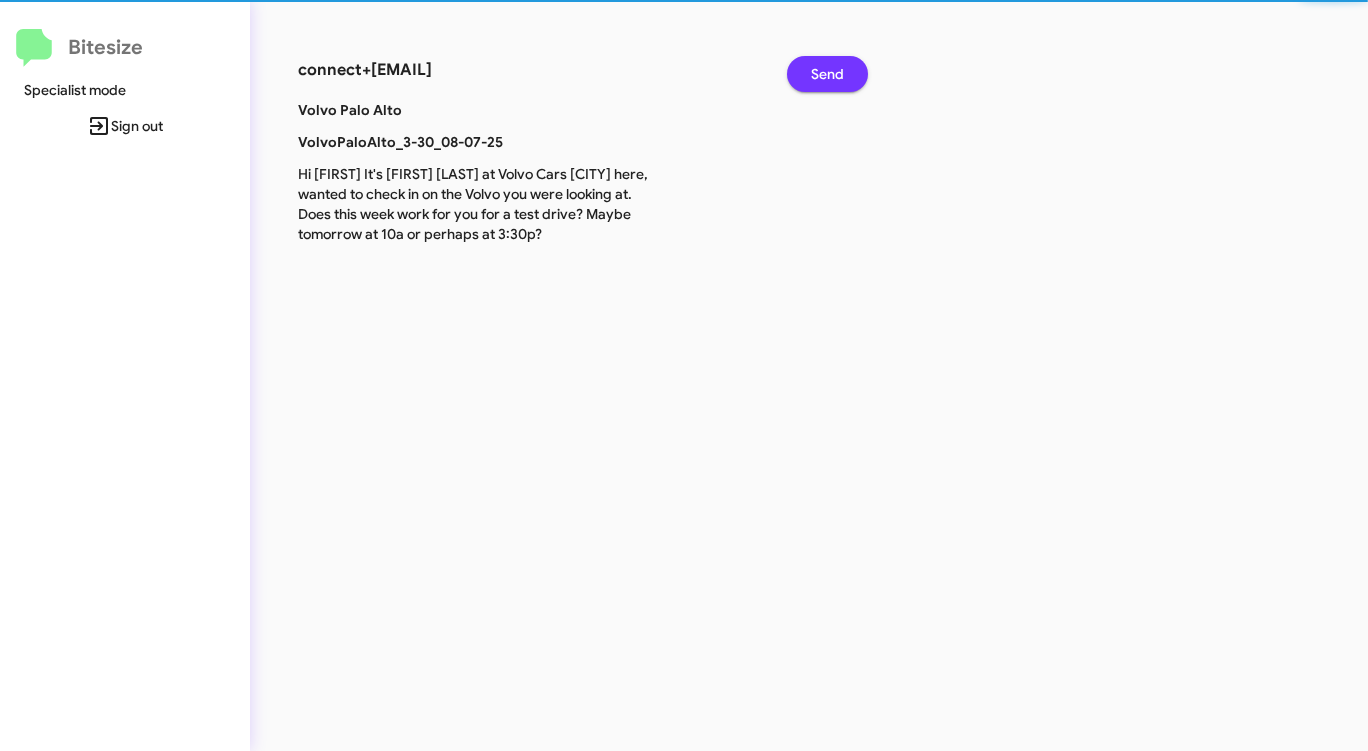 click on "Send" 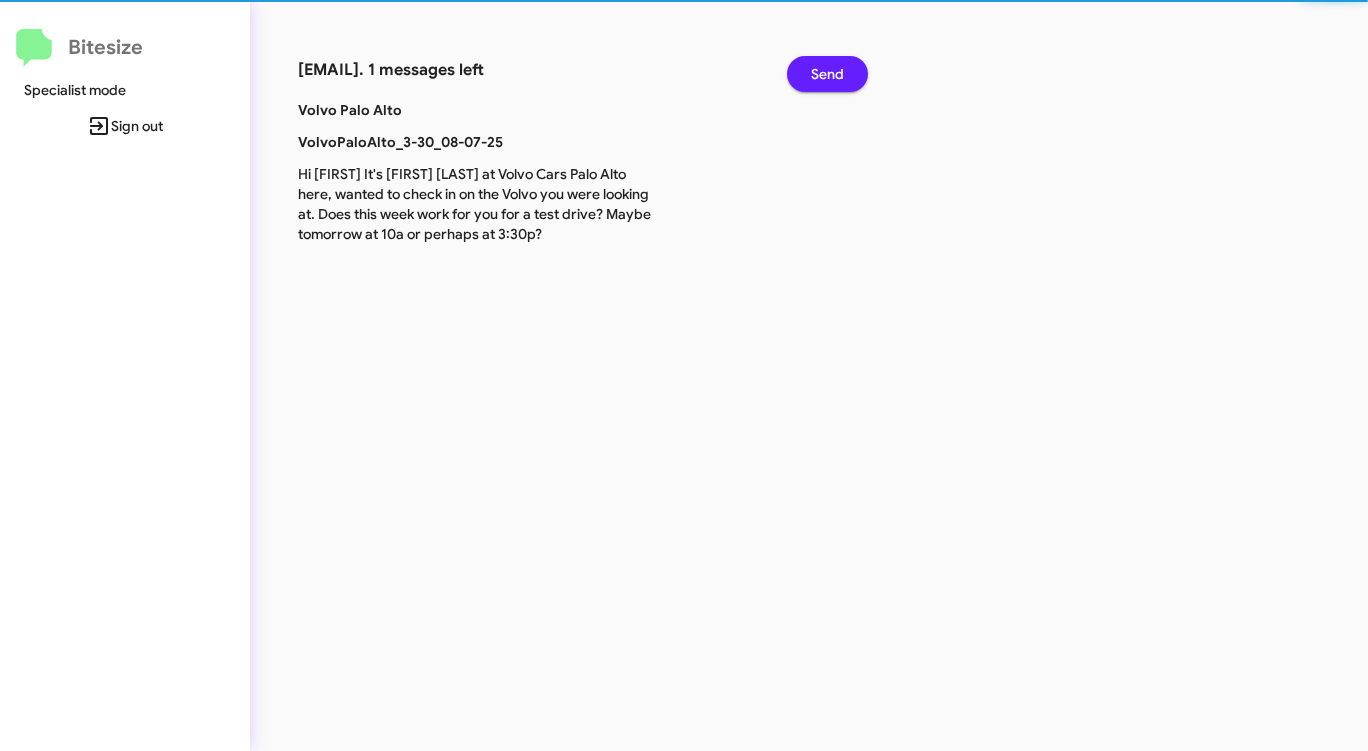 click on "Send" 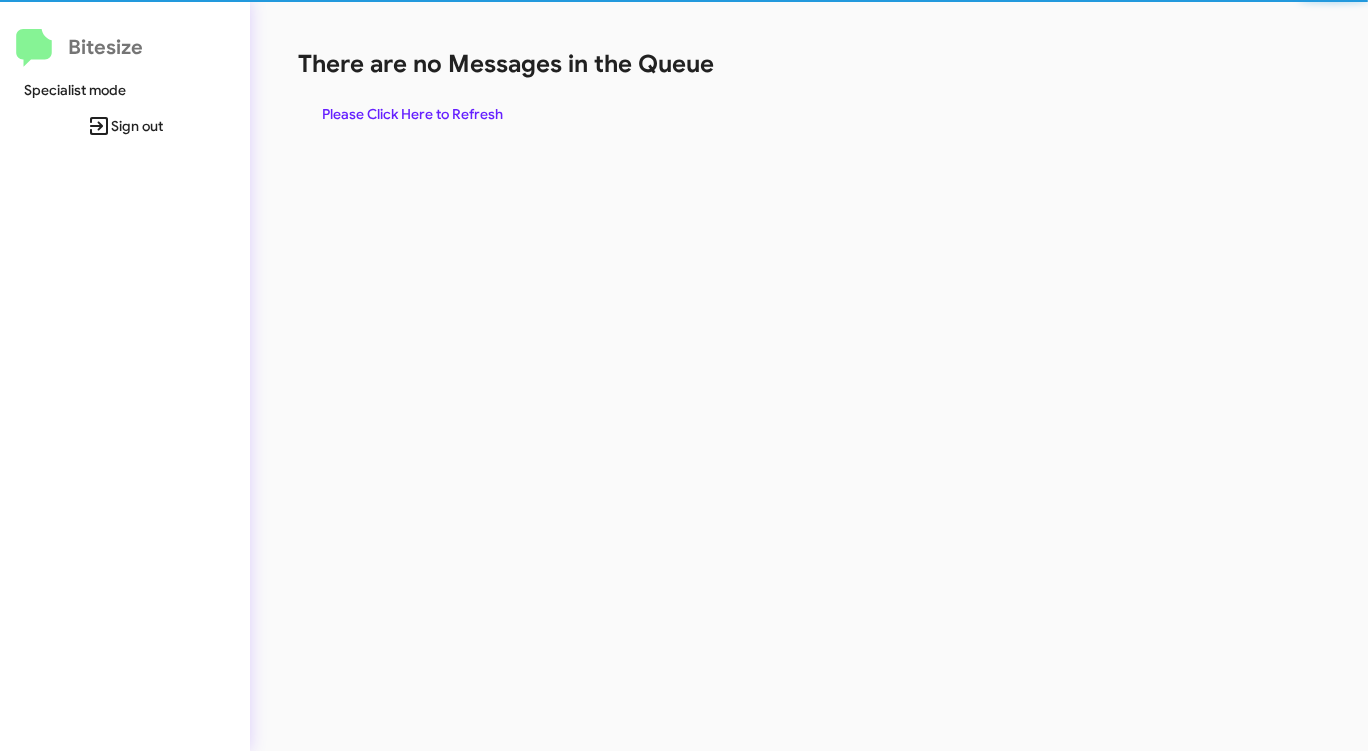 click on "There are no Messages in the Queue" 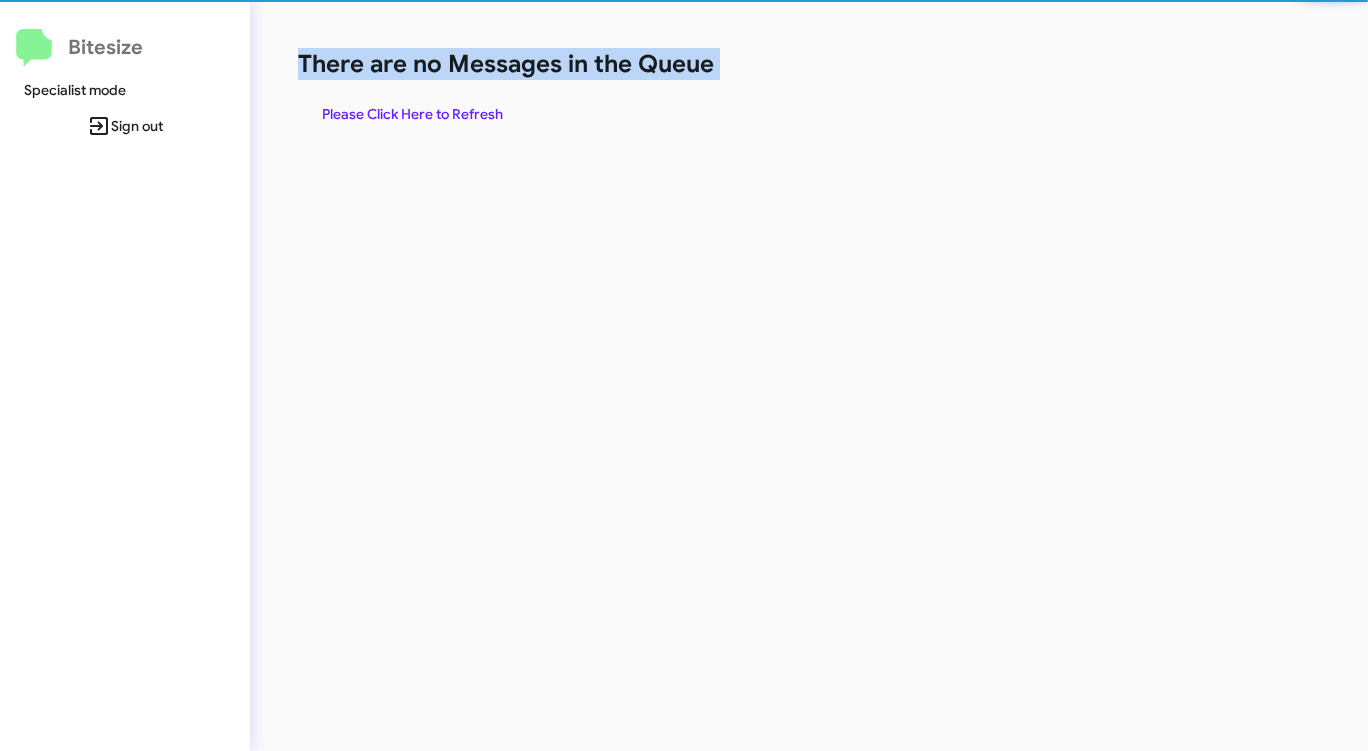 click on "There are no Messages in the Queue" 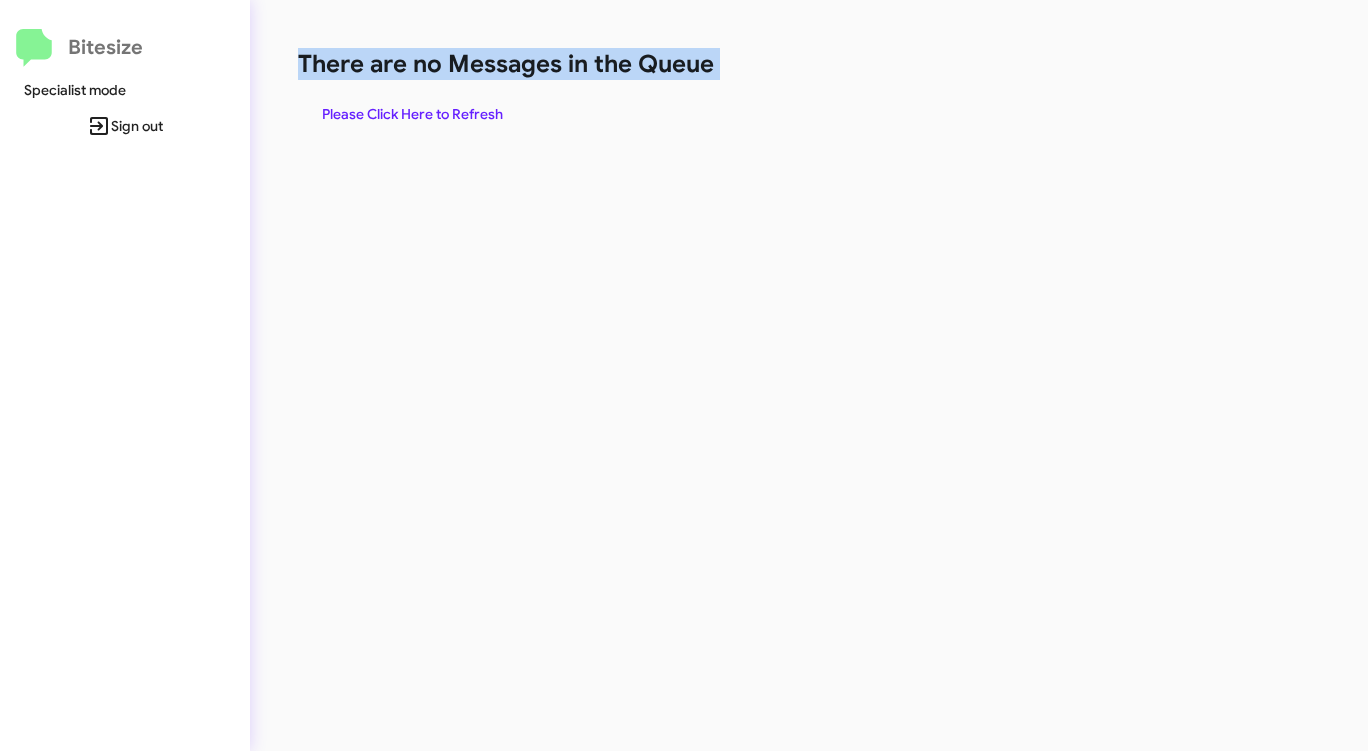 click on "There are no Messages in the Queue" 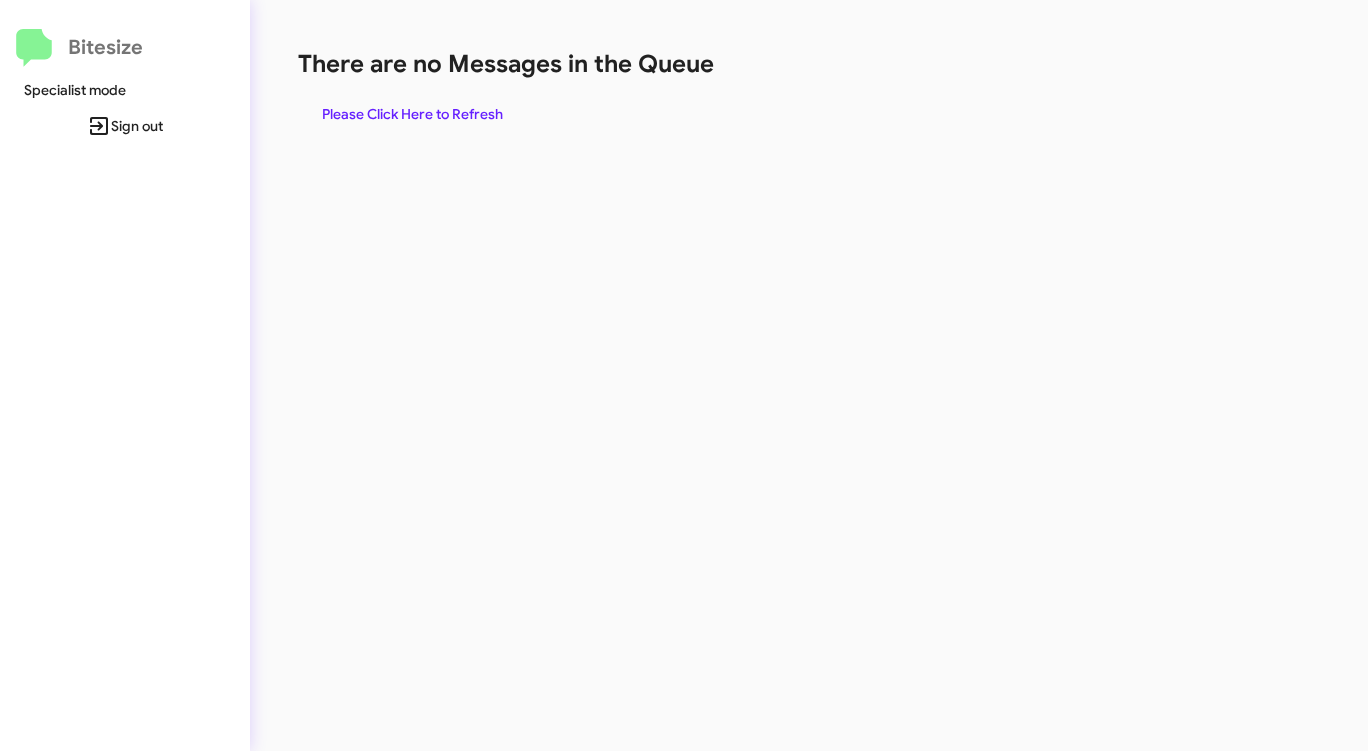click on "There are no Messages in the Queue" 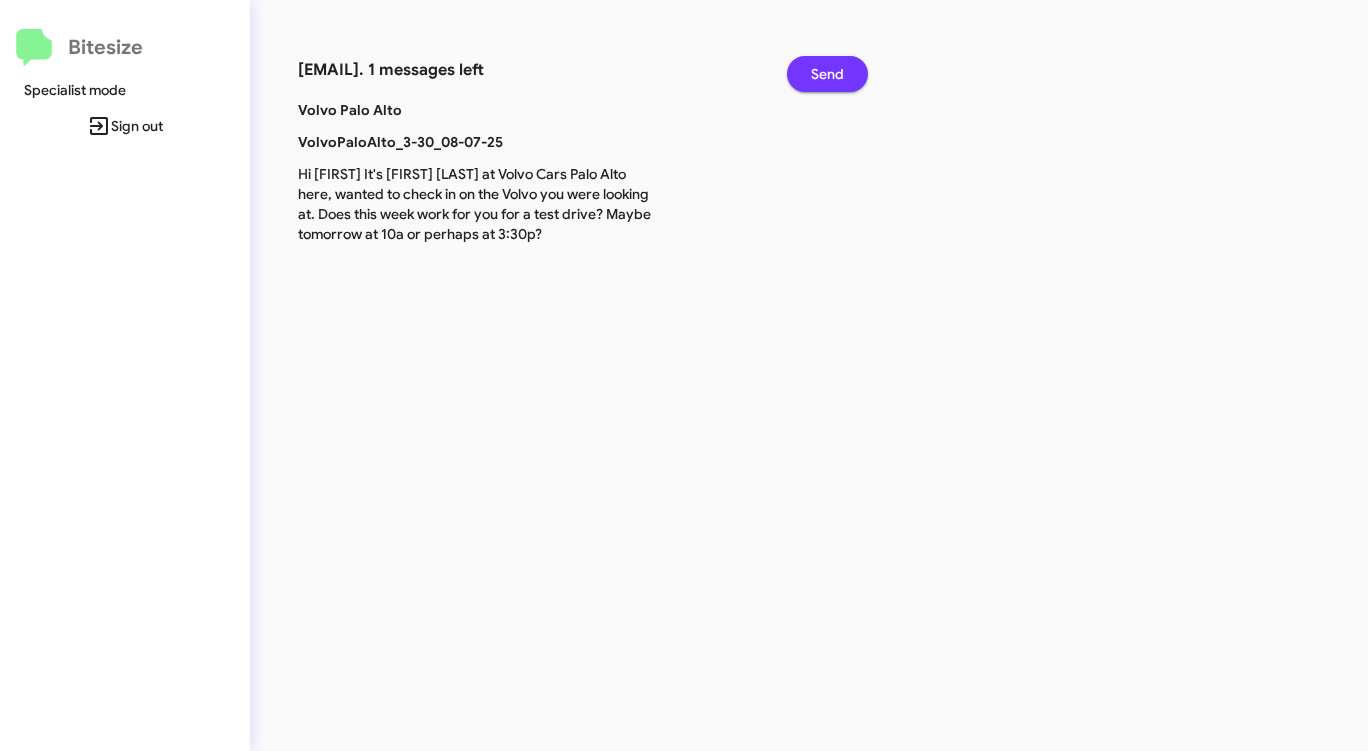 click on "Send" 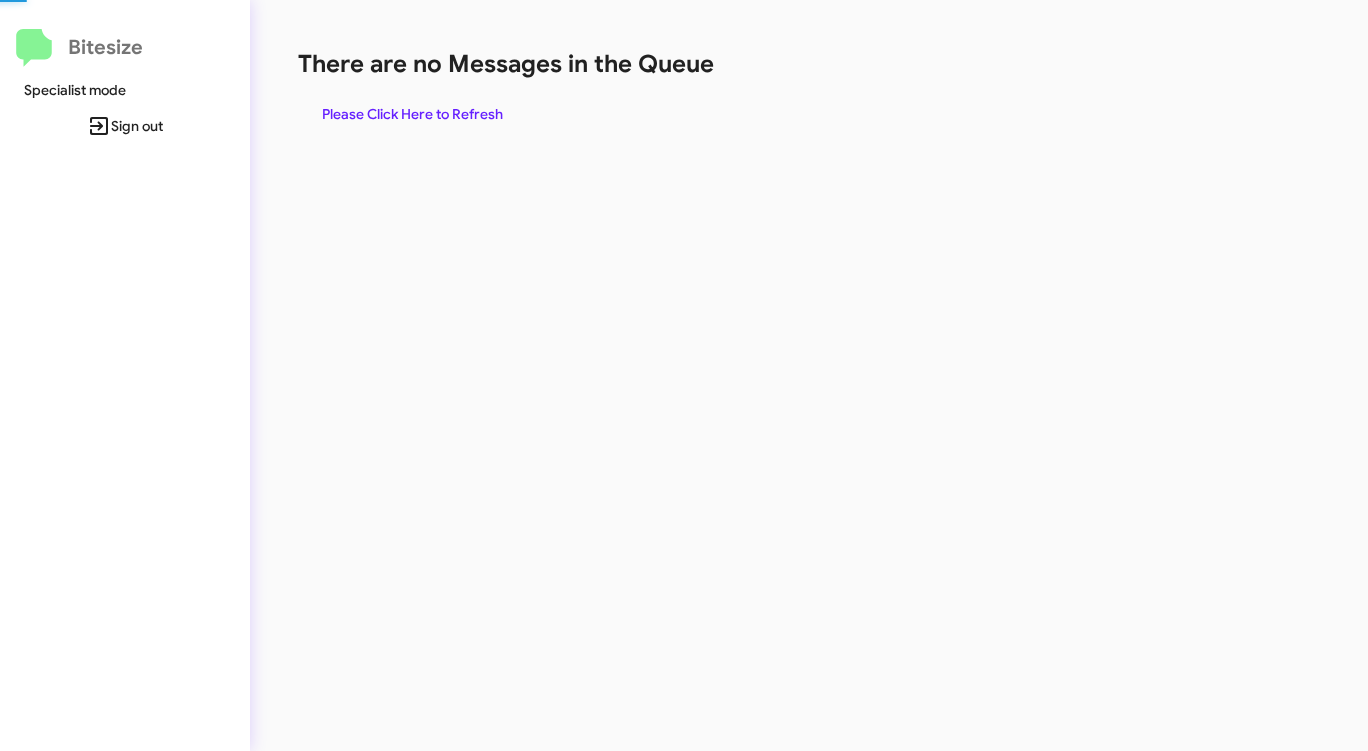 click on "There are no Messages in the Queue" 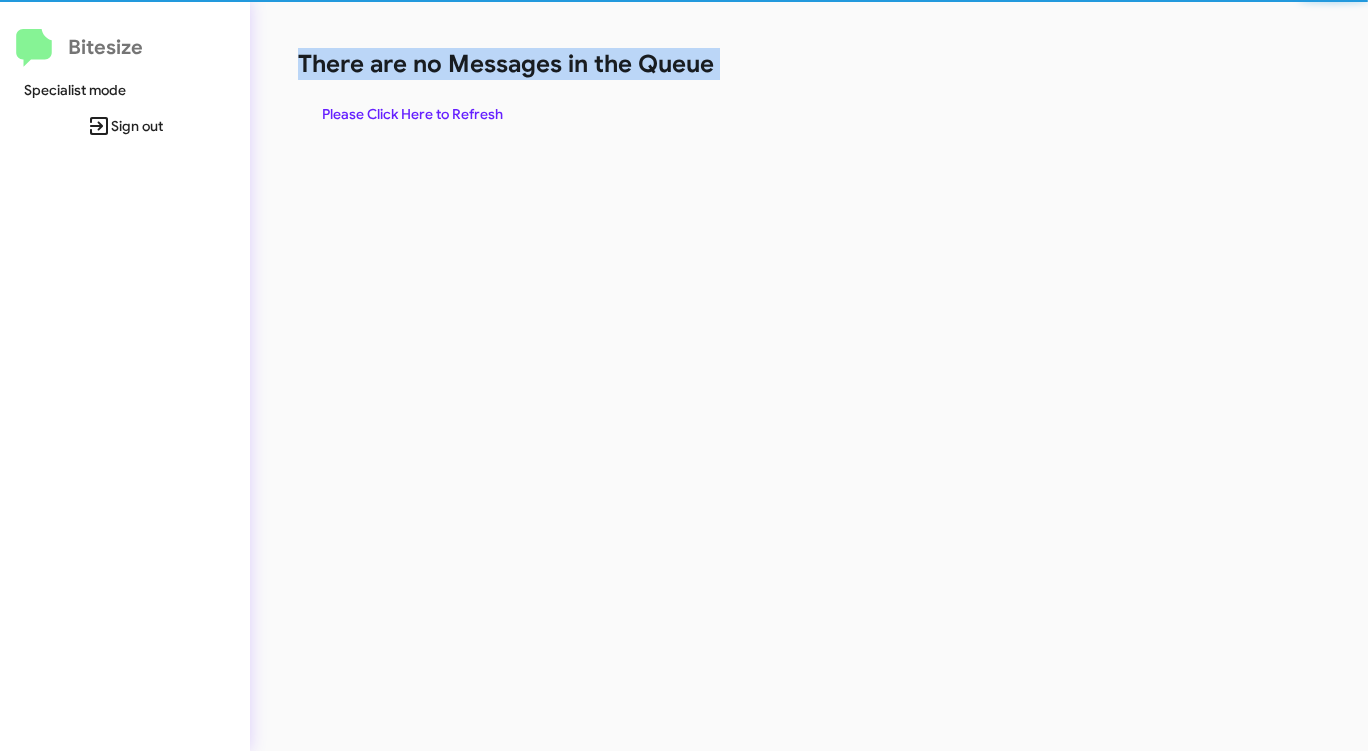 drag, startPoint x: 813, startPoint y: 70, endPoint x: 692, endPoint y: 81, distance: 121.49897 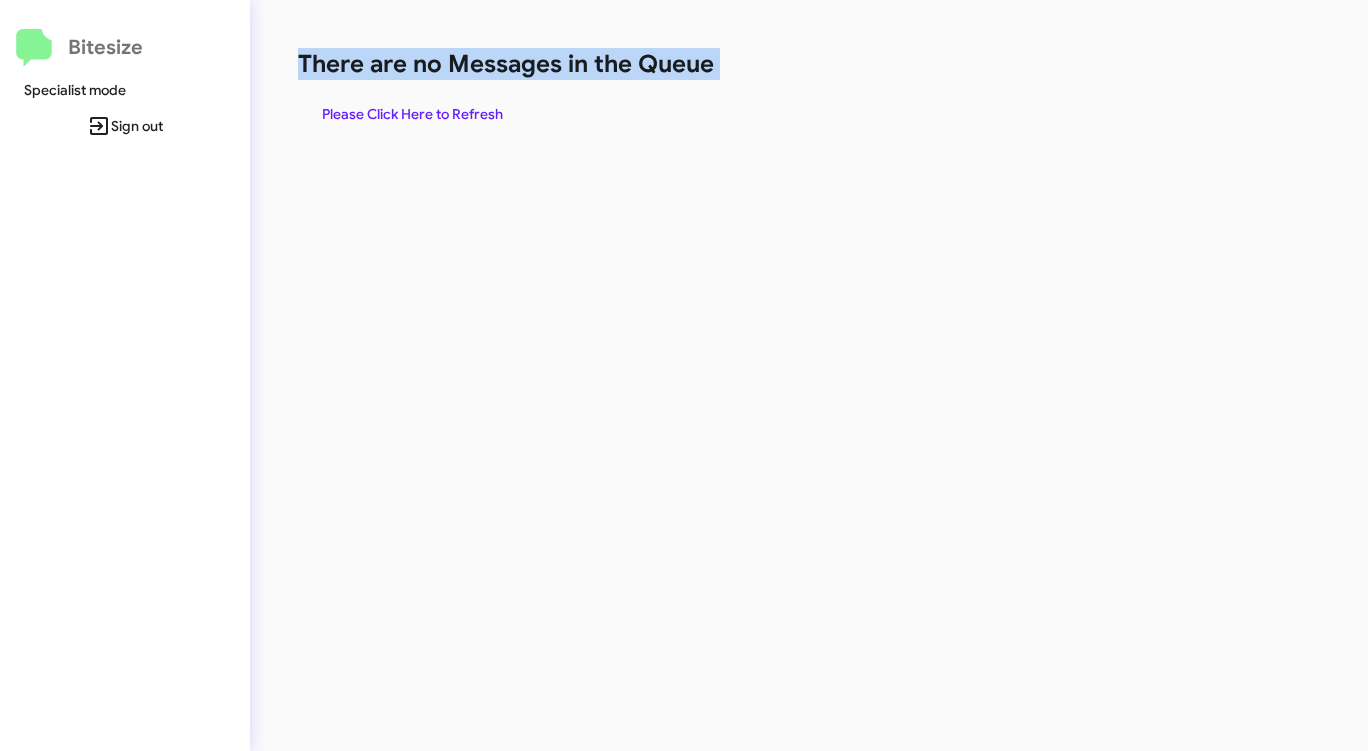 click on "Please Click Here to Refresh" 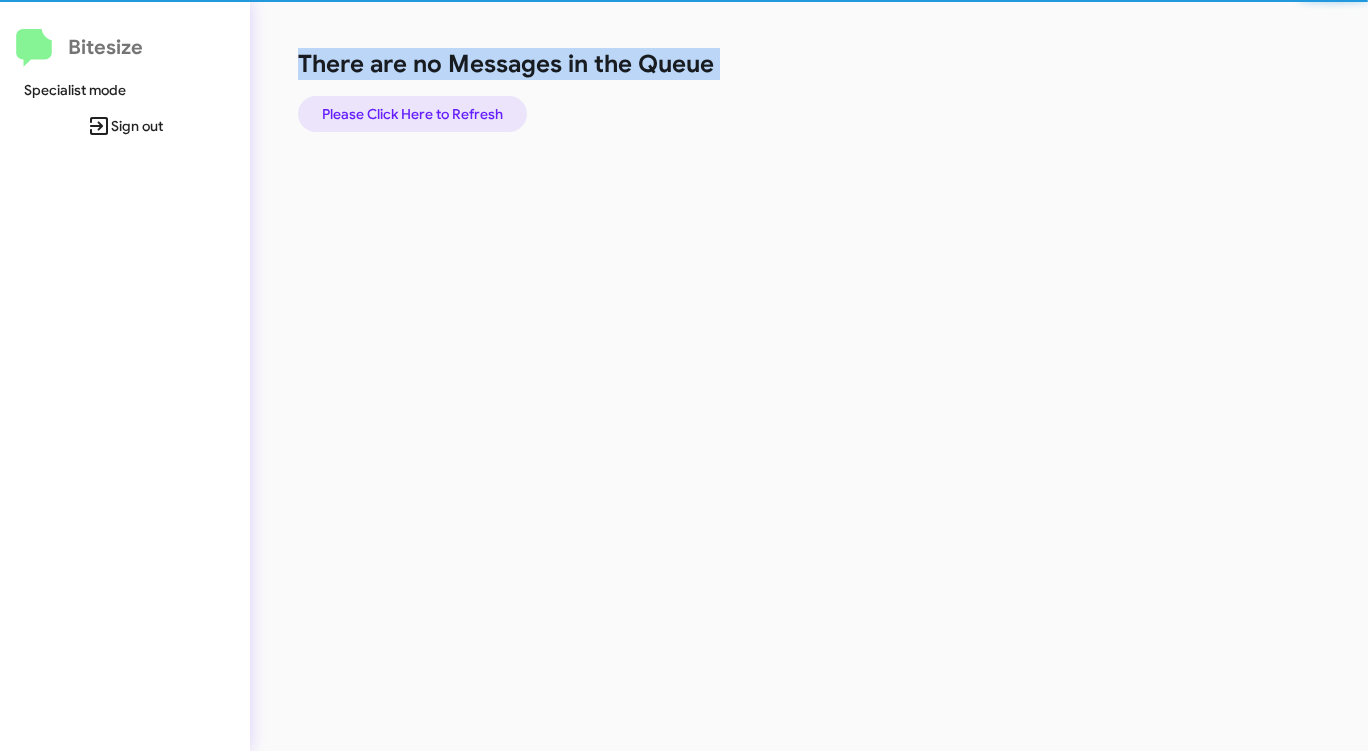click on "Please Click Here to Refresh" 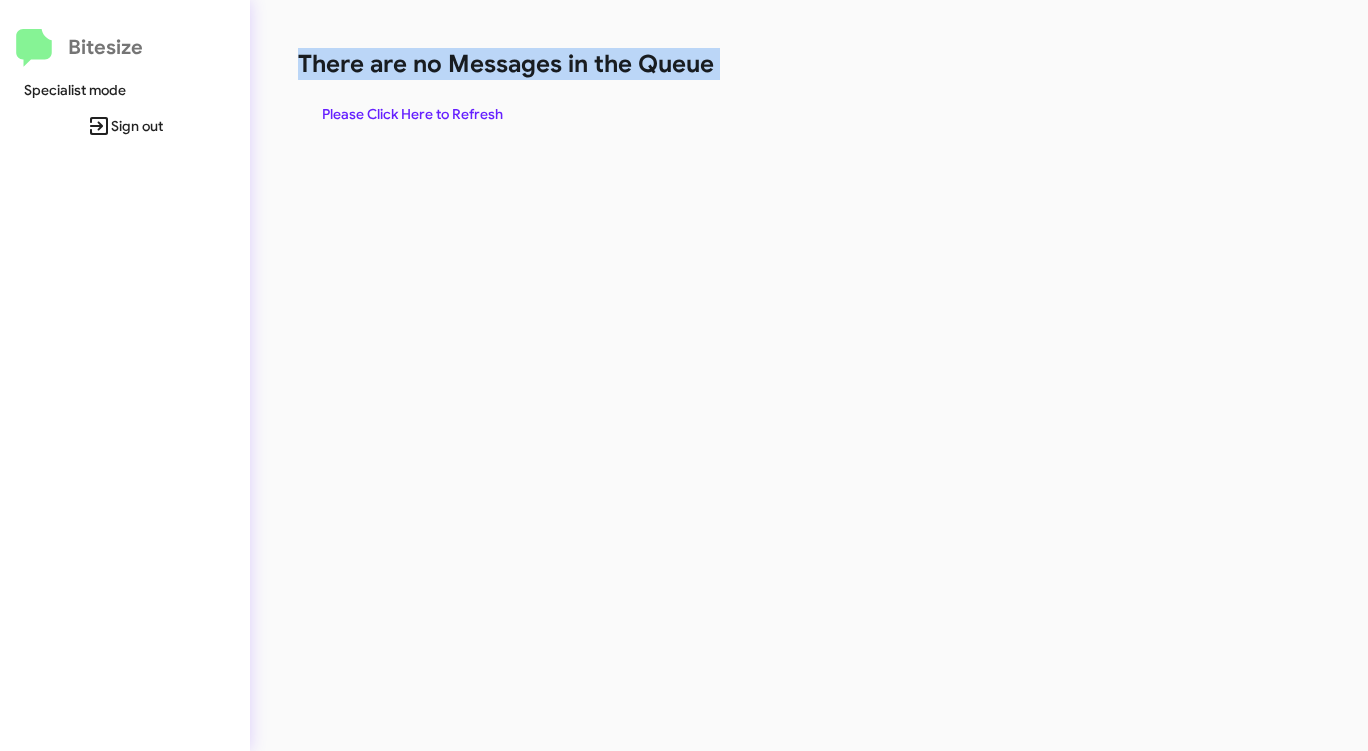 click on "There are no Messages in the Queue  Please Click Here to Refresh" 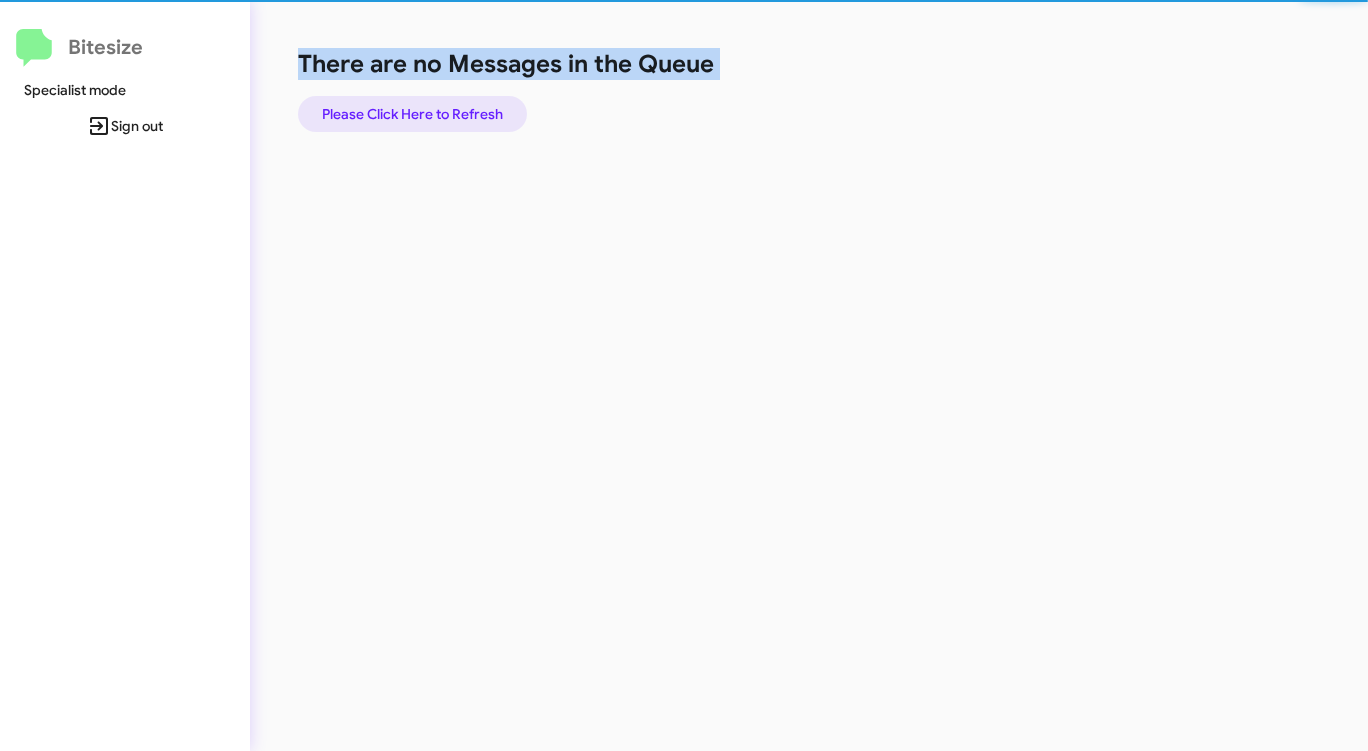 click on "Please Click Here to Refresh" 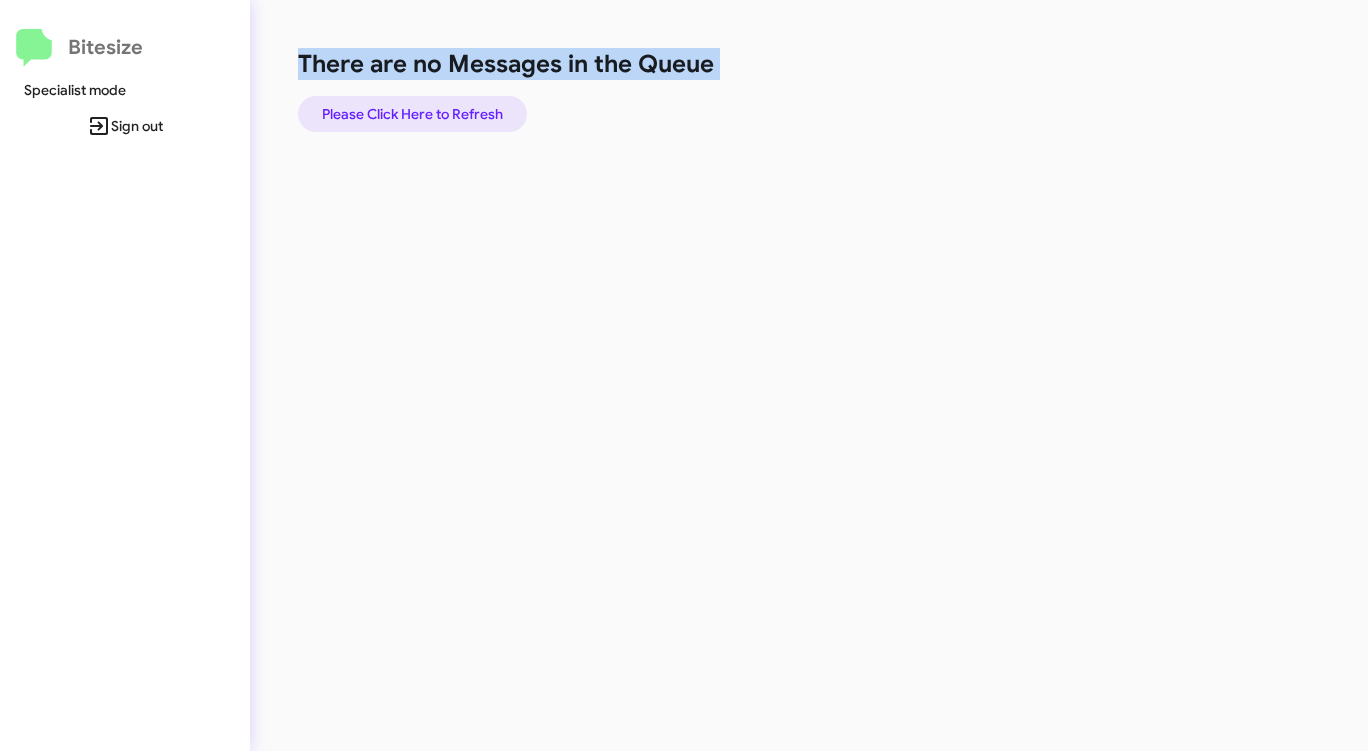 click on "Please Click Here to Refresh" 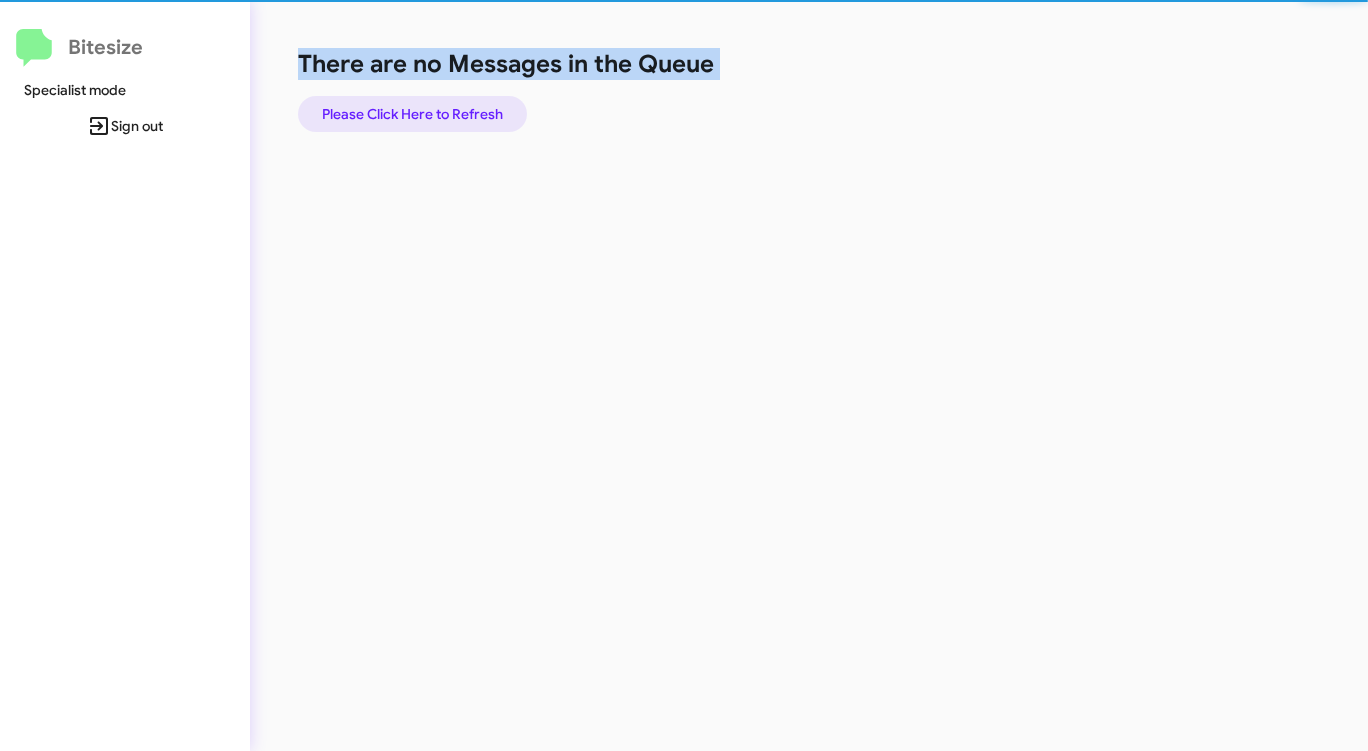 click on "Please Click Here to Refresh" 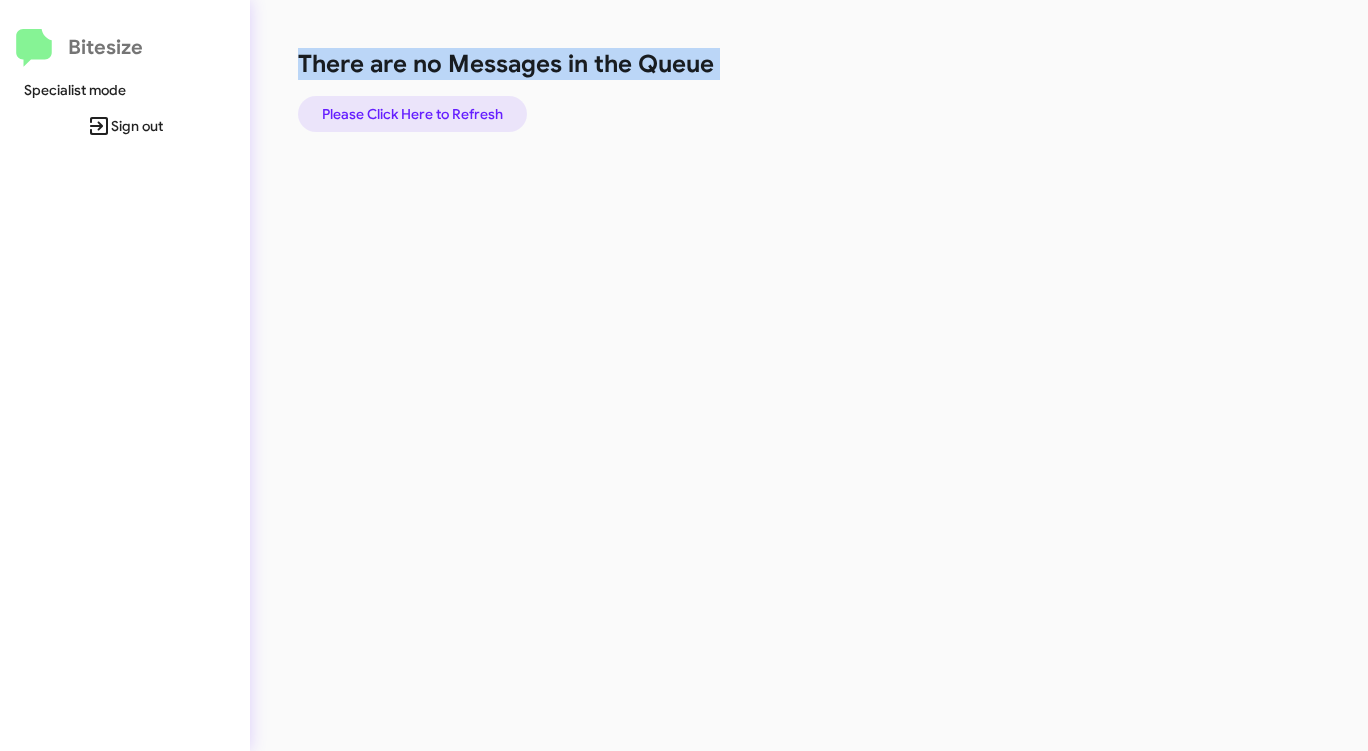 click on "Please Click Here to Refresh" 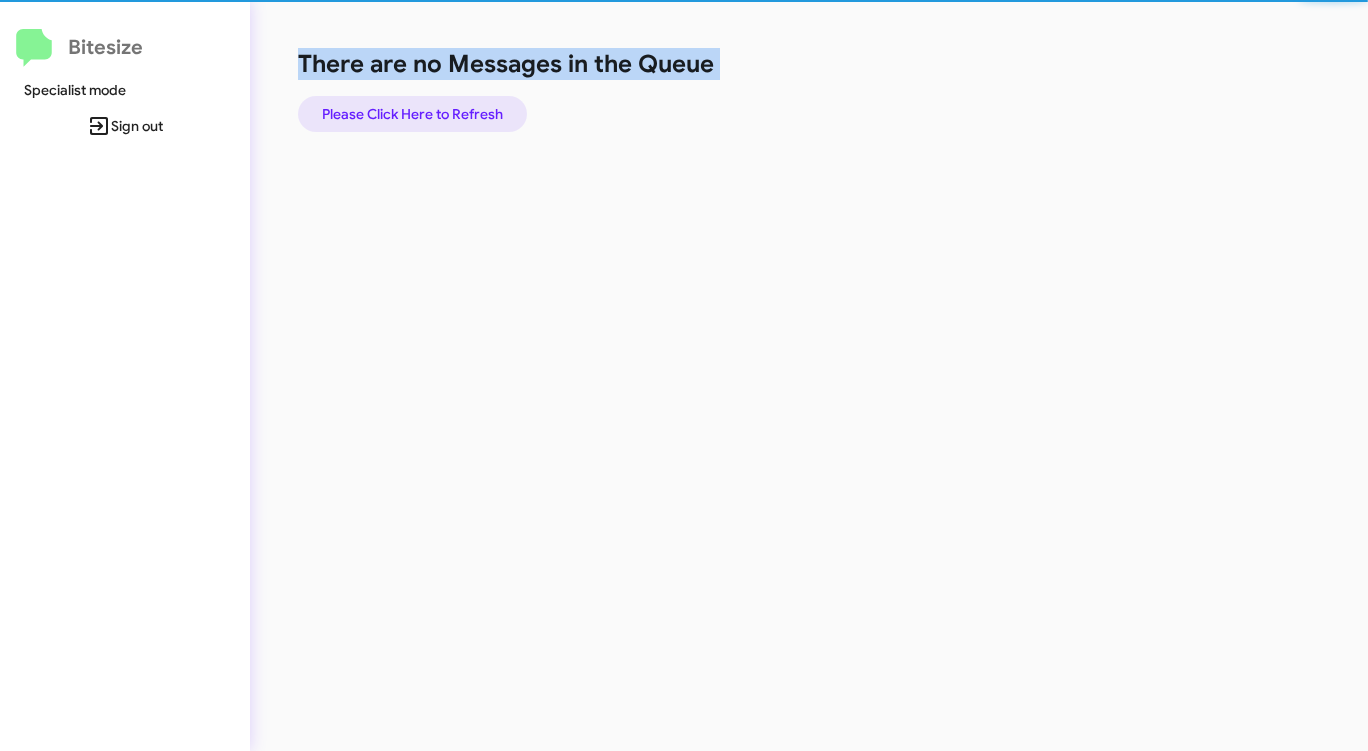 click on "Please Click Here to Refresh" 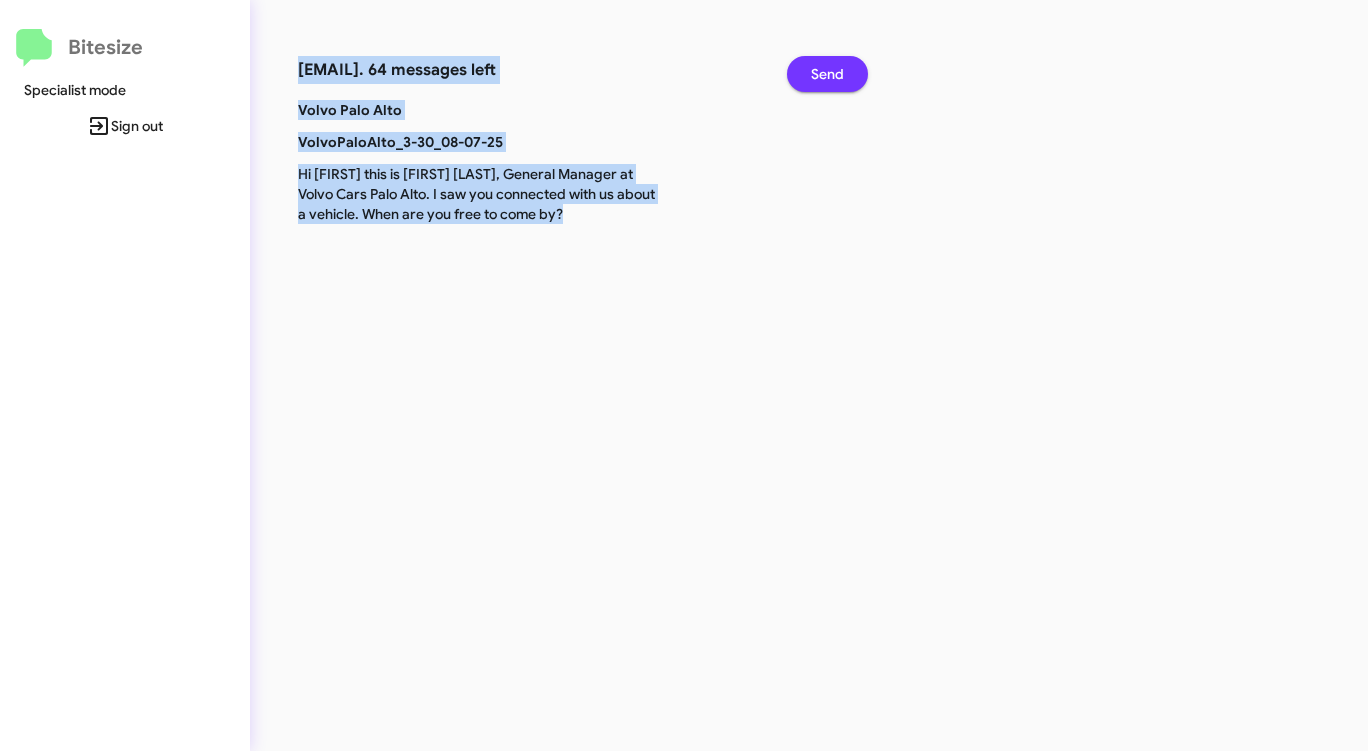 click on "Send" 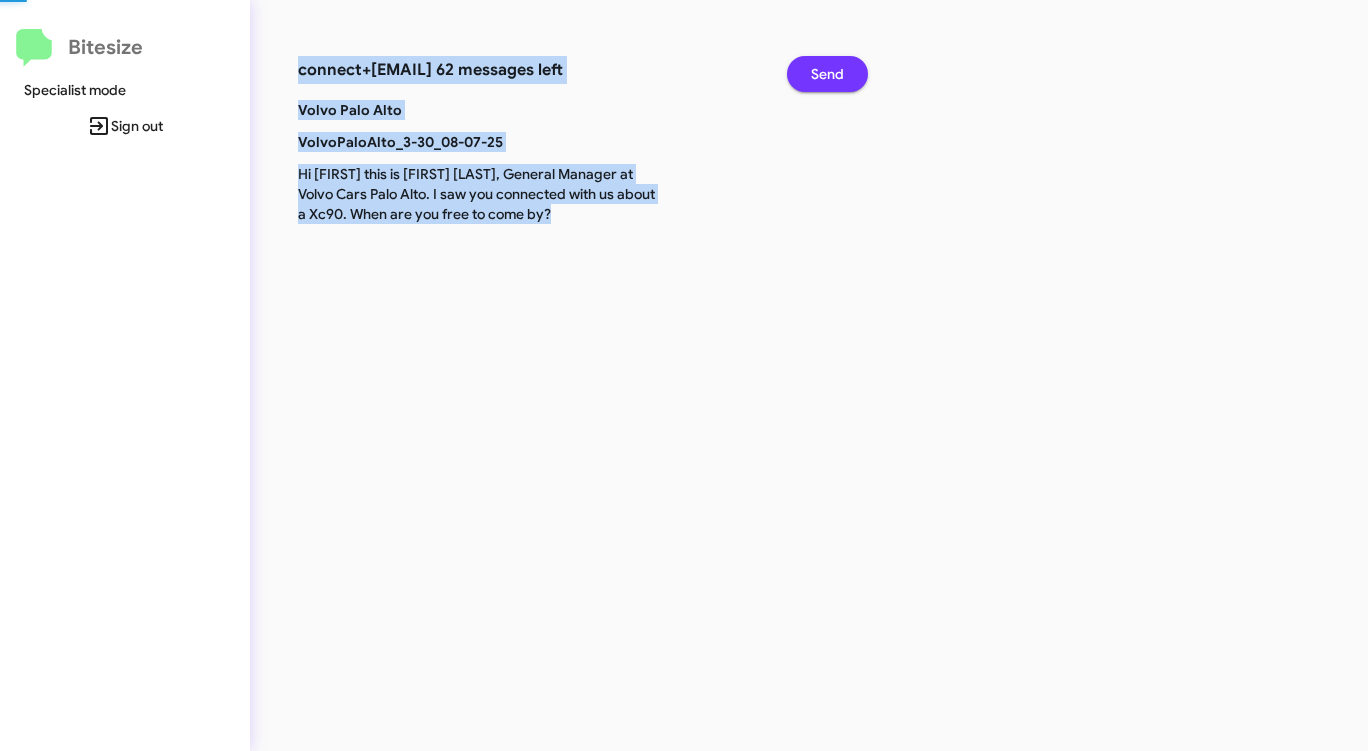 click on "Send" 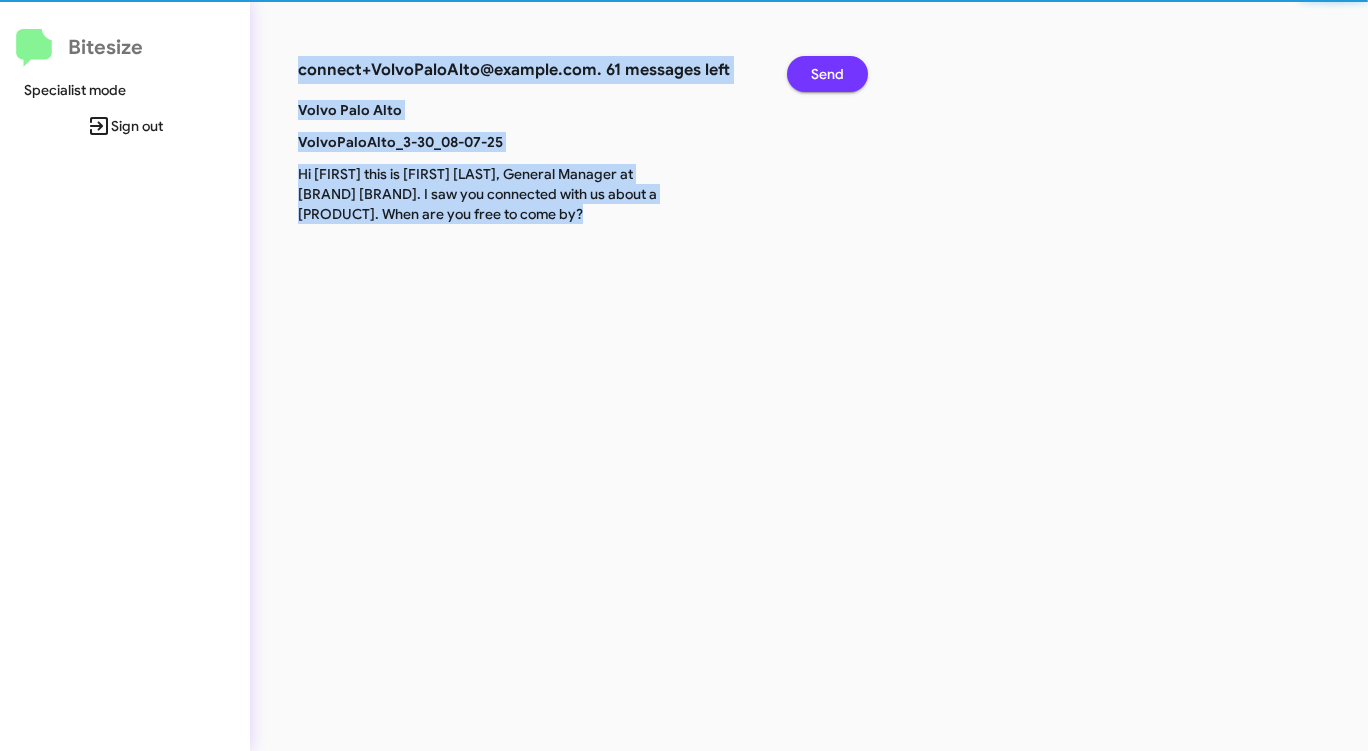 click on "Send" 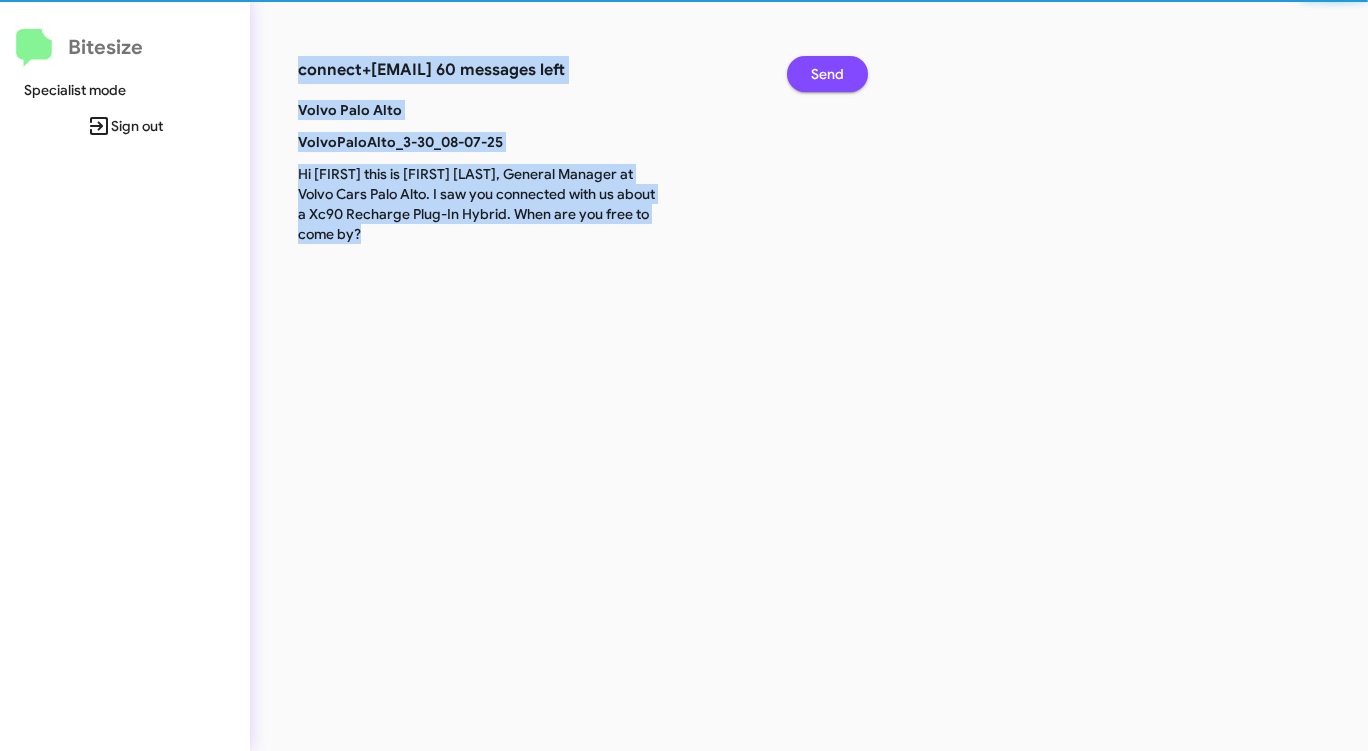 click on "Send" 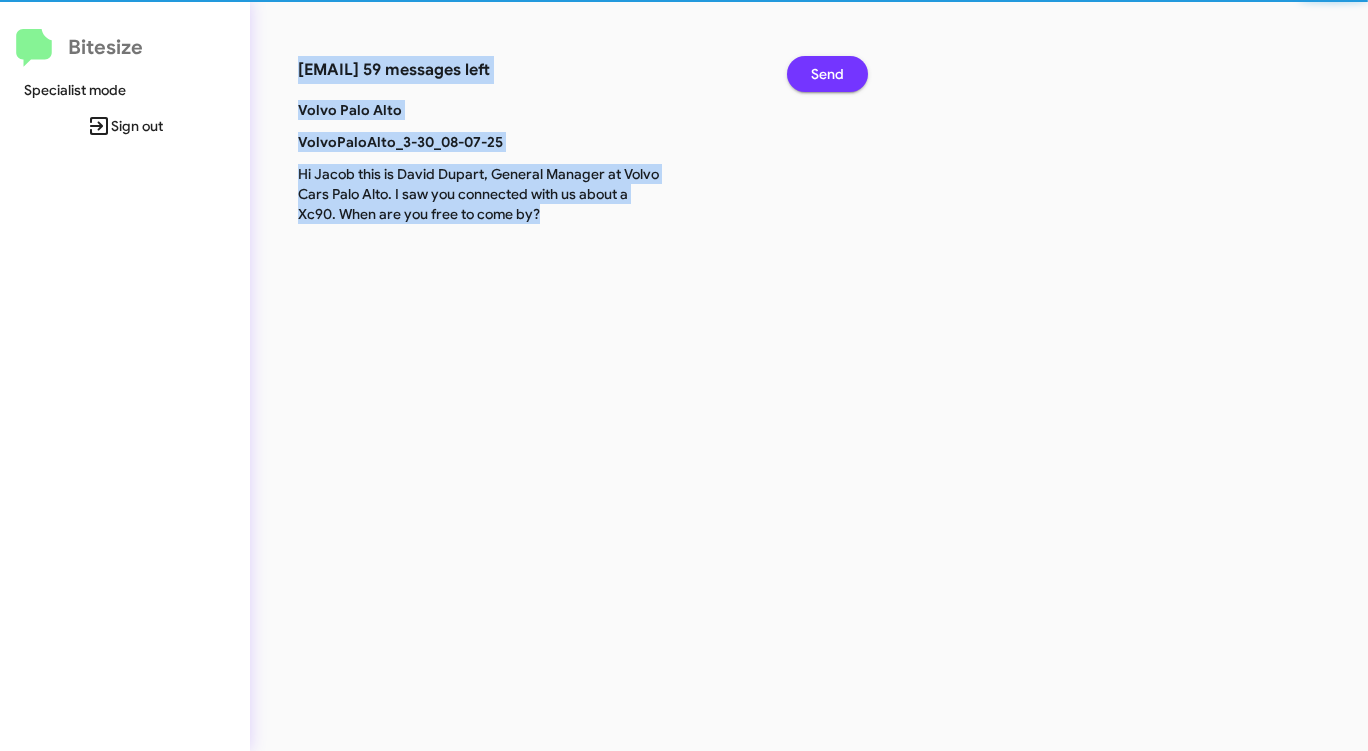 click on "Send" 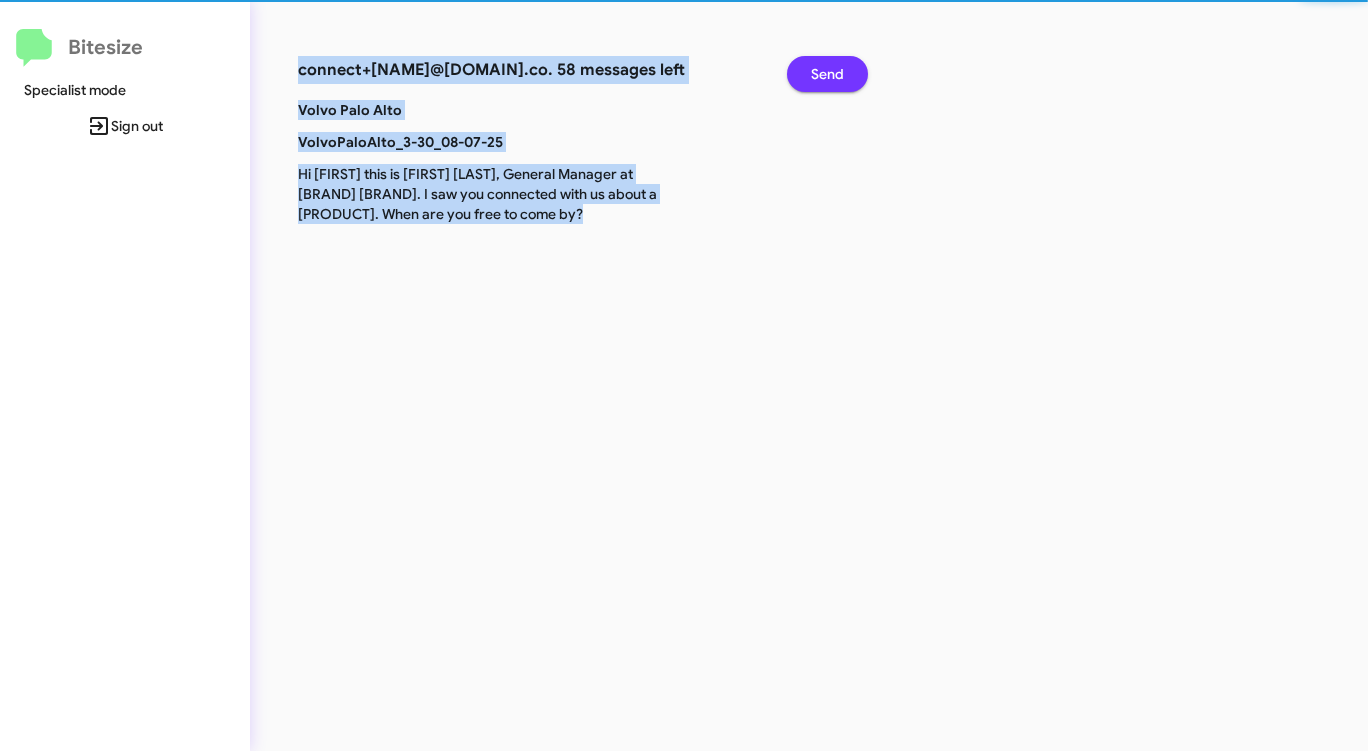 click on "Send" 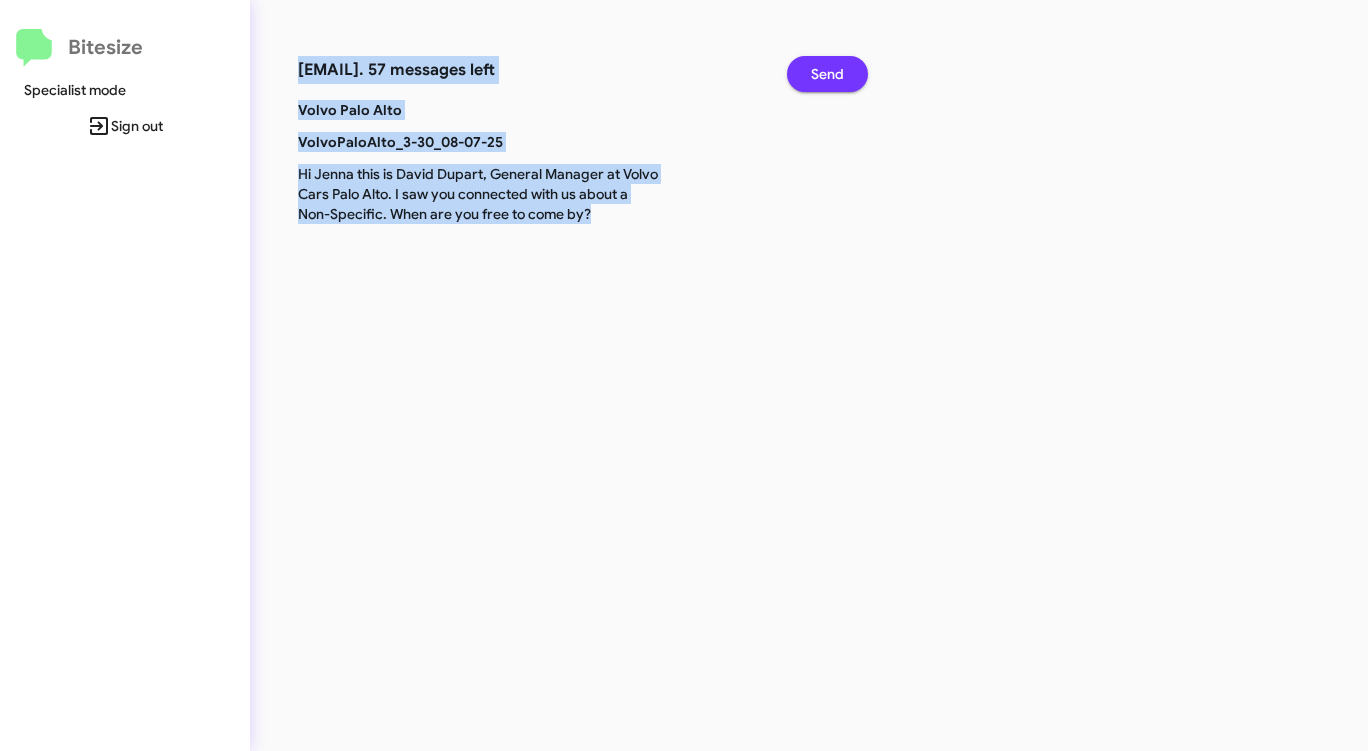 click on "Send" 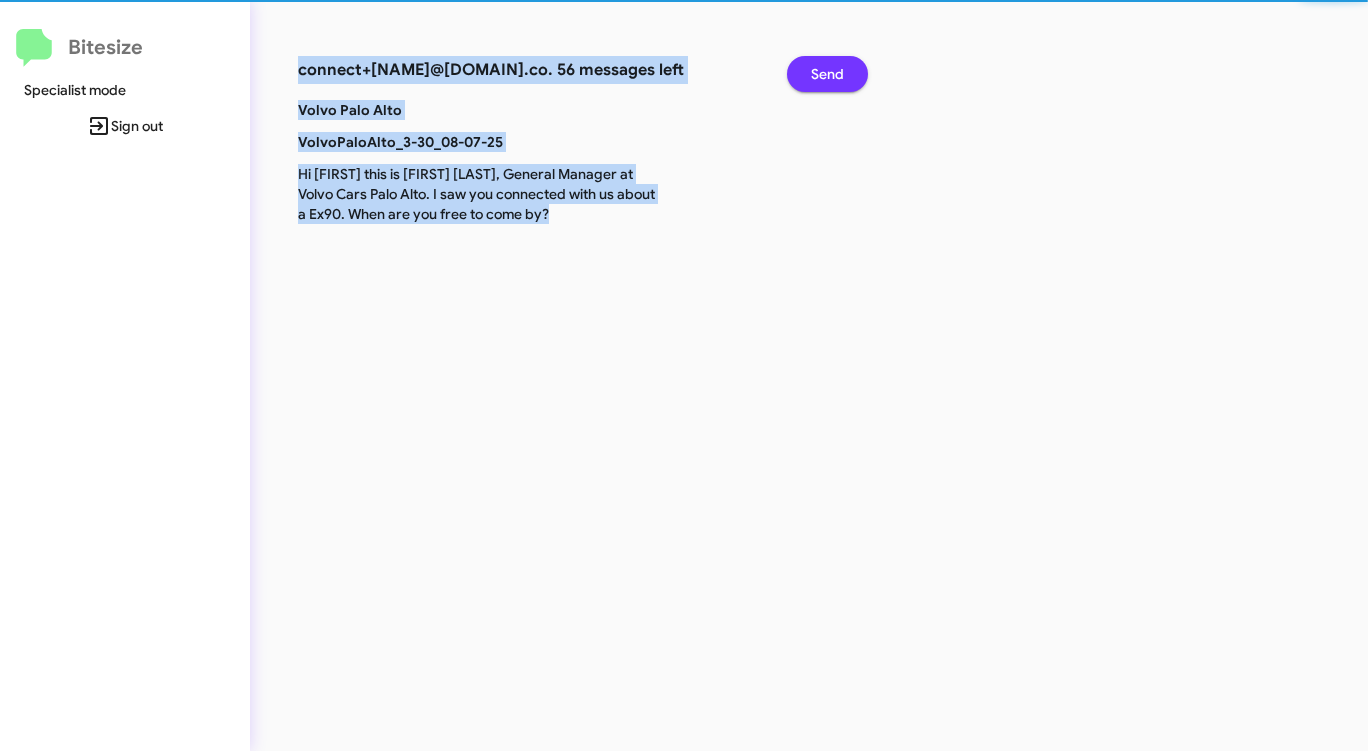 click on "Send" 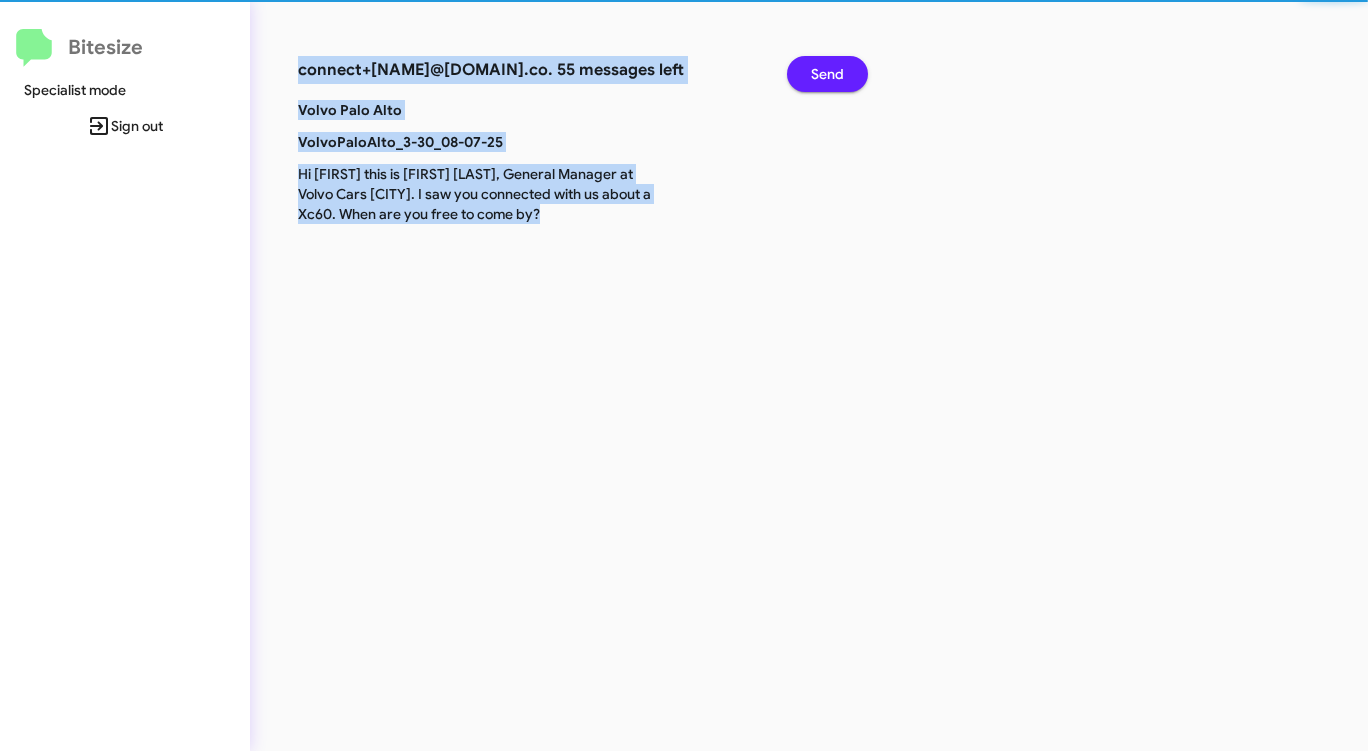 click on "Send" 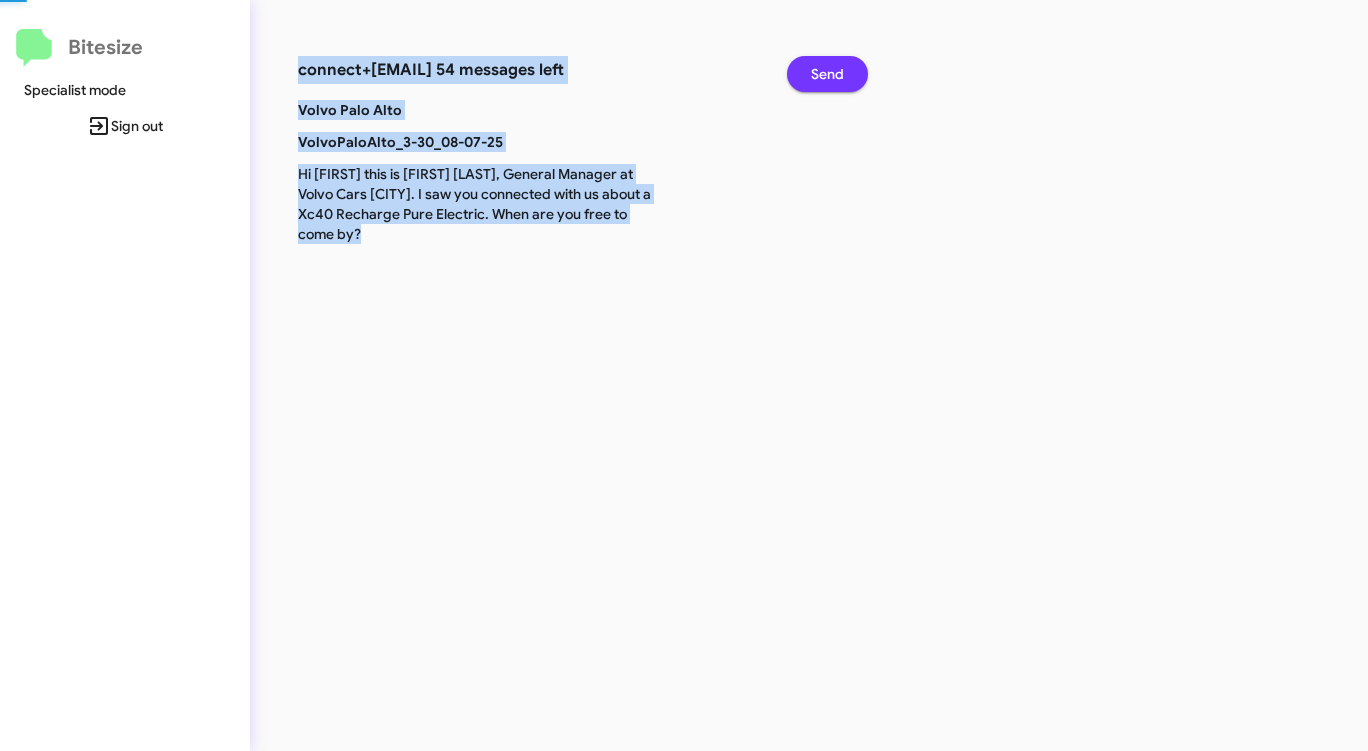 click on "Send" 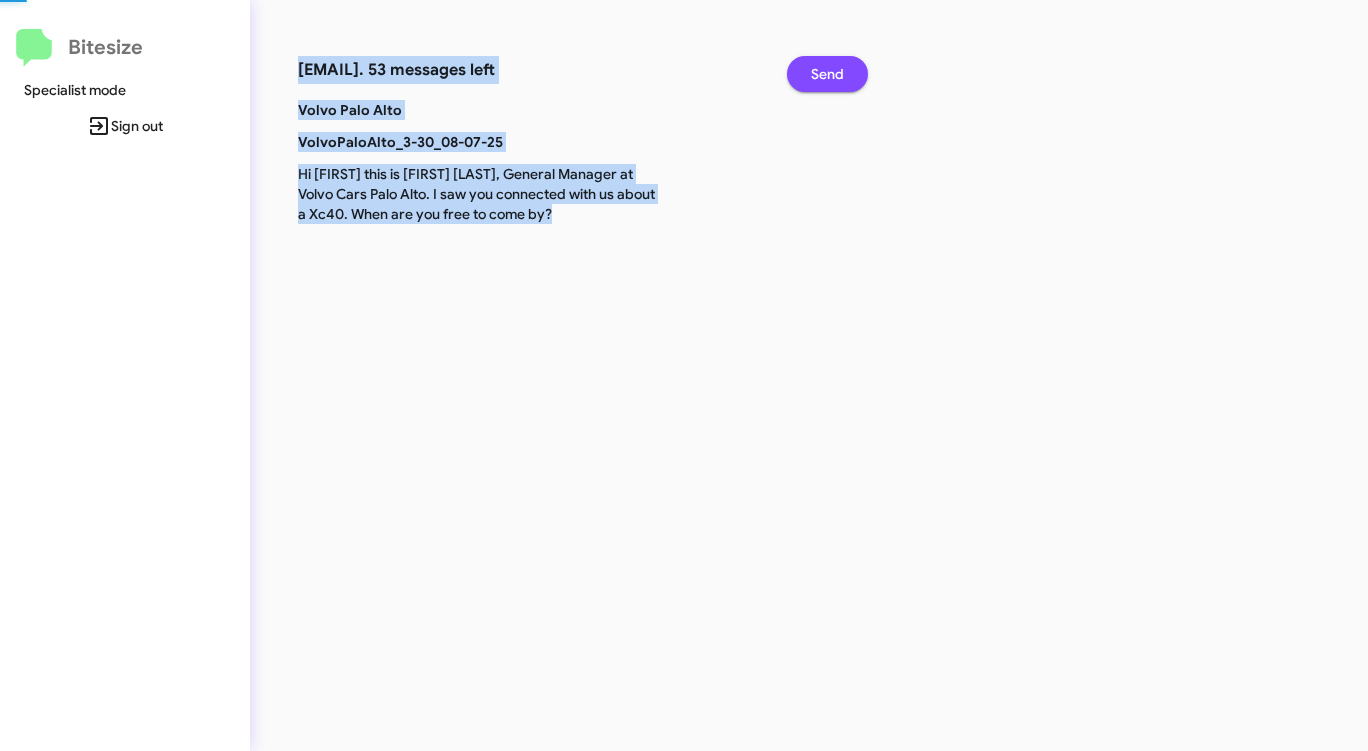 click on "Send" 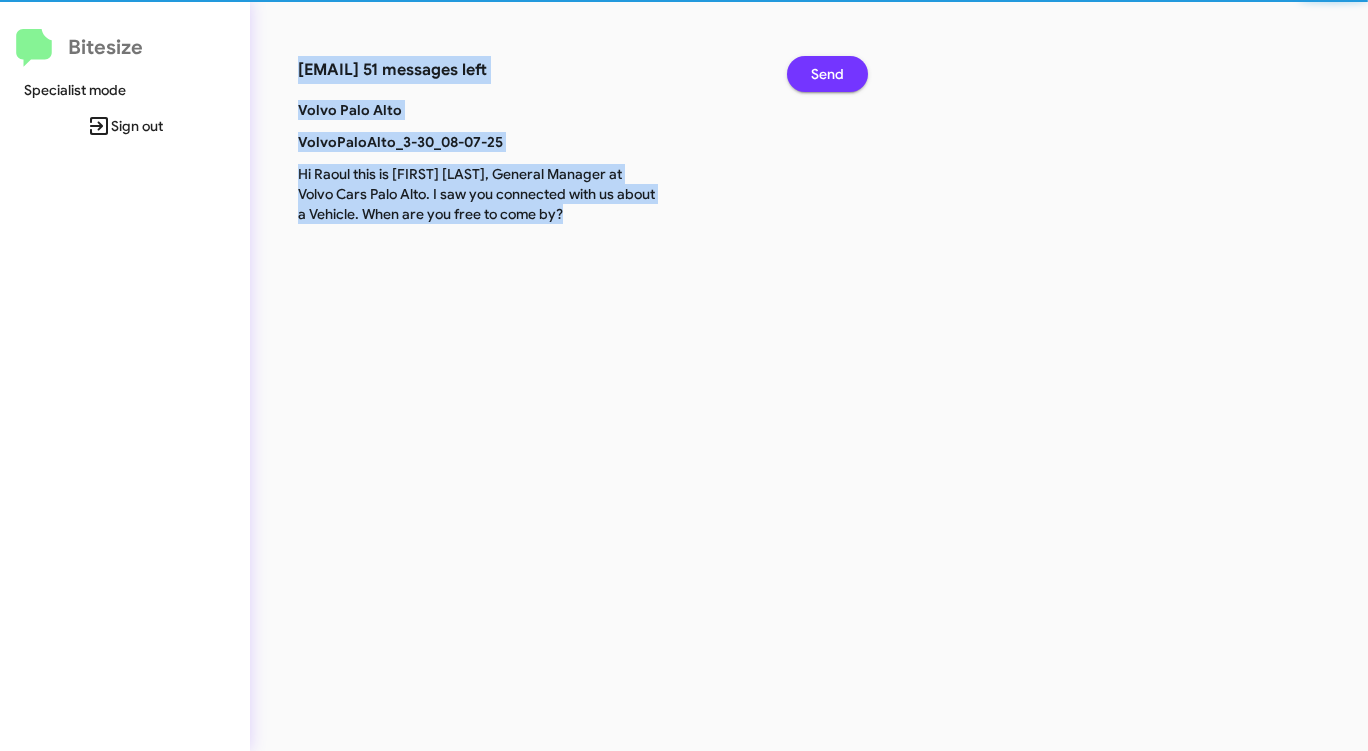 click on "Send" 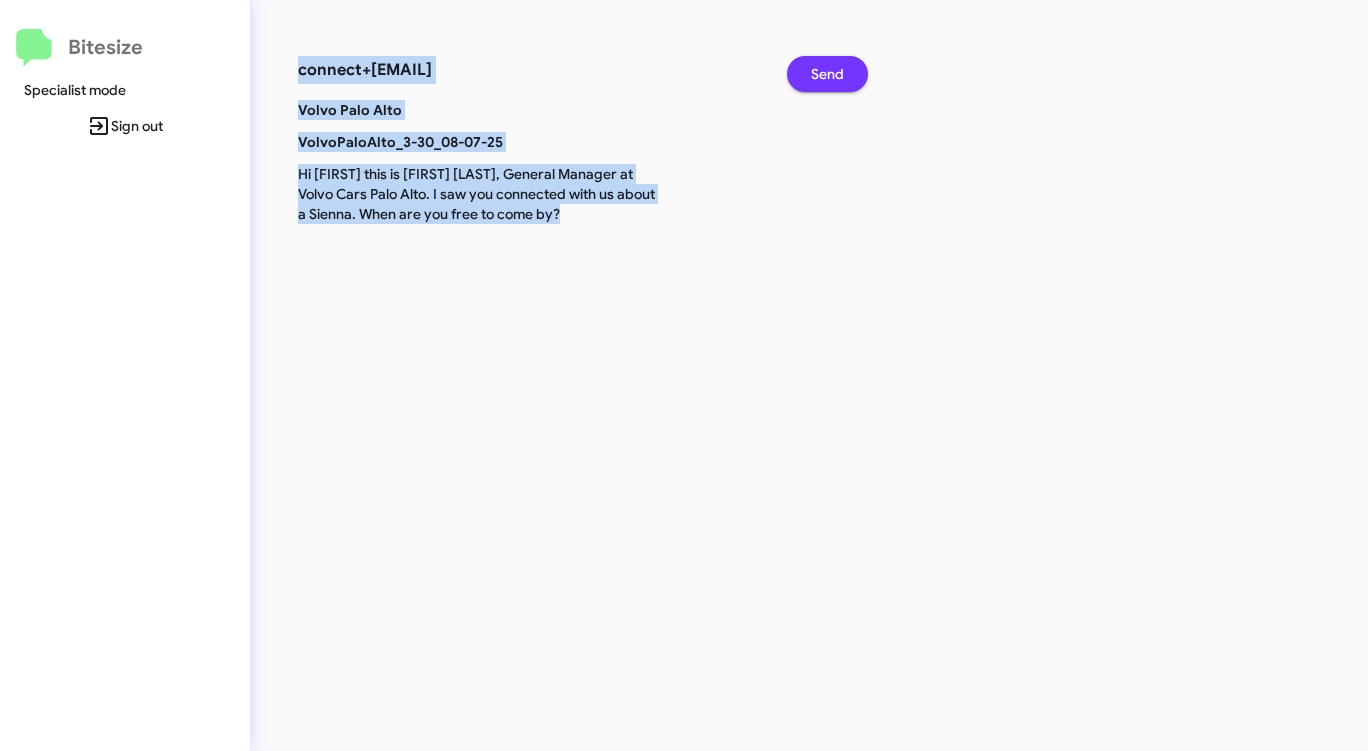 click on "Send" 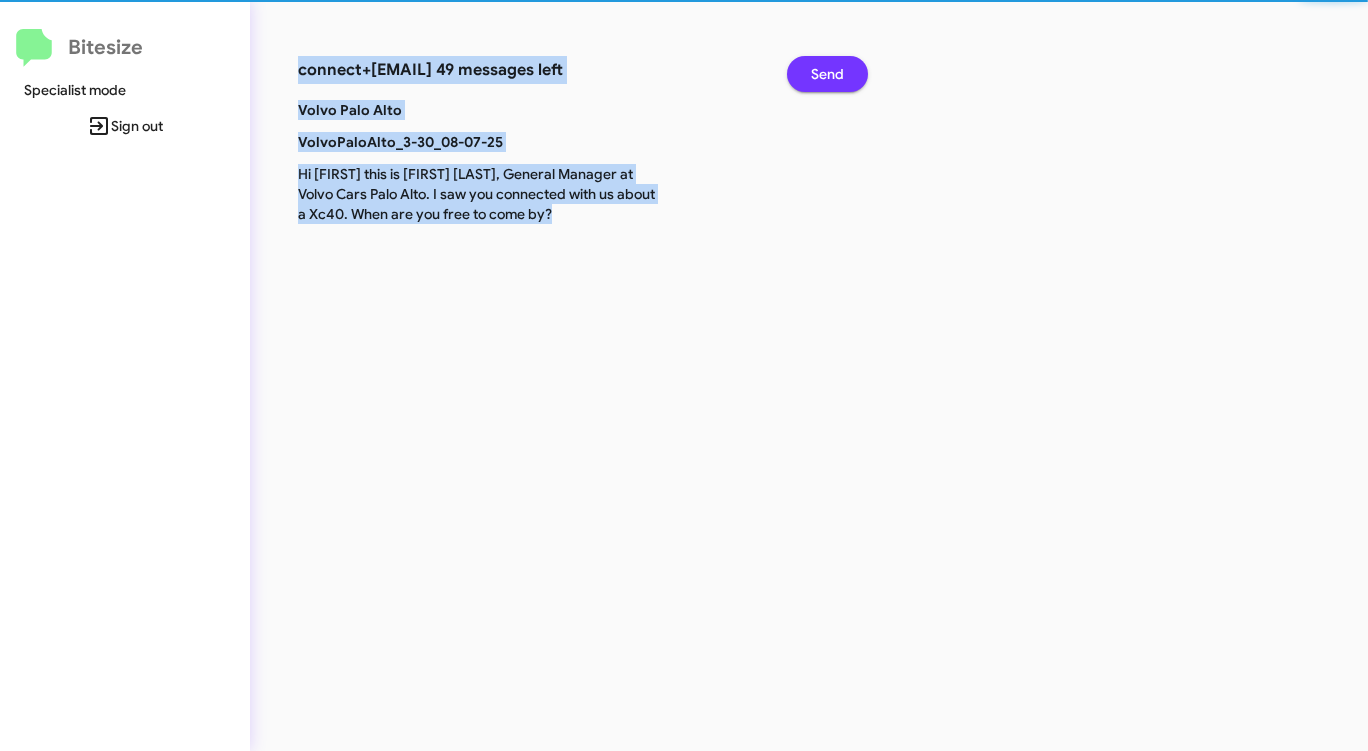 click on "Send" 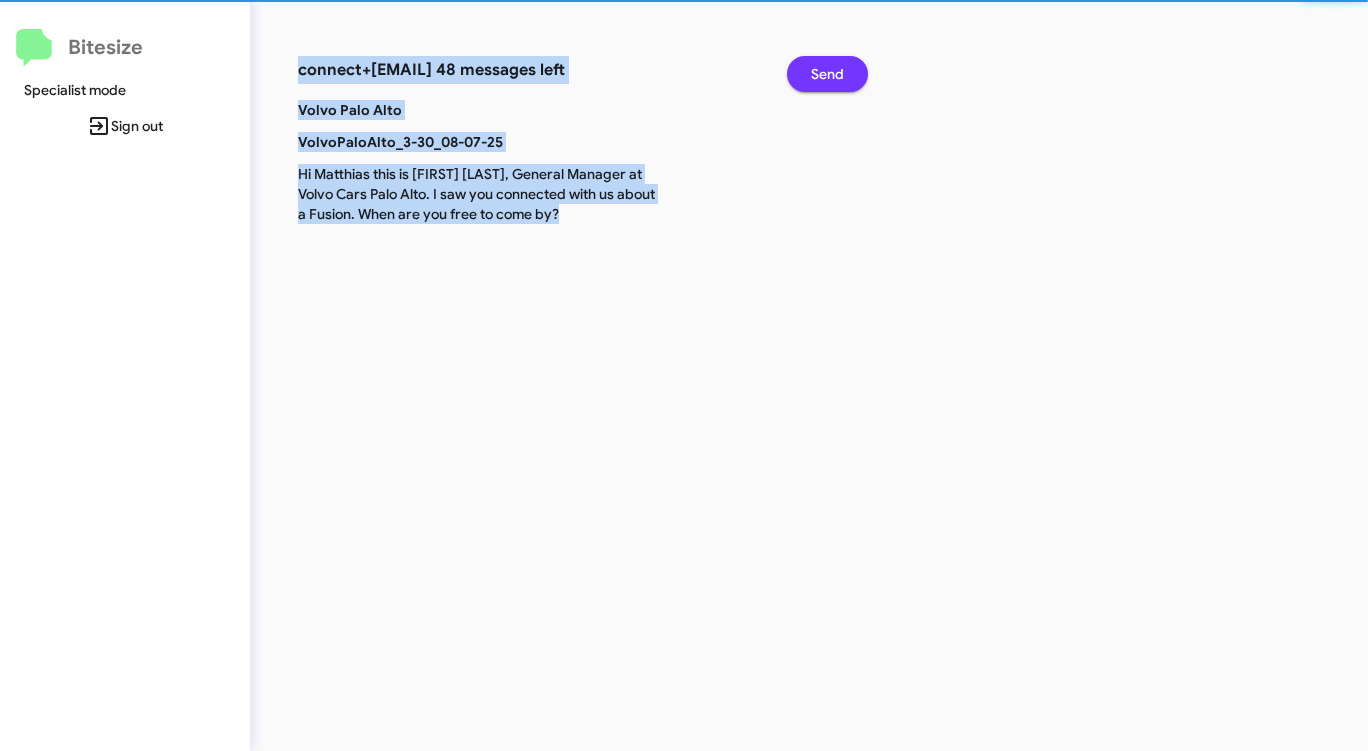 click on "Send" 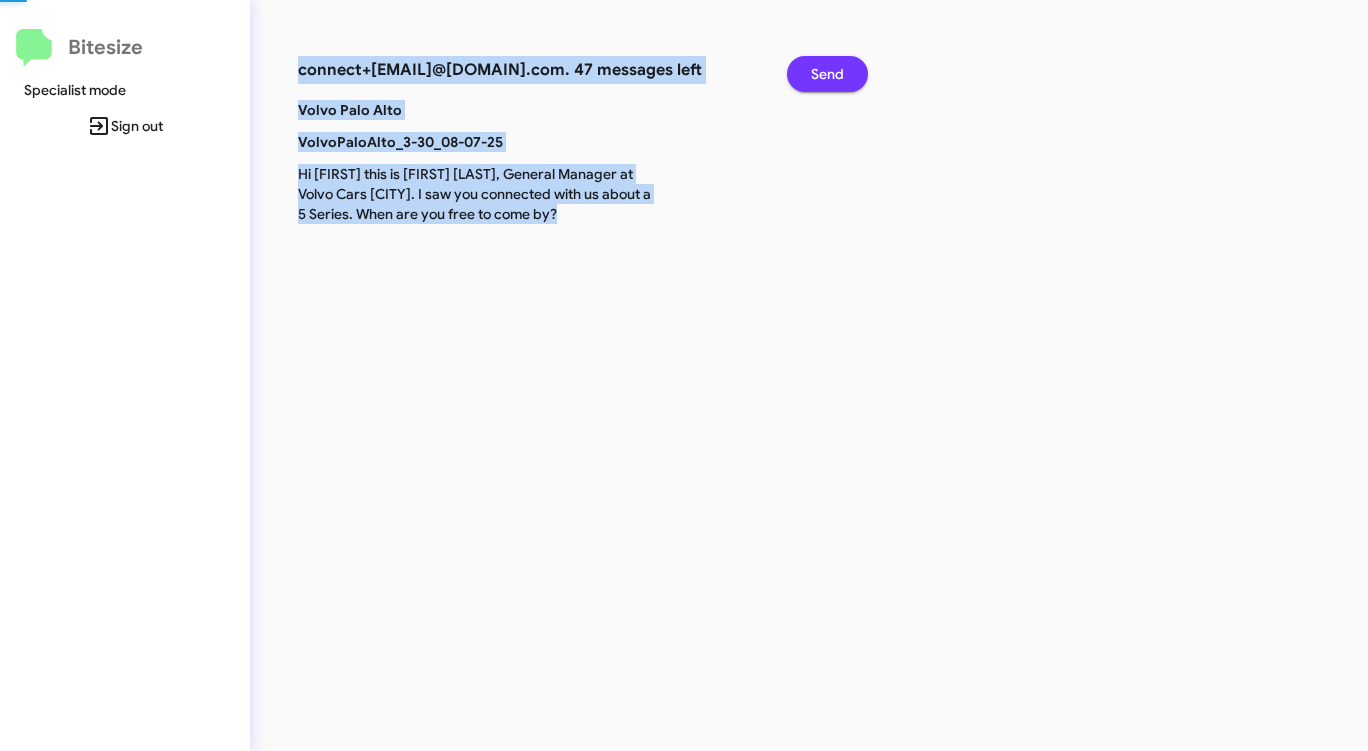 click on "Send" 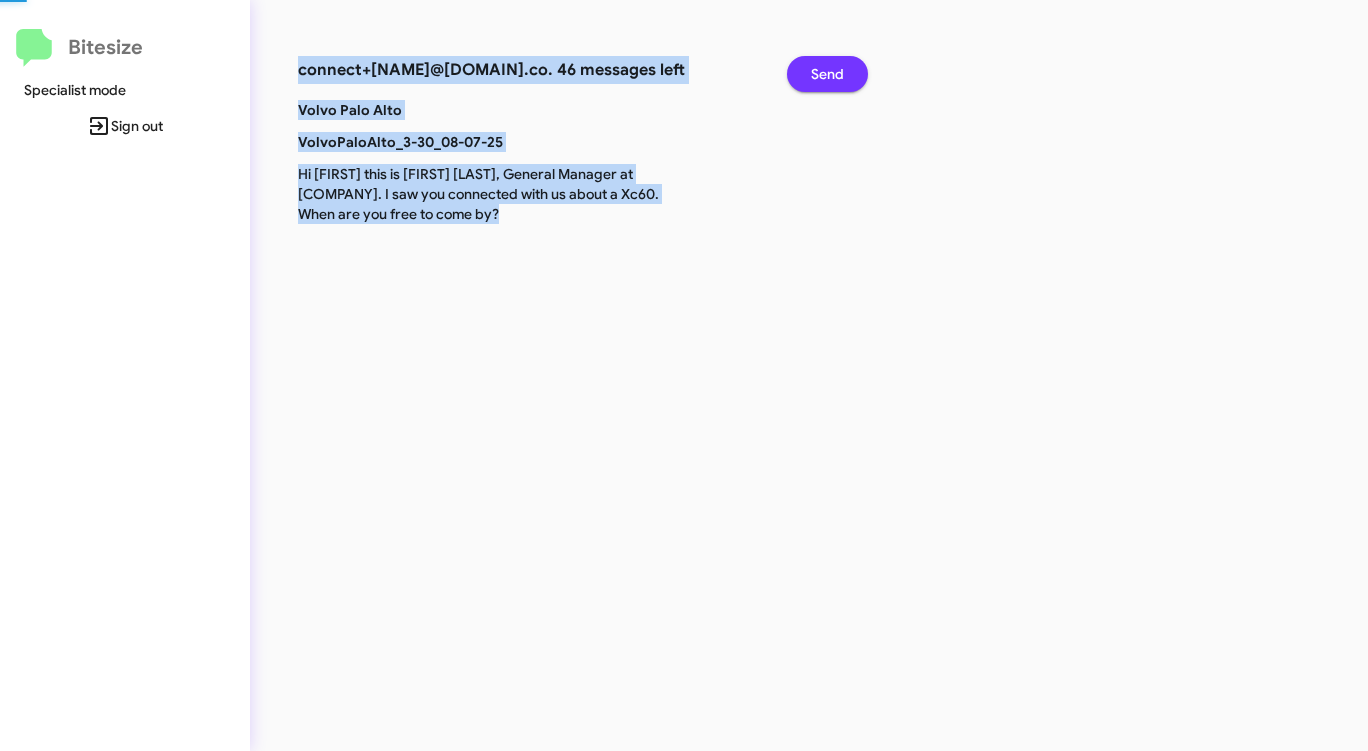 click on "Send" 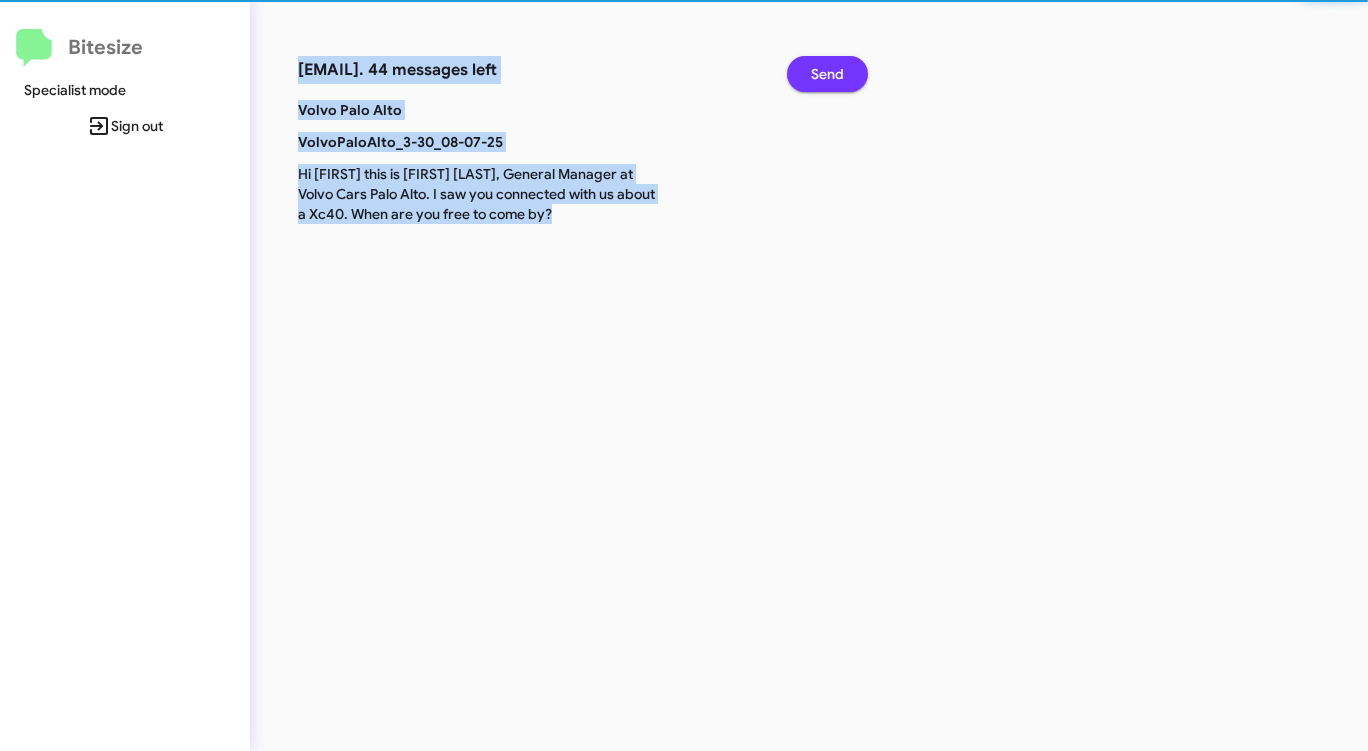 click on "Send" 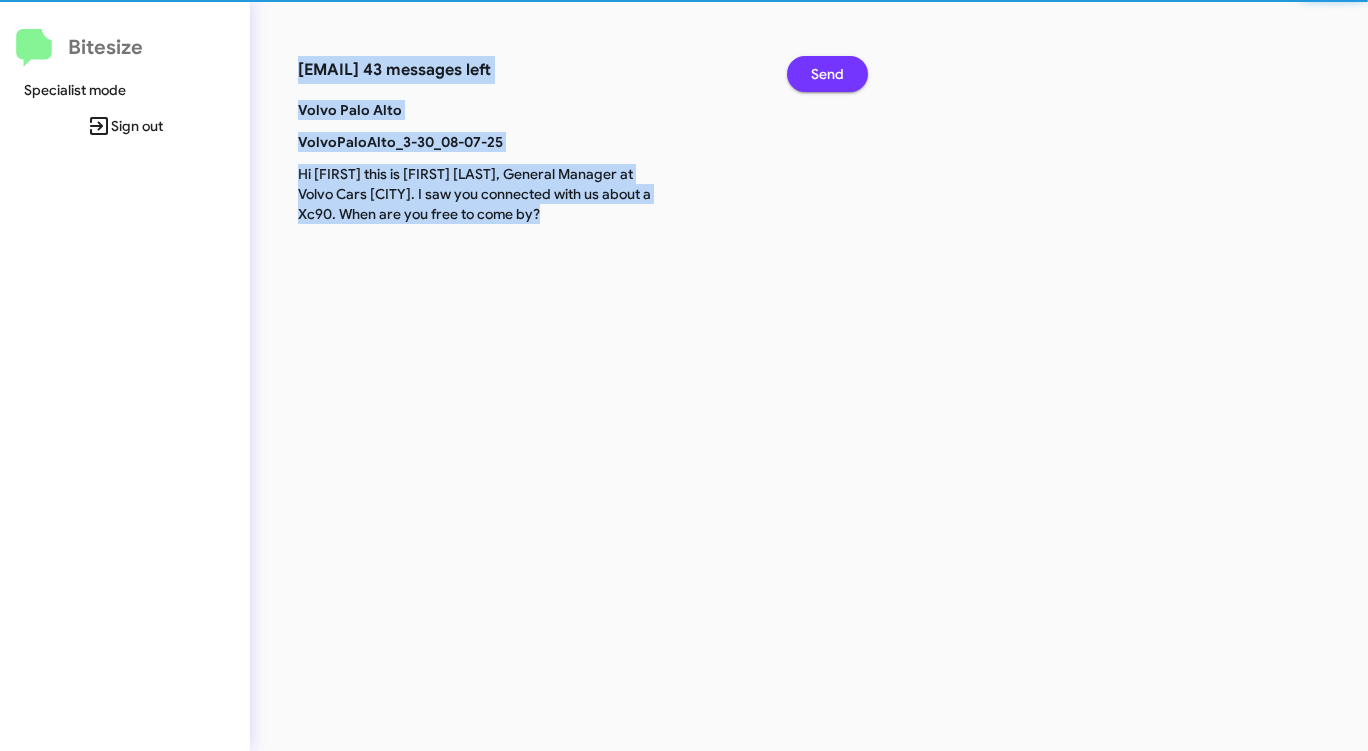 click on "Send" 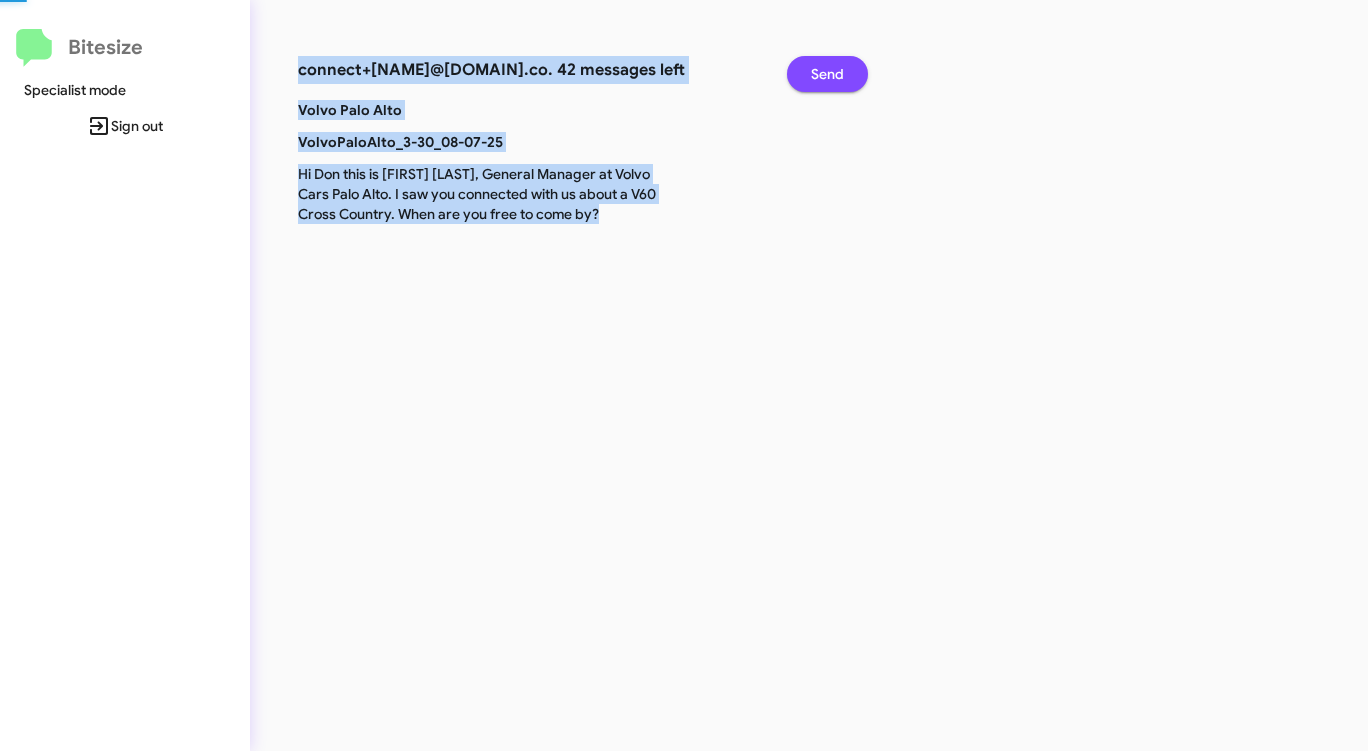 click on "Send" 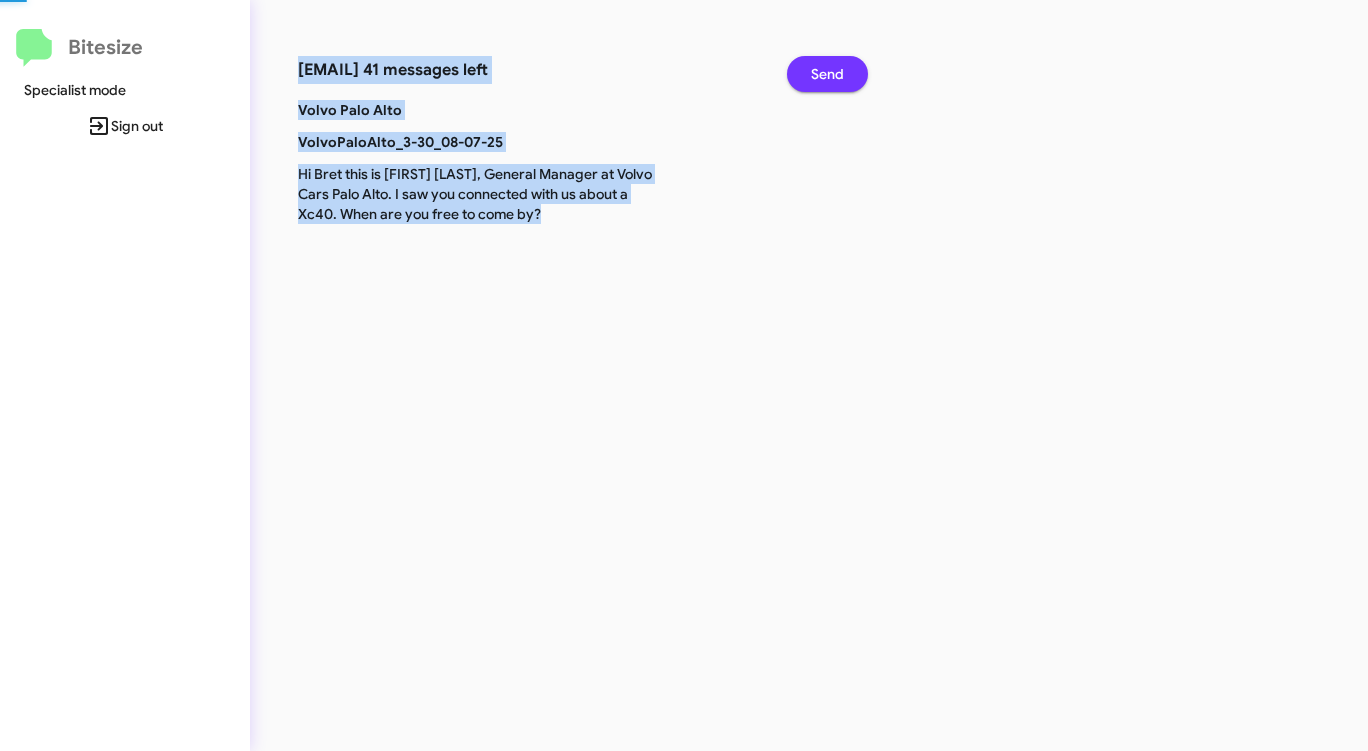 click on "Send" 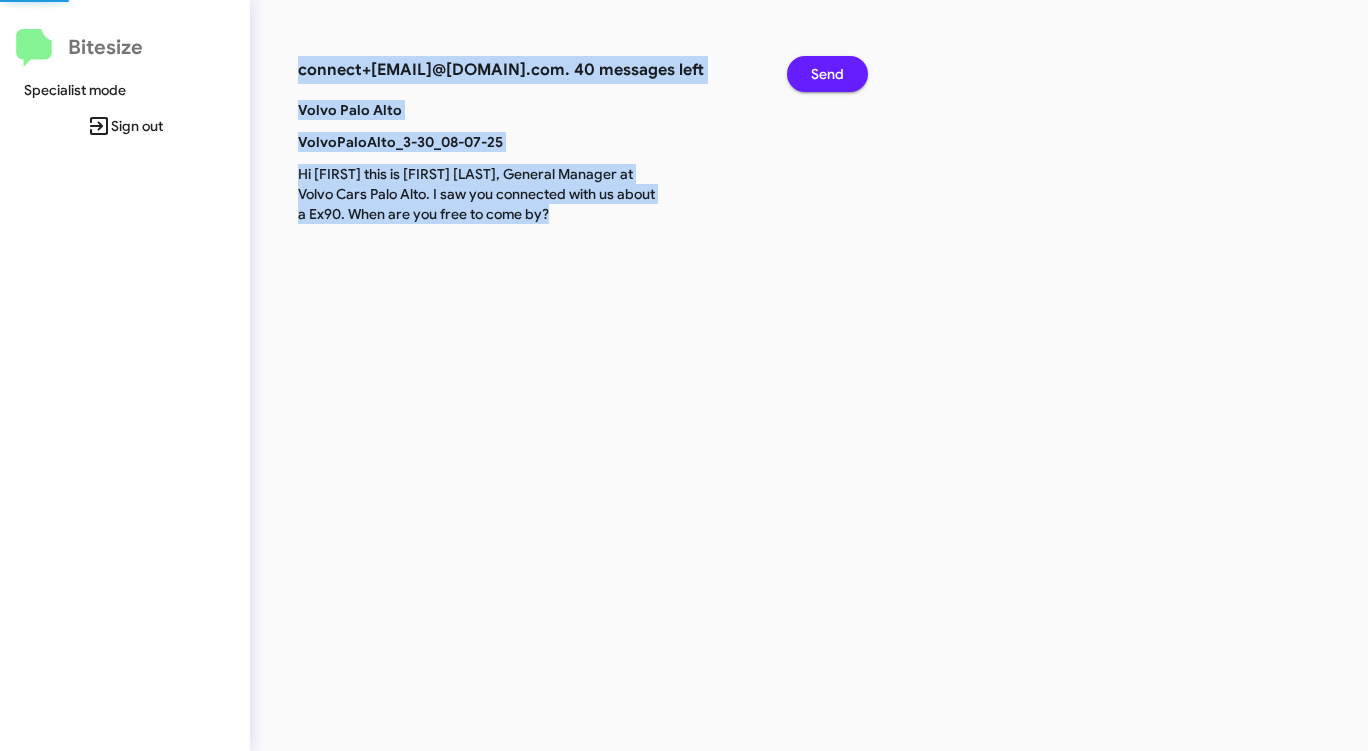 click on "Send" 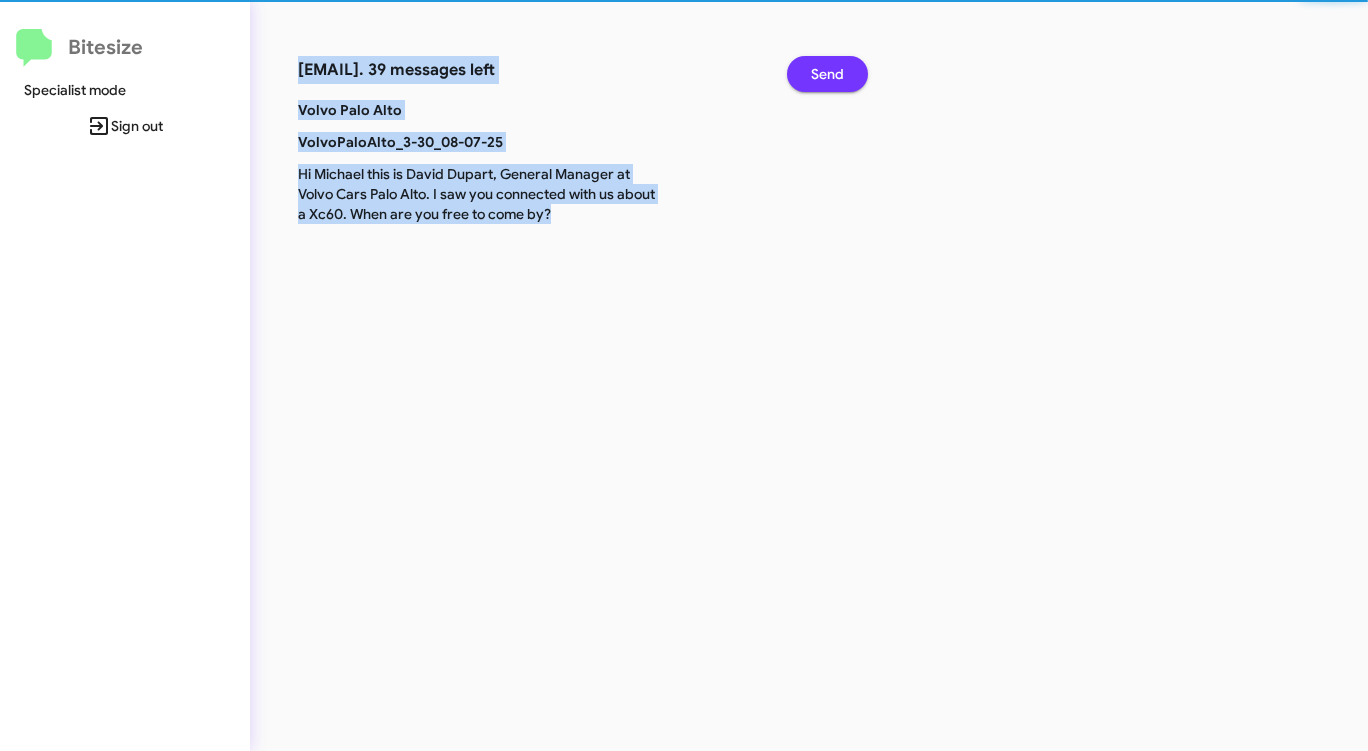 click on "Send" 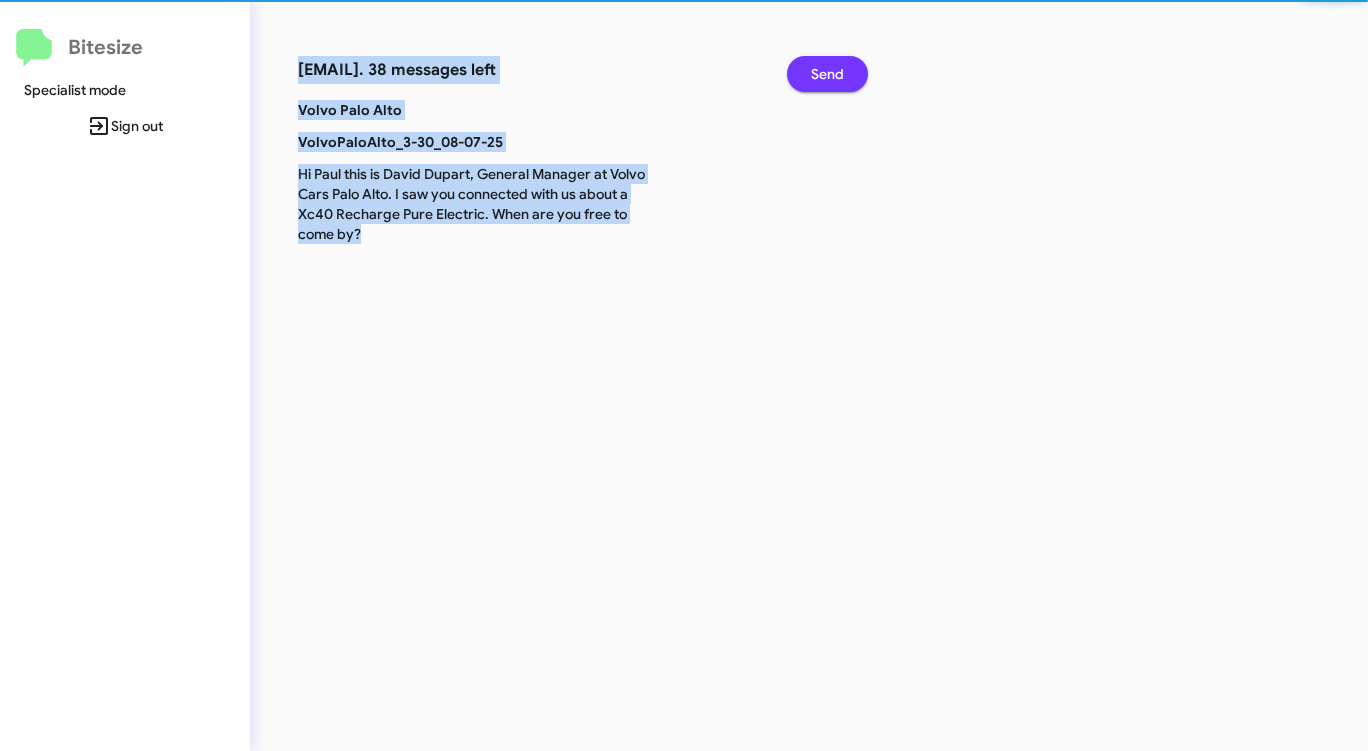 click on "Send" 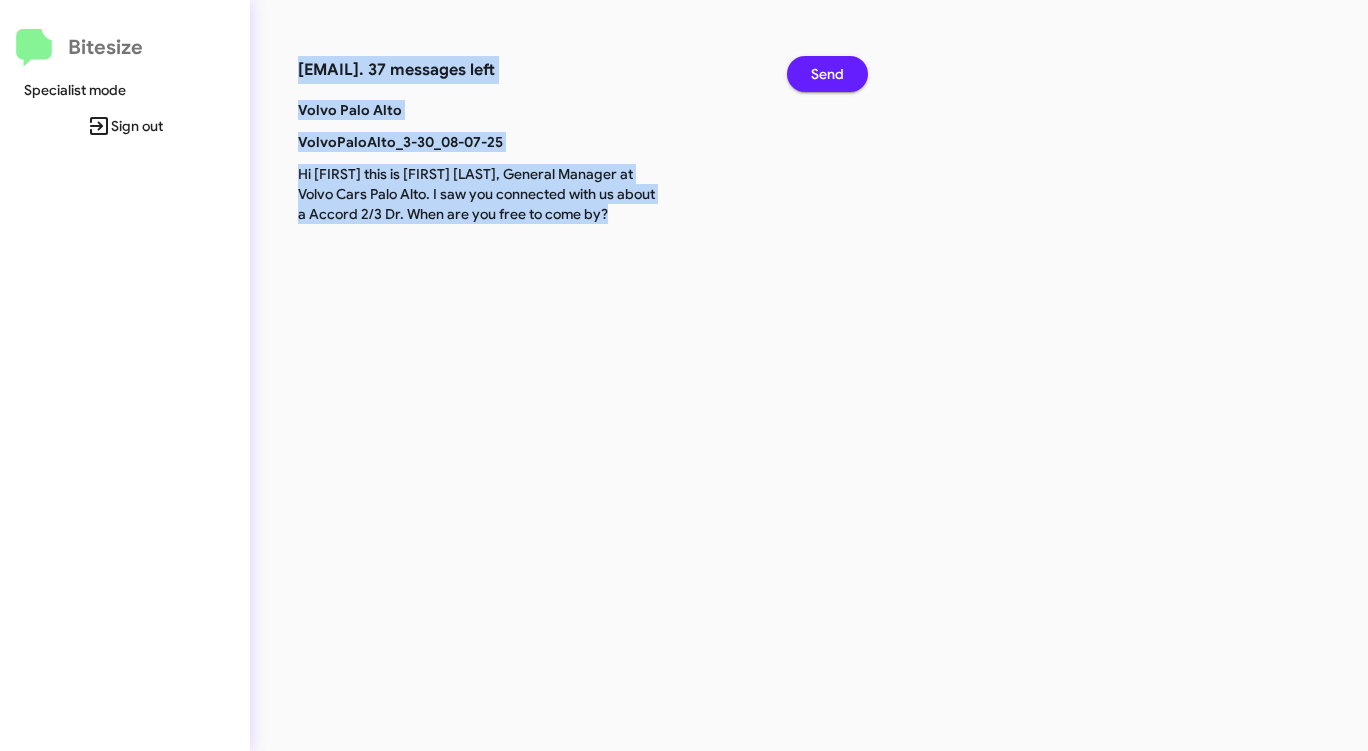 click on "Send" 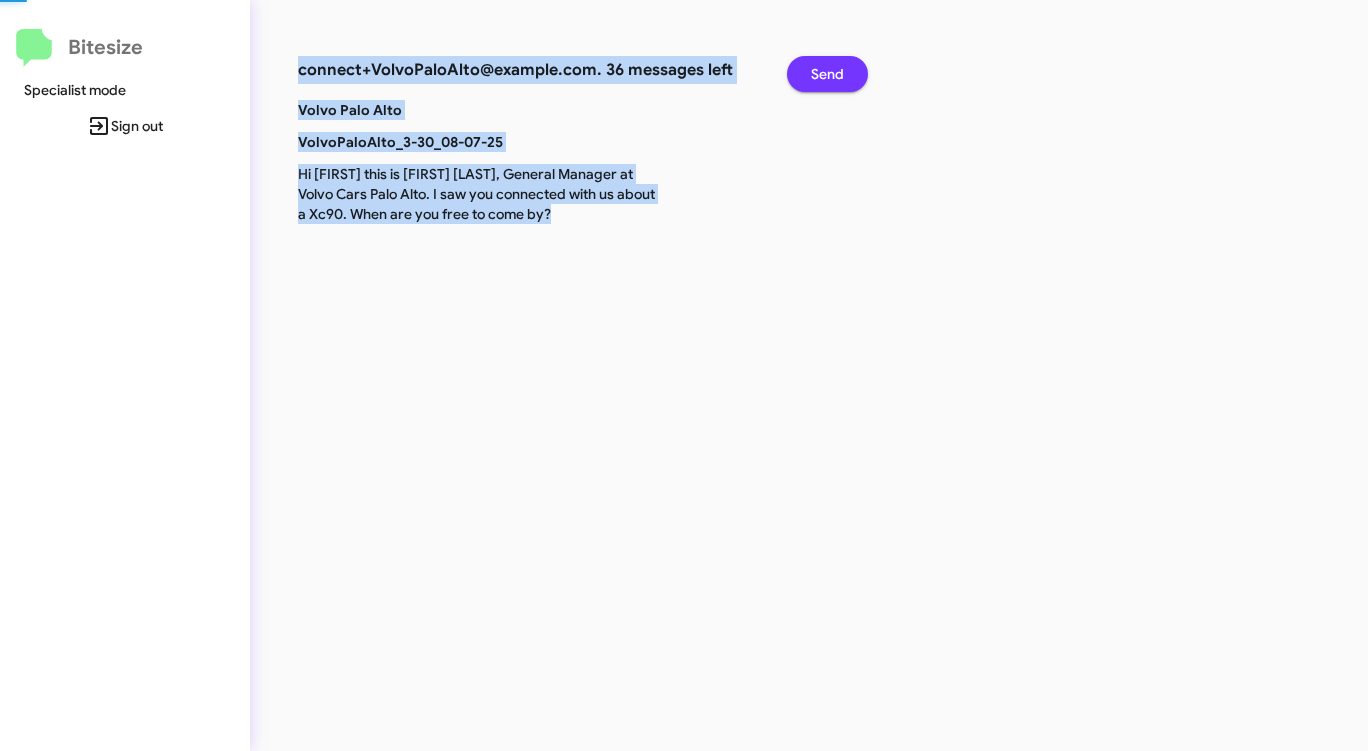 click on "Send" 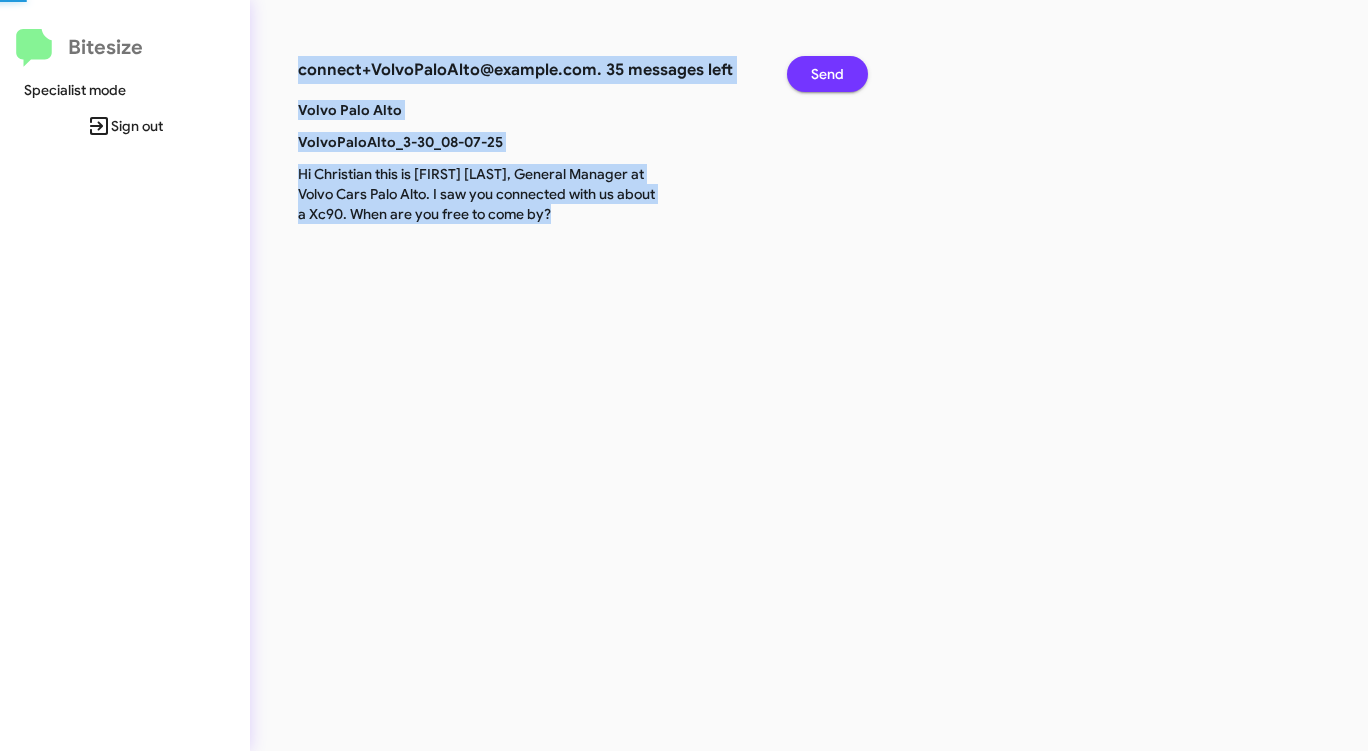 click on "Send" 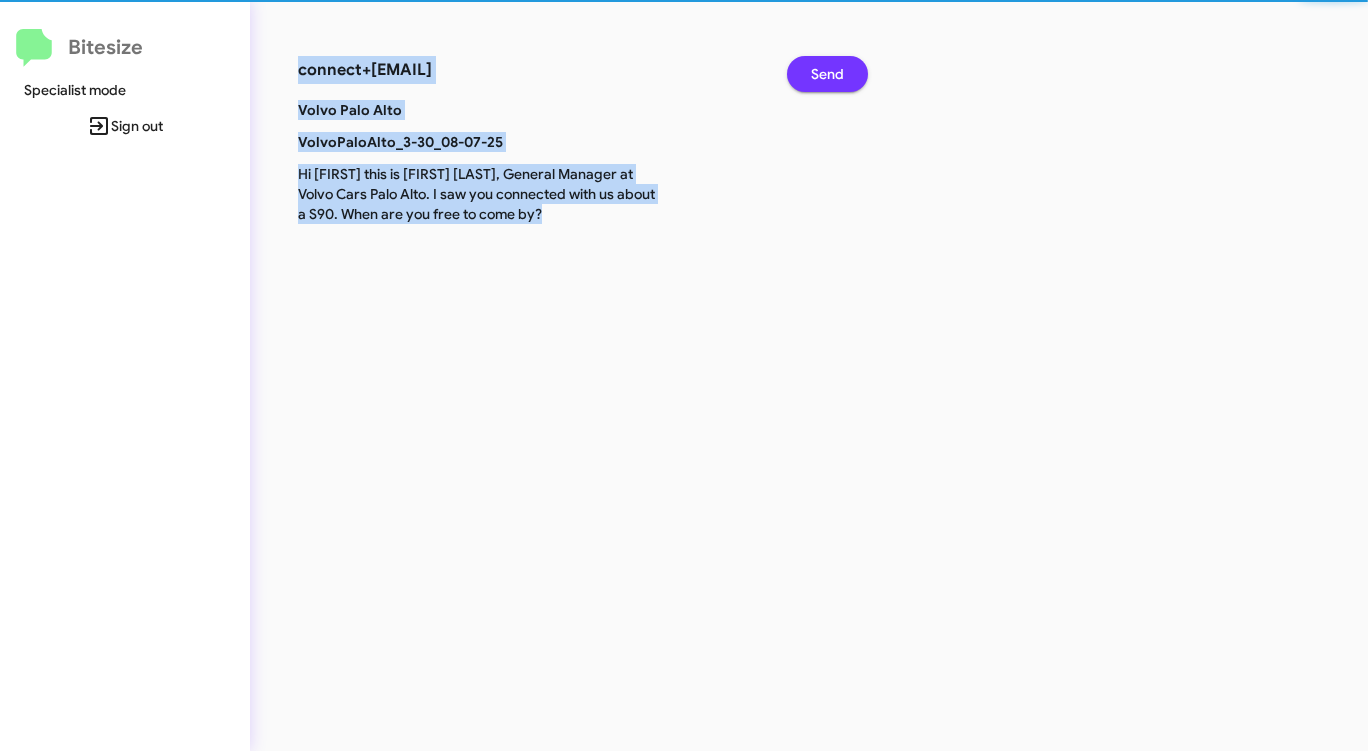 click on "Send" 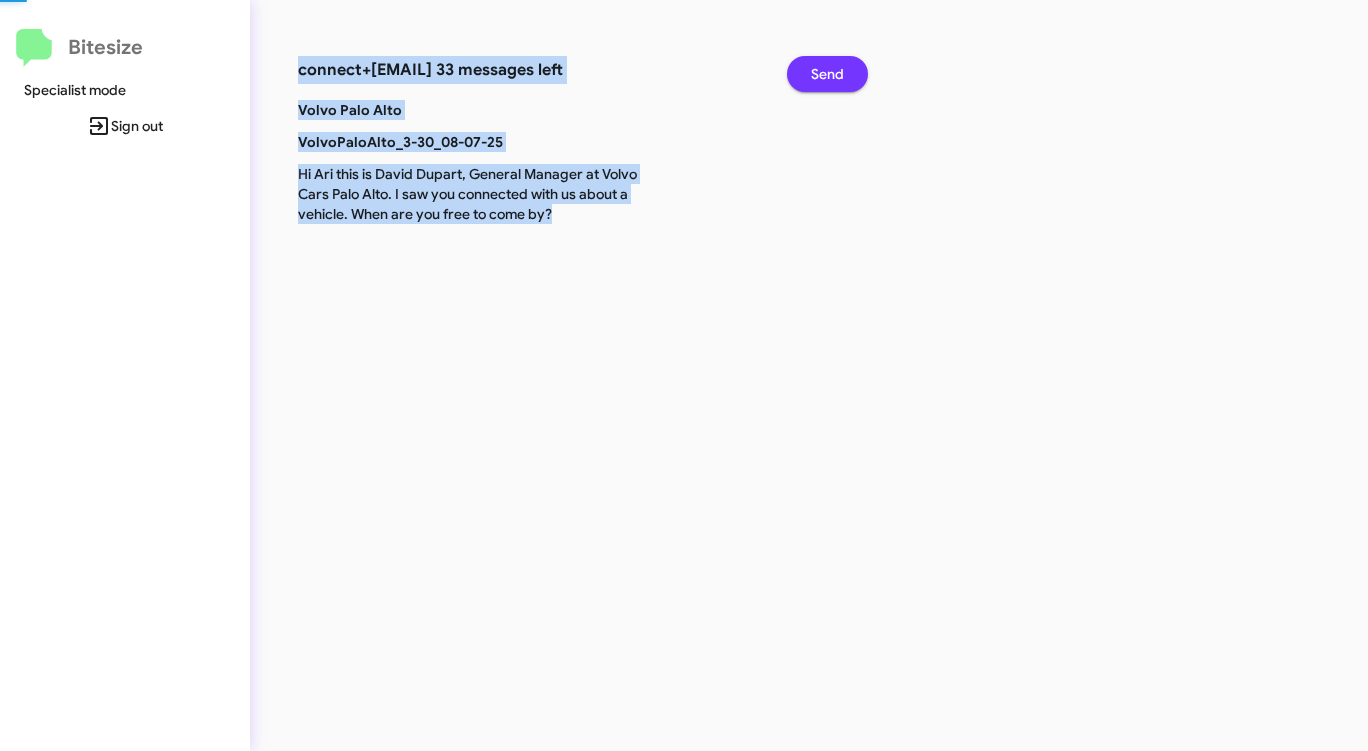 click on "Send" 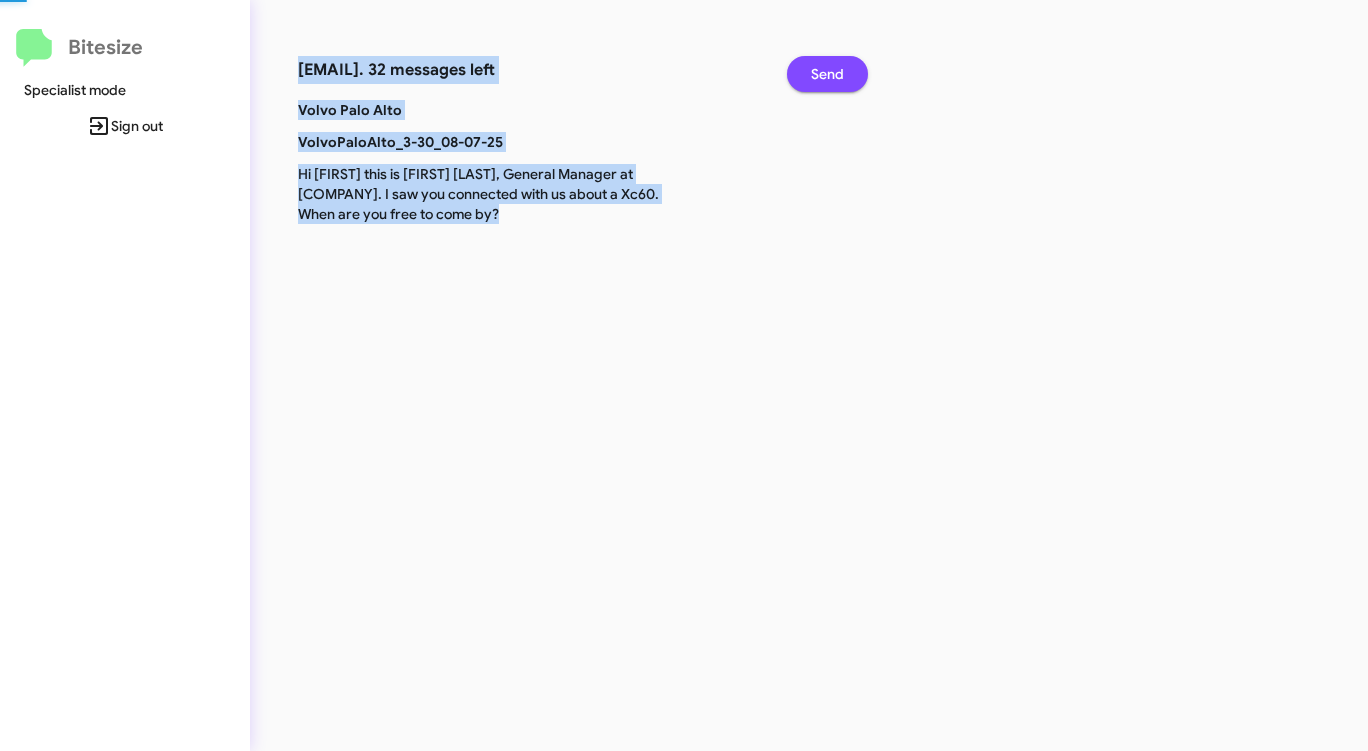 click on "Send" 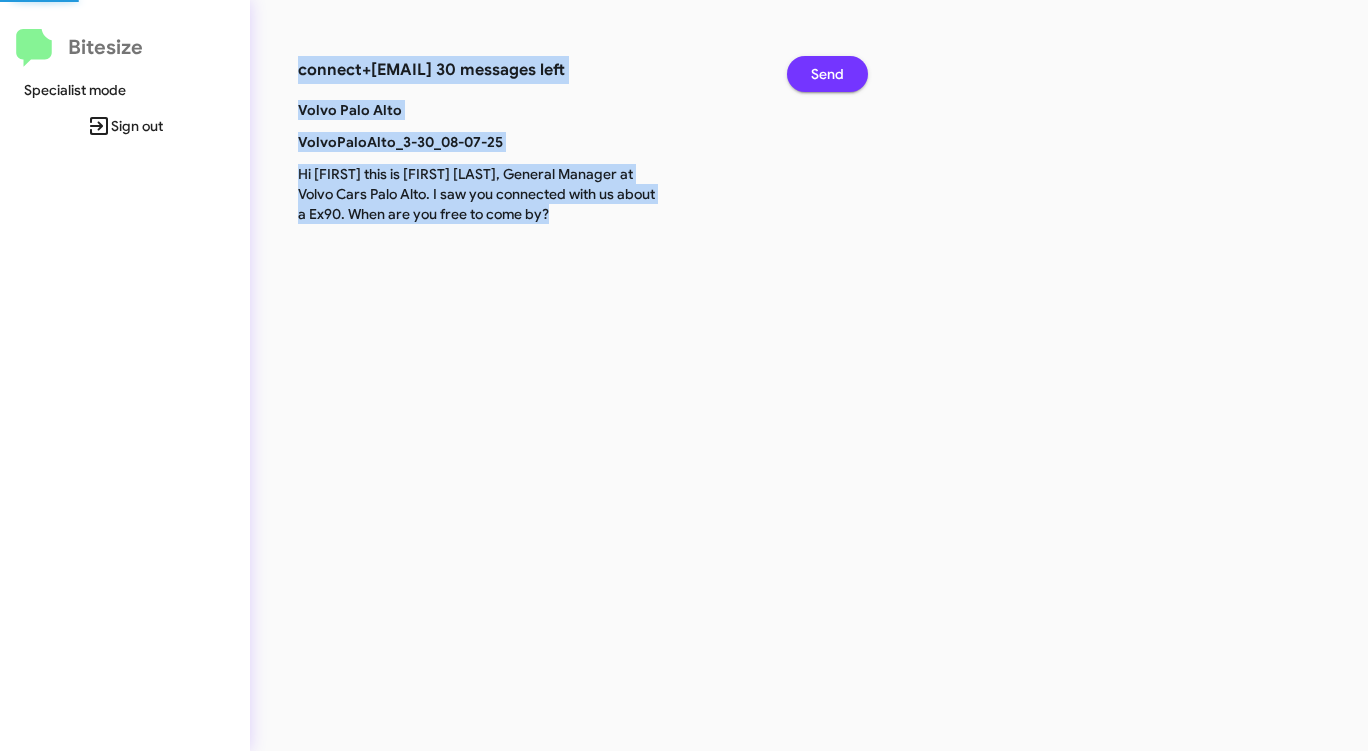 click on "Send" 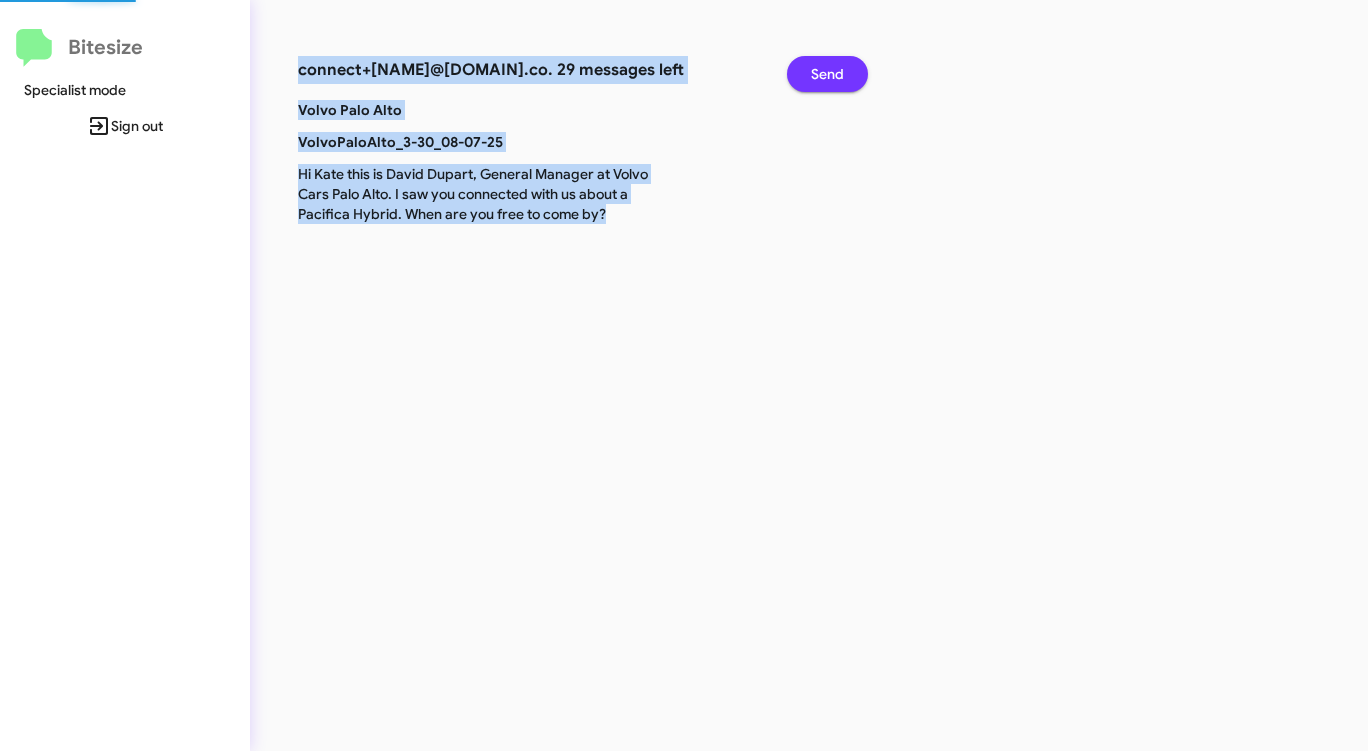 click on "Send" 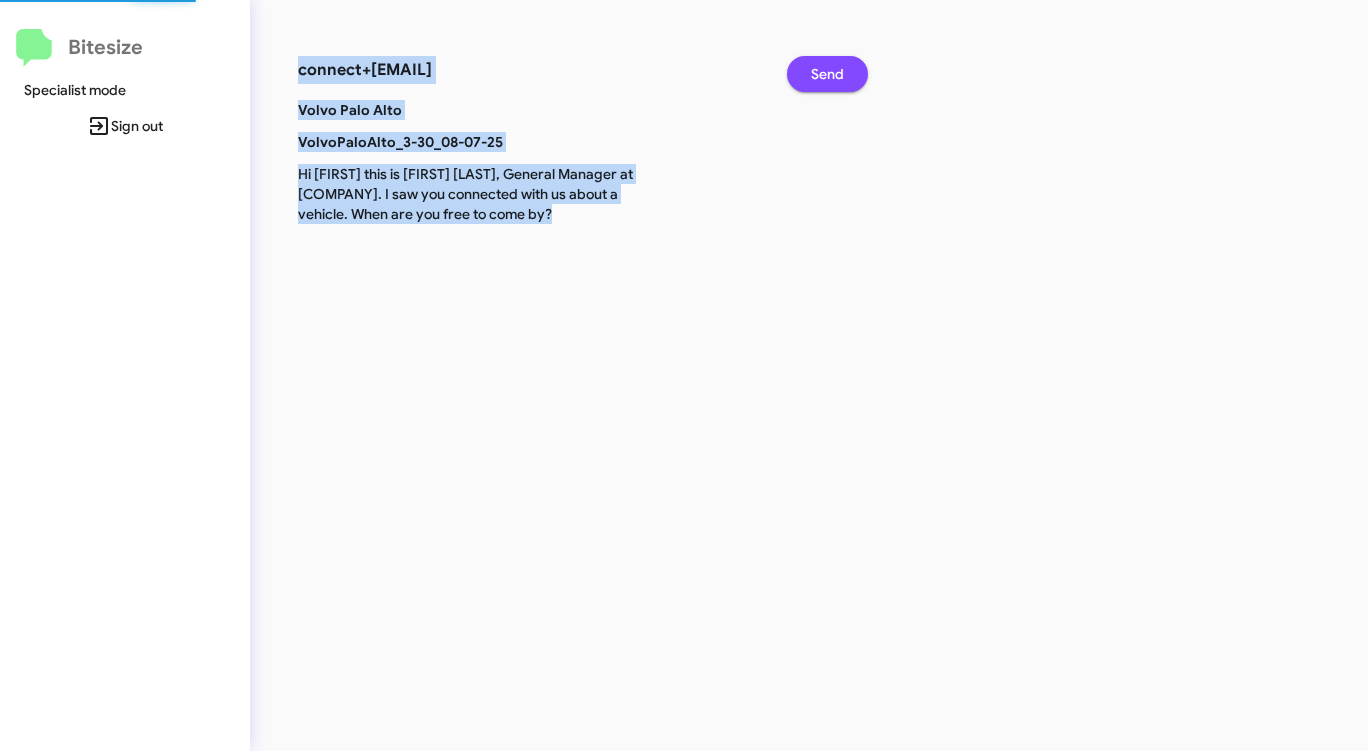 click on "Send" 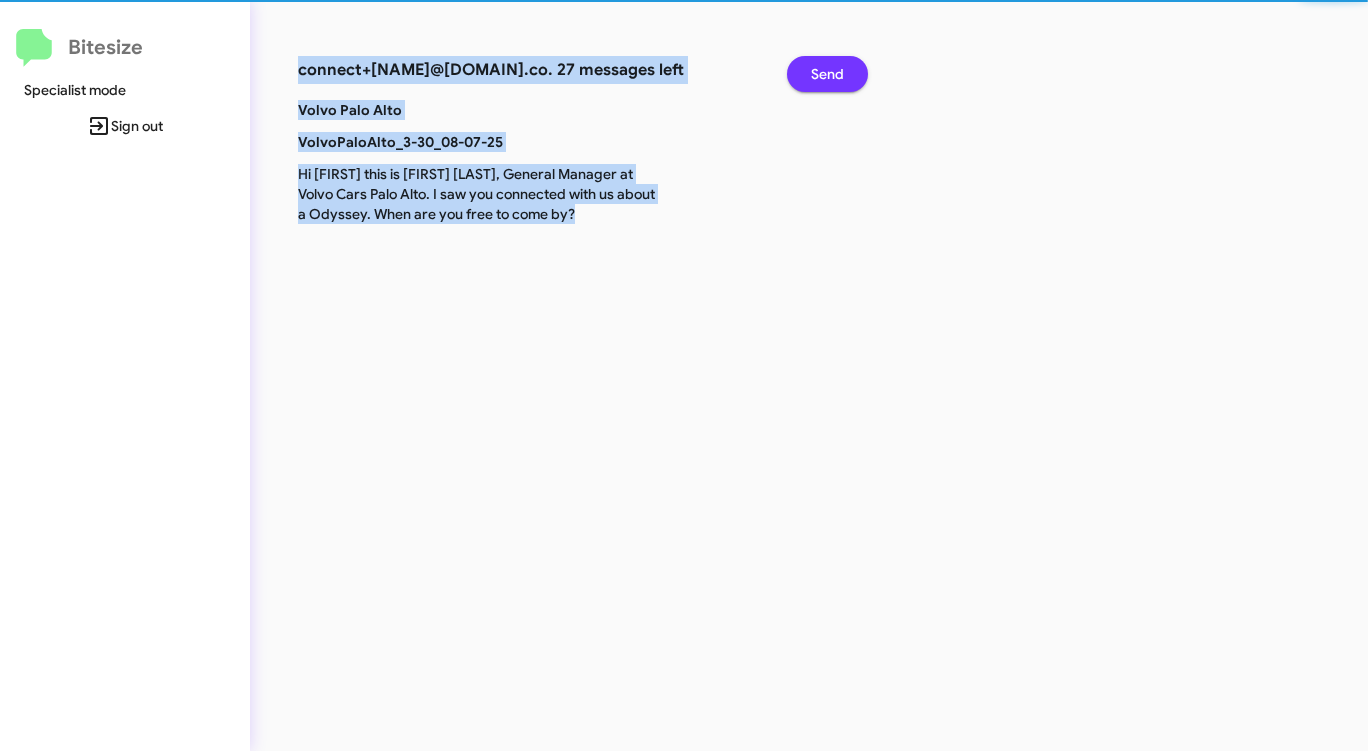 click on "Send" 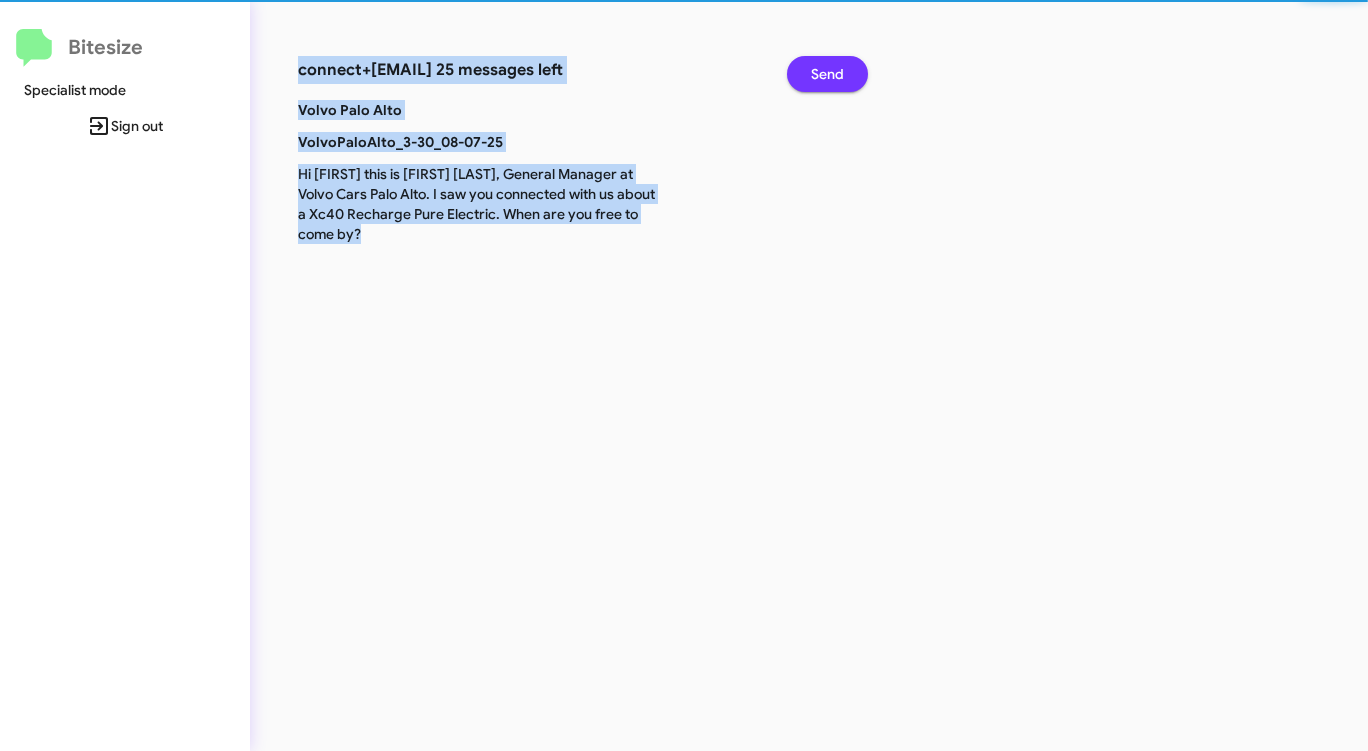 click on "Send" 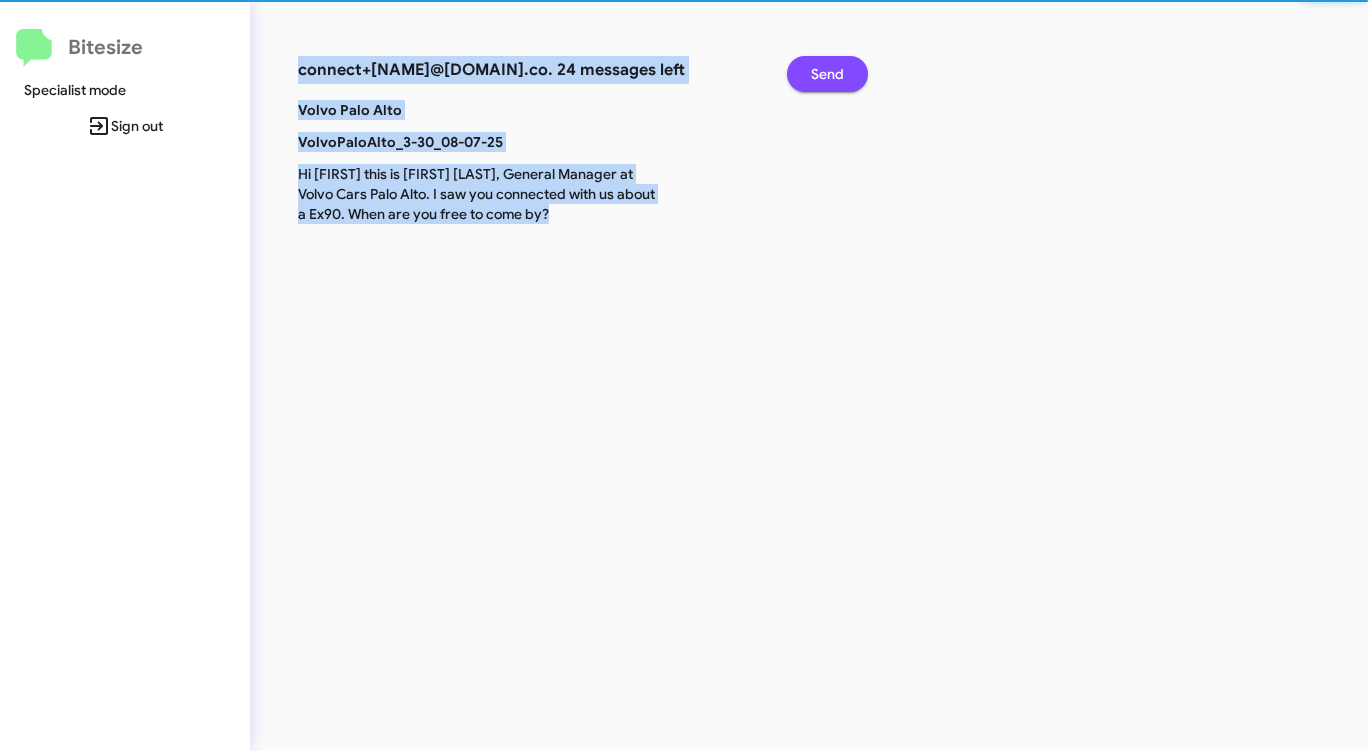 click on "Send" 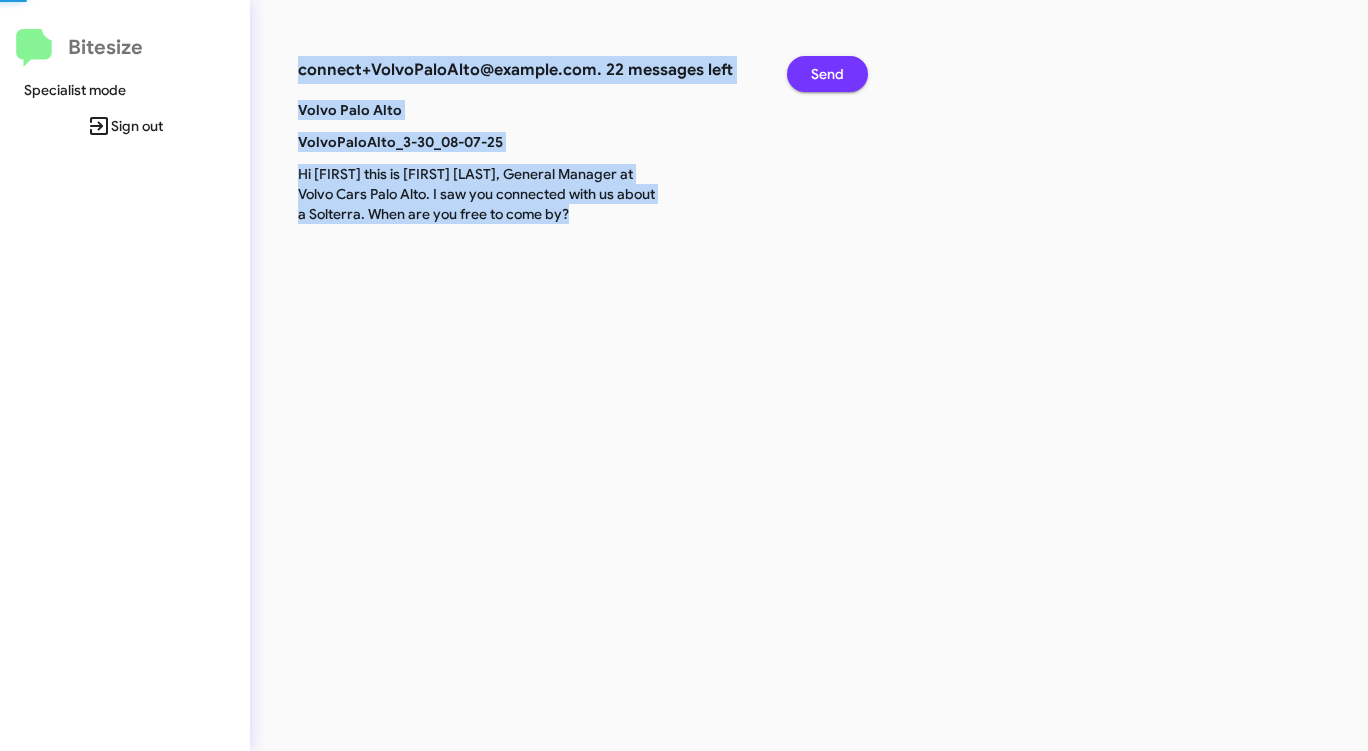 click on "Send" 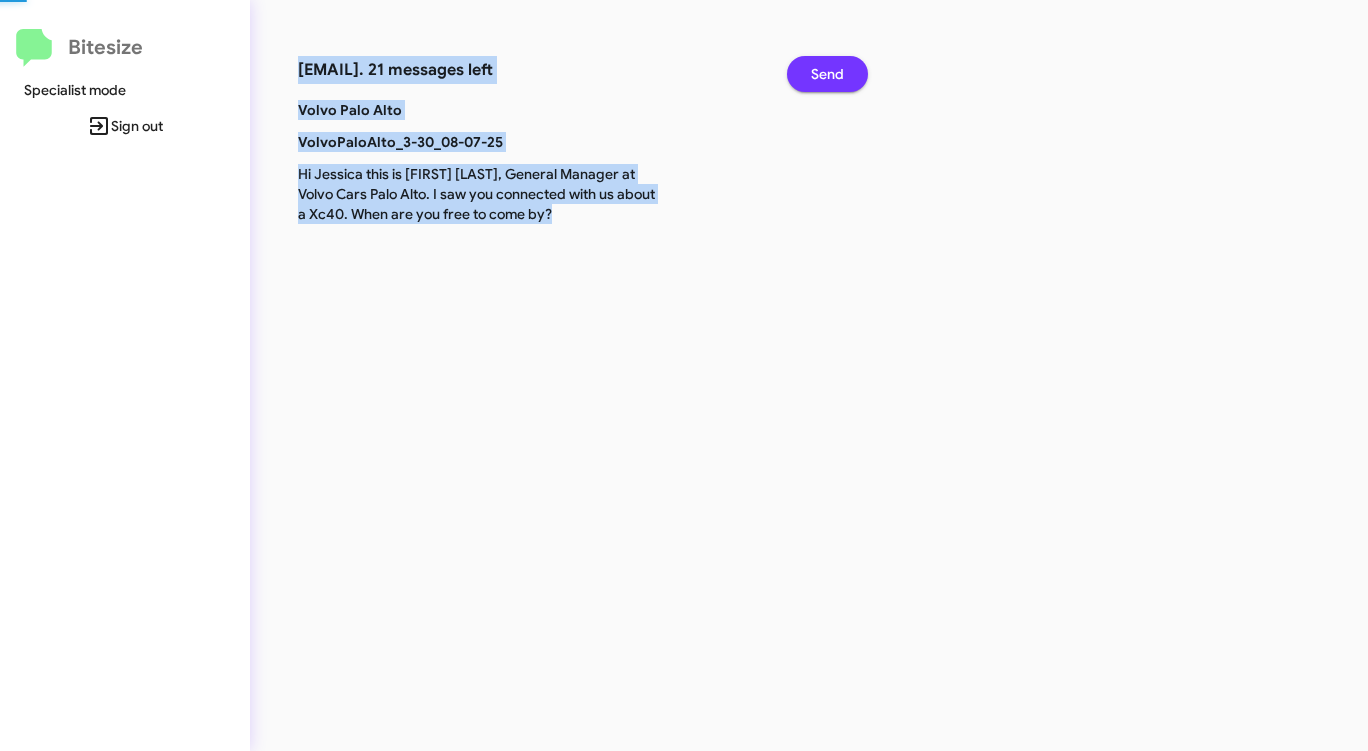 click on "Send" 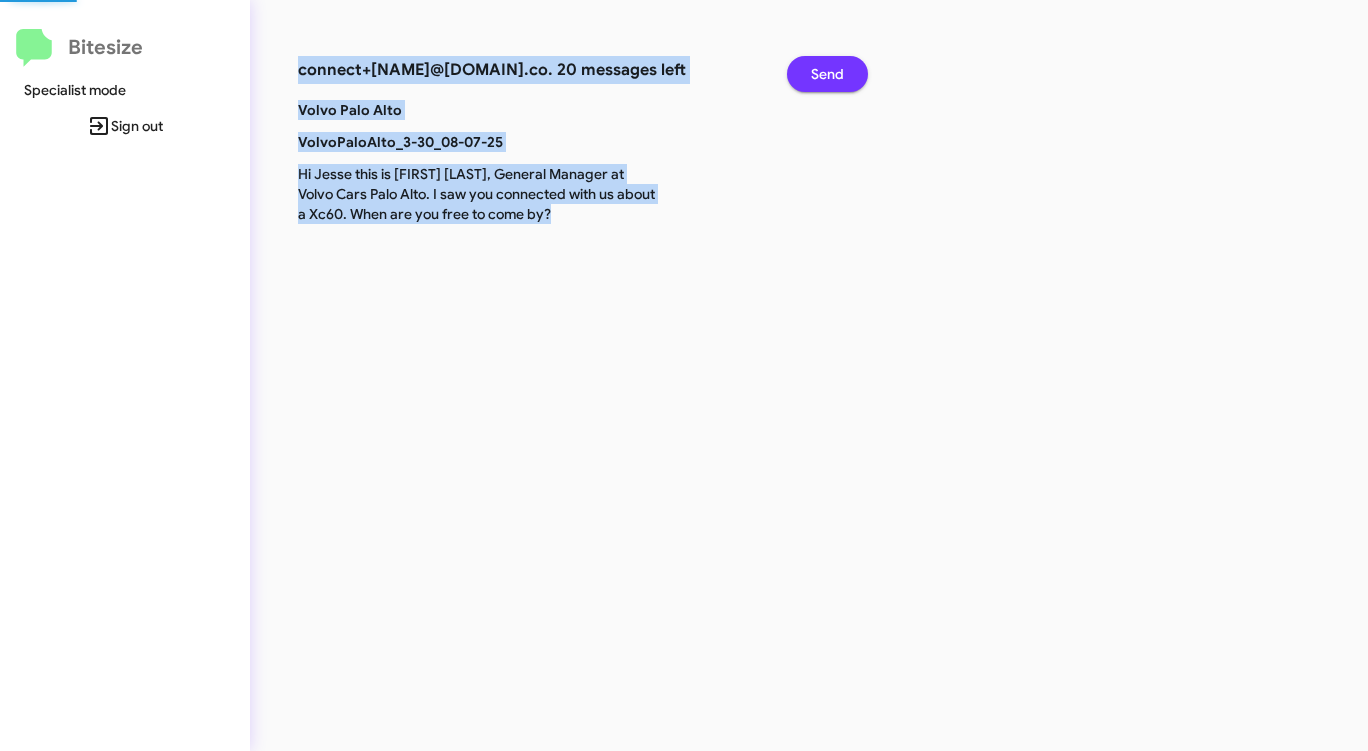 click on "Send" 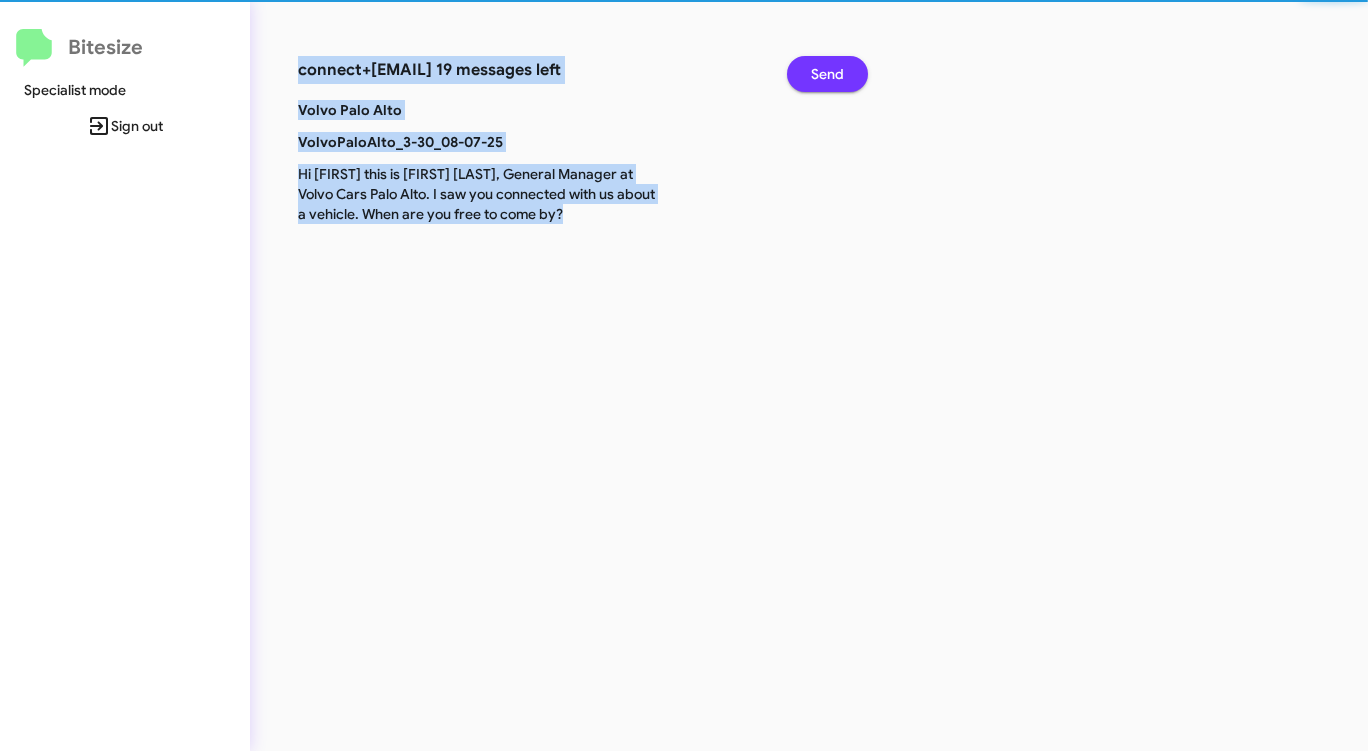 click on "Send" 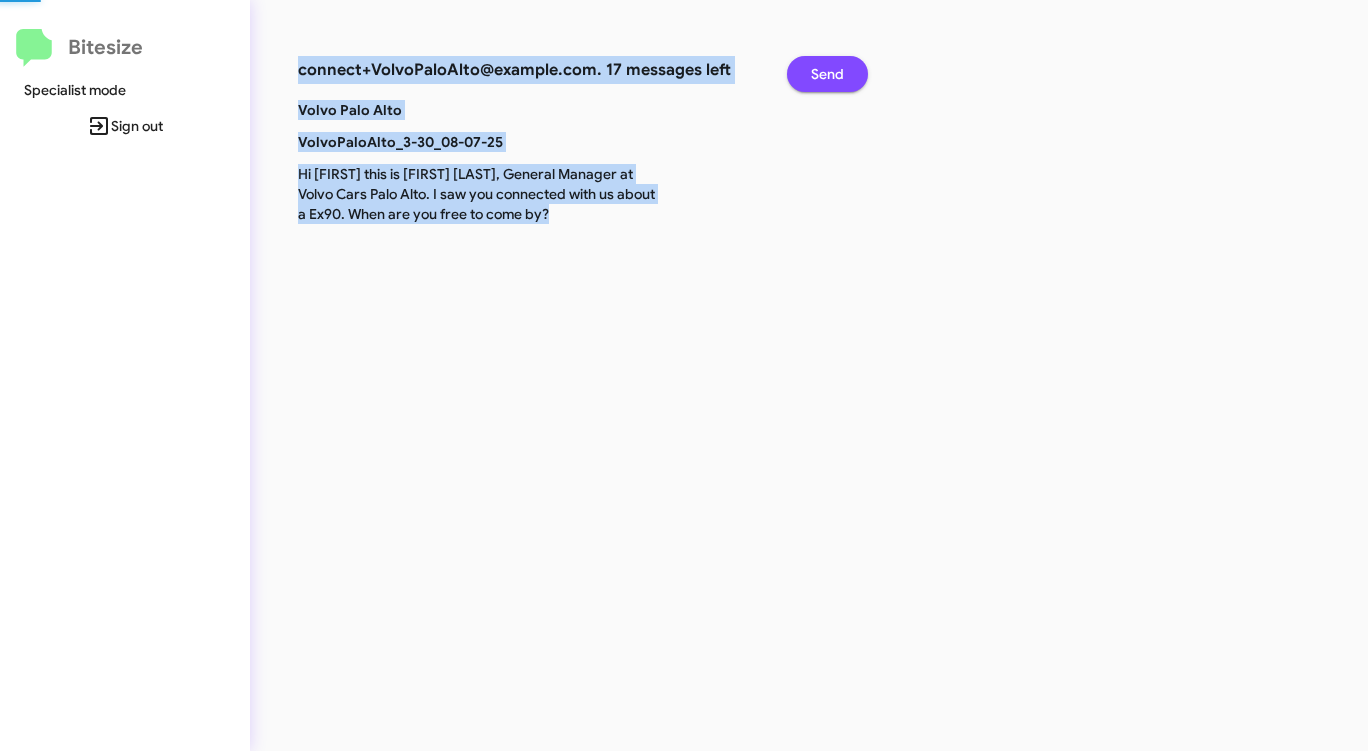 click on "Send" 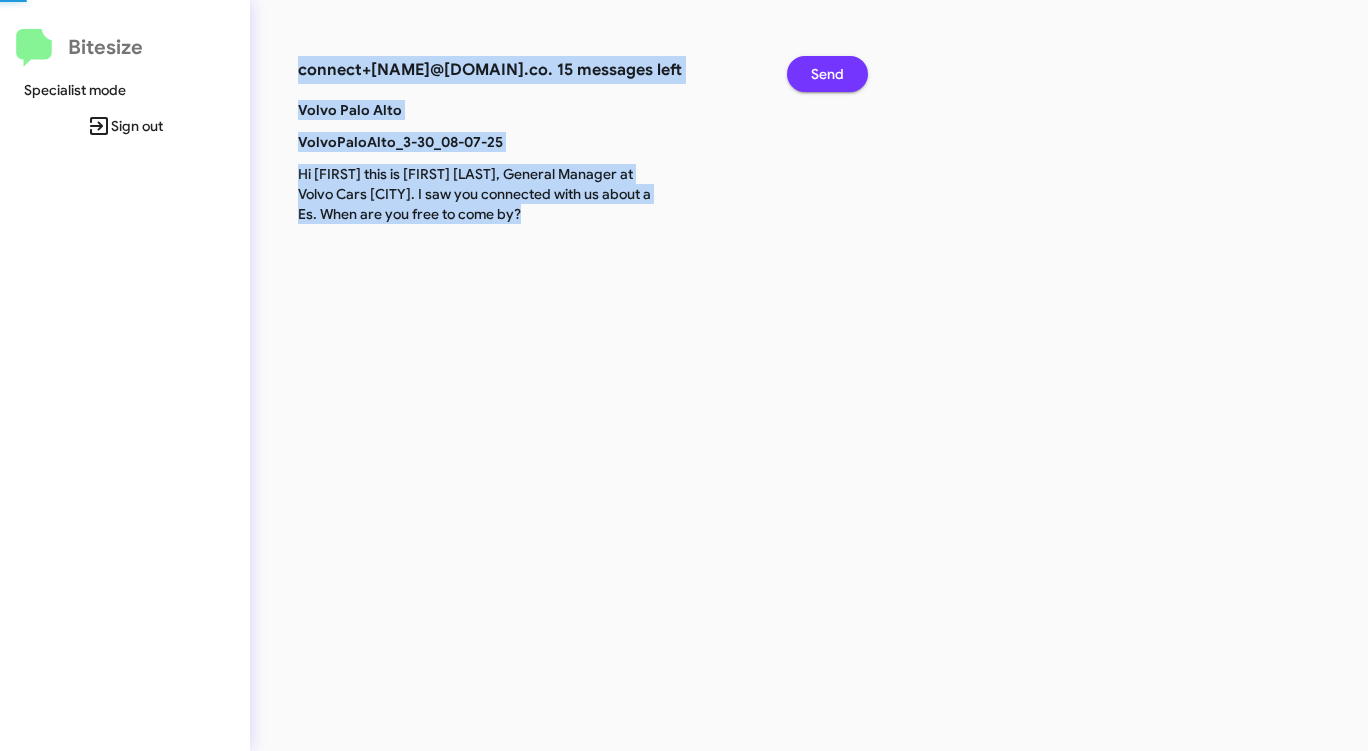 click on "Send" 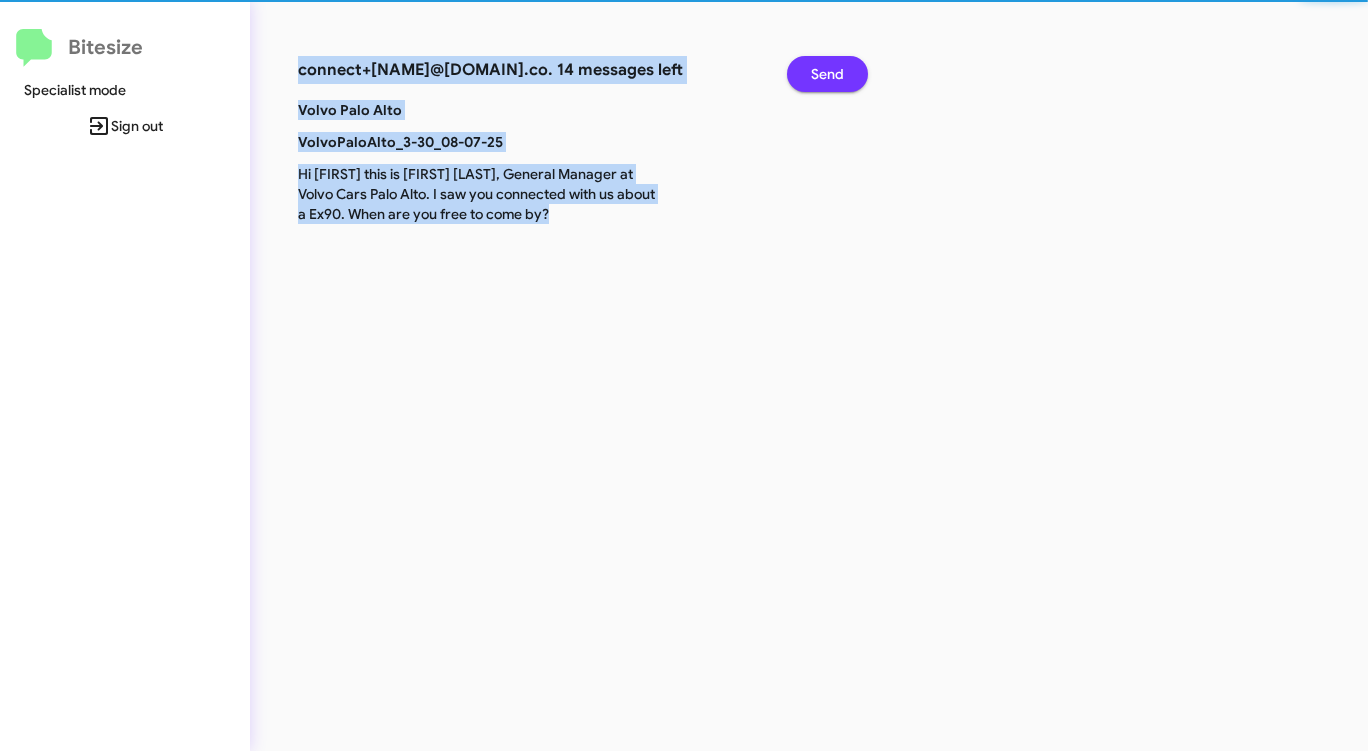 click on "Send" 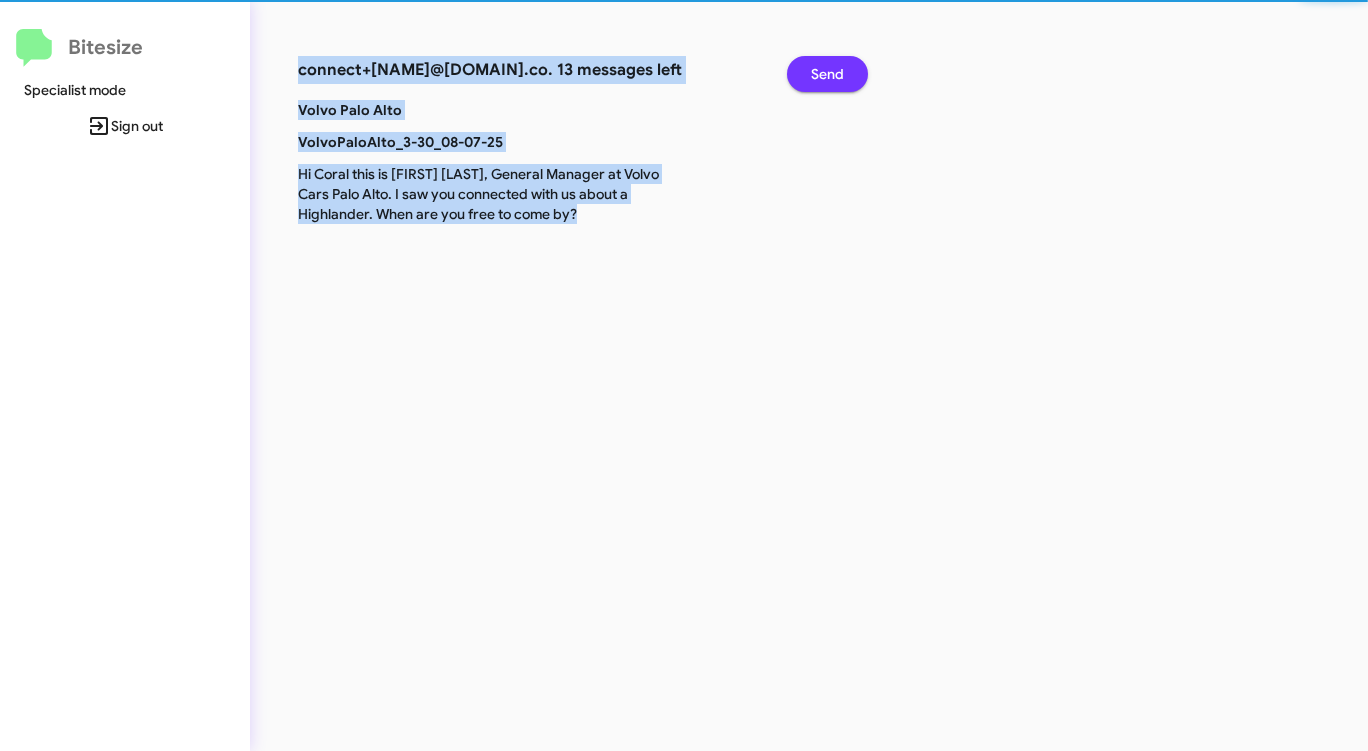 click on "Send" 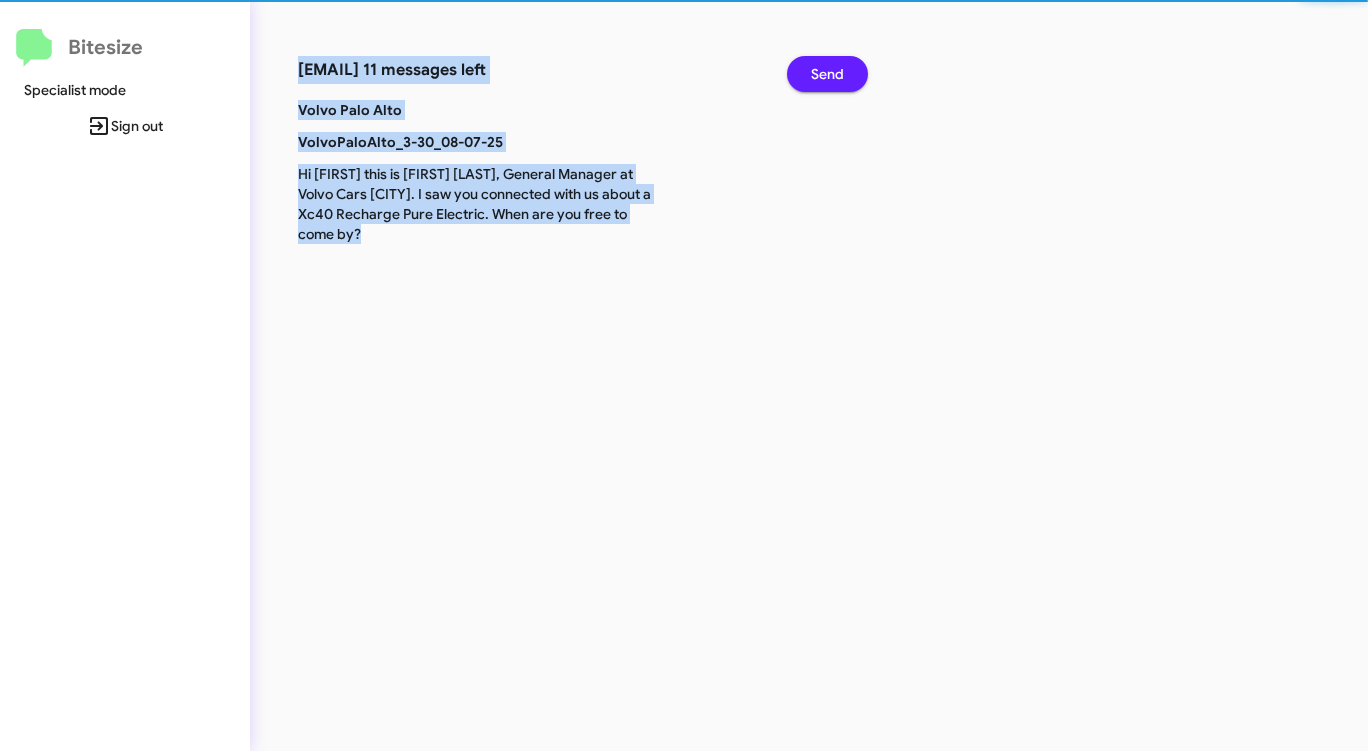 click on "Send" 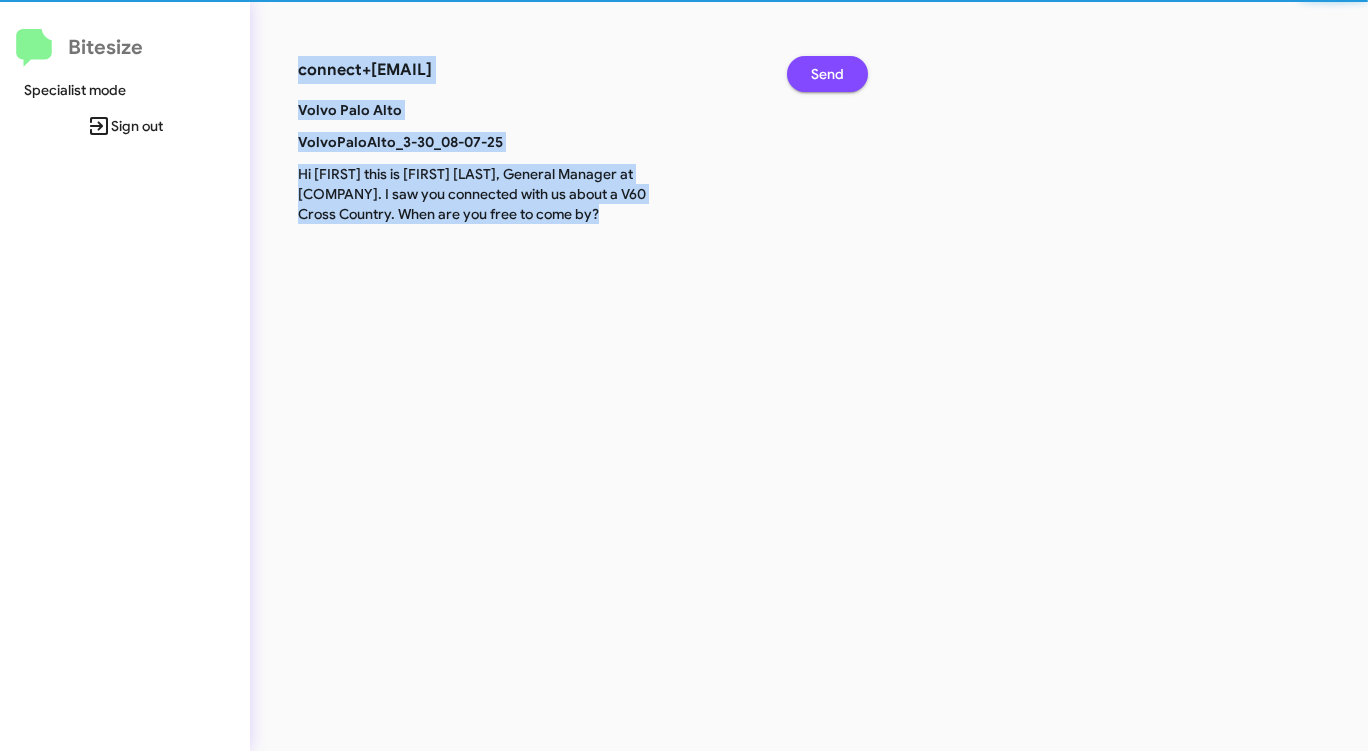 click on "Send" 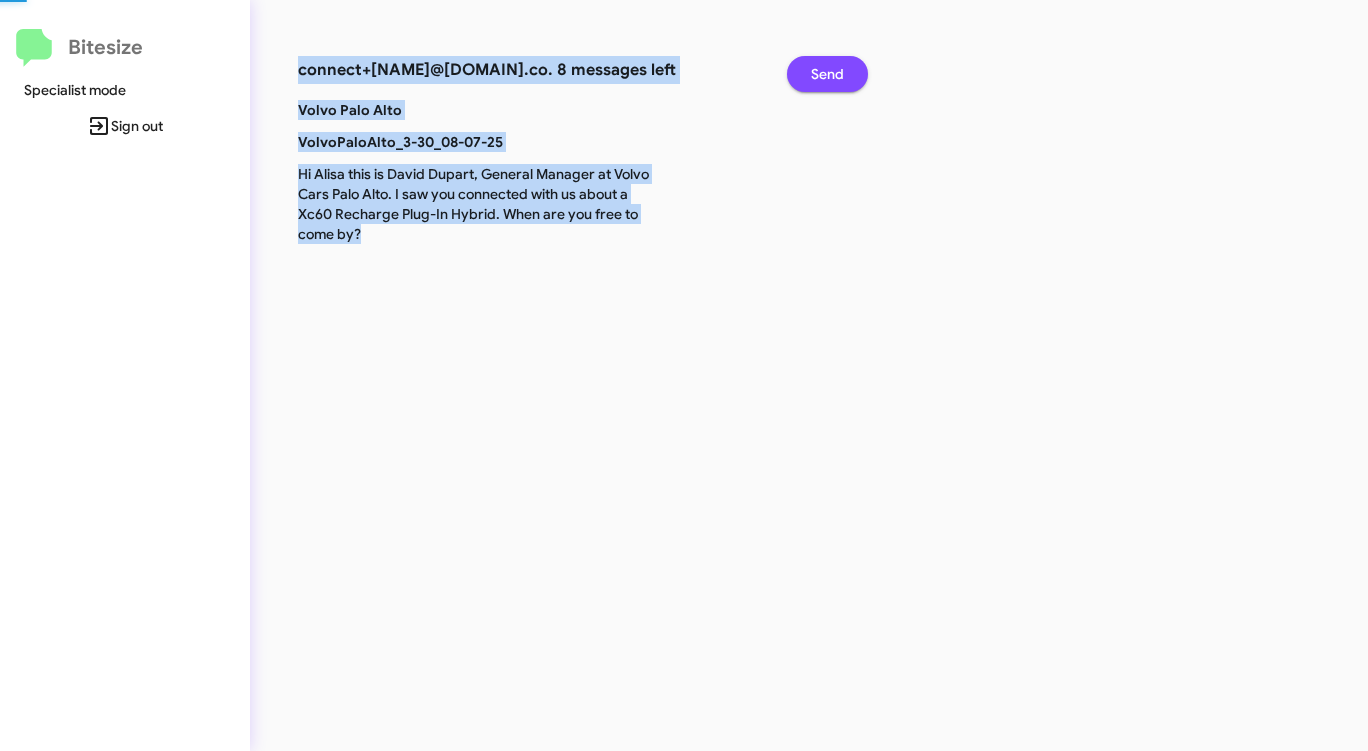 click on "Send" 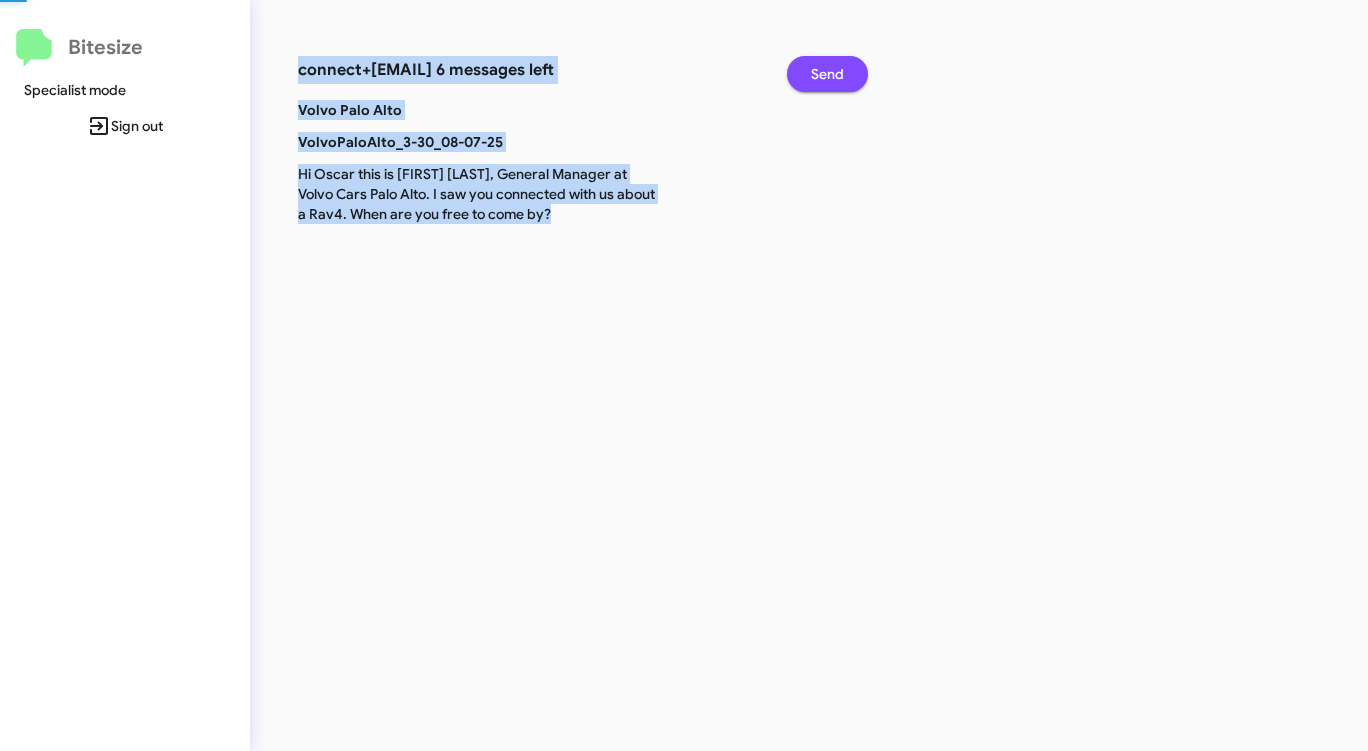 click on "Send" 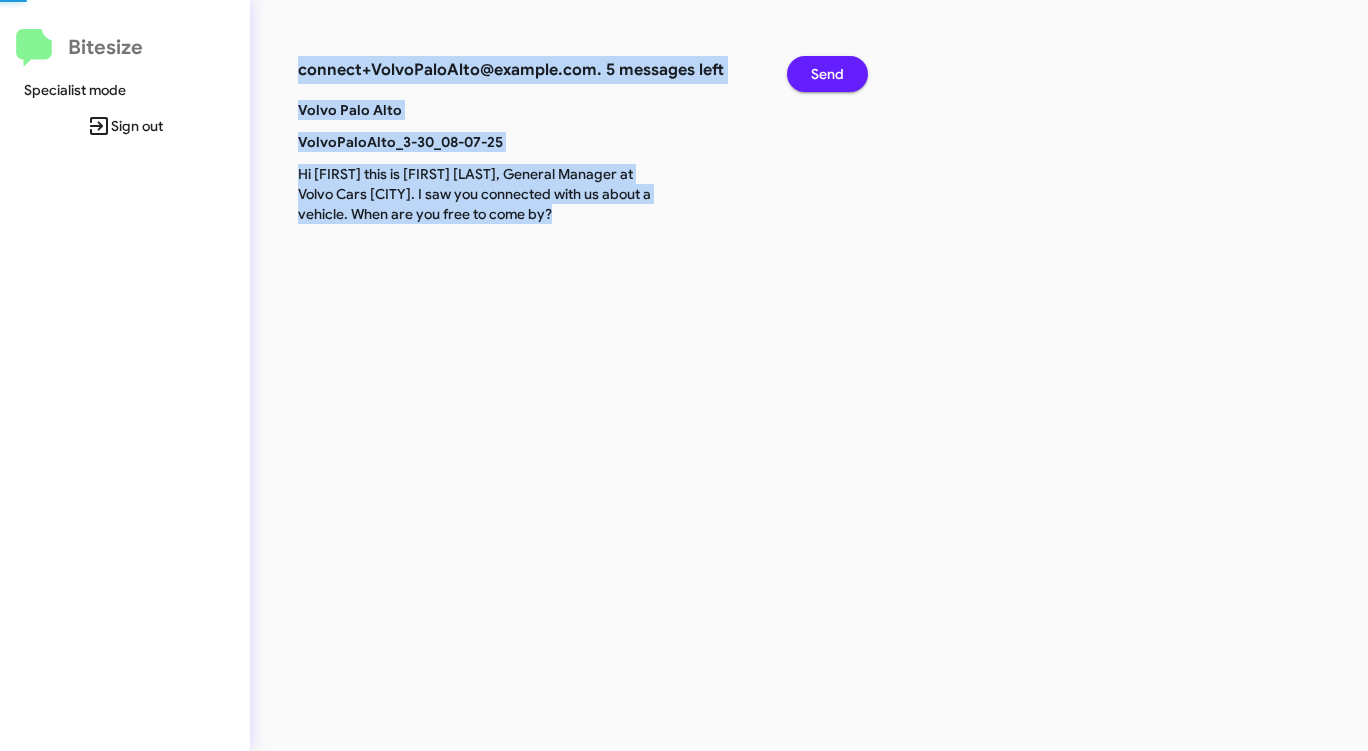 click on "Send" 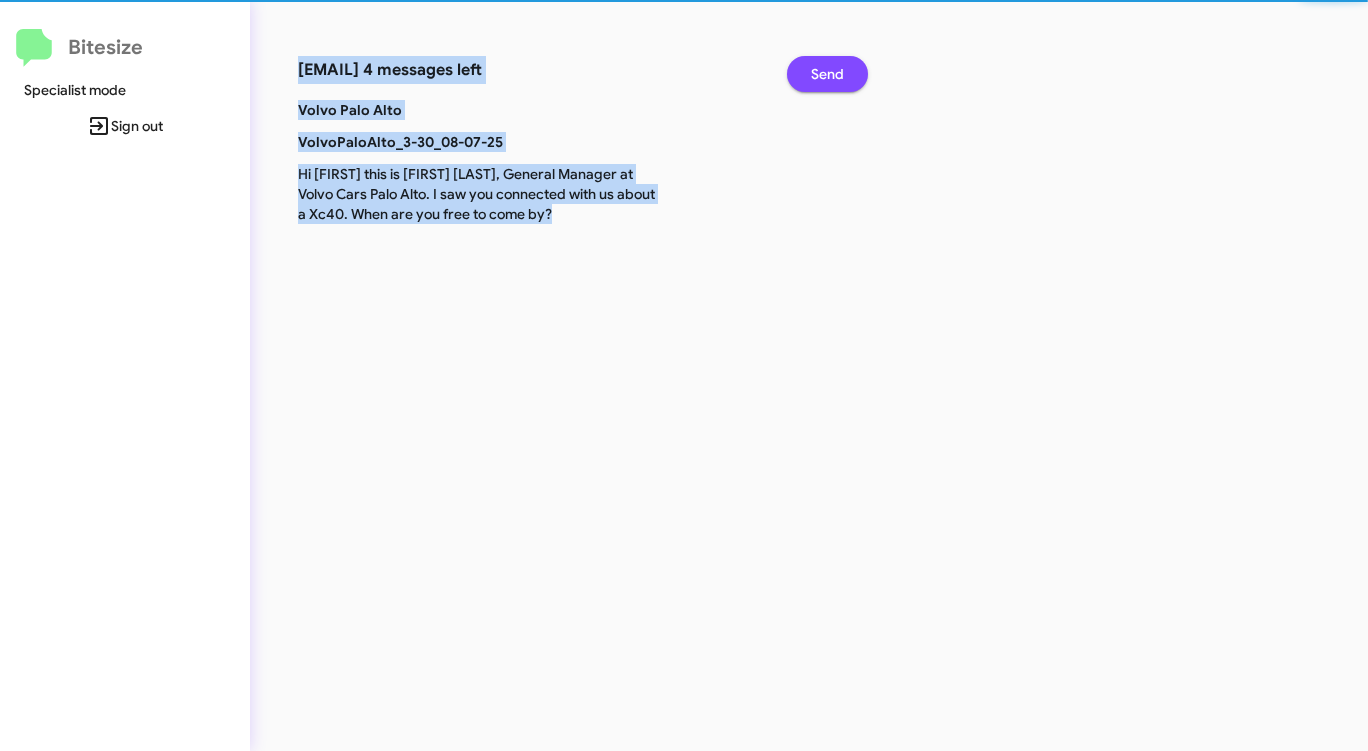 click on "Send" 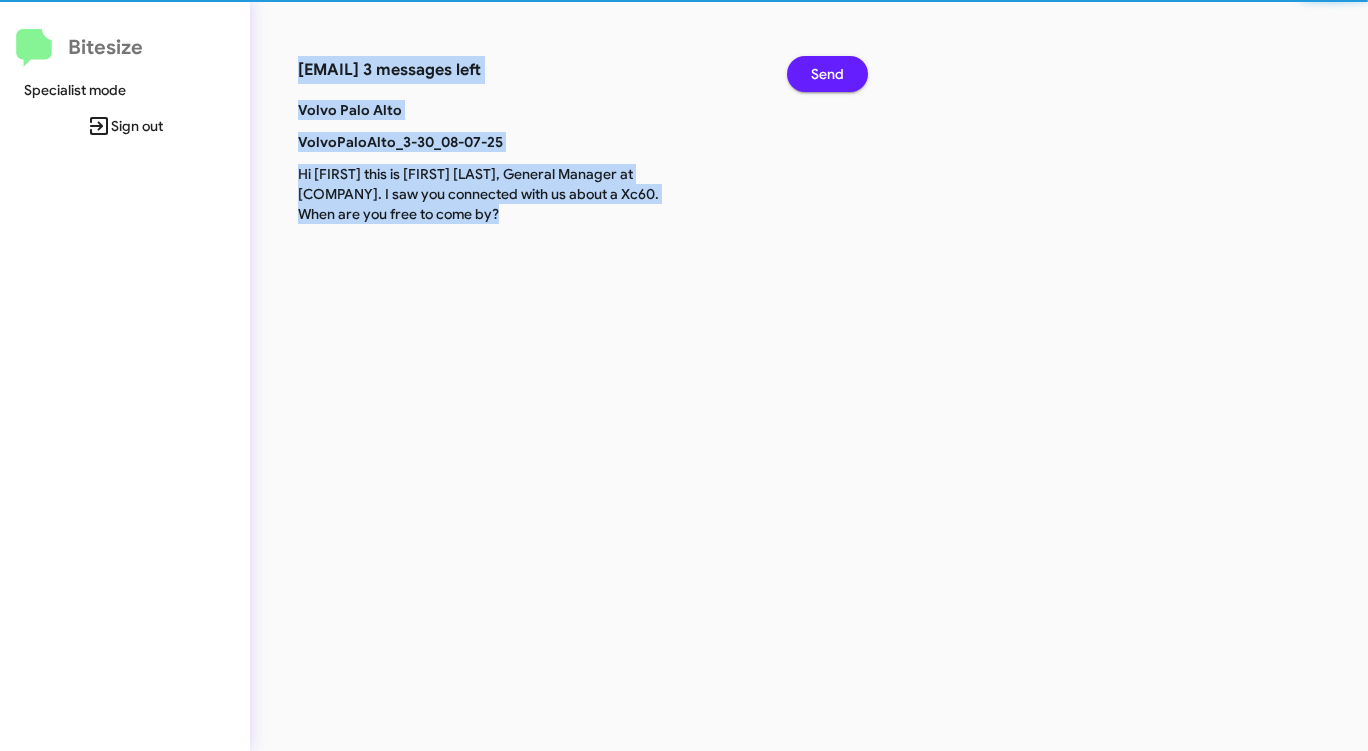 click on "Send" 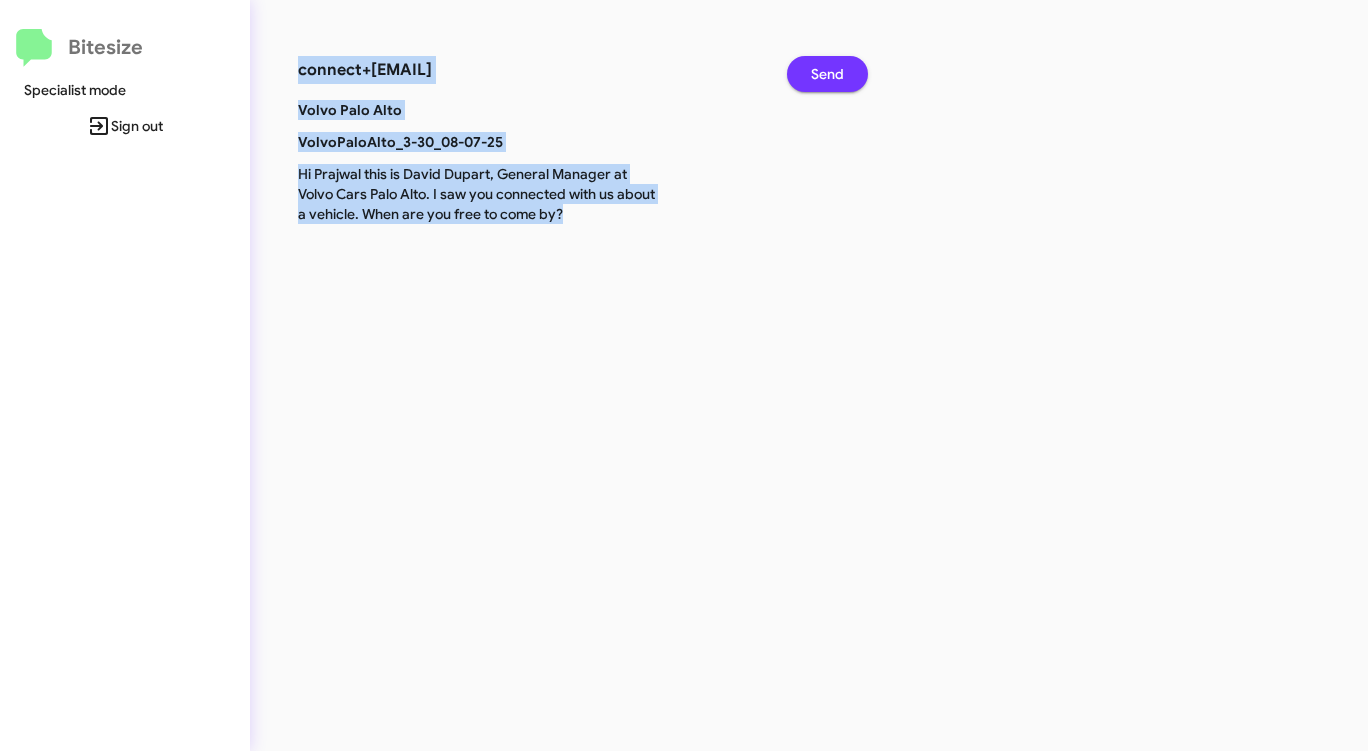click on "Send" 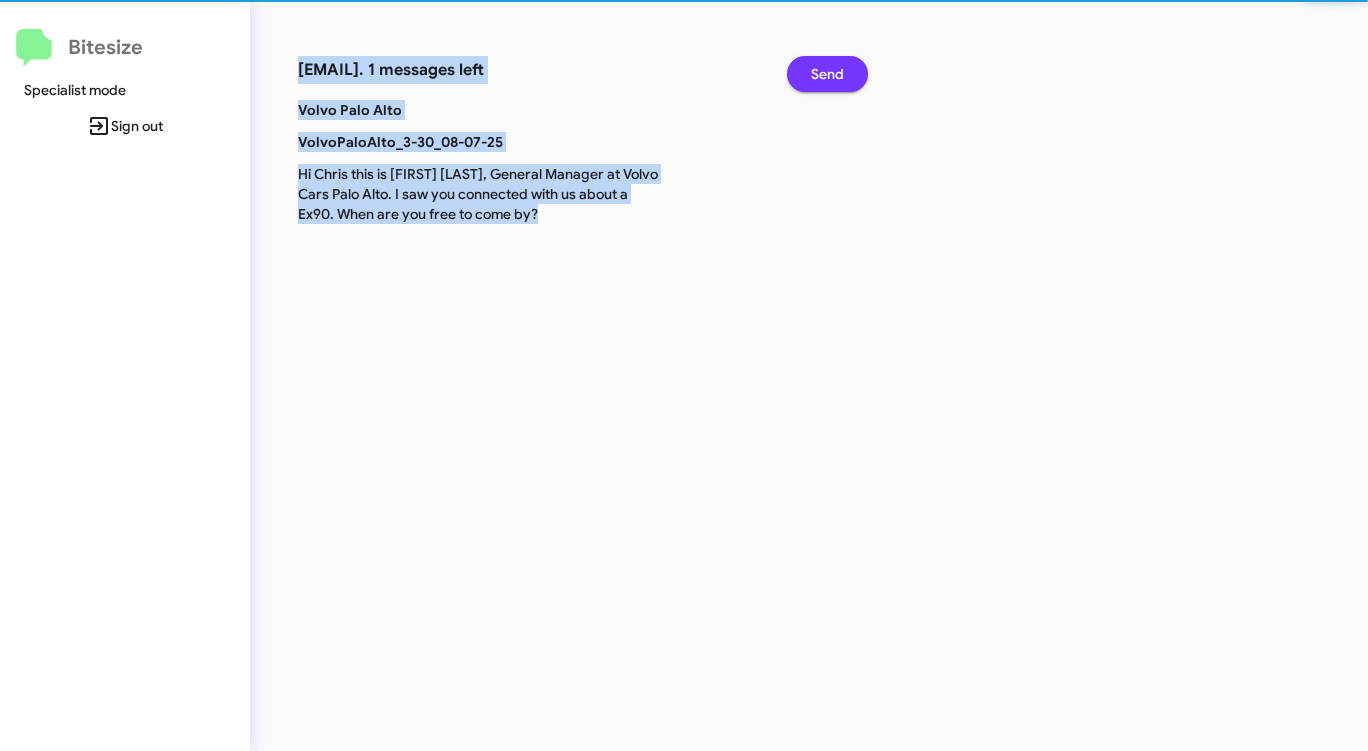 click on "Send" 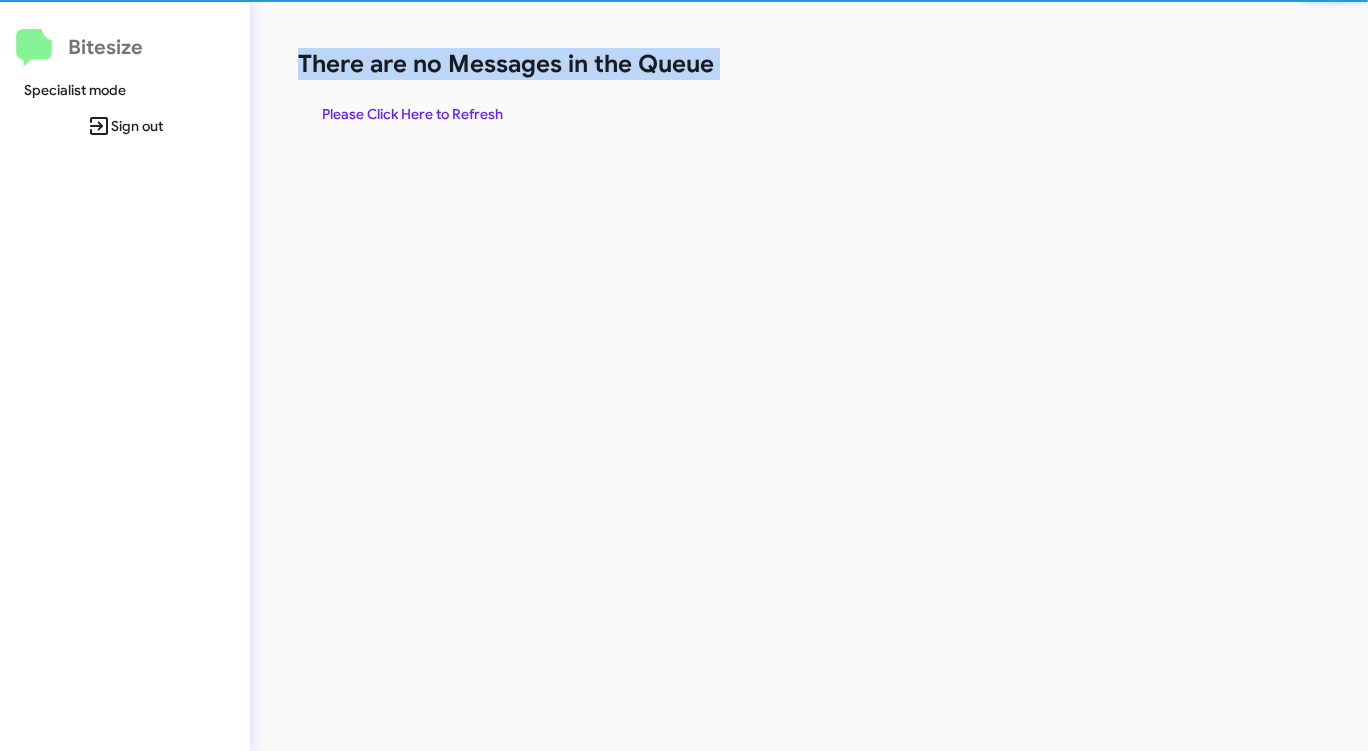 click on "There are no Messages in the Queue" 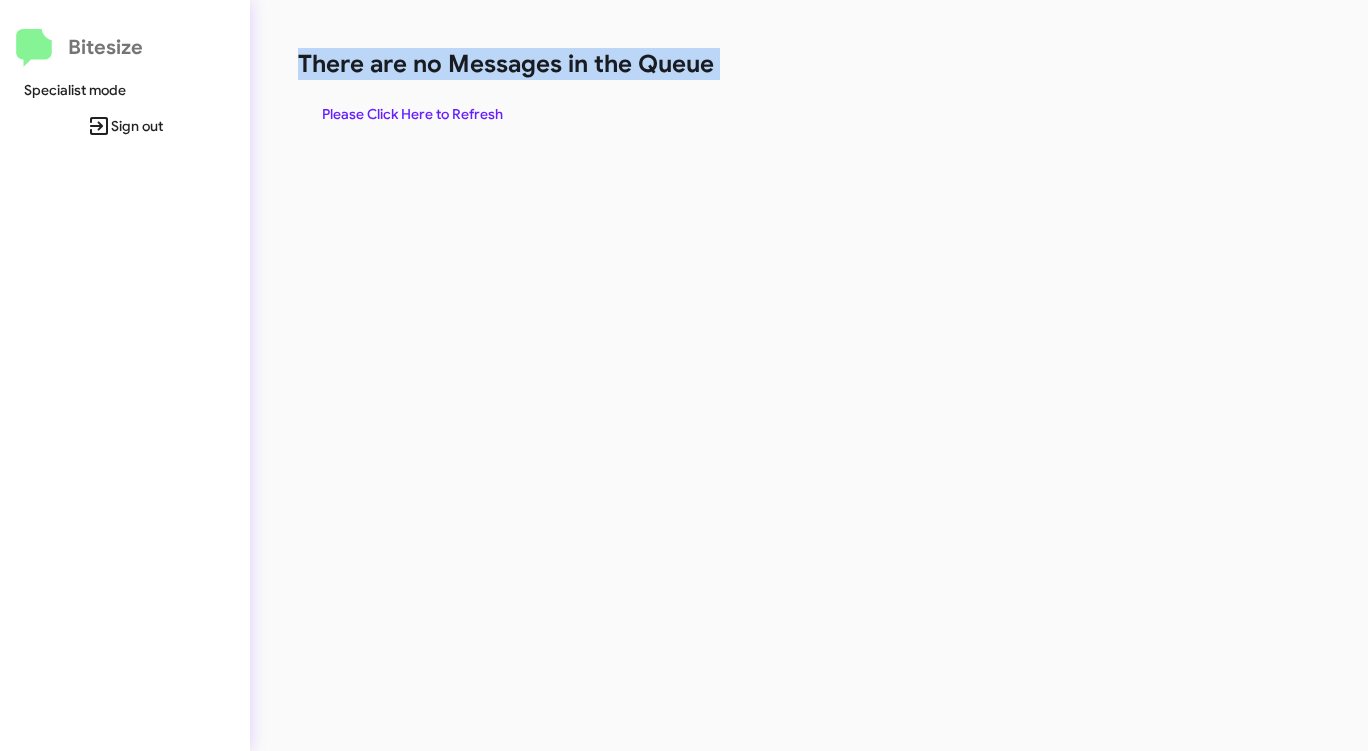 click on "There are no Messages in the Queue" 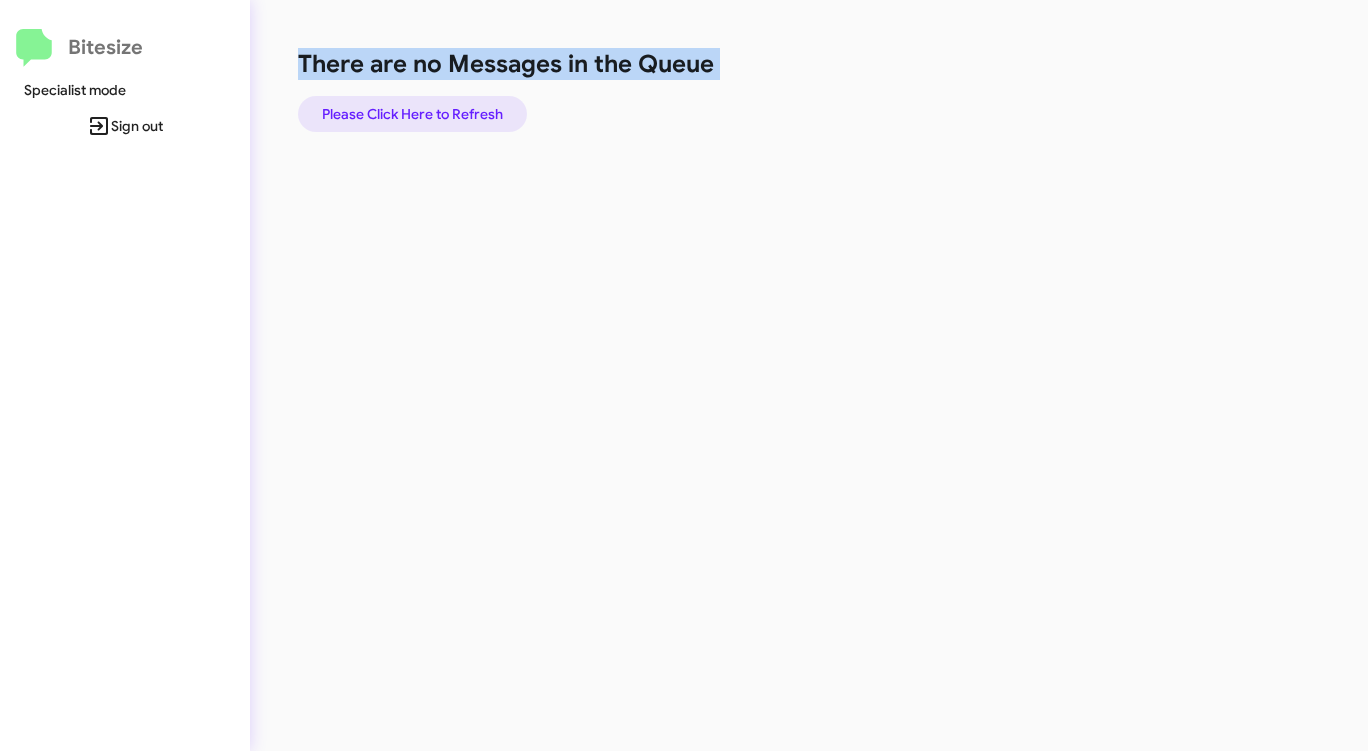 click on "Please Click Here to Refresh" 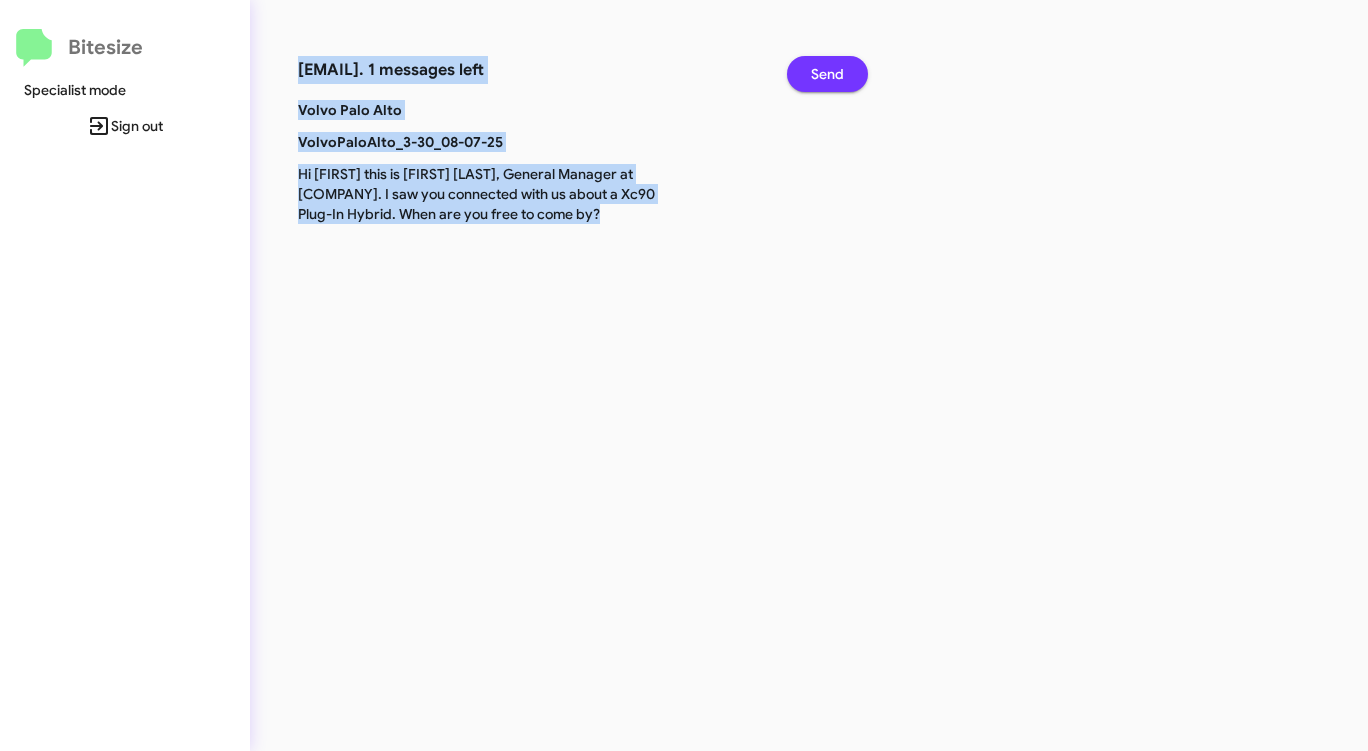 click on "Send" 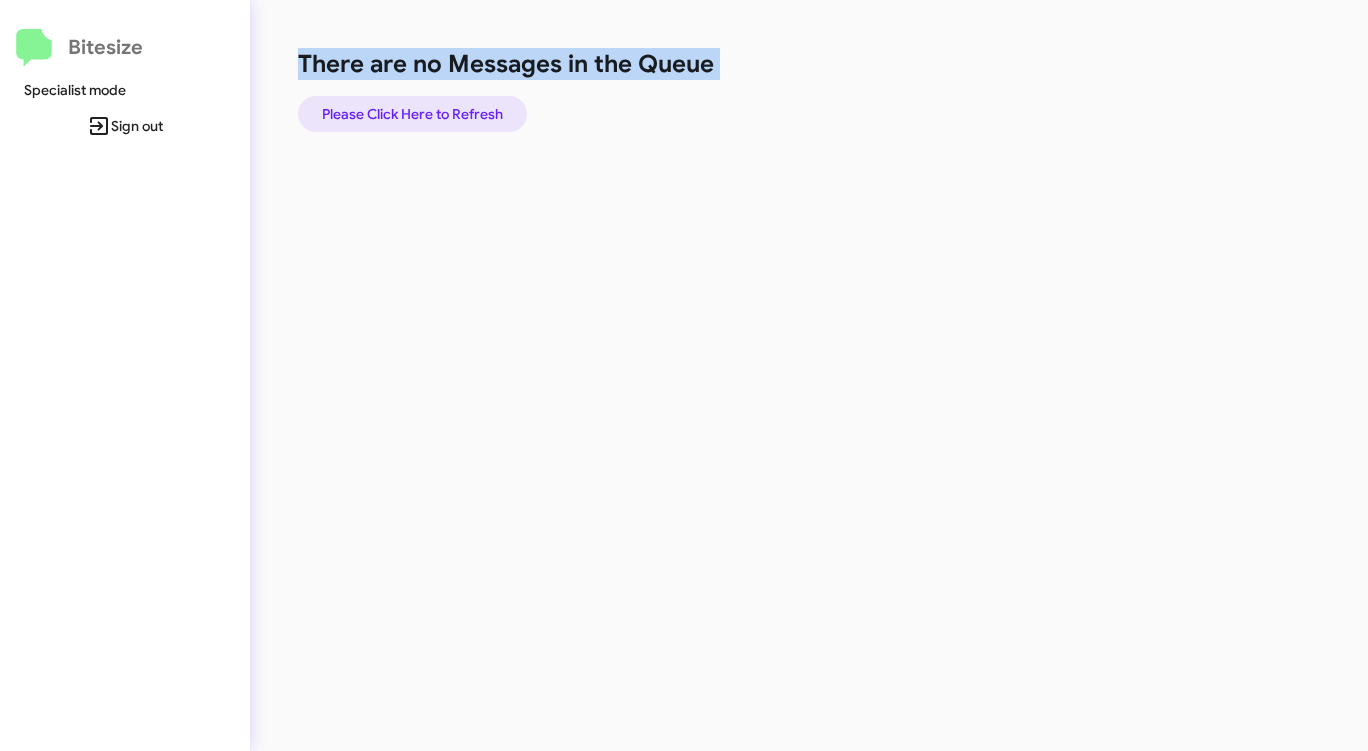 click on "Please Click Here to Refresh" 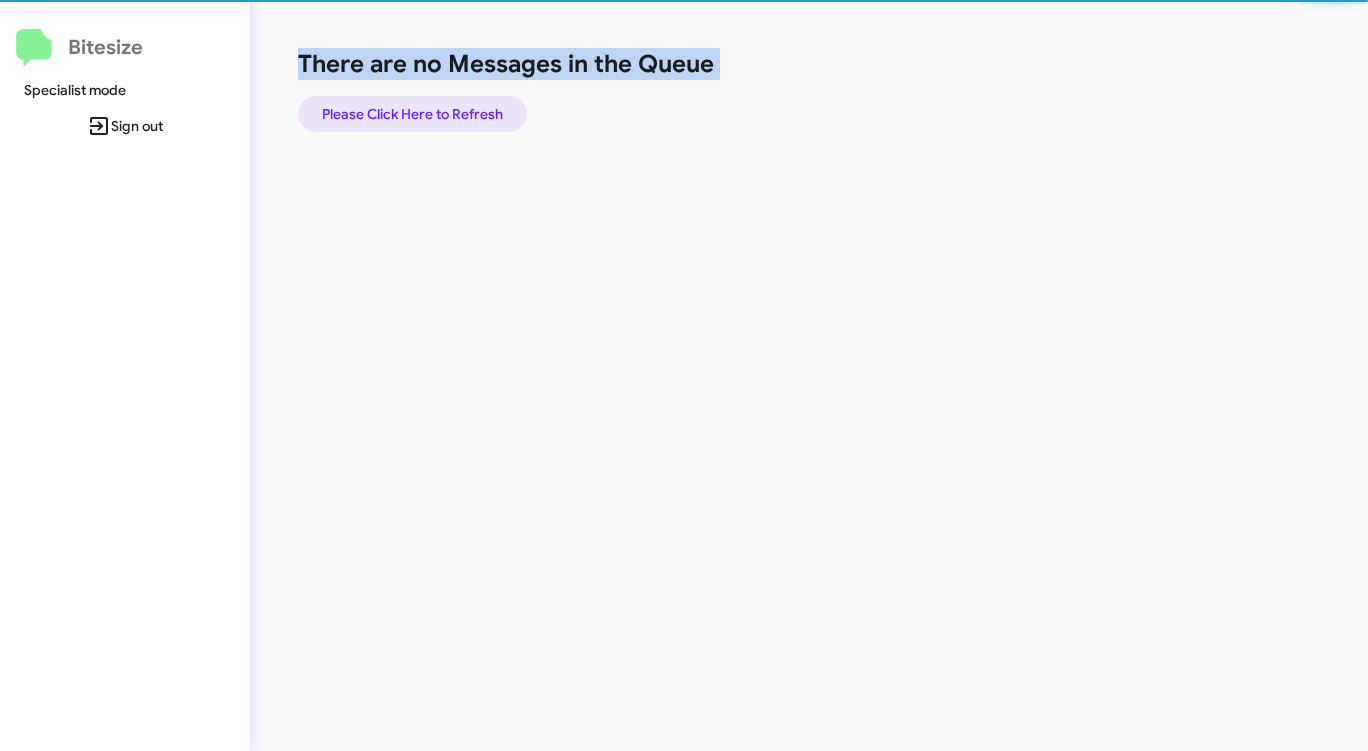 click on "Please Click Here to Refresh" 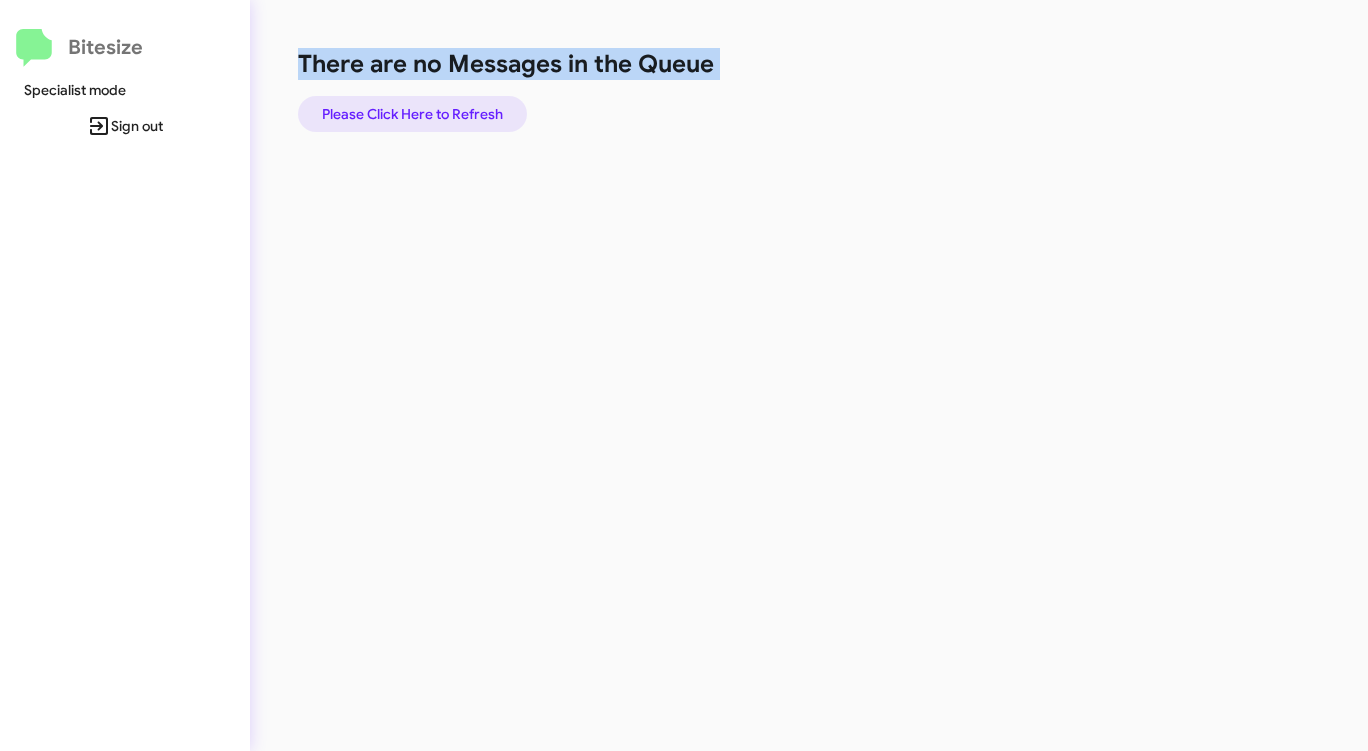 click on "Please Click Here to Refresh" 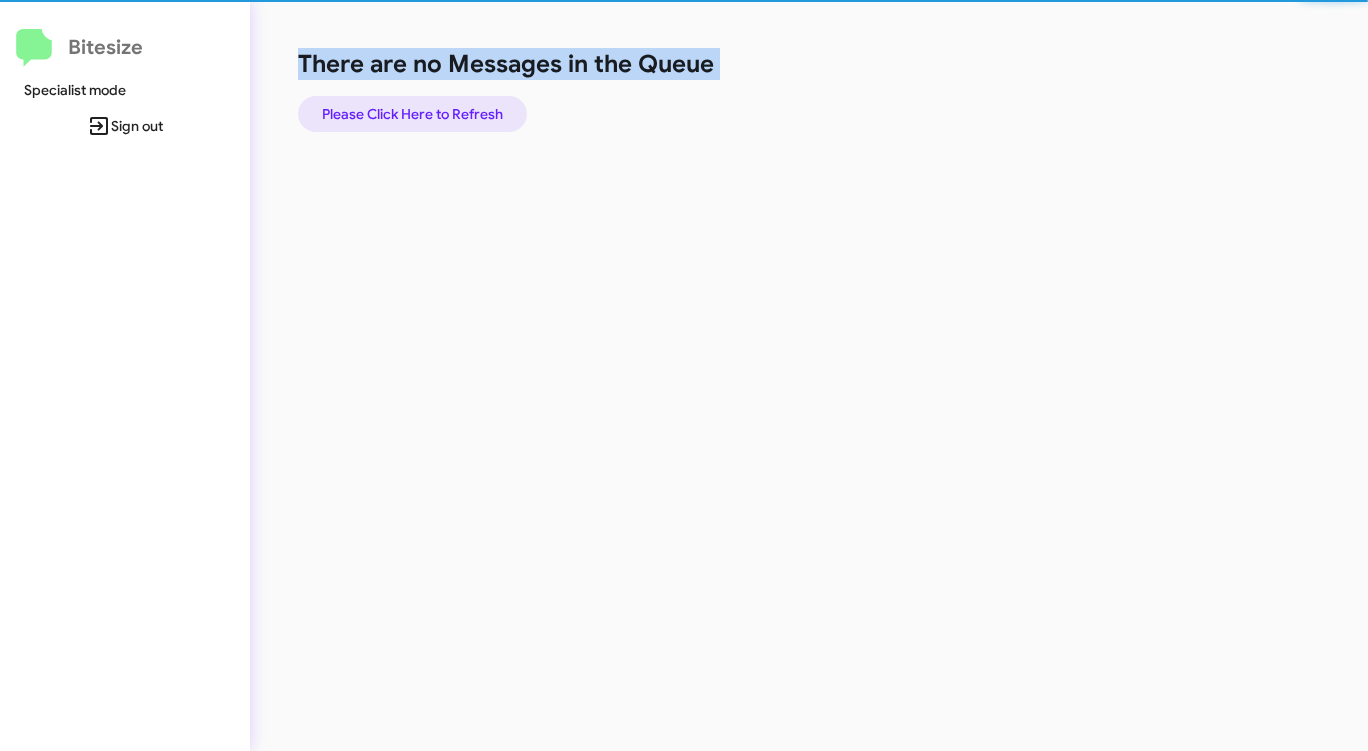 click on "Please Click Here to Refresh" 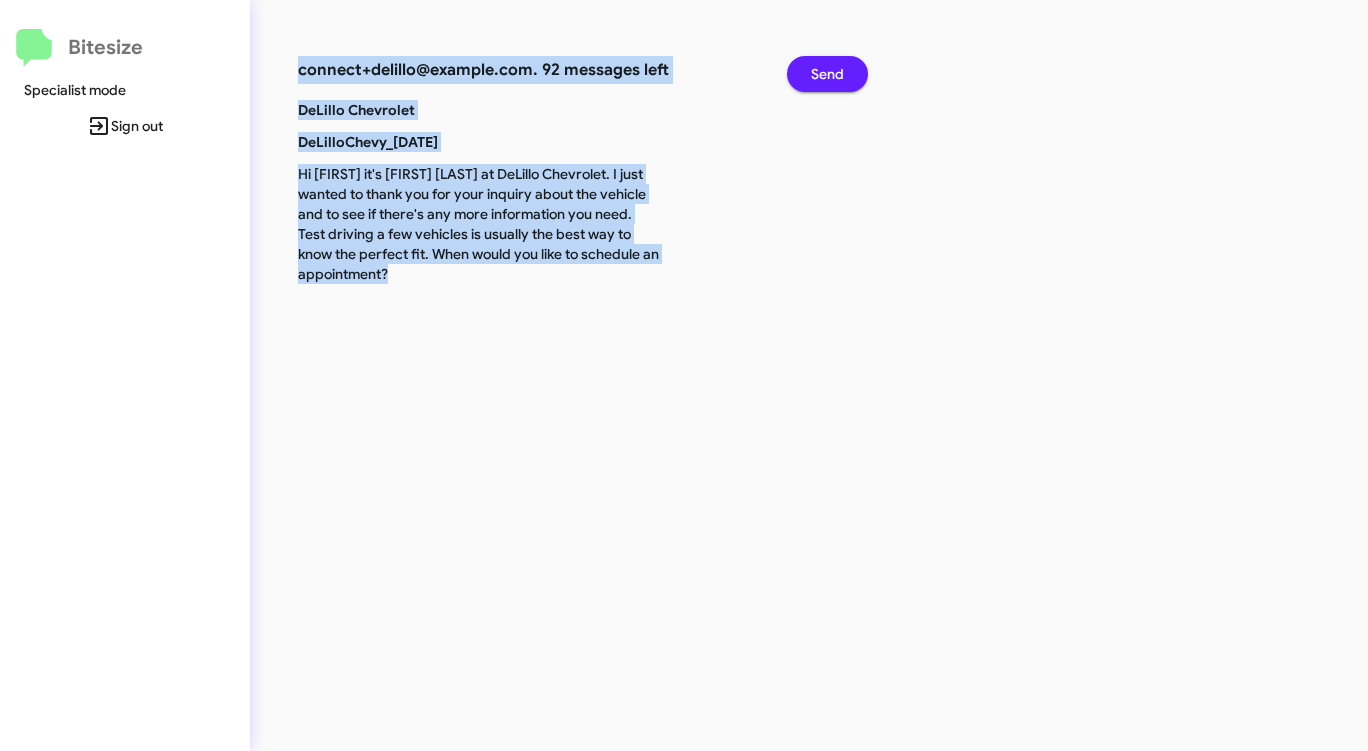 click on "Send" 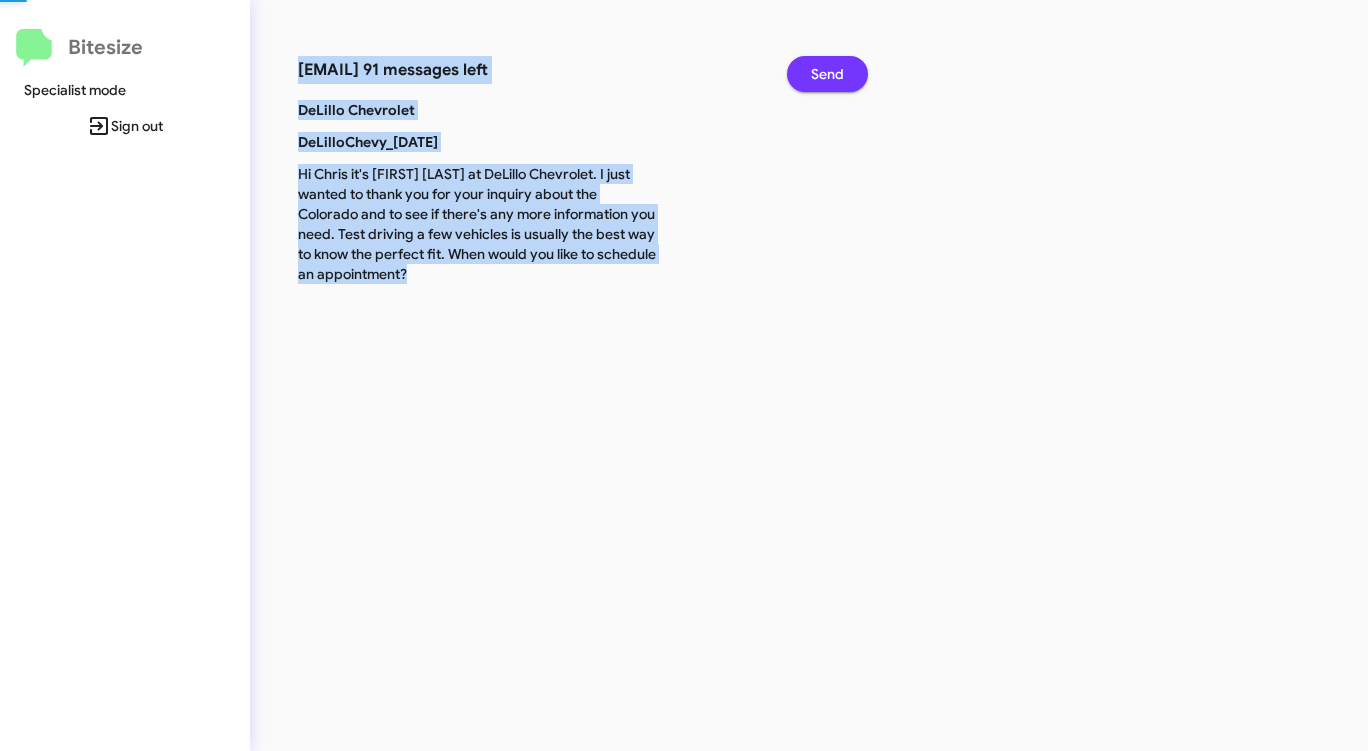 click on "Send" 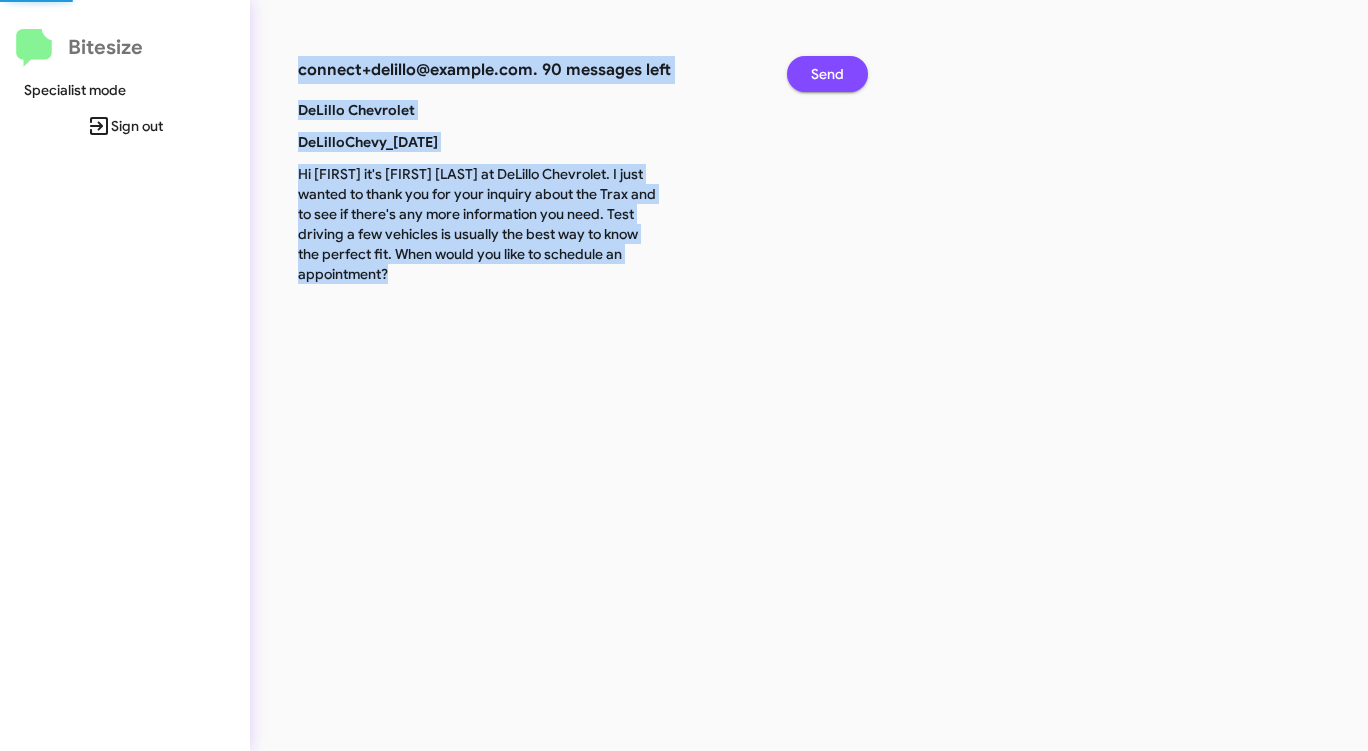 click on "Send" 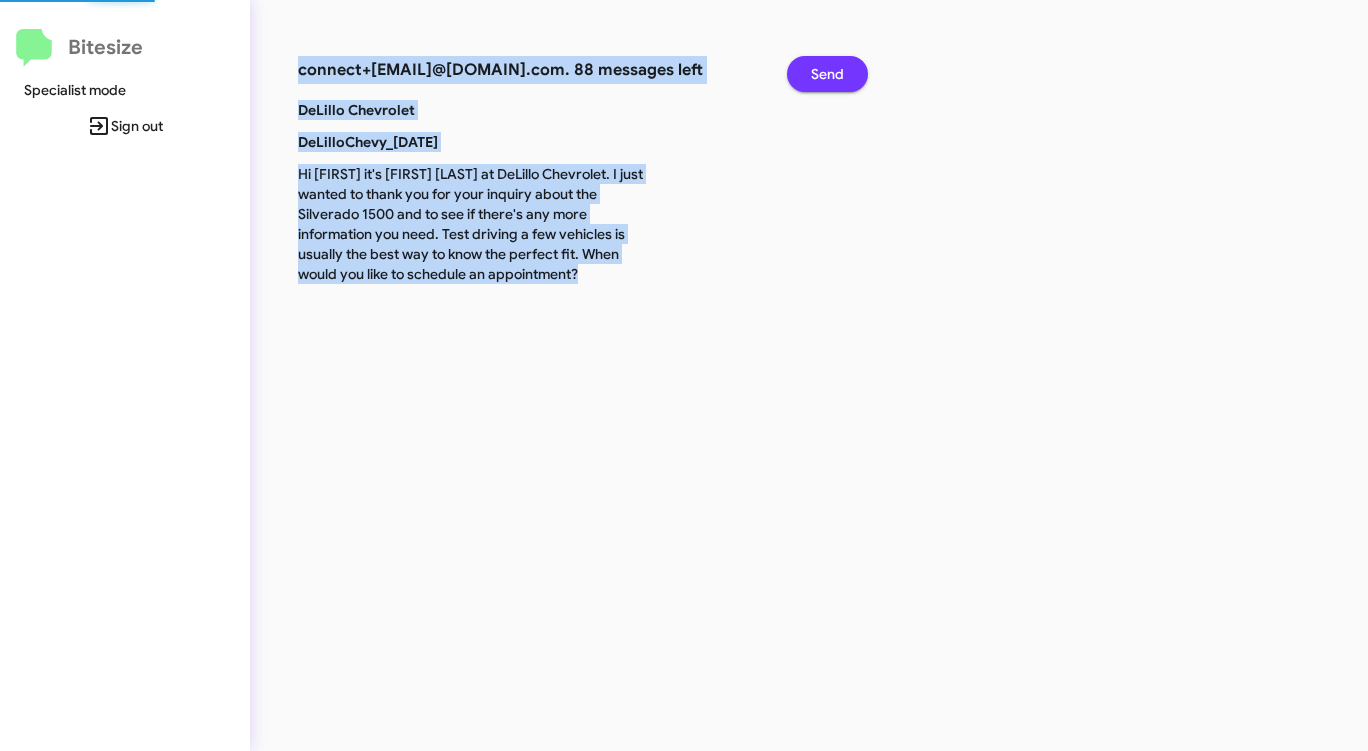 click on "Send" 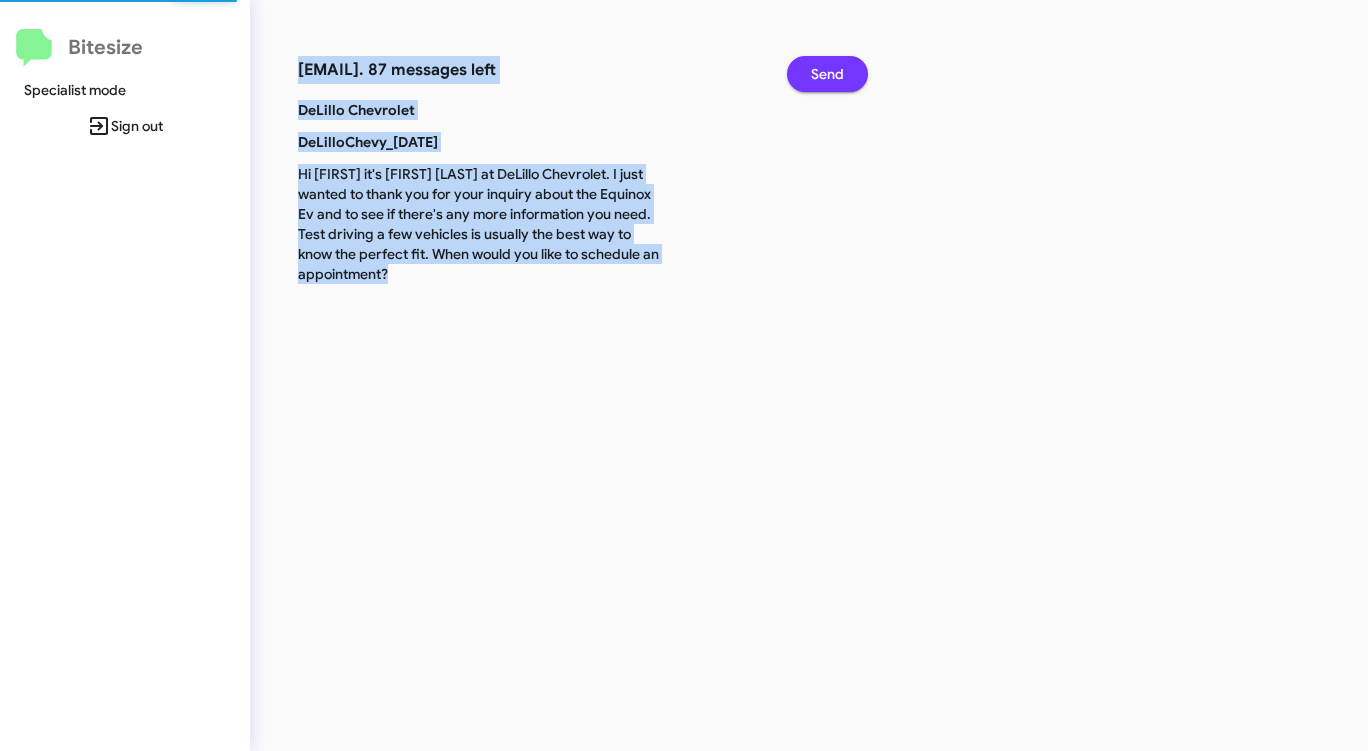 click on "Send" 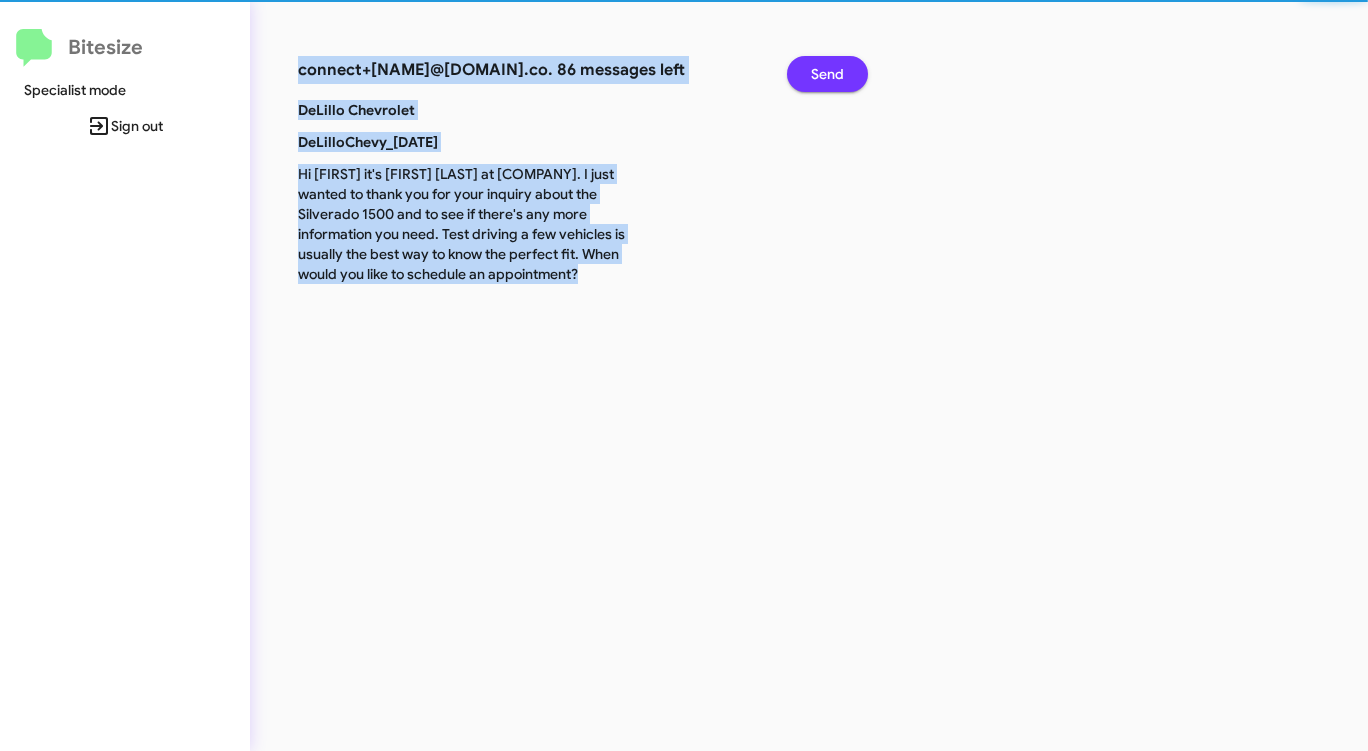 click on "Send" 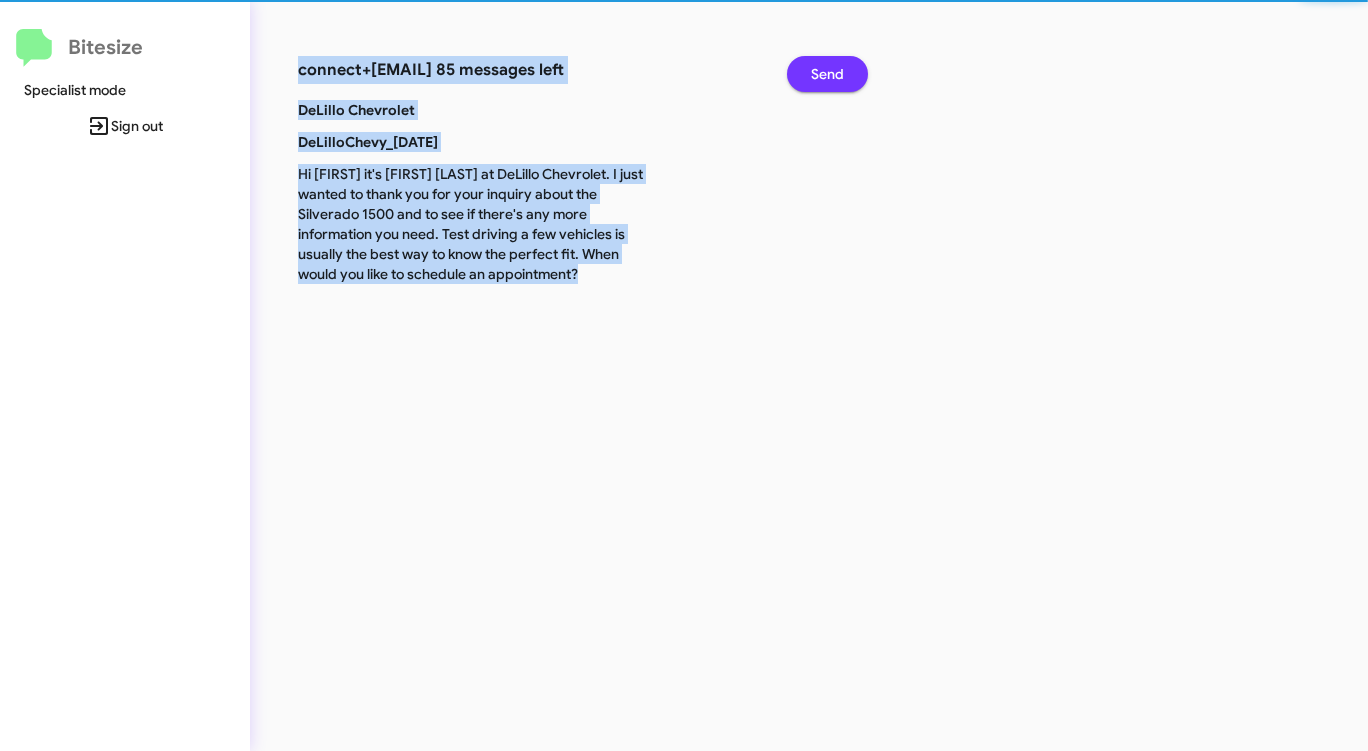 click on "Send" 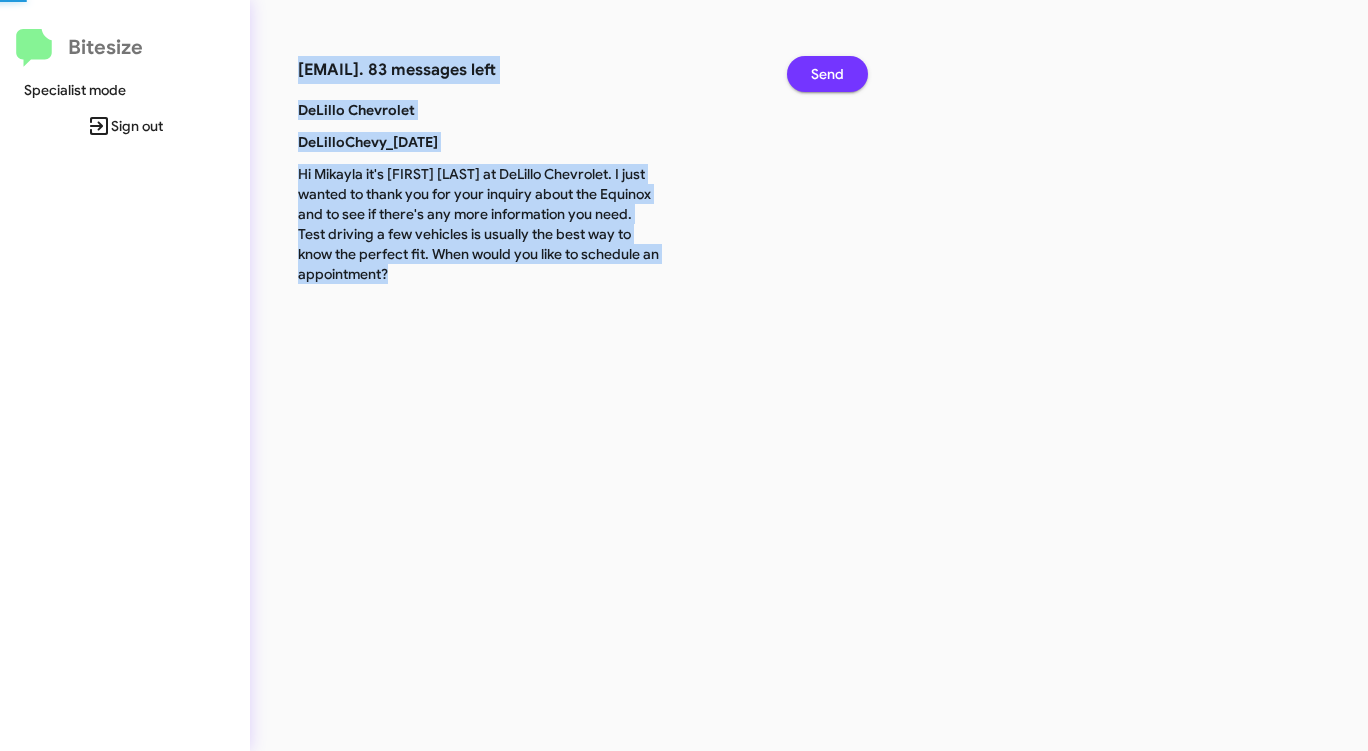 click on "Send" 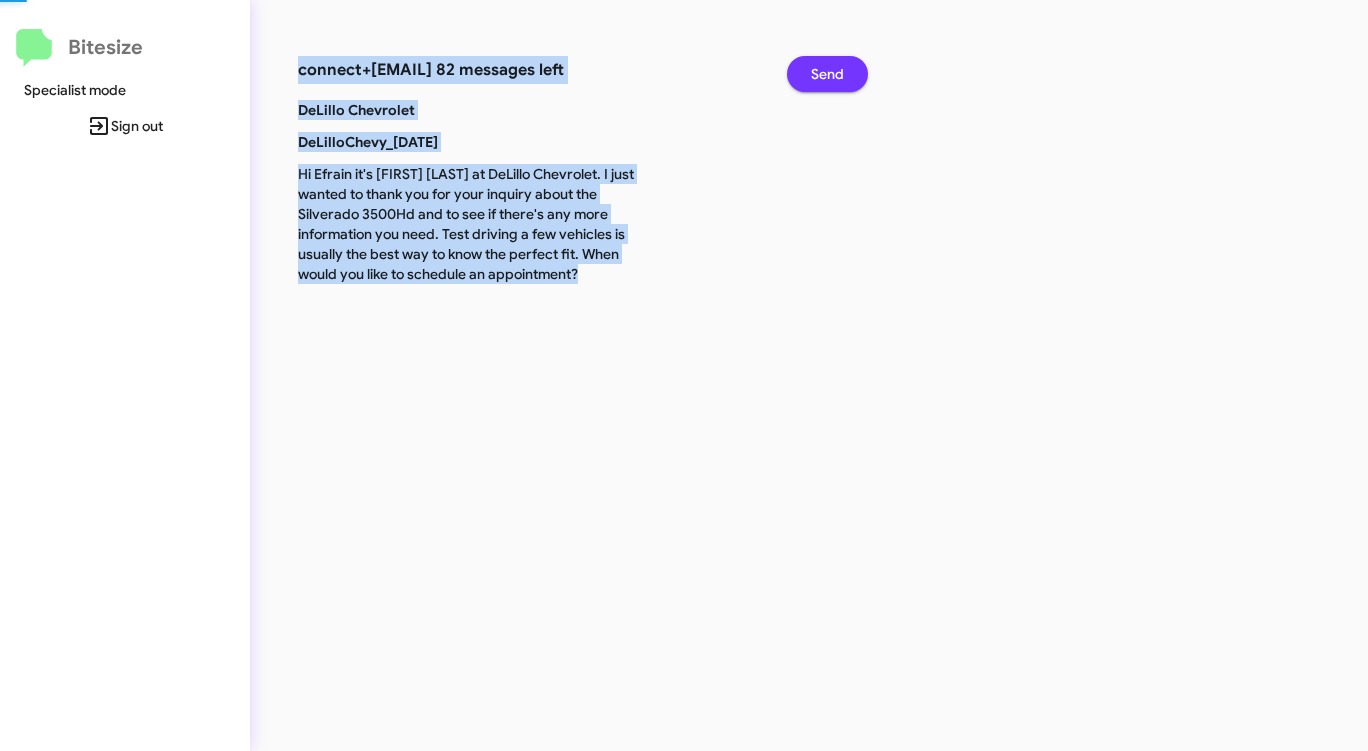 click on "Send" 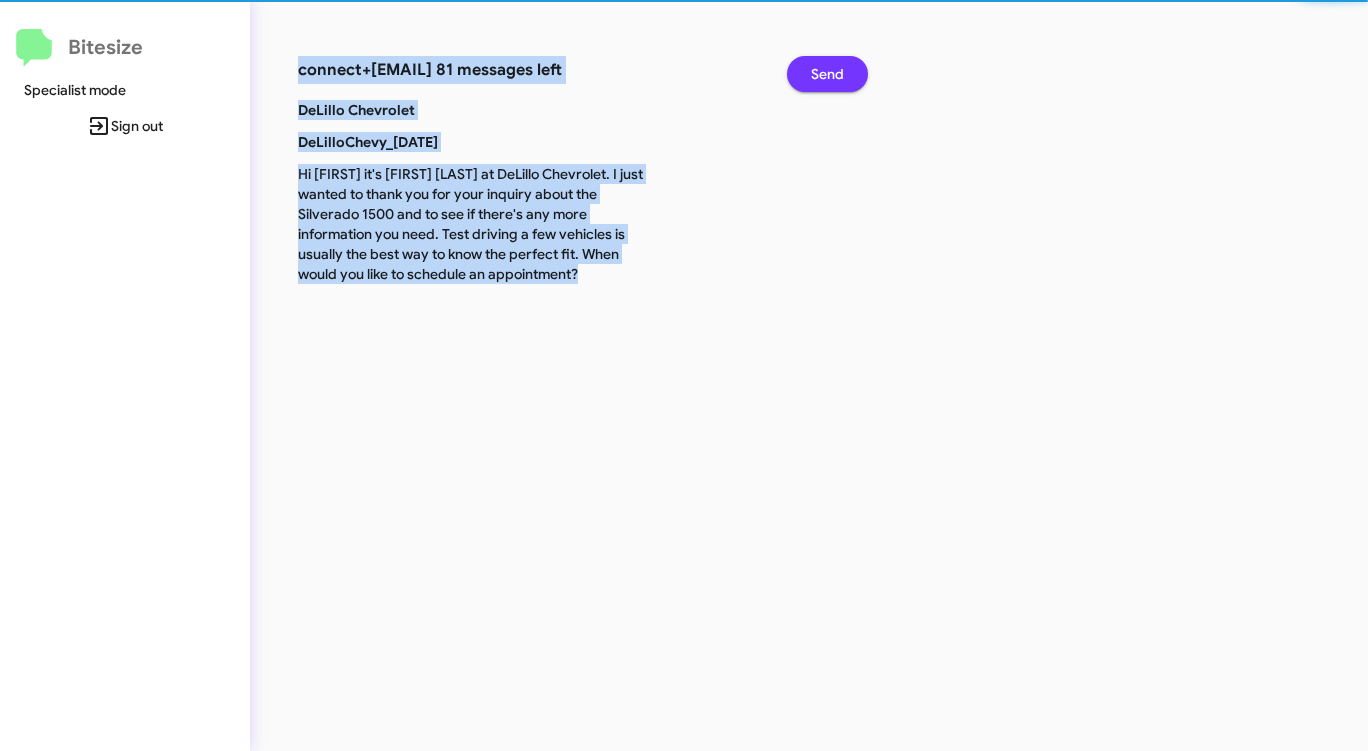 click on "Send" 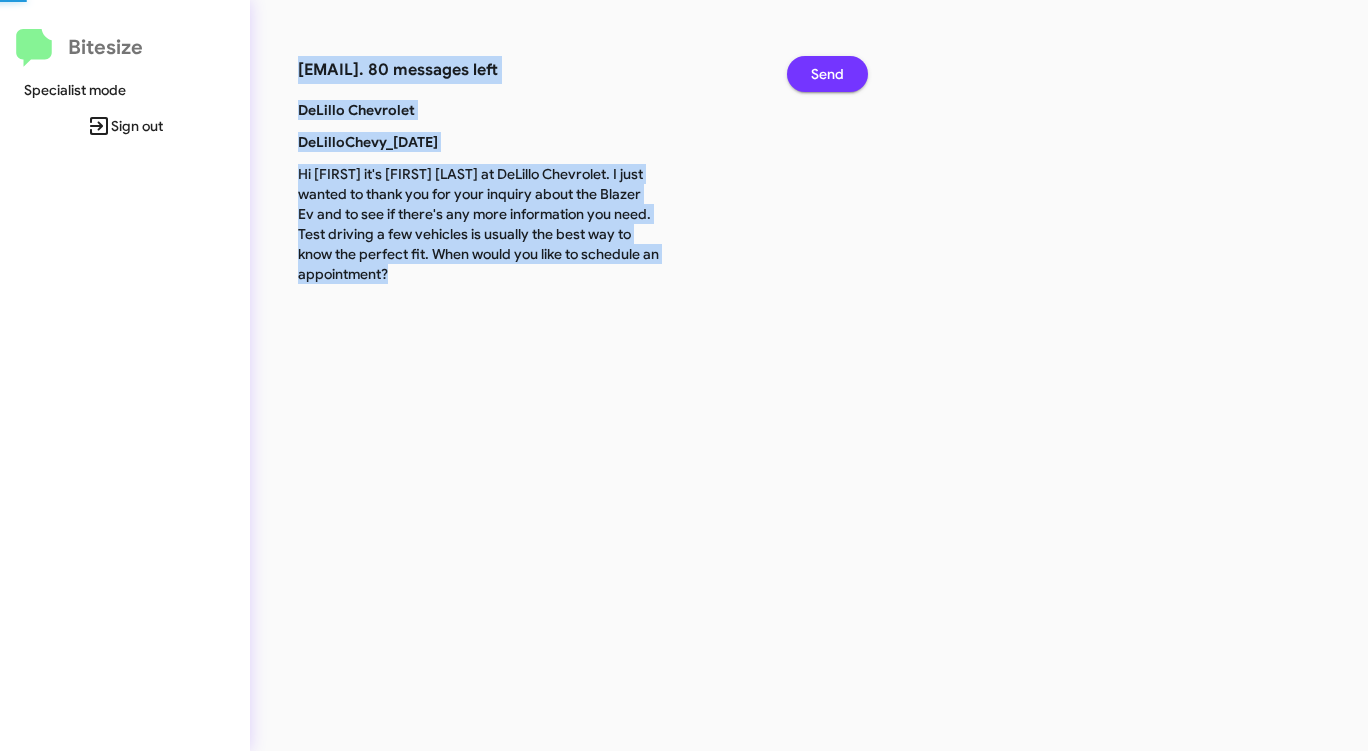 click on "Send" 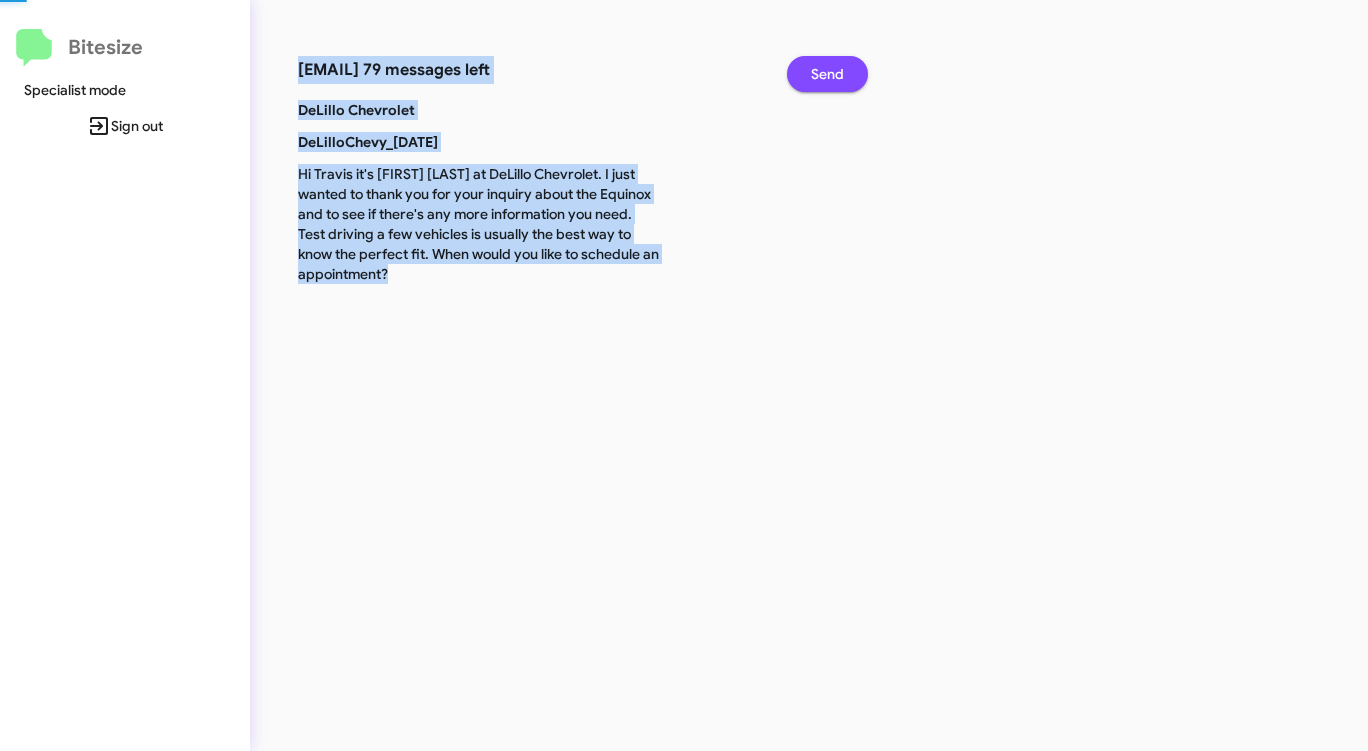 click on "Send" 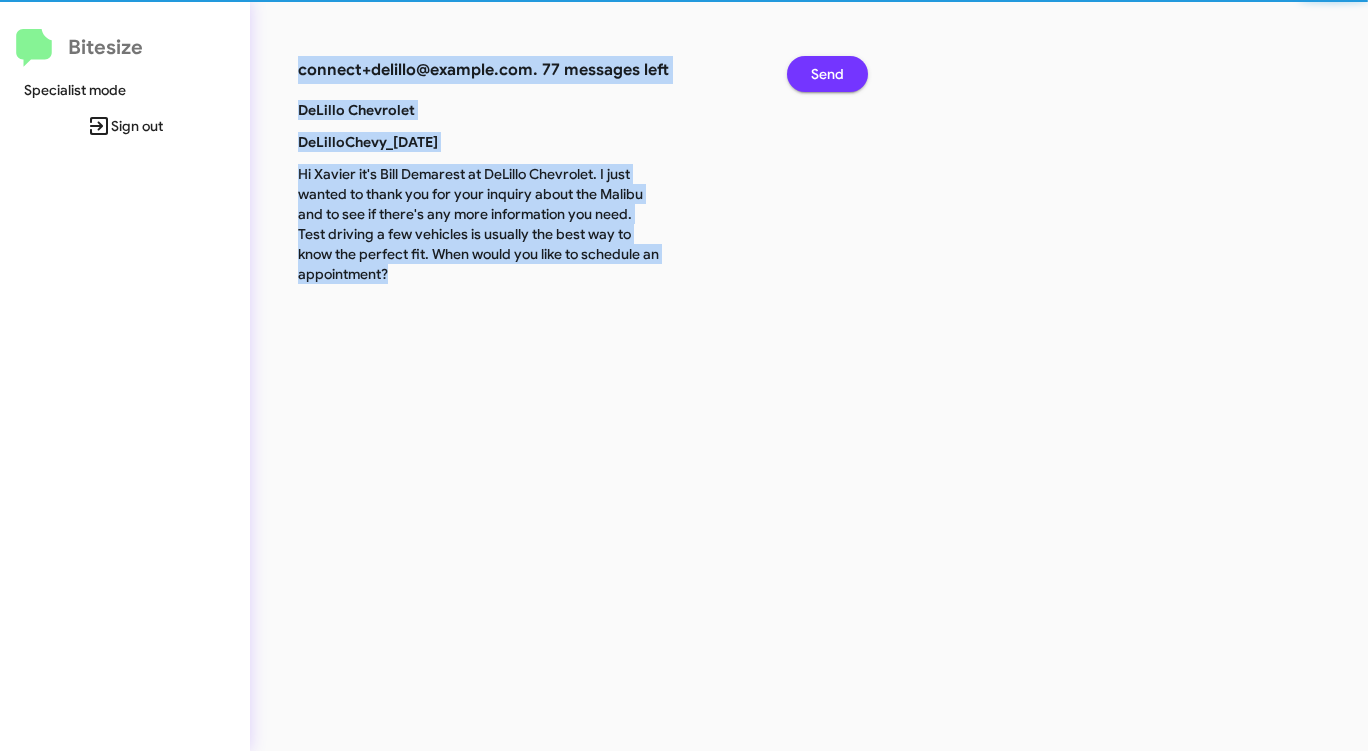 click on "Send" 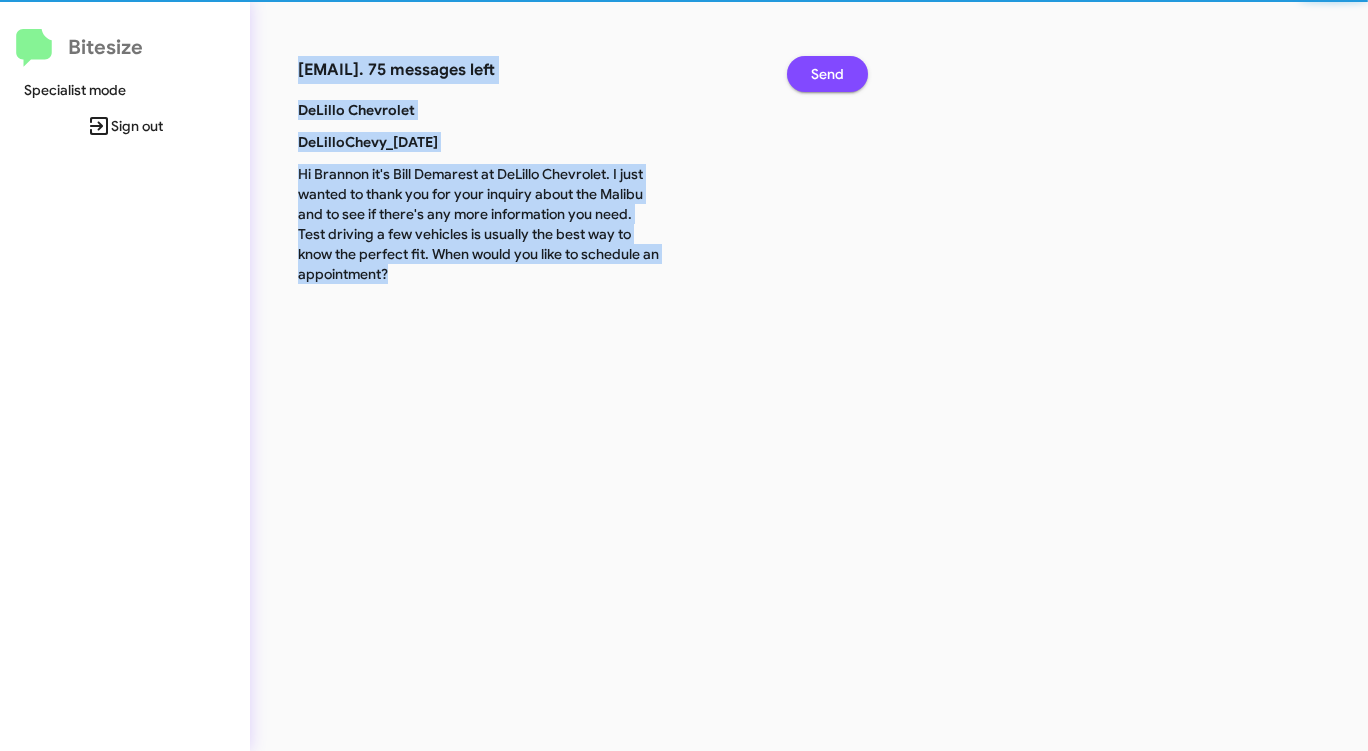 click on "Send" 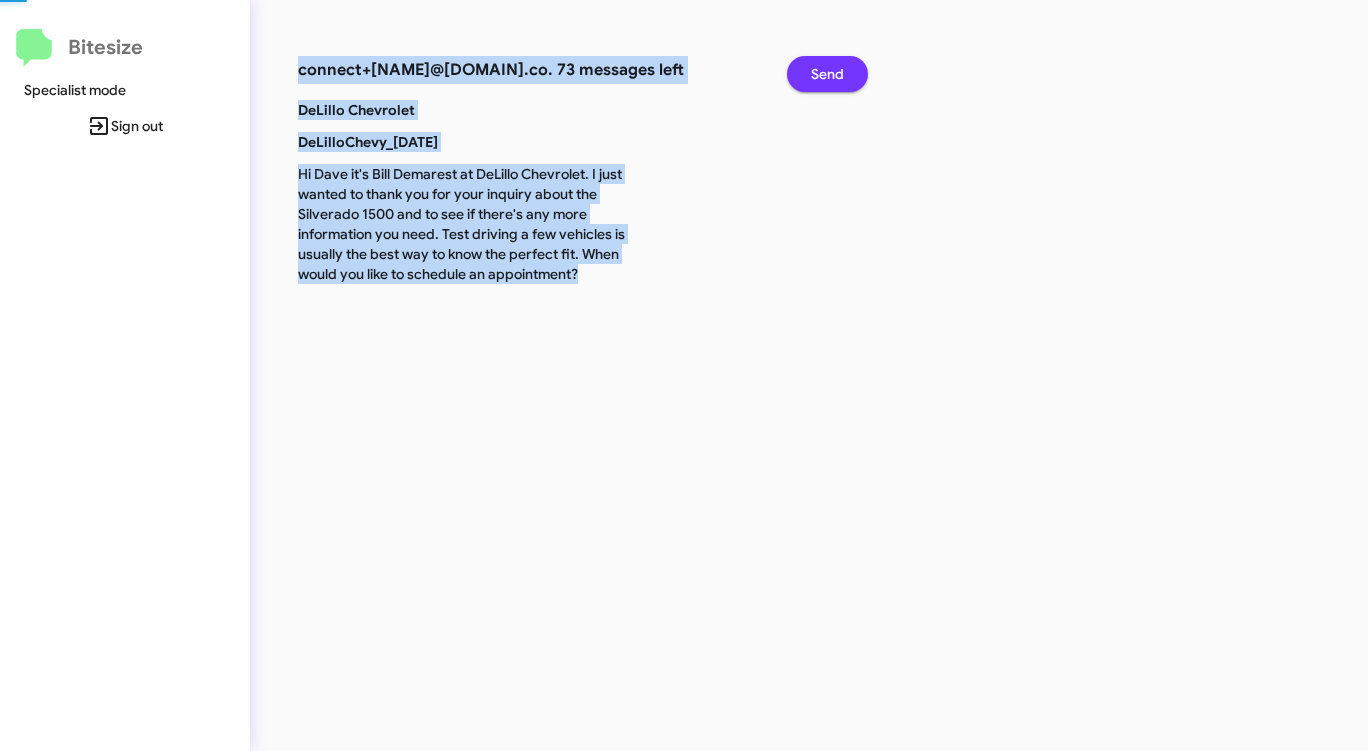 click on "Send" 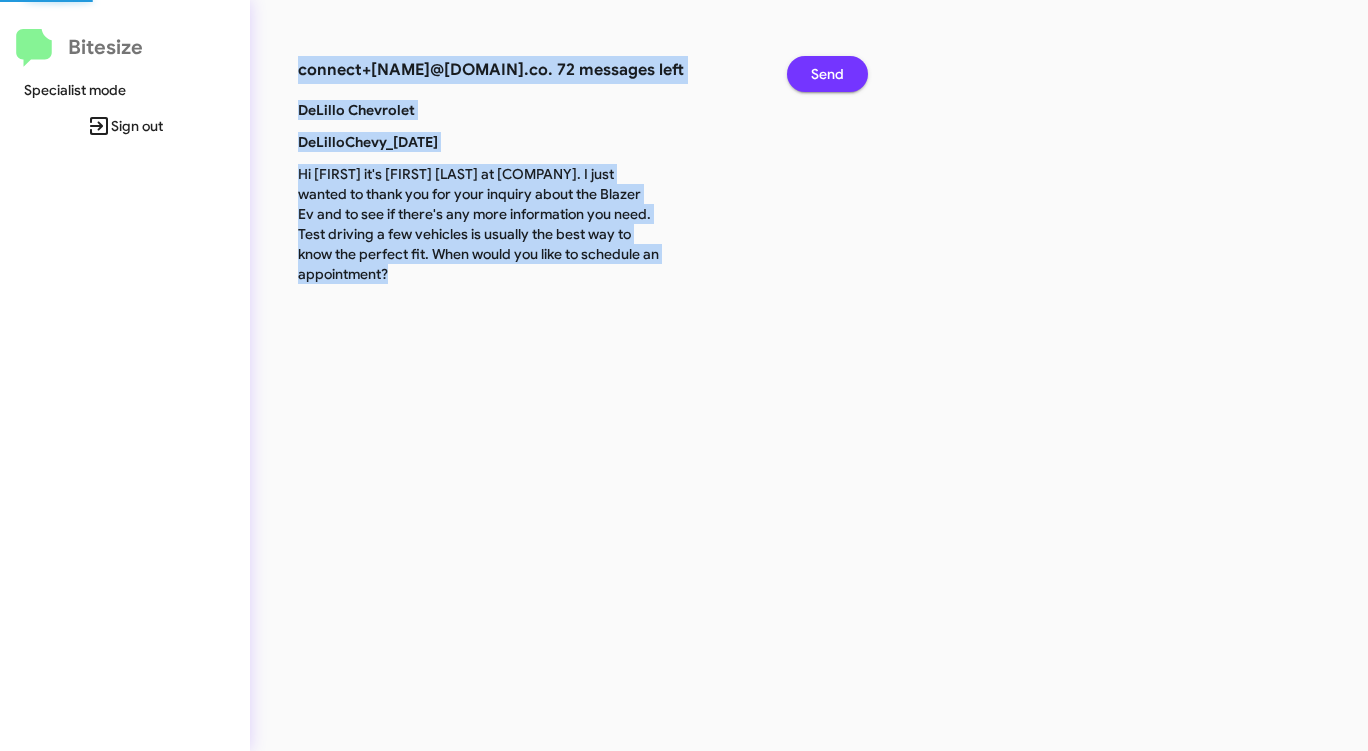 click on "Send" 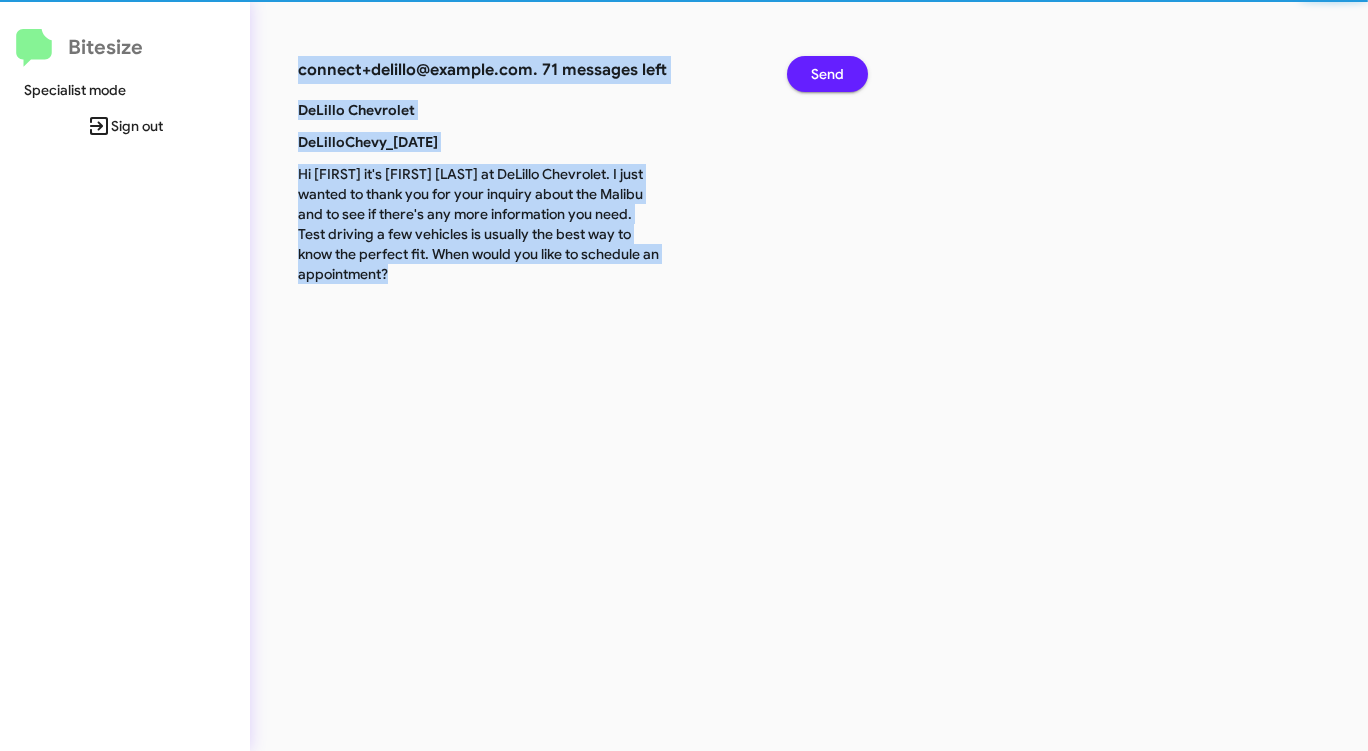 click on "Send" 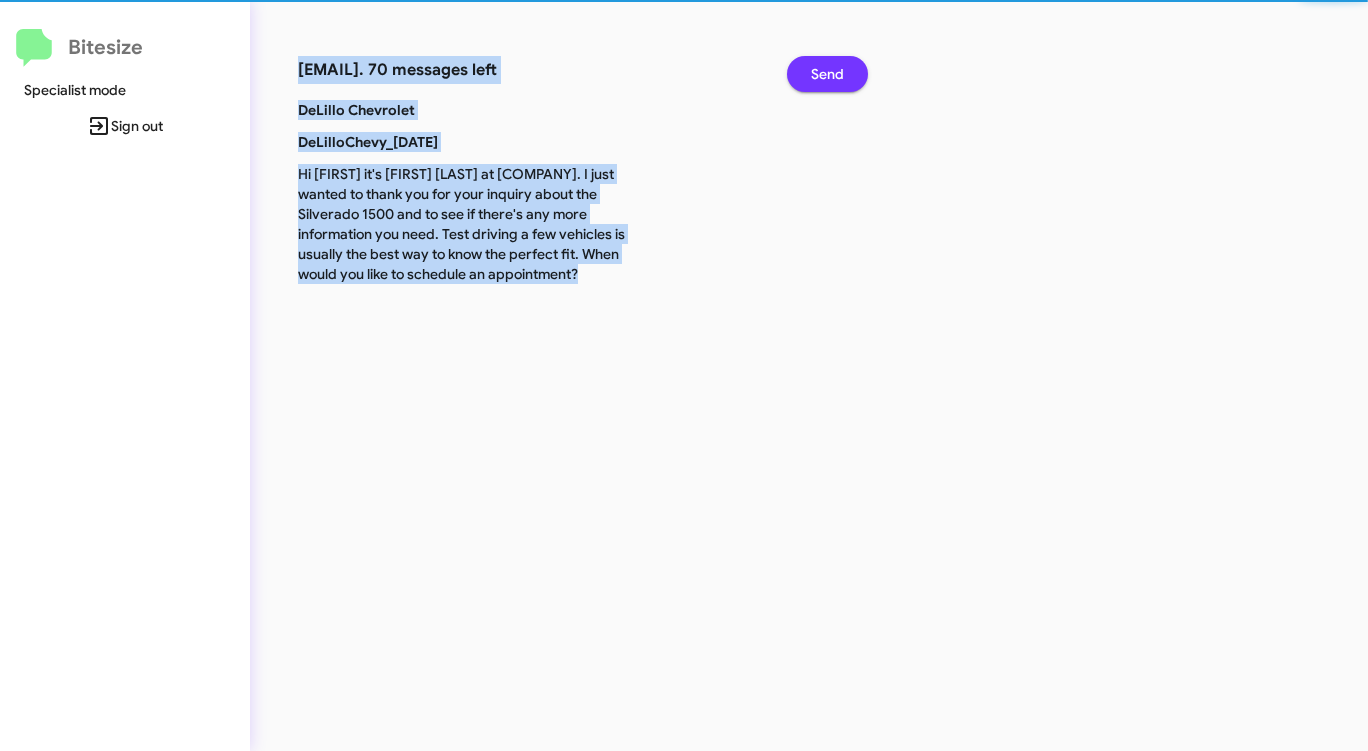 click on "Send" 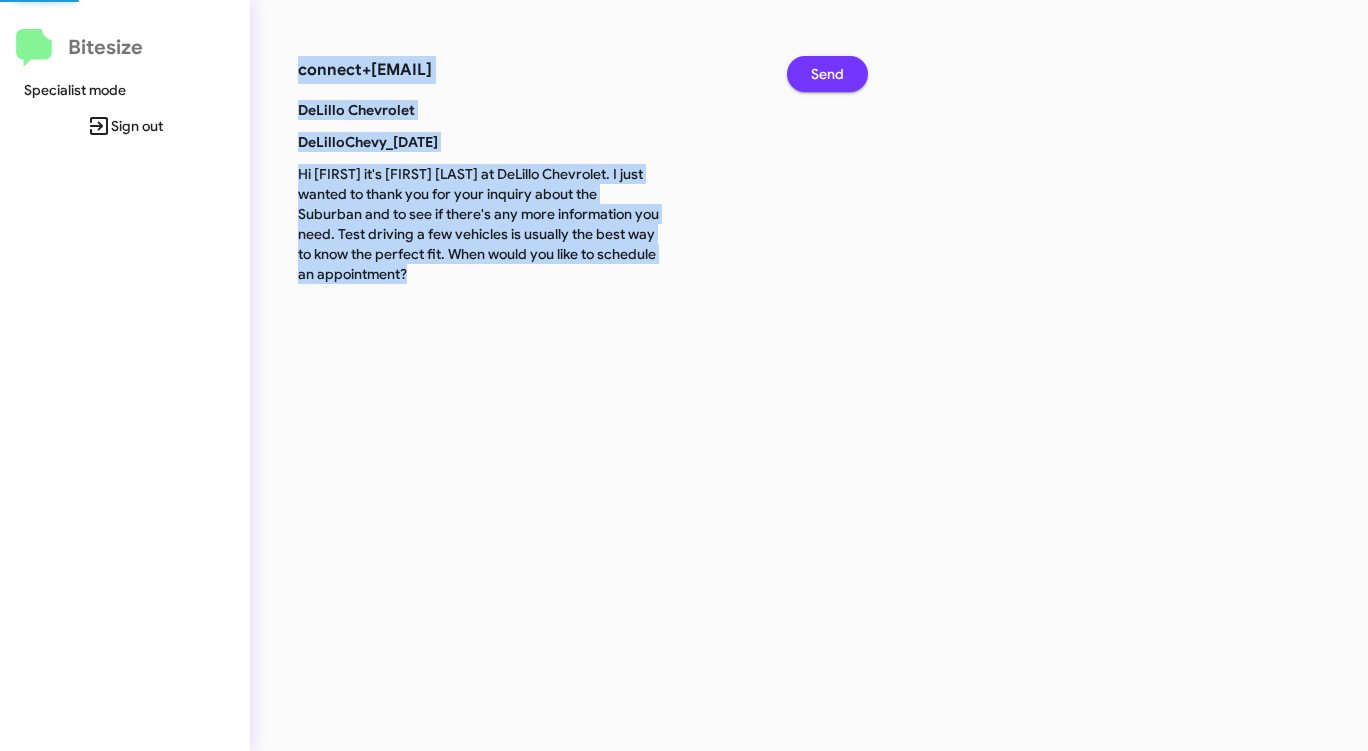 click on "Send" 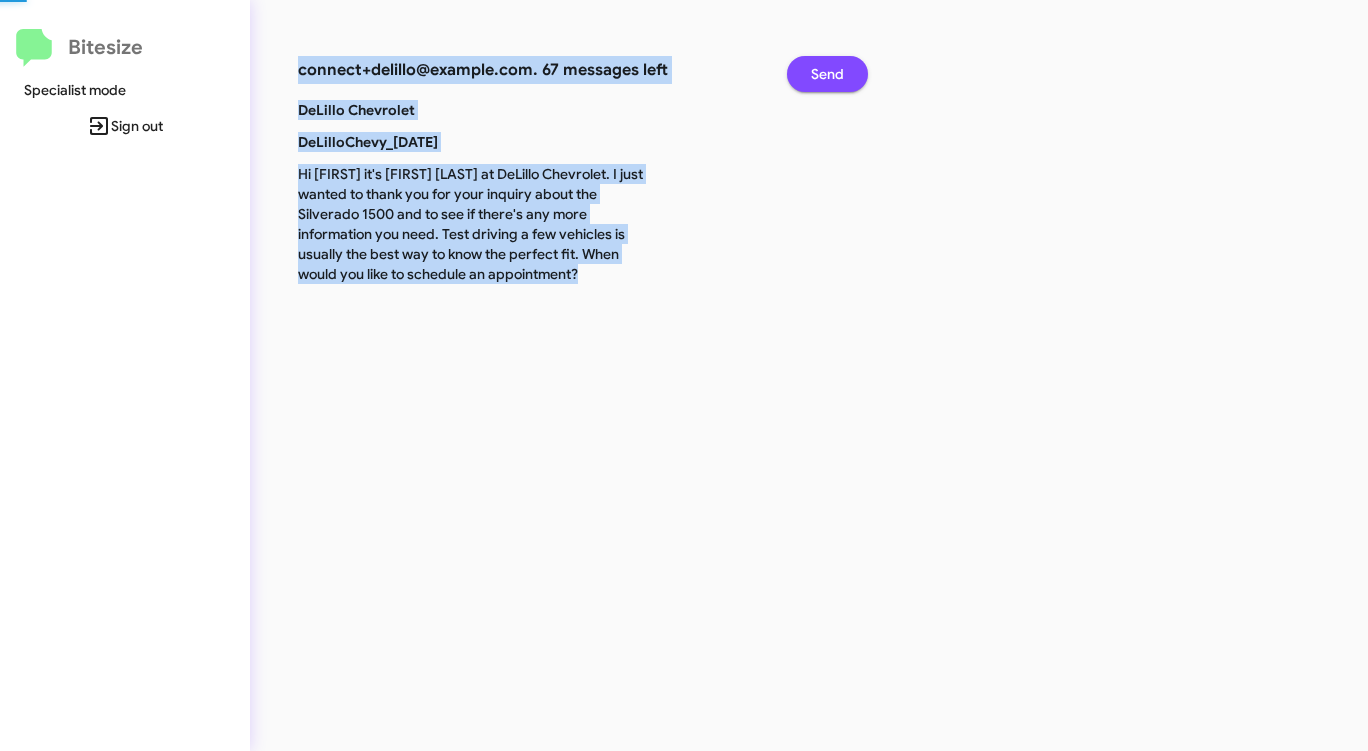 click on "Send" 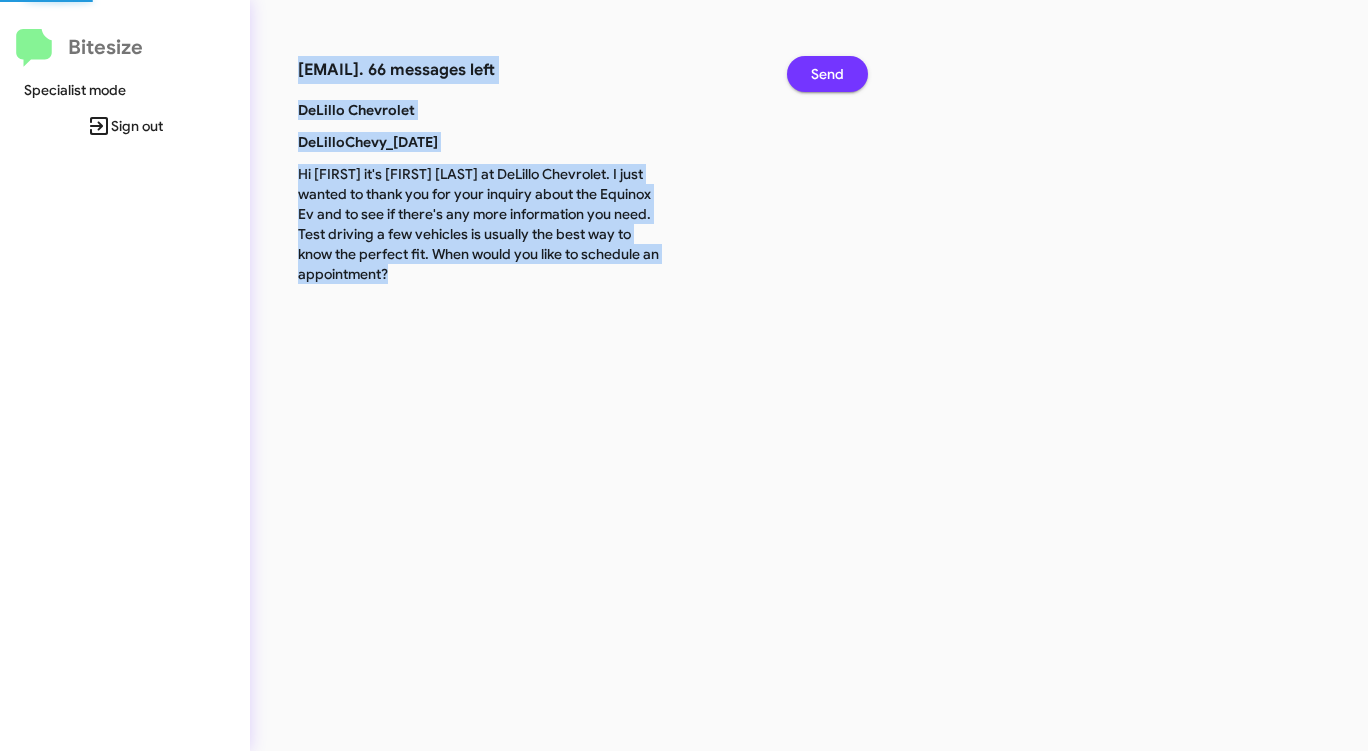 click on "Send" 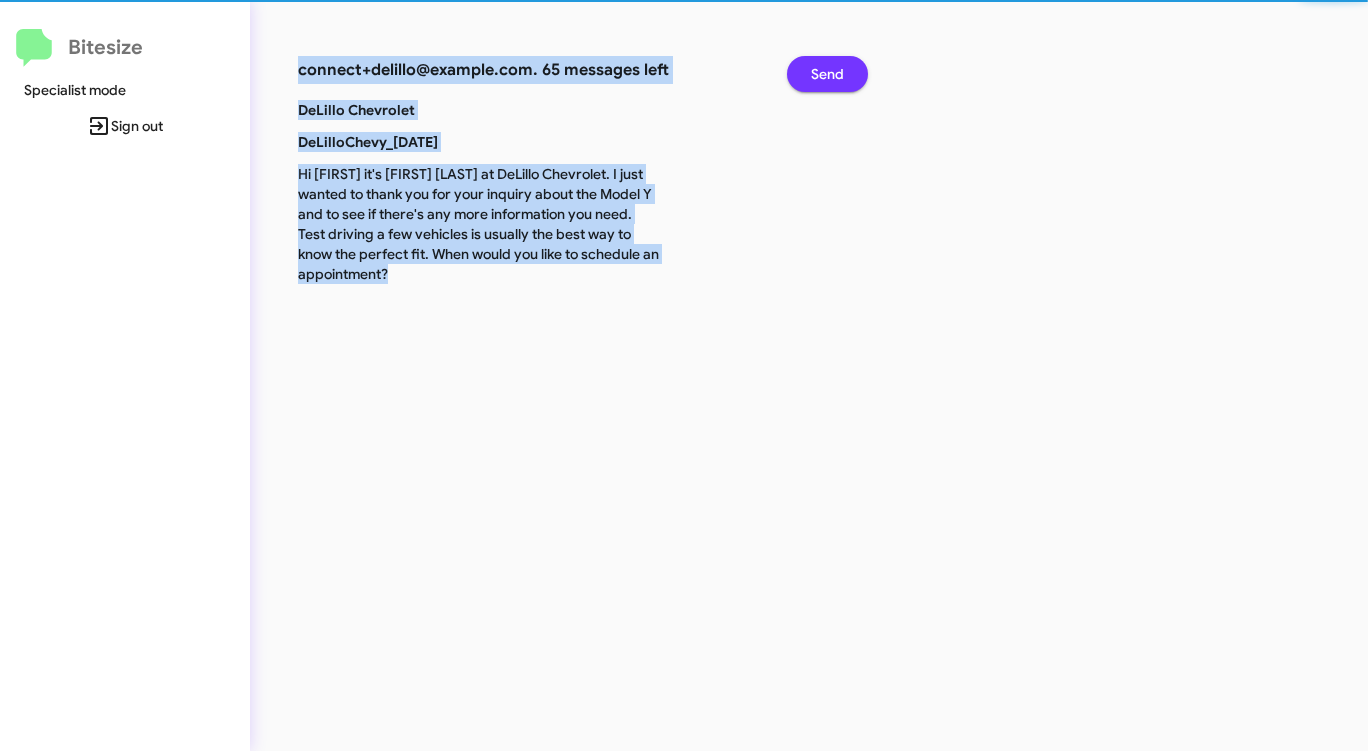 click on "Send" 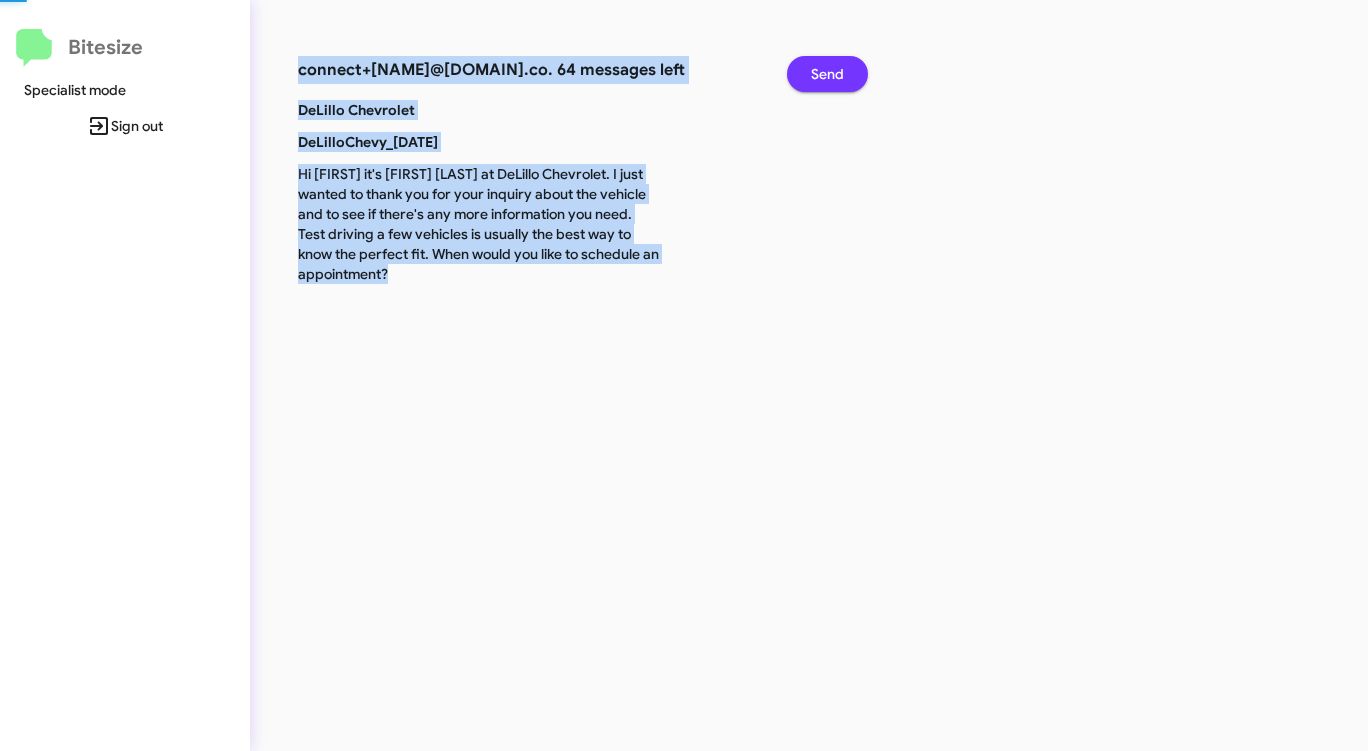 click on "Send" 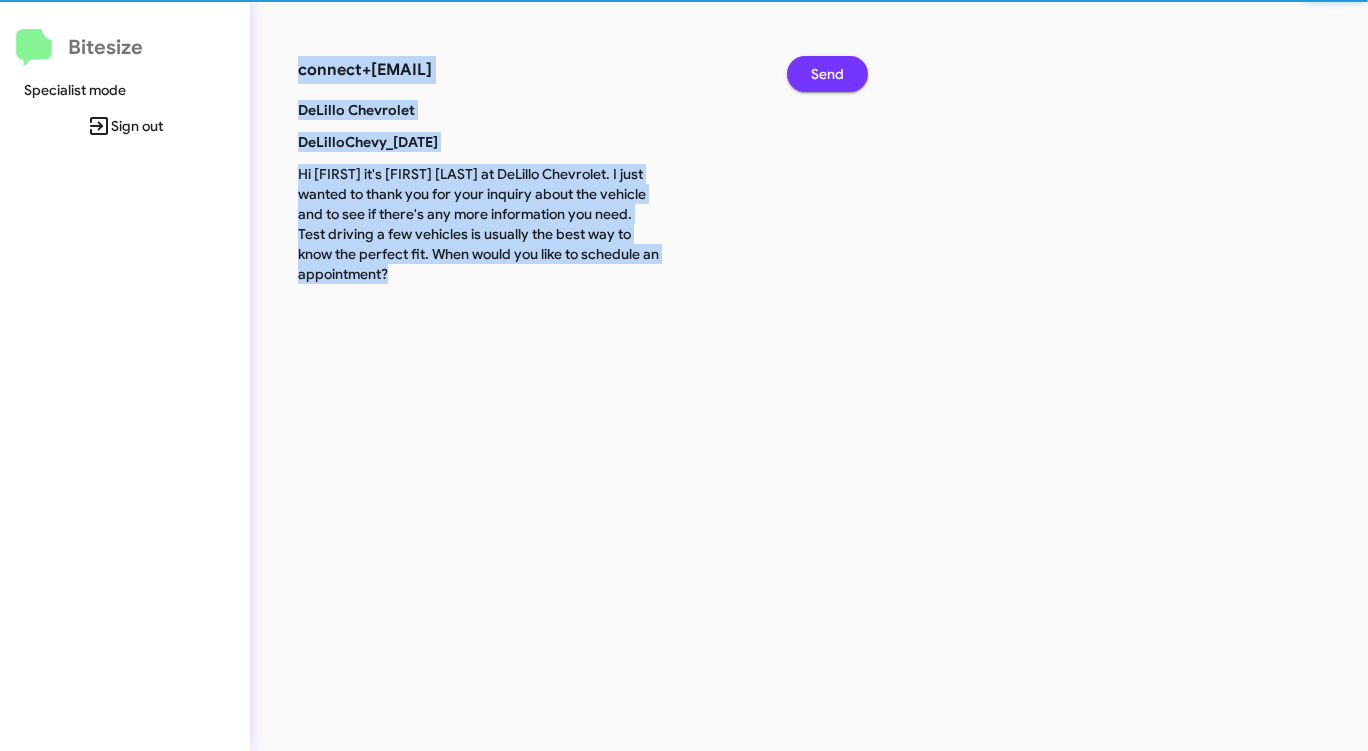 click on "Send" 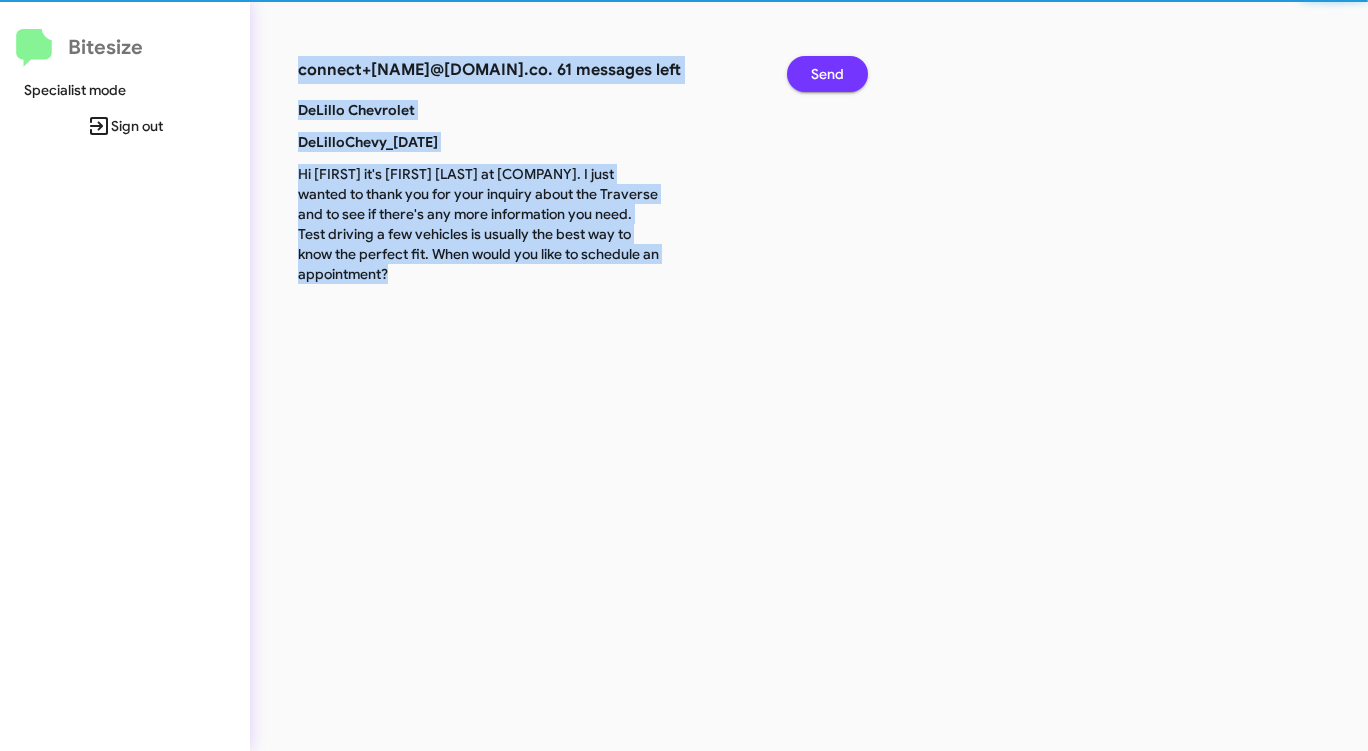 click on "Send" 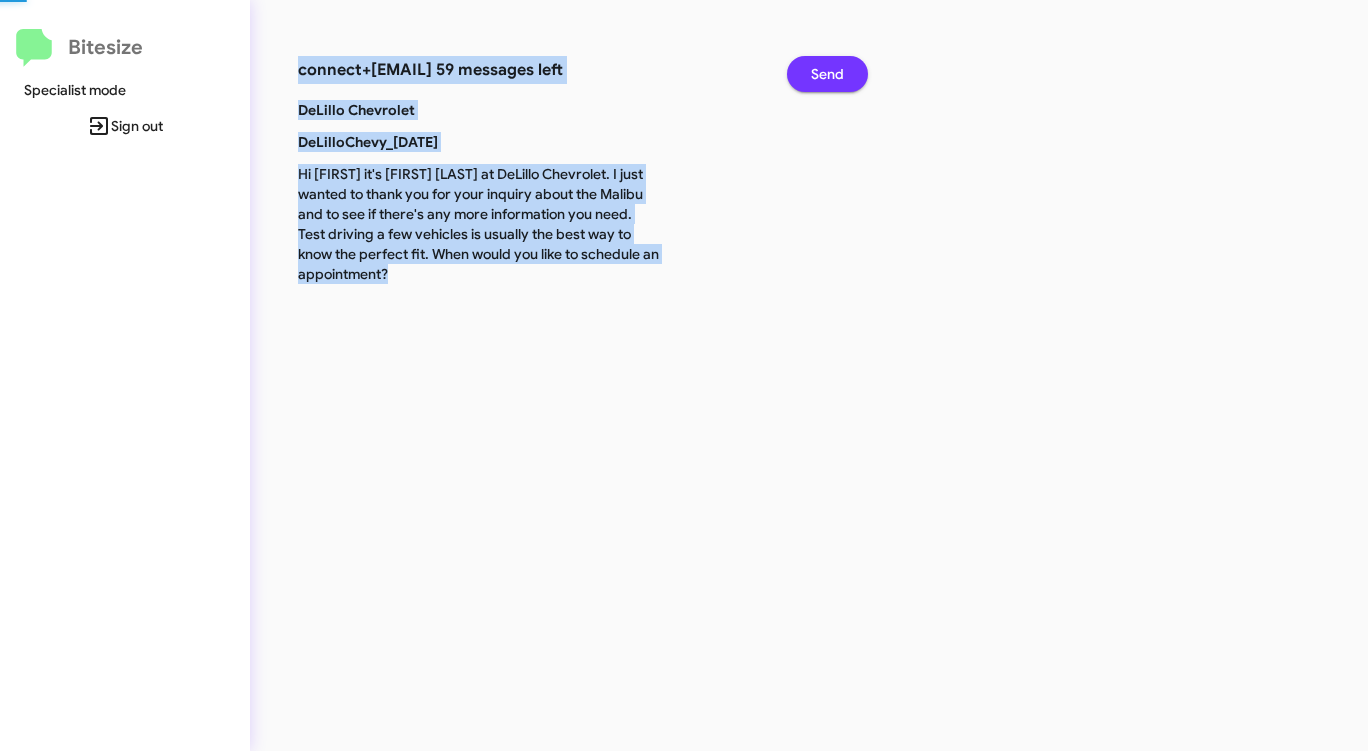 click on "Send" 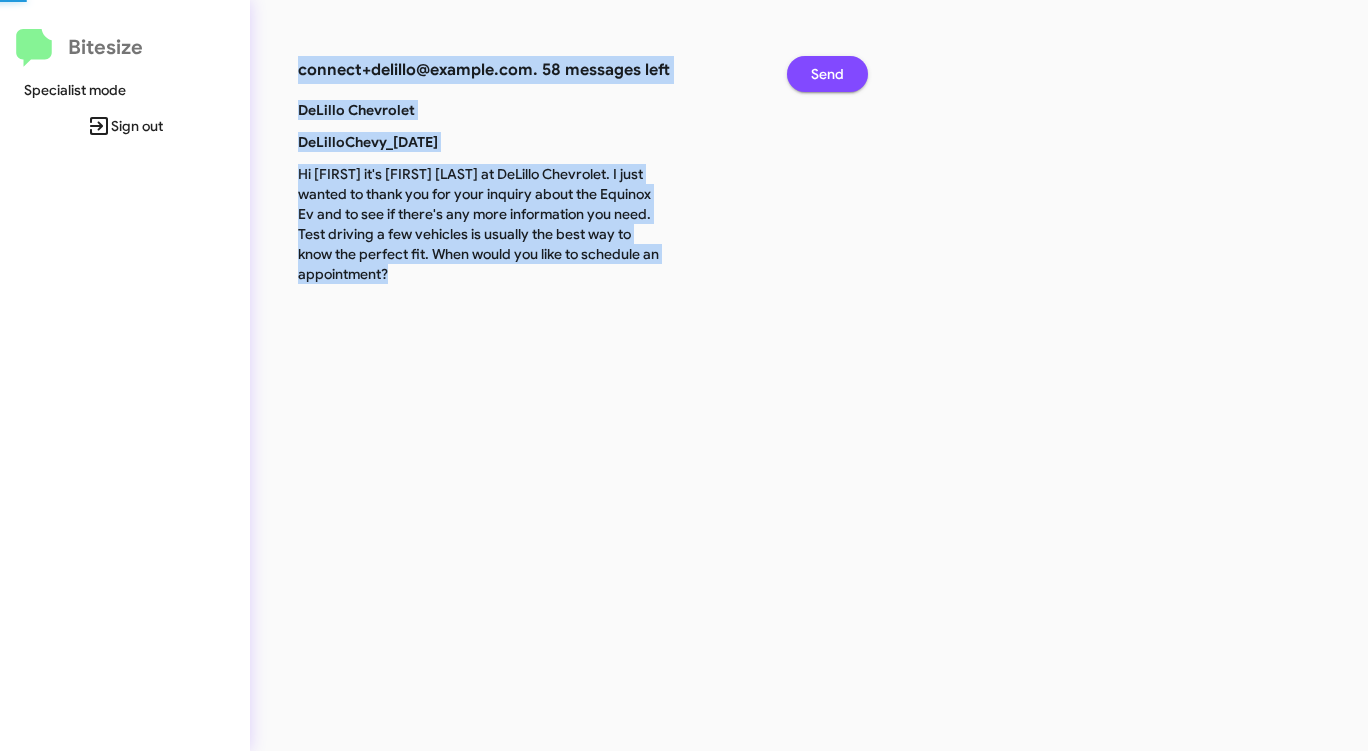 click on "Send" 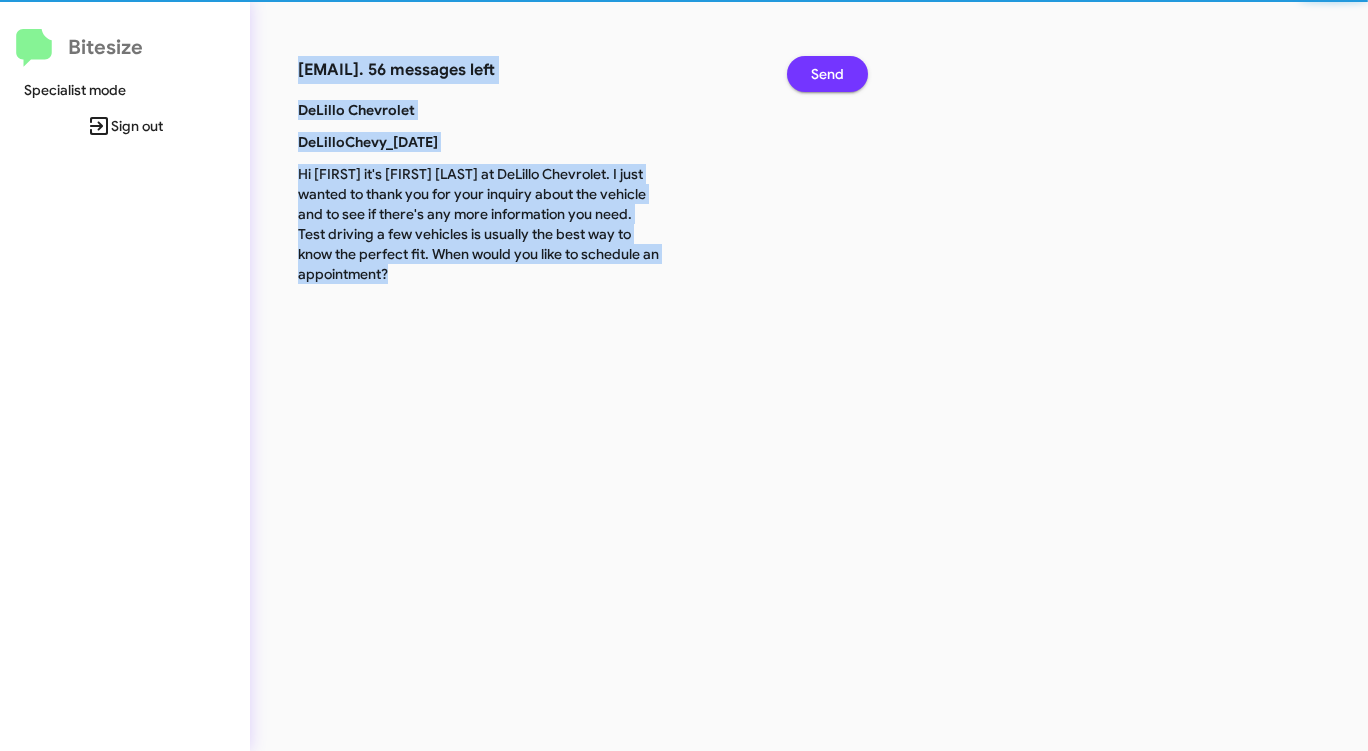 click on "Send" 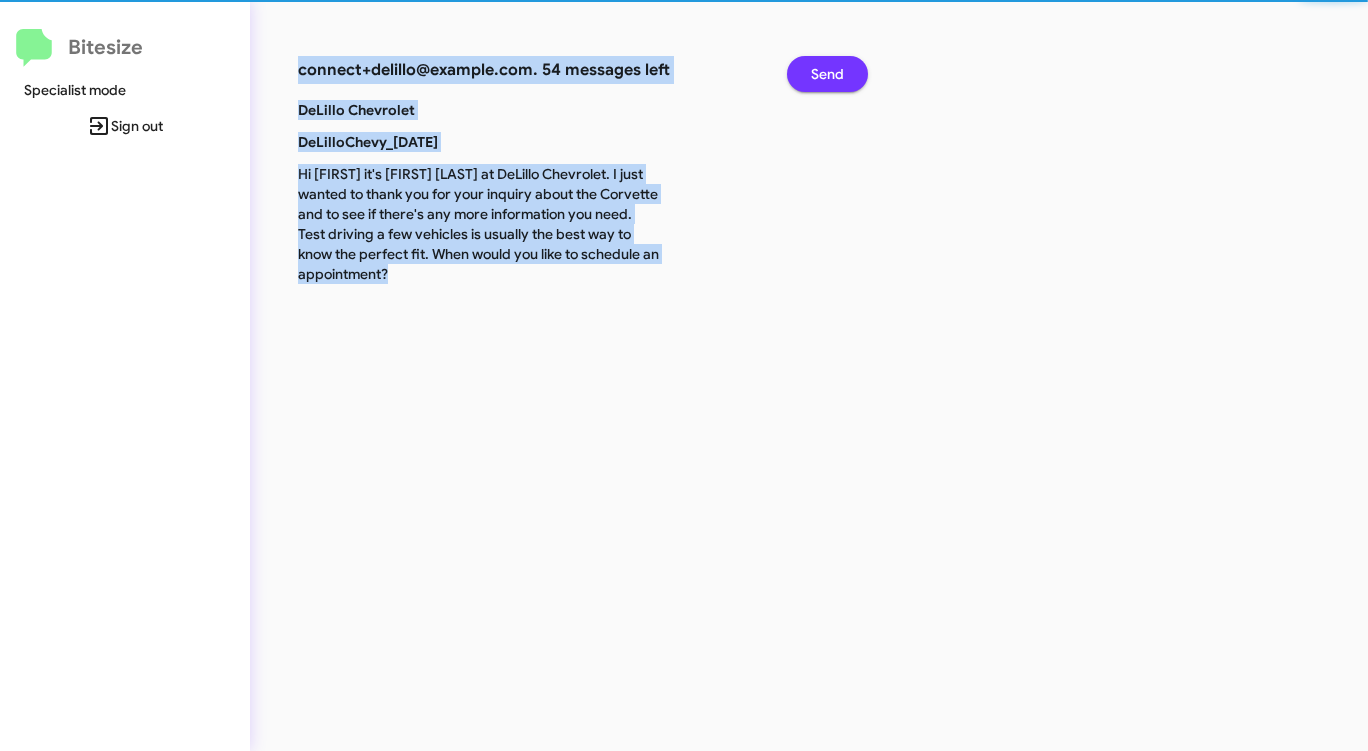 click on "Send" 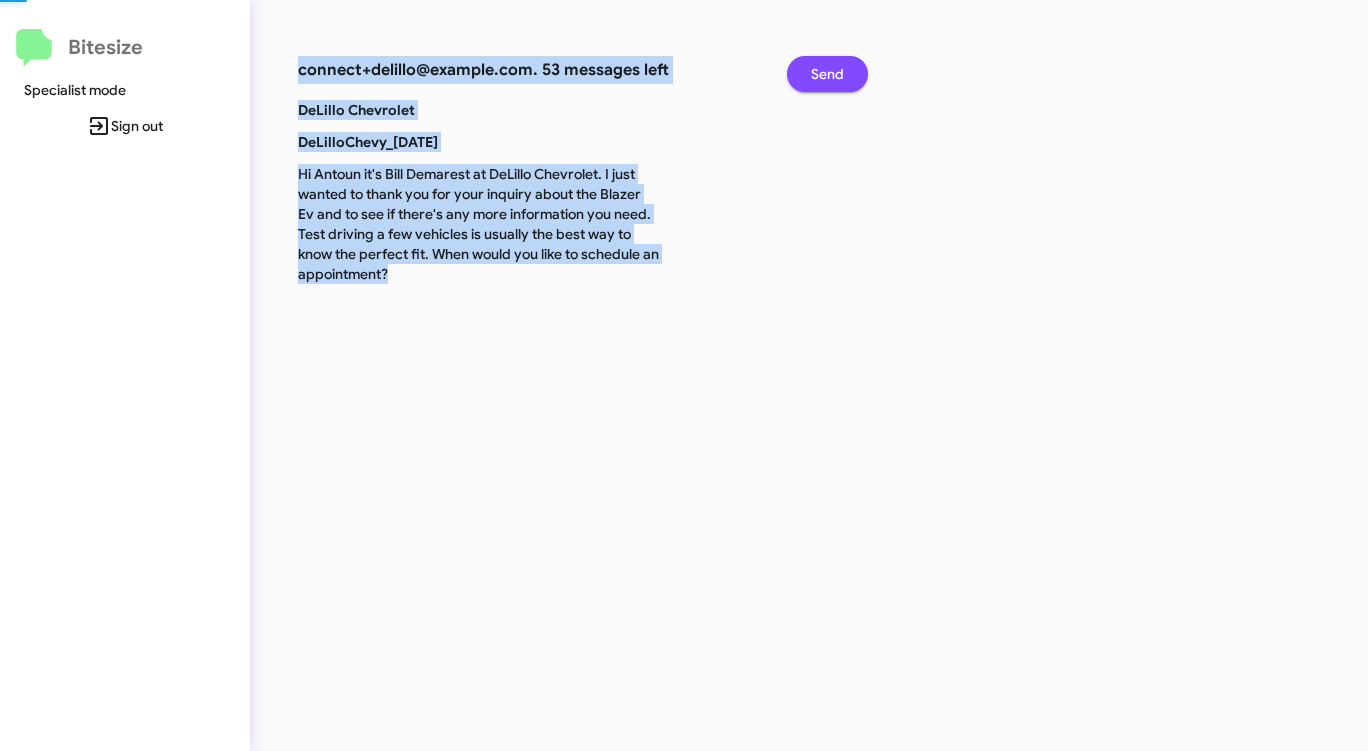 click on "Send" 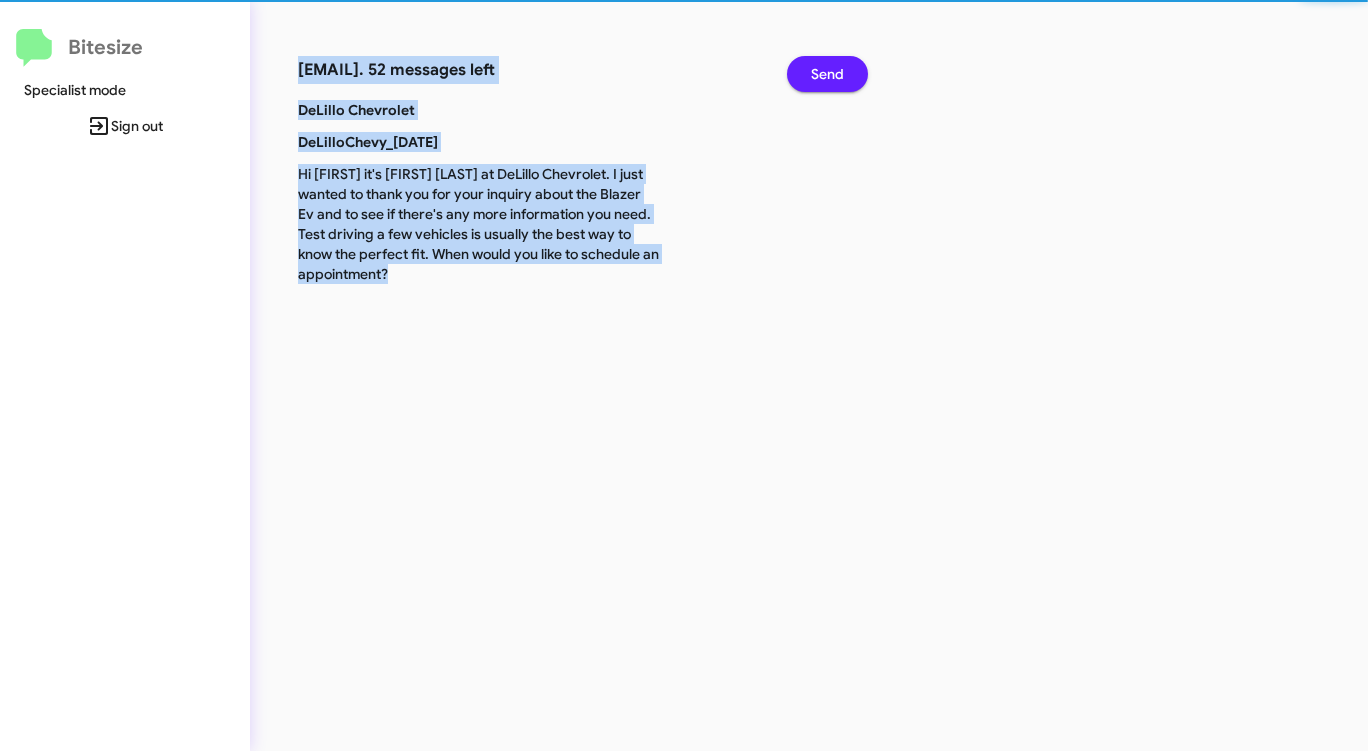click on "Send" 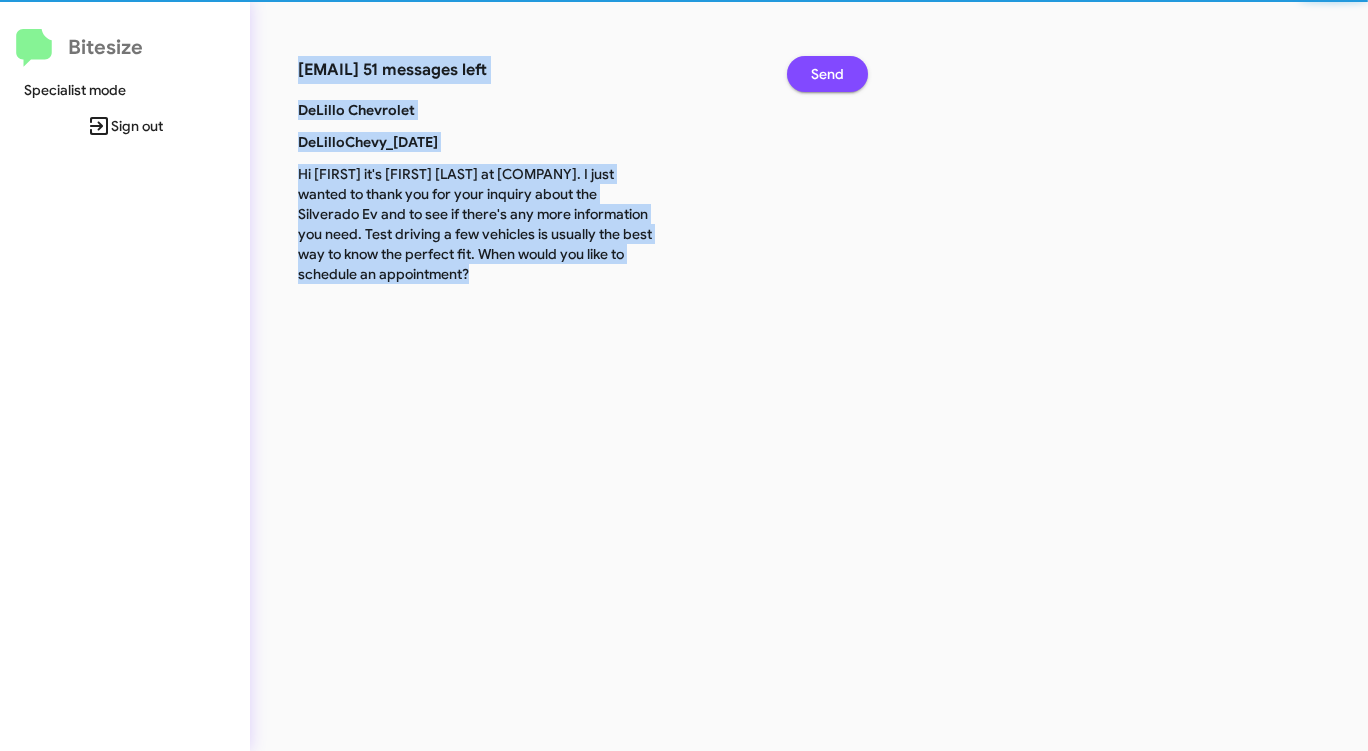 click on "Send" 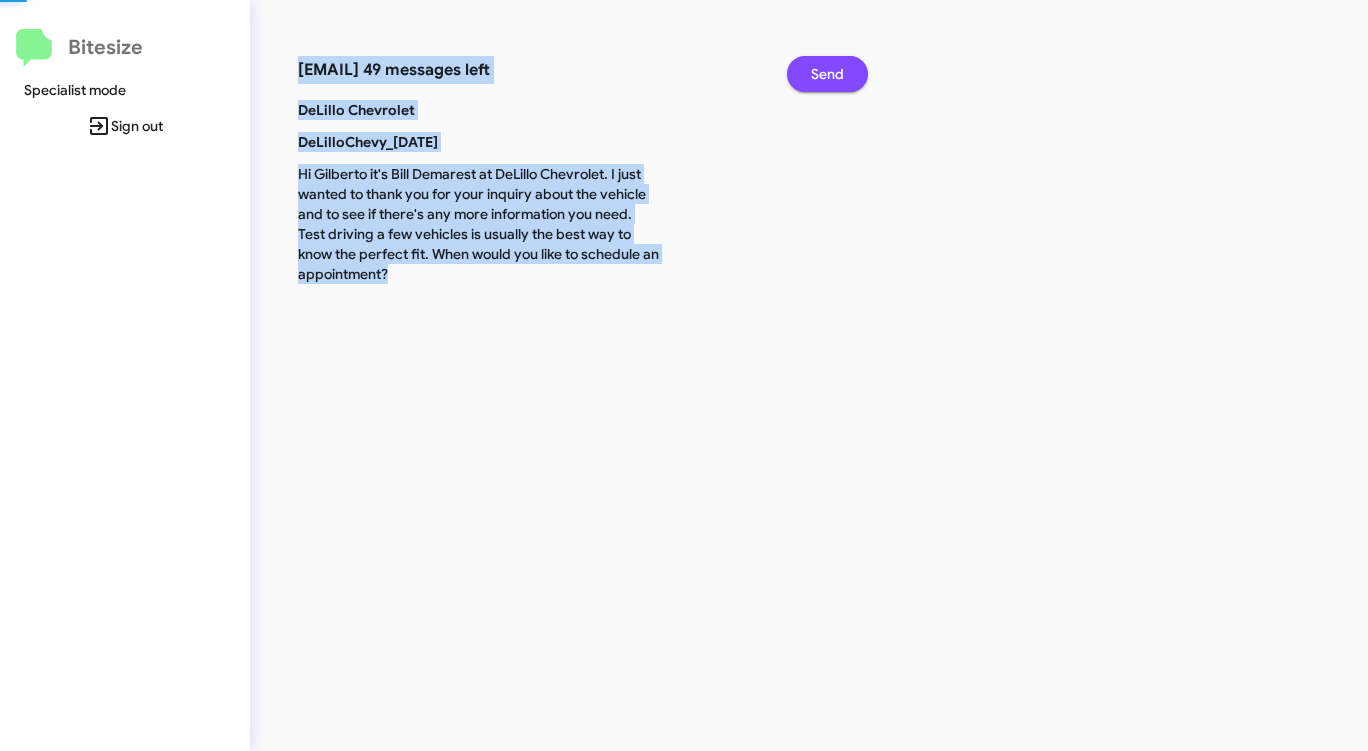 click on "Send" 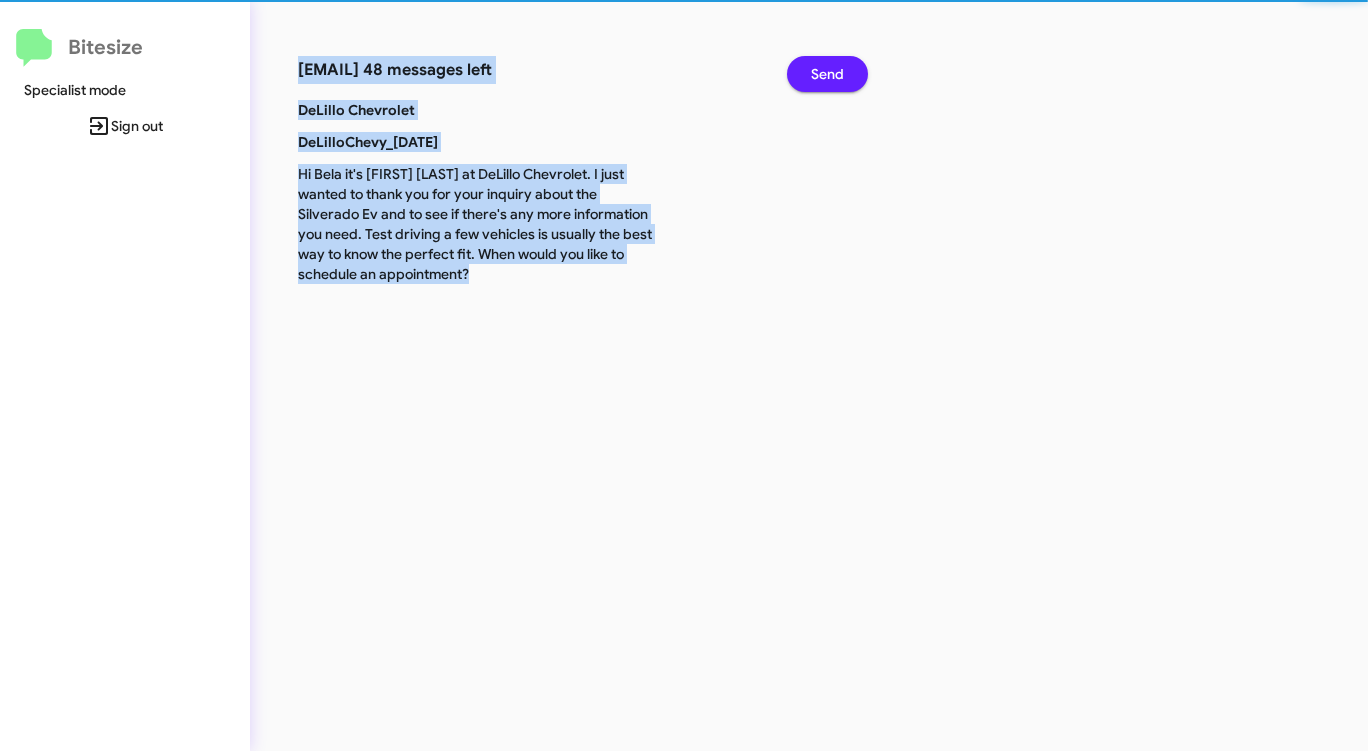 click on "Send" 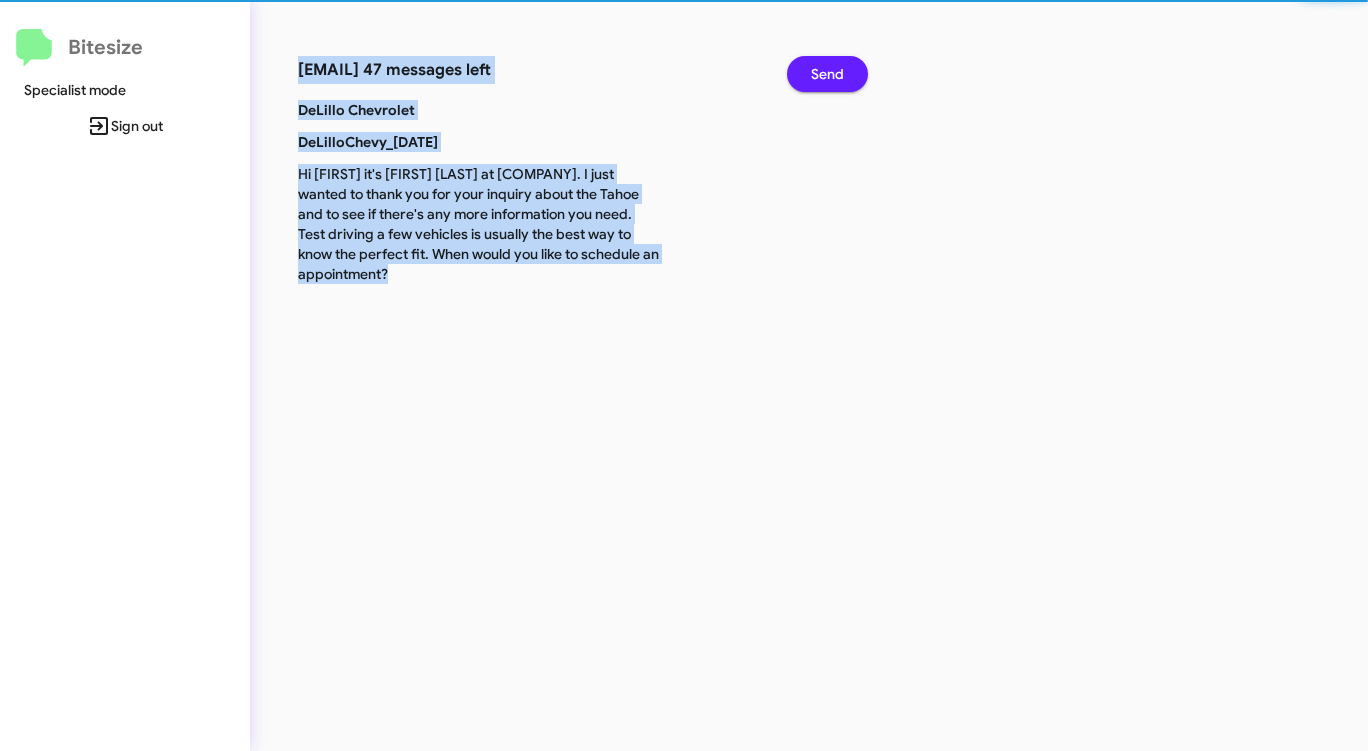click on "Send" 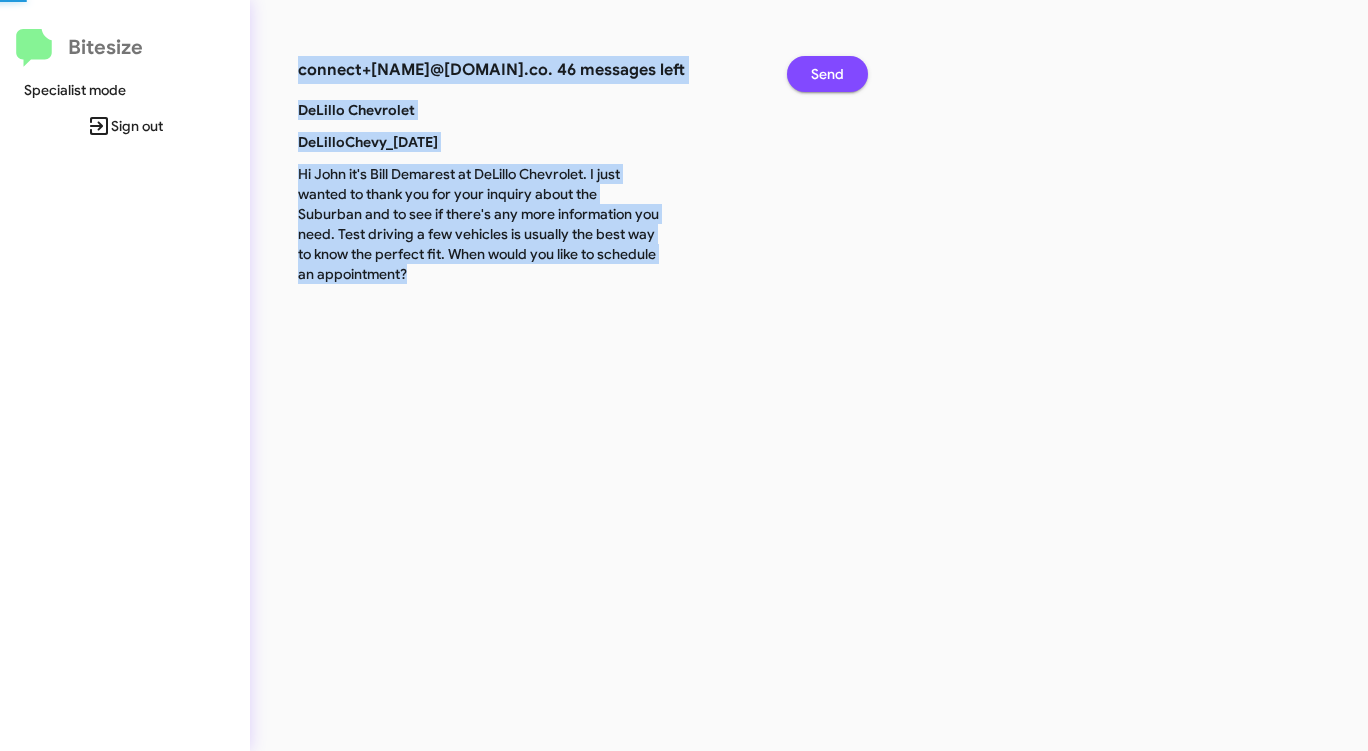 click on "Send" 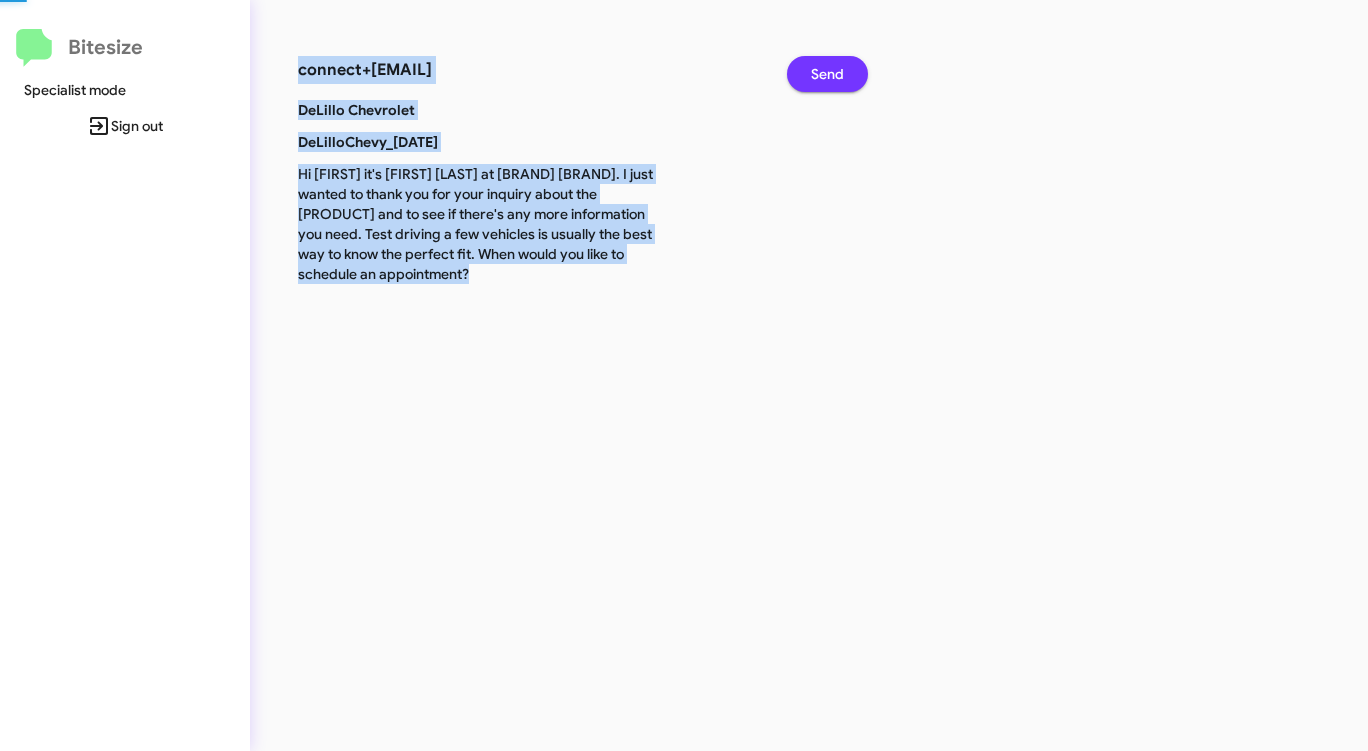 click on "Send" 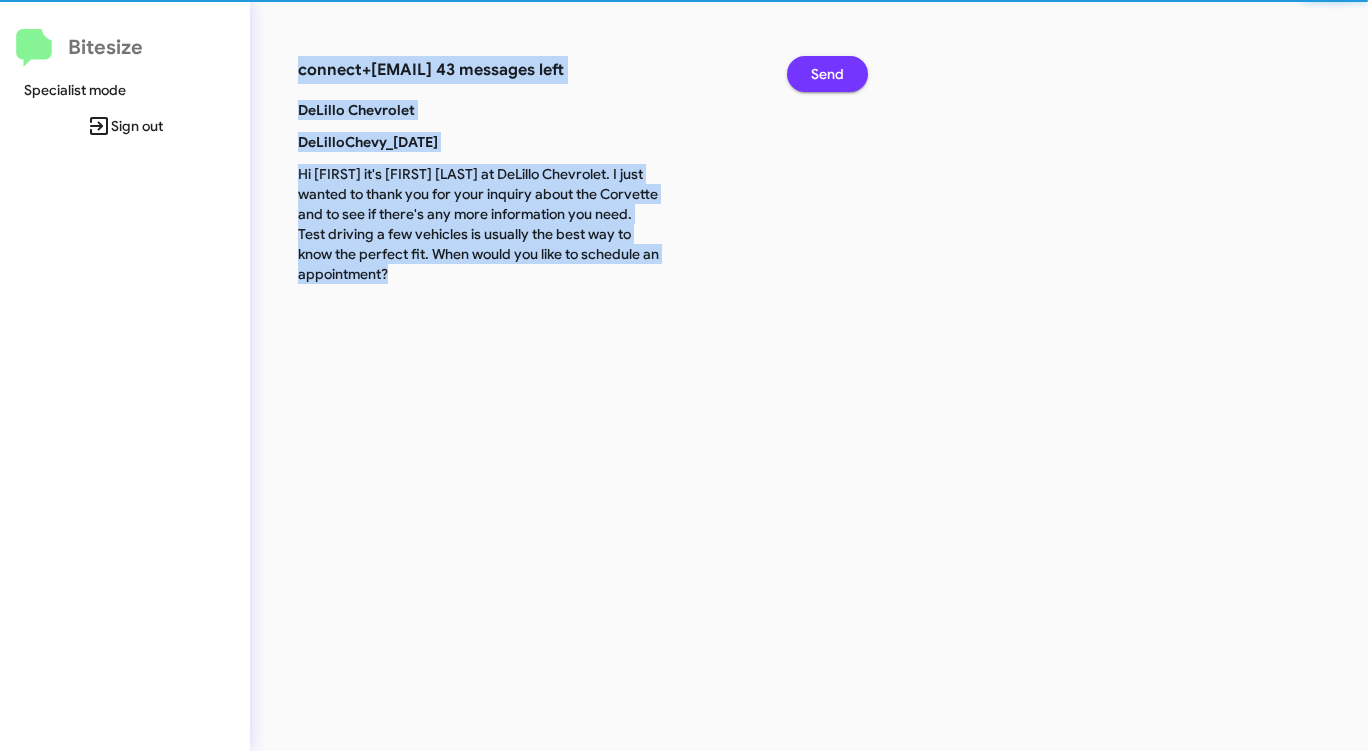 click on "Send" 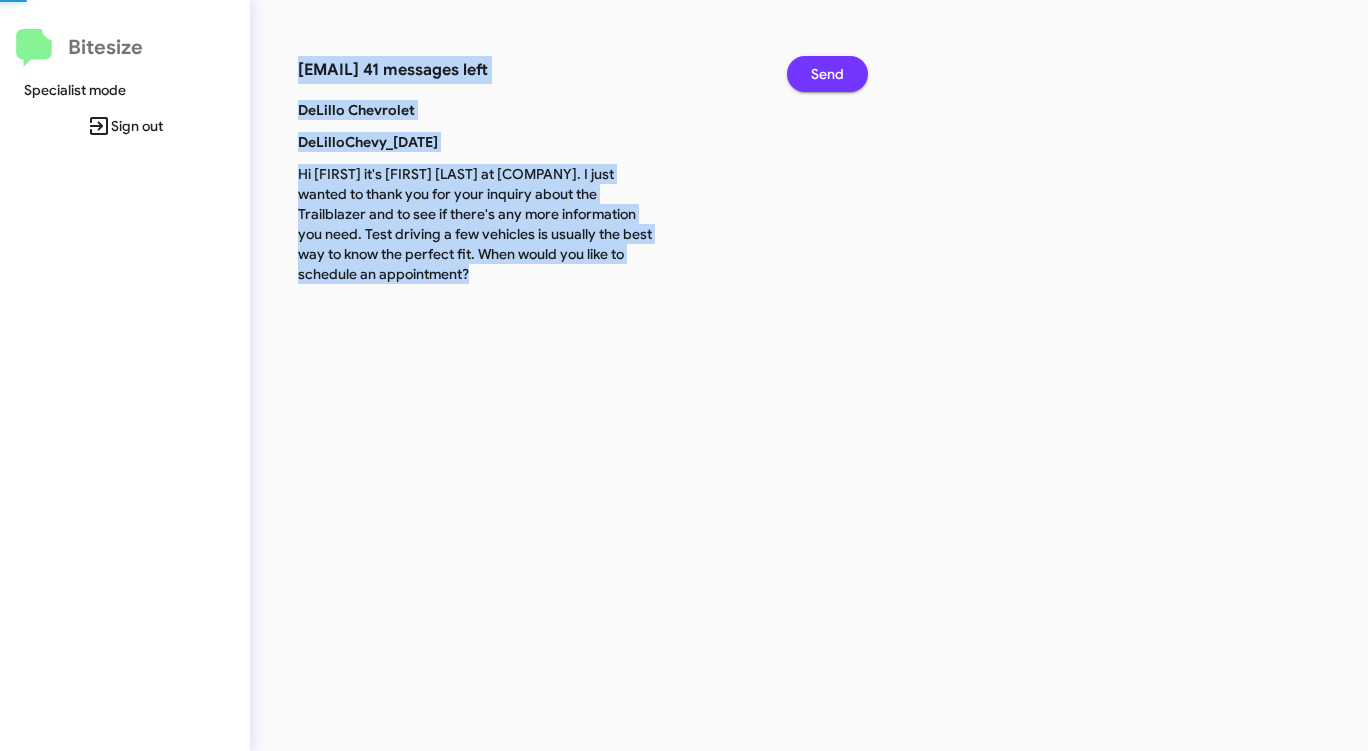 click on "Send" 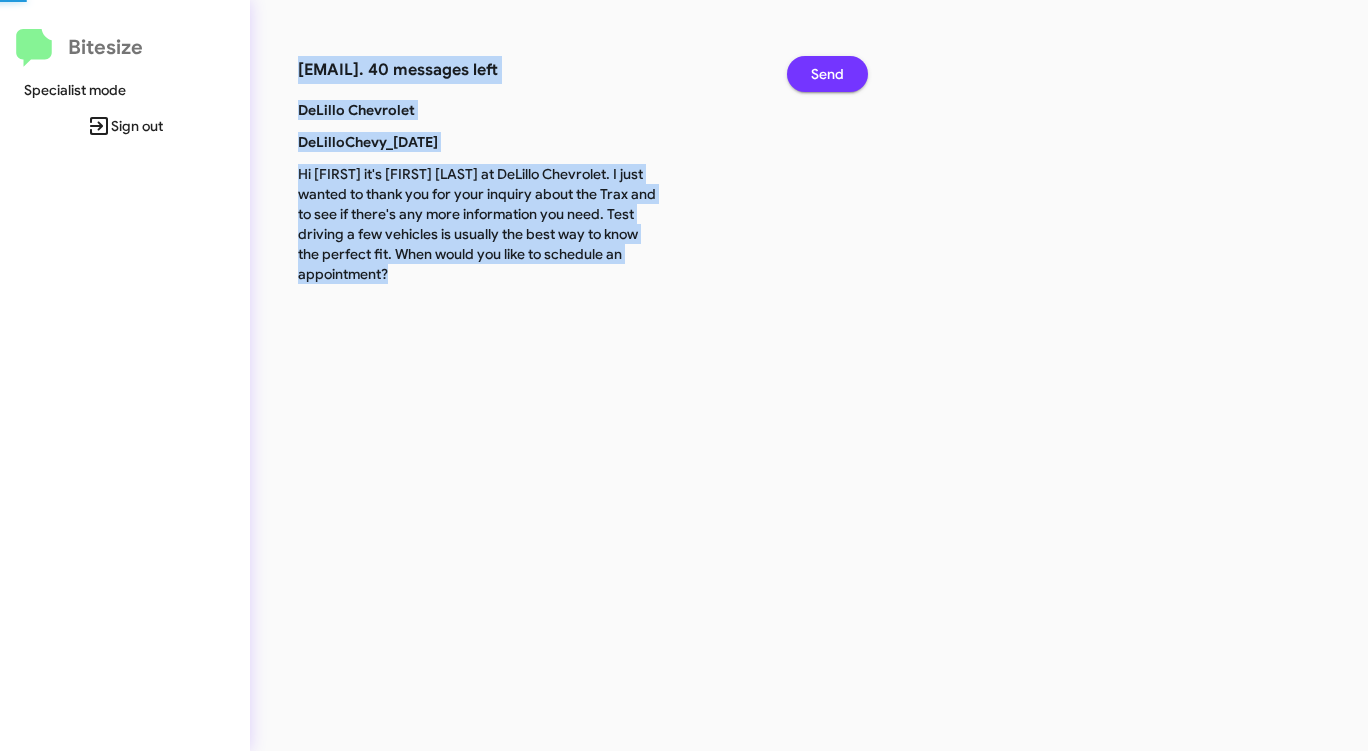 click on "Send" 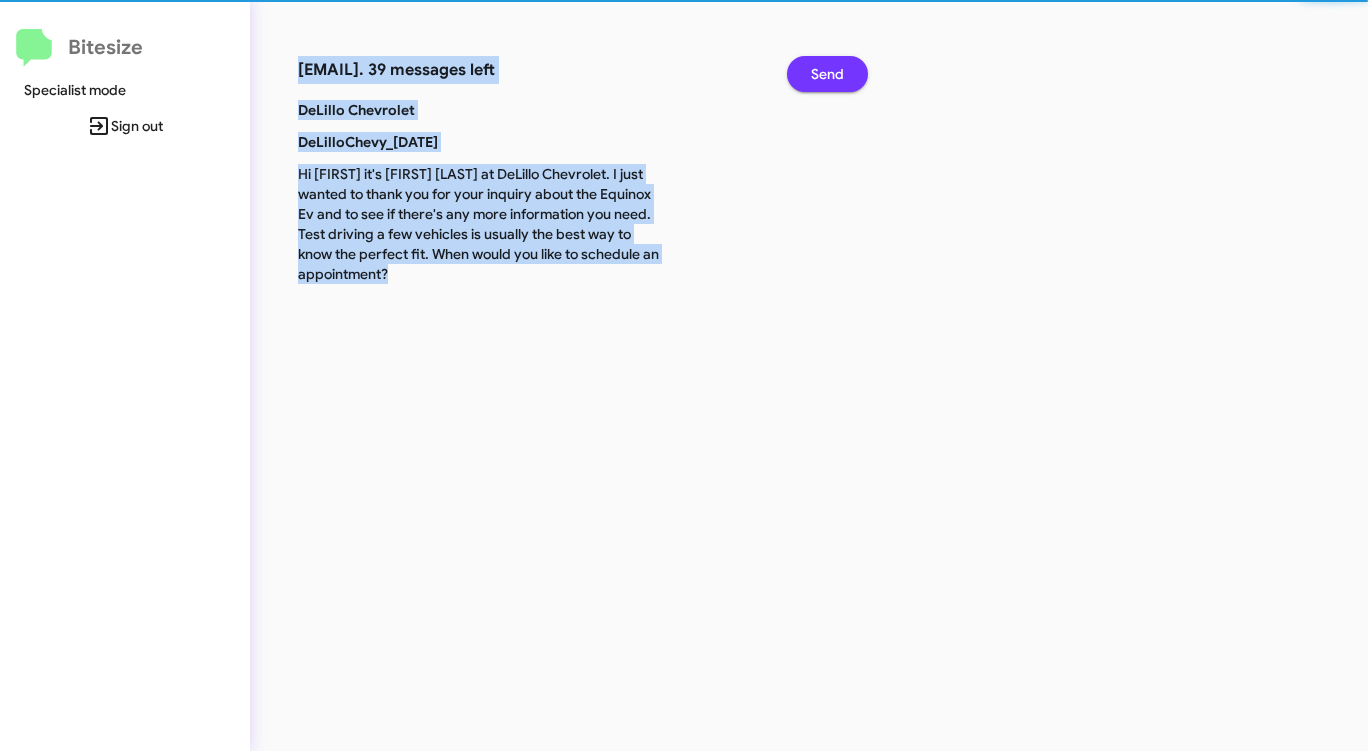click on "Send" 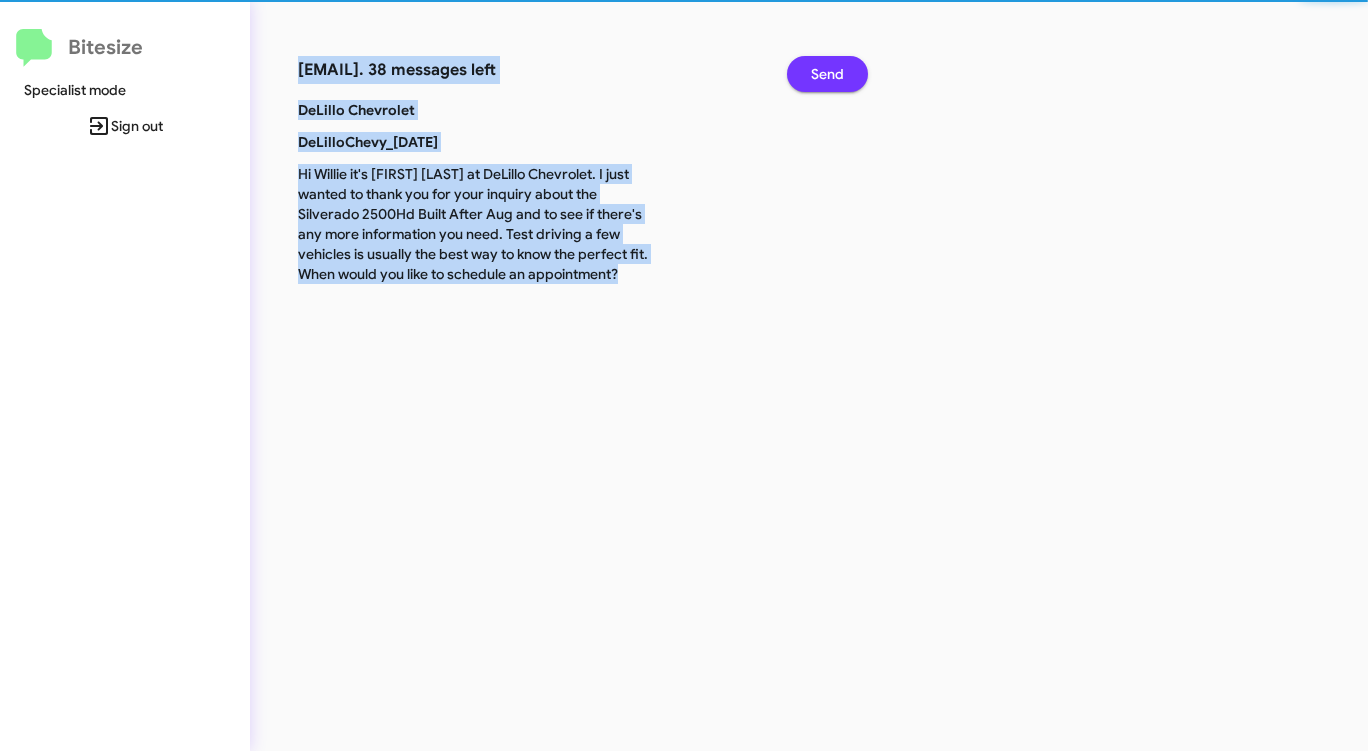 click on "Send" 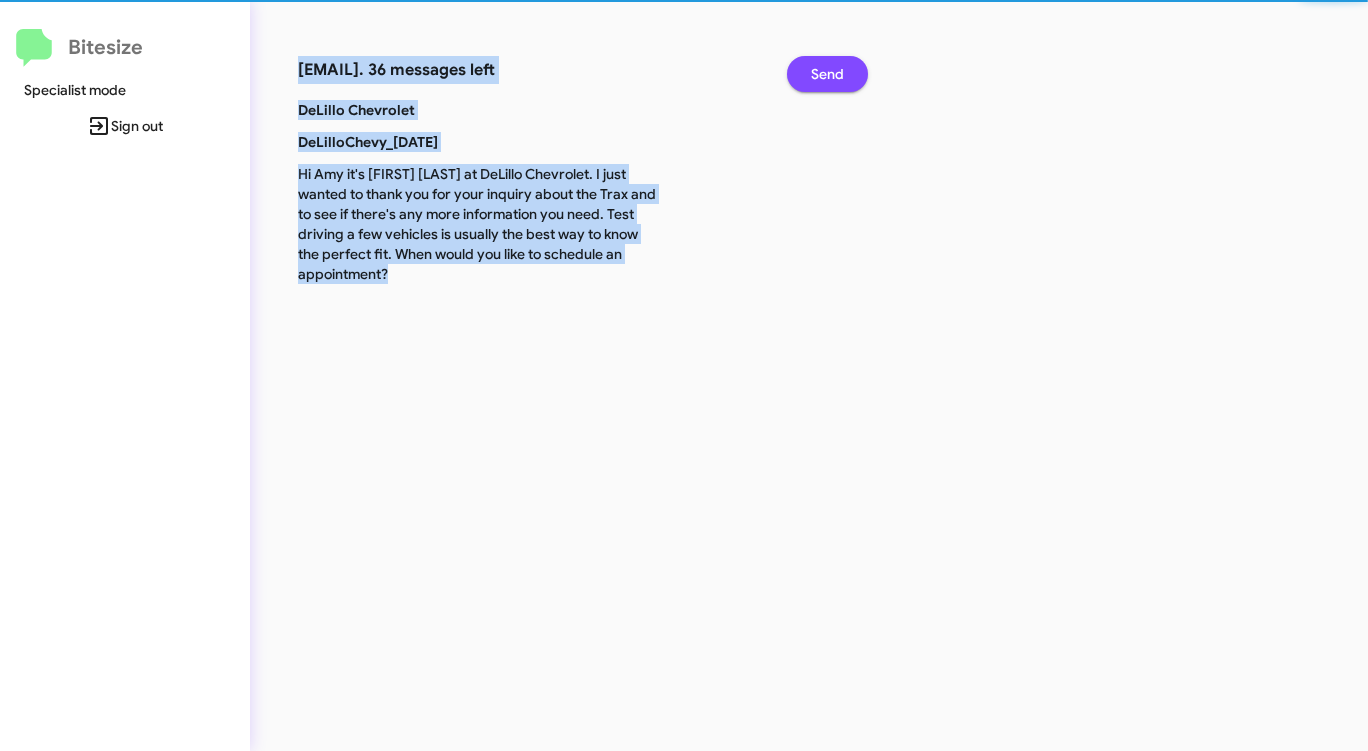 click on "Send" 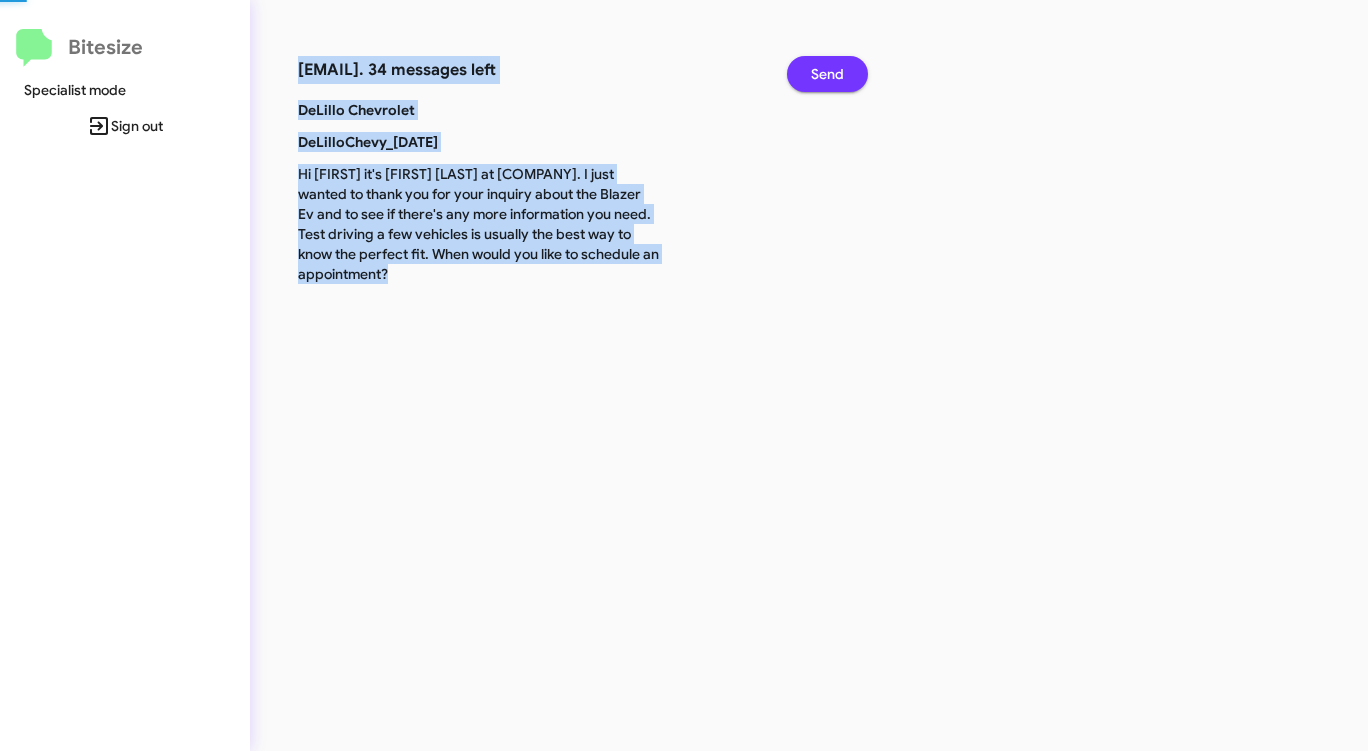 click on "Send" 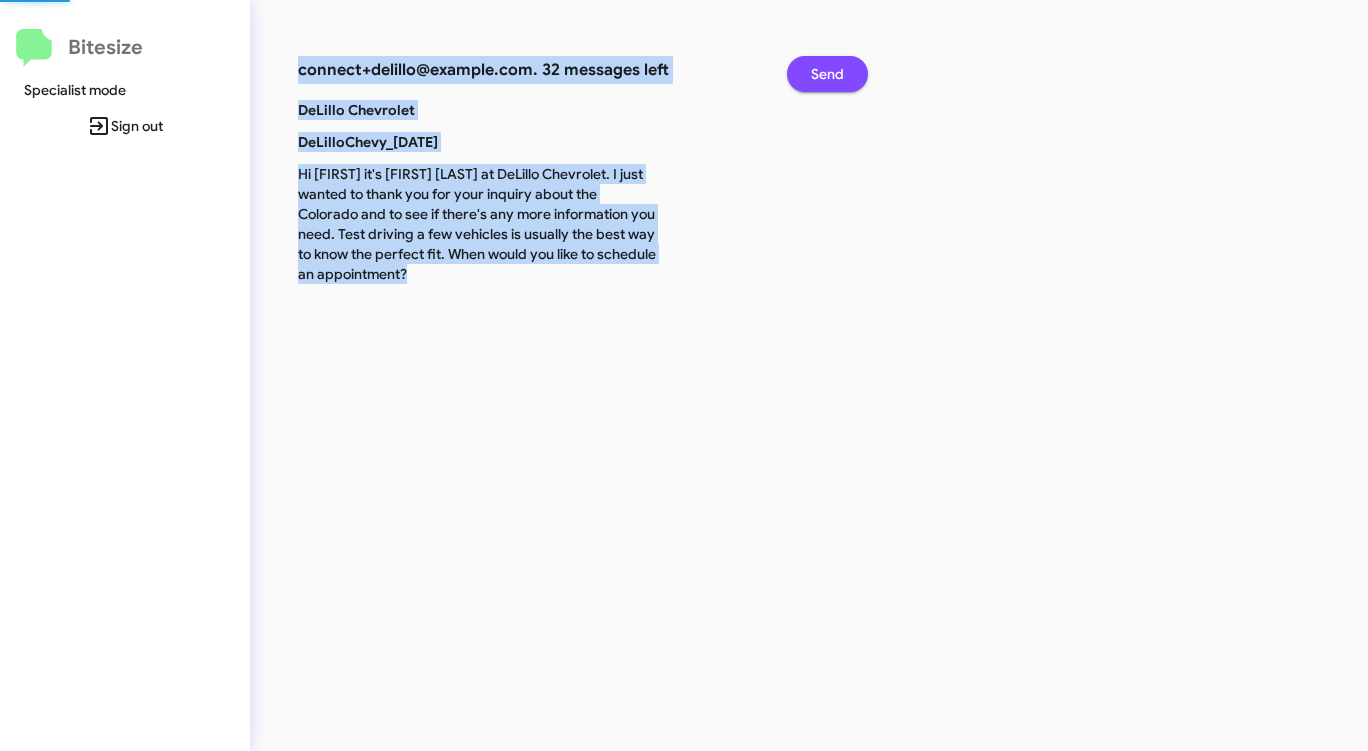 click on "Send" 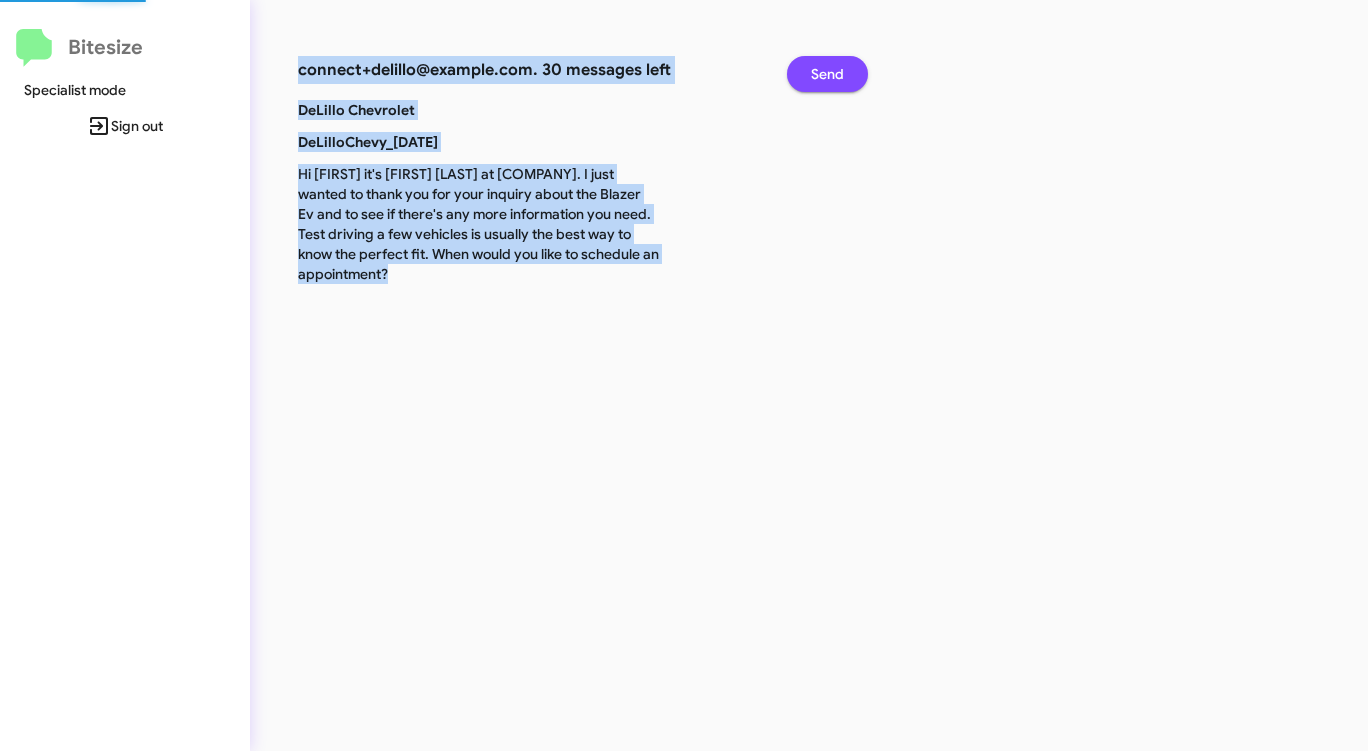 click on "Send" 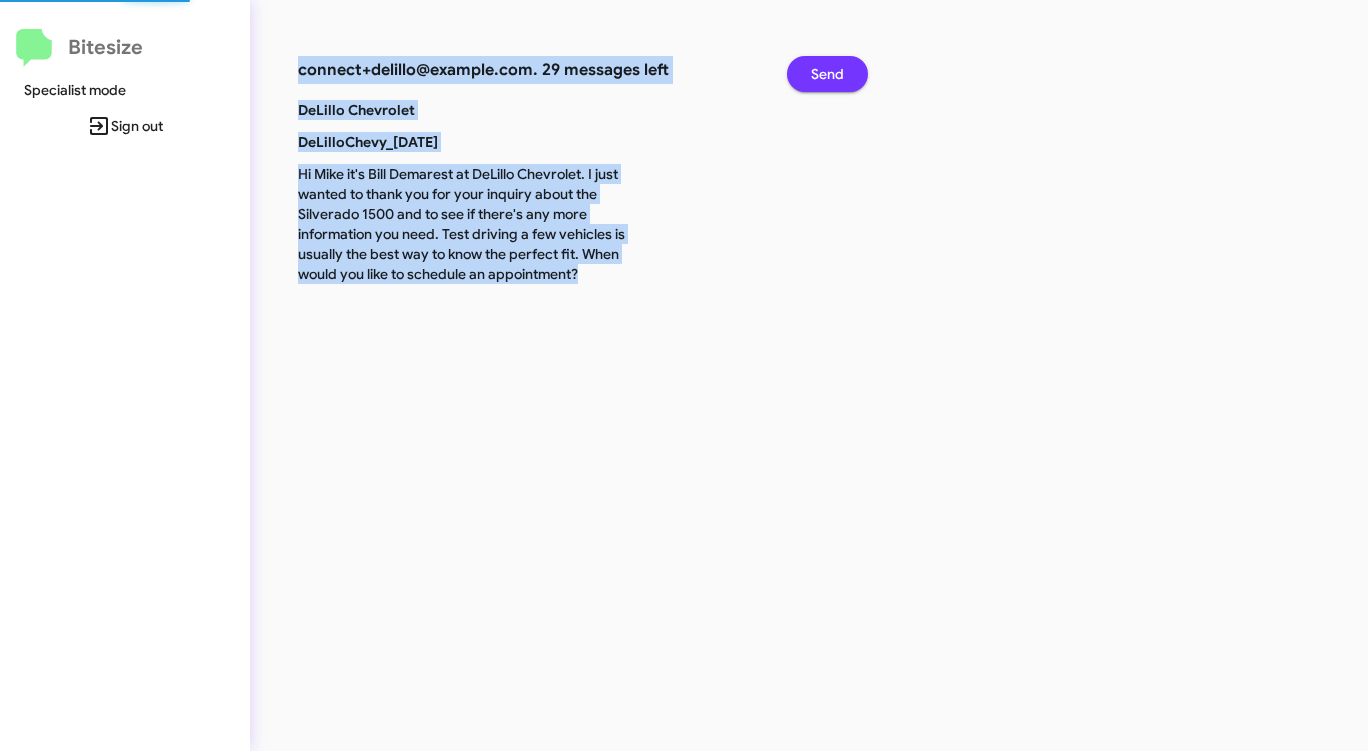 click on "Send" 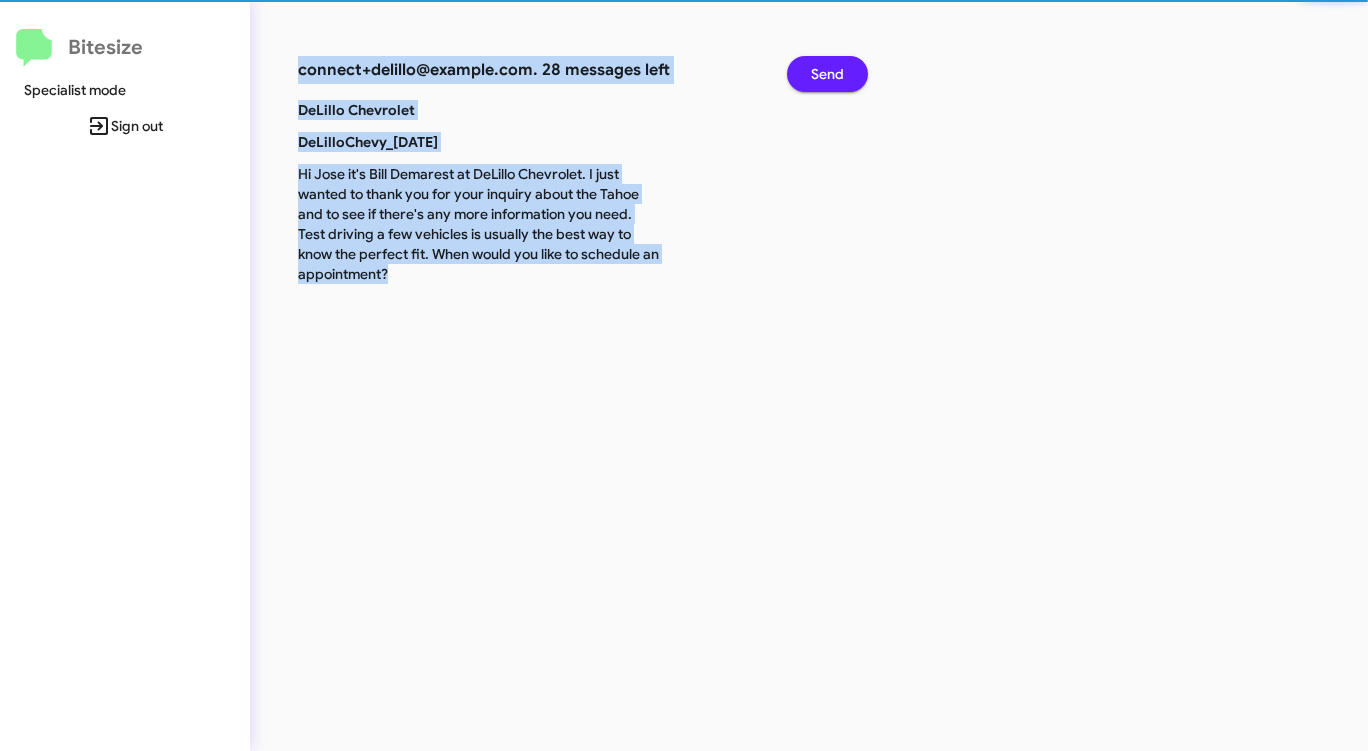 click on "Send" 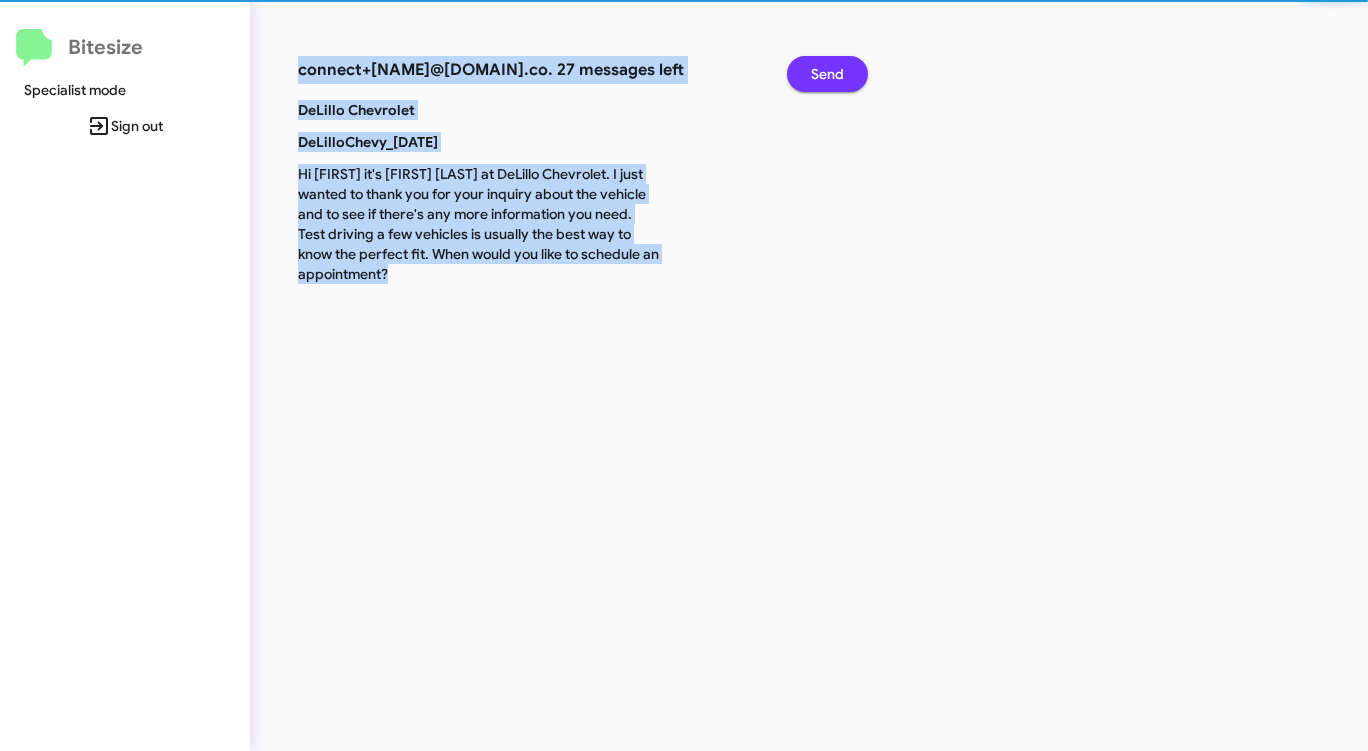 click on "Send" 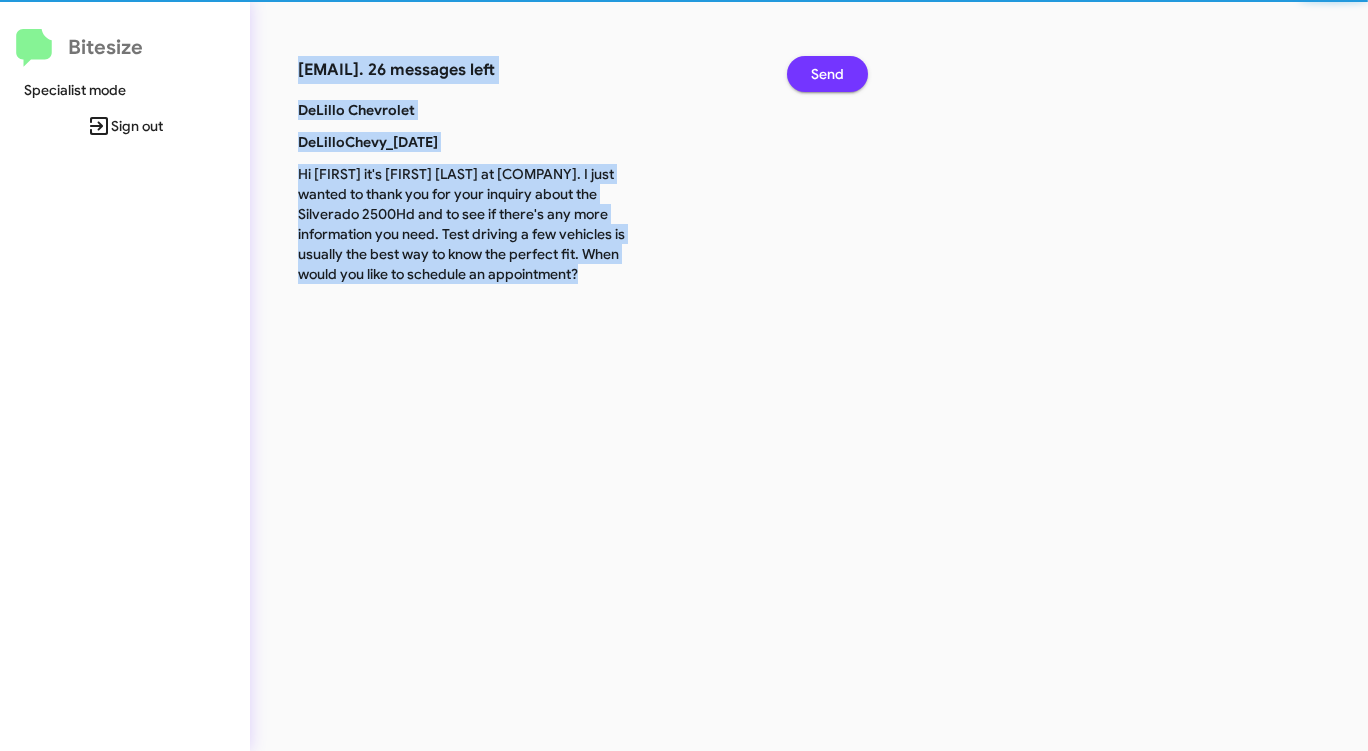 click on "Send" 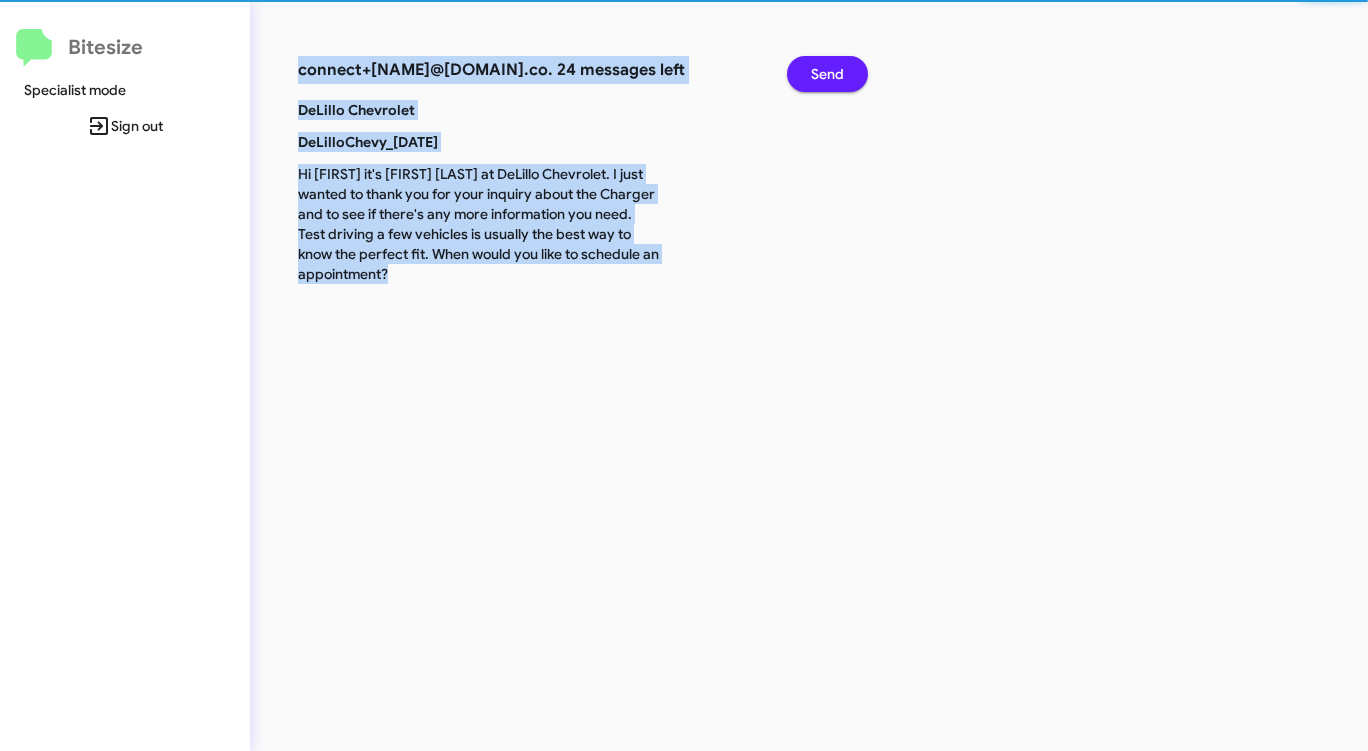 click on "Send" 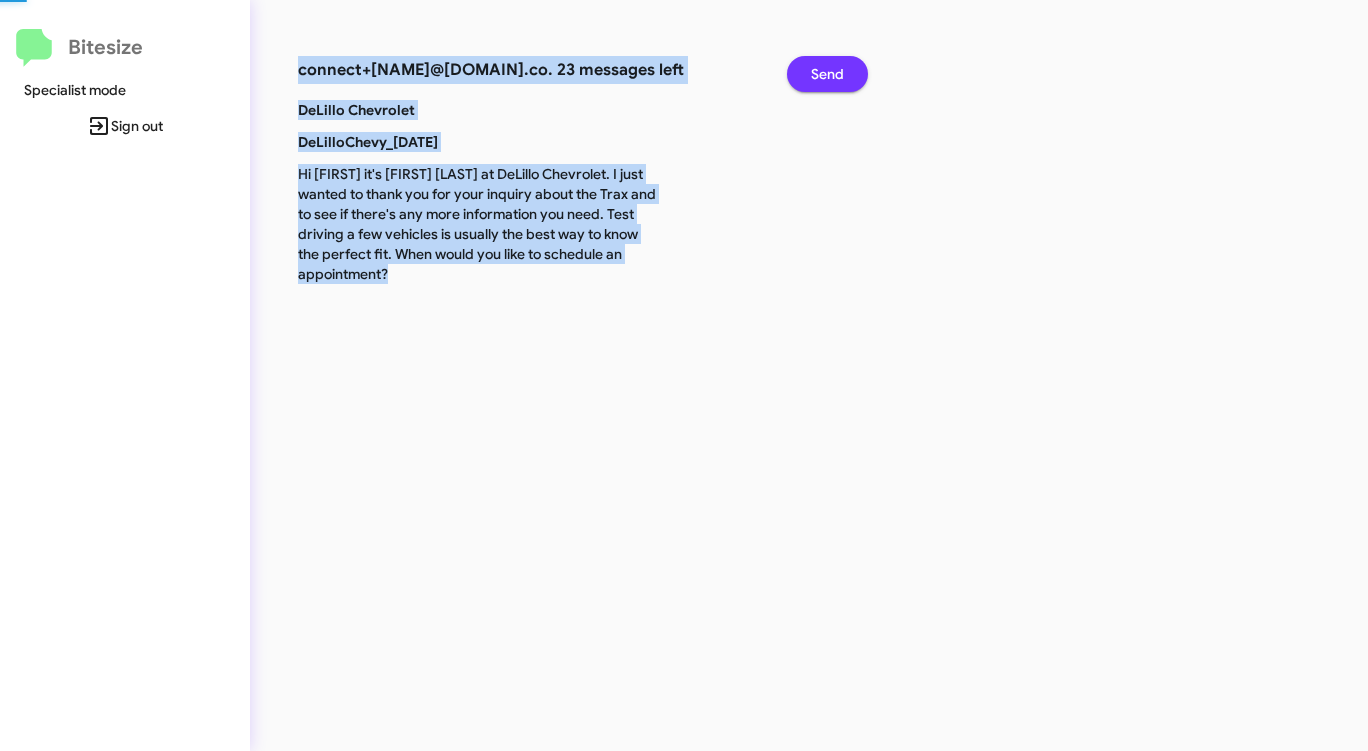 click on "Send" 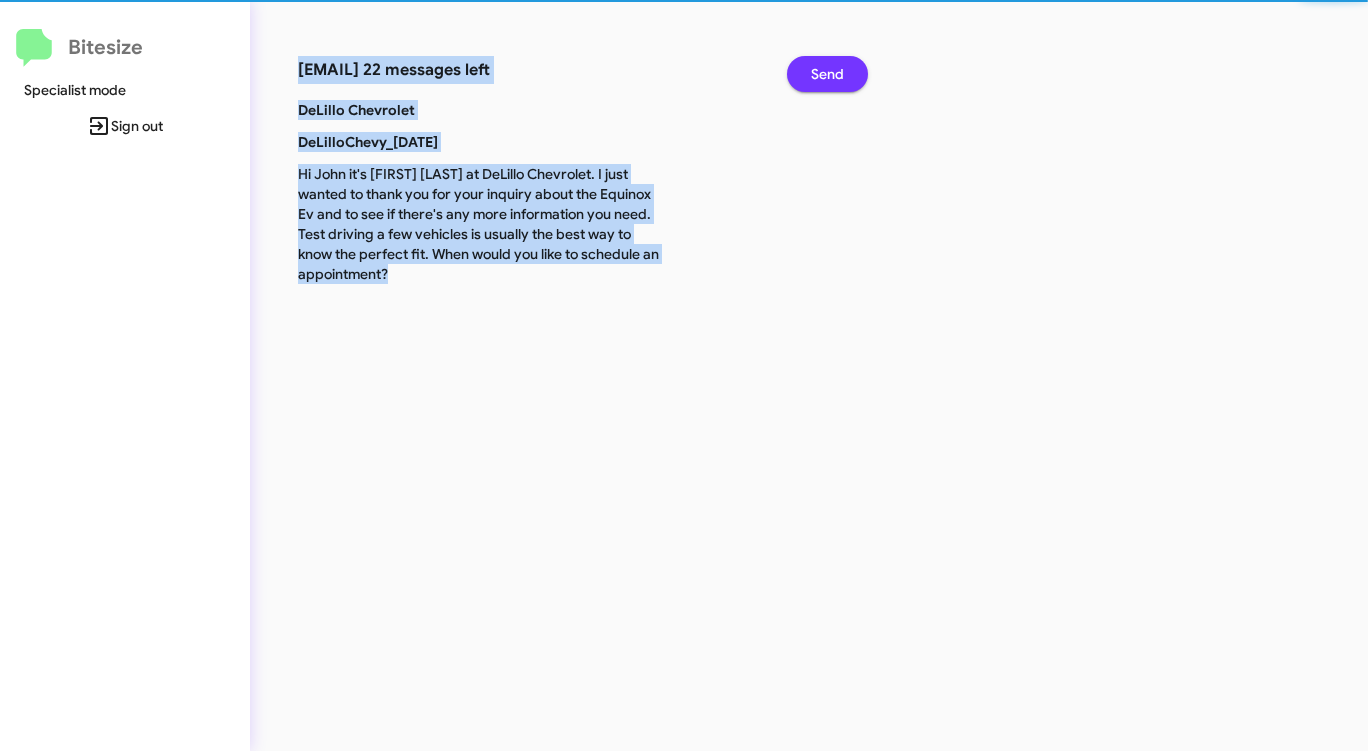 click on "Send" 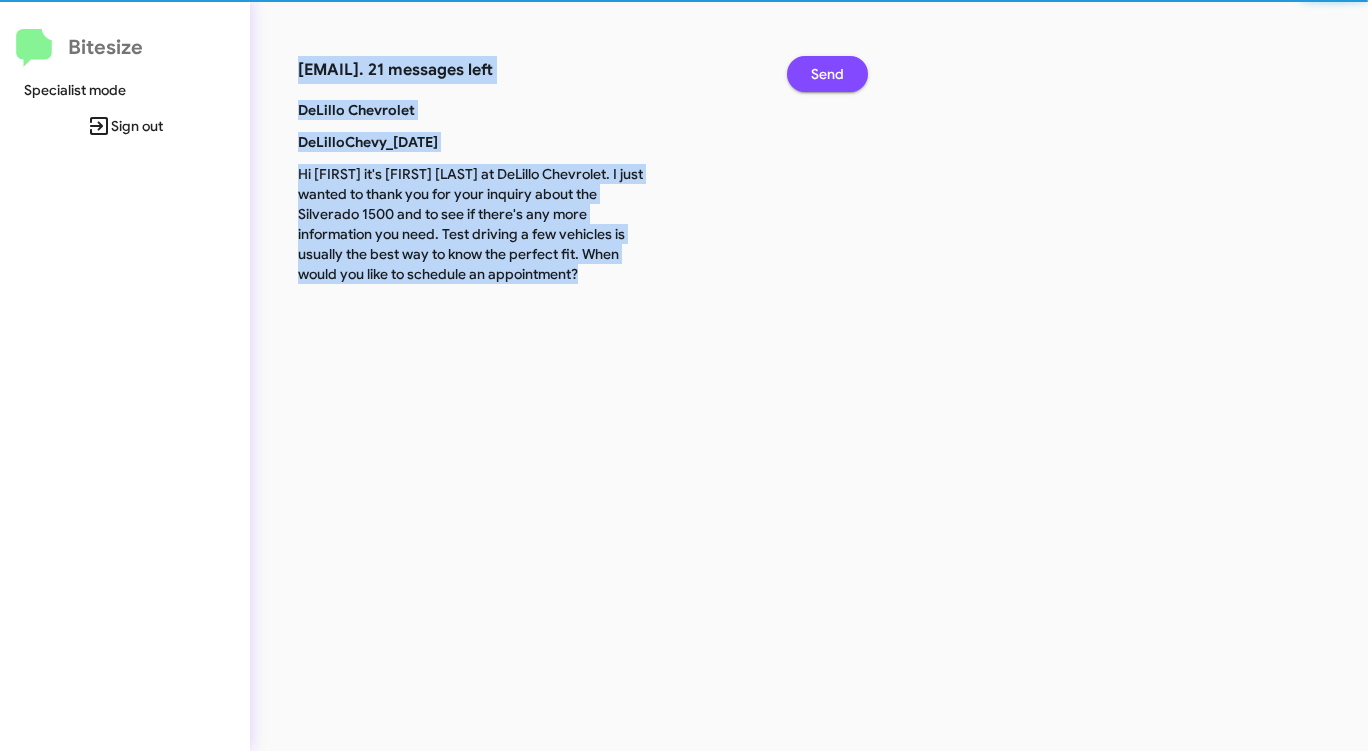 click on "Send" 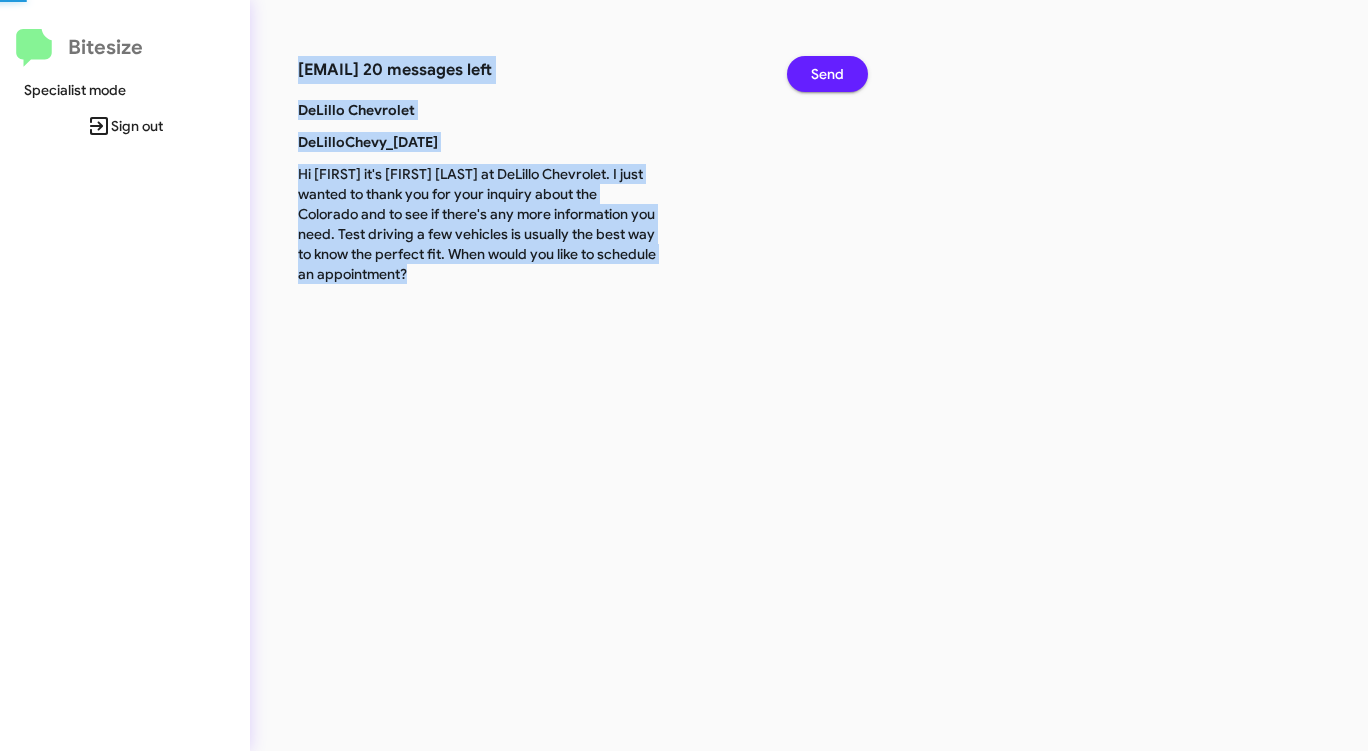 click on "Send" 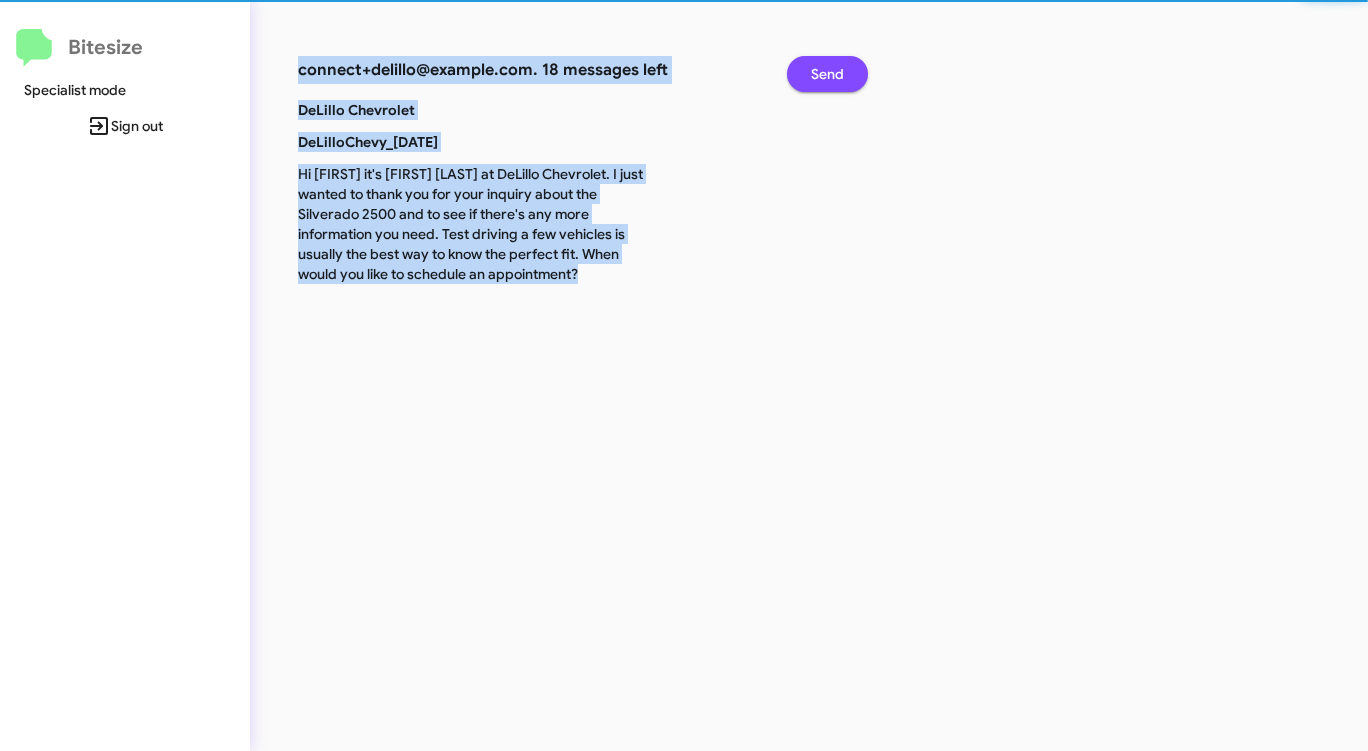 click on "Send" 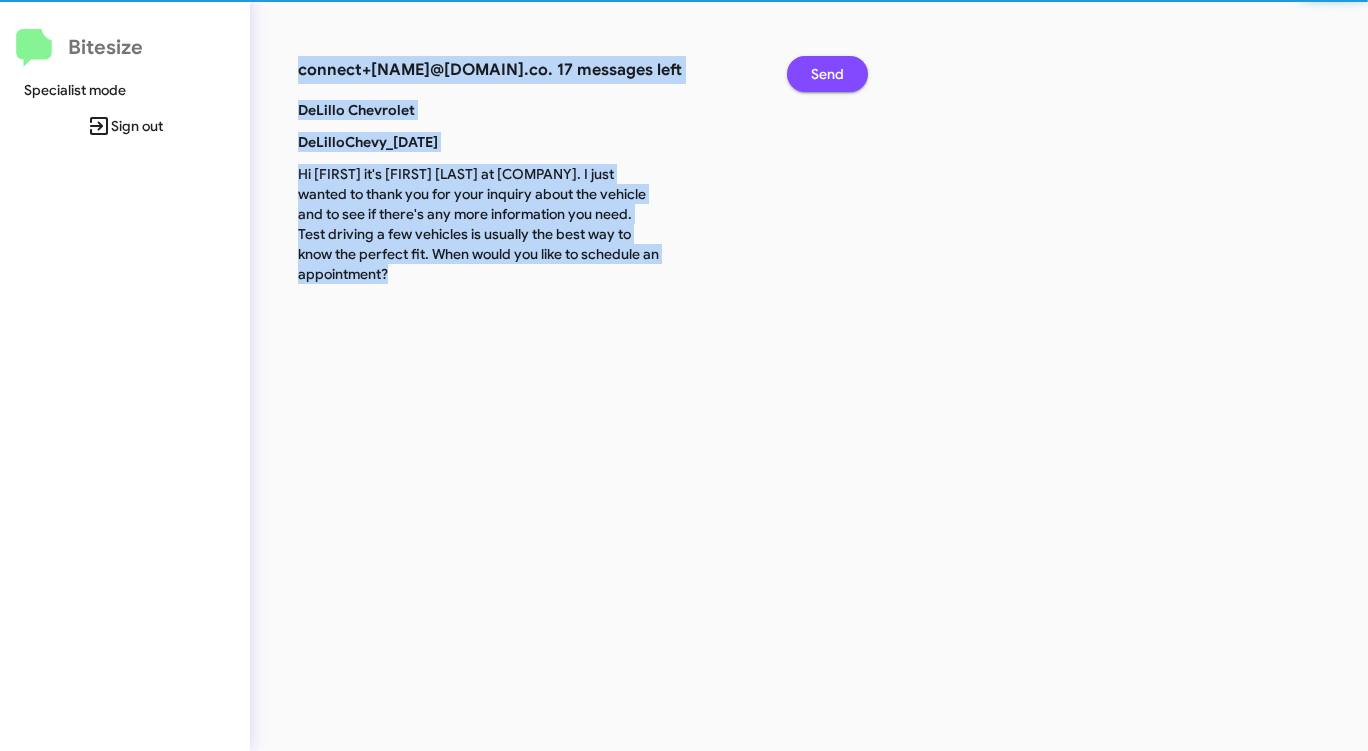 click on "Send" 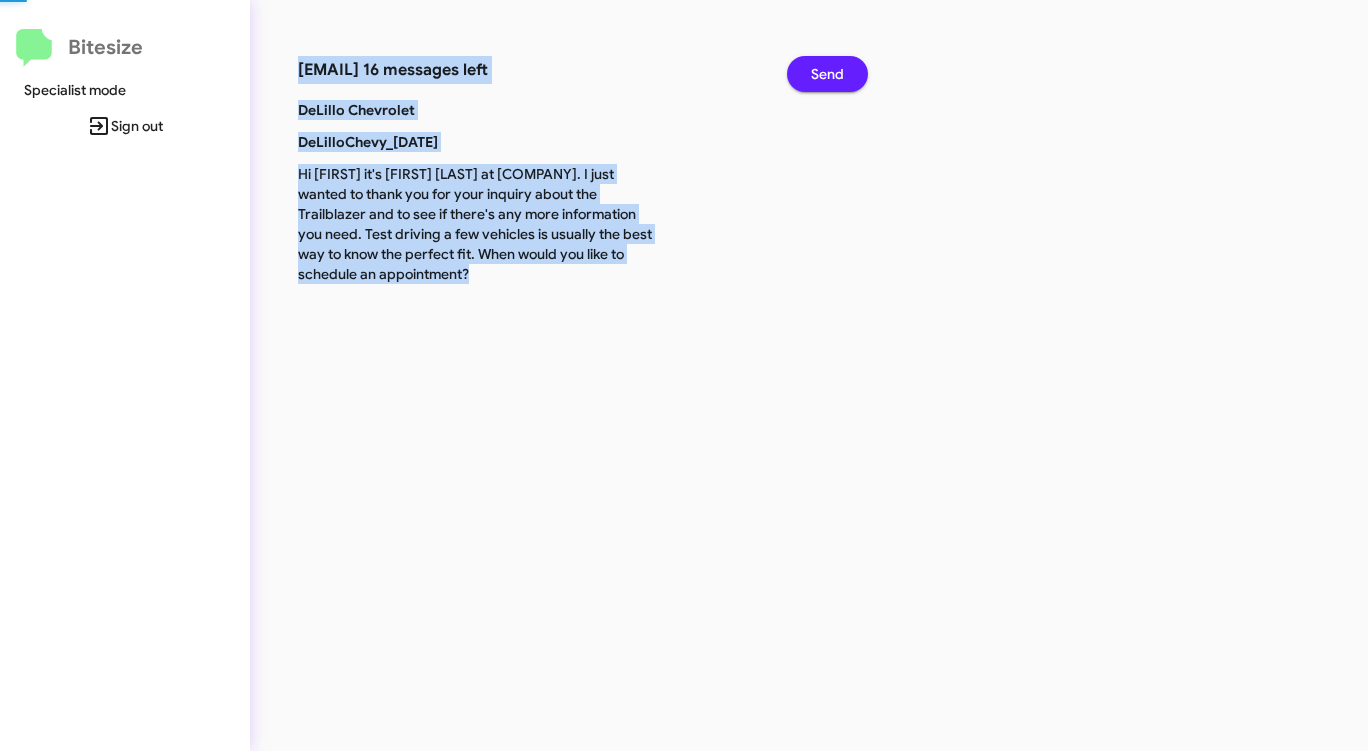 click on "Send" 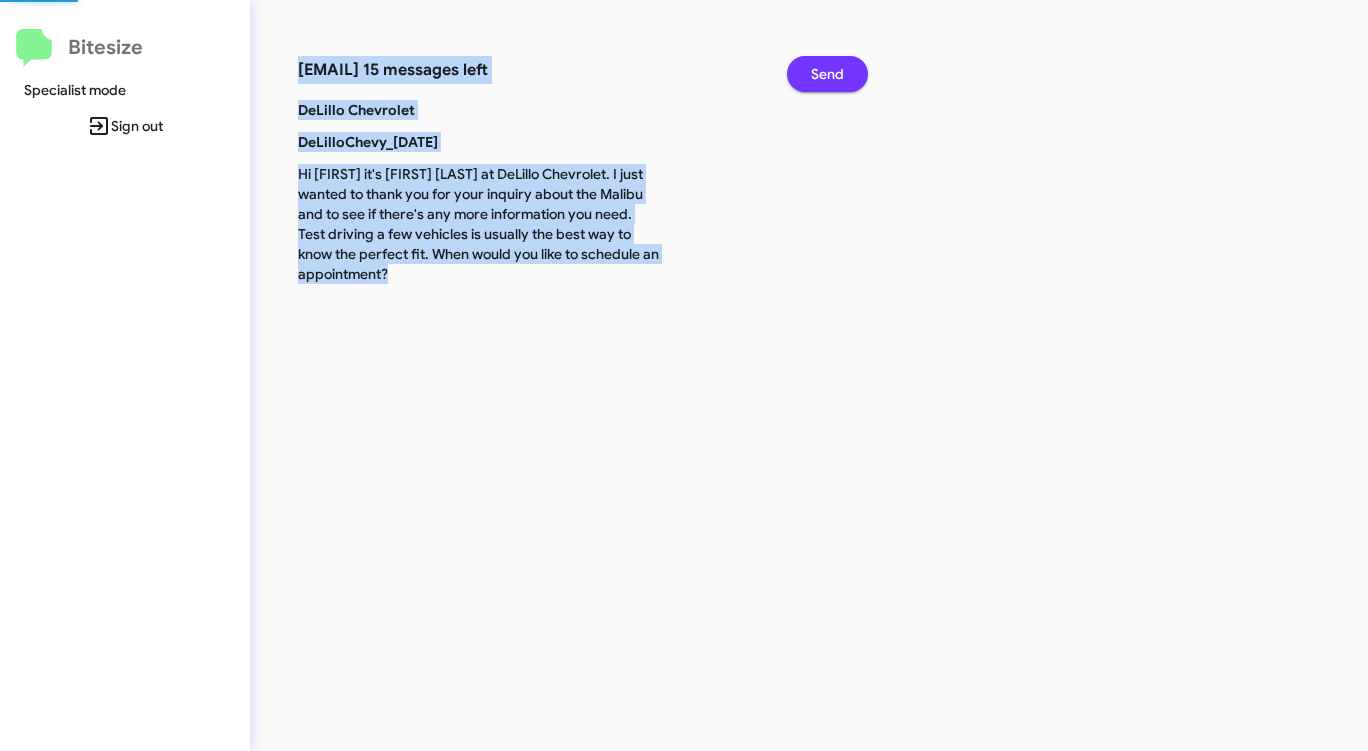 click on "Send" 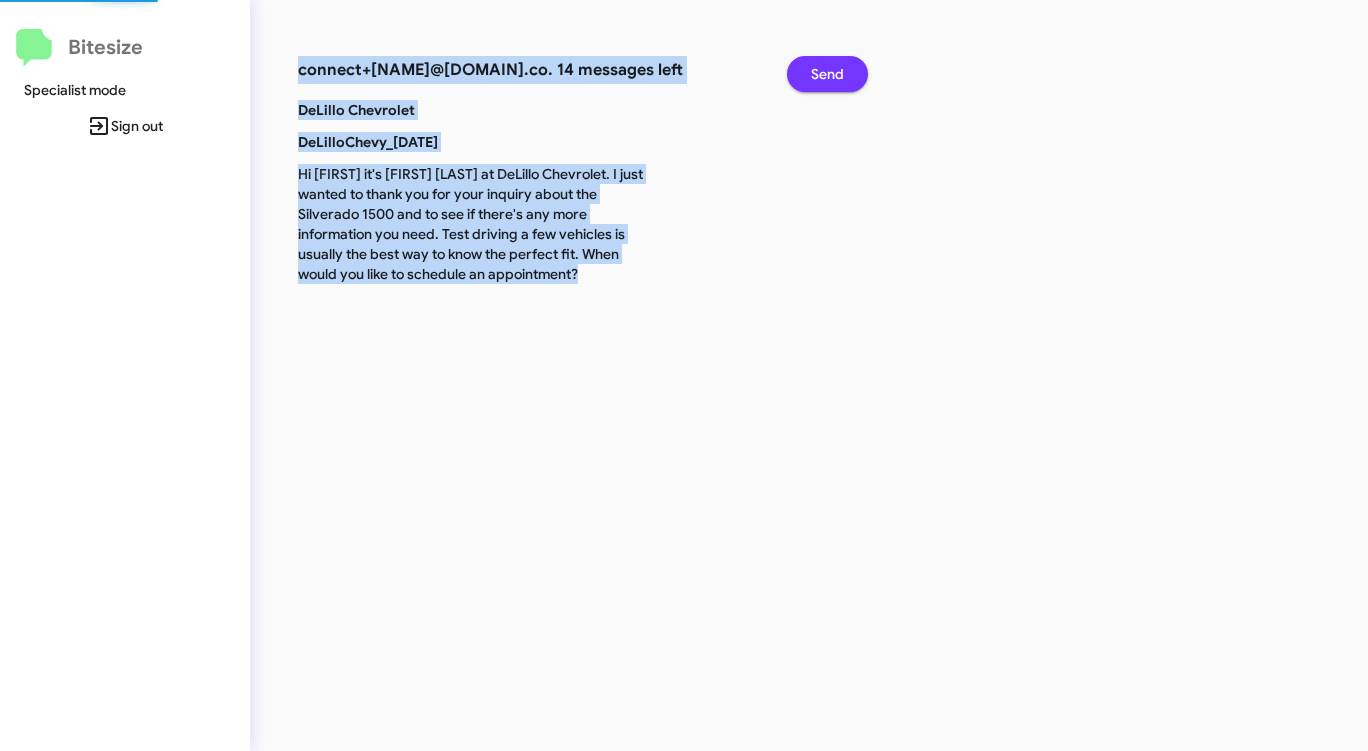 click on "Send" 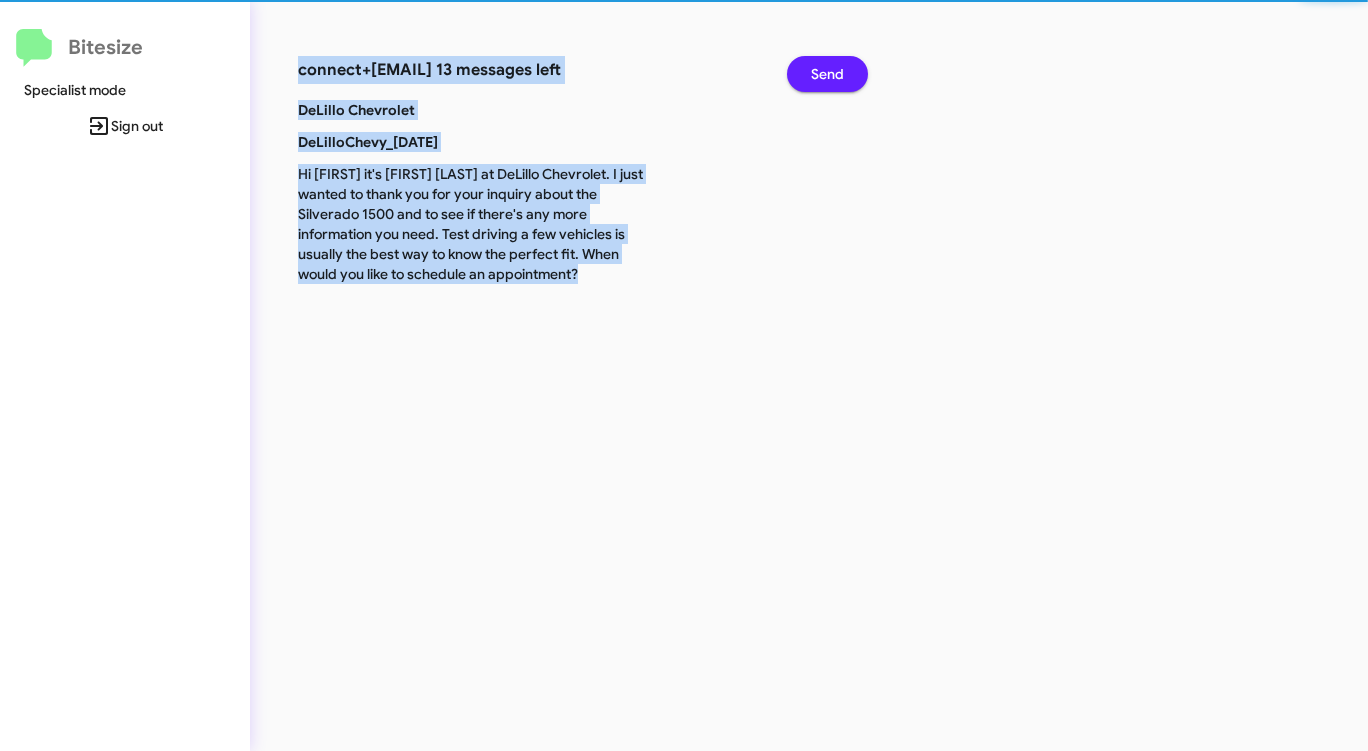 click on "Send" 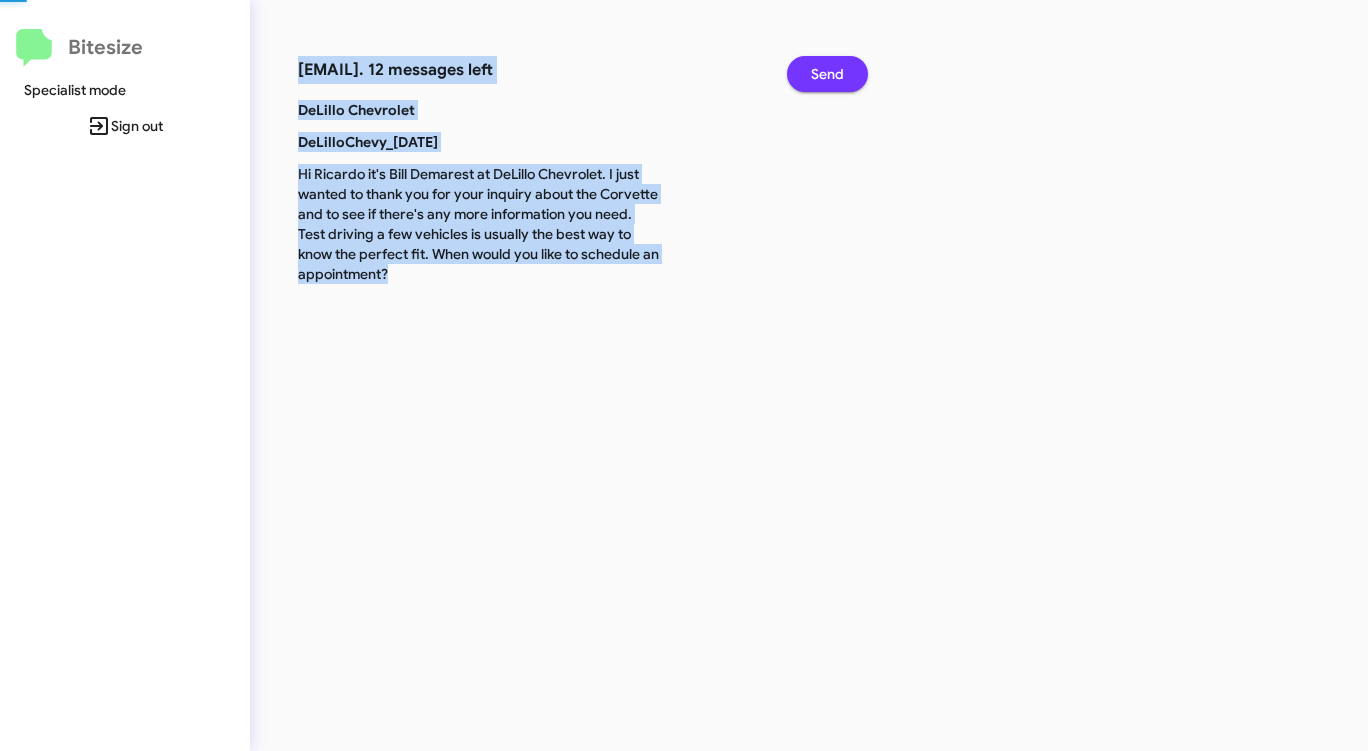 click on "Send" 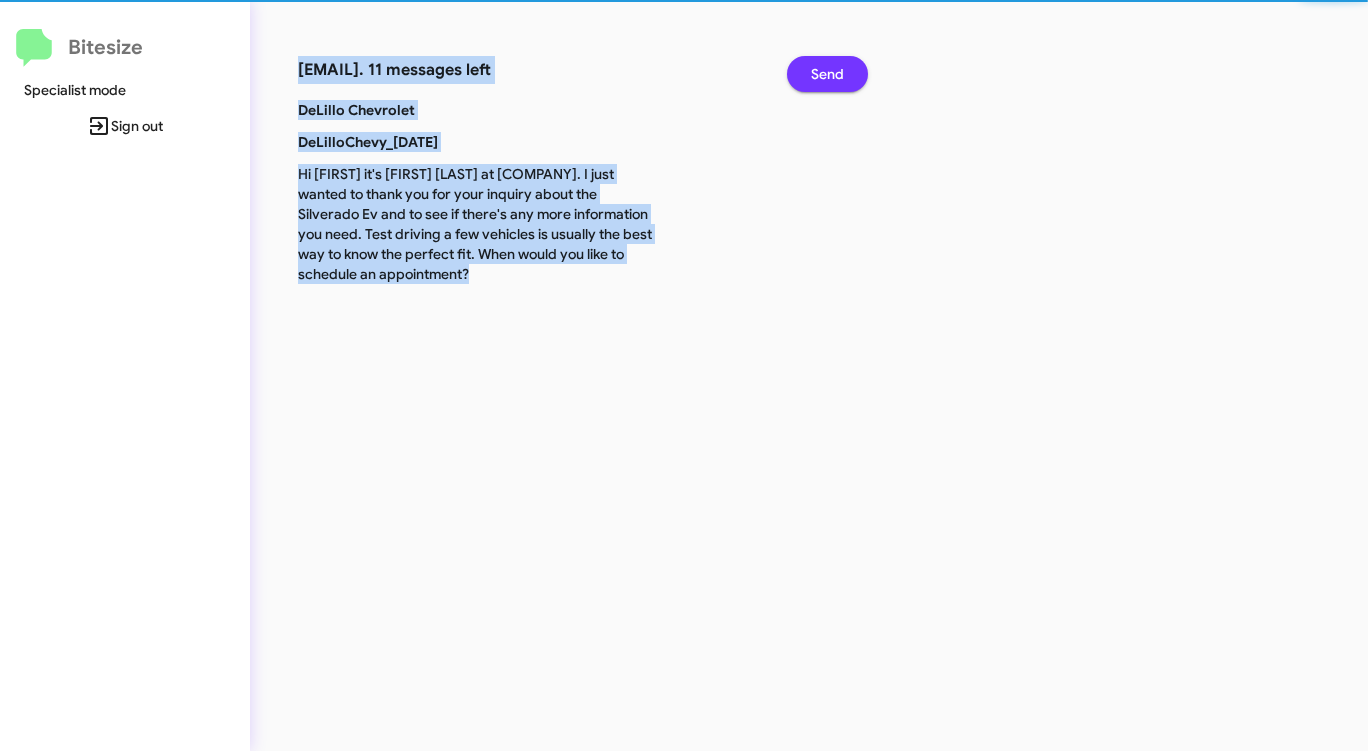 click on "Send" 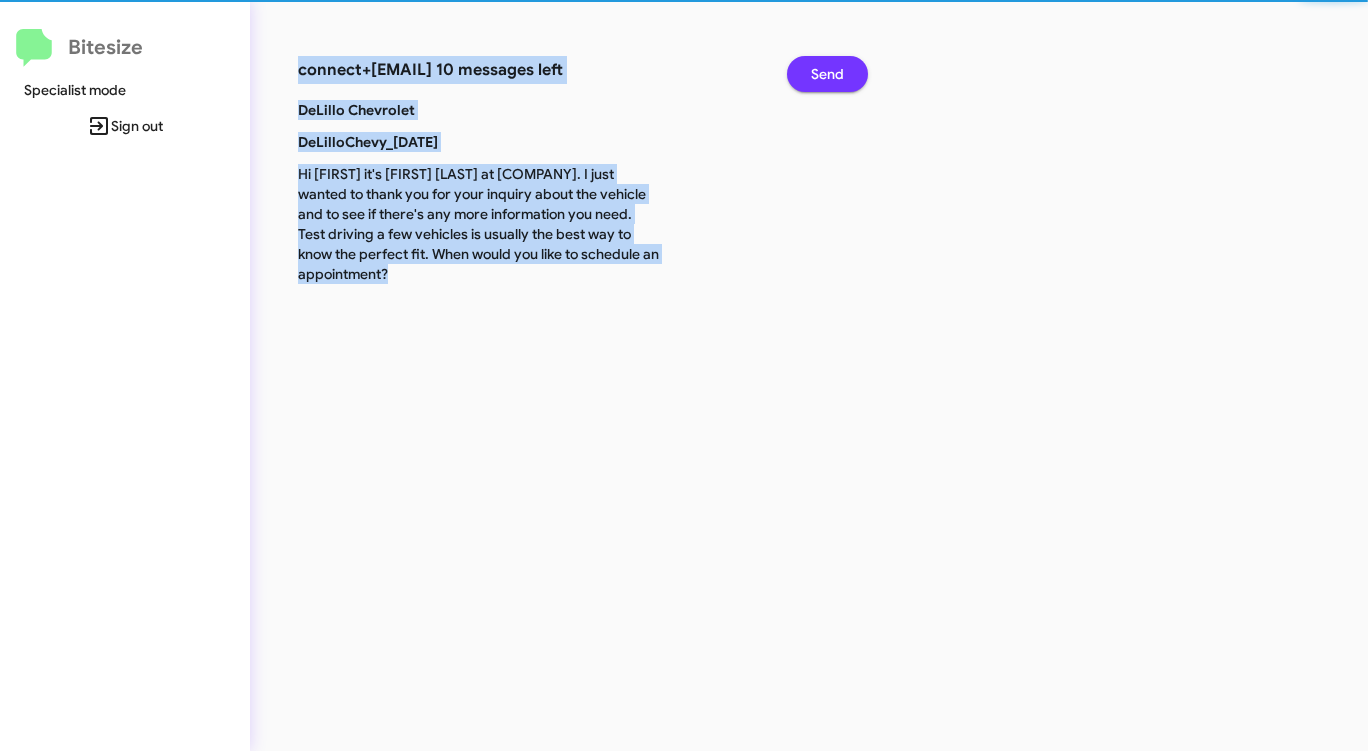 click on "Send" 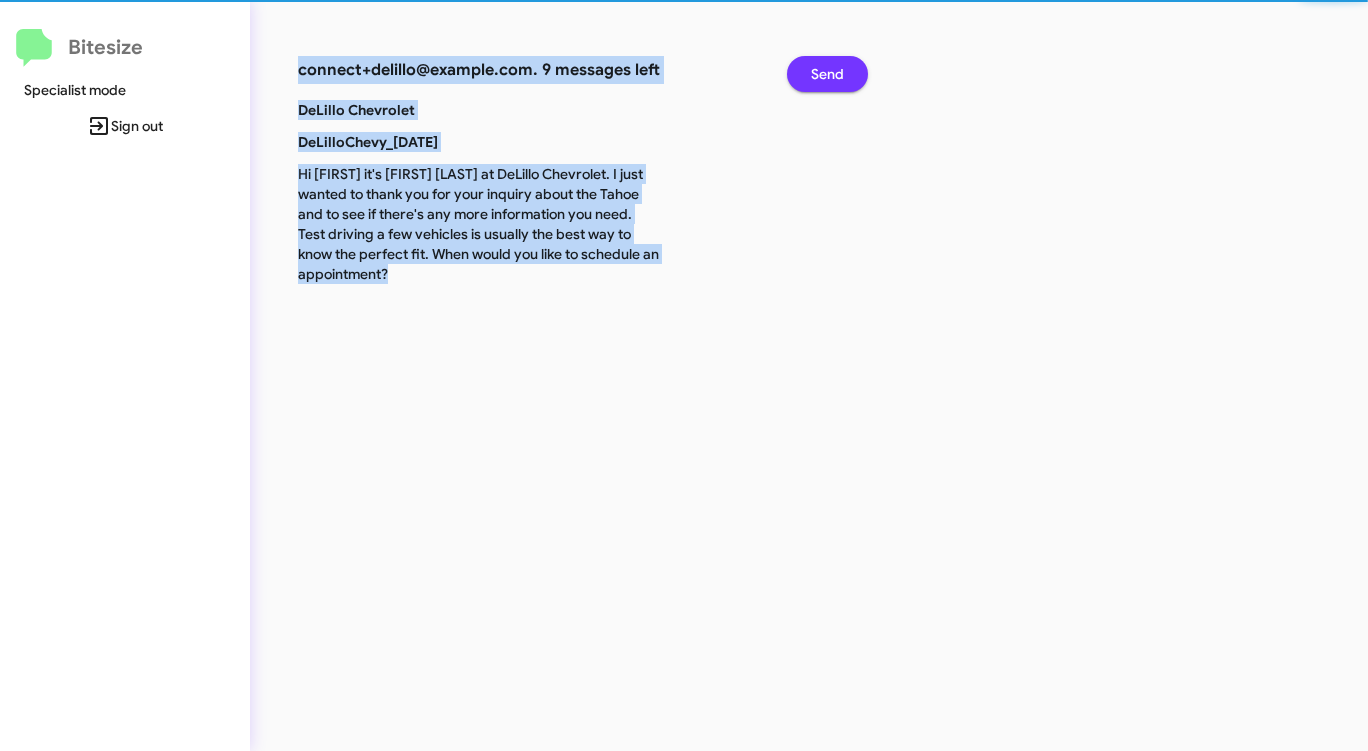 click on "Send" 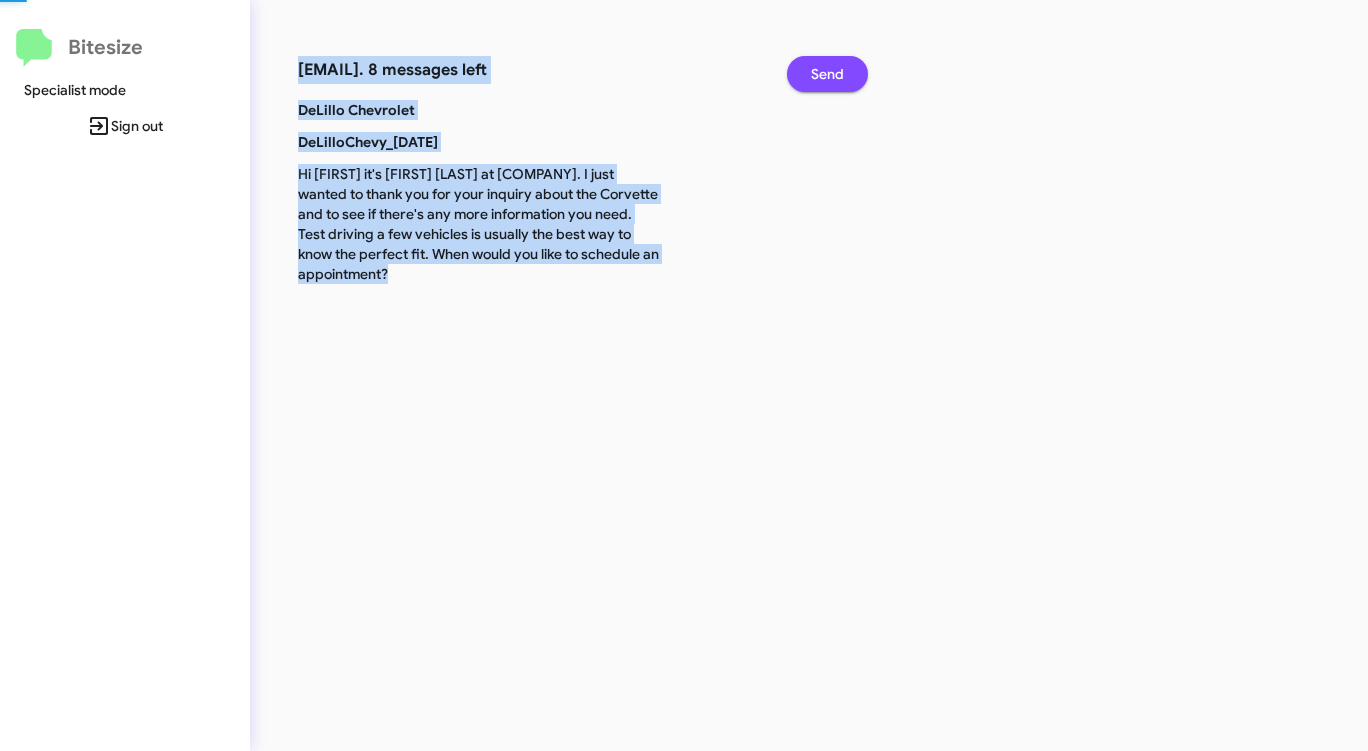 click on "Send" 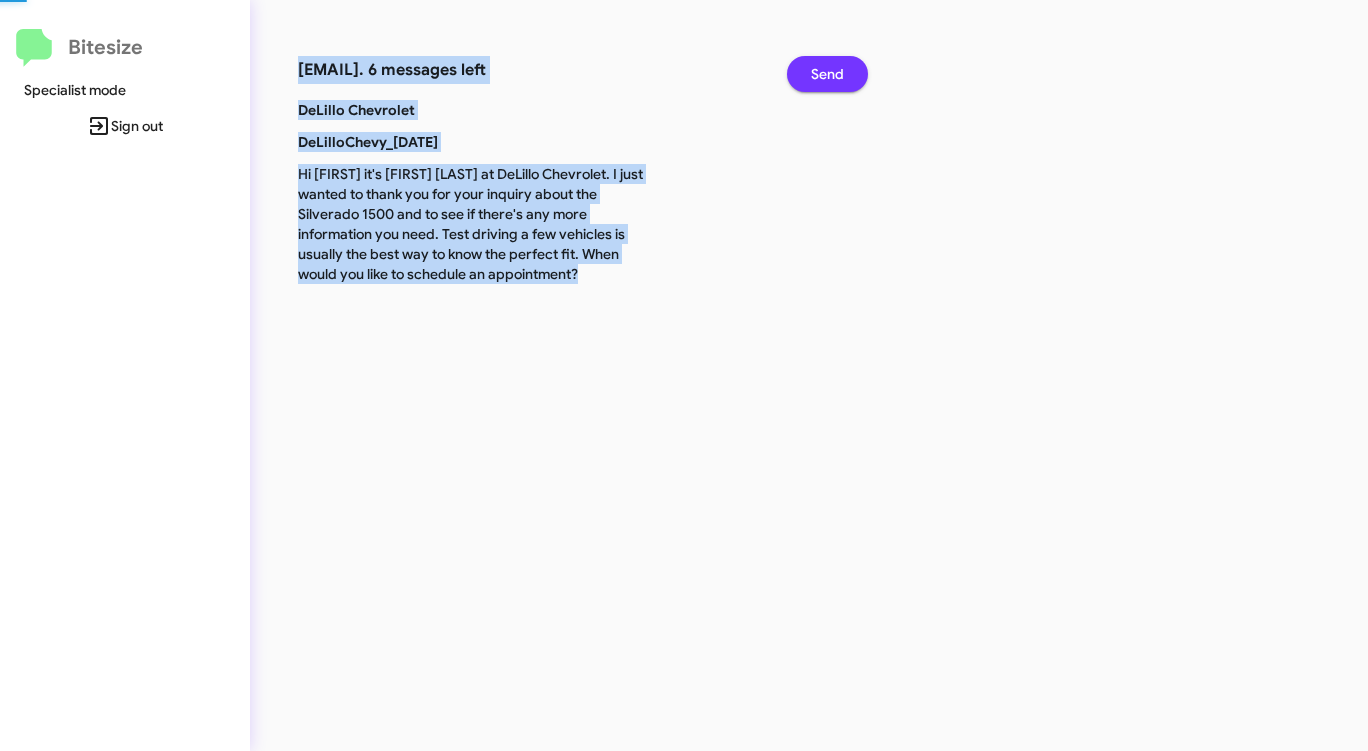click on "Send" 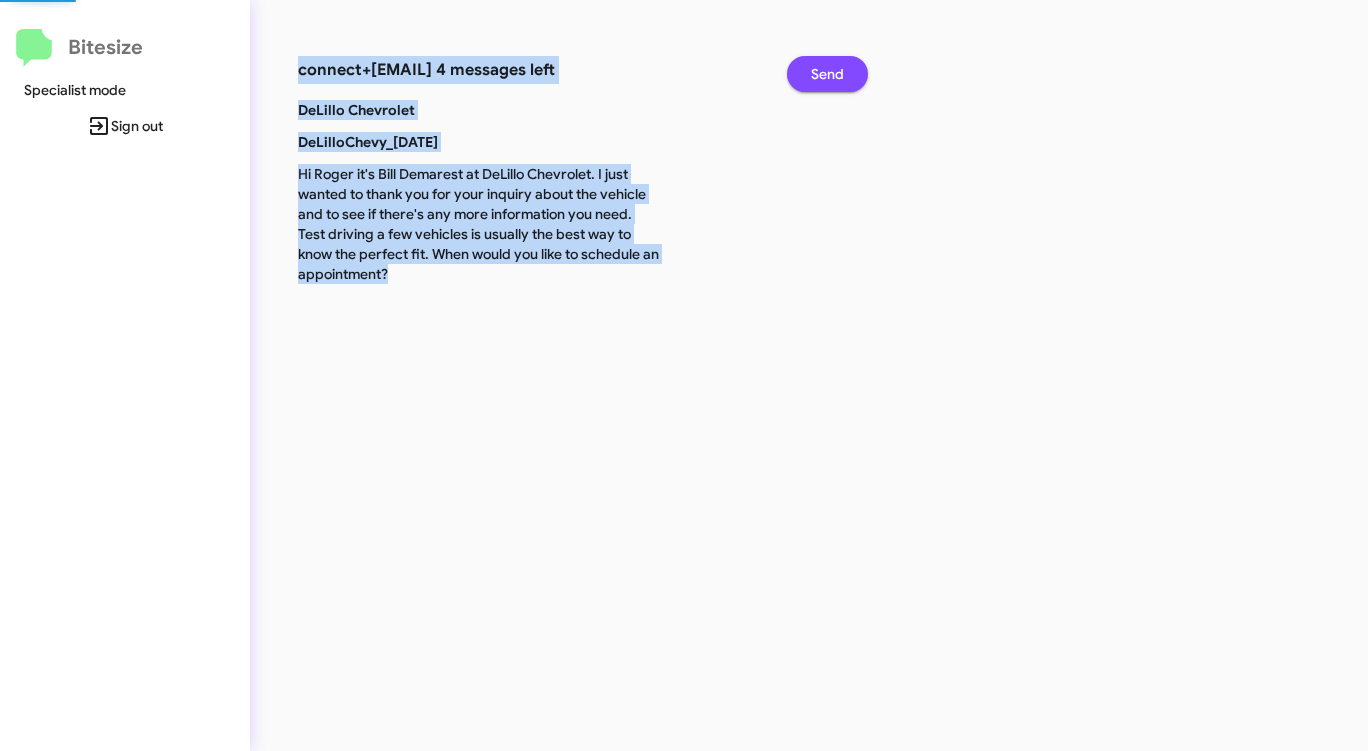 click on "Send" 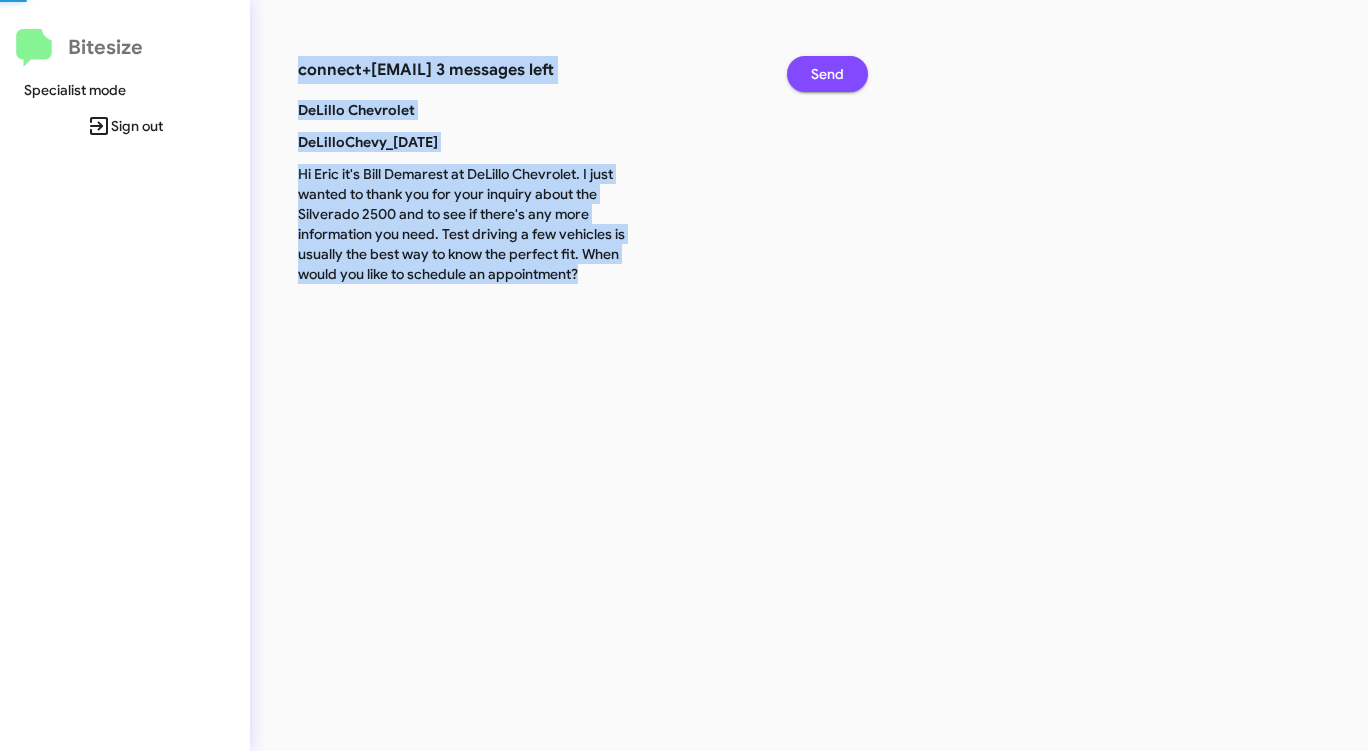 click on "Send" 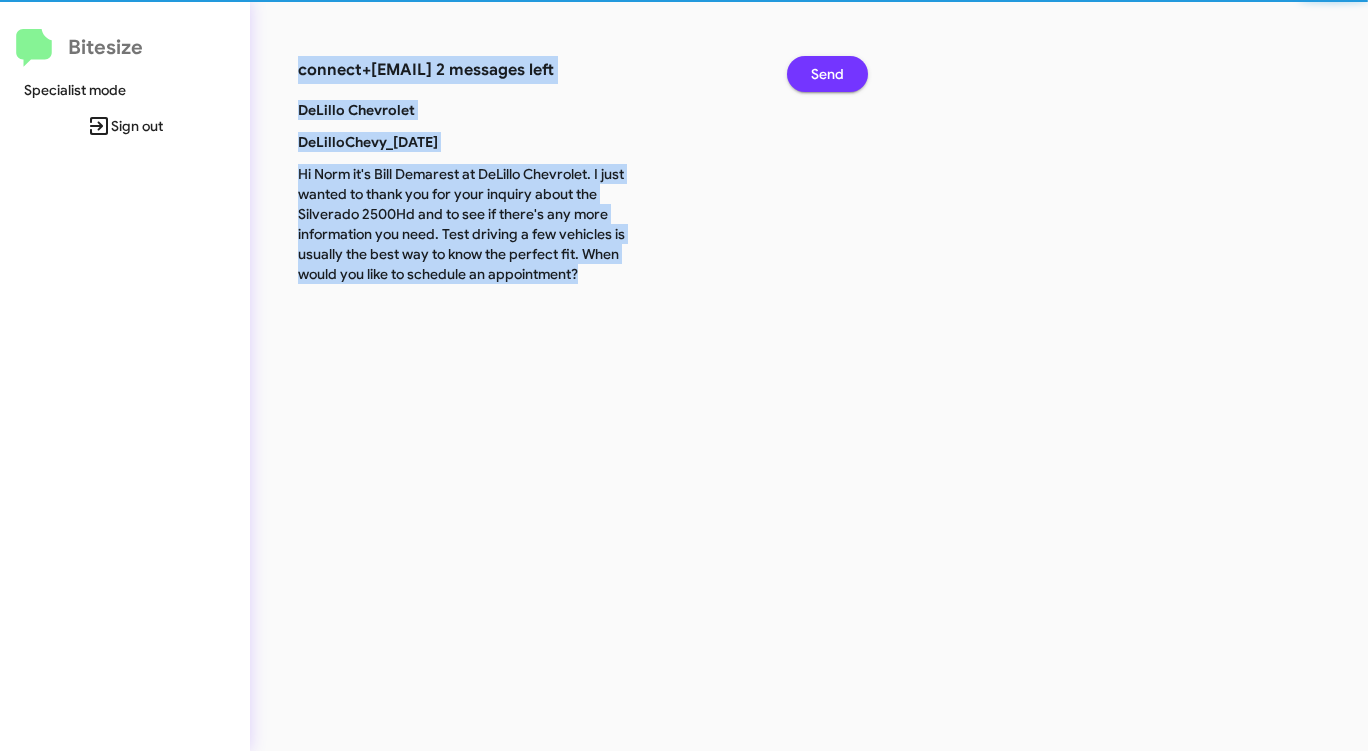 click on "Send" 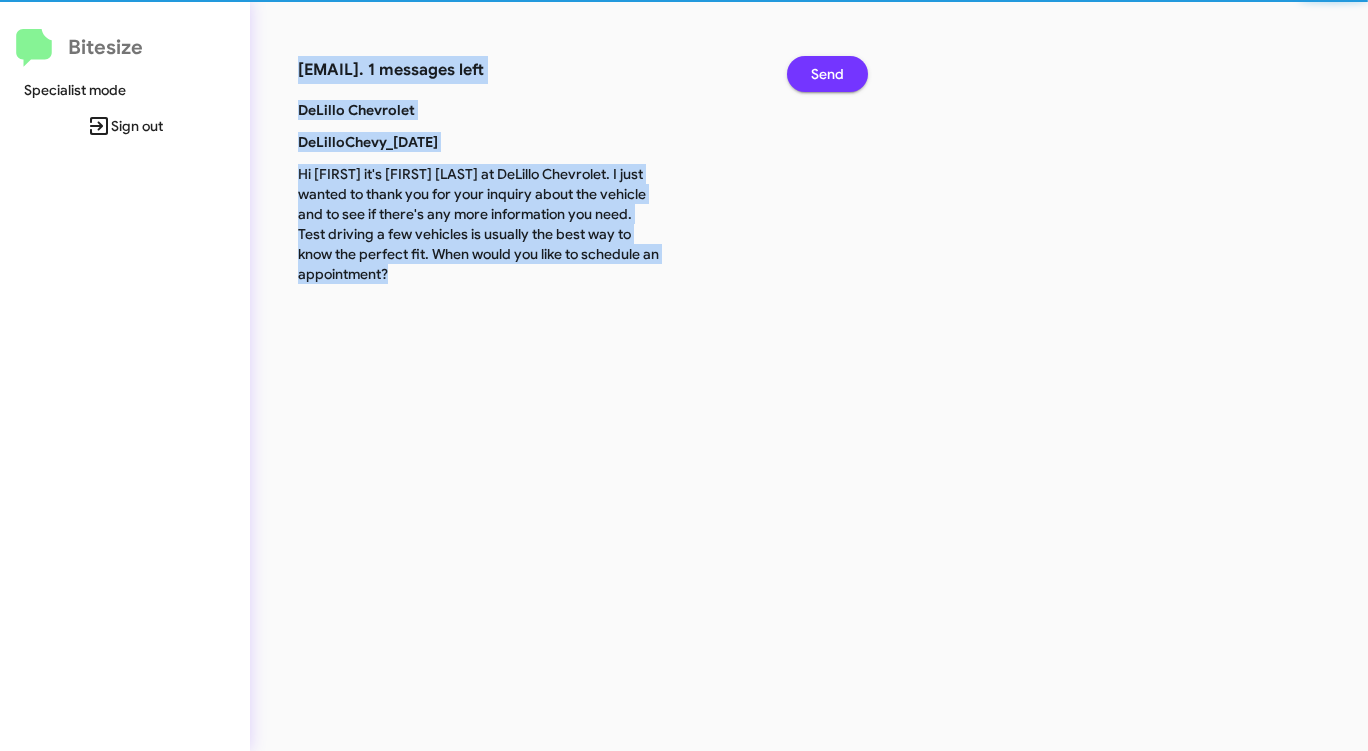 click on "Send" 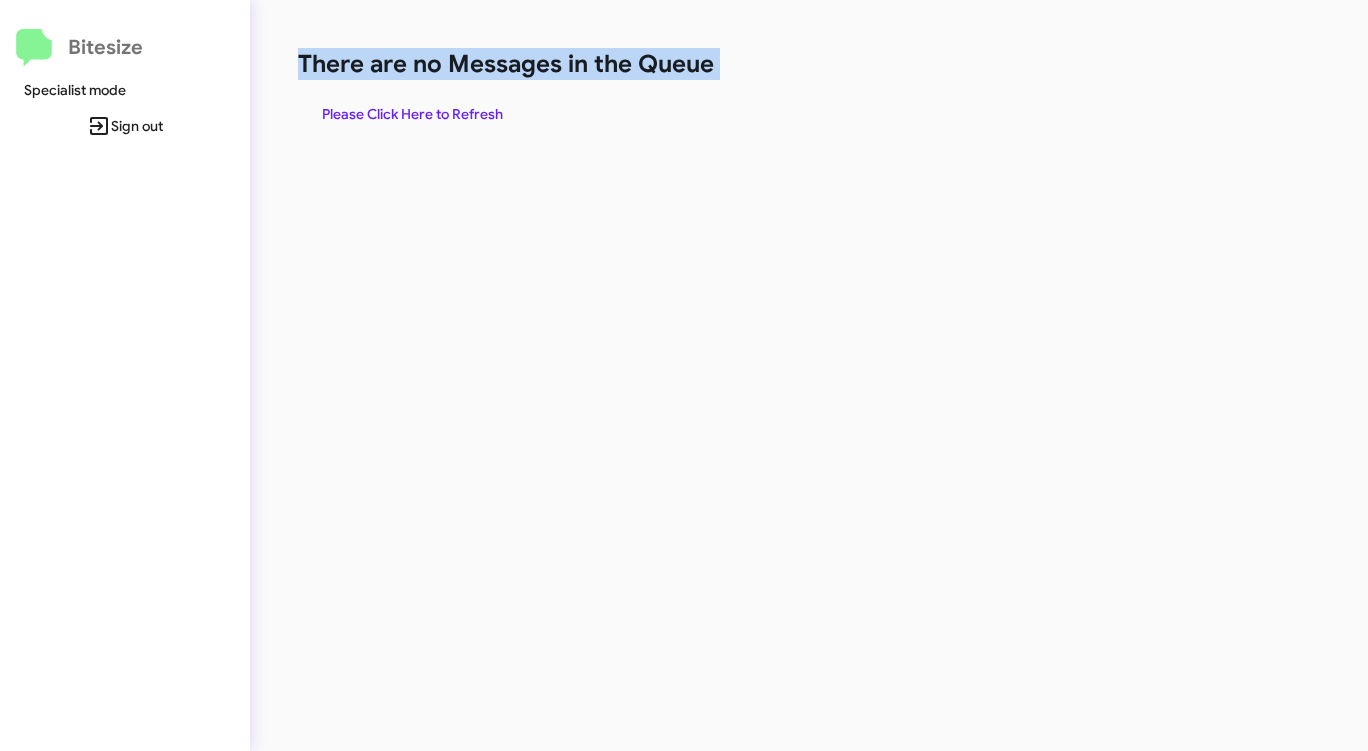 click on "There are no Messages in the Queue" 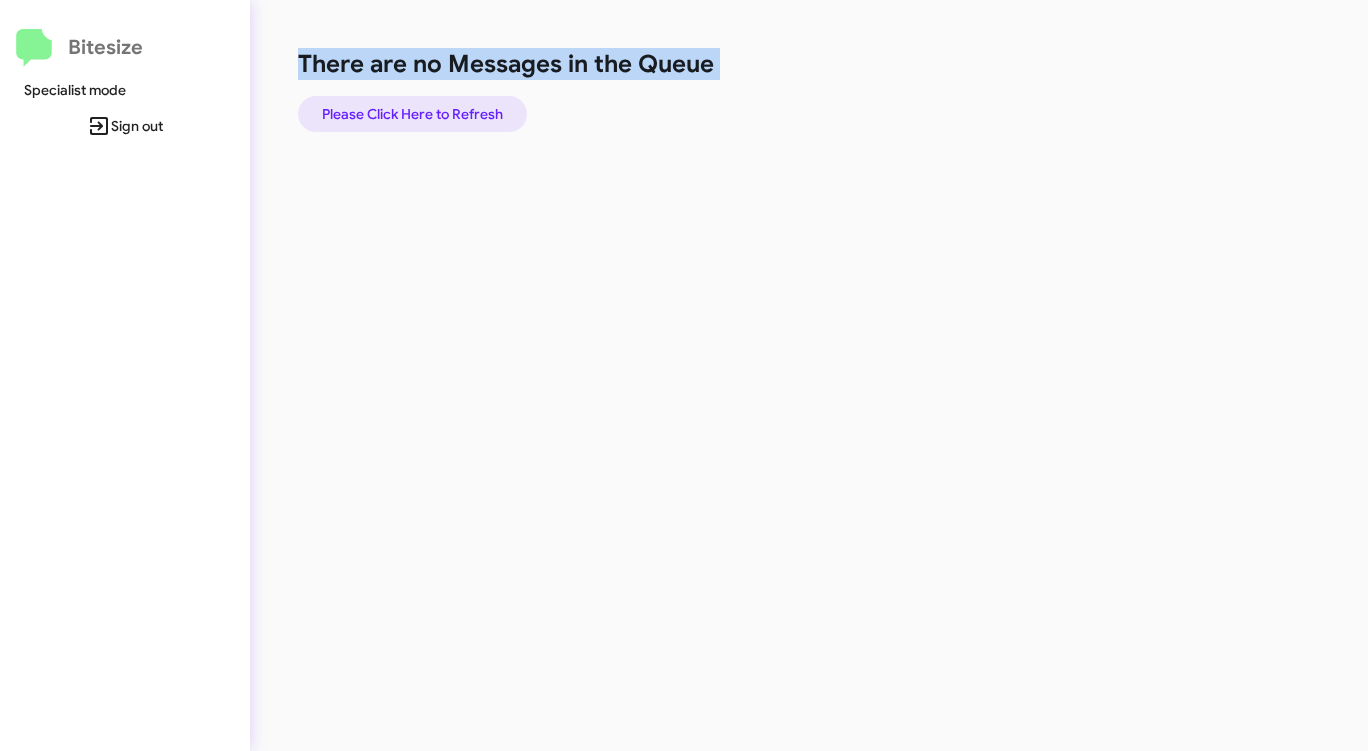 click on "Please Click Here to Refresh" 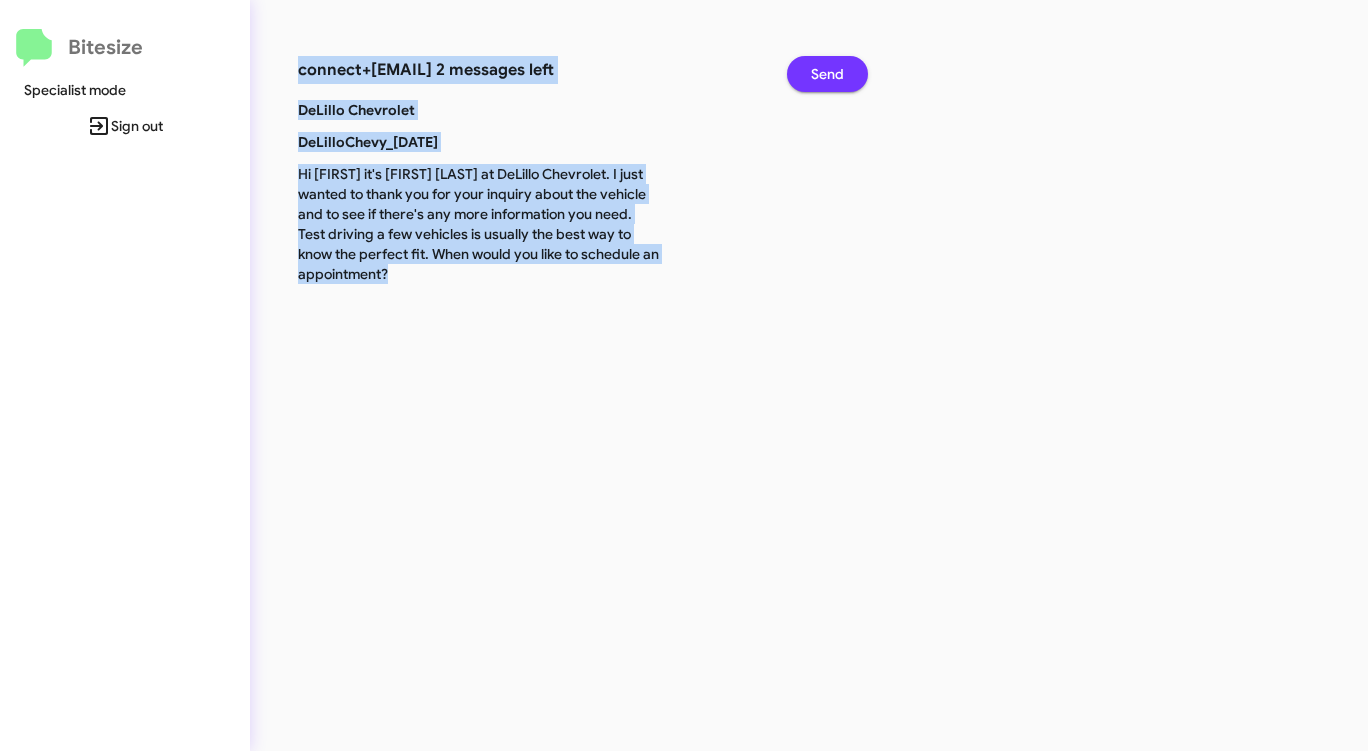 click on "Send" 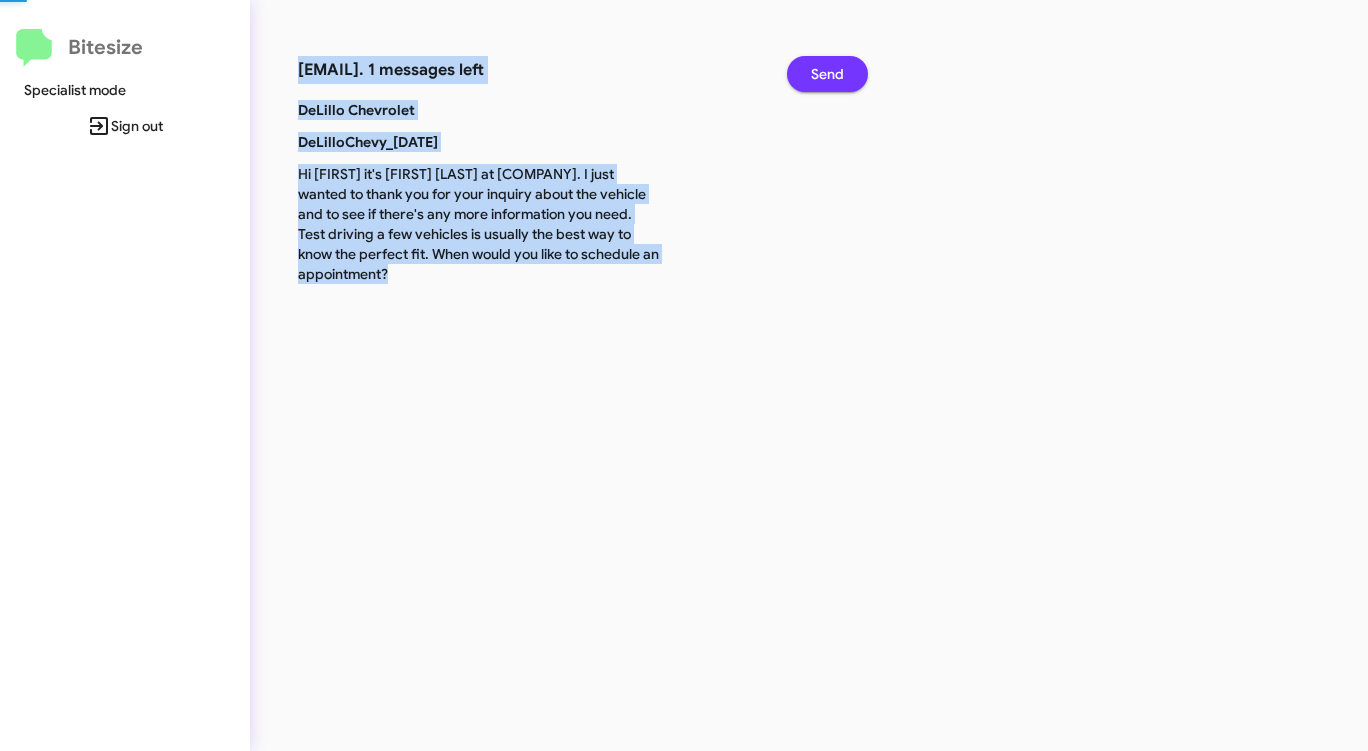 click on "Send" 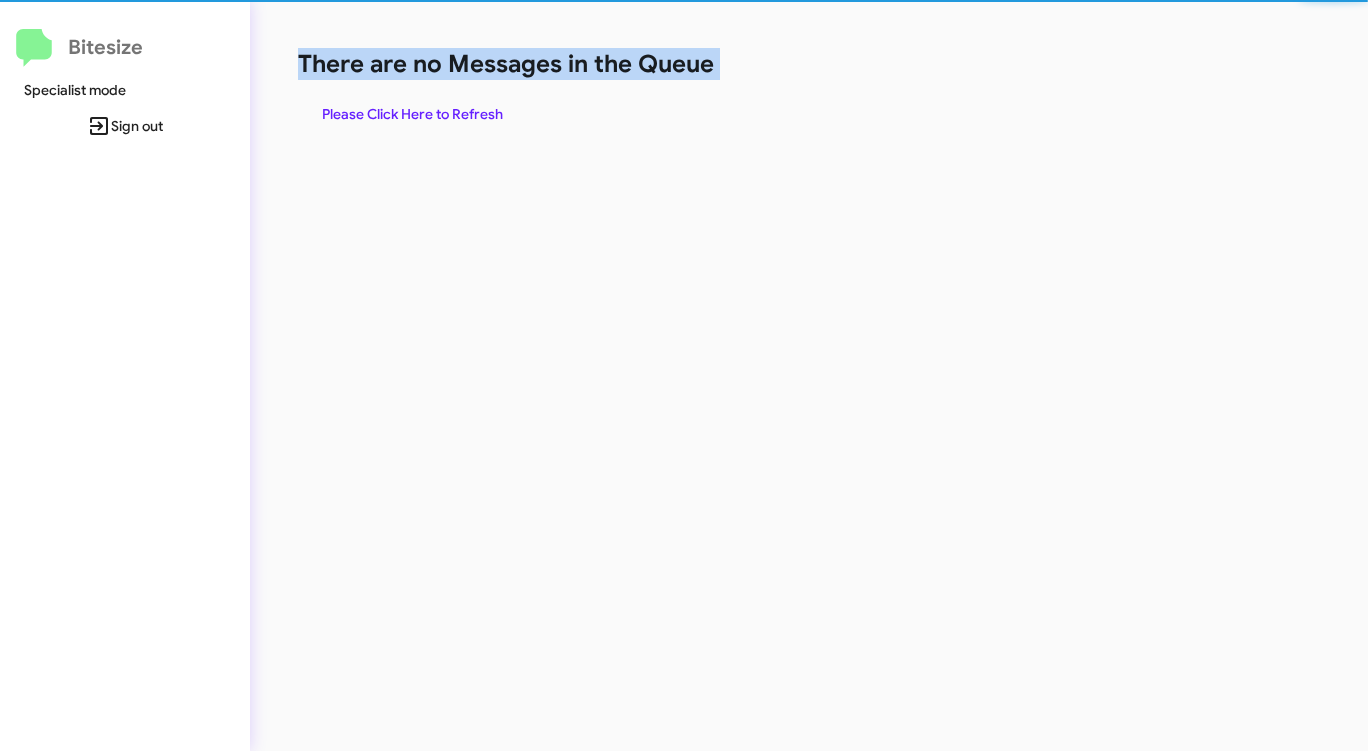 click on "There are no Messages in the Queue" 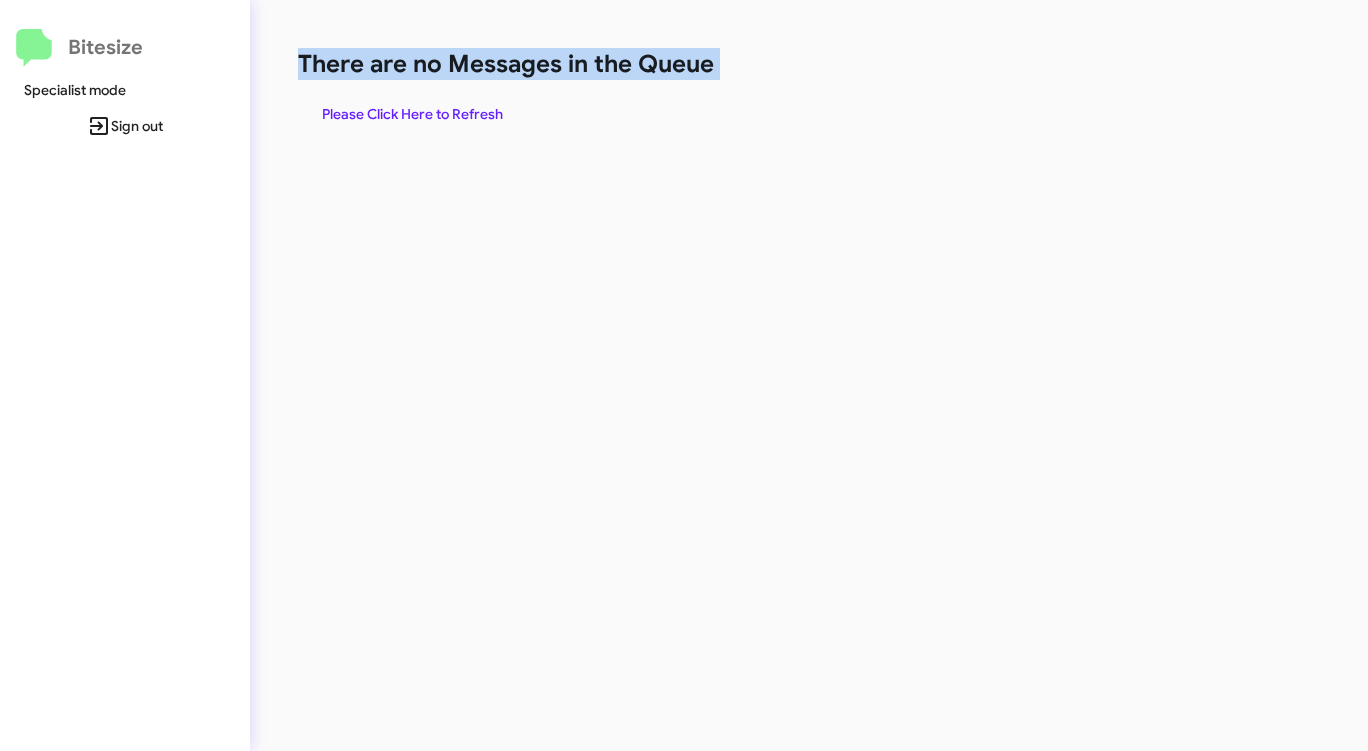 click on "Please Click Here to Refresh" 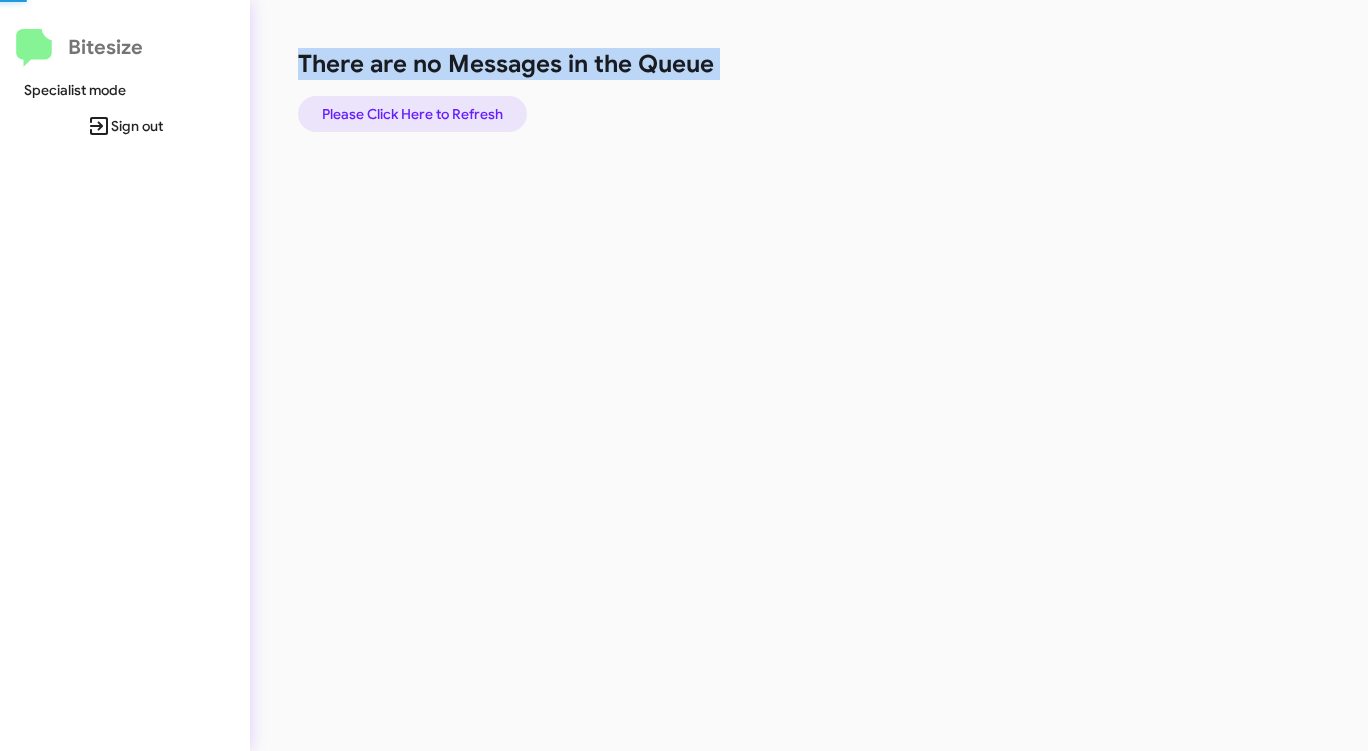 click on "Please Click Here to Refresh" 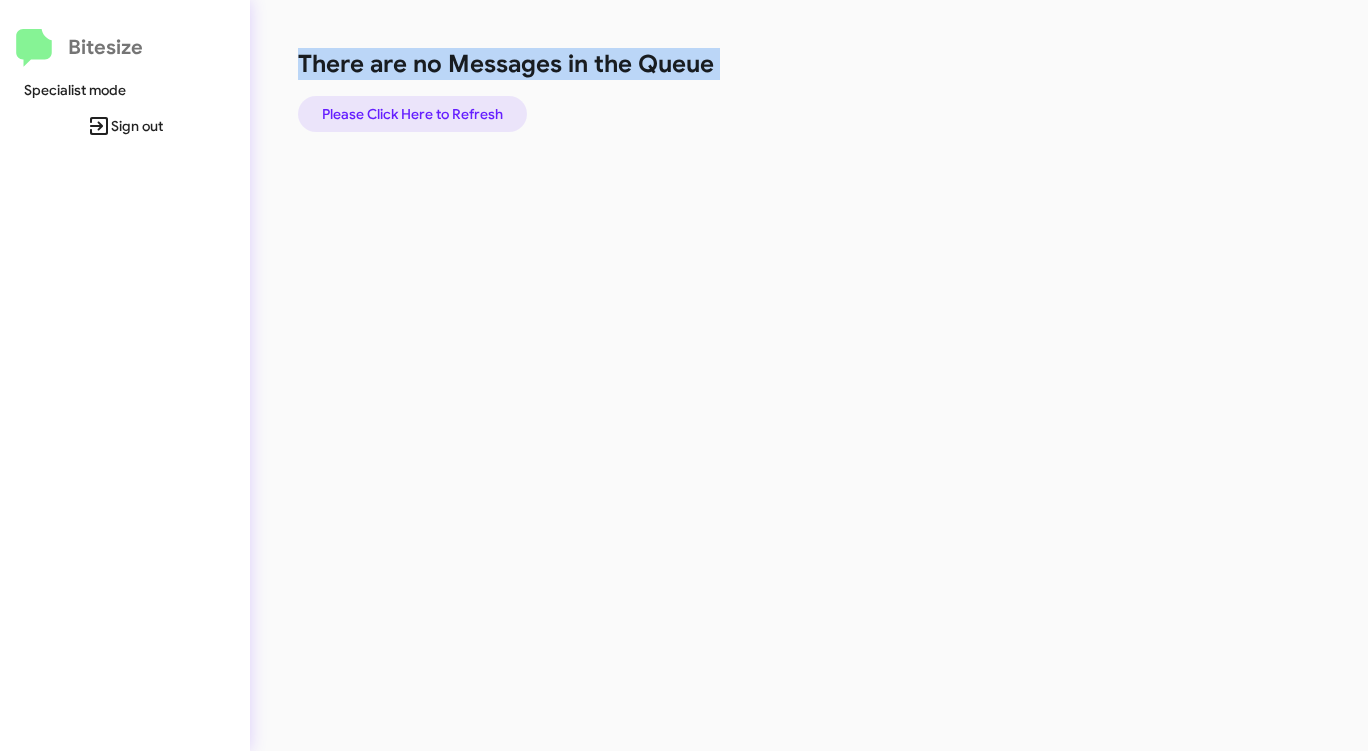 click on "Please Click Here to Refresh" 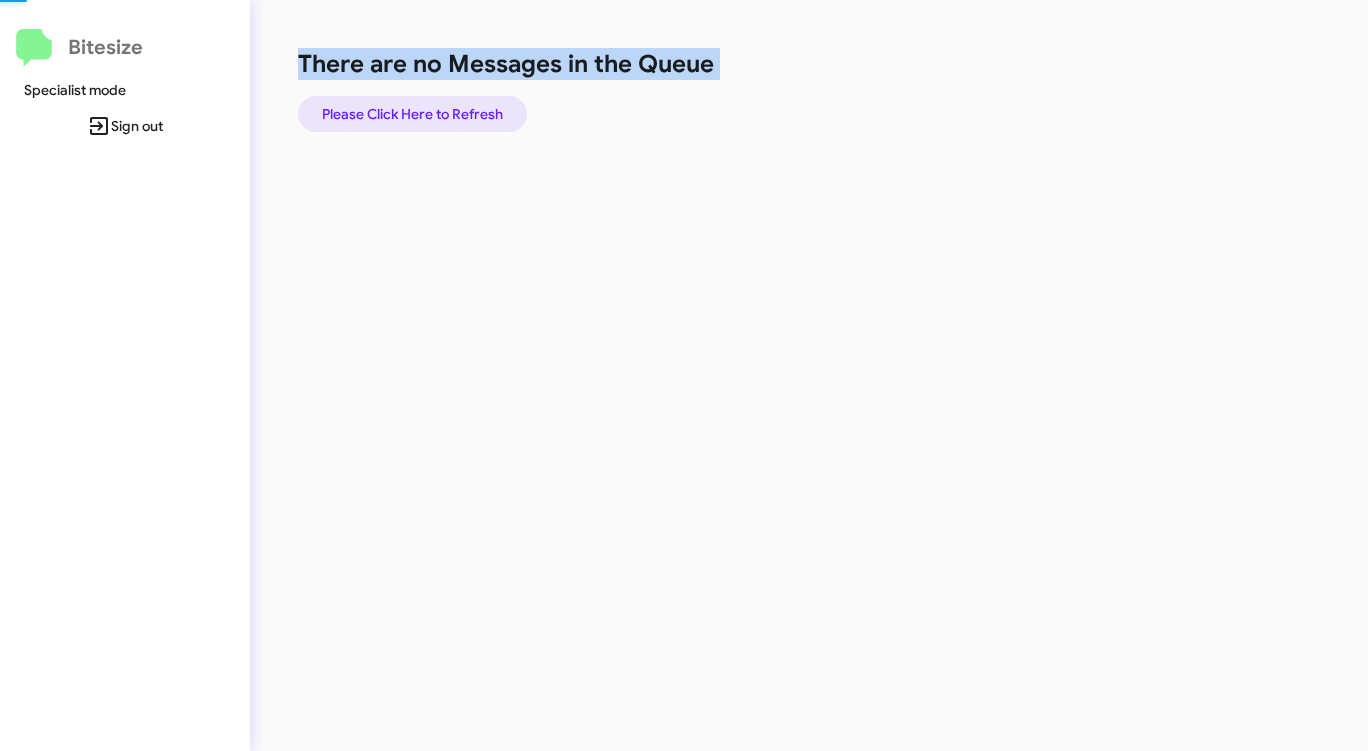click on "Please Click Here to Refresh" 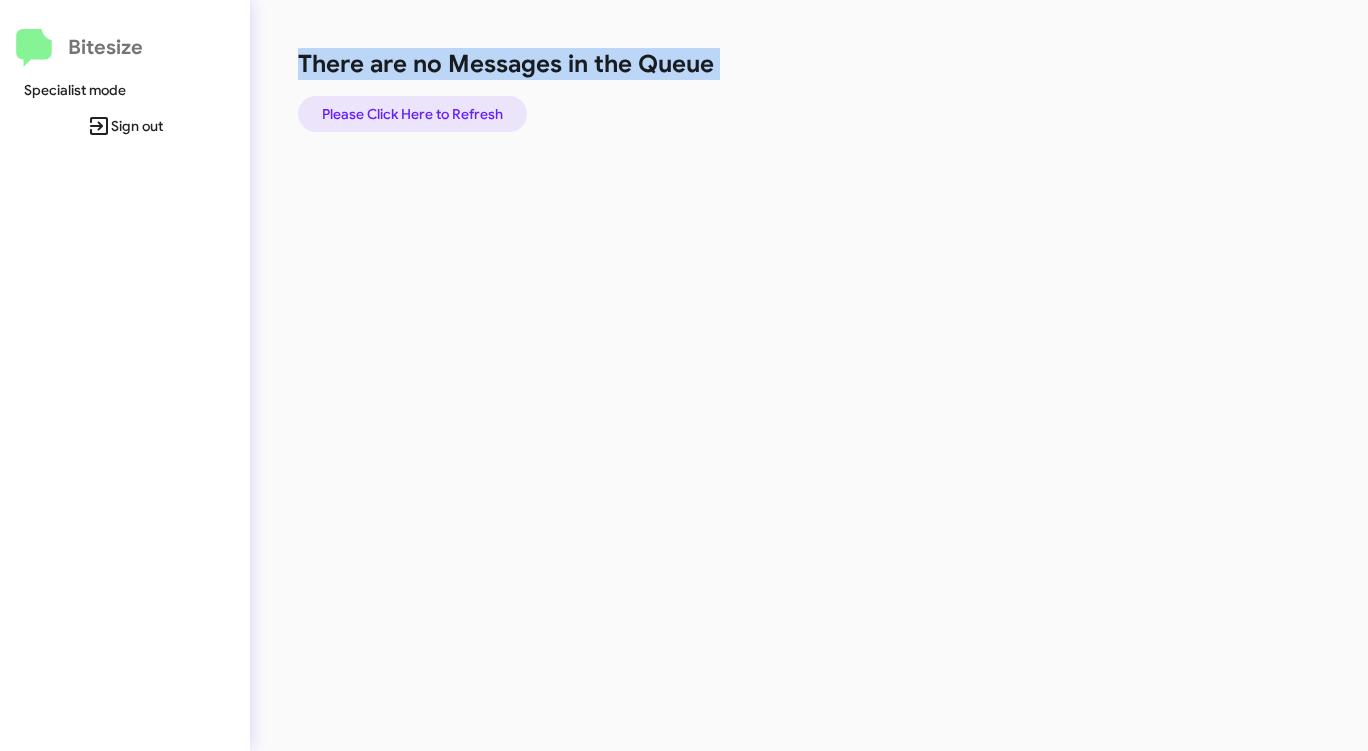 click on "Please Click Here to Refresh" 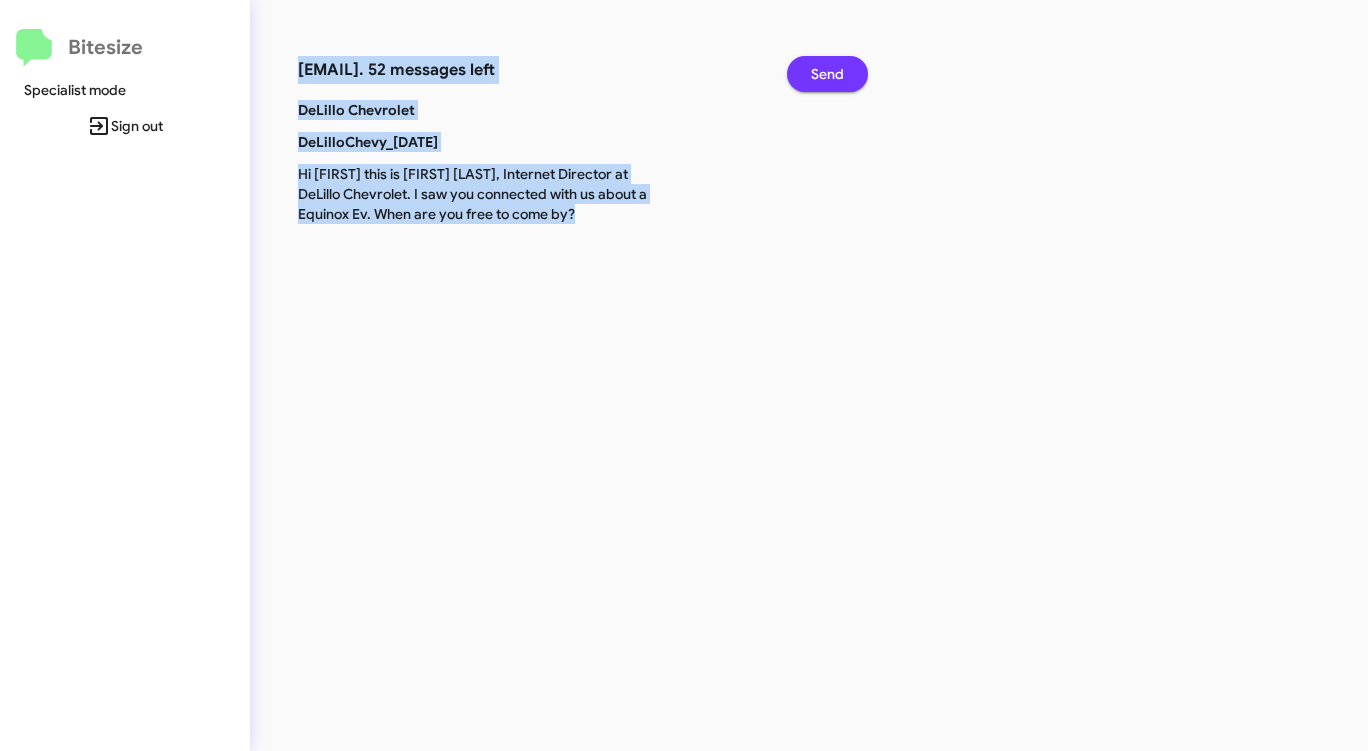 click on "Send" 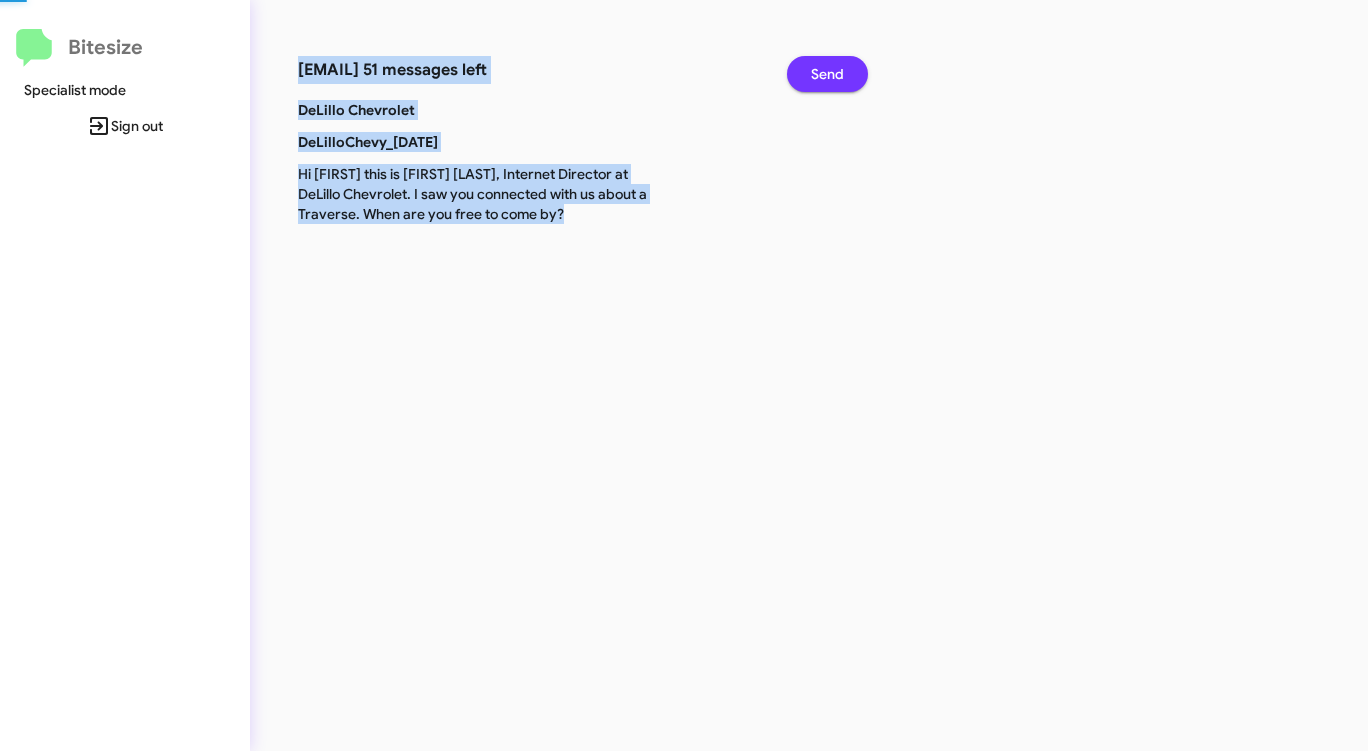 click on "Send" 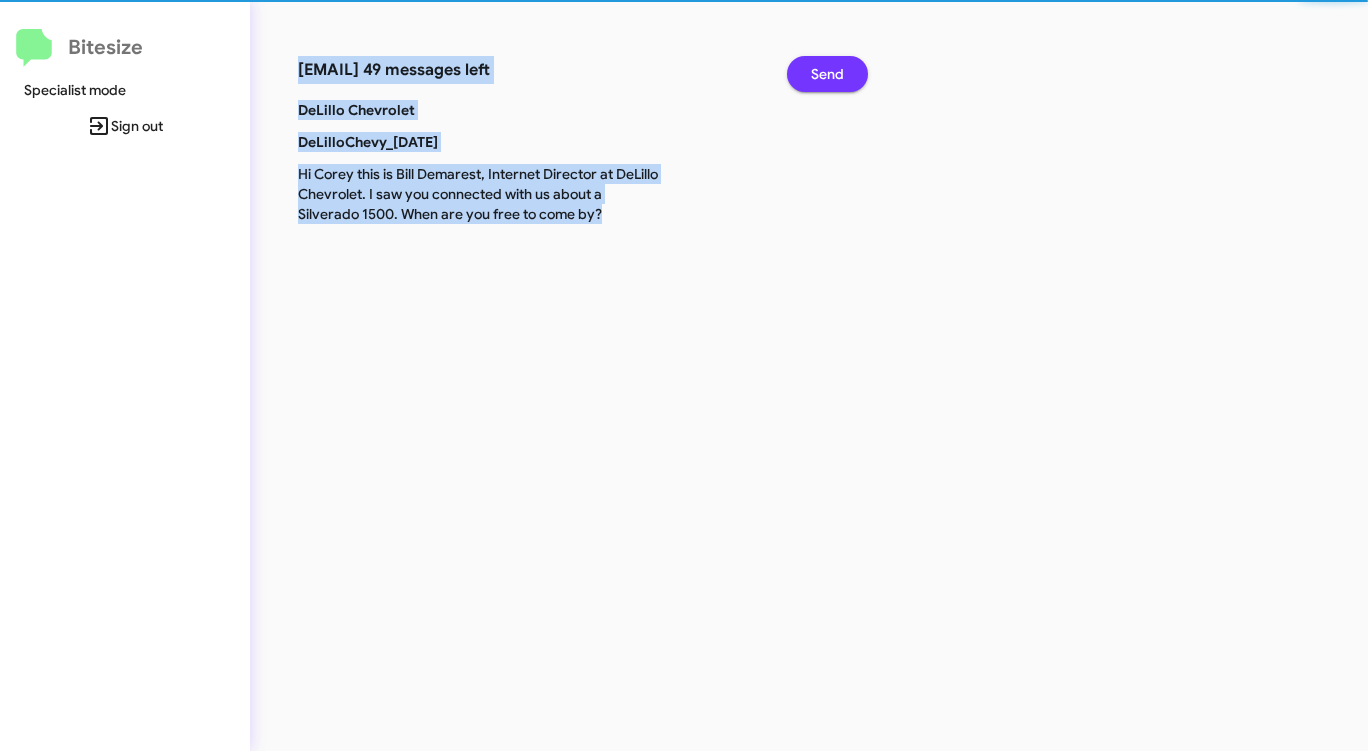 click on "Send" 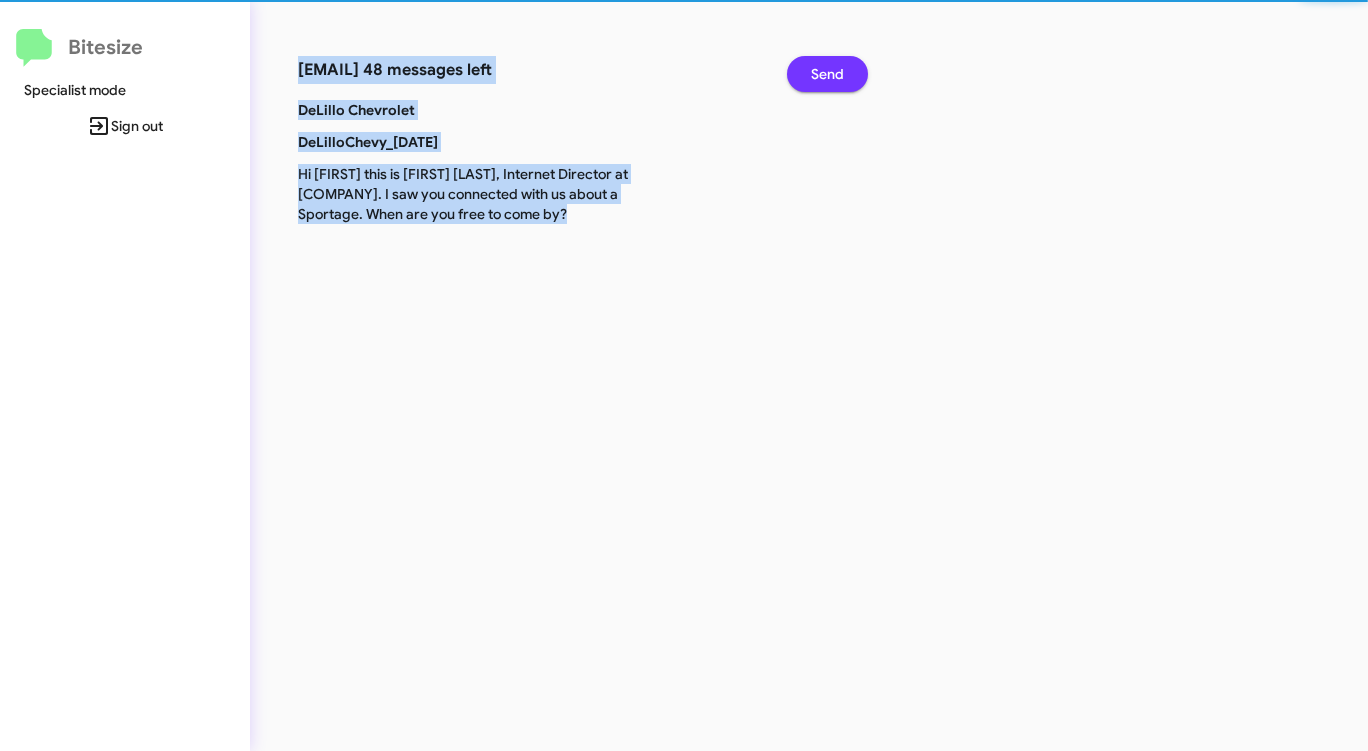 click on "Send" 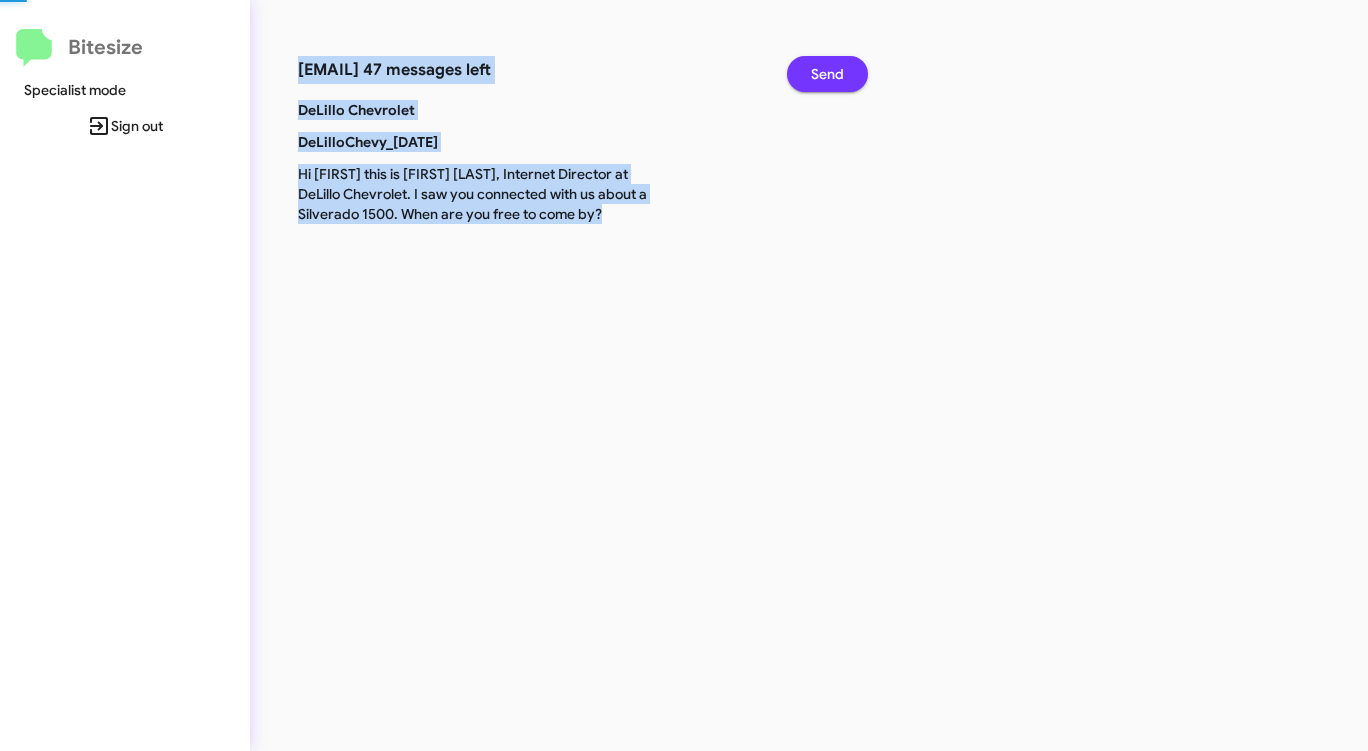 click on "Send" 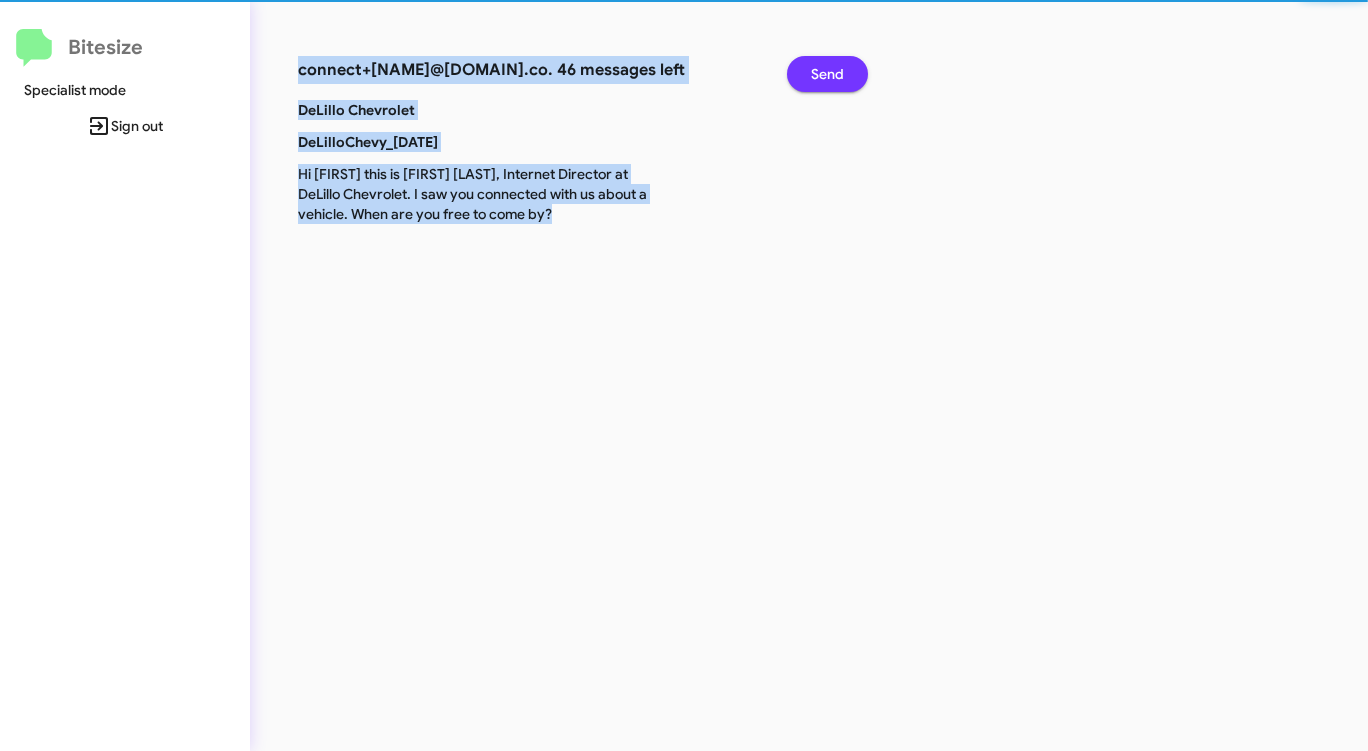 click on "Send" 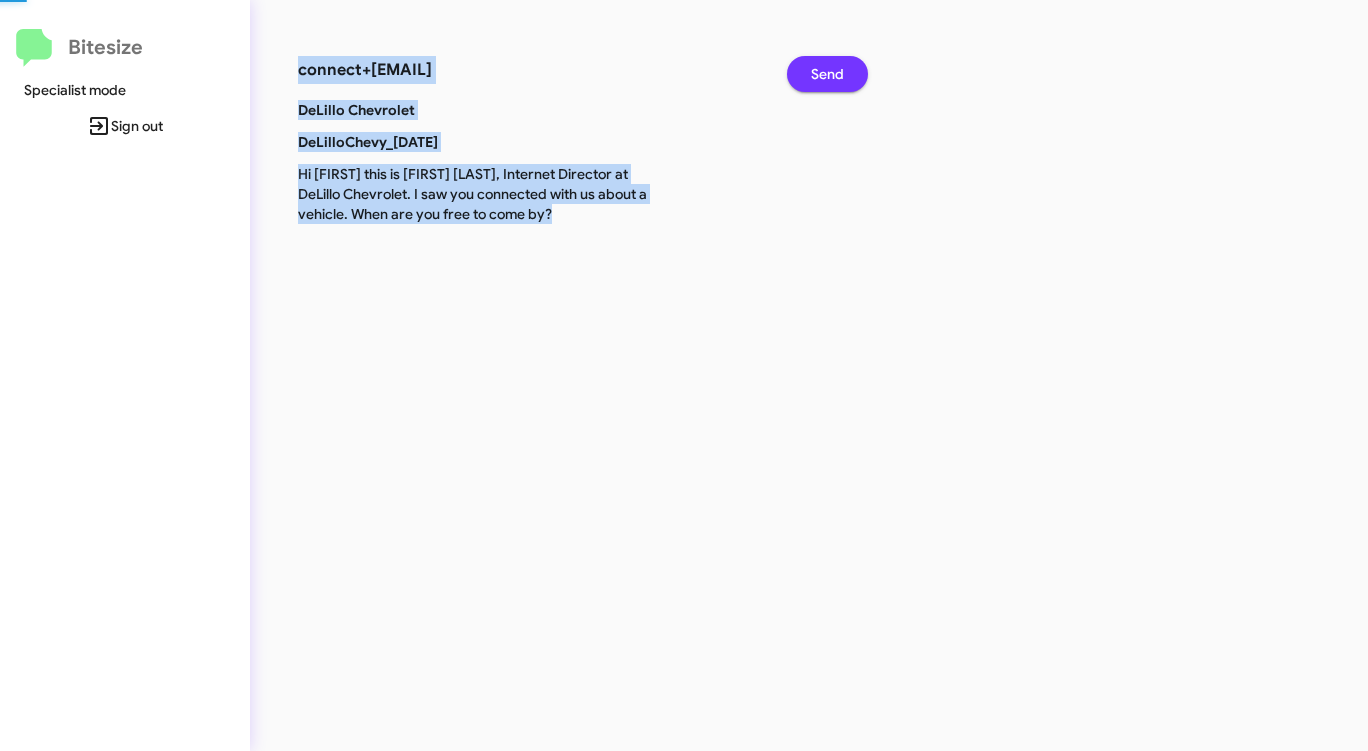 click on "Send" 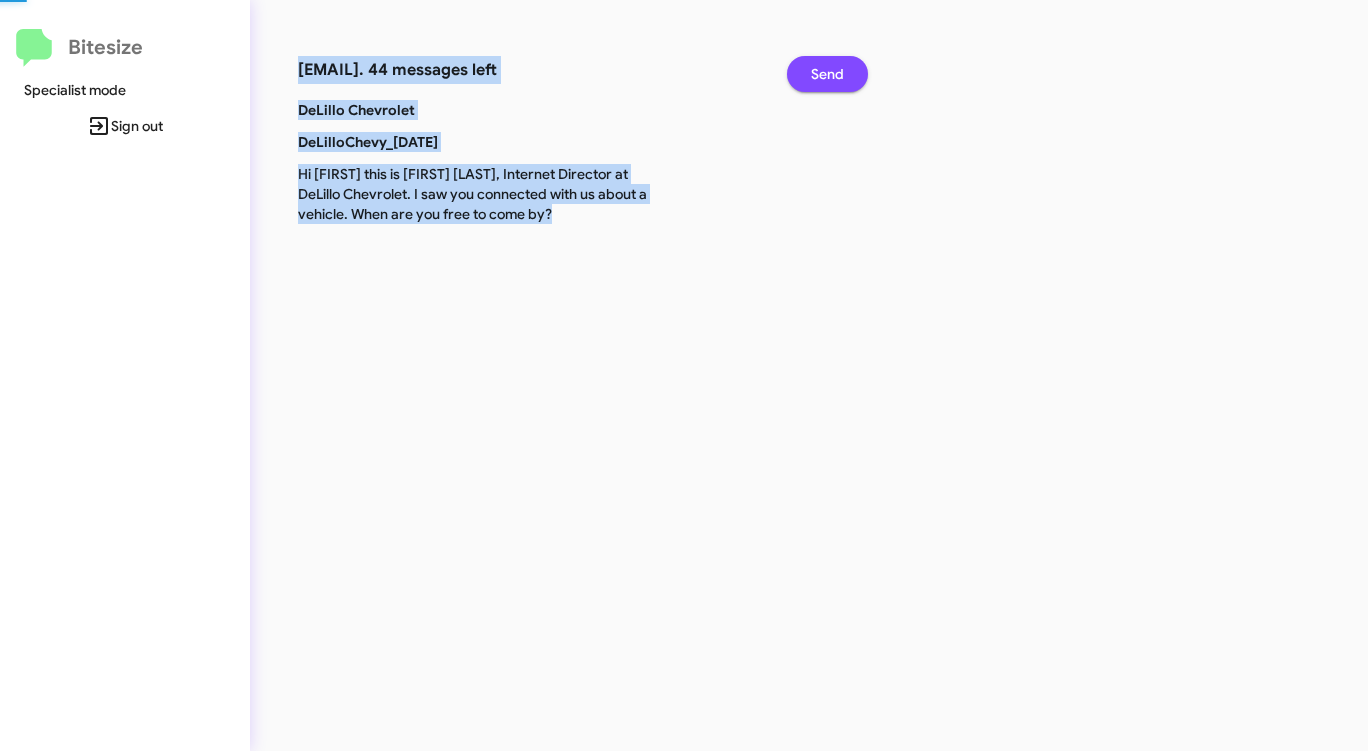 click on "Send" 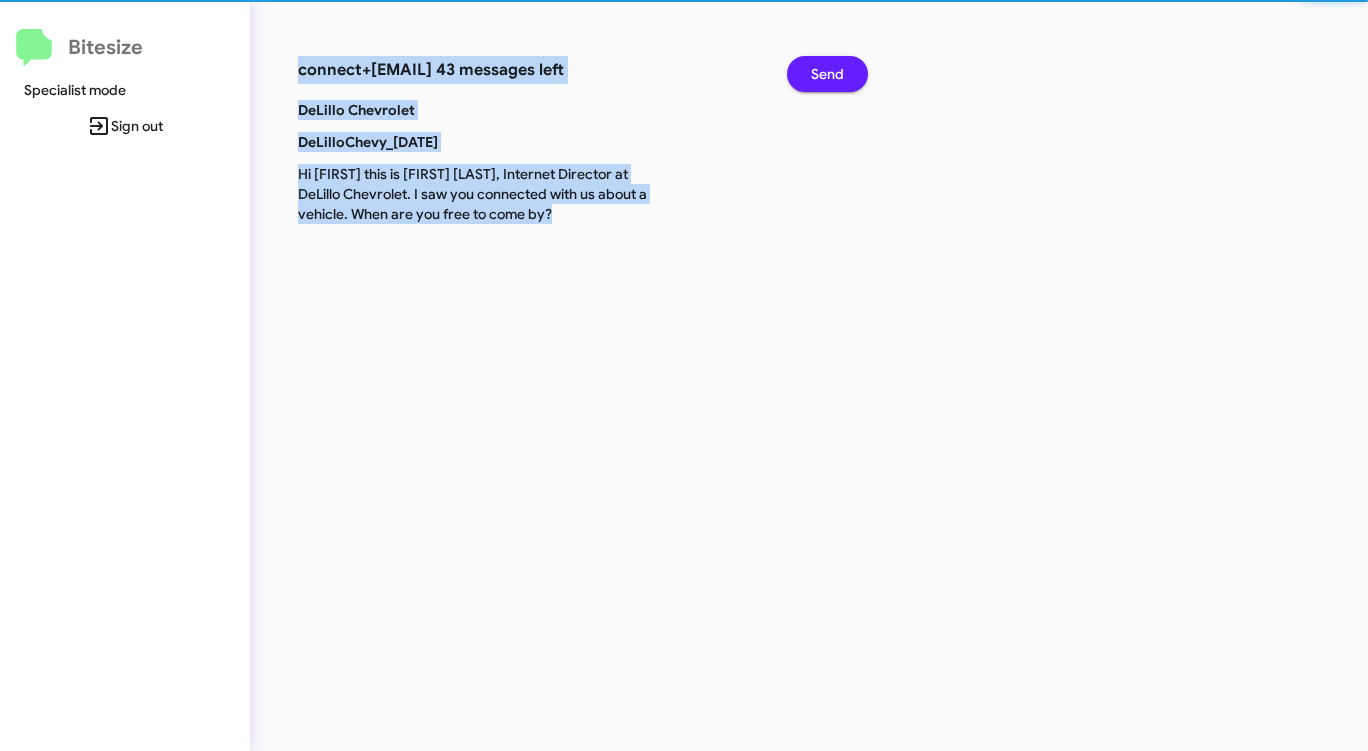 click on "Send" 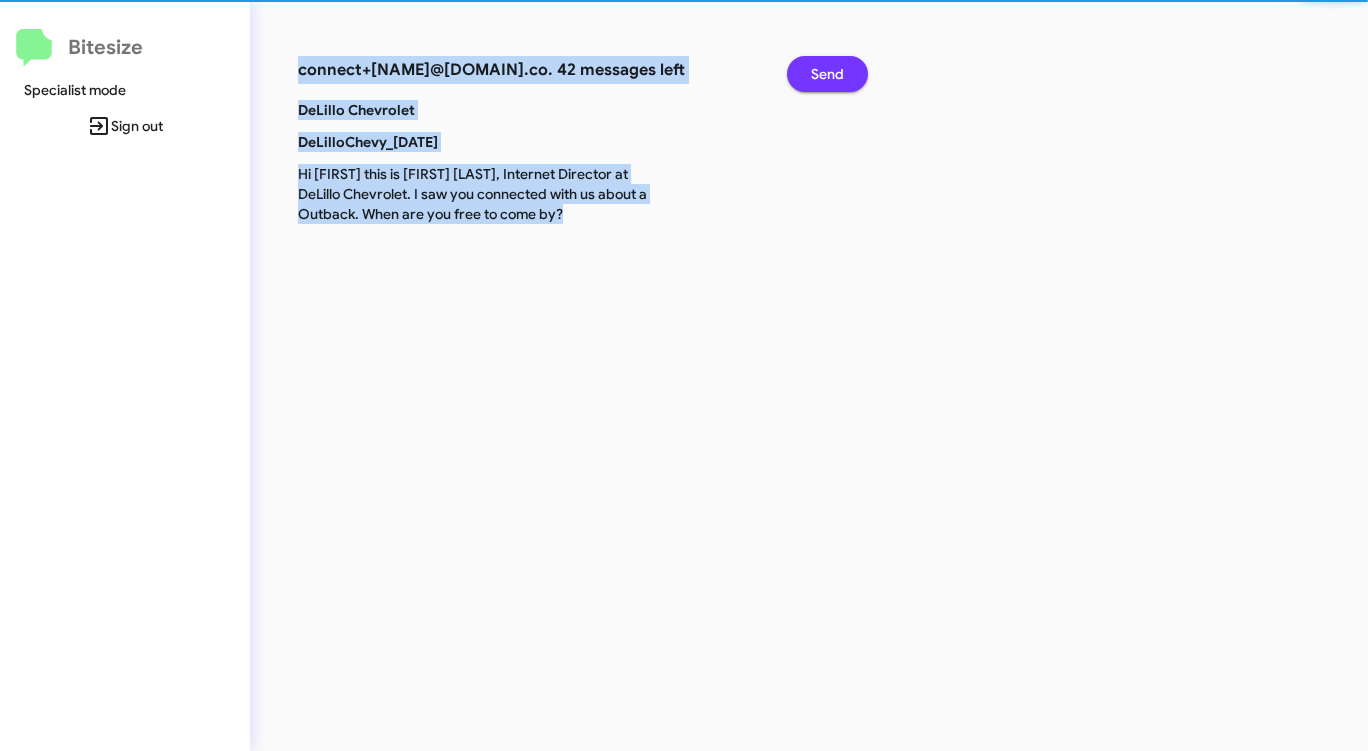 click on "Send" 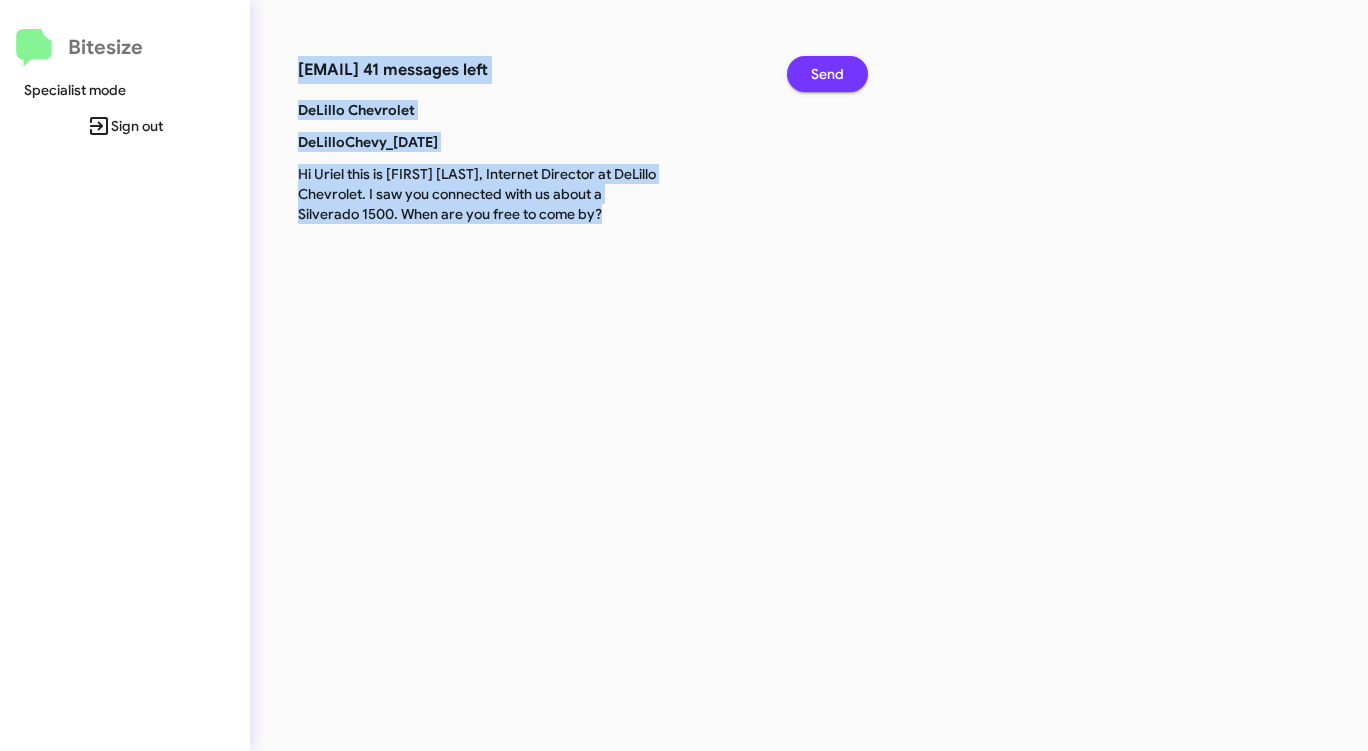 click on "Send" 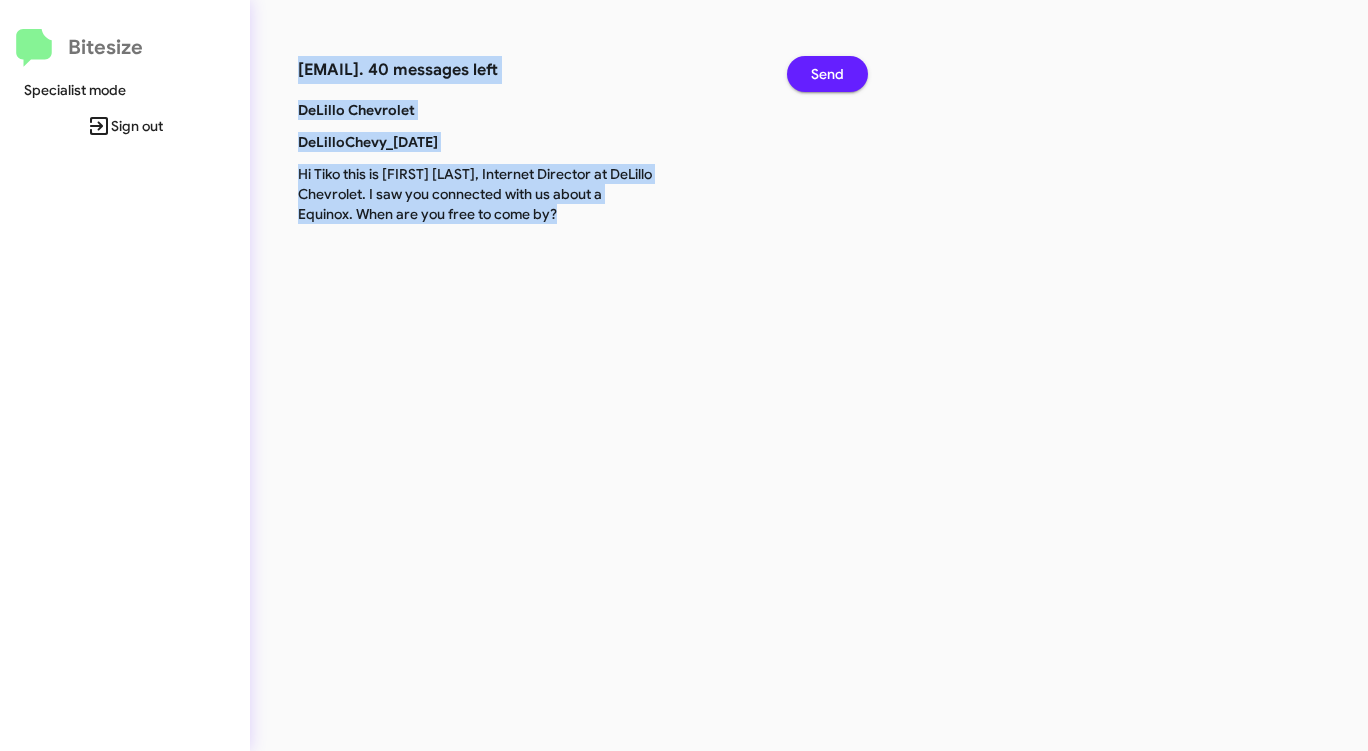 click on "Send" 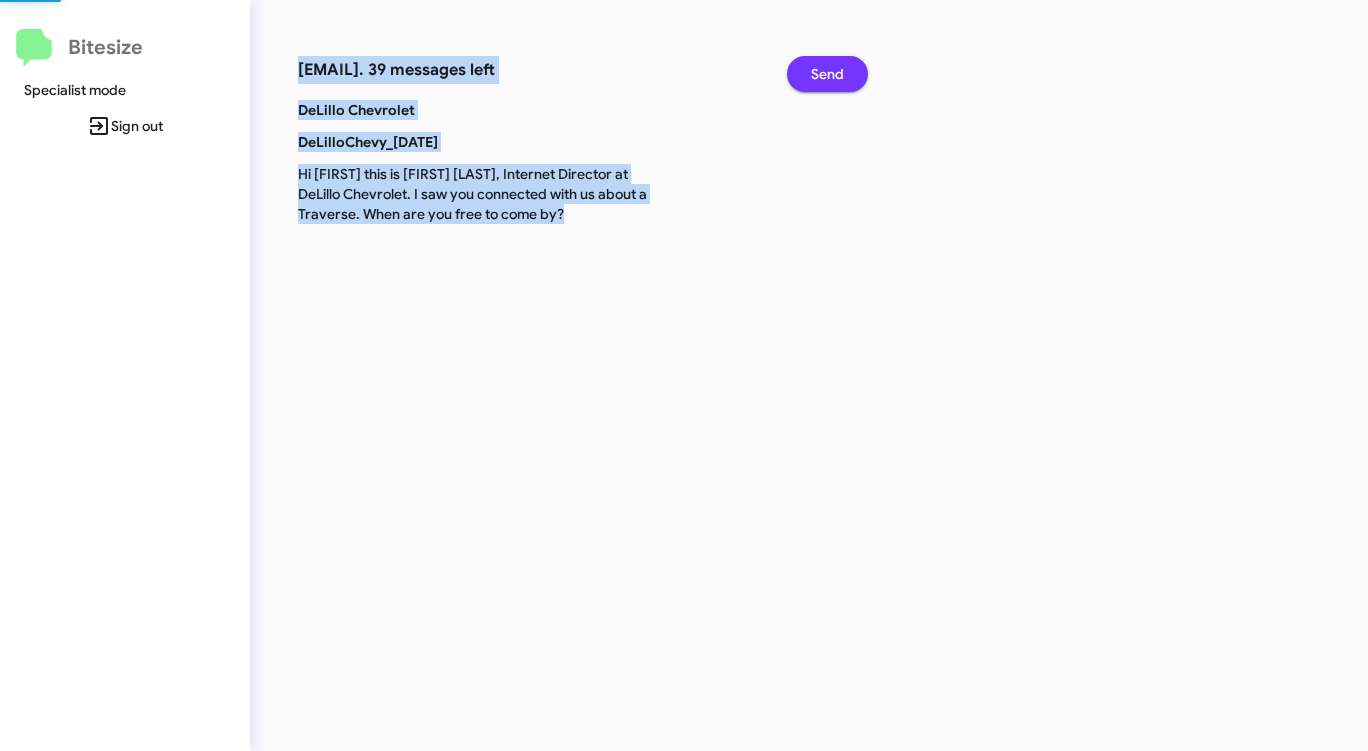 click on "Send" 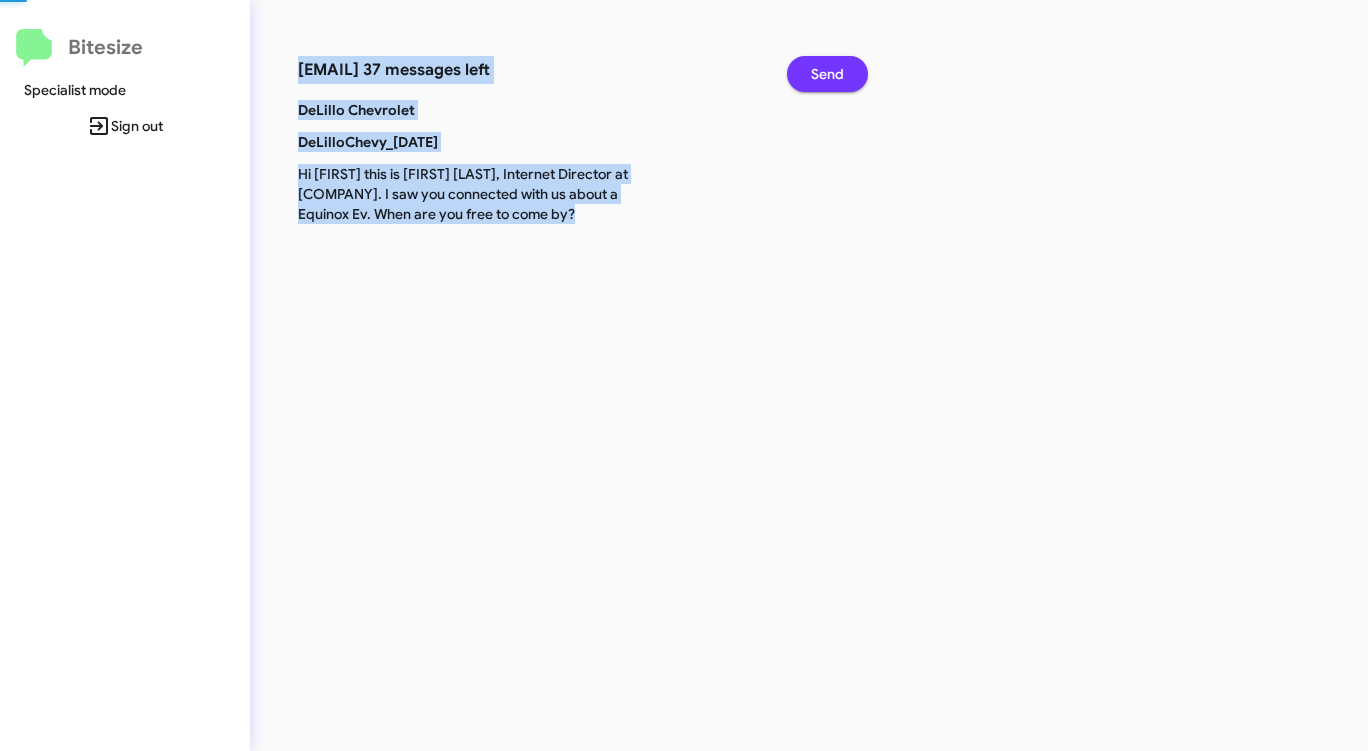 click on "Send" 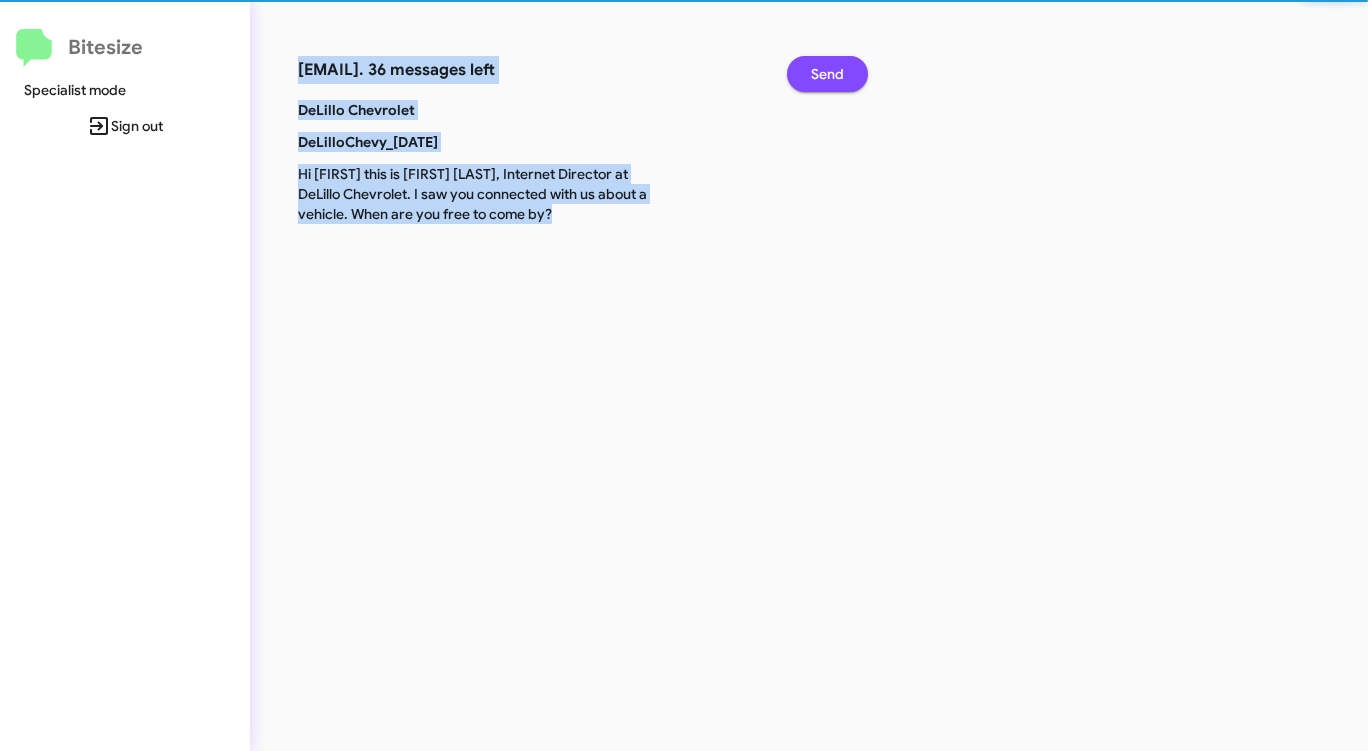 click on "Send" 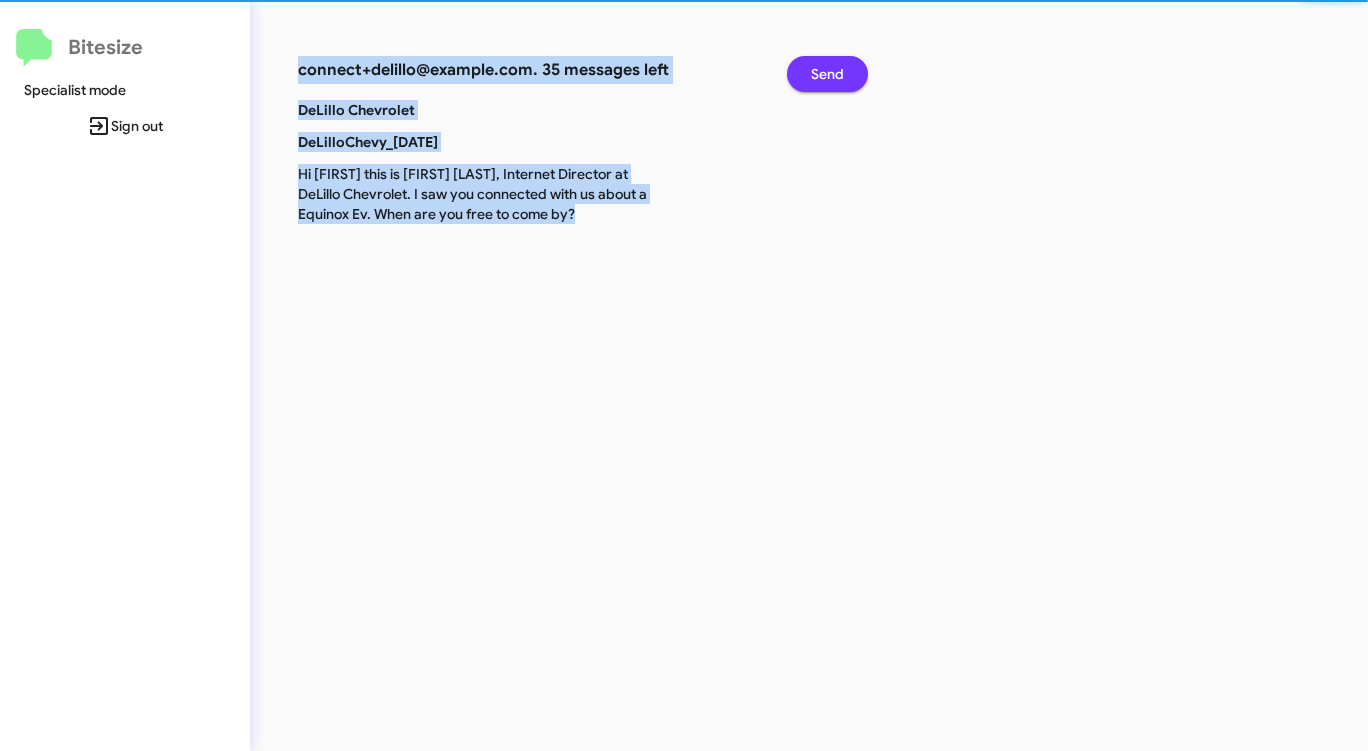 click on "Send" 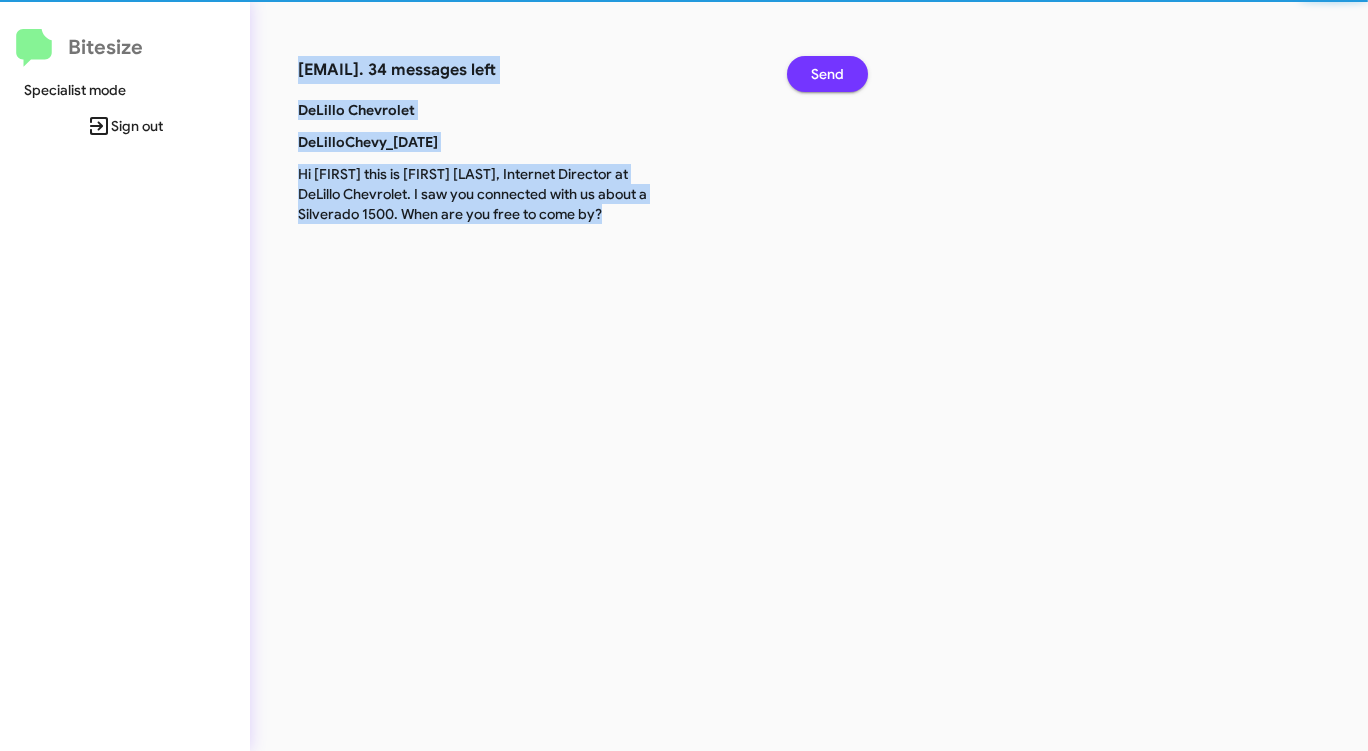 click on "Send" 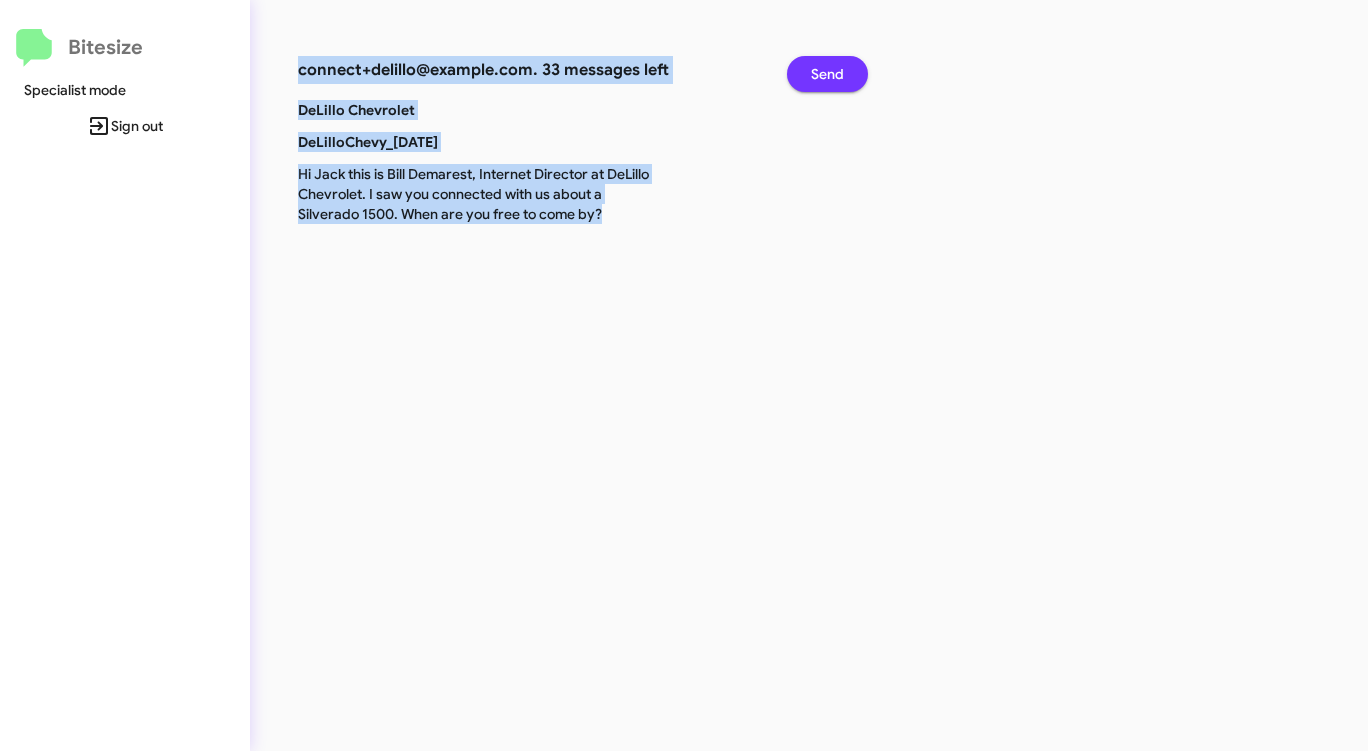 click on "Send" 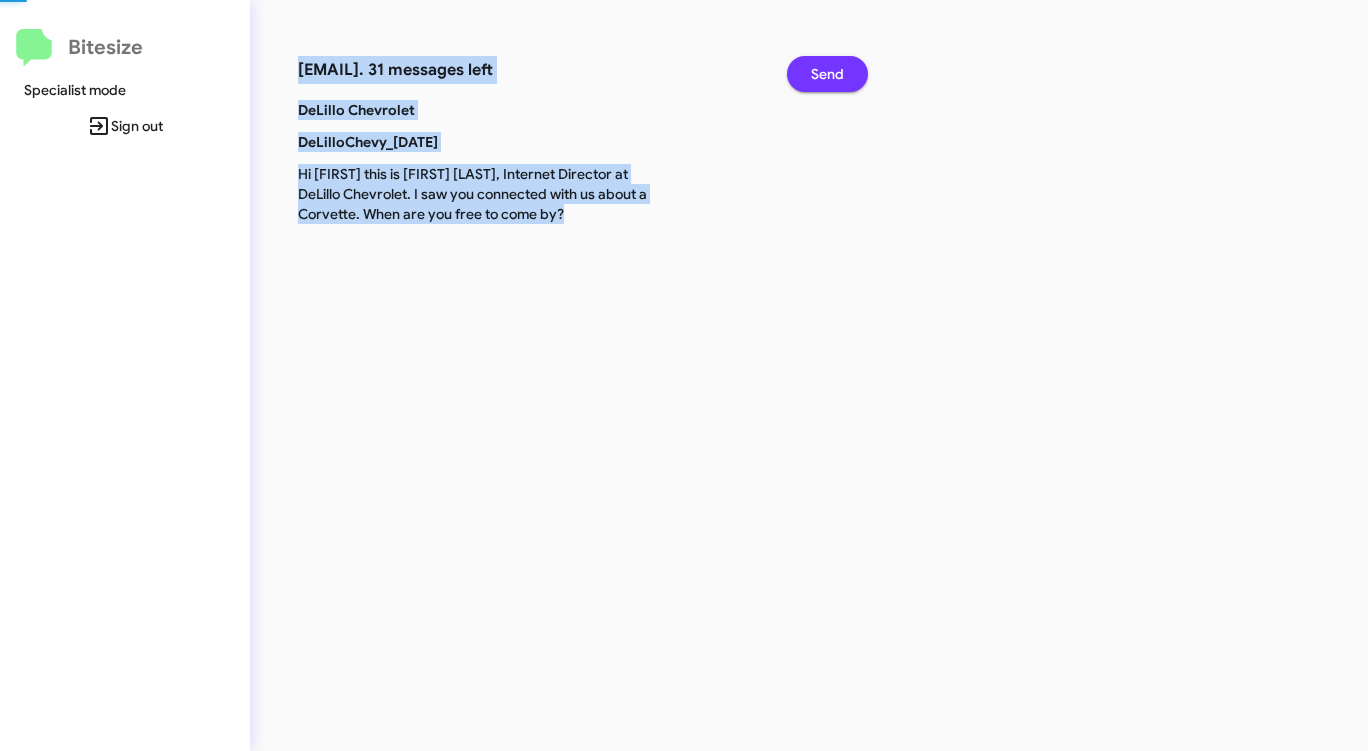 click on "Send" 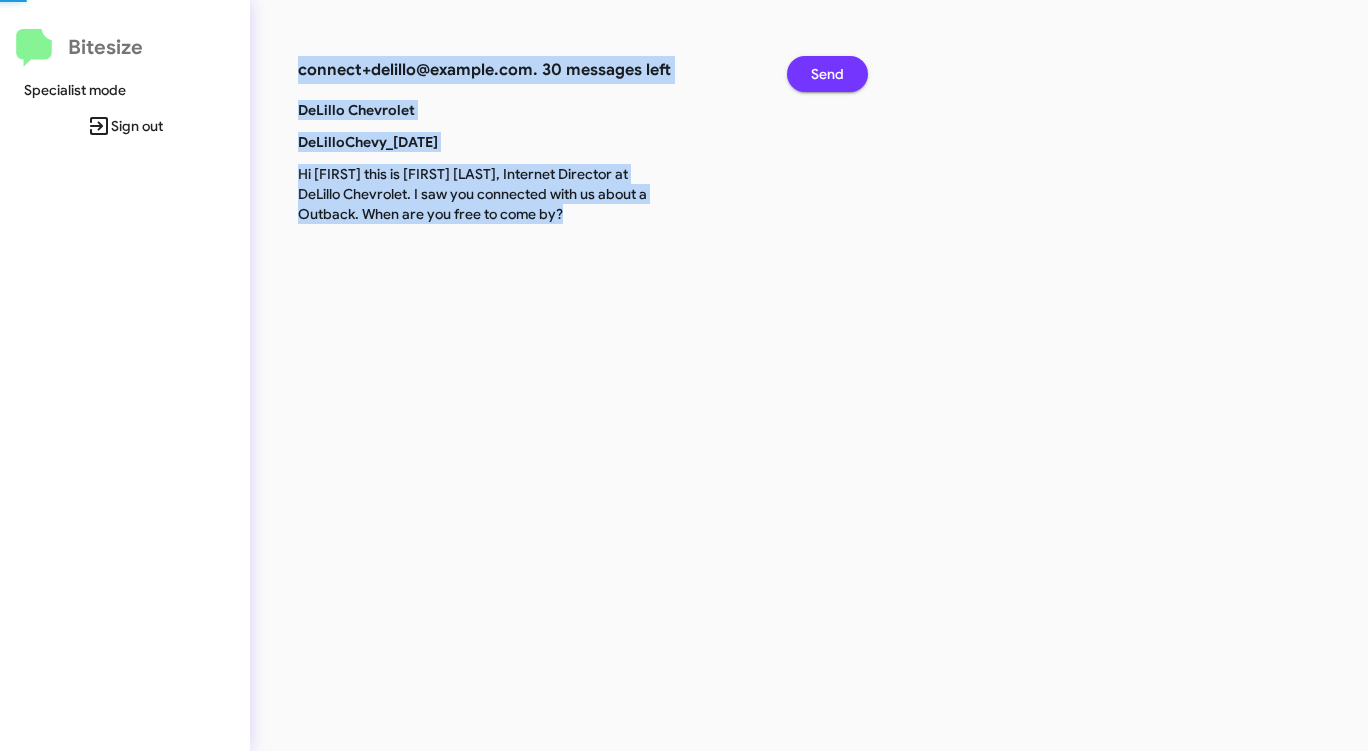click on "Send" 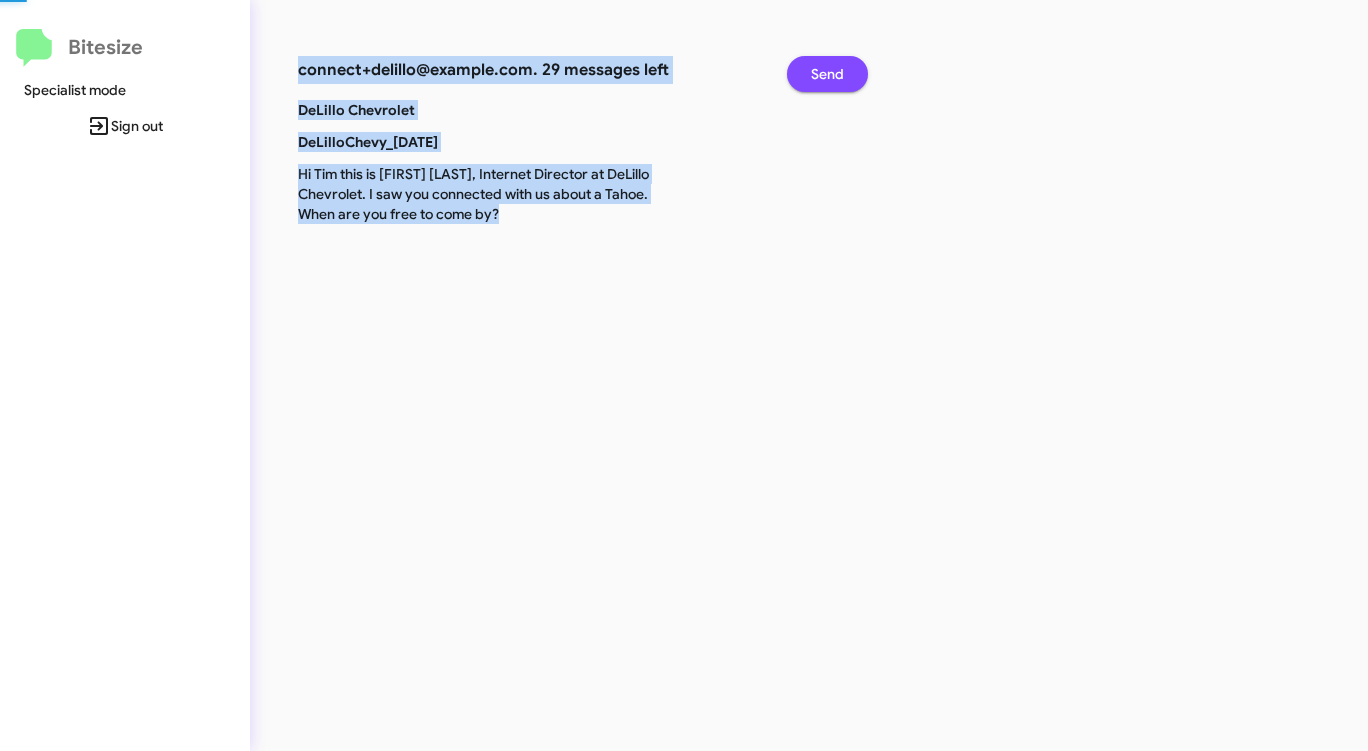 click on "Send" 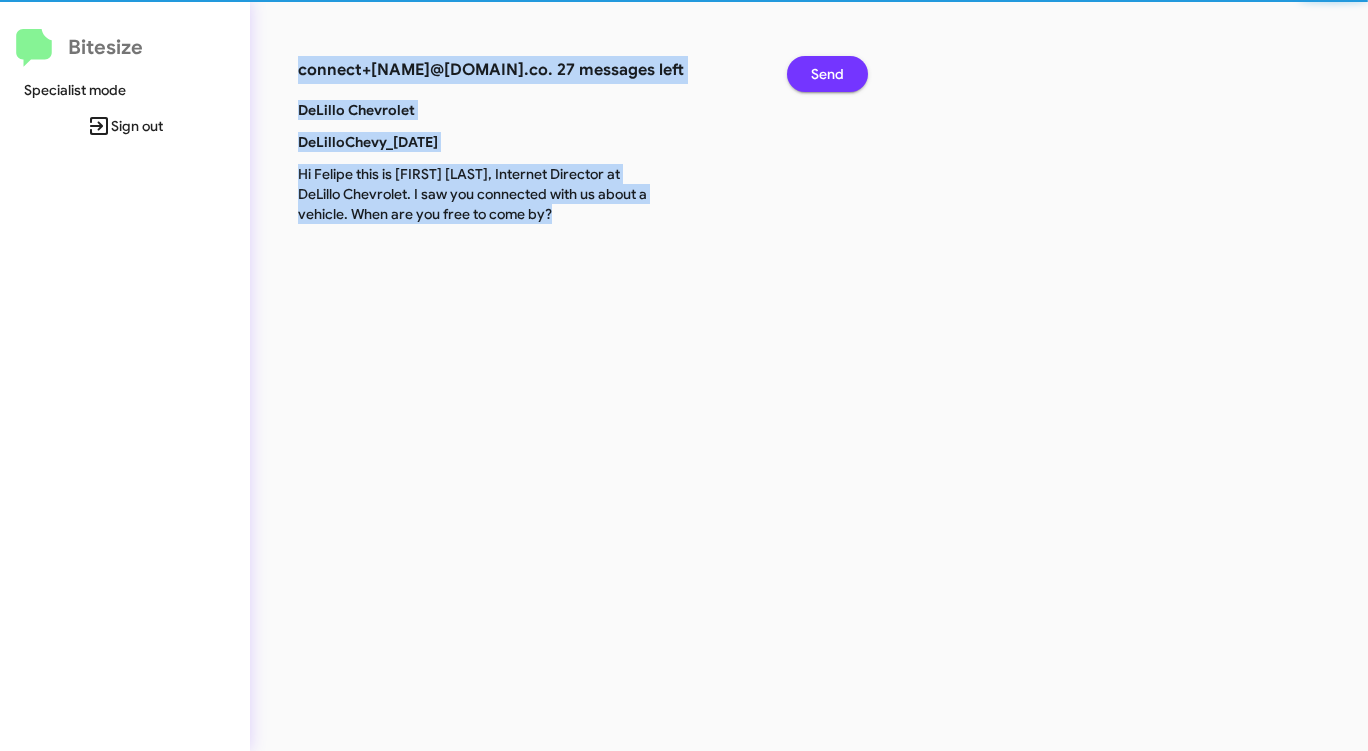 click on "Send" 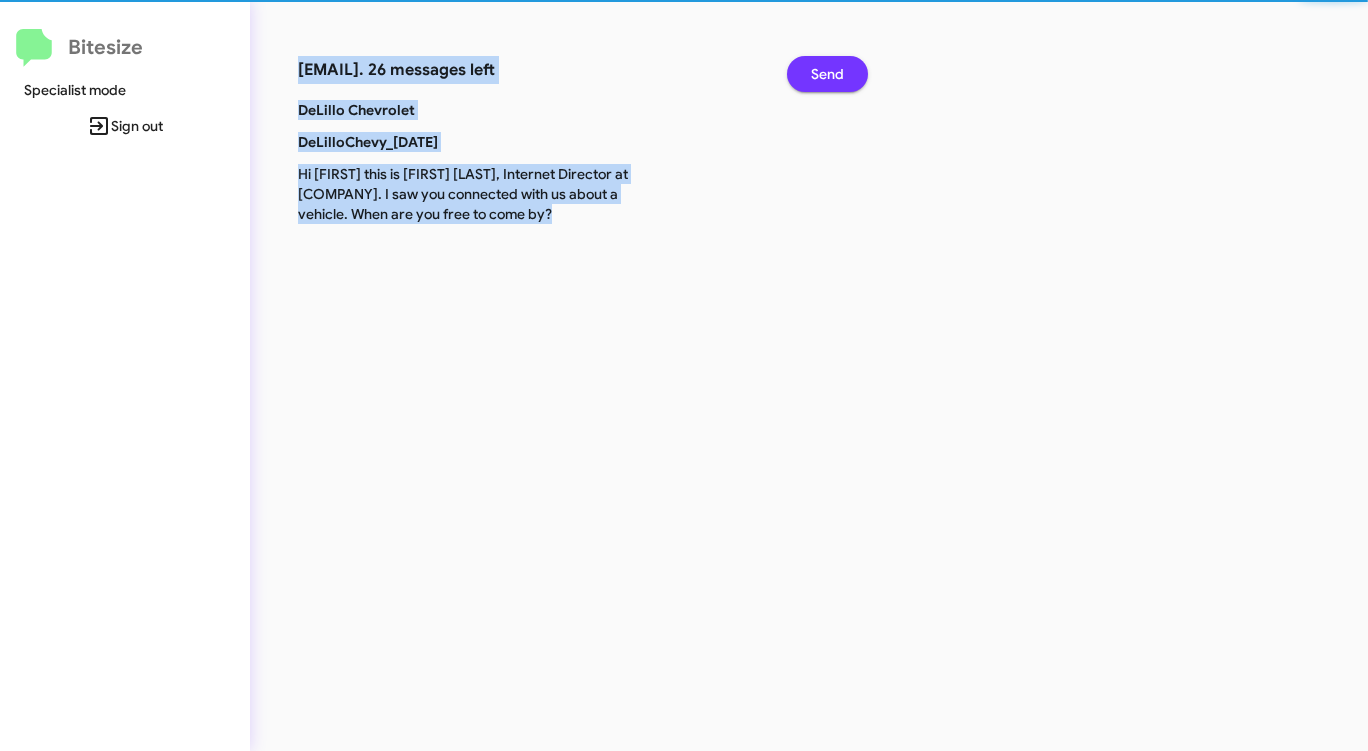 click on "Send" 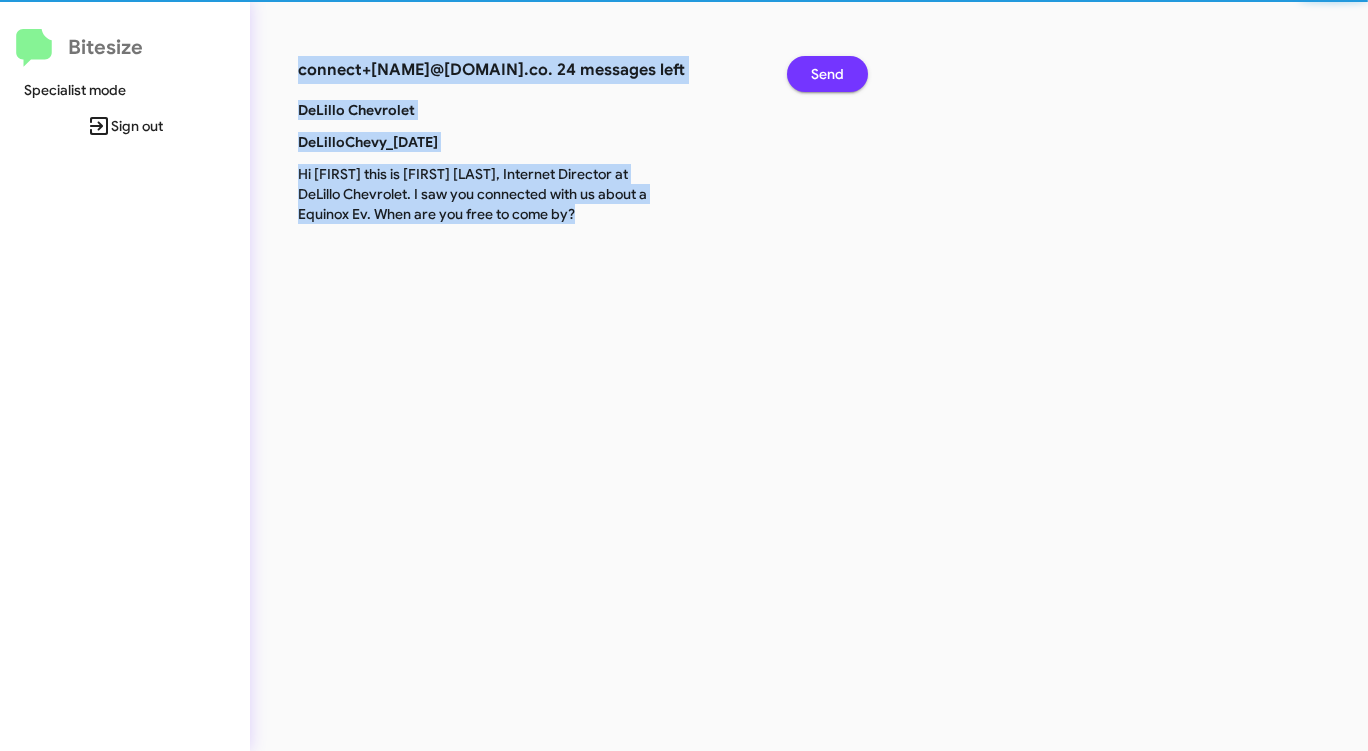 click on "Send" 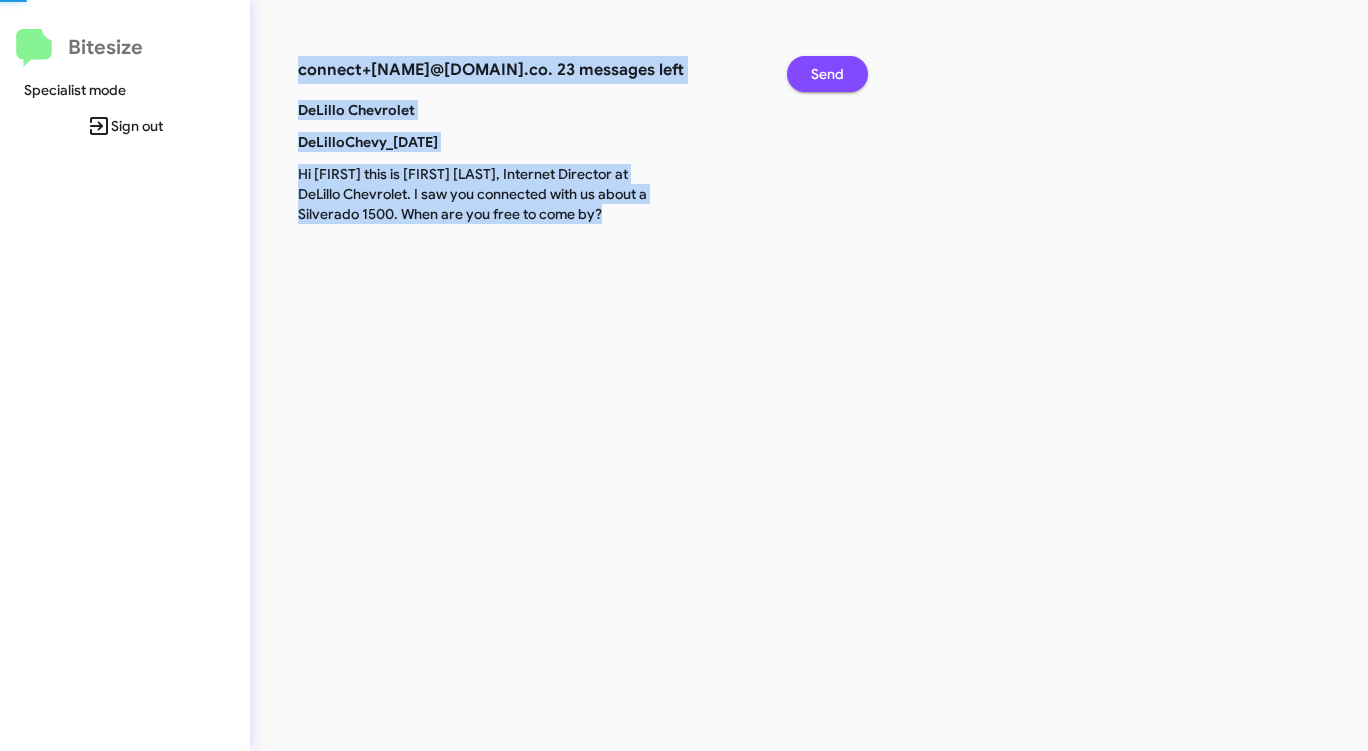 click on "Send" 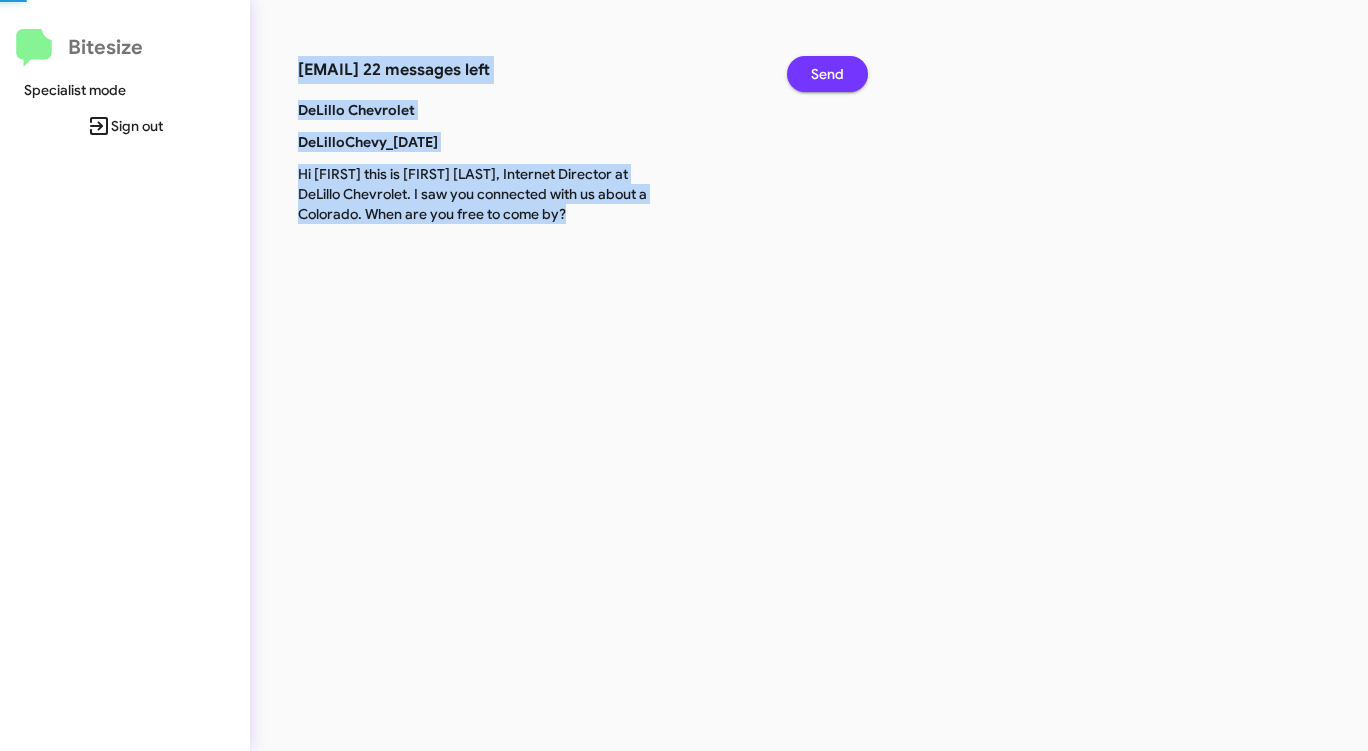 click on "Send" 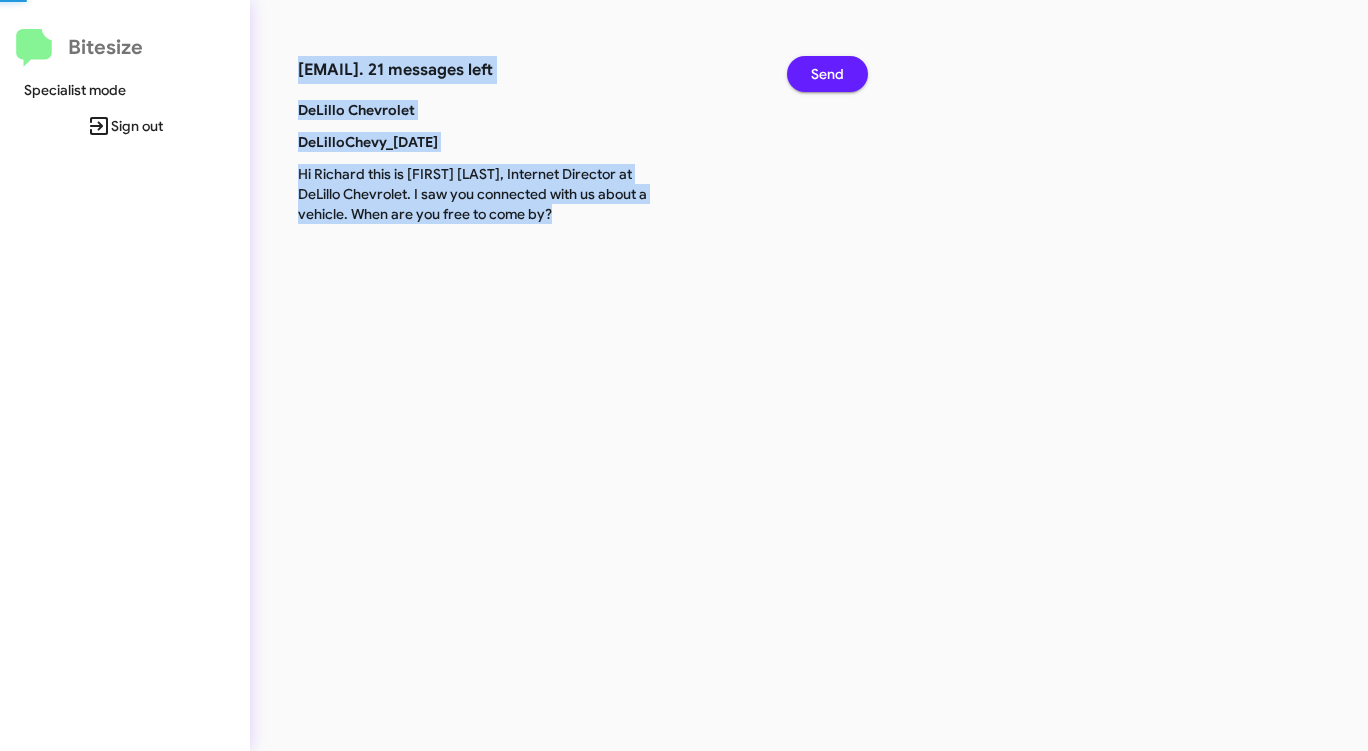click on "Send" 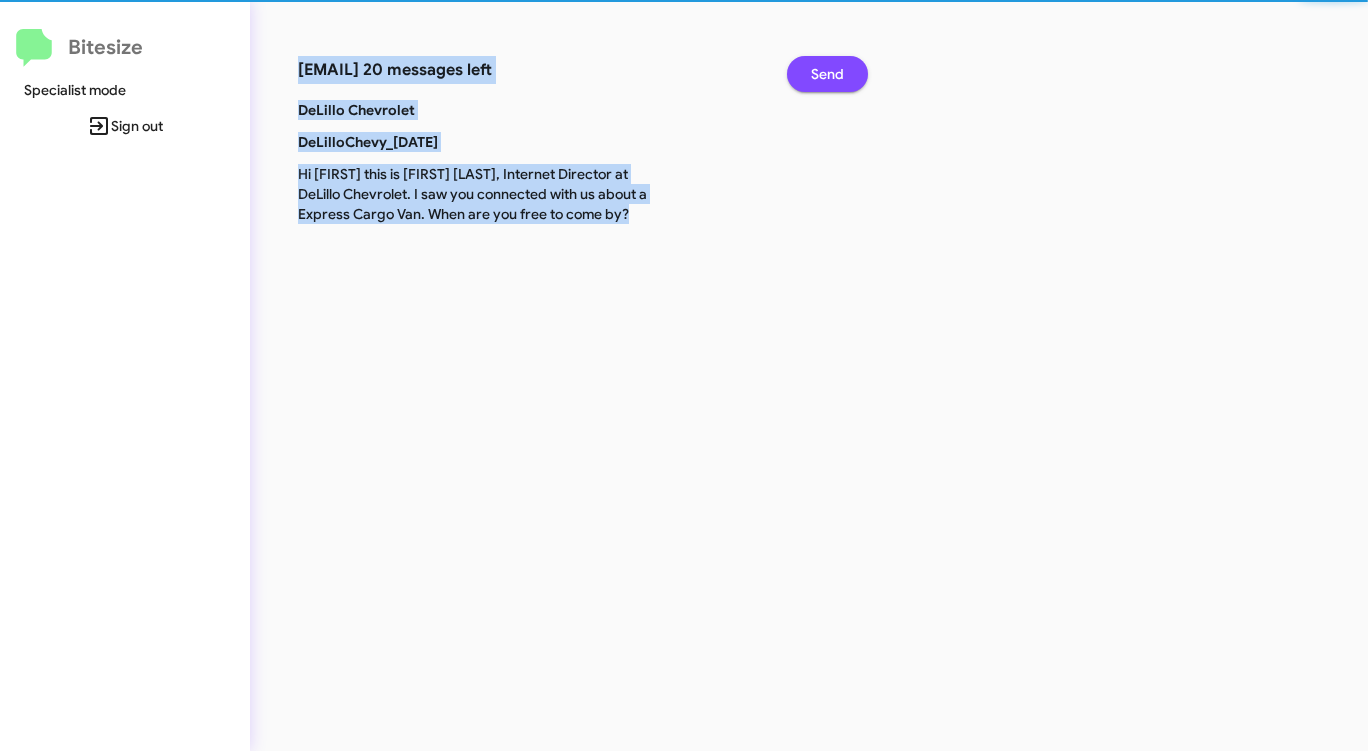 click on "Send" 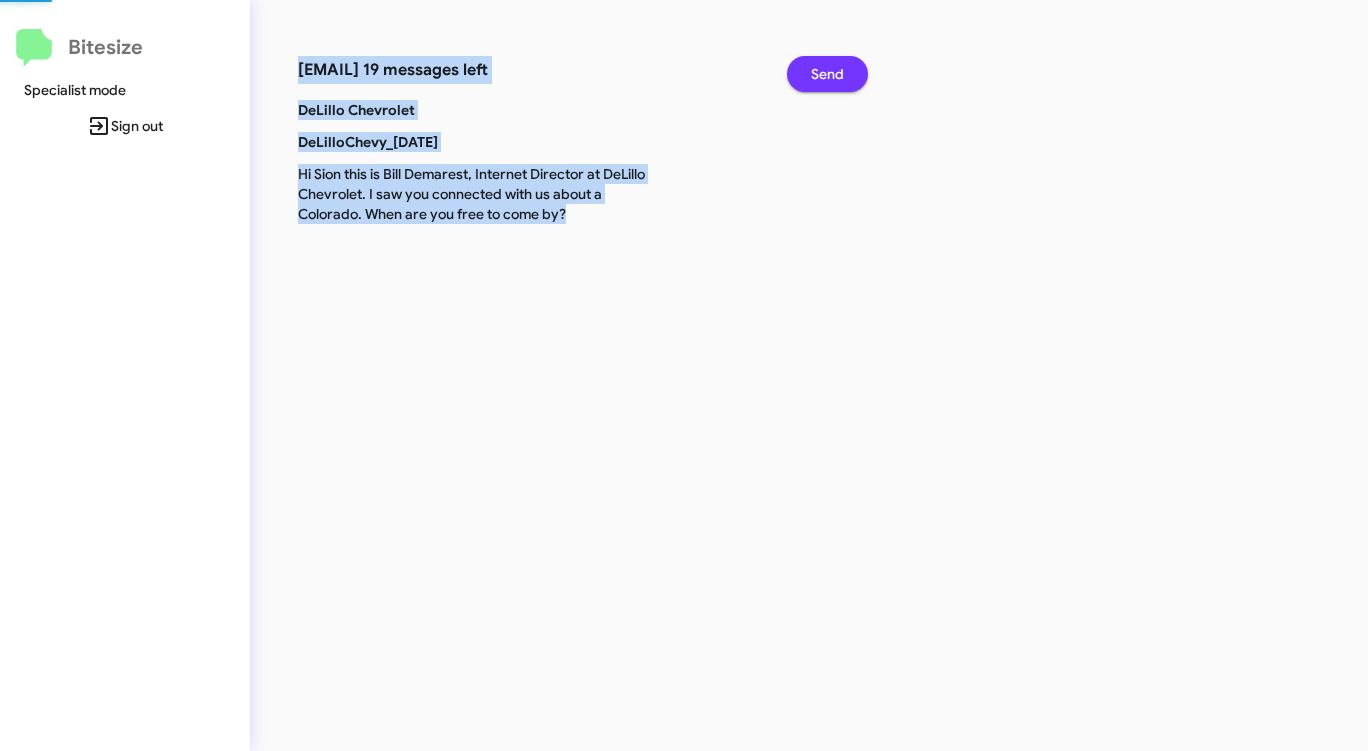 click on "Send" 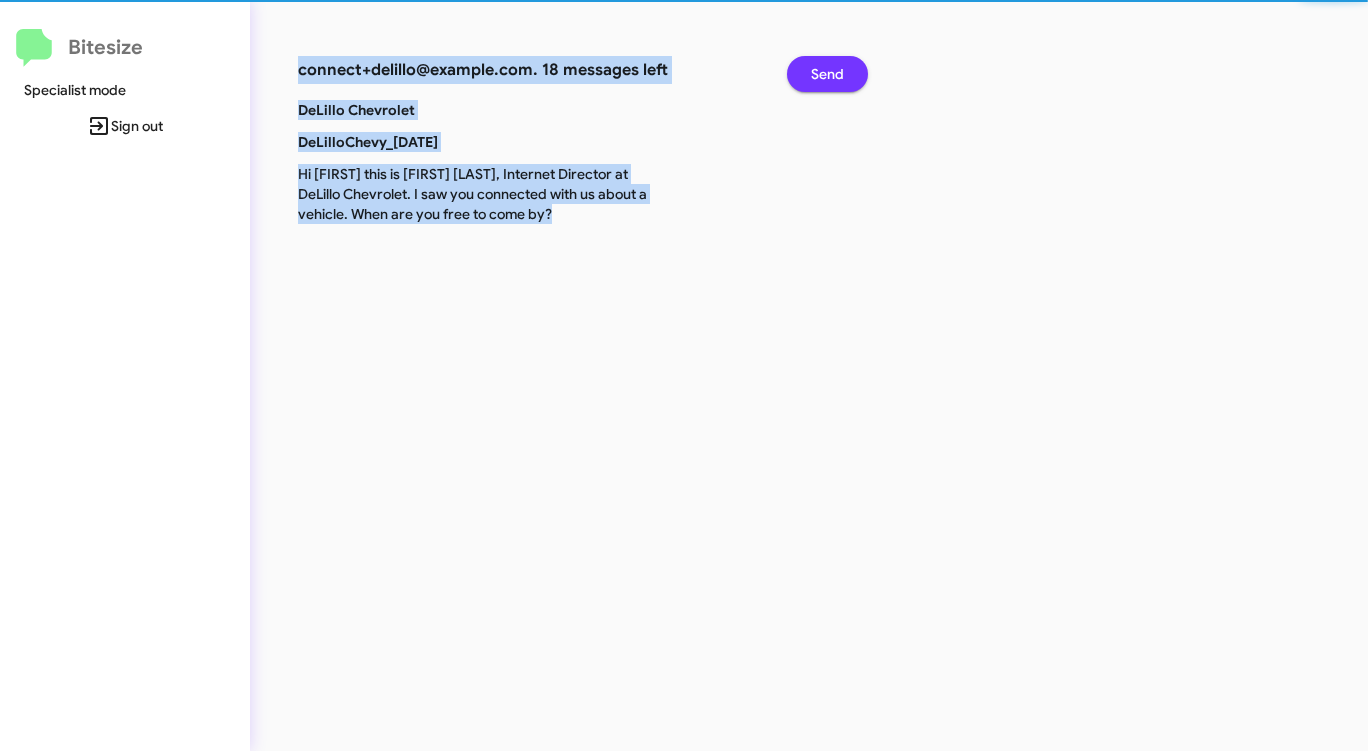 click on "Send" 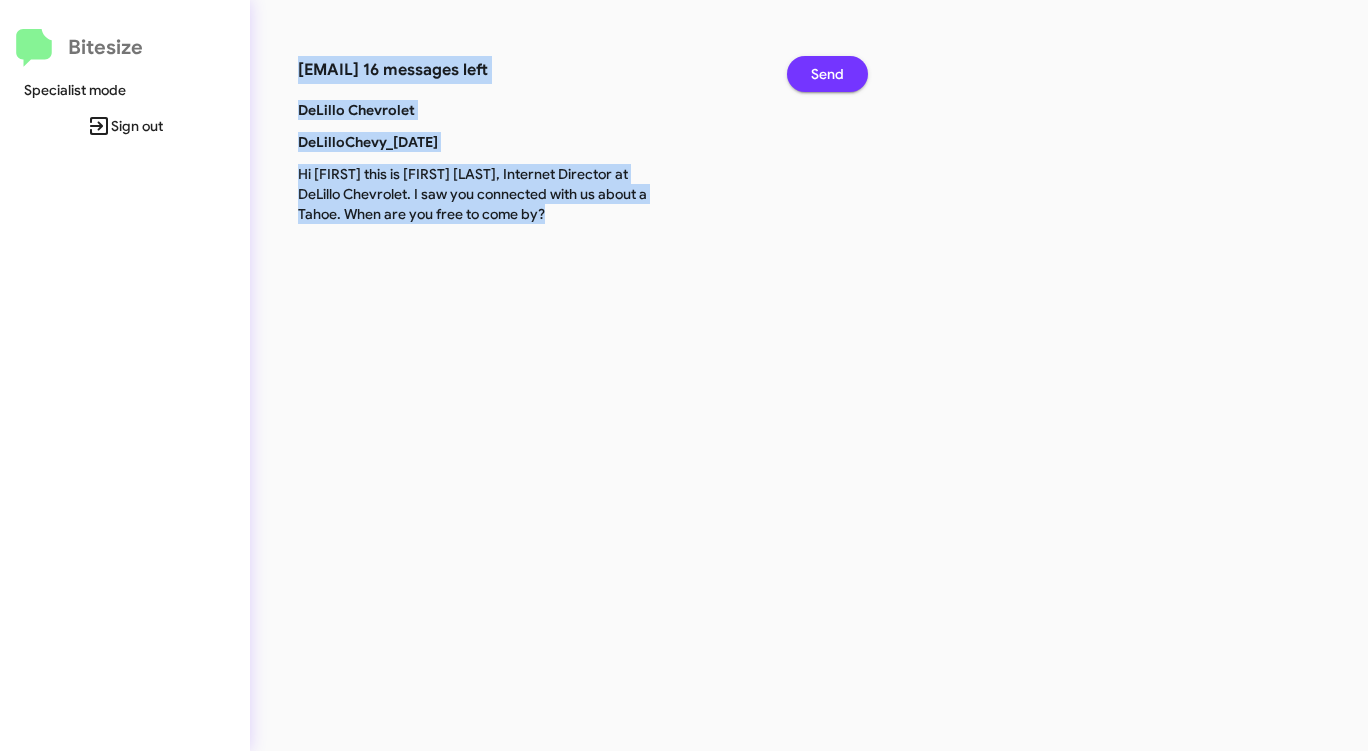 click on "Send" 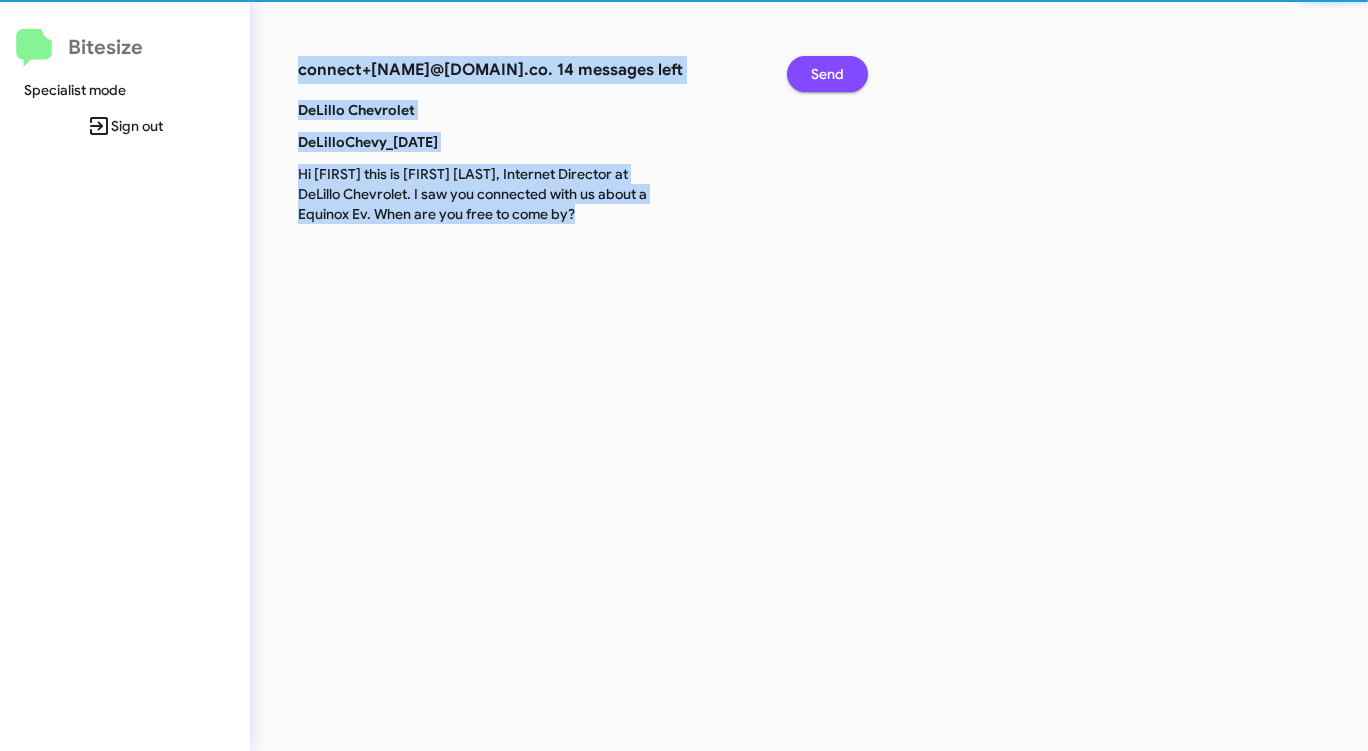 click on "Send" 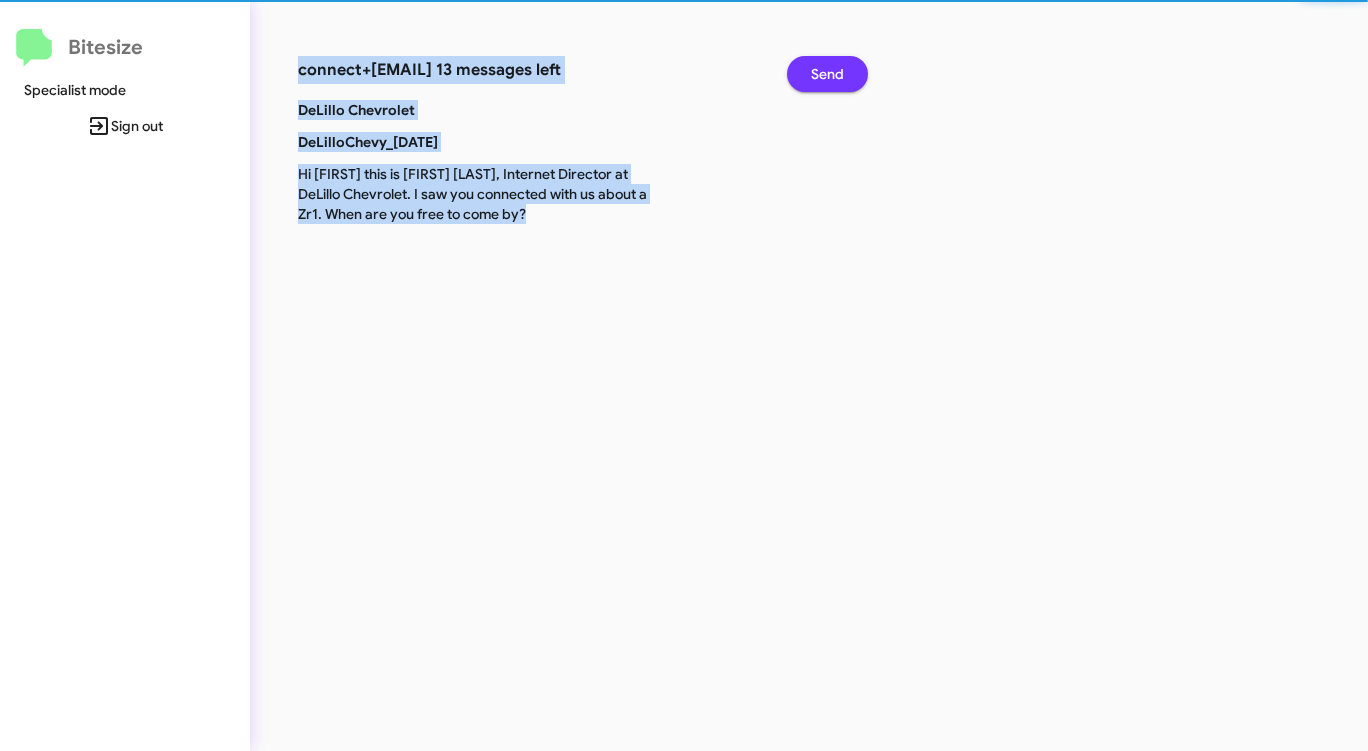 click on "Send" 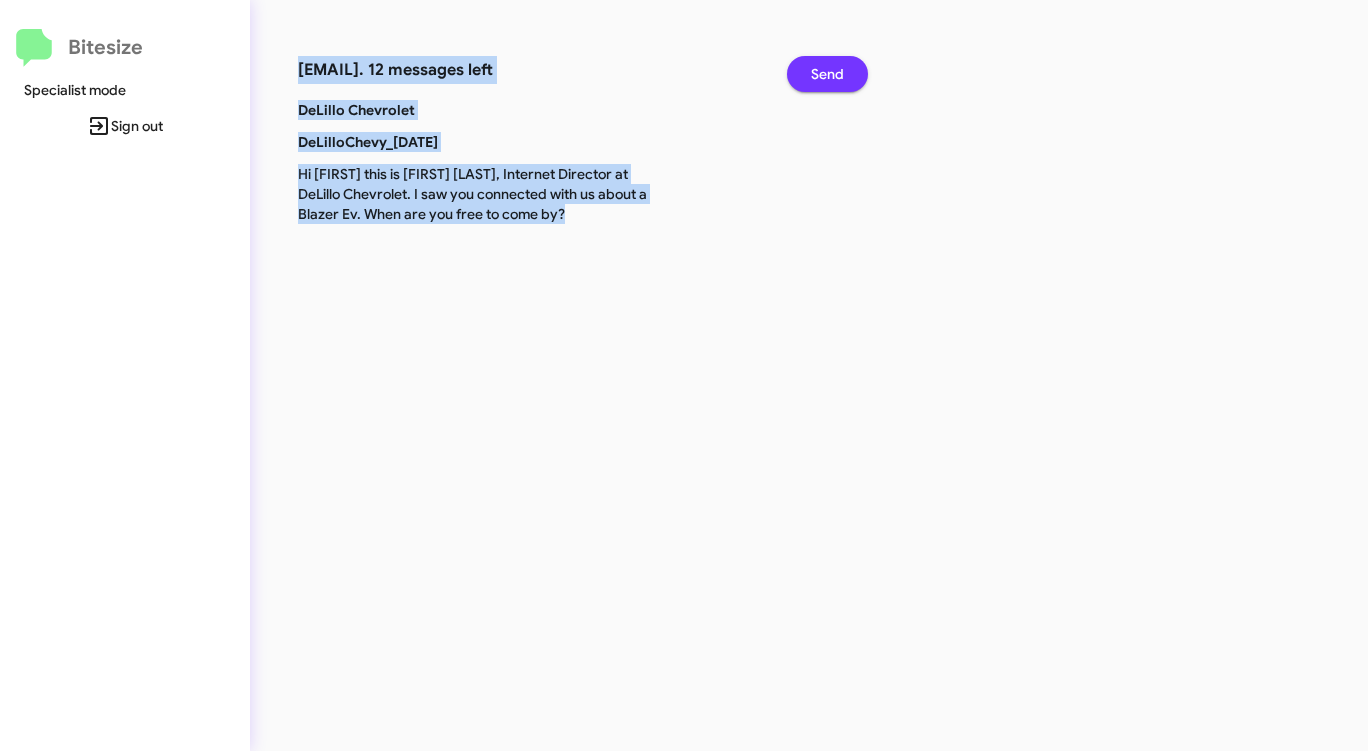 click on "Send" 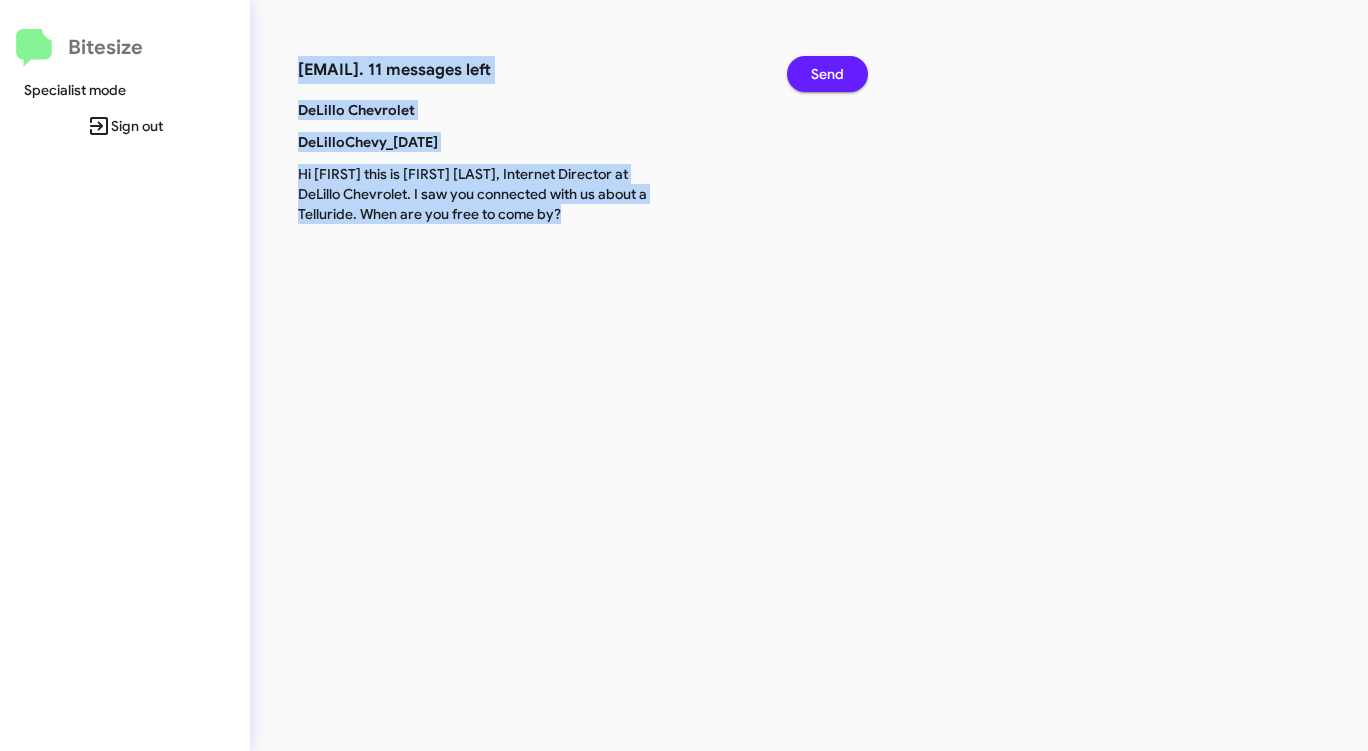 click on "Send" 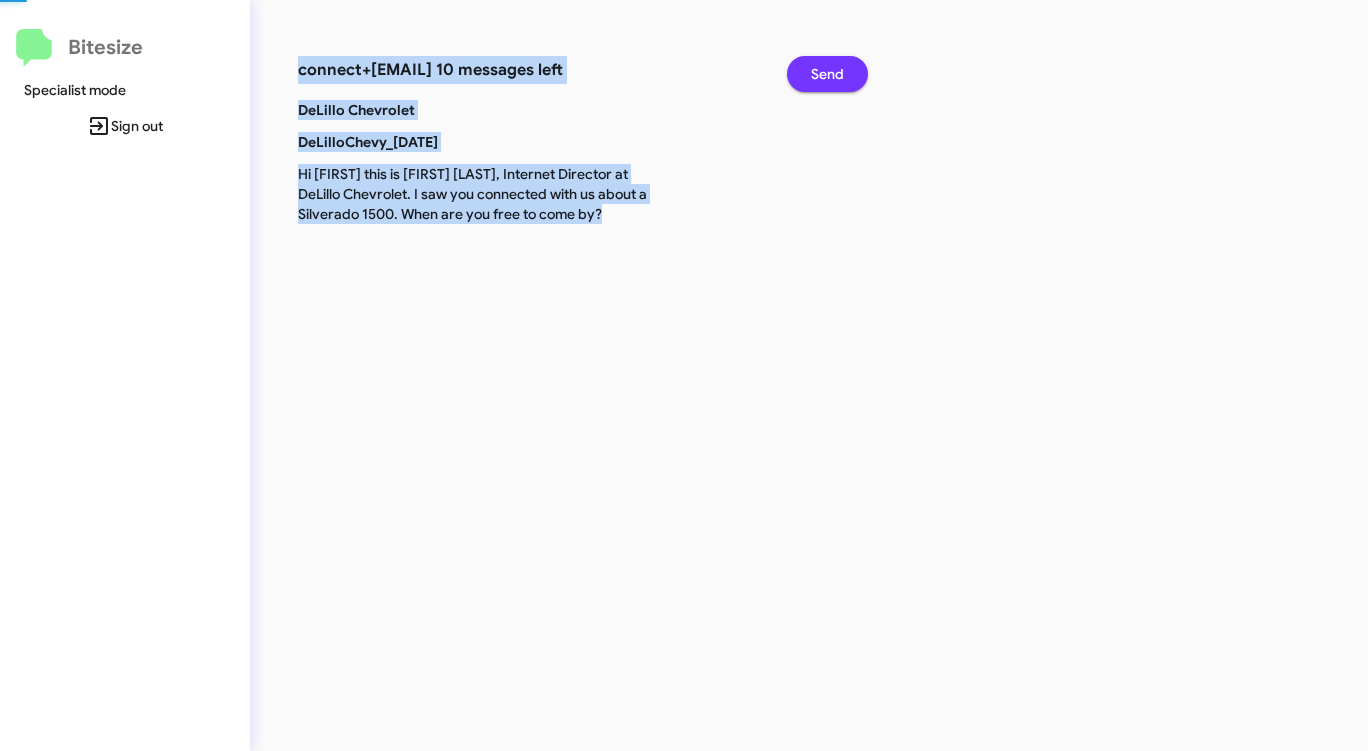 click on "Send" 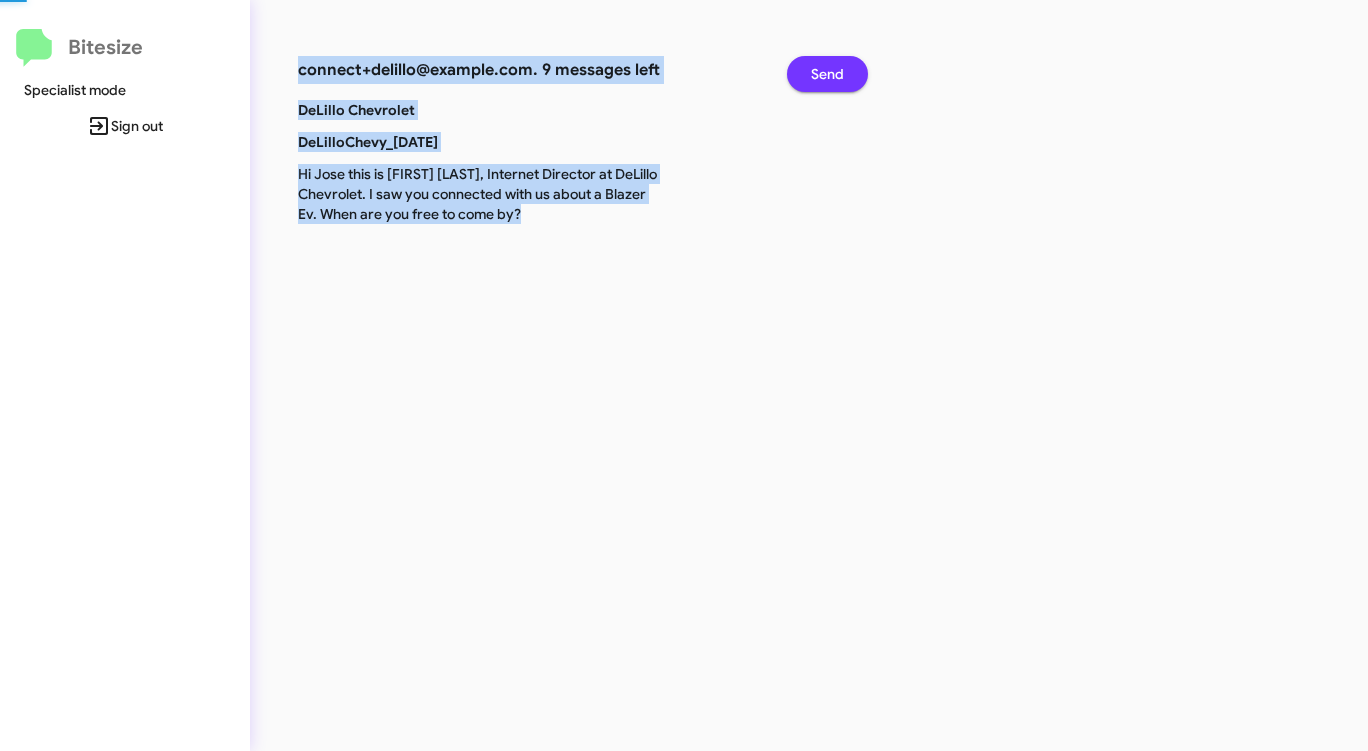 click on "Send" 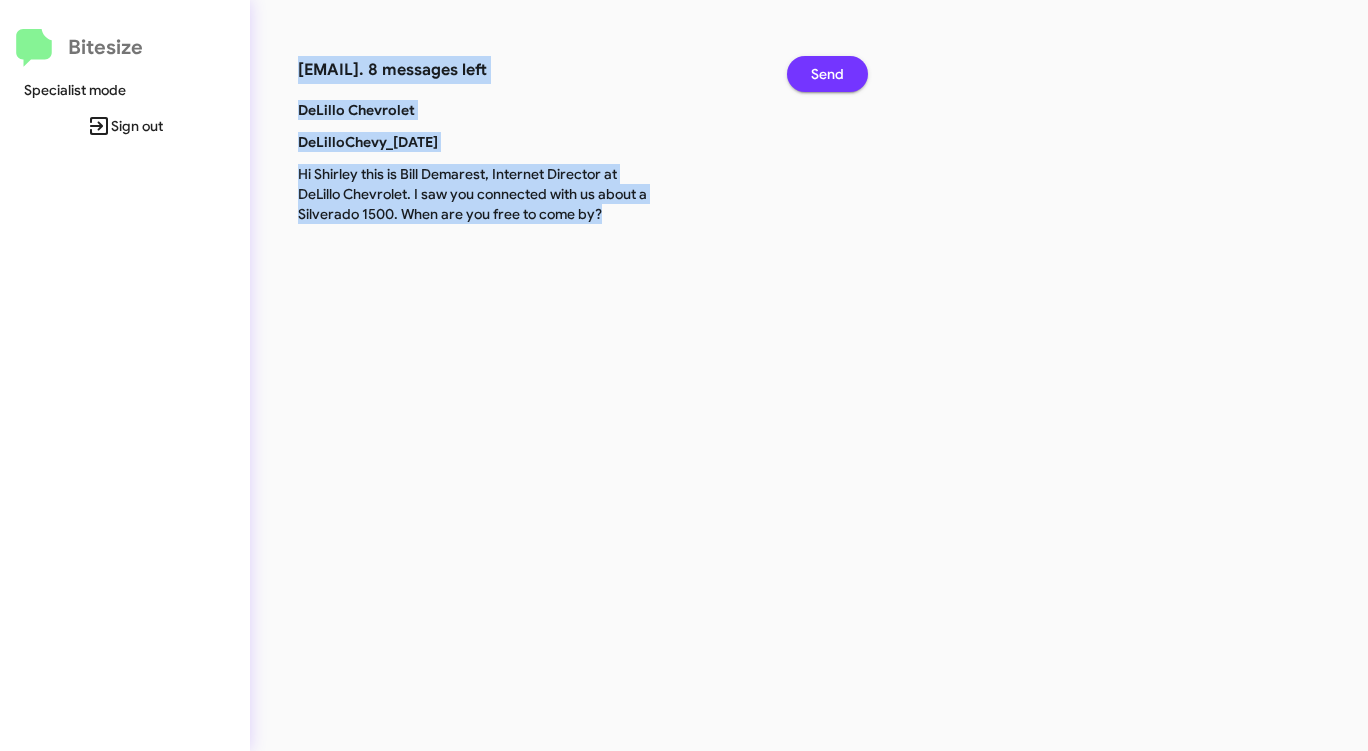 click on "Send" 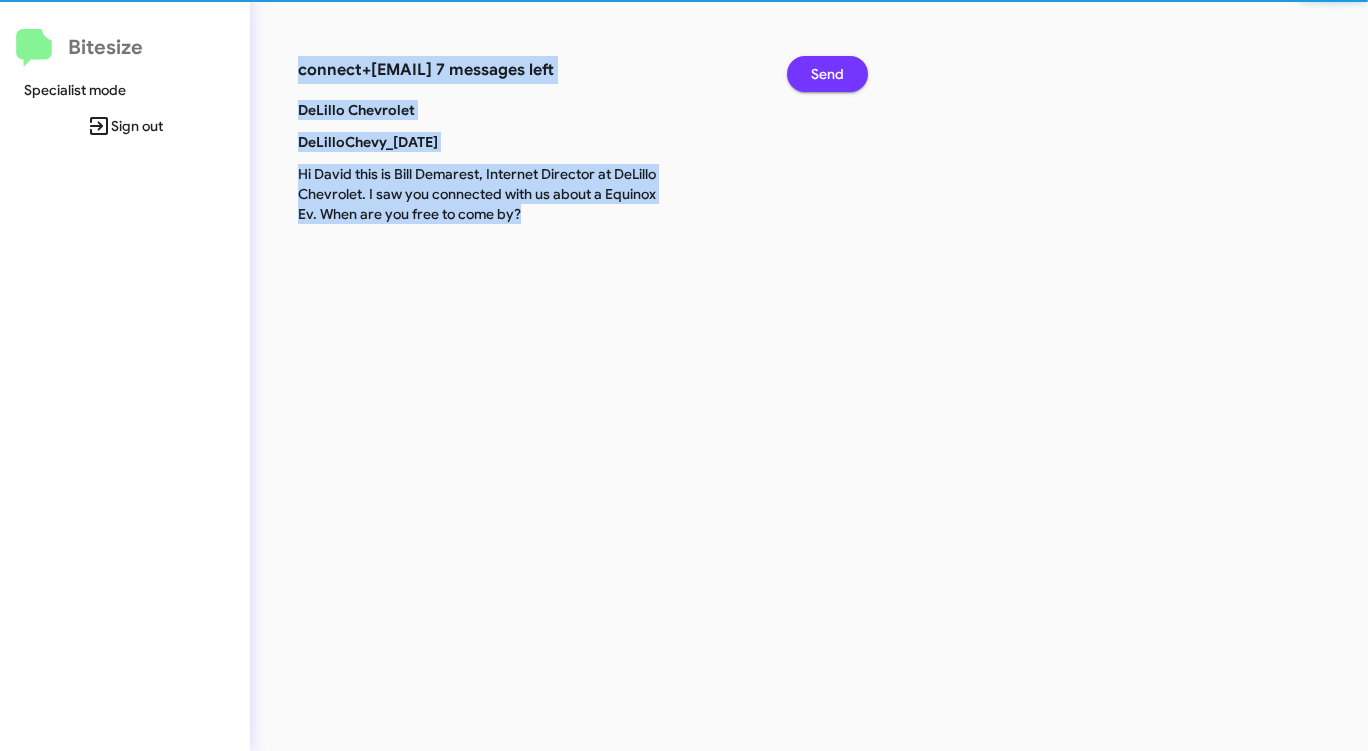 click on "Send" 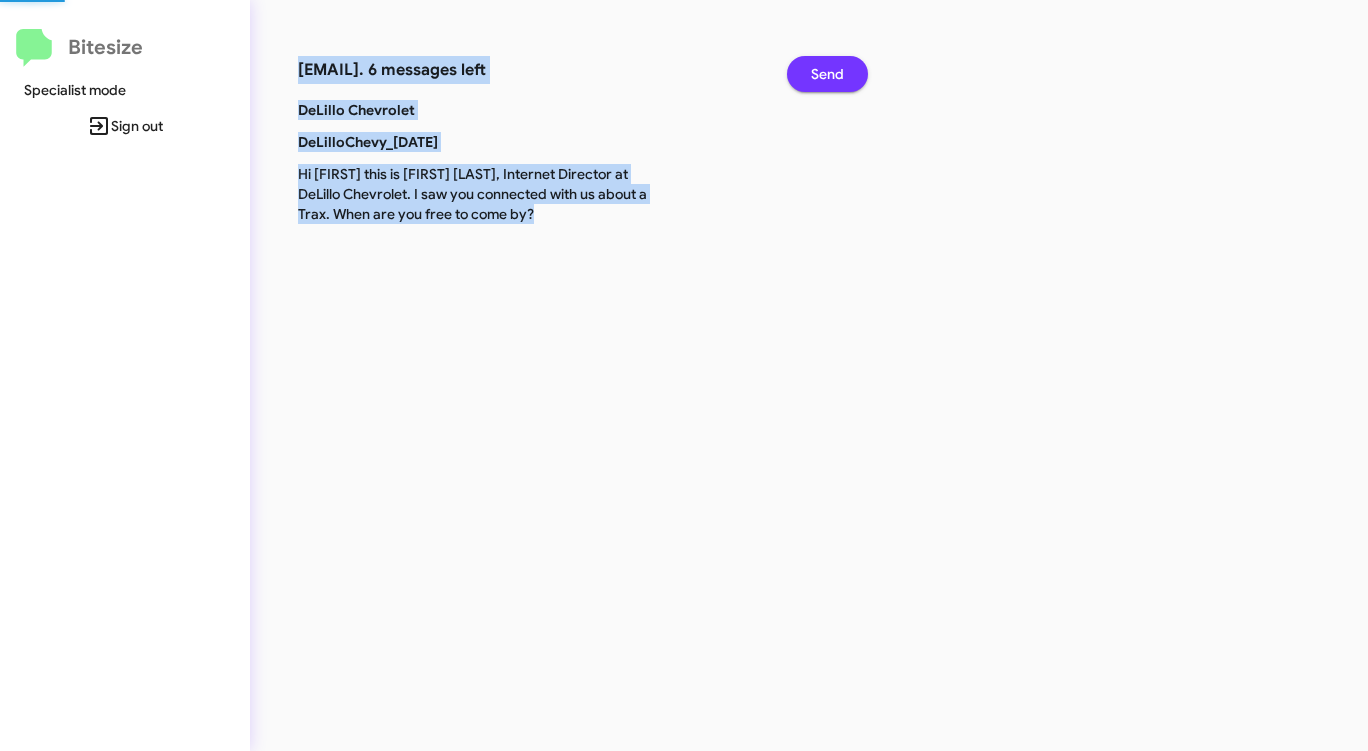 click on "Send" 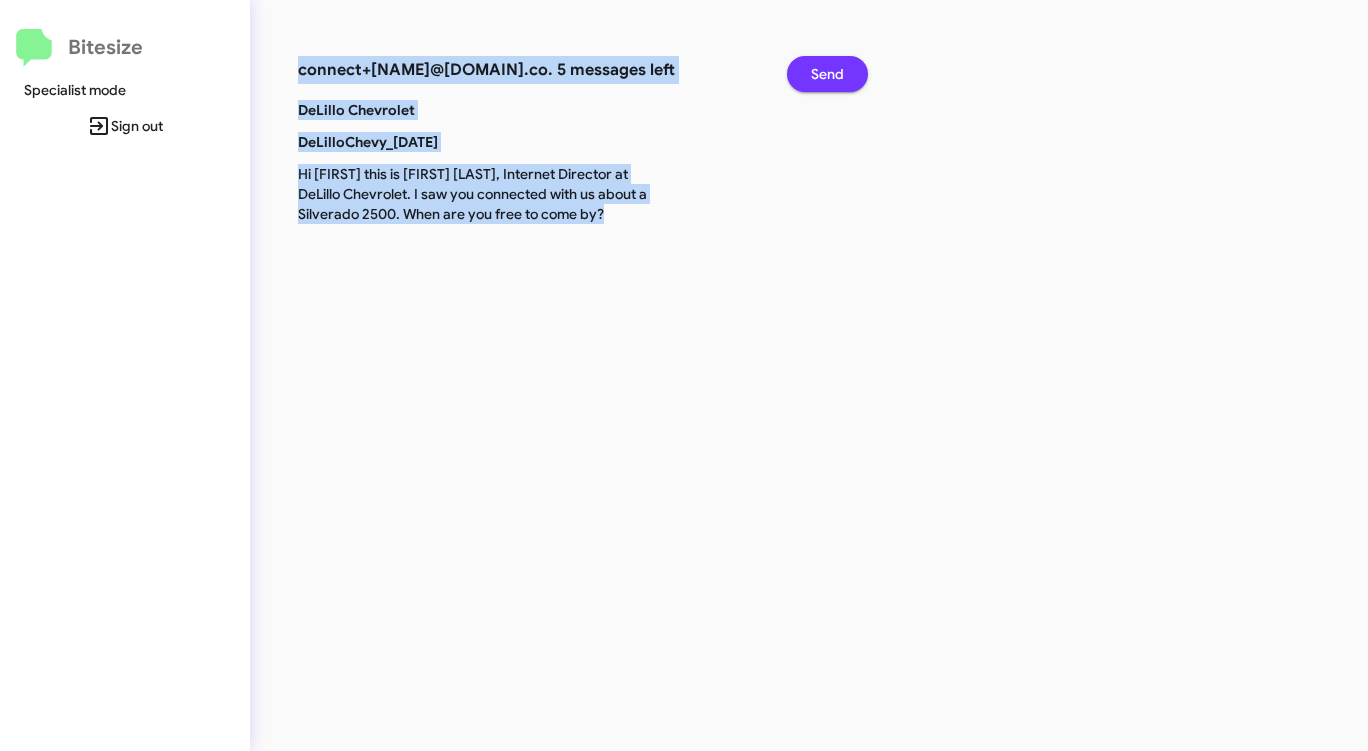 click on "Send" 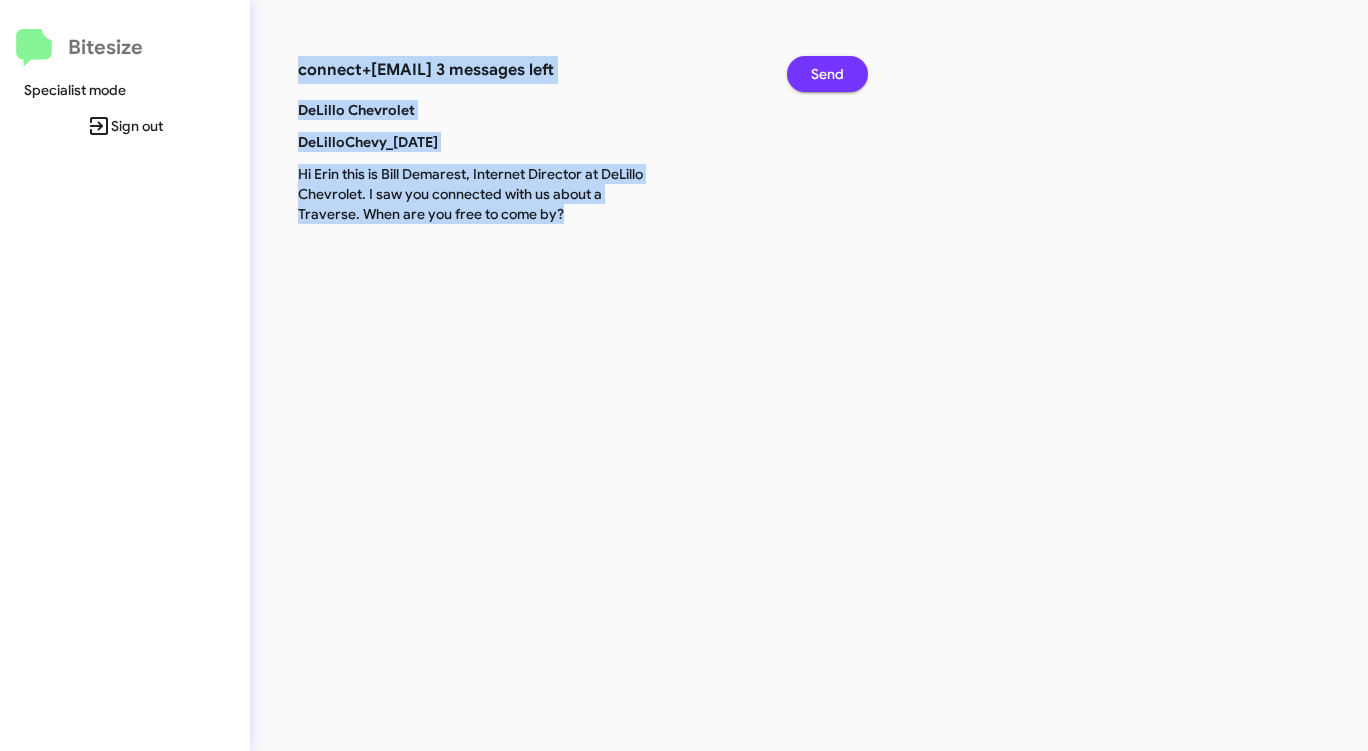 click on "Send" 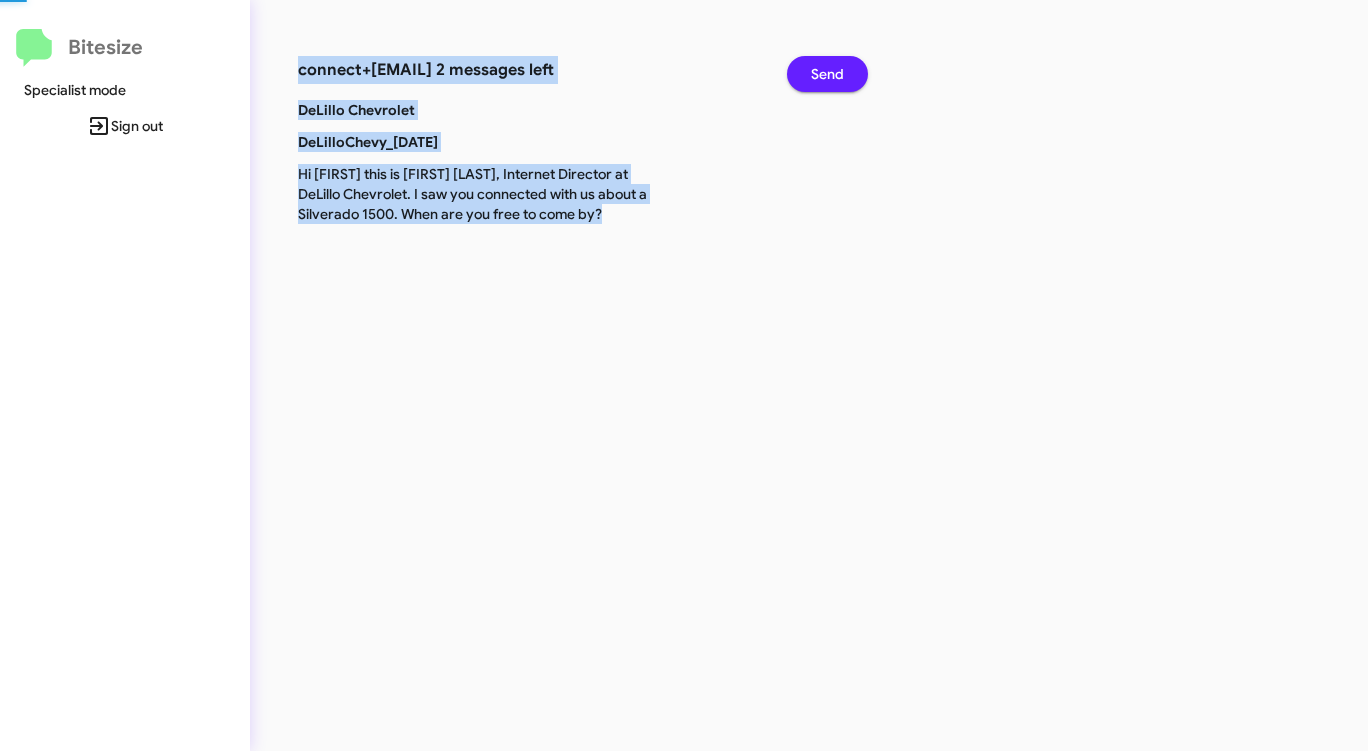 click on "Send" 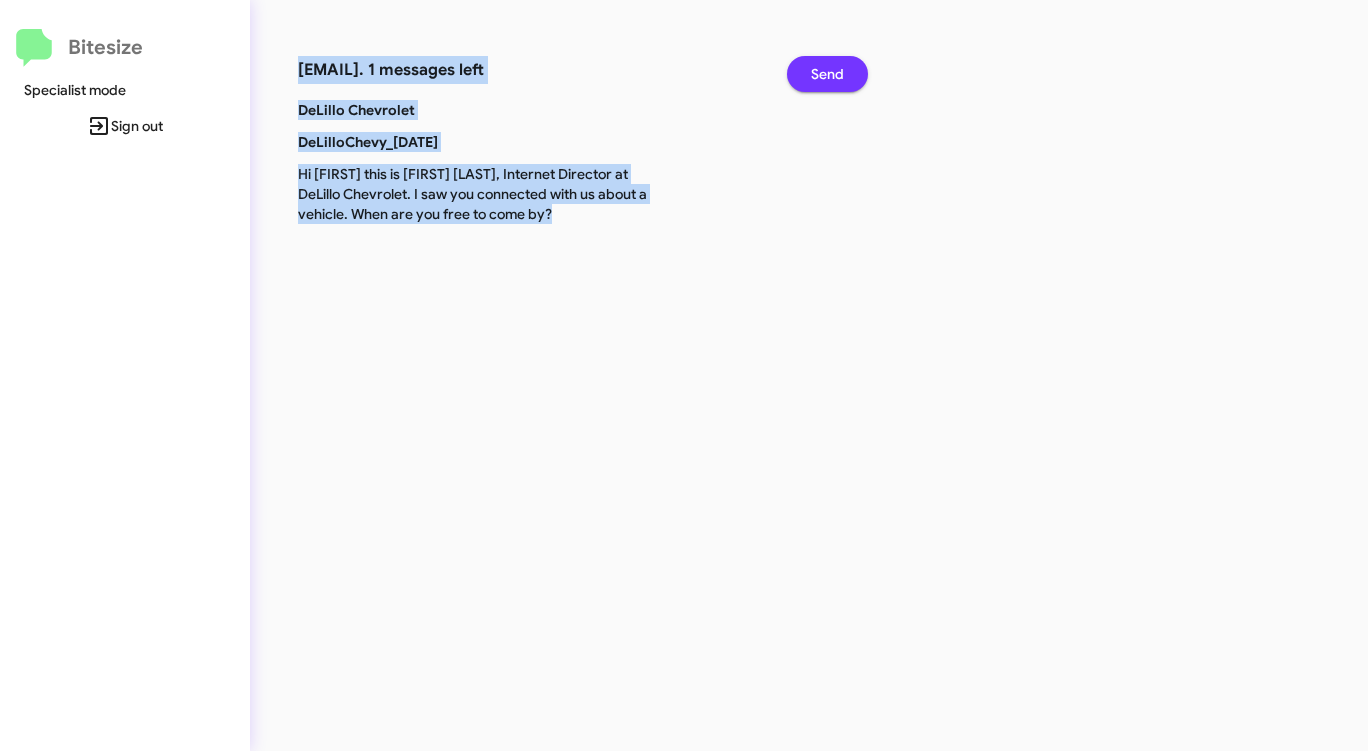 click on "Send" 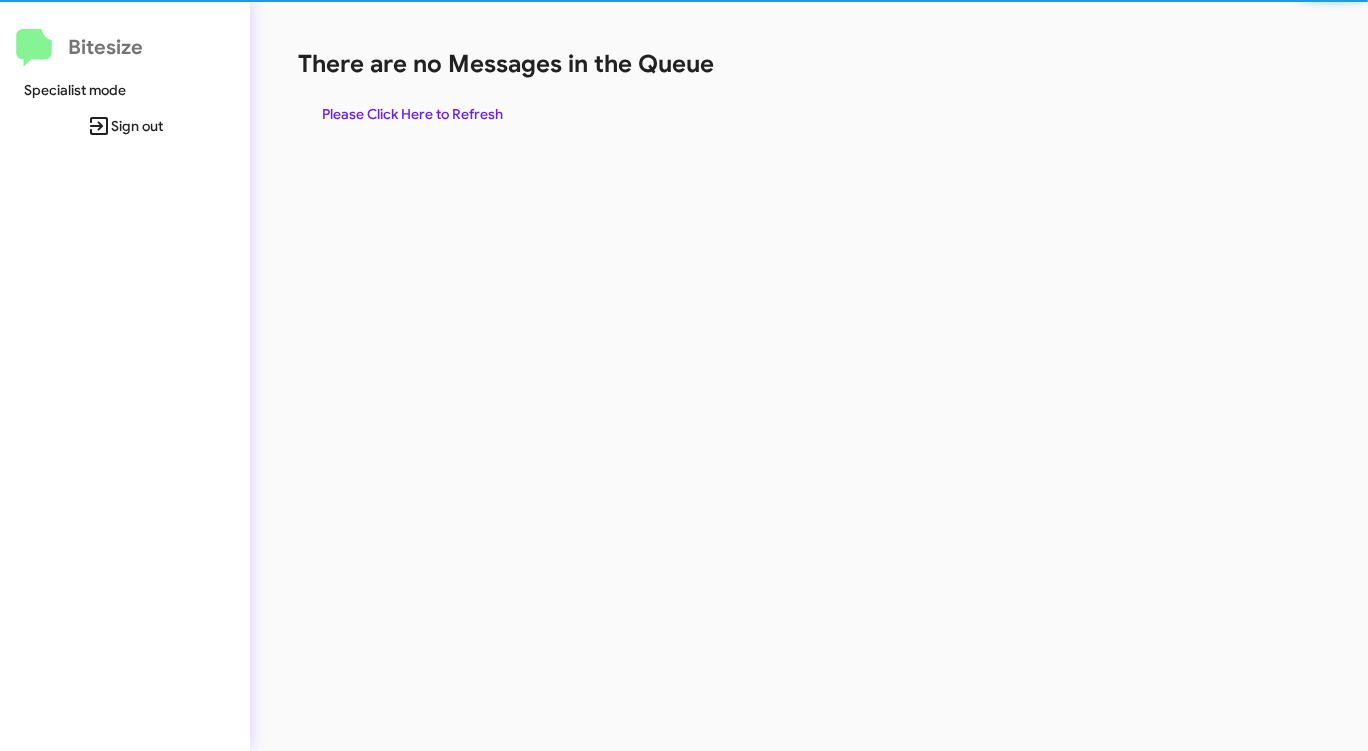 click on "There are no Messages in the Queue" 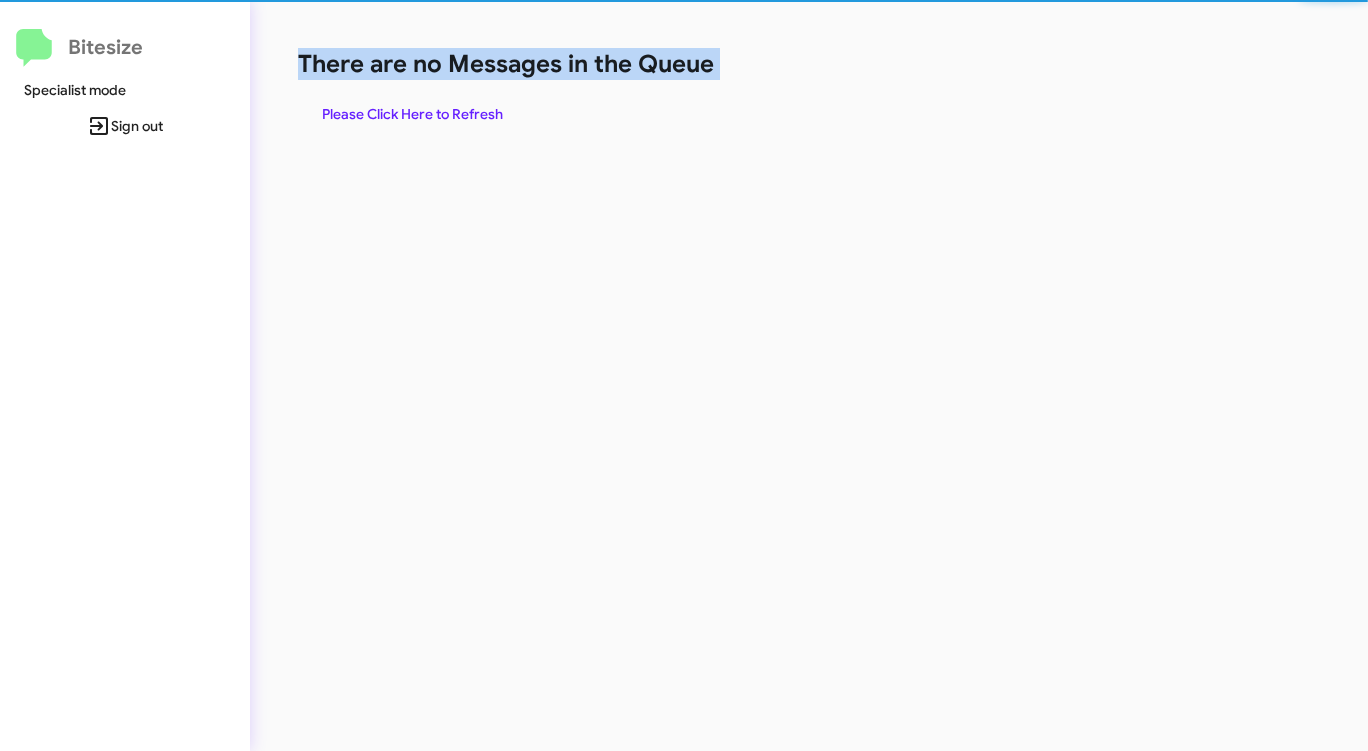 click on "There are no Messages in the Queue" 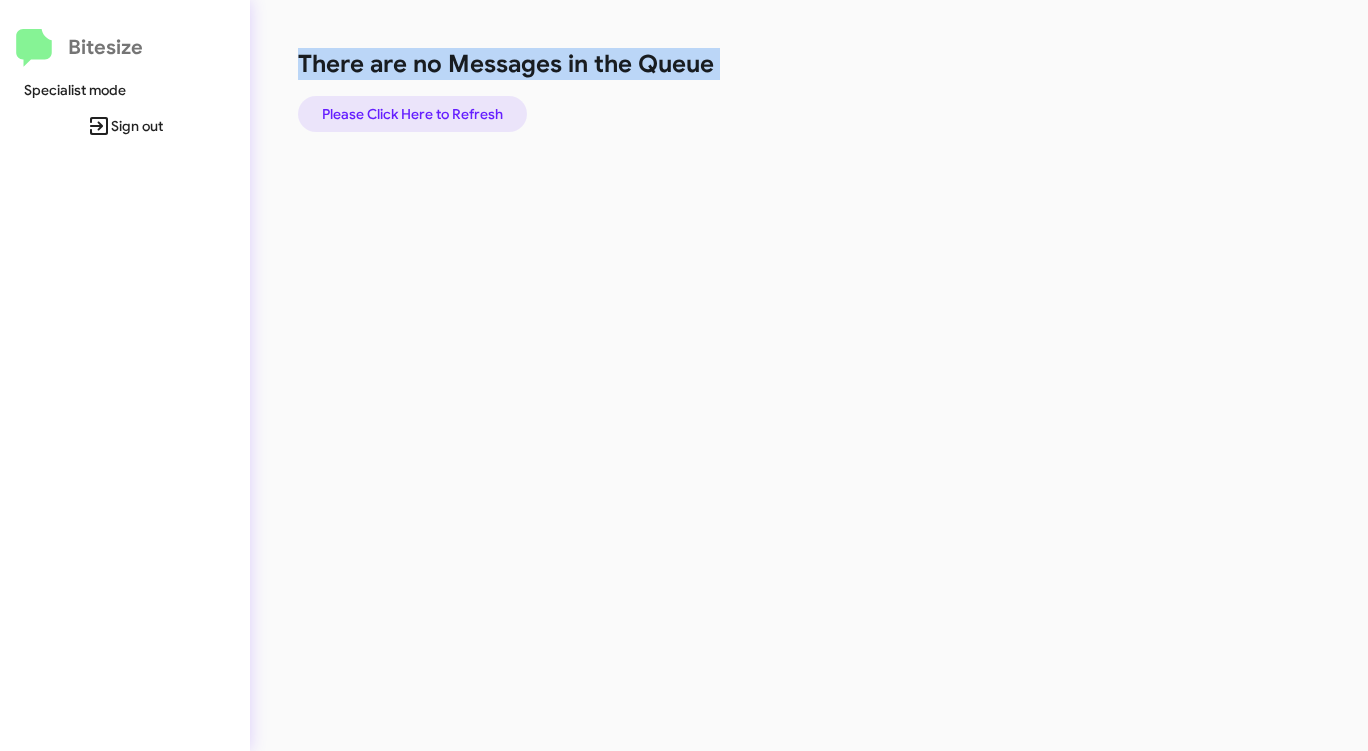 click on "Please Click Here to Refresh" 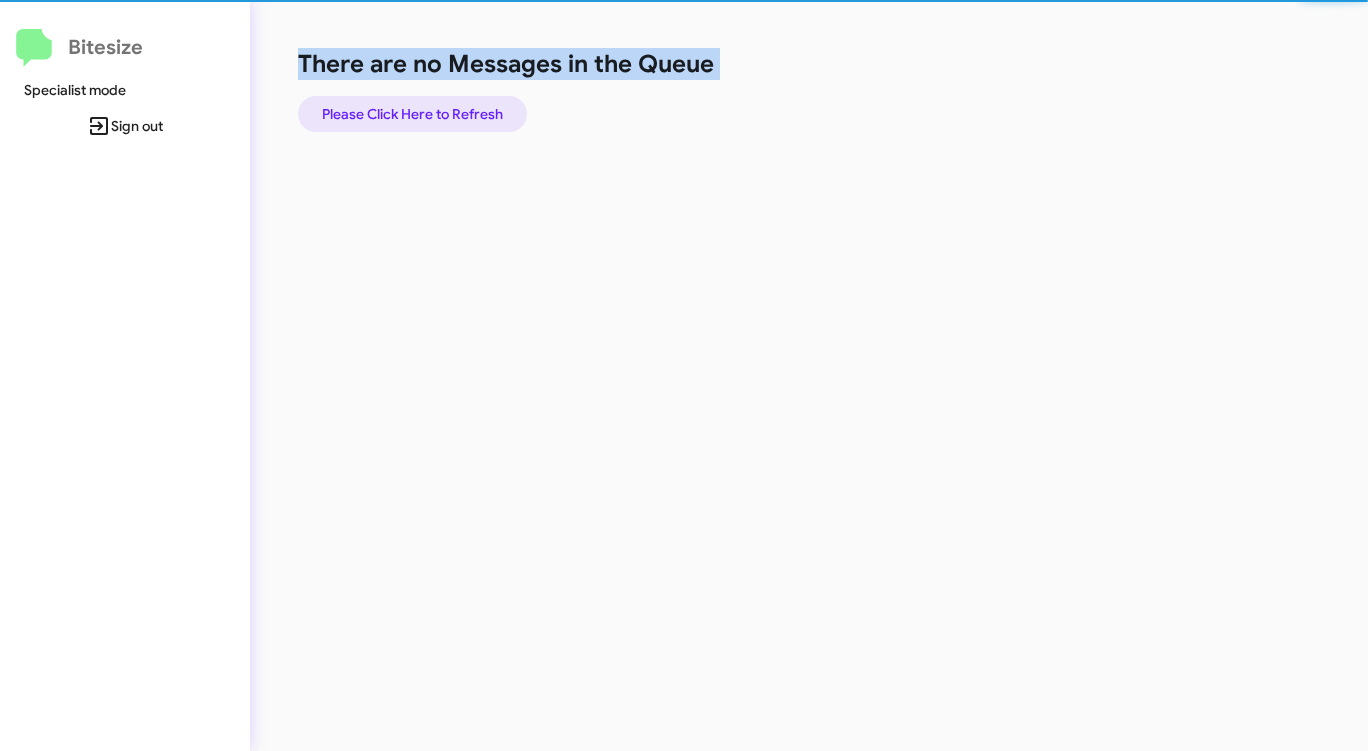 click on "Please Click Here to Refresh" 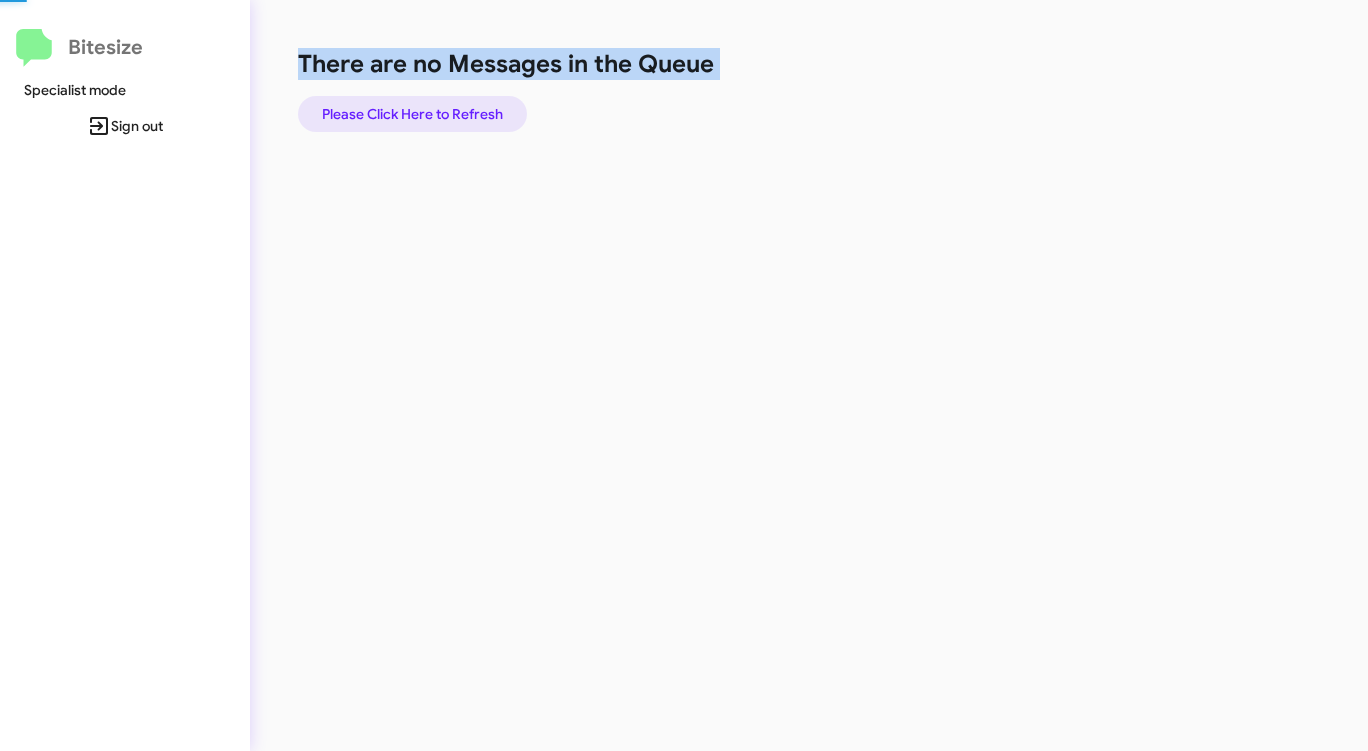 click on "Please Click Here to Refresh" 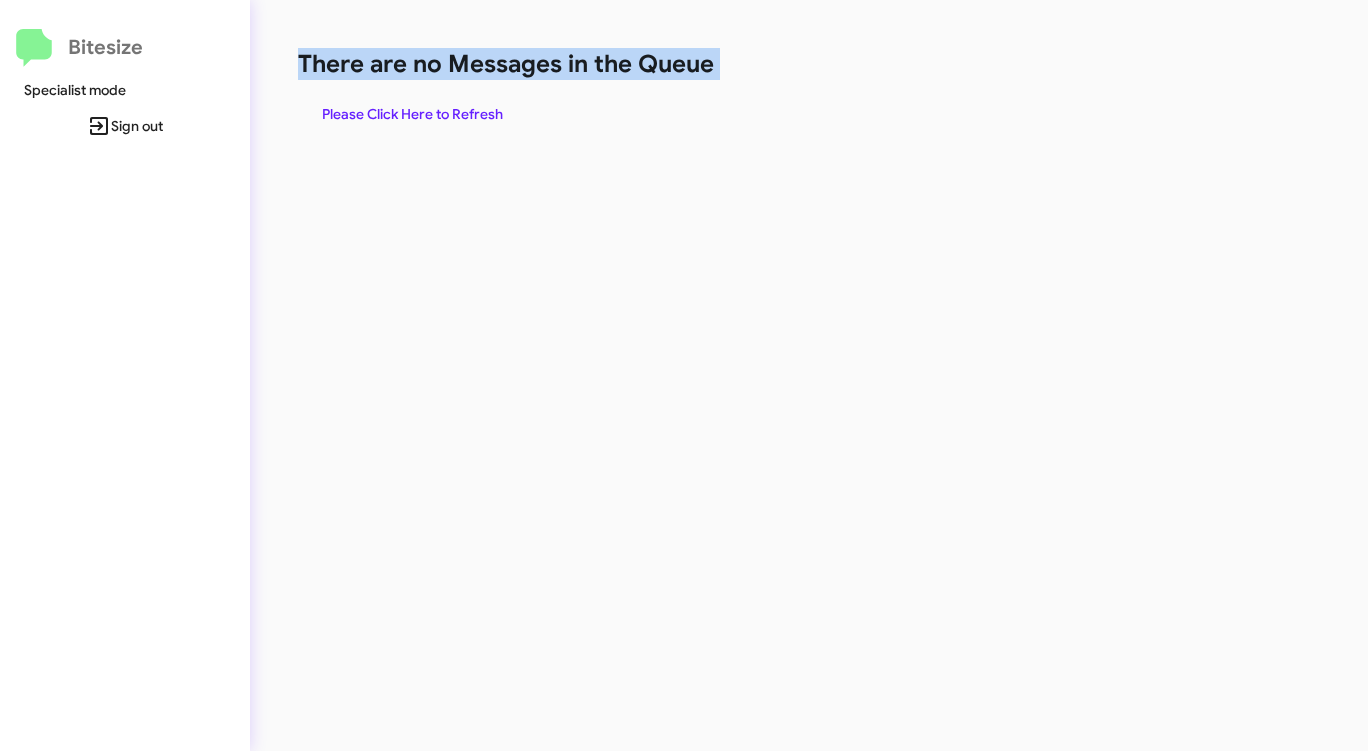 click on "There are no Messages in the Queue  Please Click Here to Refresh" 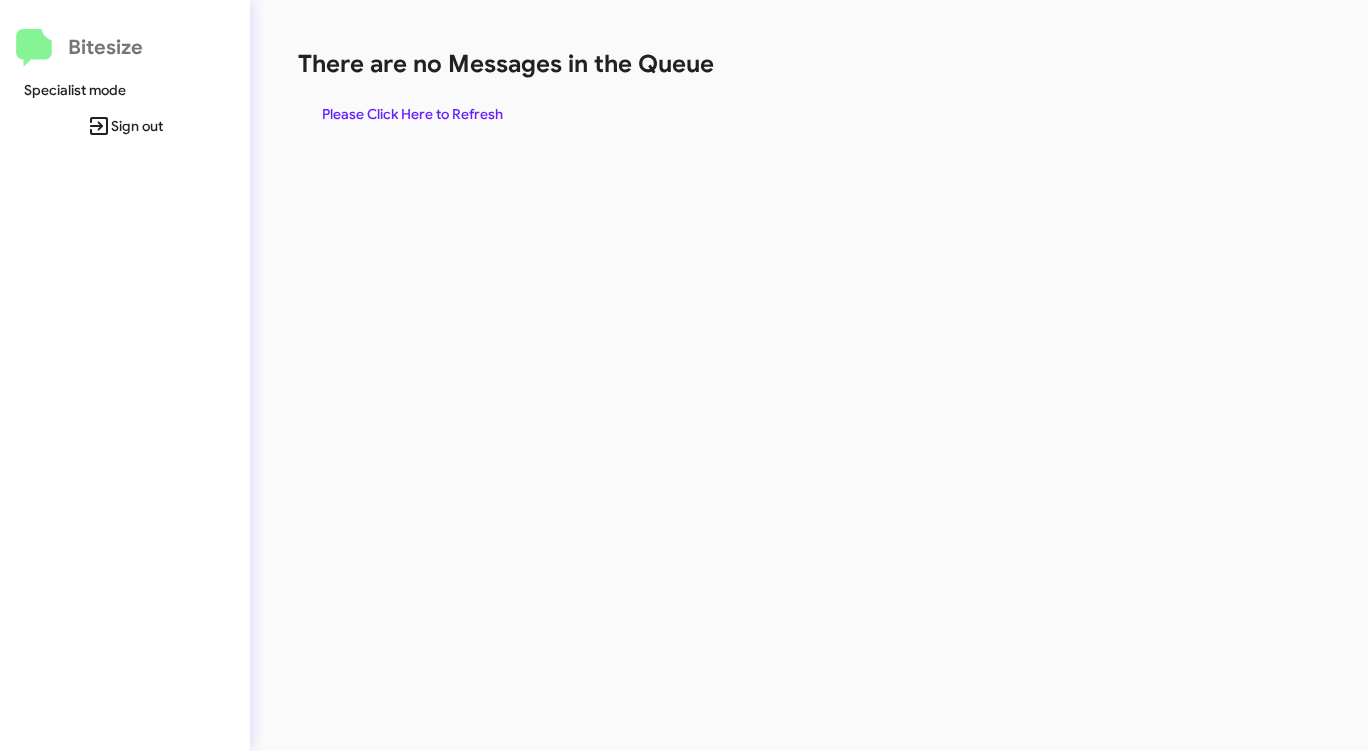 click on "Please Click Here to Refresh" 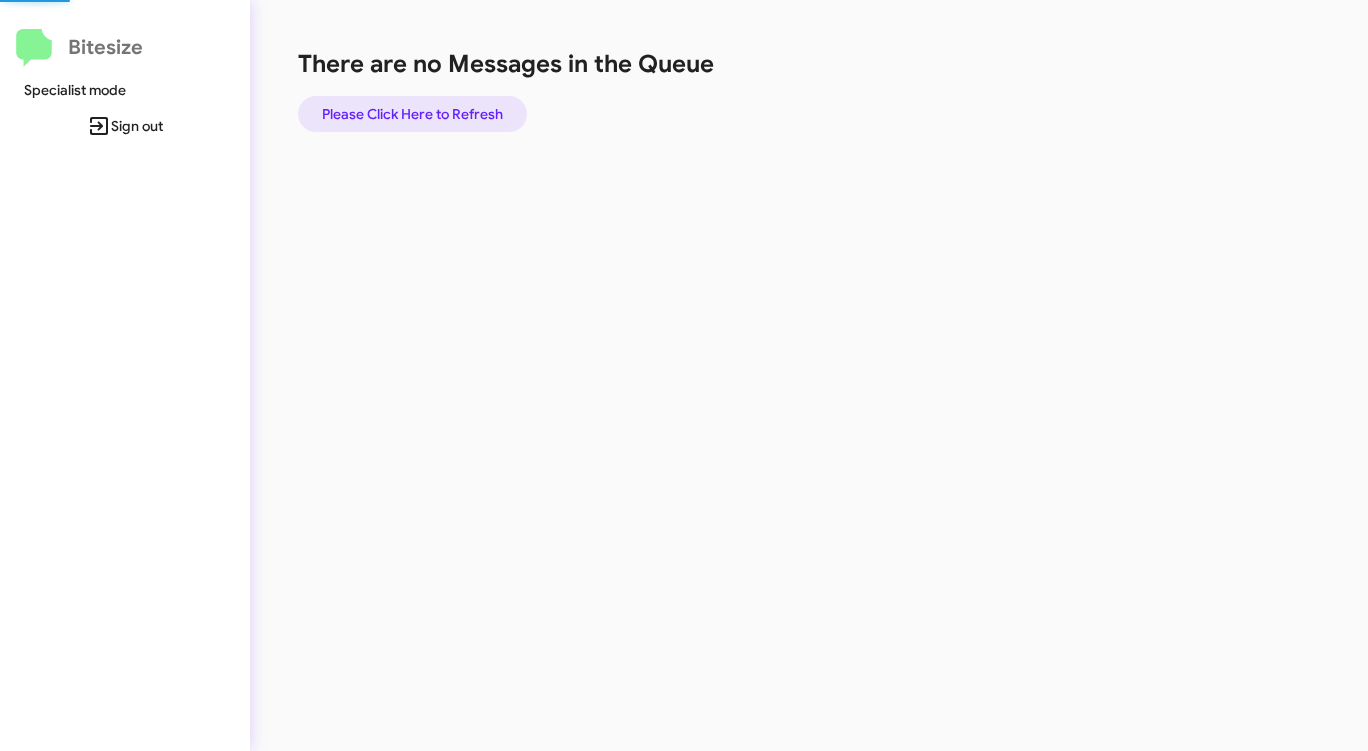click on "Please Click Here to Refresh" 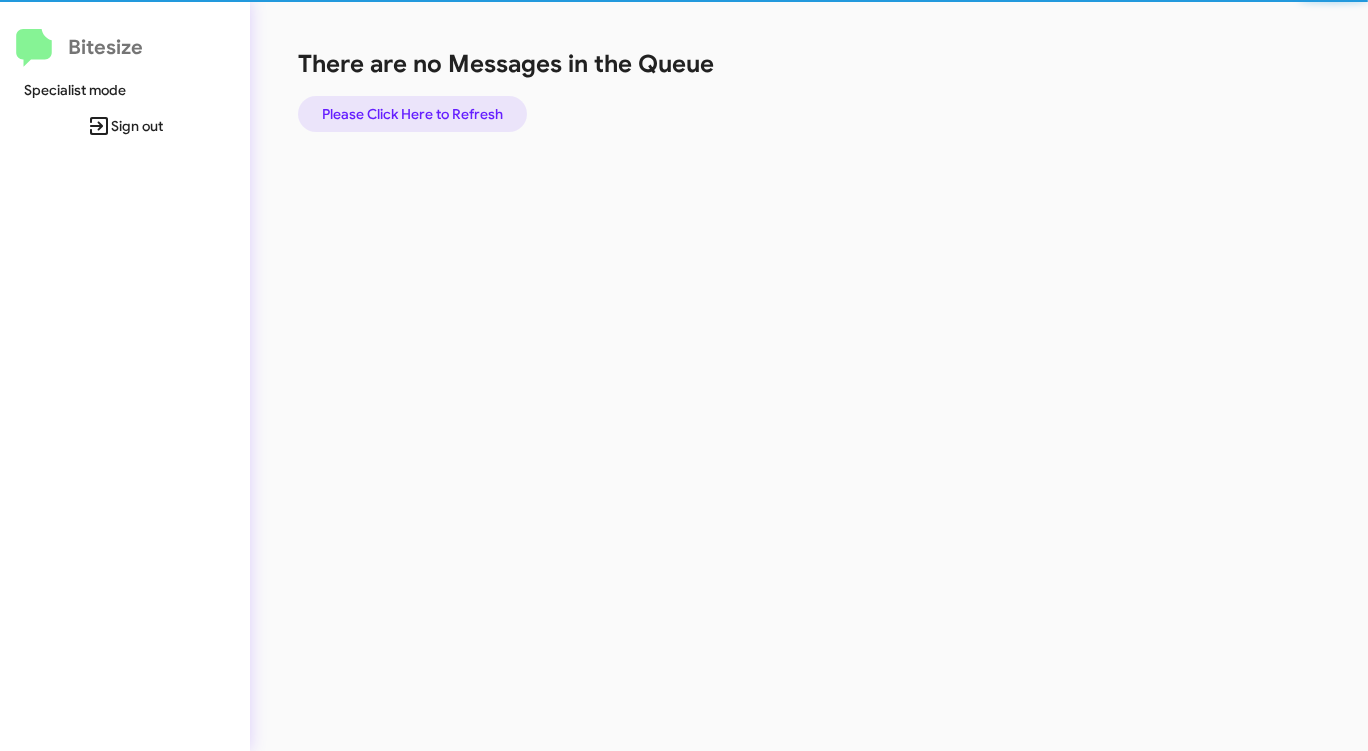 click on "Please Click Here to Refresh" 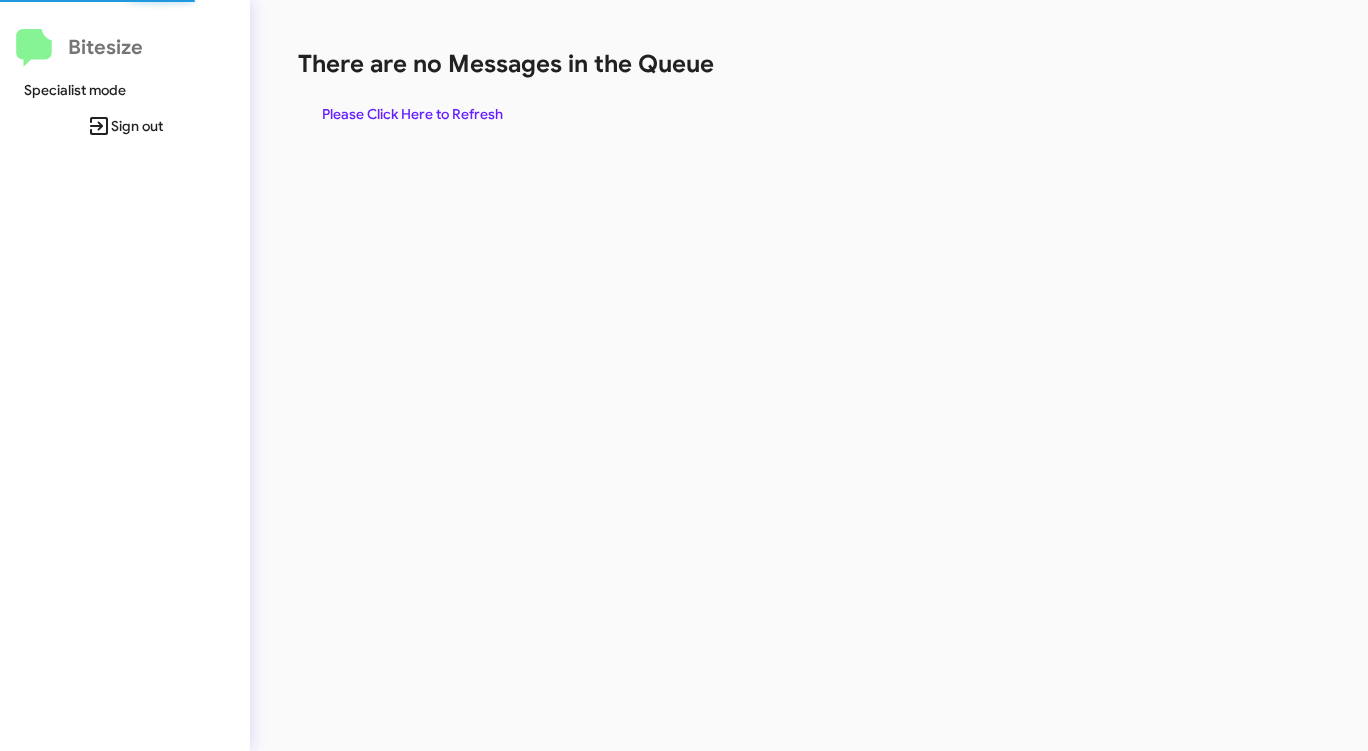 scroll, scrollTop: 0, scrollLeft: 0, axis: both 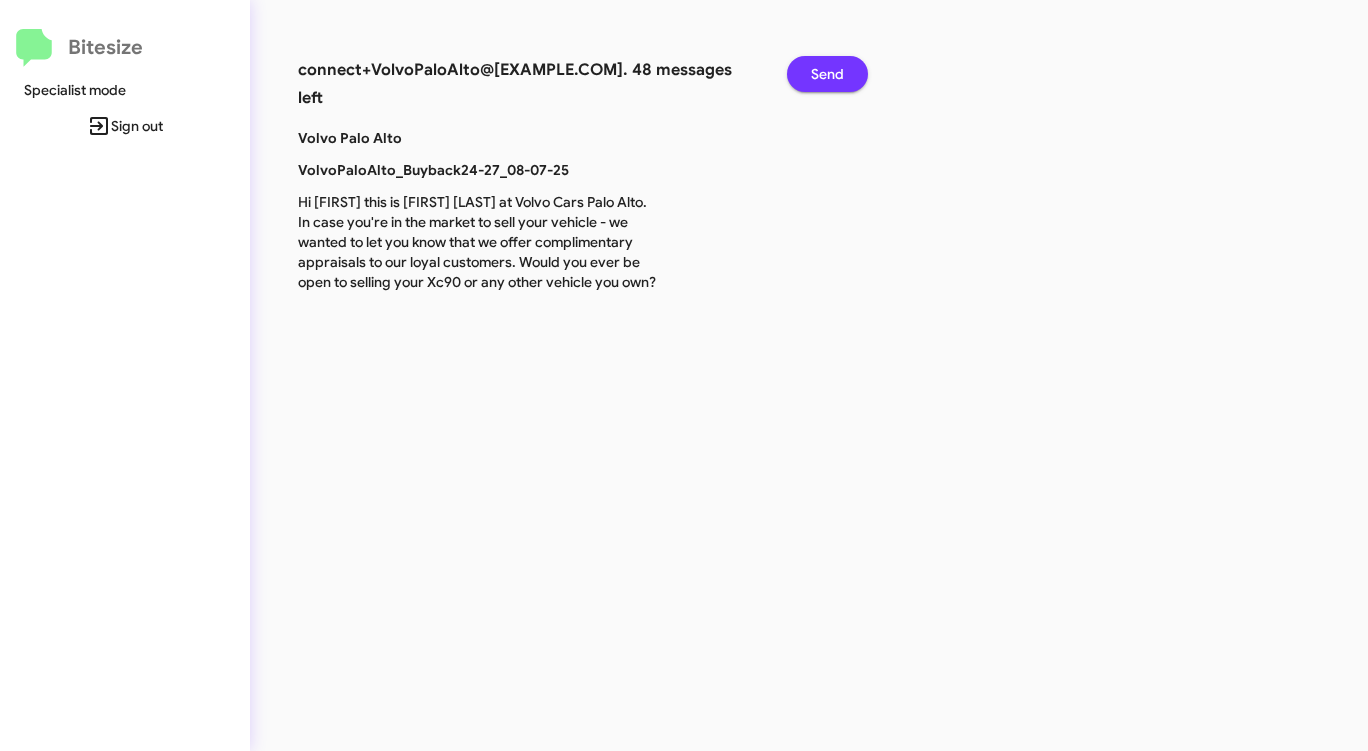 click on "Send" 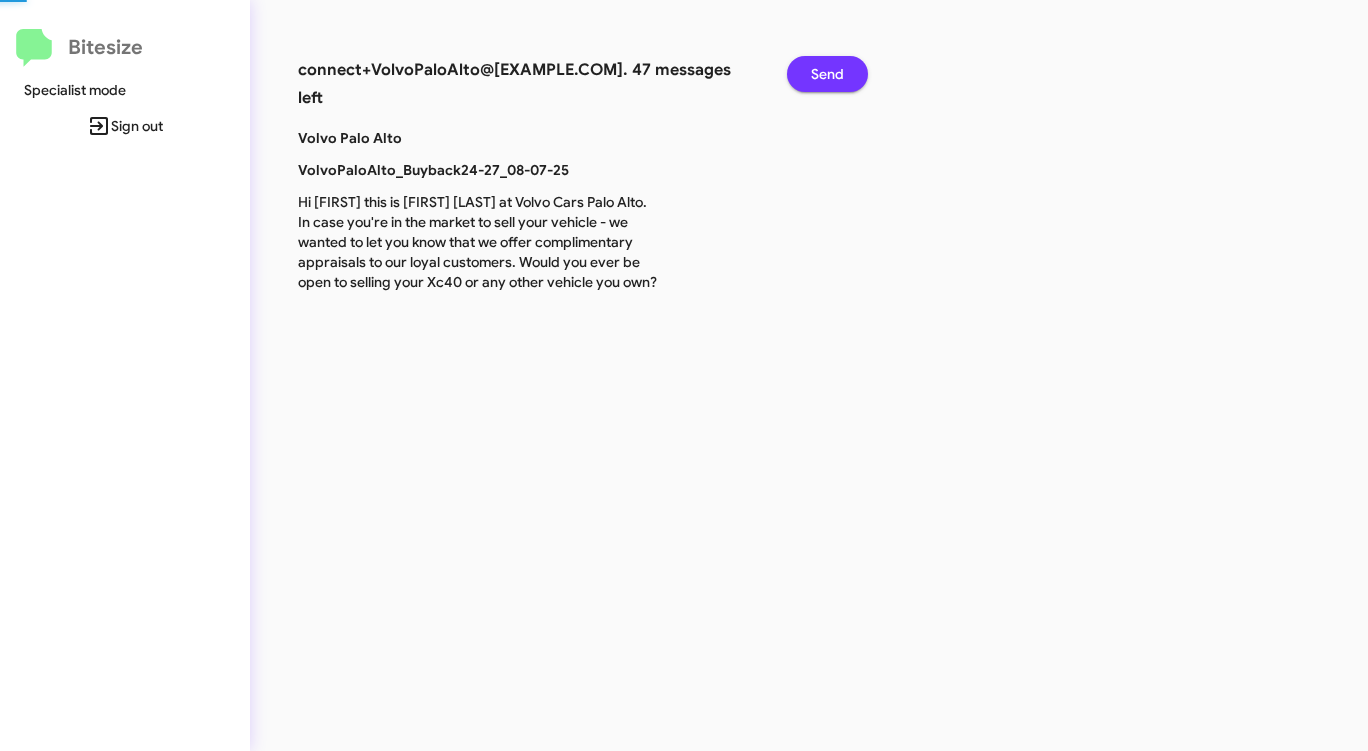 click on "Send" 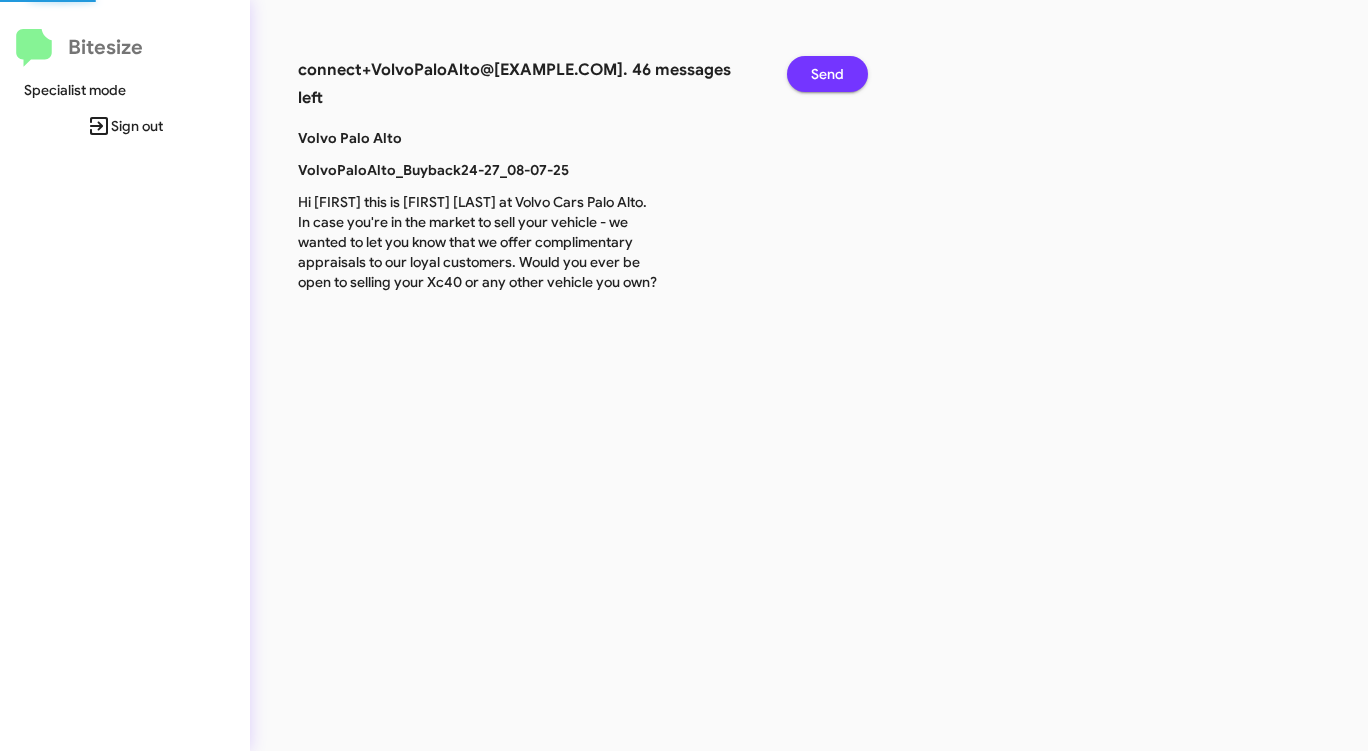 click on "Send" 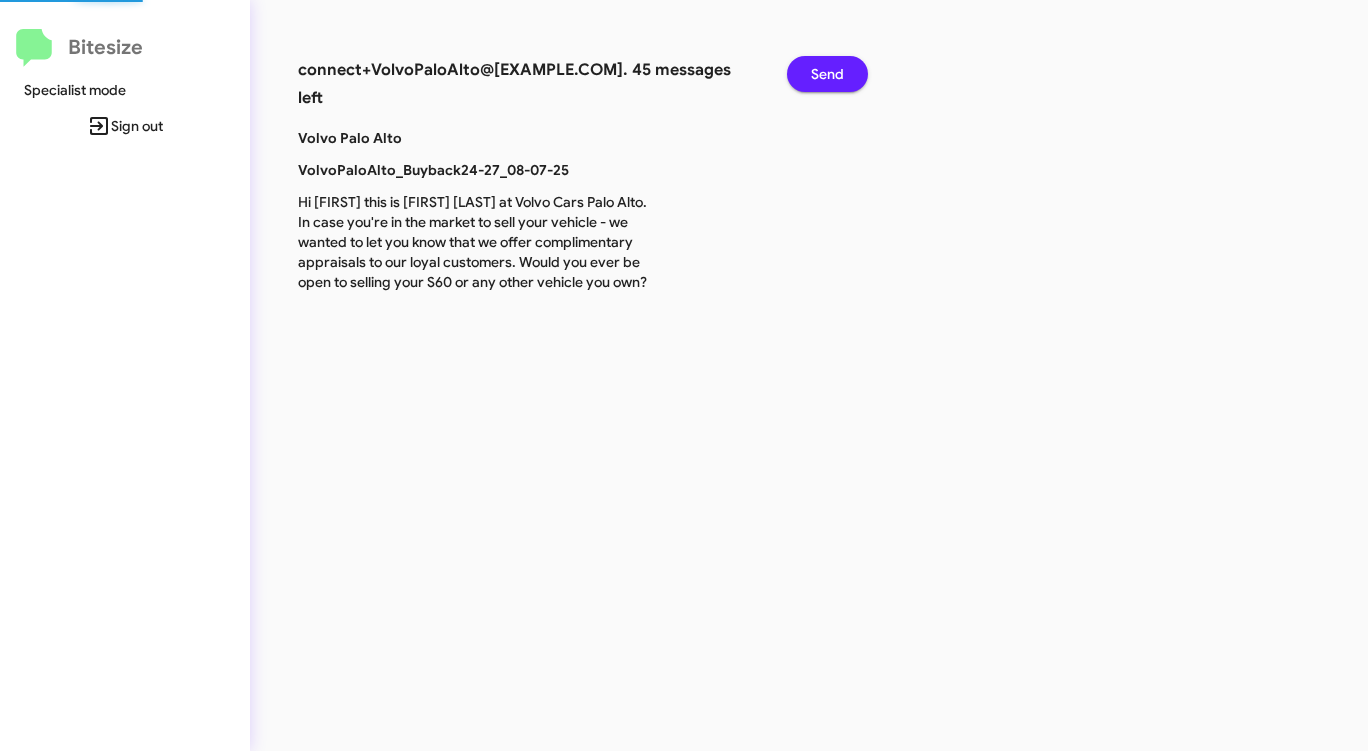 click on "Send" 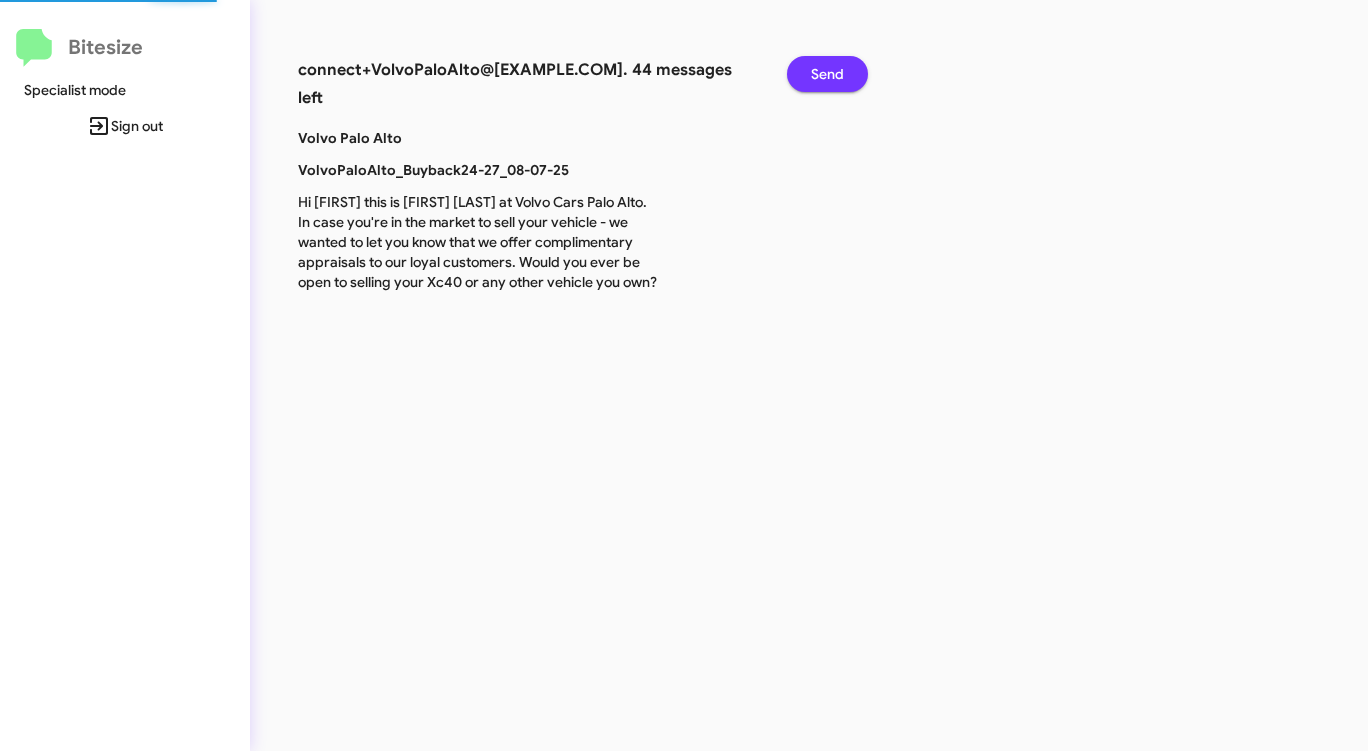 click on "Send" 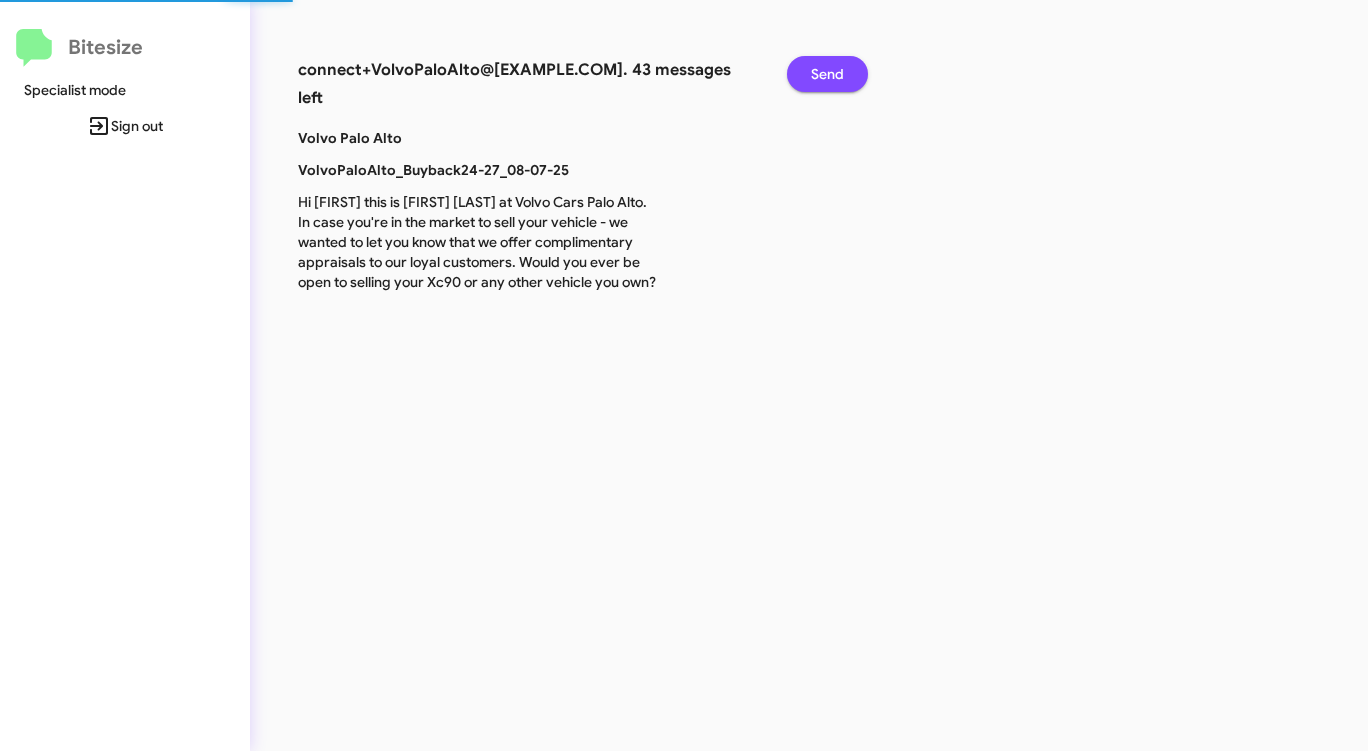 click on "Send" 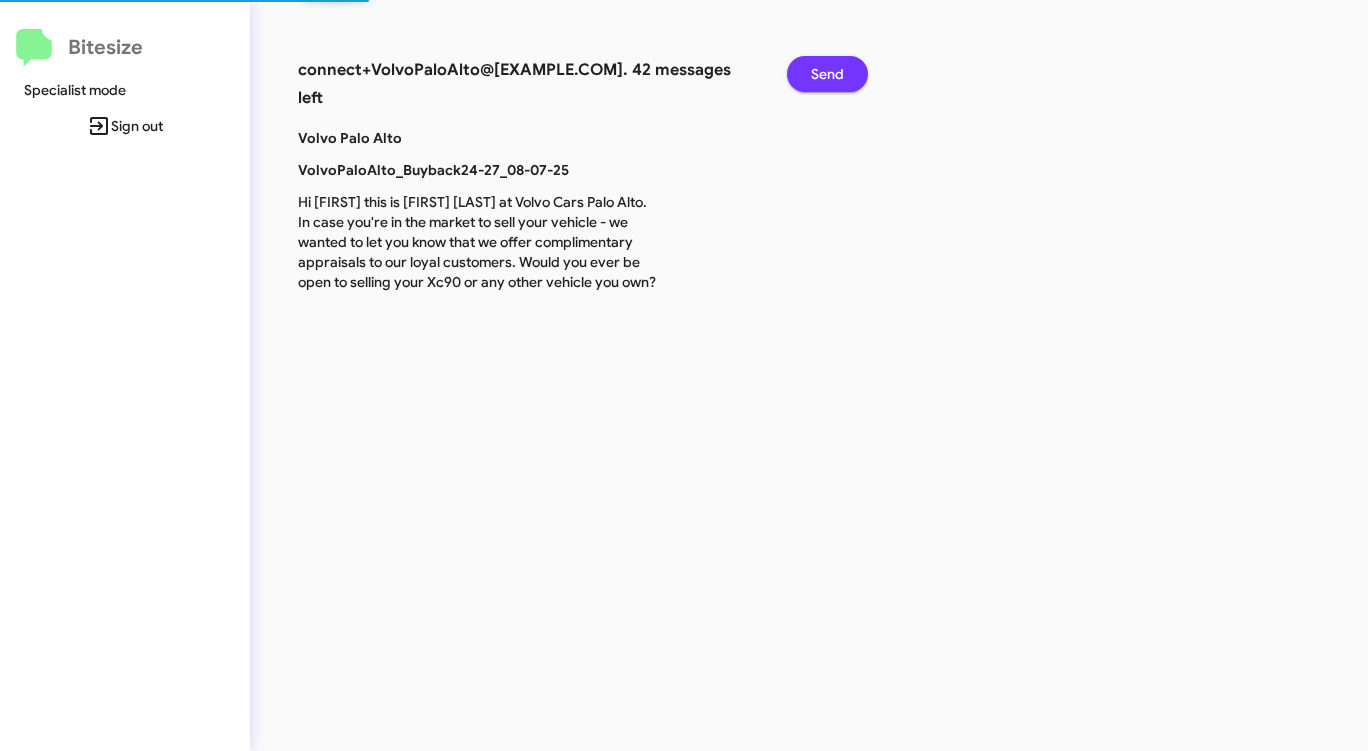 click on "Send" 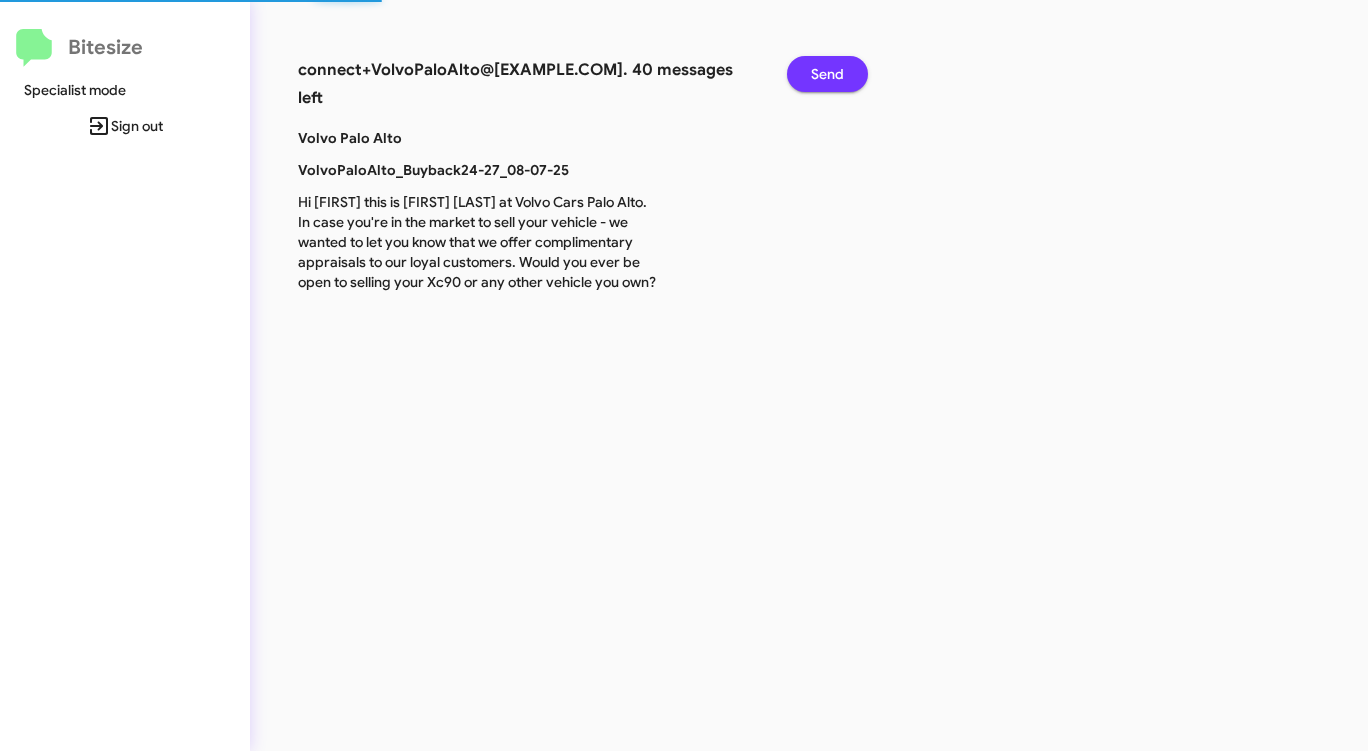 click on "Send" 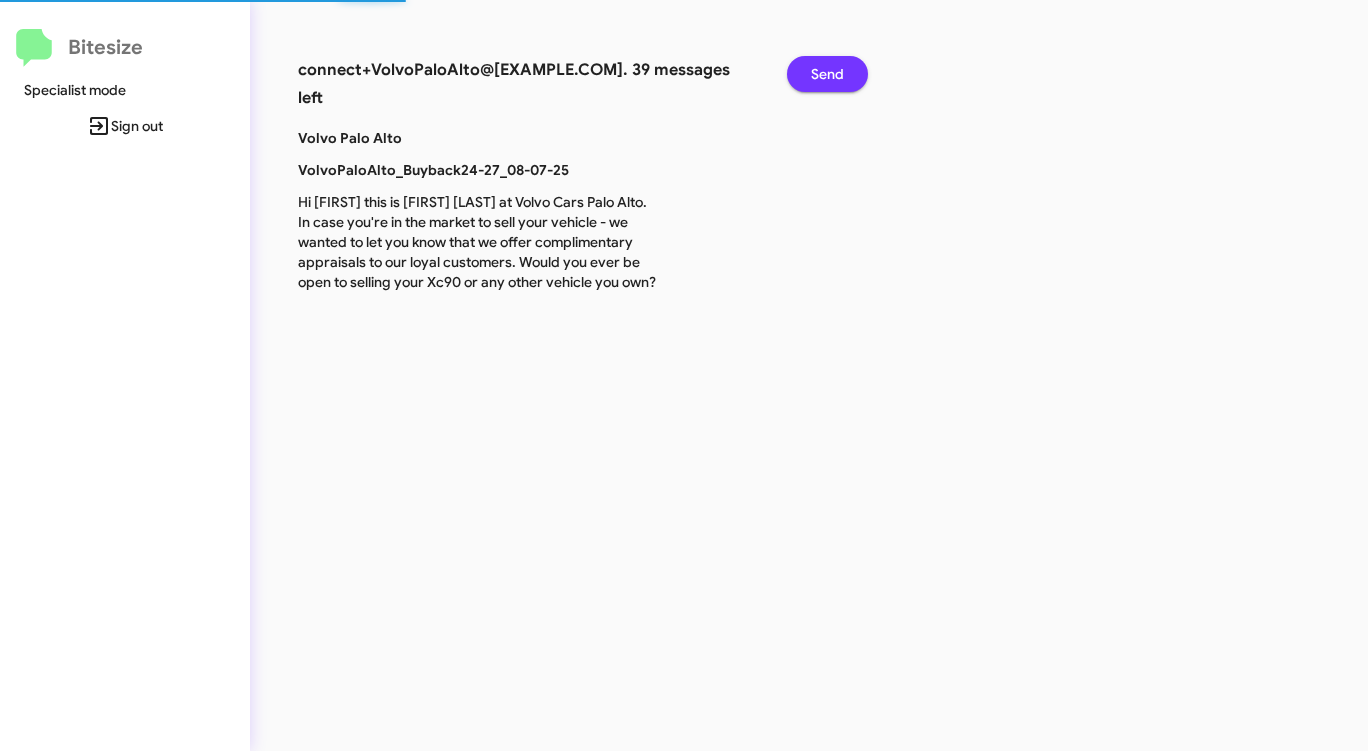 click on "Send" 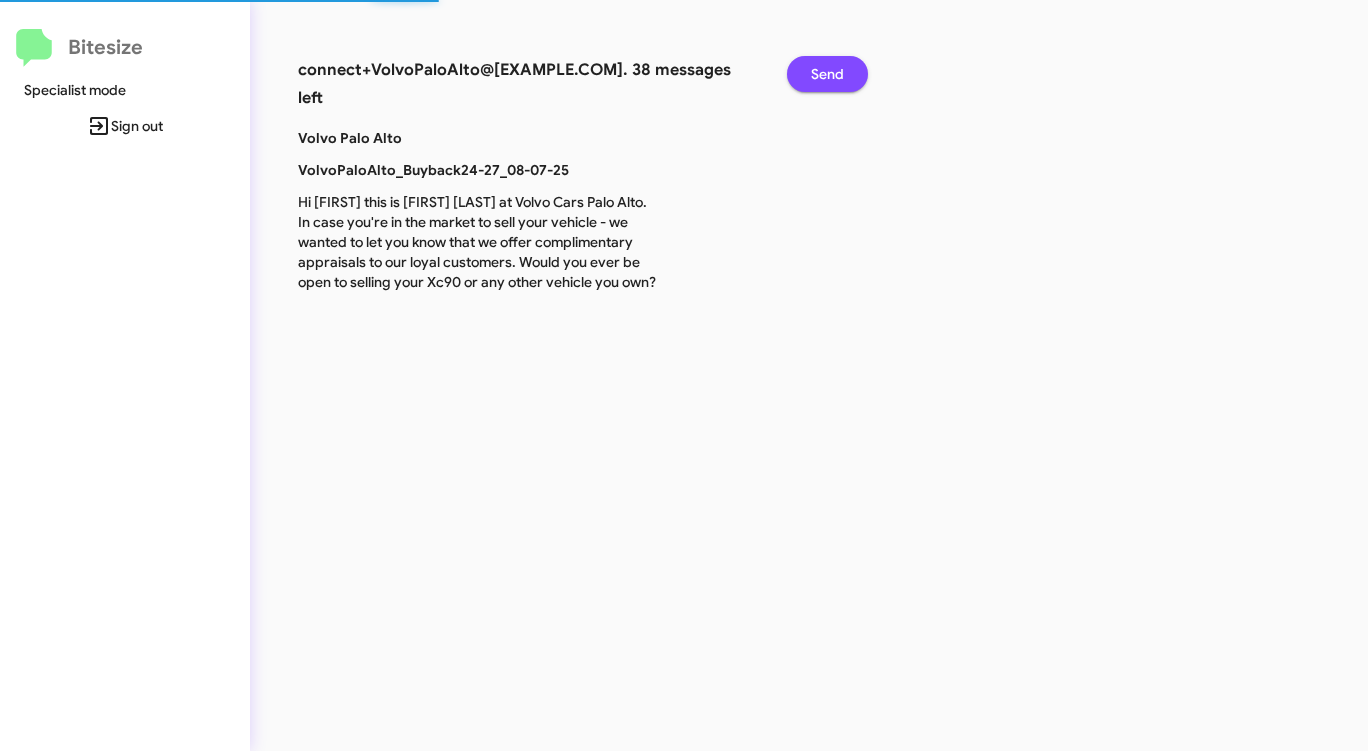 click on "Send" 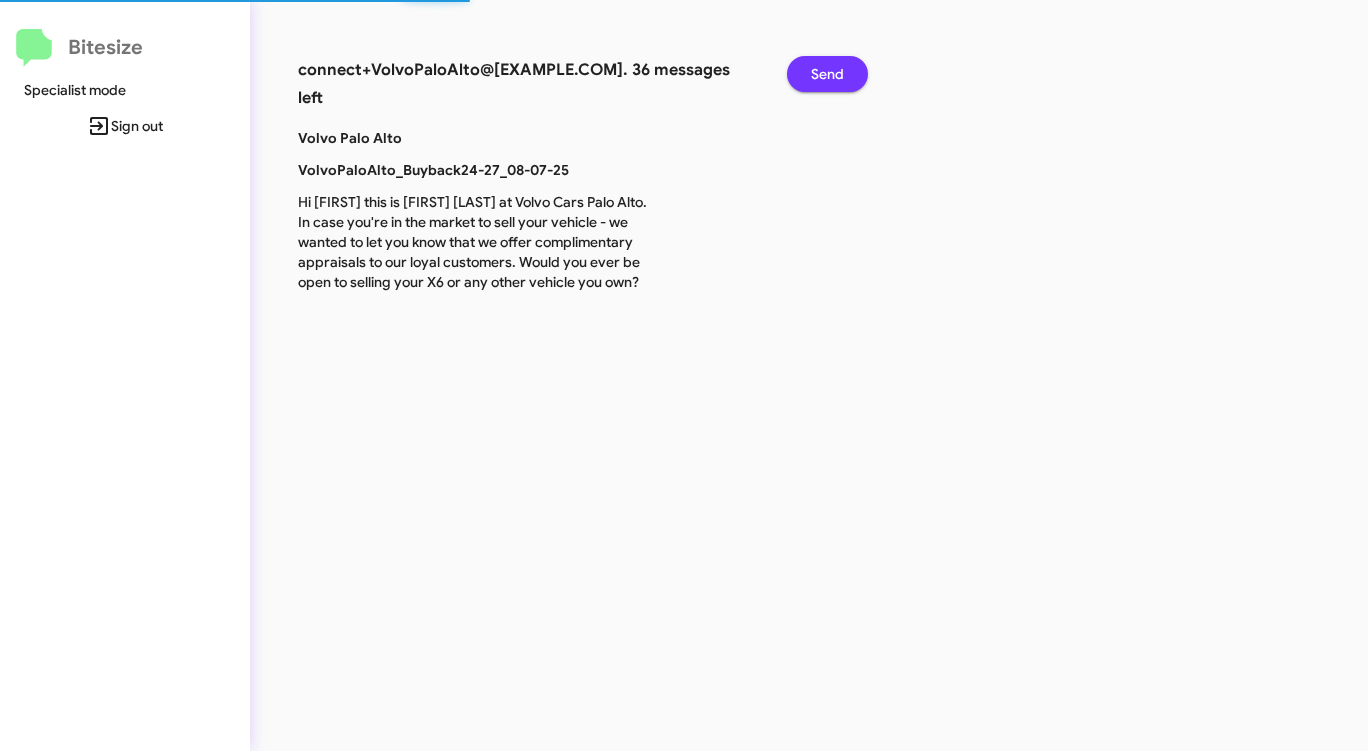 click on "Send" 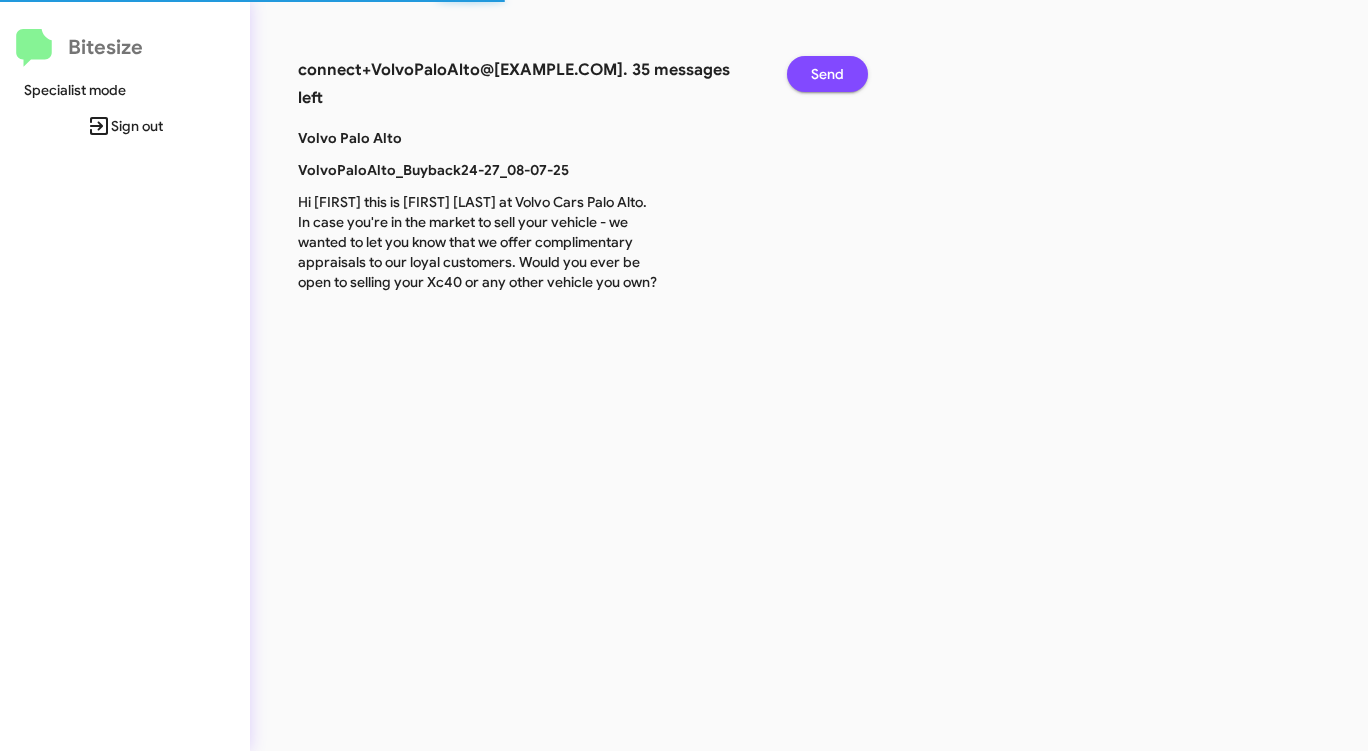 click on "Send" 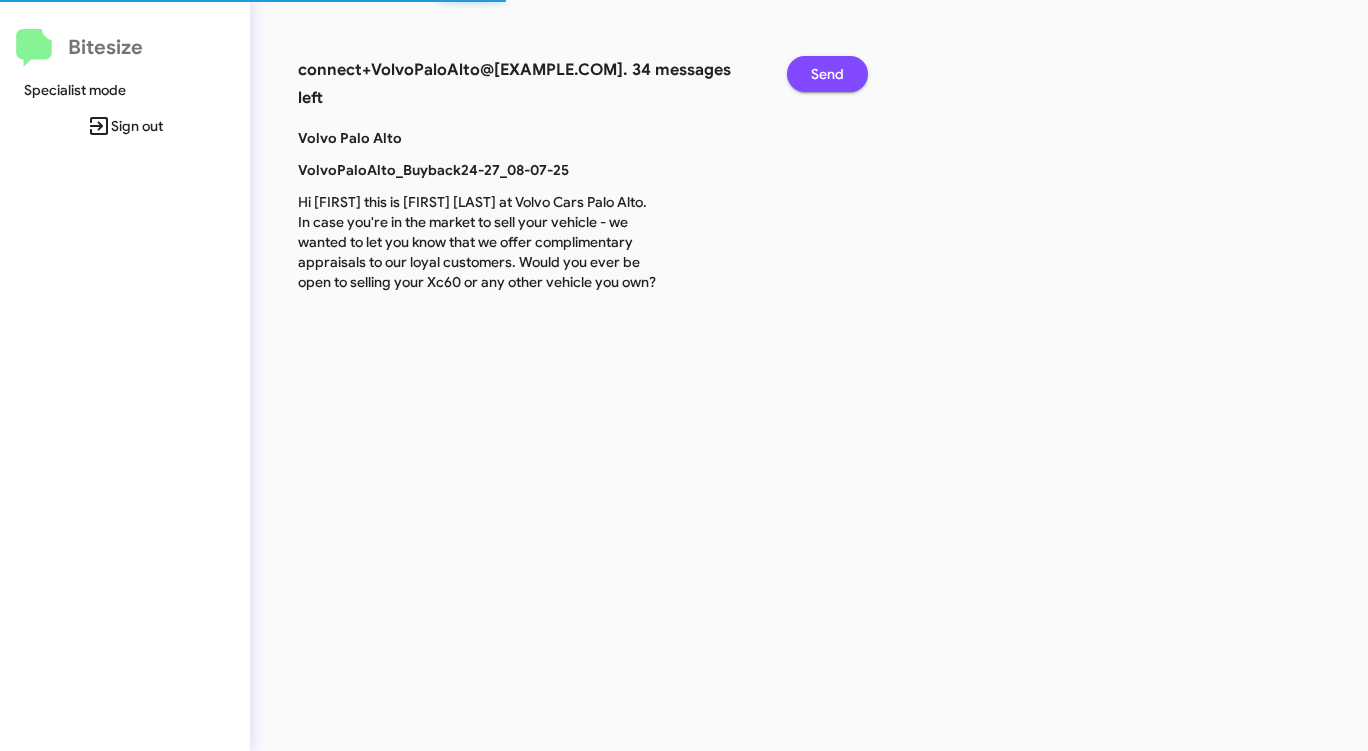 click on "Send" 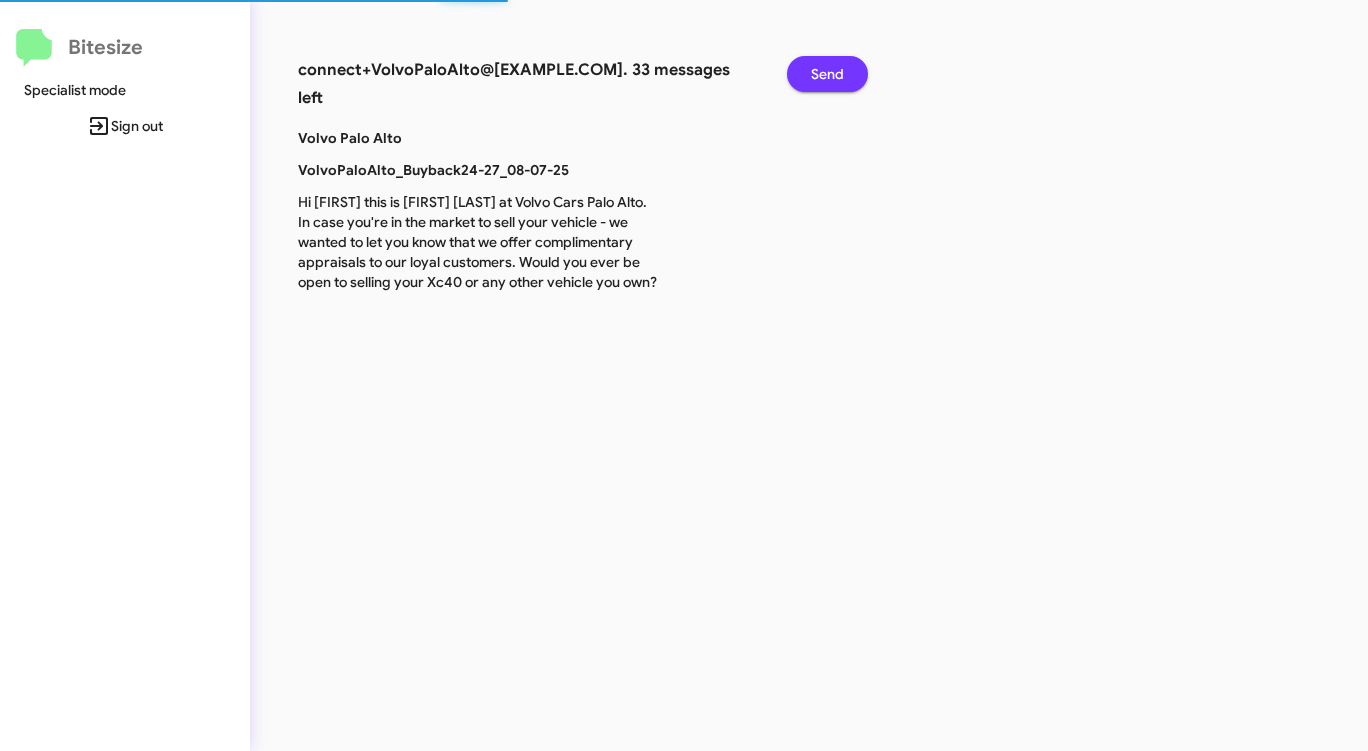 click on "Send" 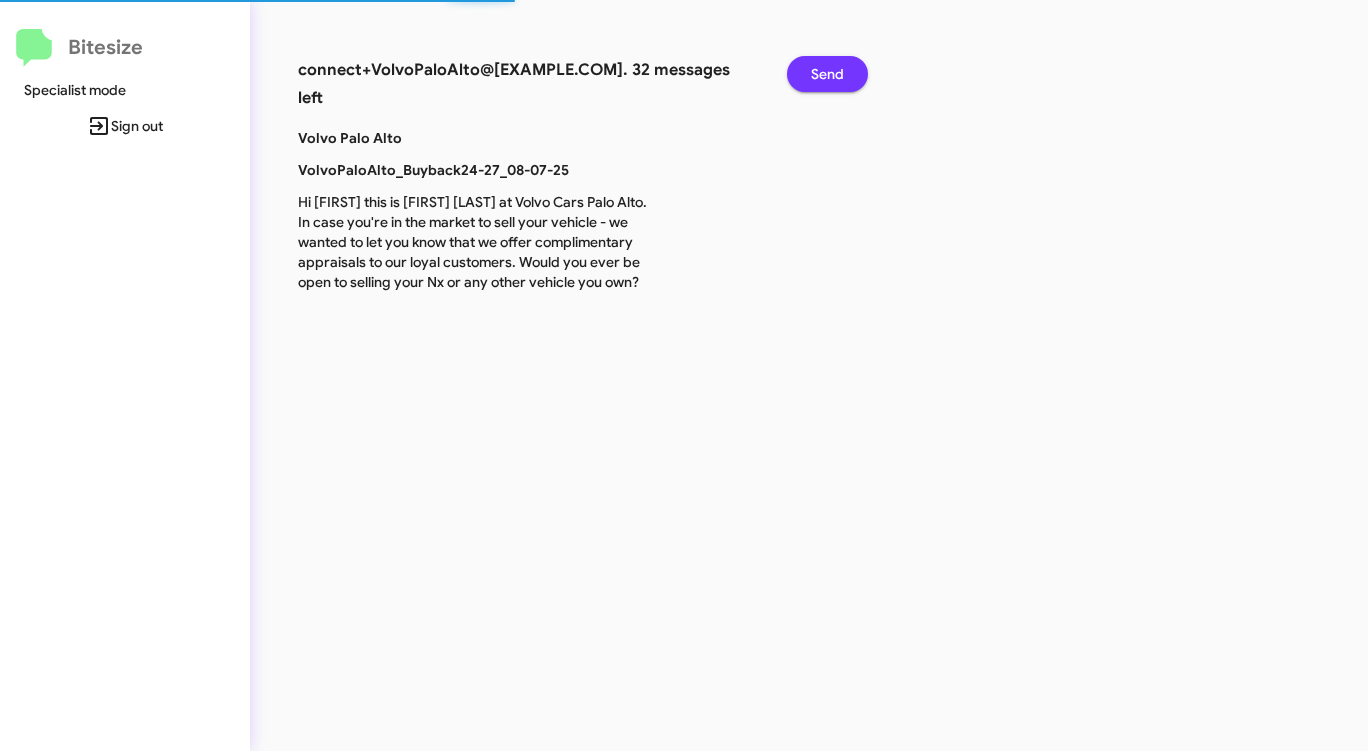 click on "Send" 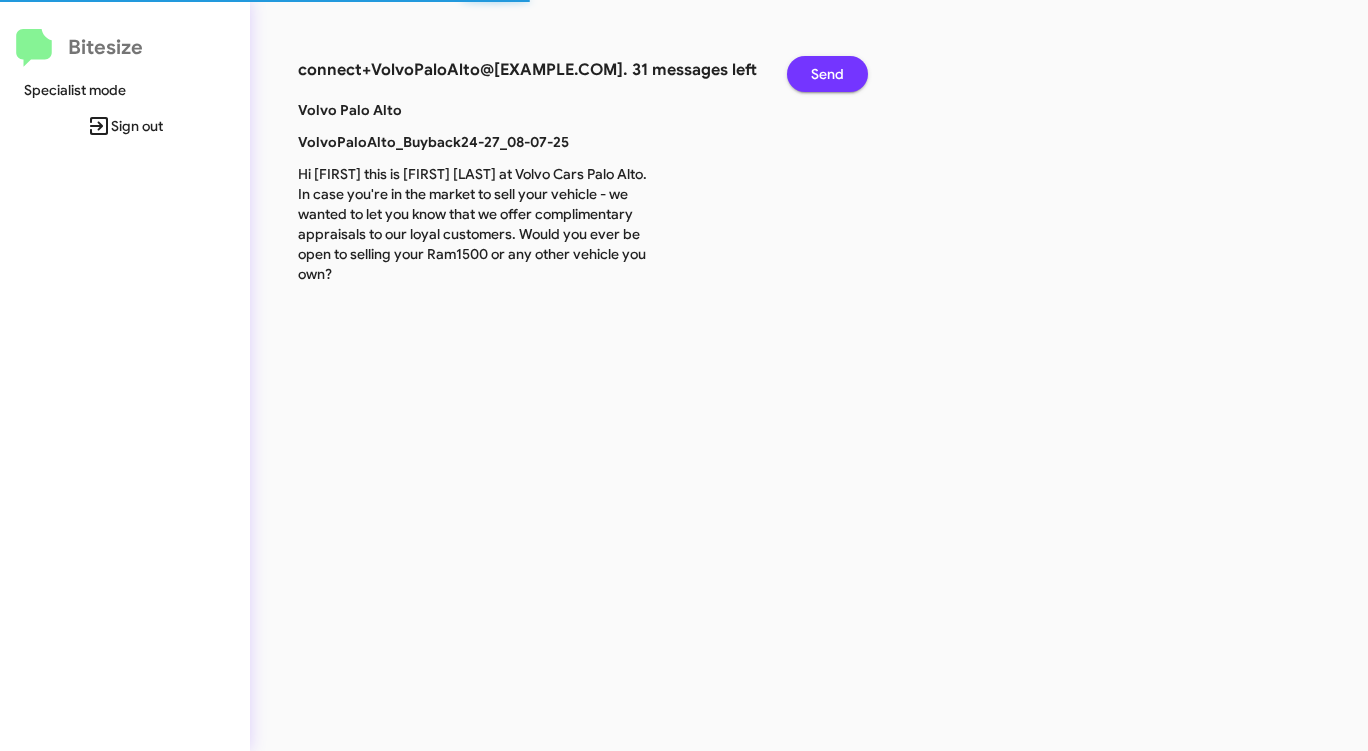 click on "Send" 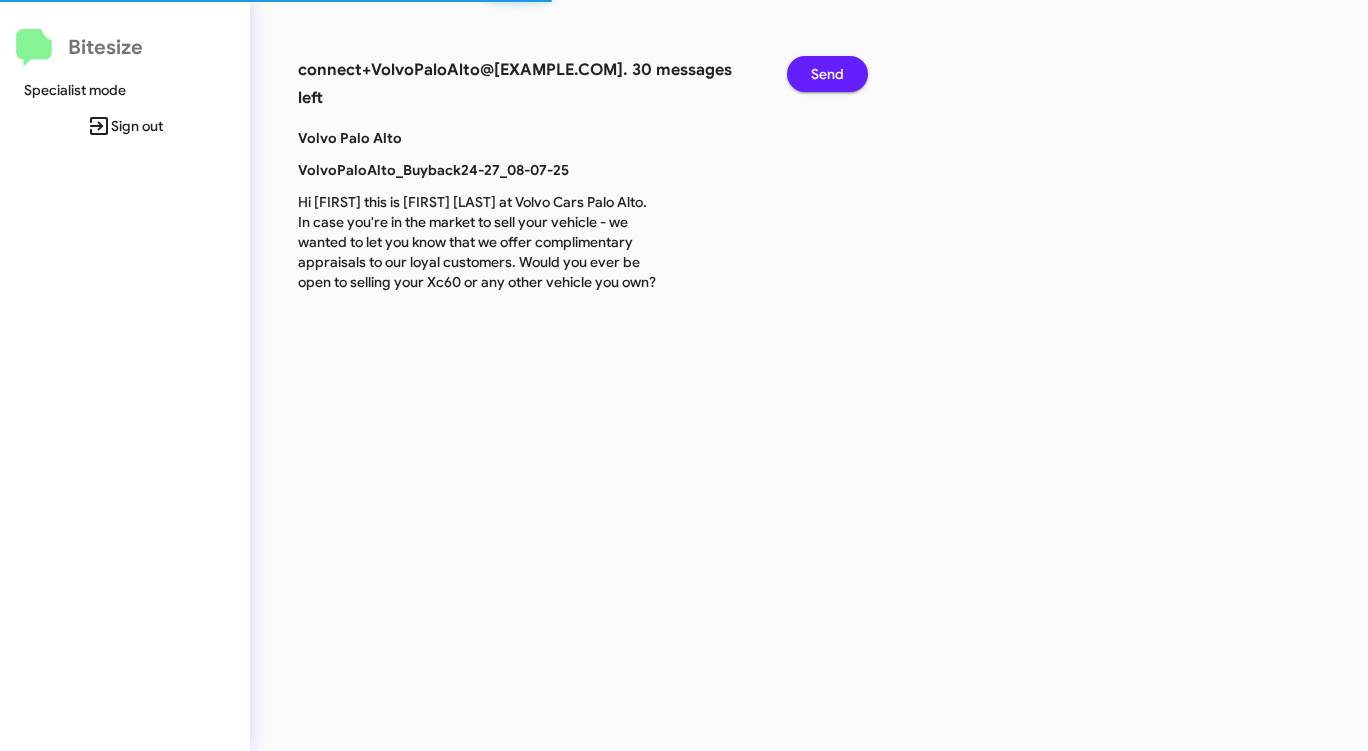 click on "Send" 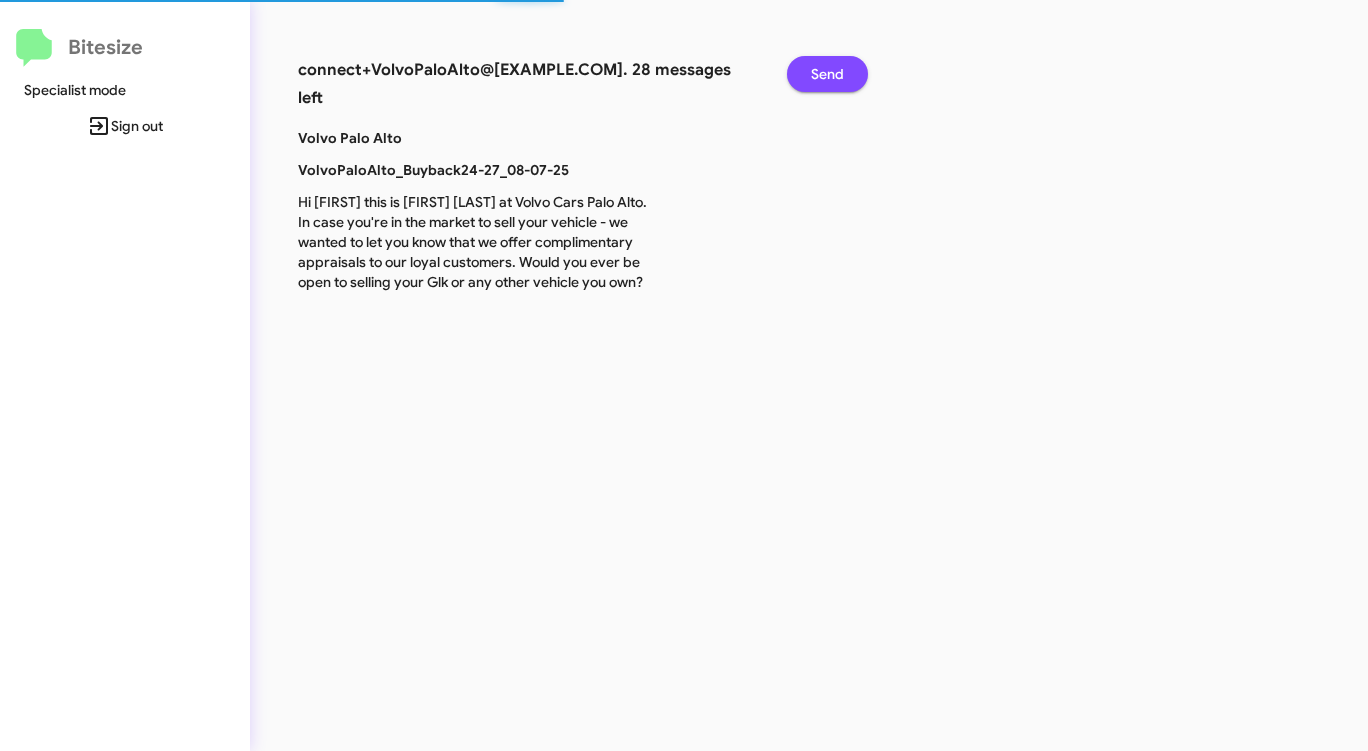 click on "Send" 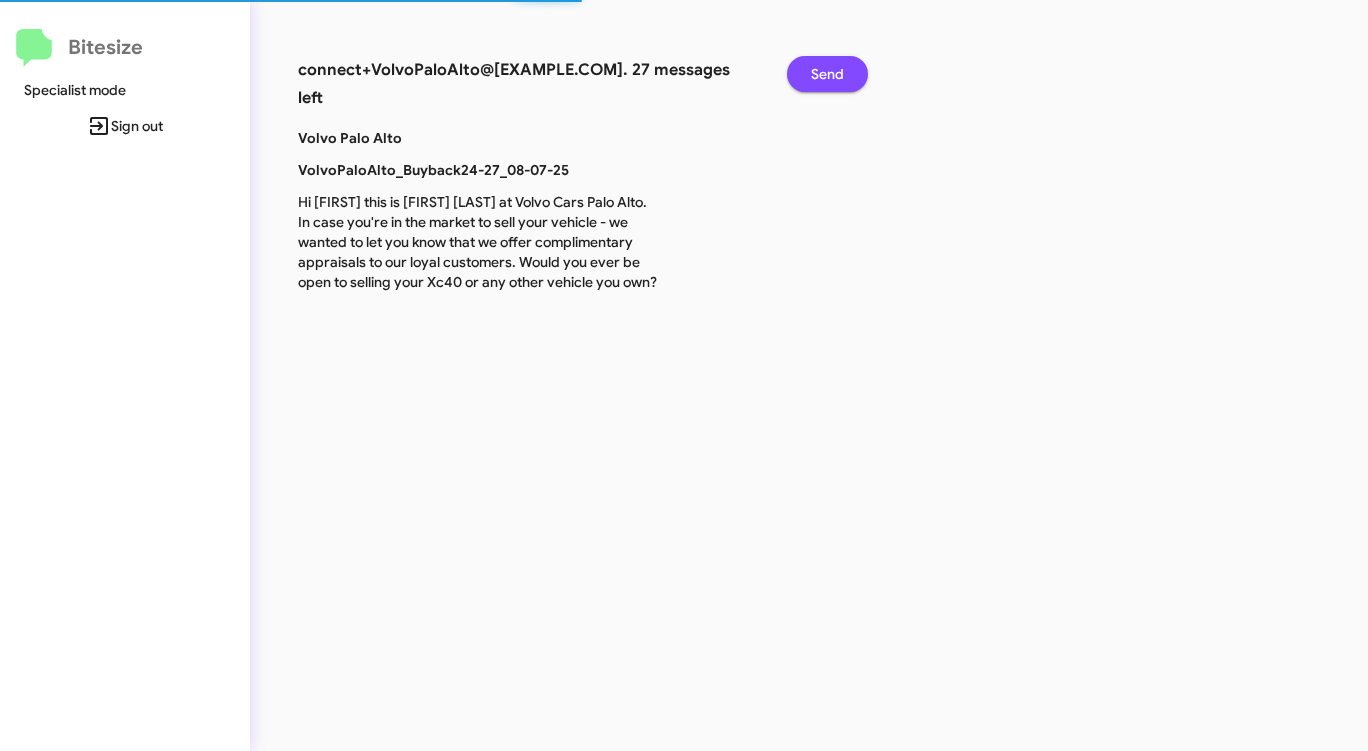 click on "Send" 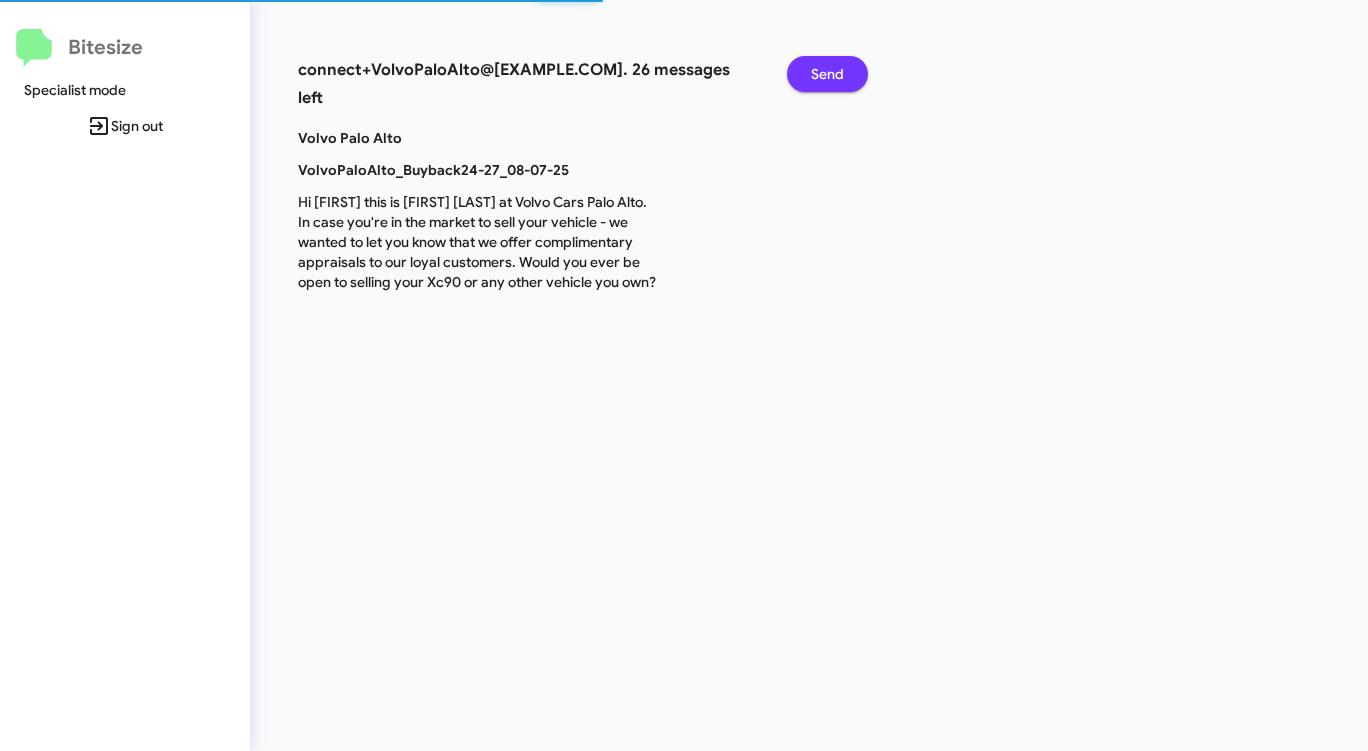 click on "Send" 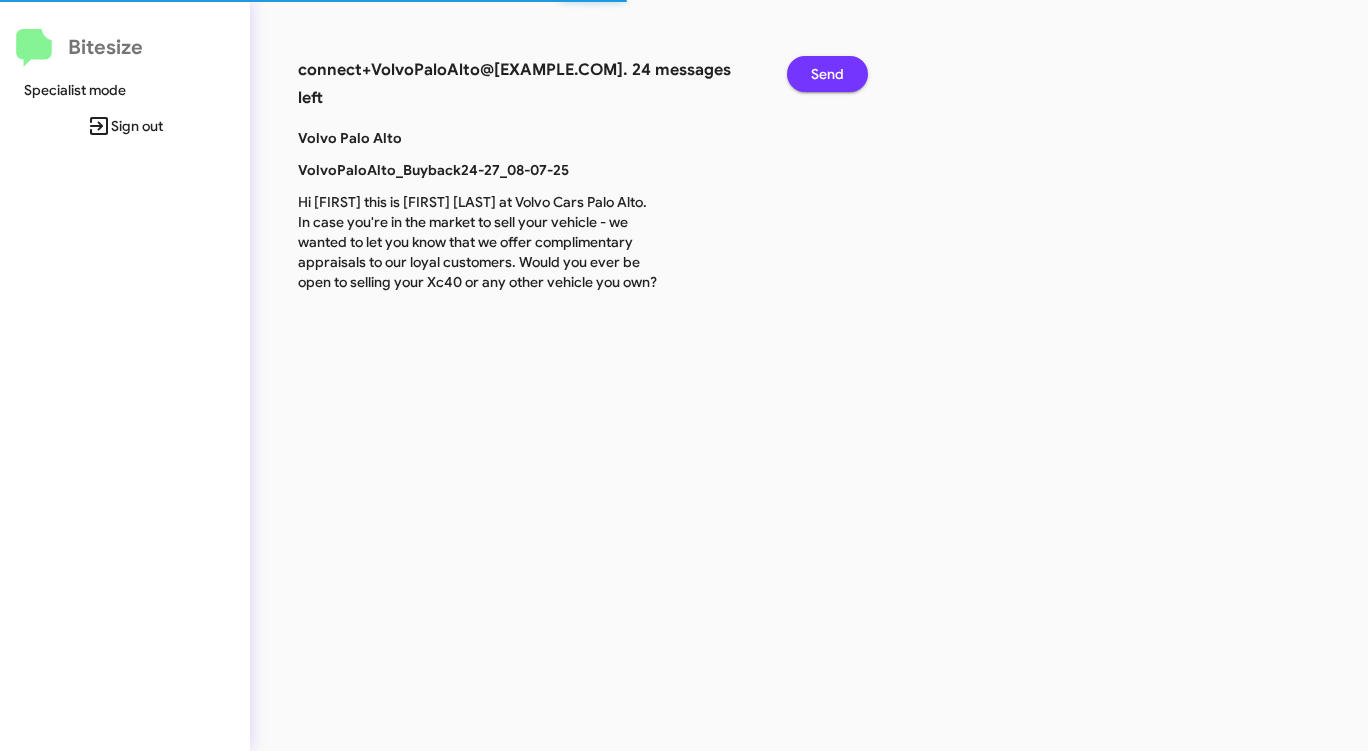 click on "Send" 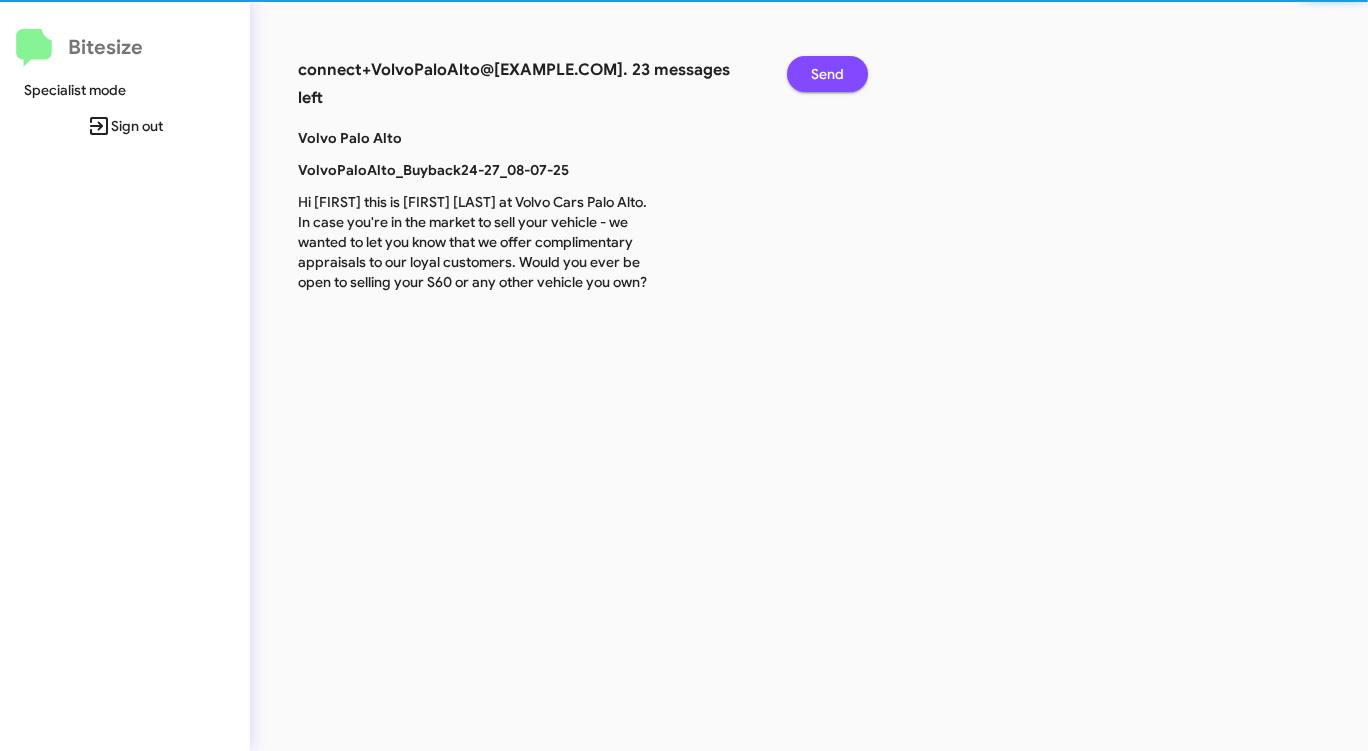 click on "Send" 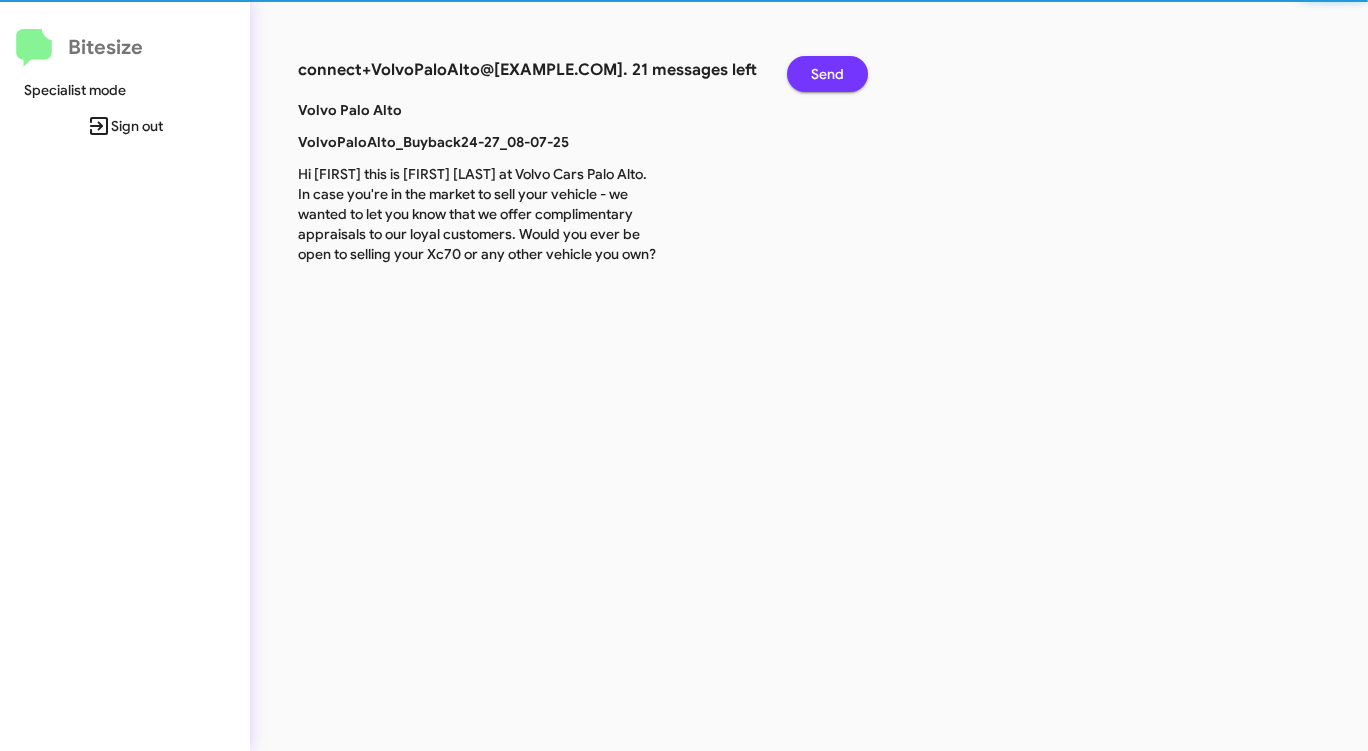 click on "Send" 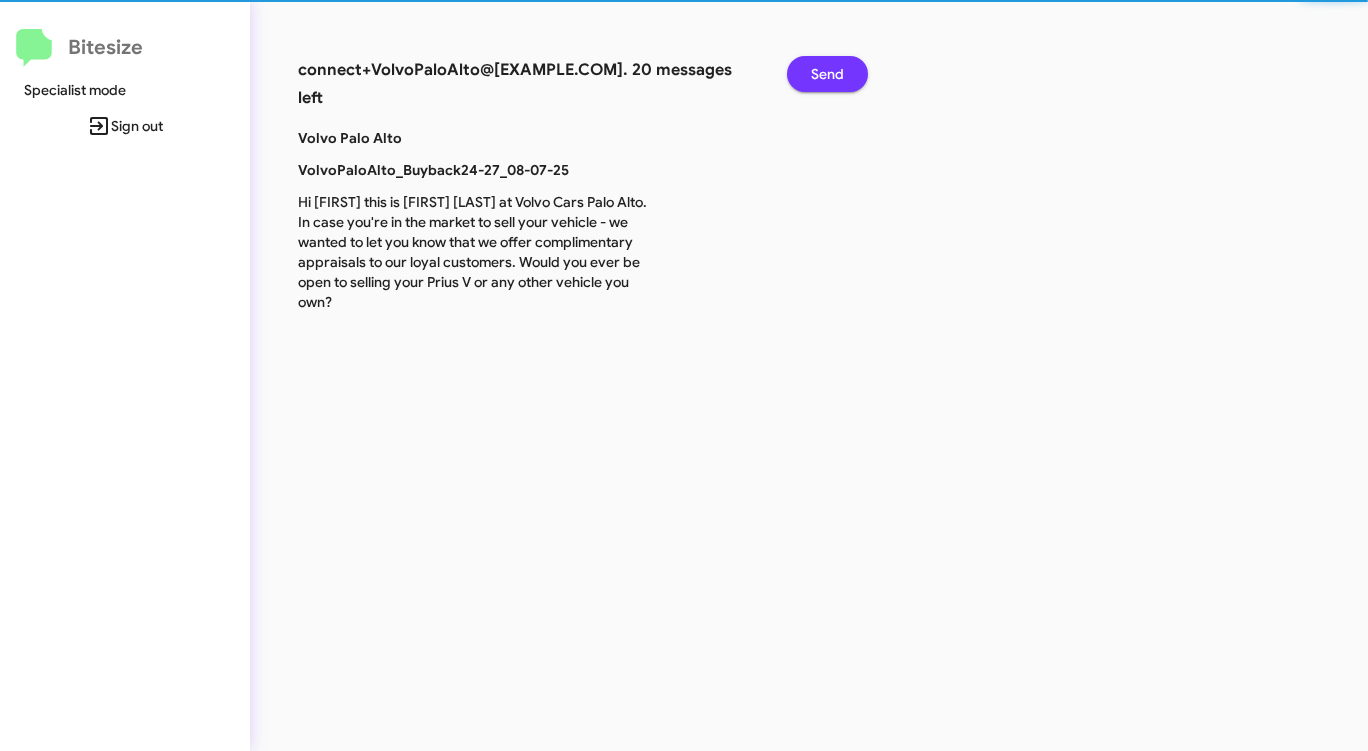 click on "Send" 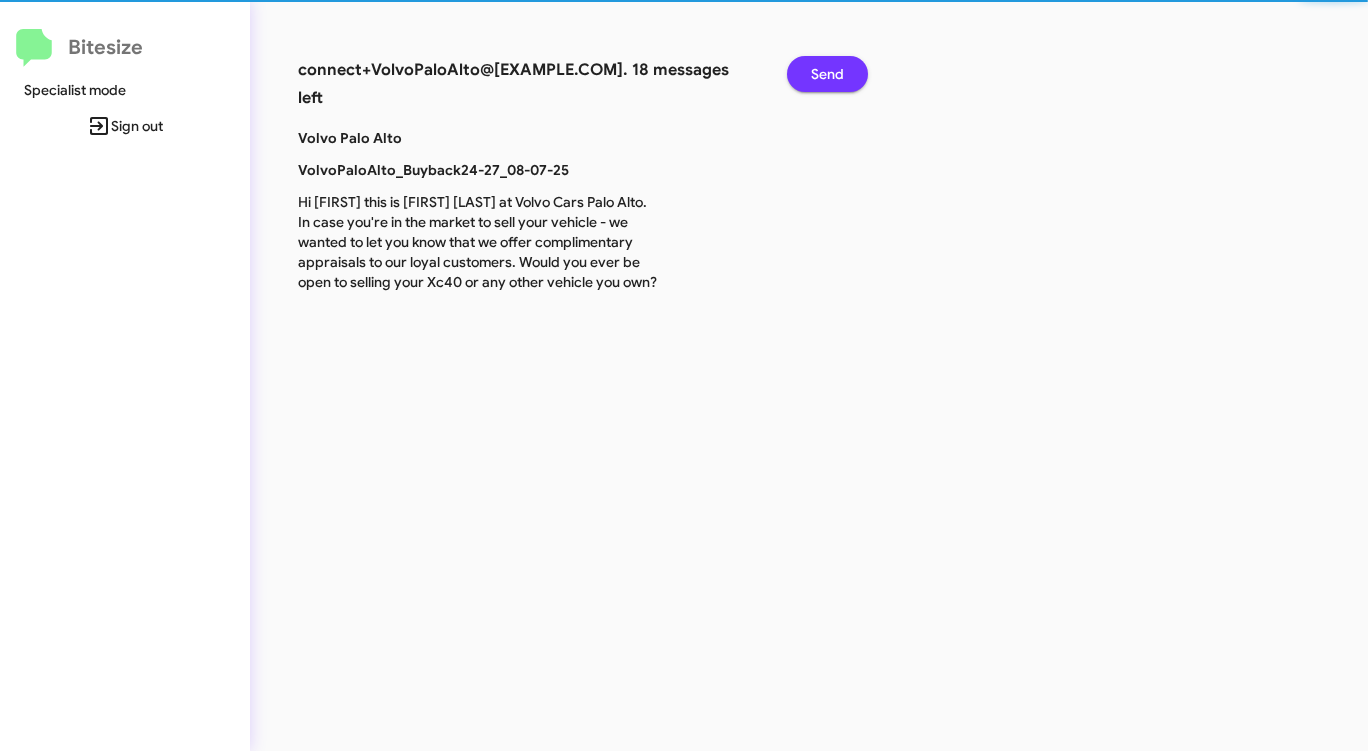 click on "Send" 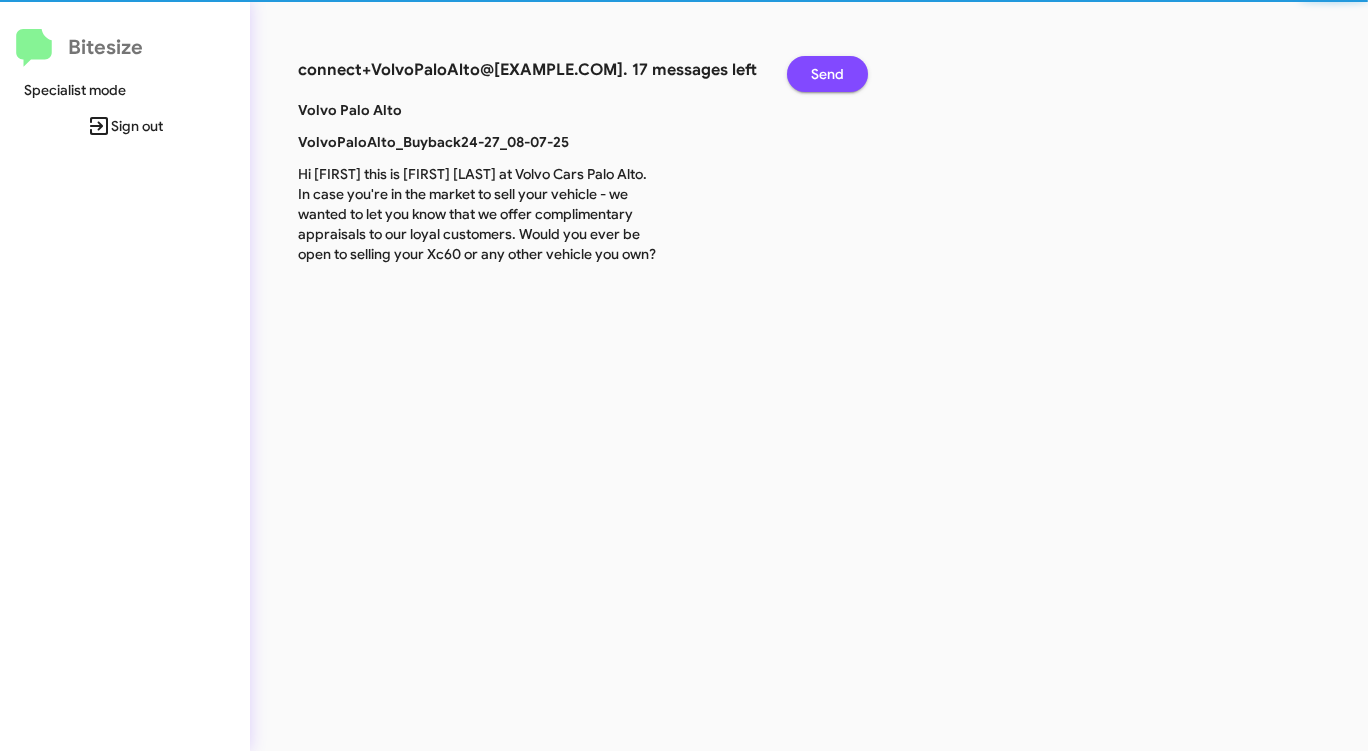 click on "Send" 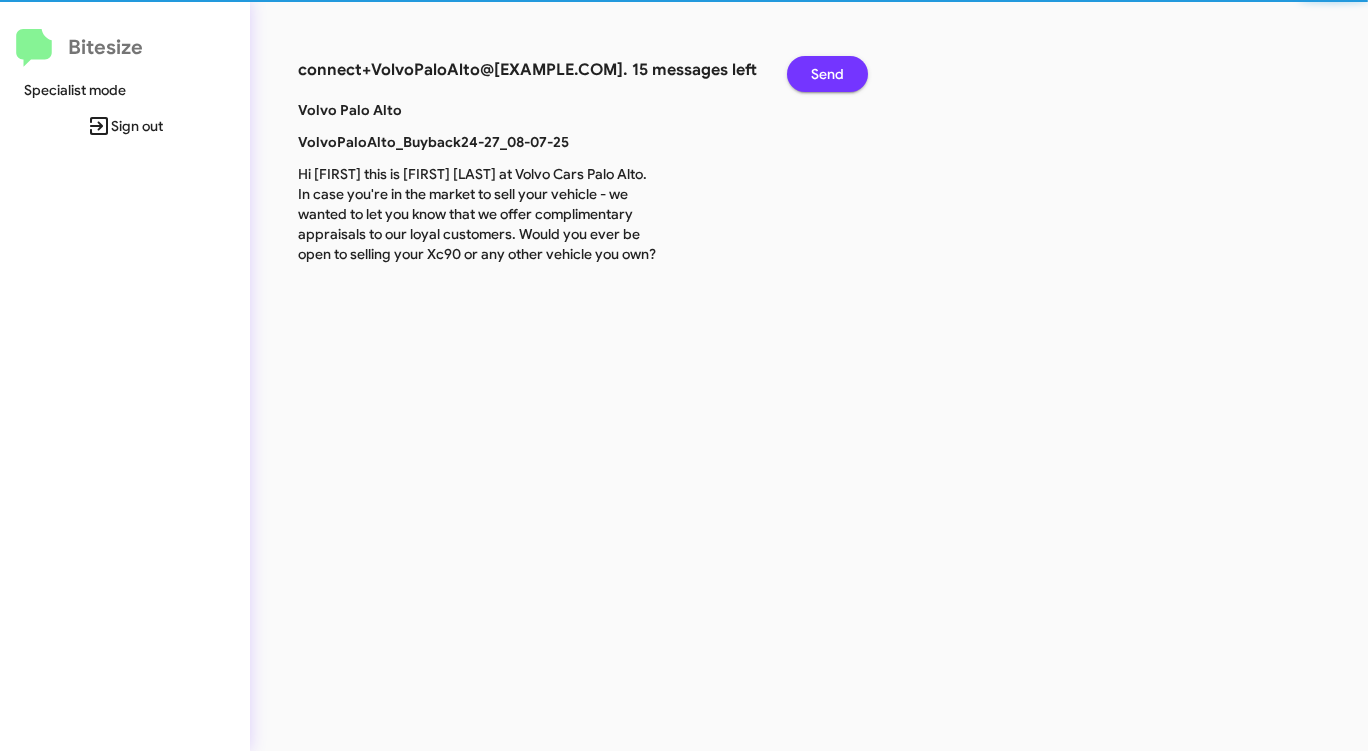 click on "Send" 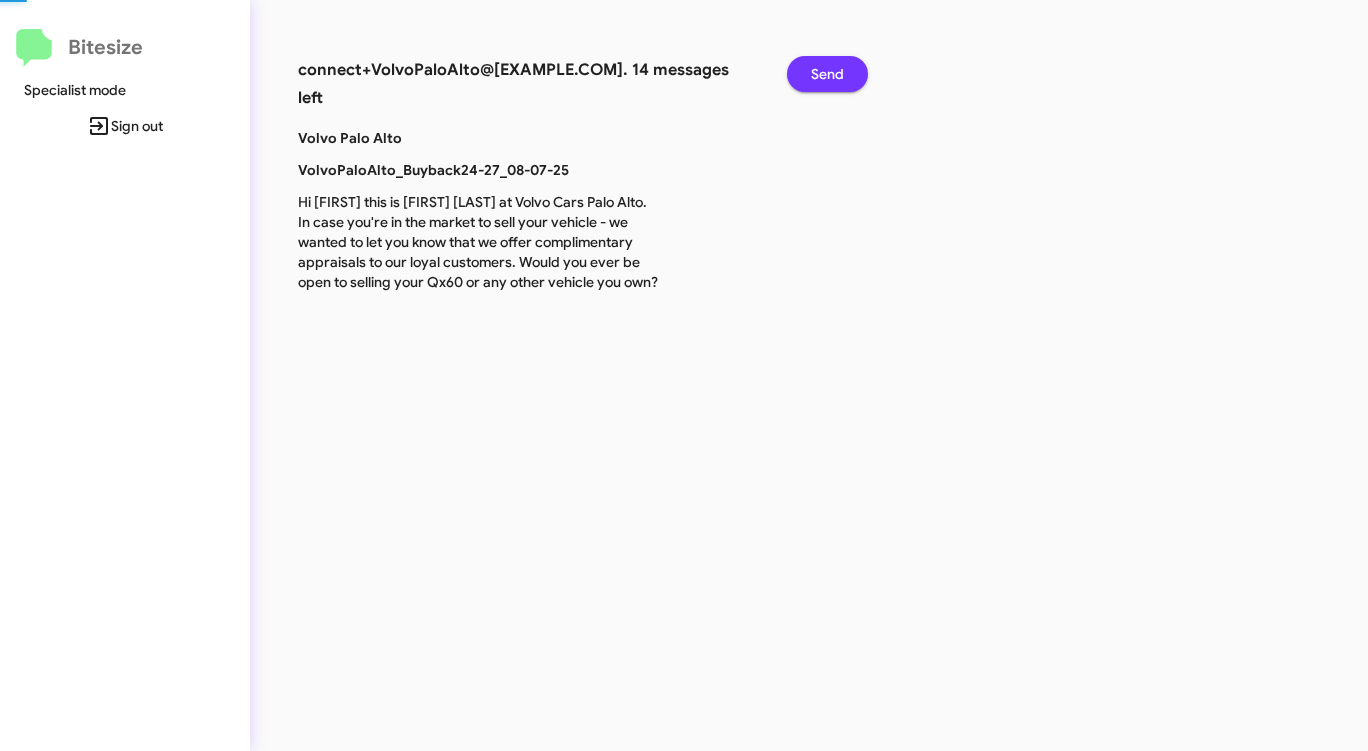 click on "Send" 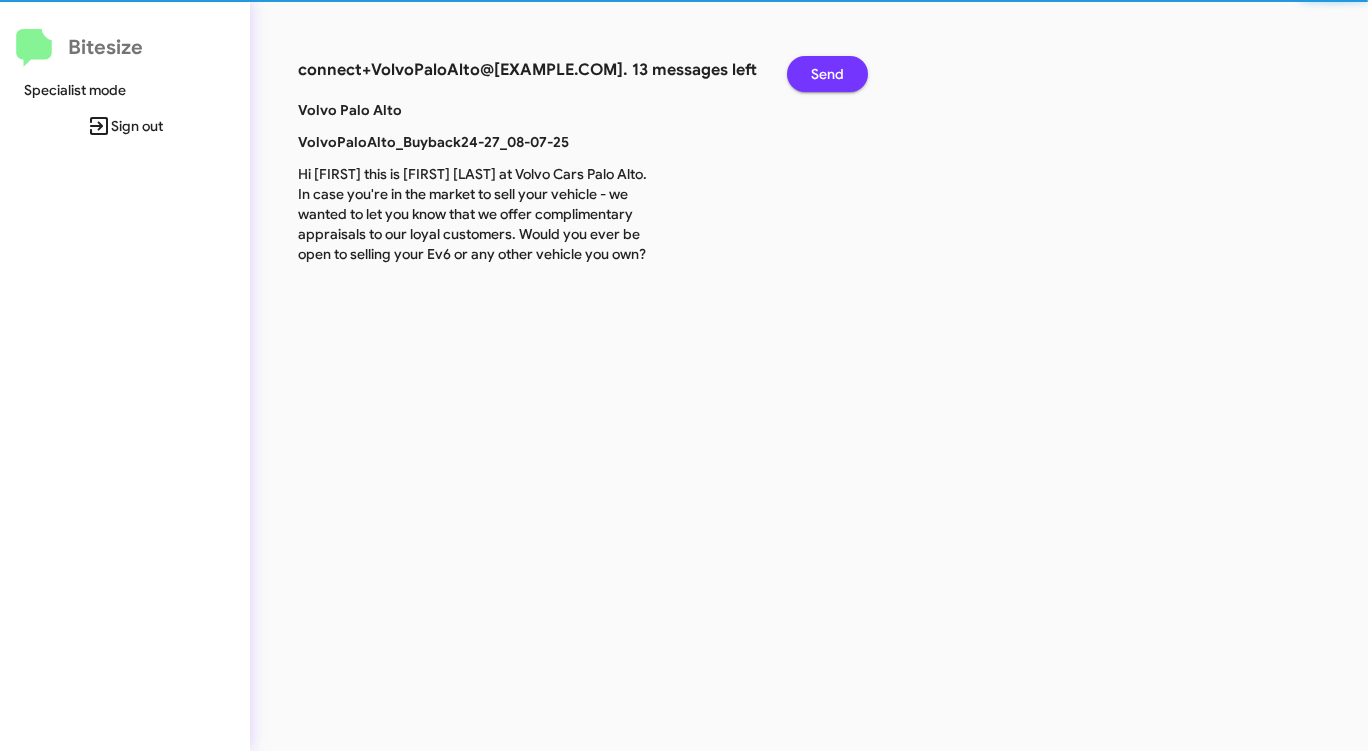 click on "Send" 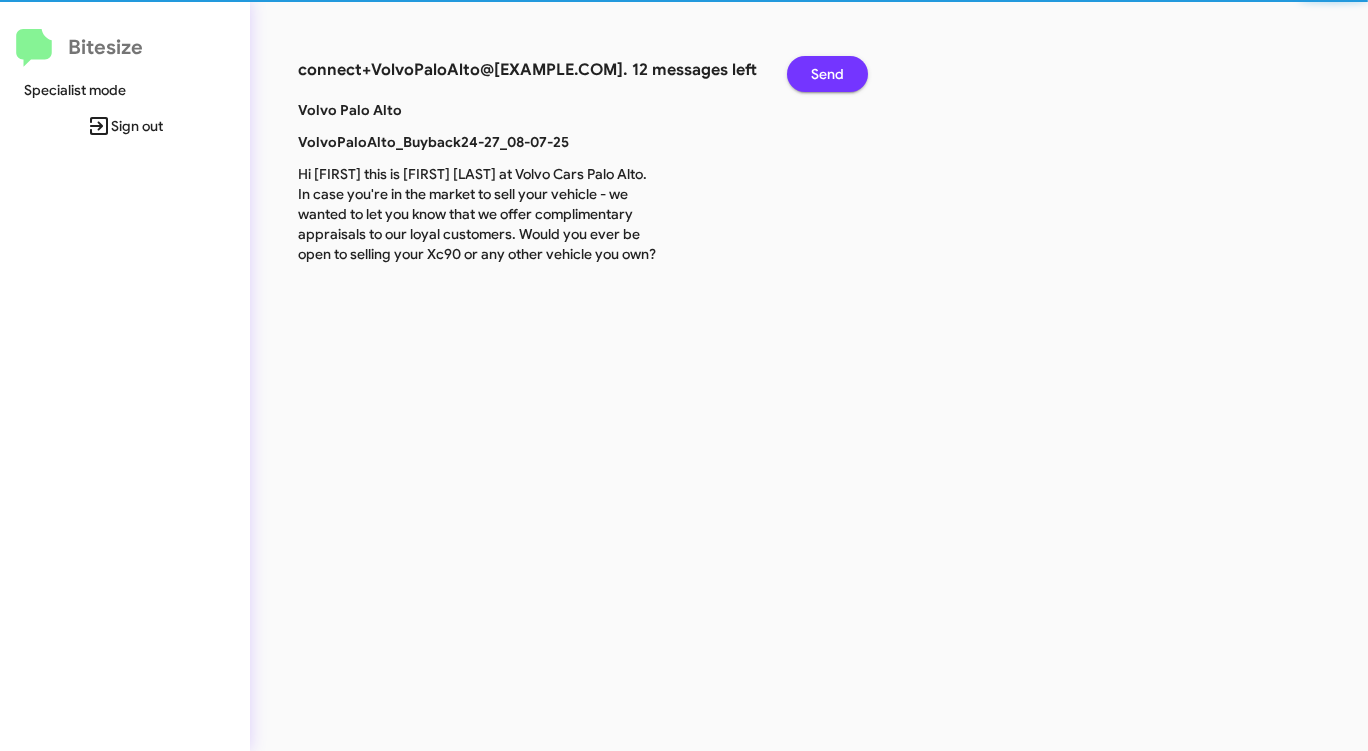 click on "Send" 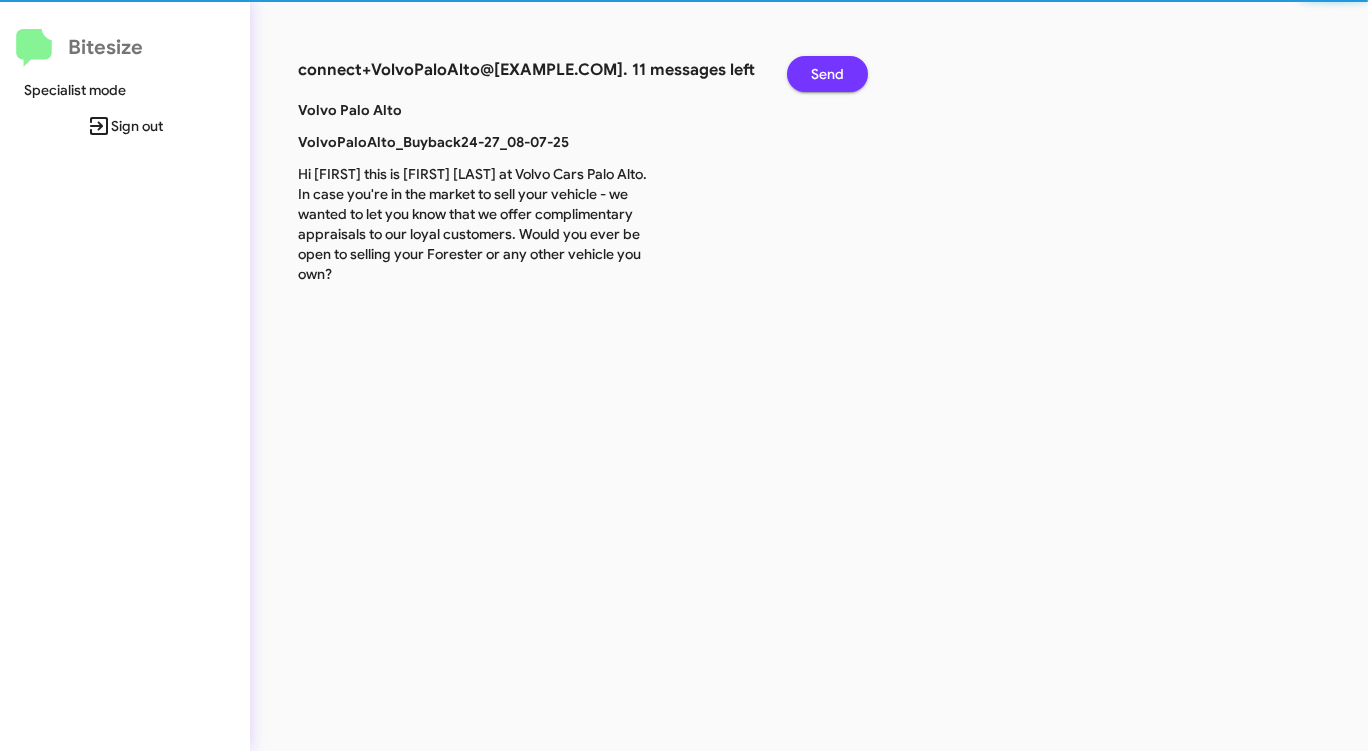 click on "Send" 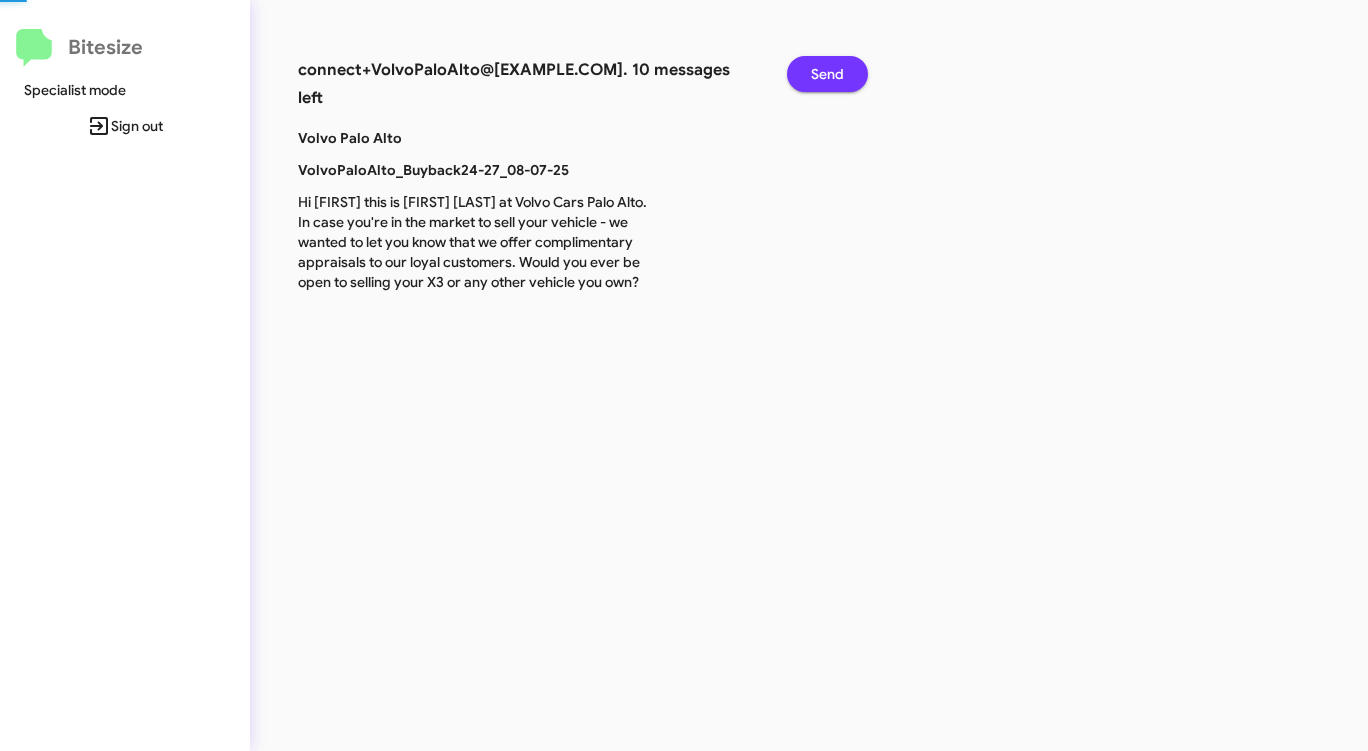 click on "Send" 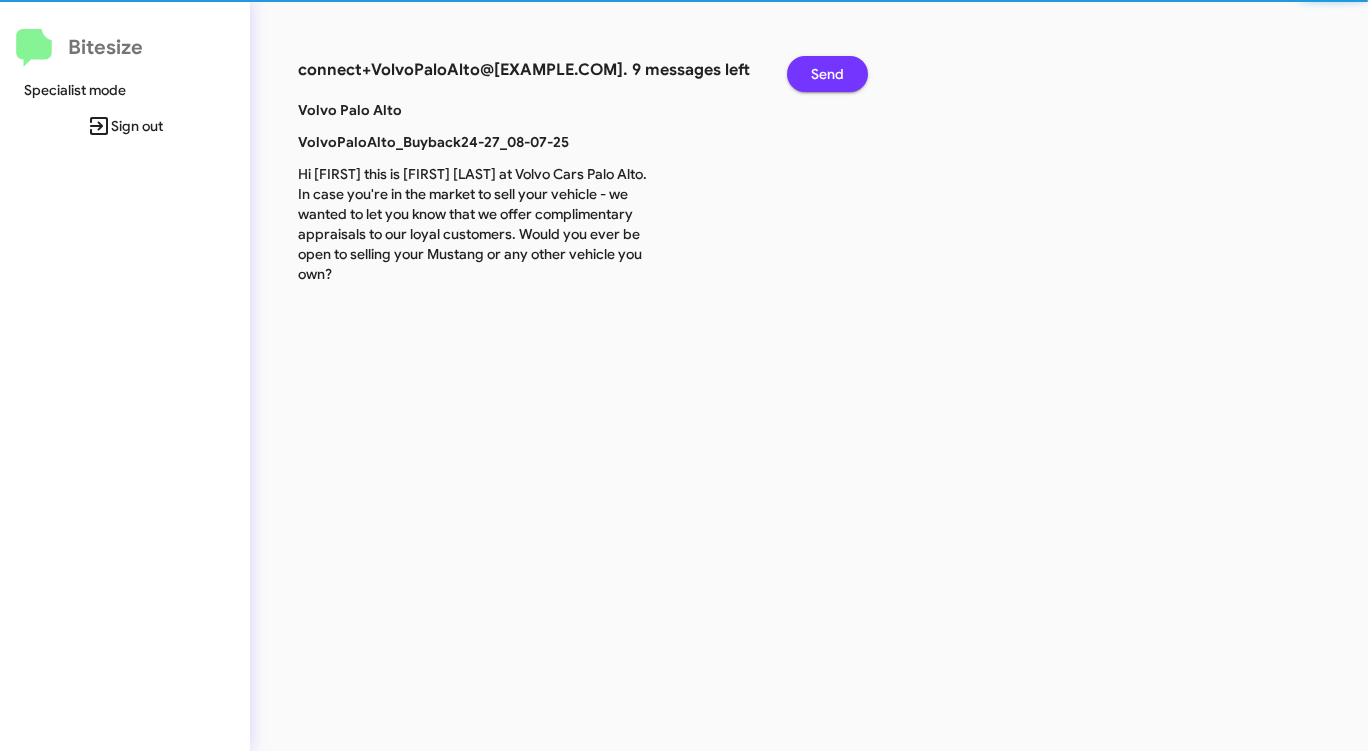 click on "Send" 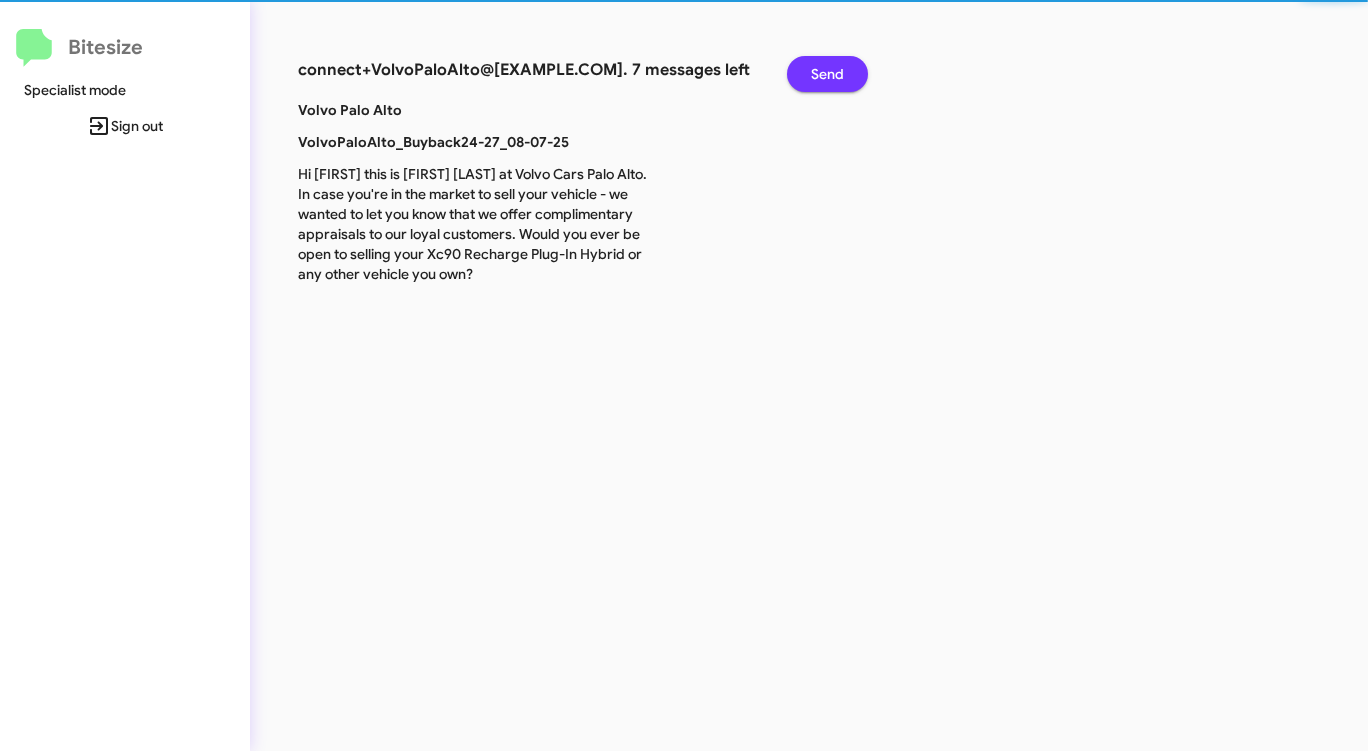 click on "Send" 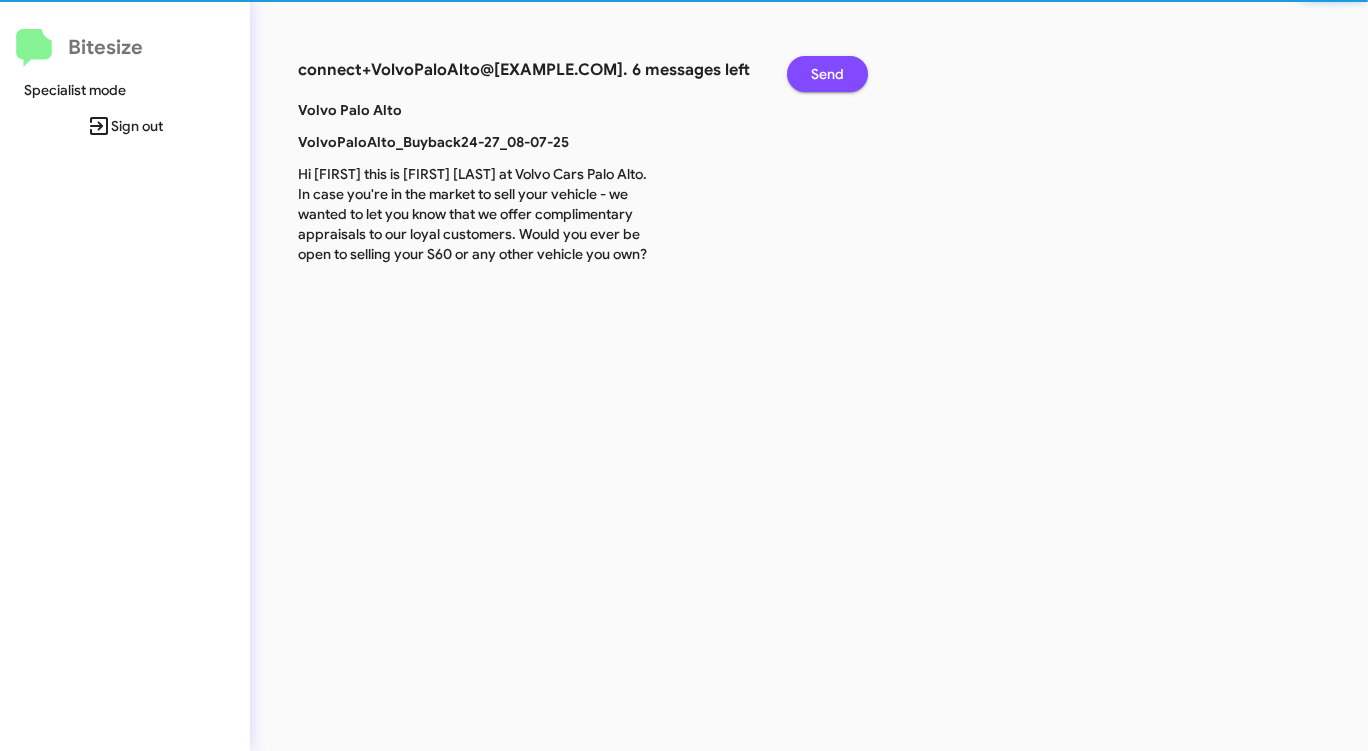 click on "Send" 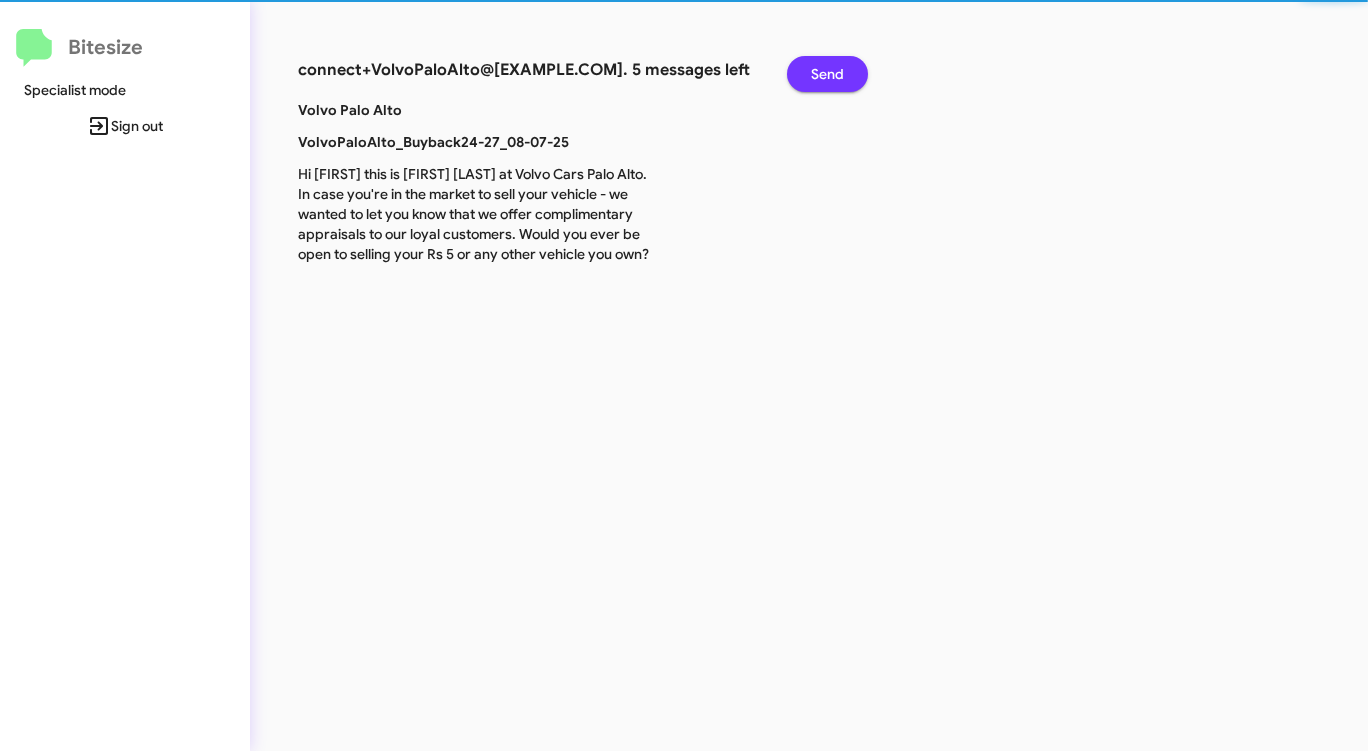 click on "Send" 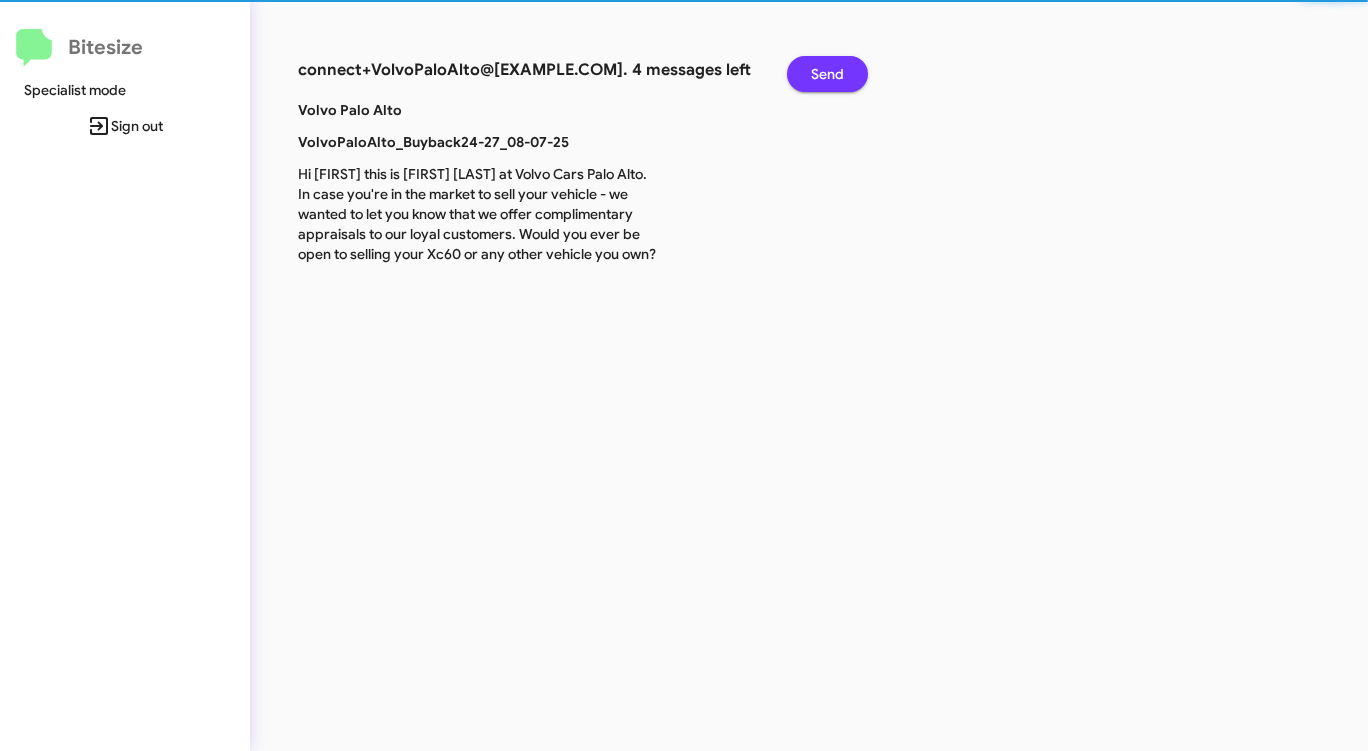 click on "Send" 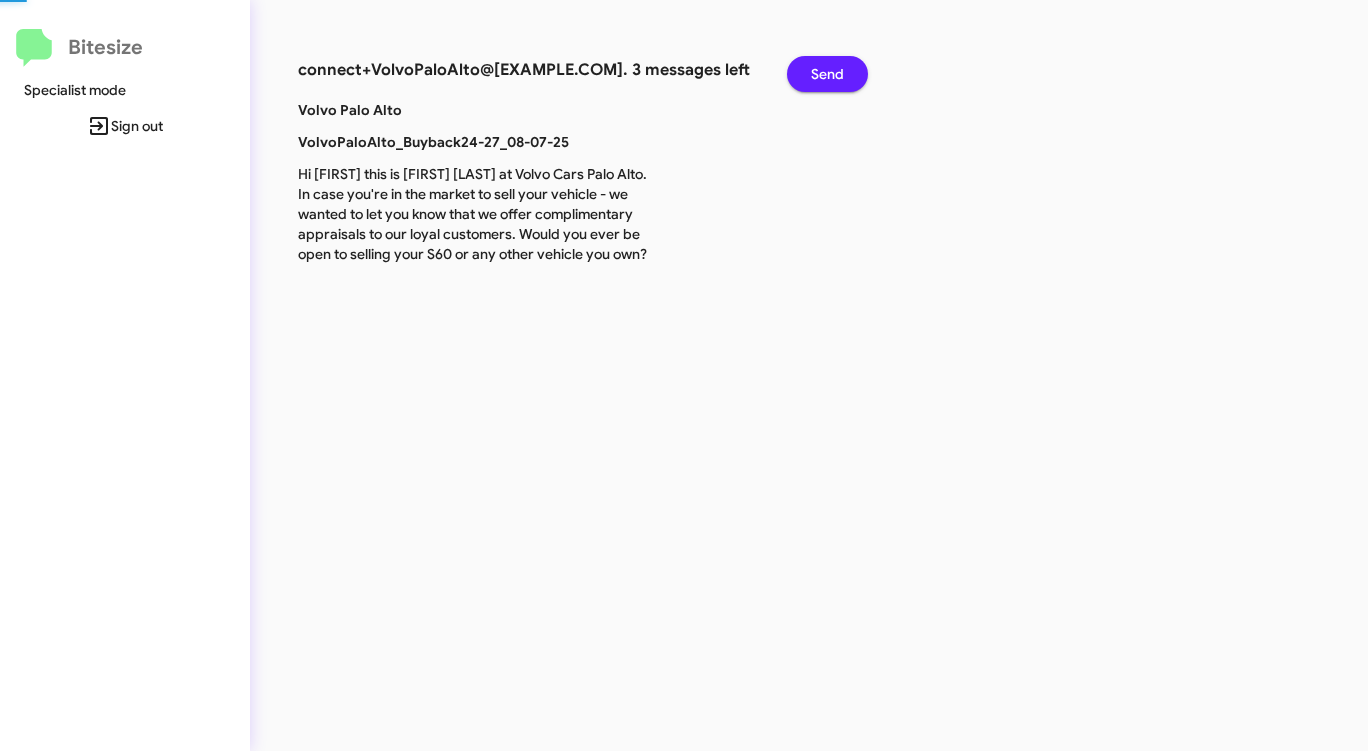click on "Send" 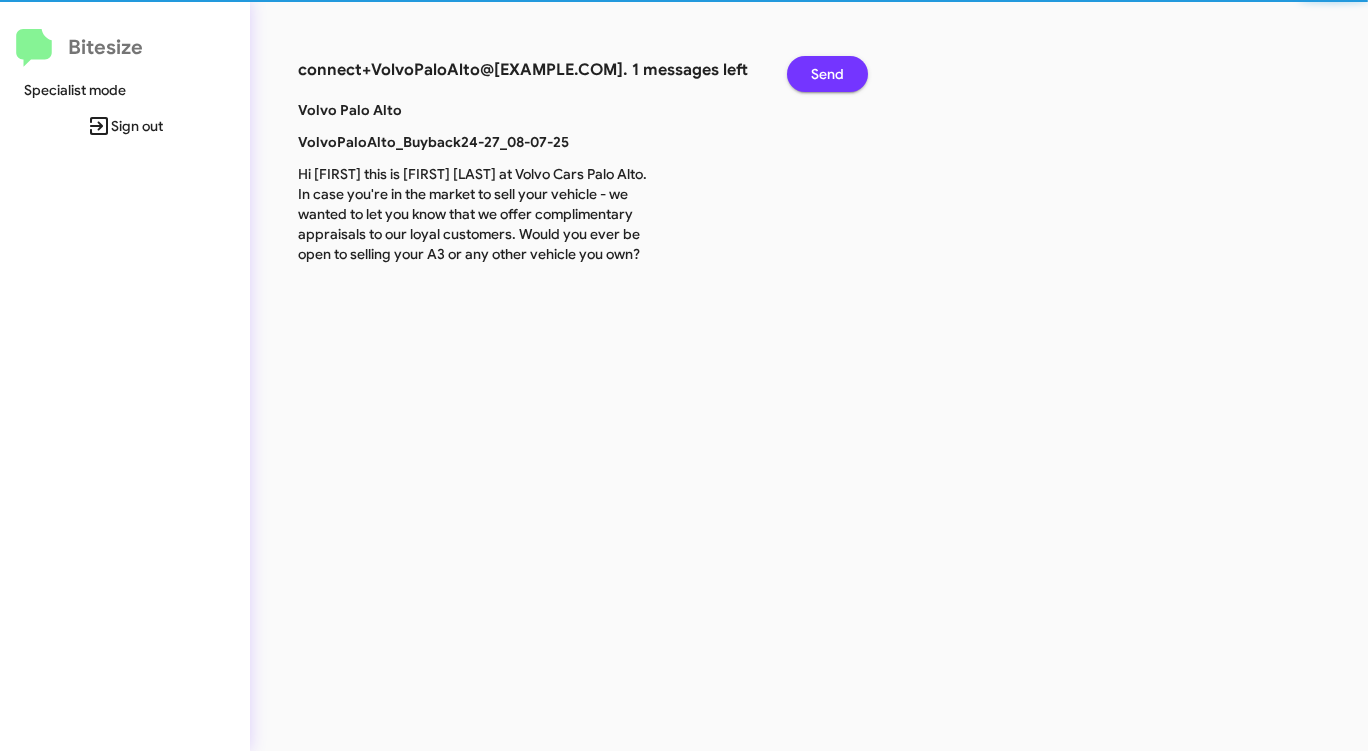 click on "Send" 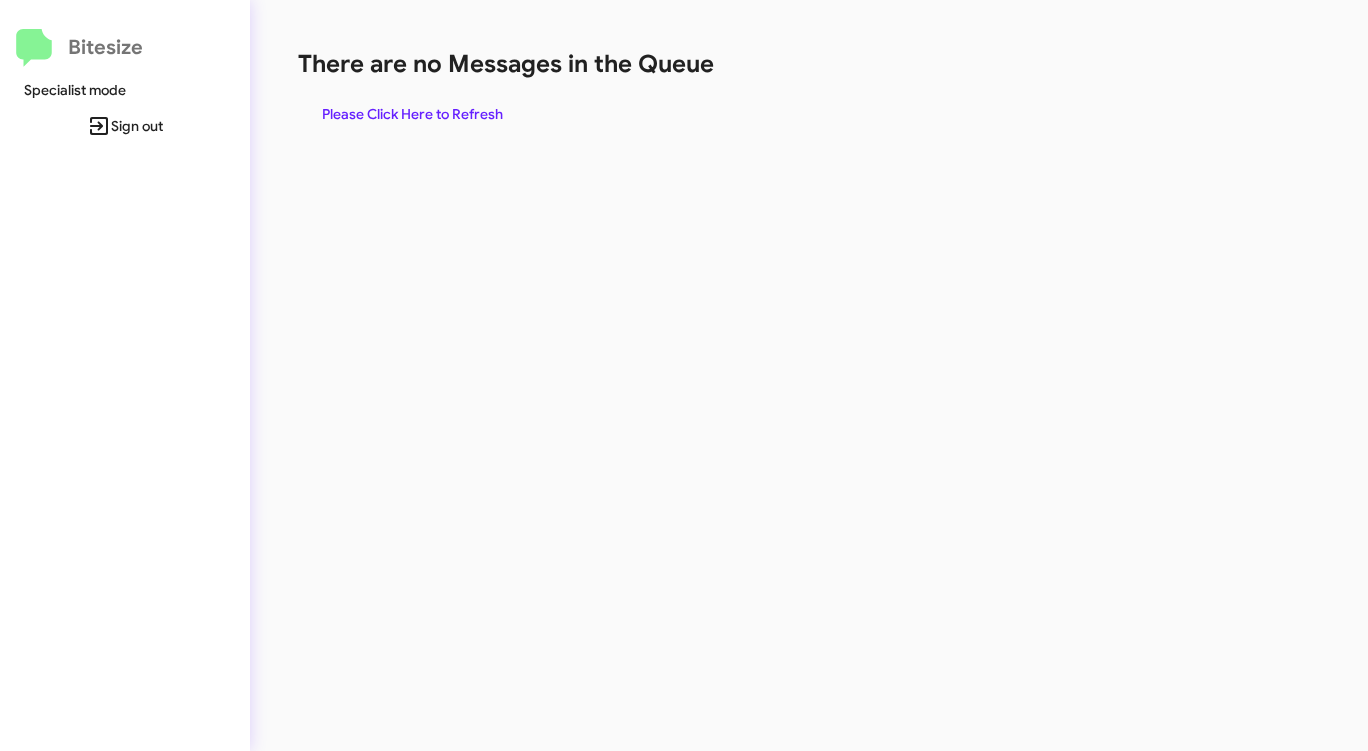 click on "There are no Messages in the Queue" 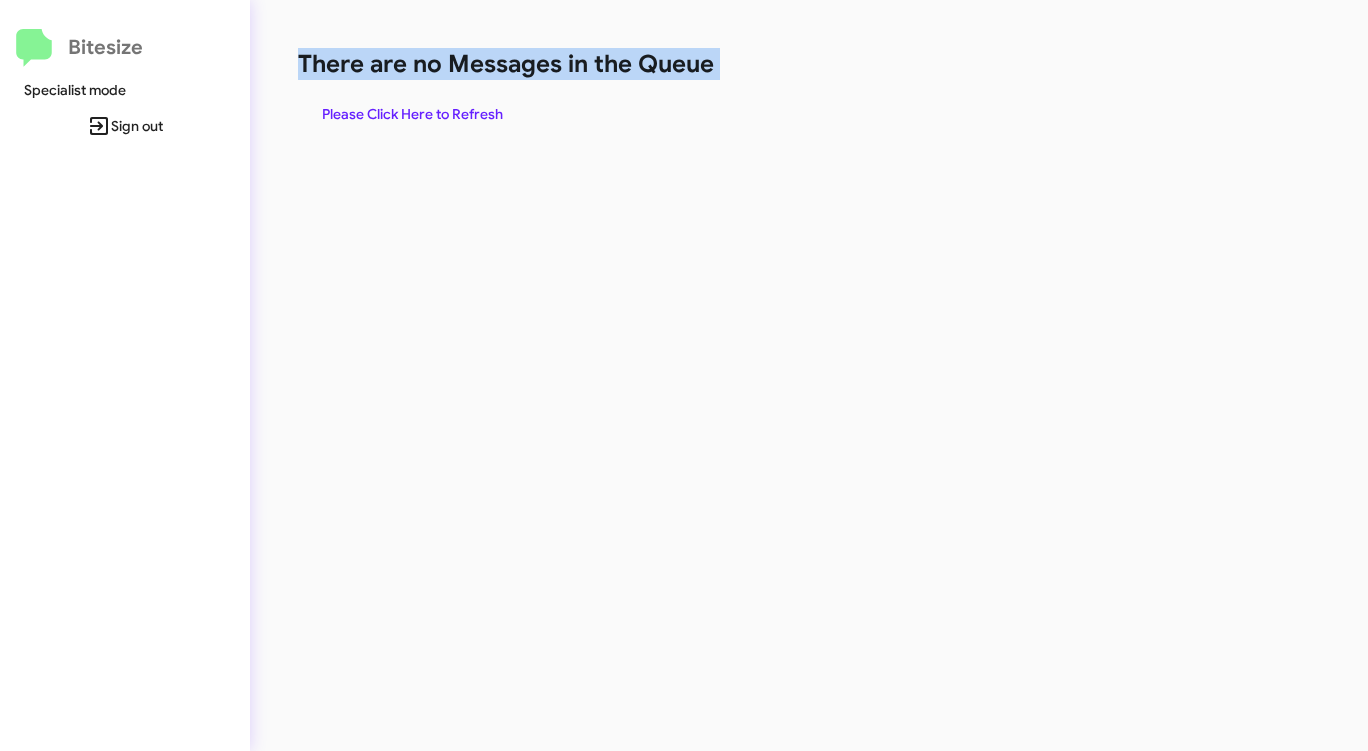 click on "There are no Messages in the Queue" 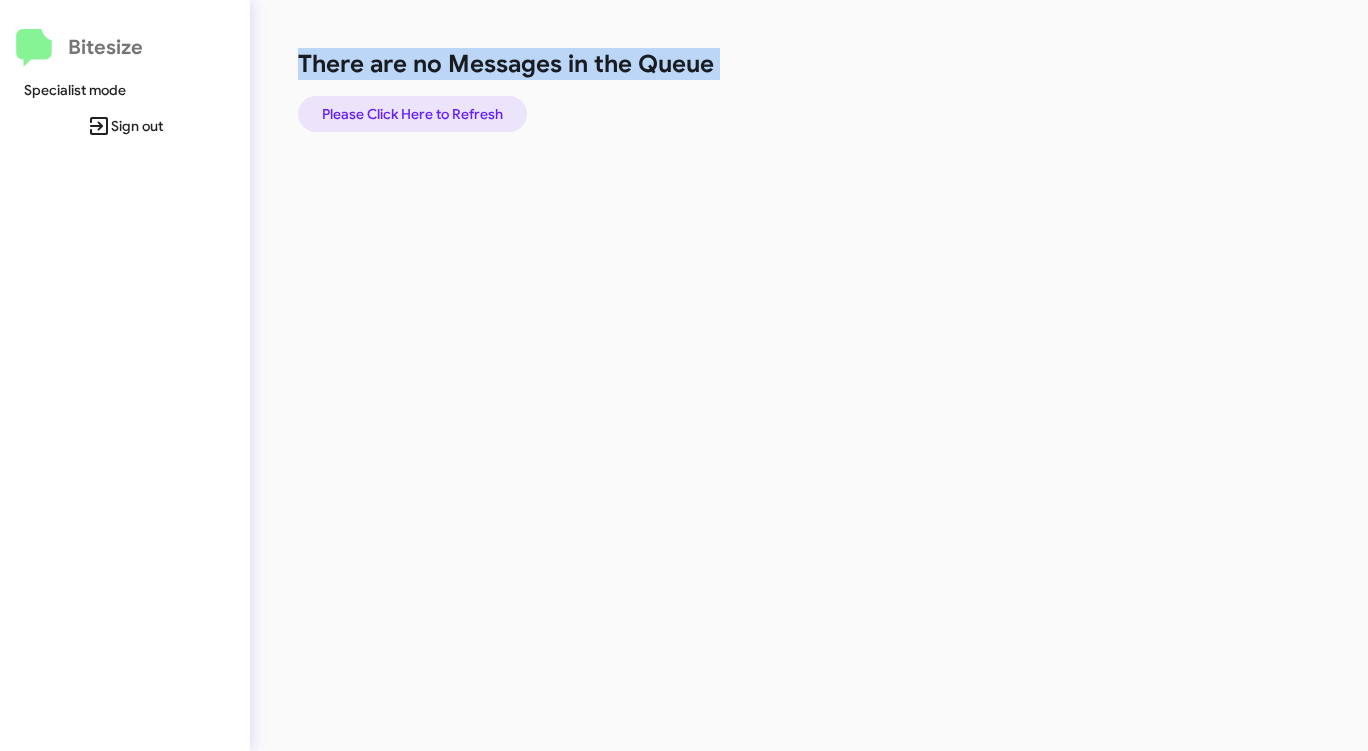 click on "Please Click Here to Refresh" 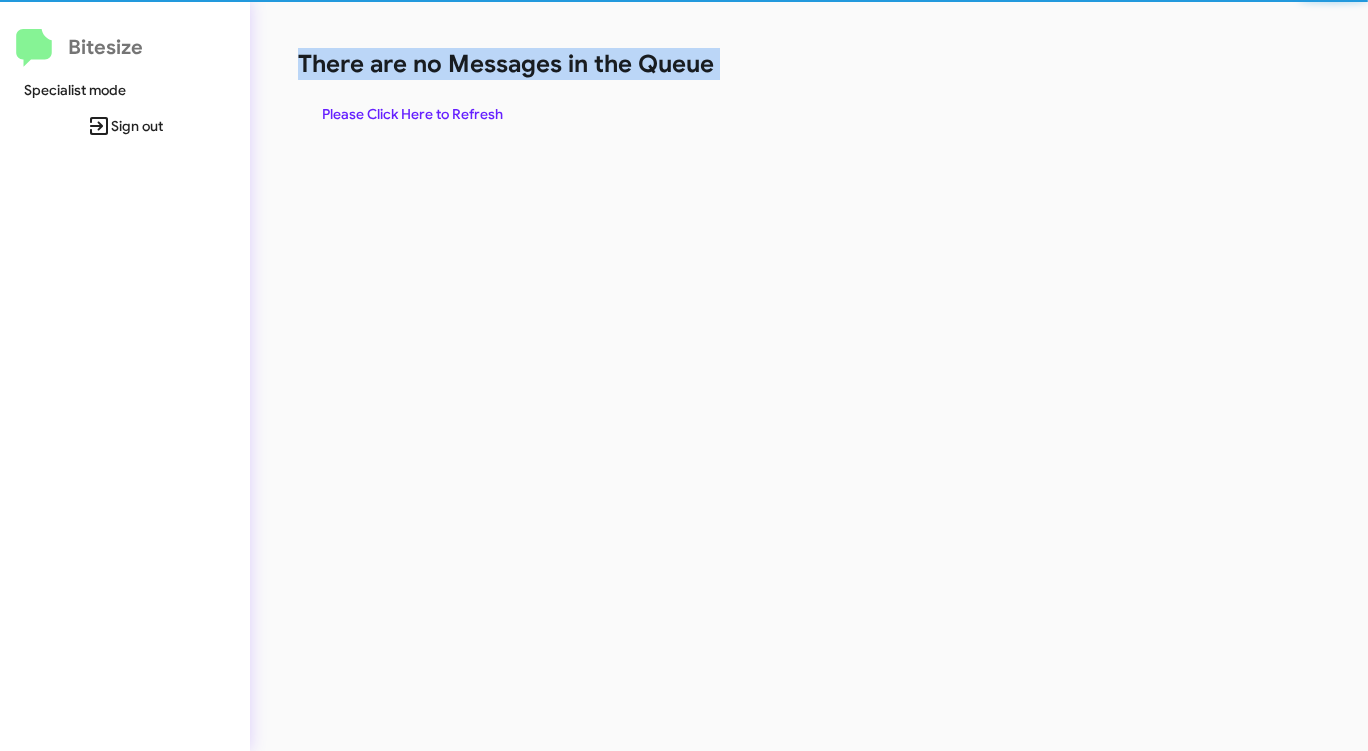 click on "Please Click Here to Refresh" 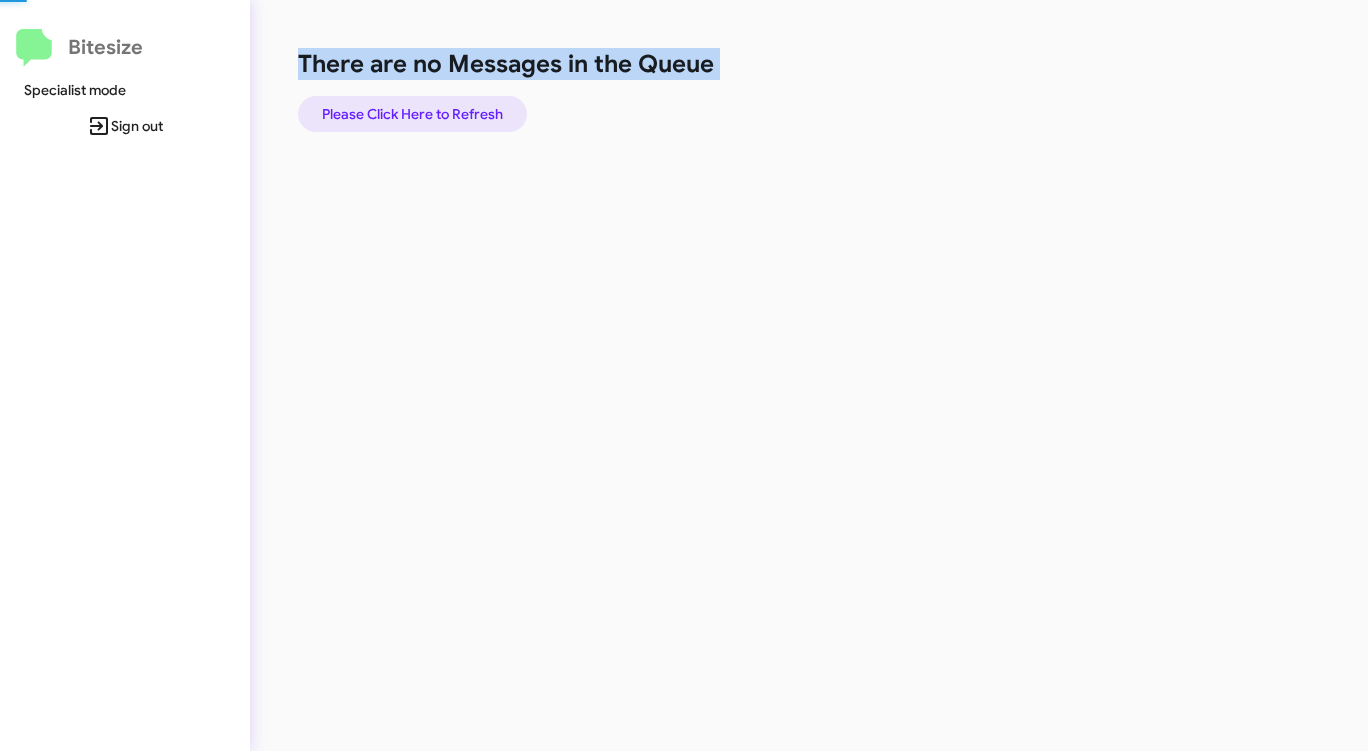 click on "Please Click Here to Refresh" 